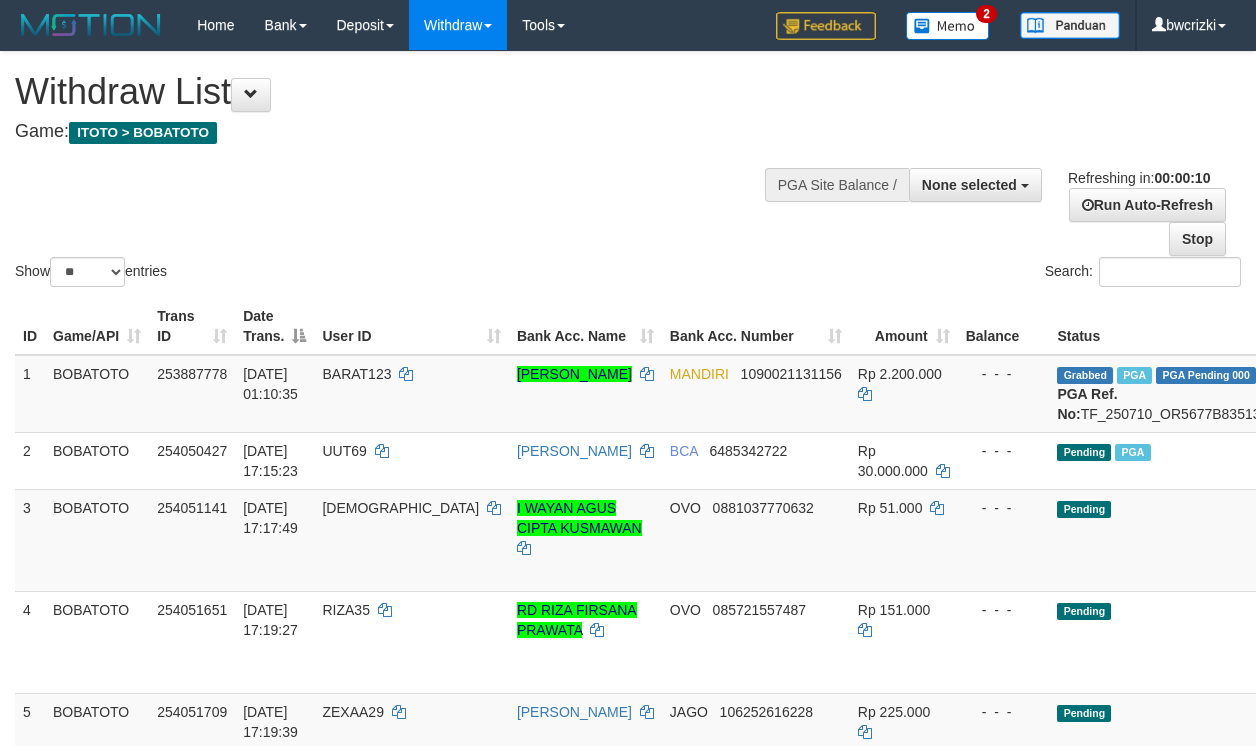 select 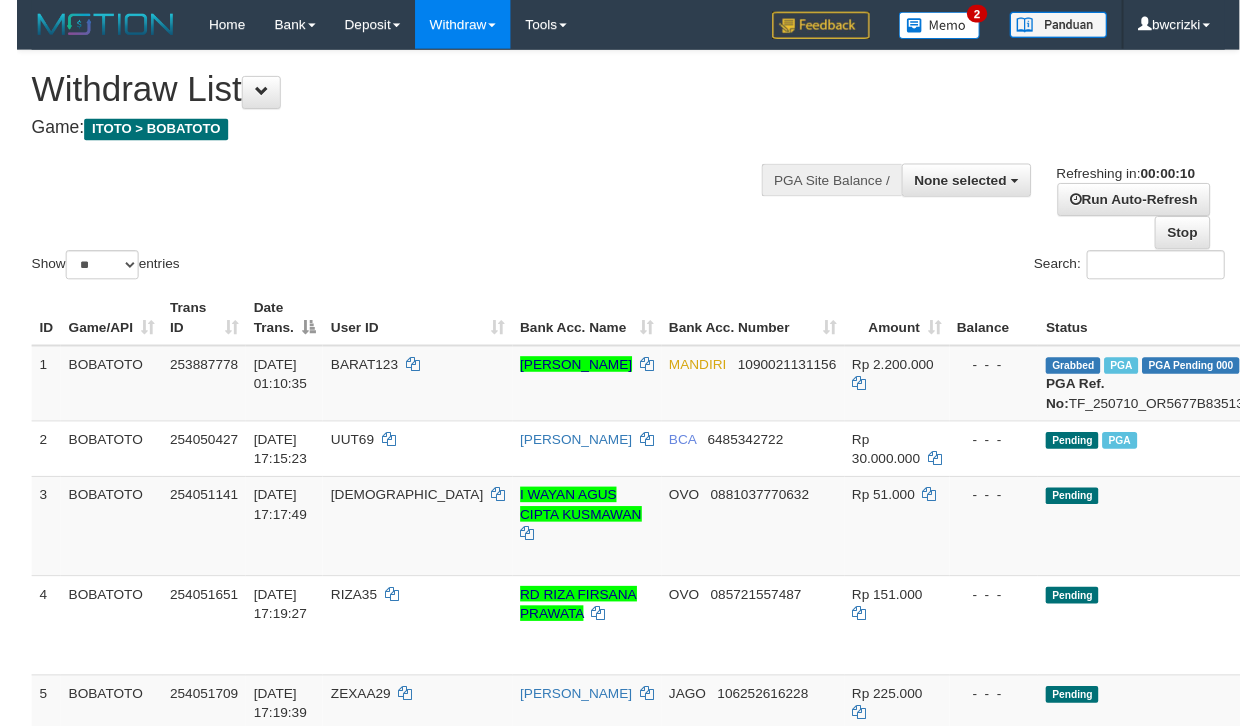 scroll, scrollTop: 0, scrollLeft: 0, axis: both 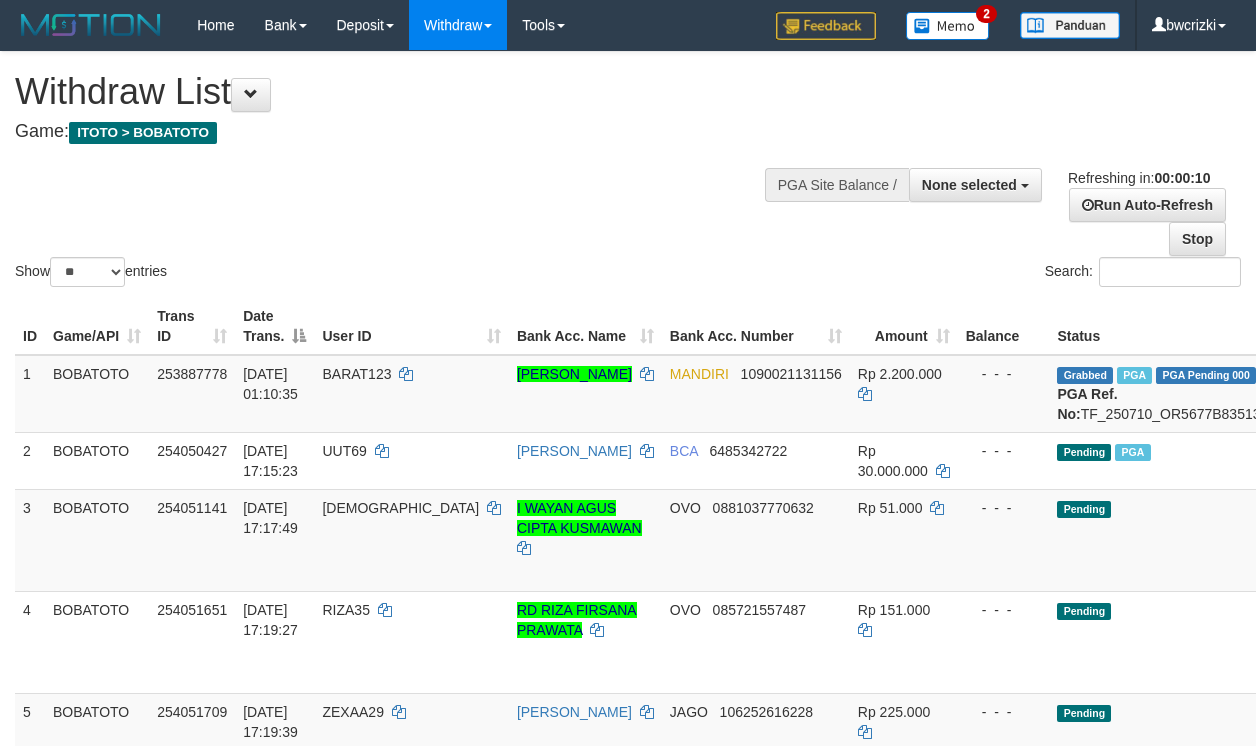 select 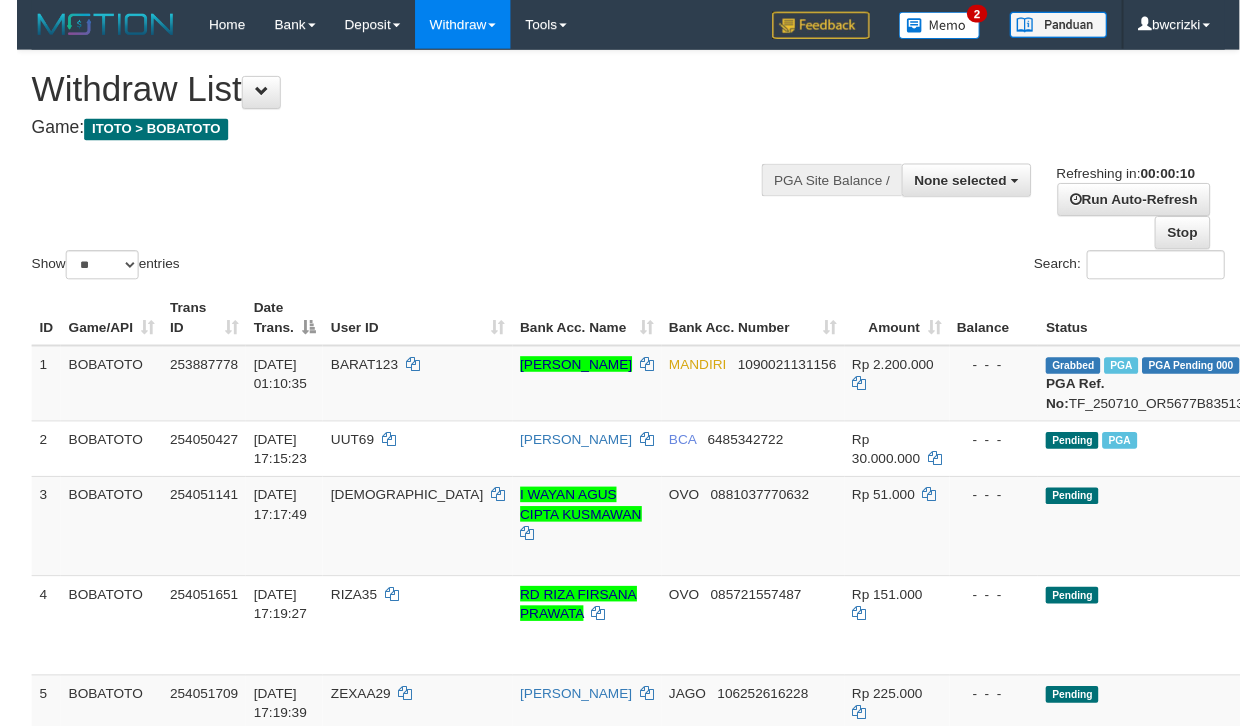 scroll, scrollTop: 0, scrollLeft: 0, axis: both 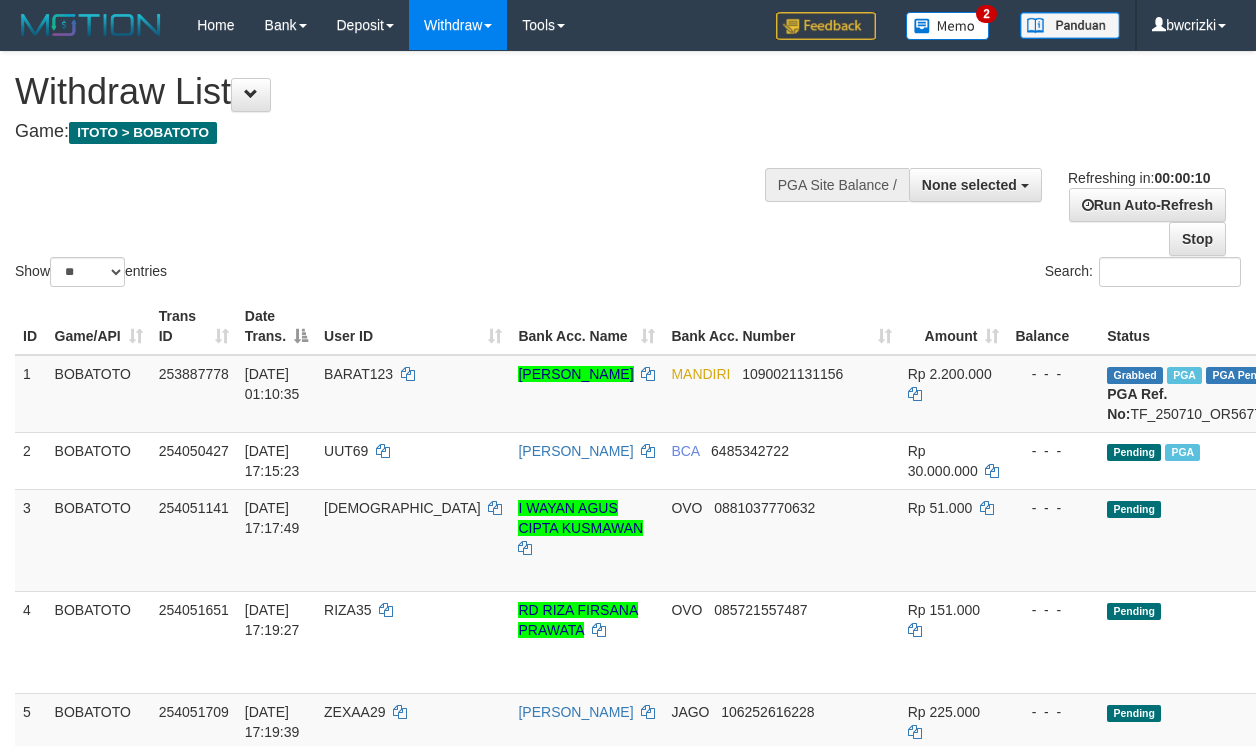 select 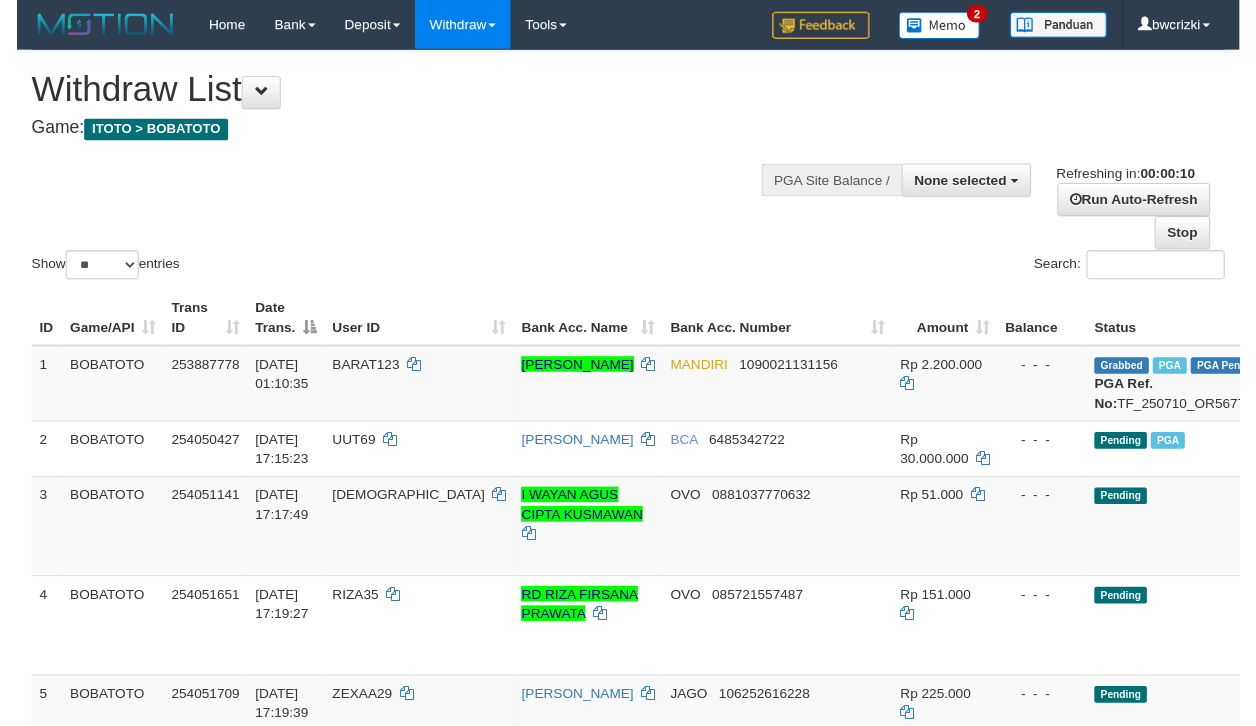 scroll, scrollTop: 0, scrollLeft: 0, axis: both 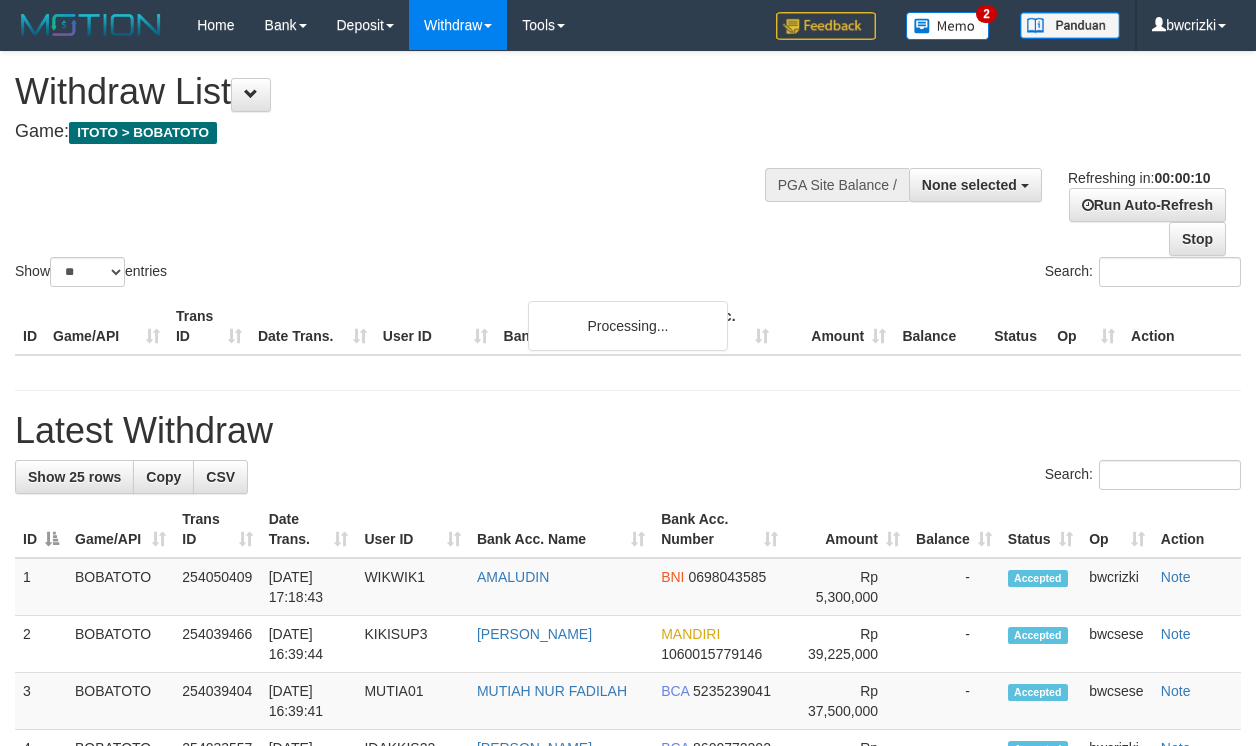 select 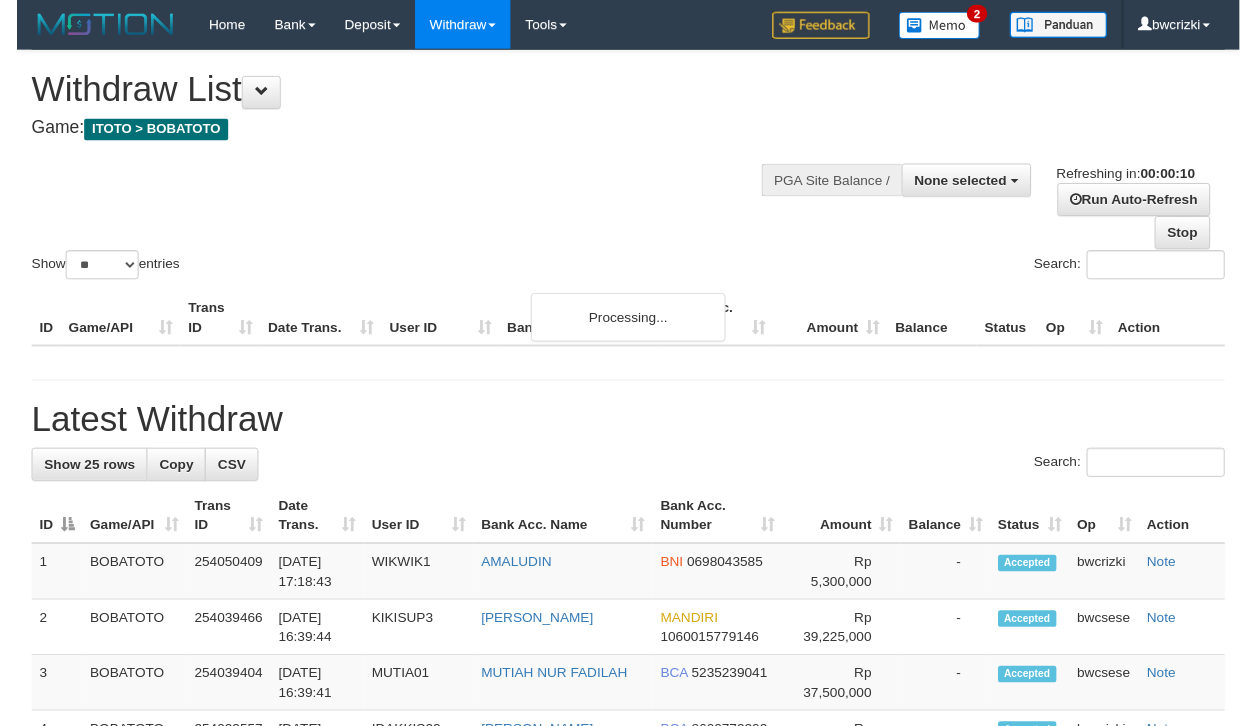 scroll, scrollTop: 0, scrollLeft: 0, axis: both 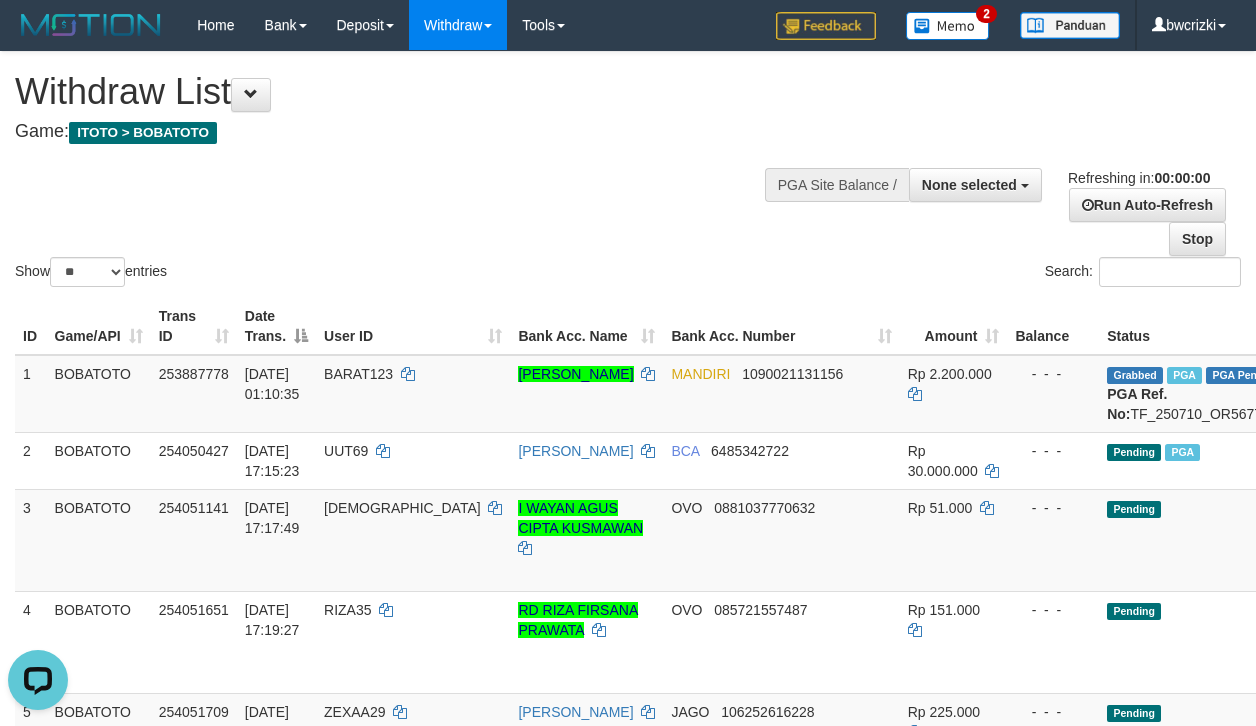 click on "Game:   ITOTO > BOBATOTO" at bounding box center (416, 132) 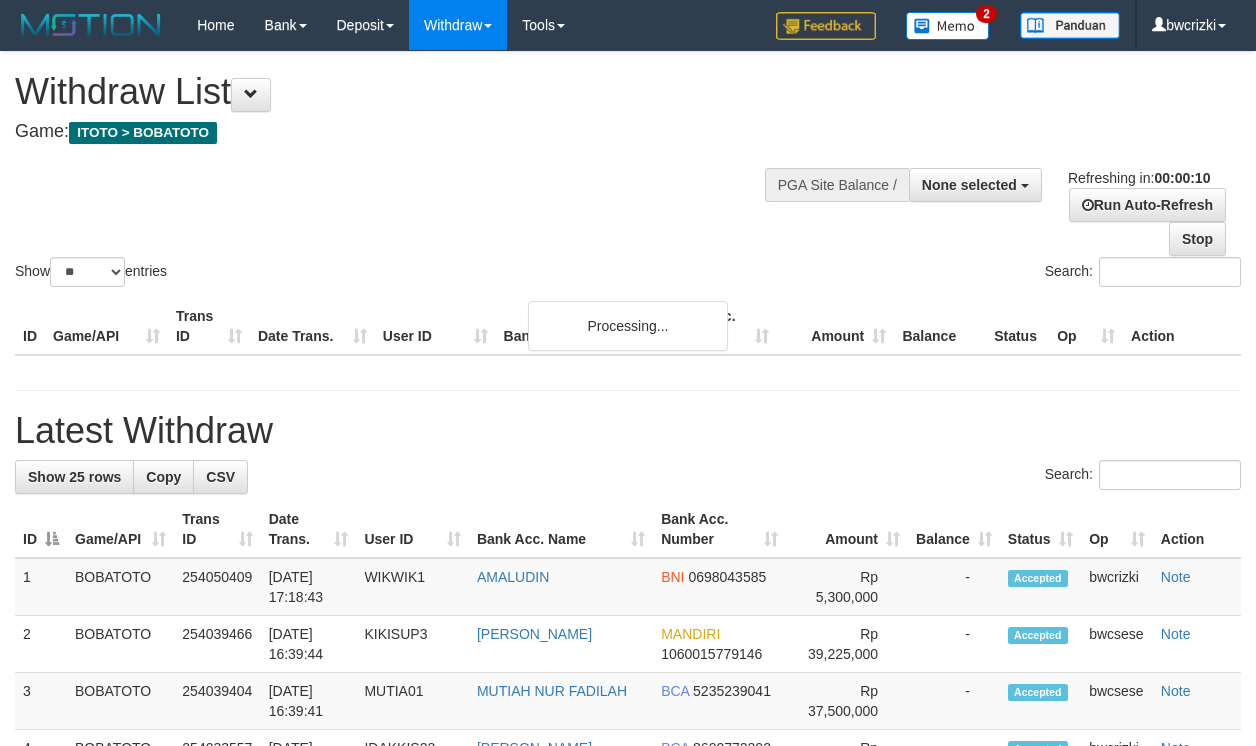 select 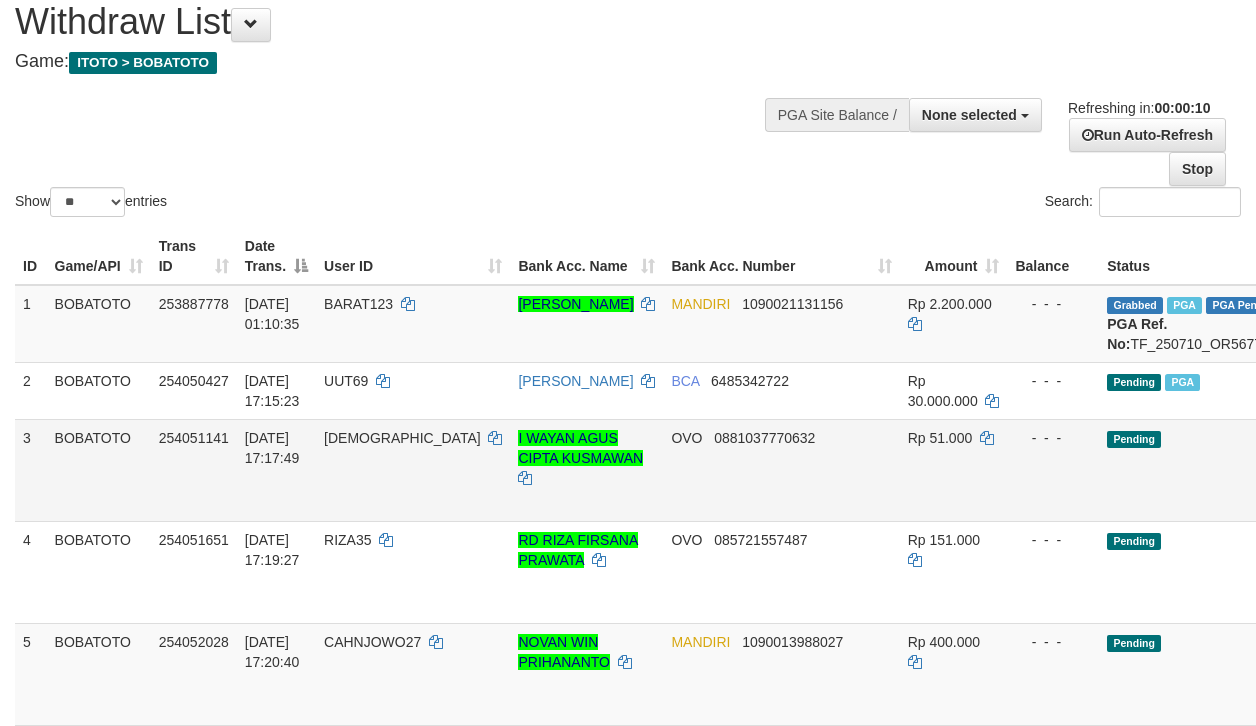 scroll, scrollTop: 133, scrollLeft: 0, axis: vertical 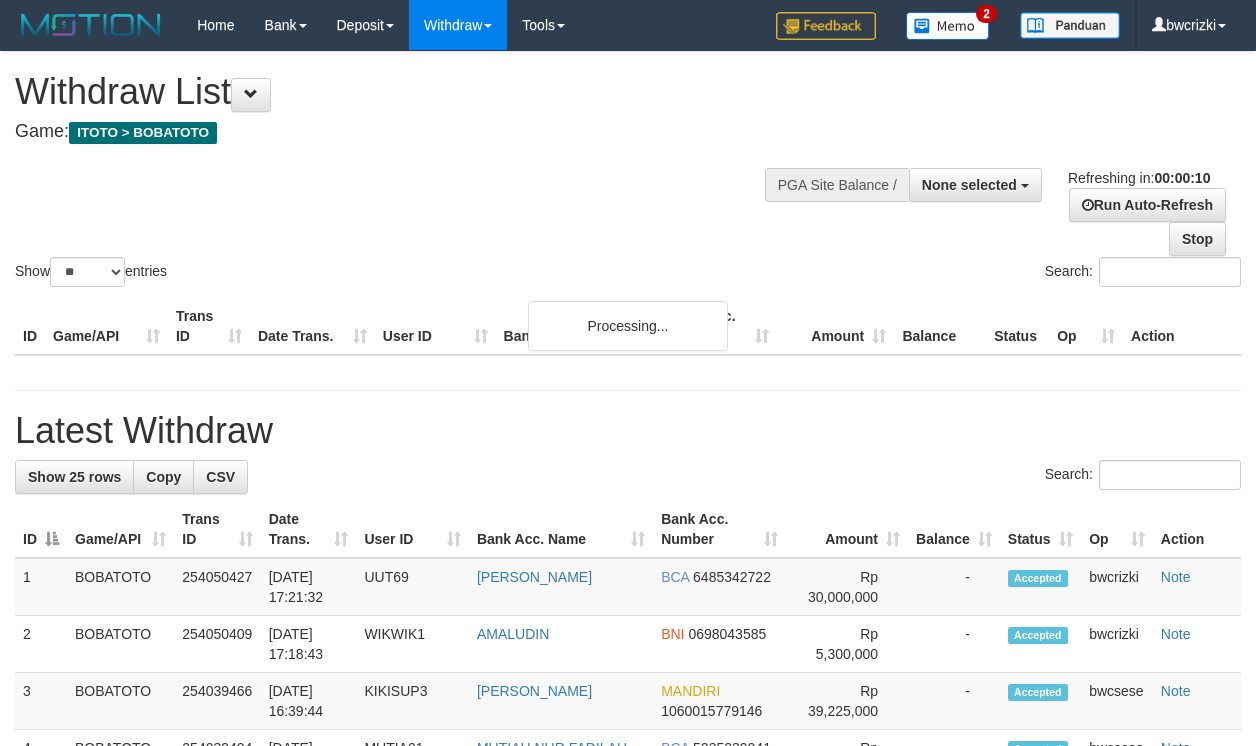 select 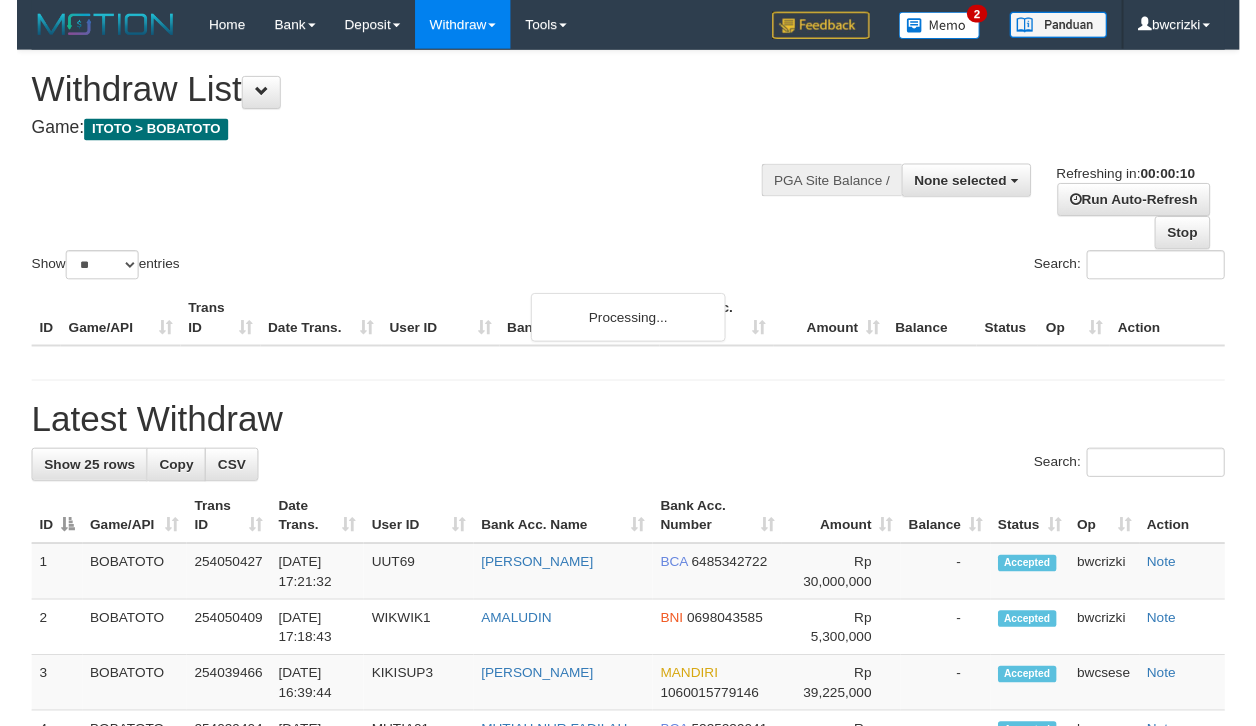 scroll, scrollTop: 0, scrollLeft: 0, axis: both 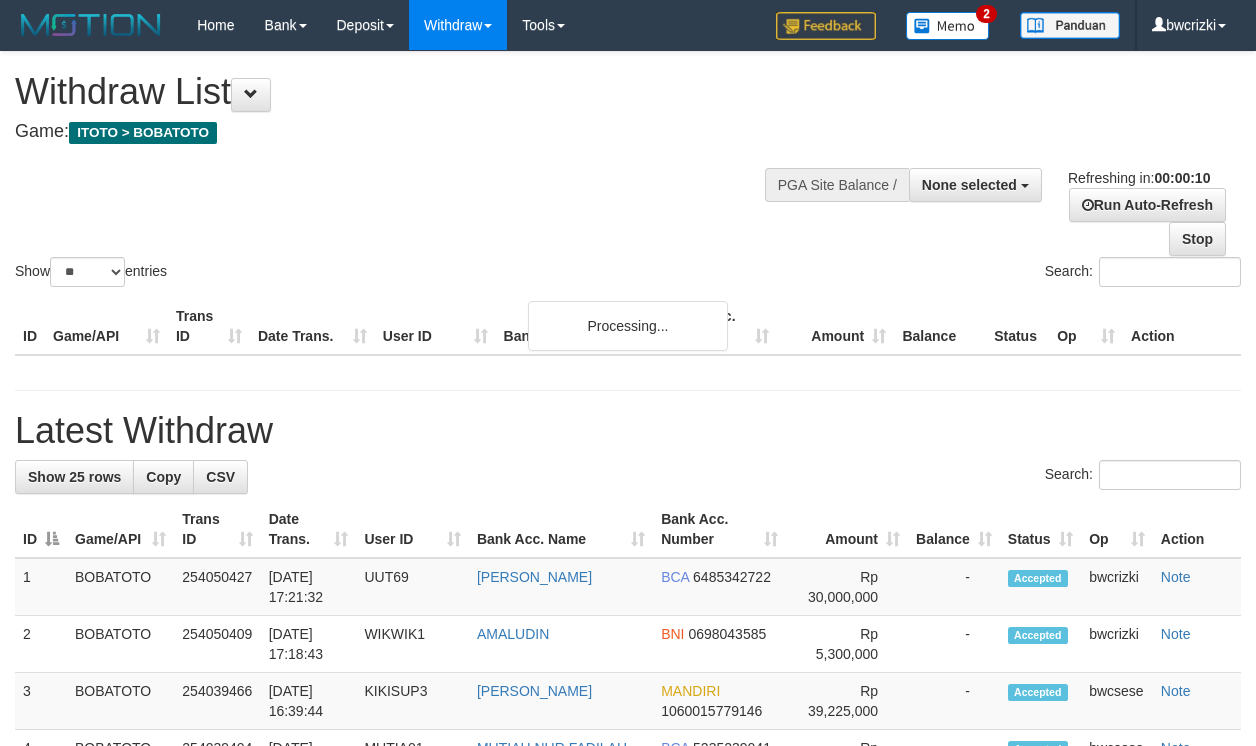 select 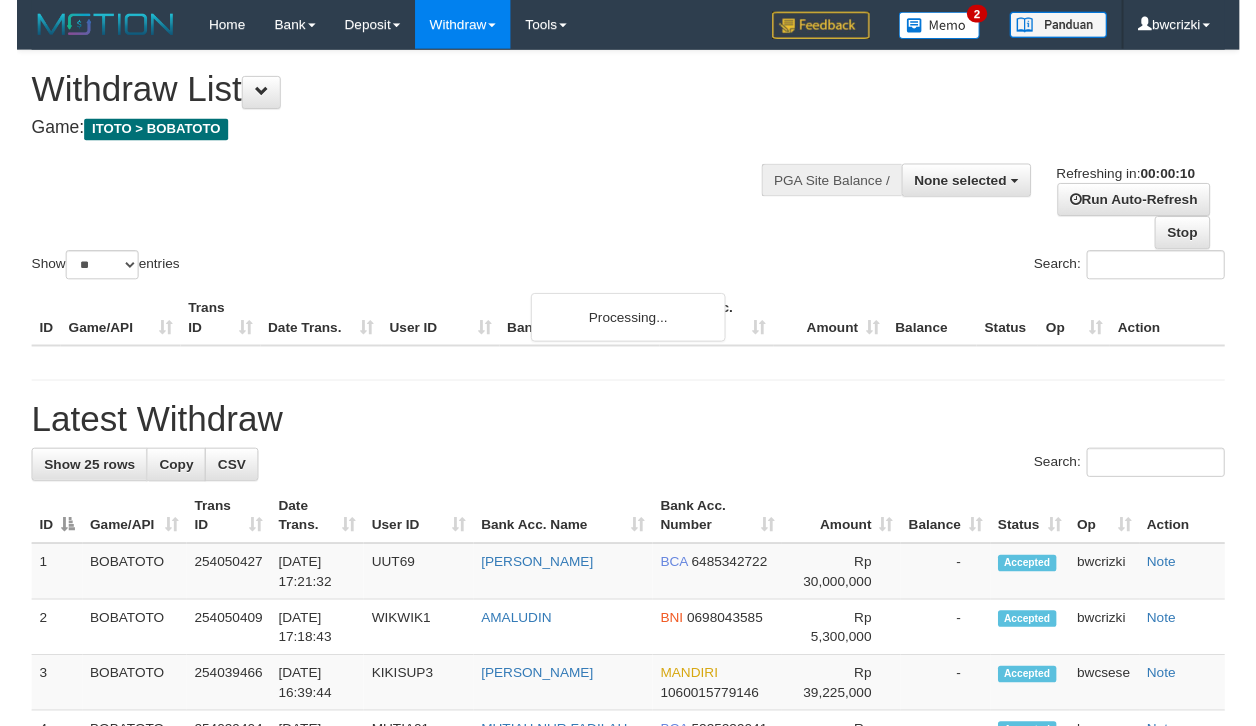 scroll, scrollTop: 0, scrollLeft: 0, axis: both 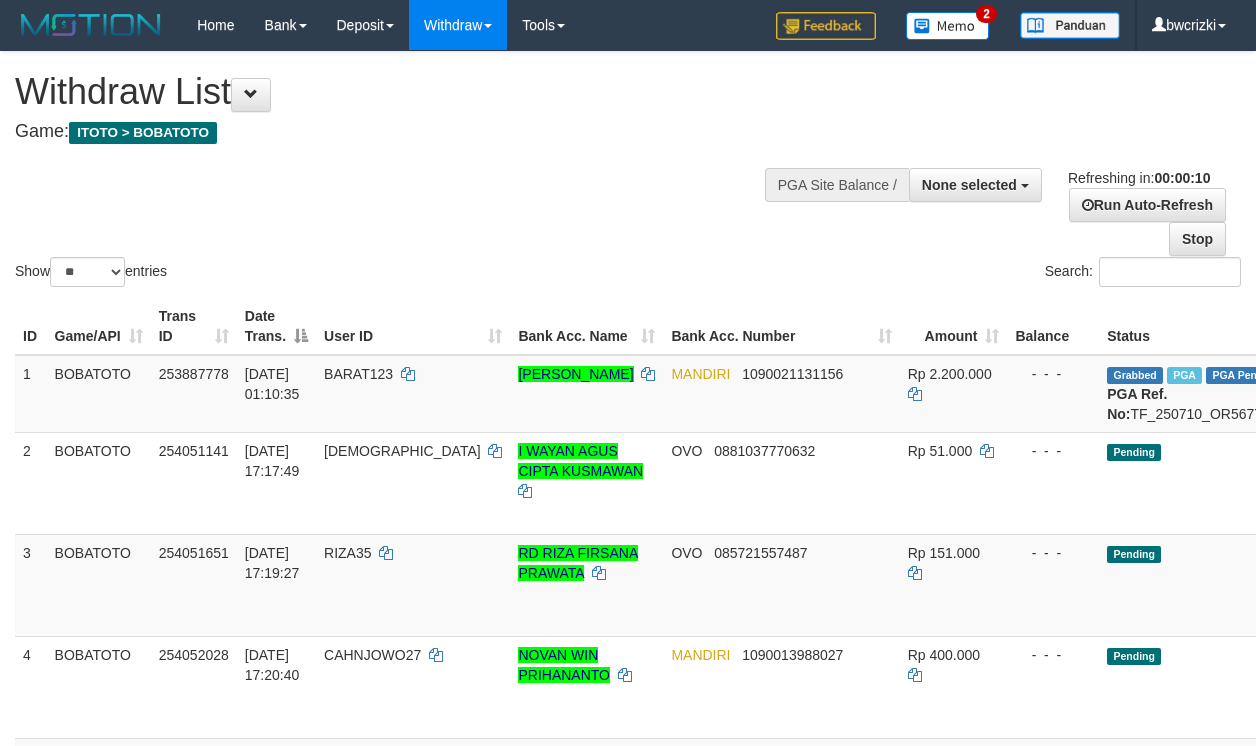 select 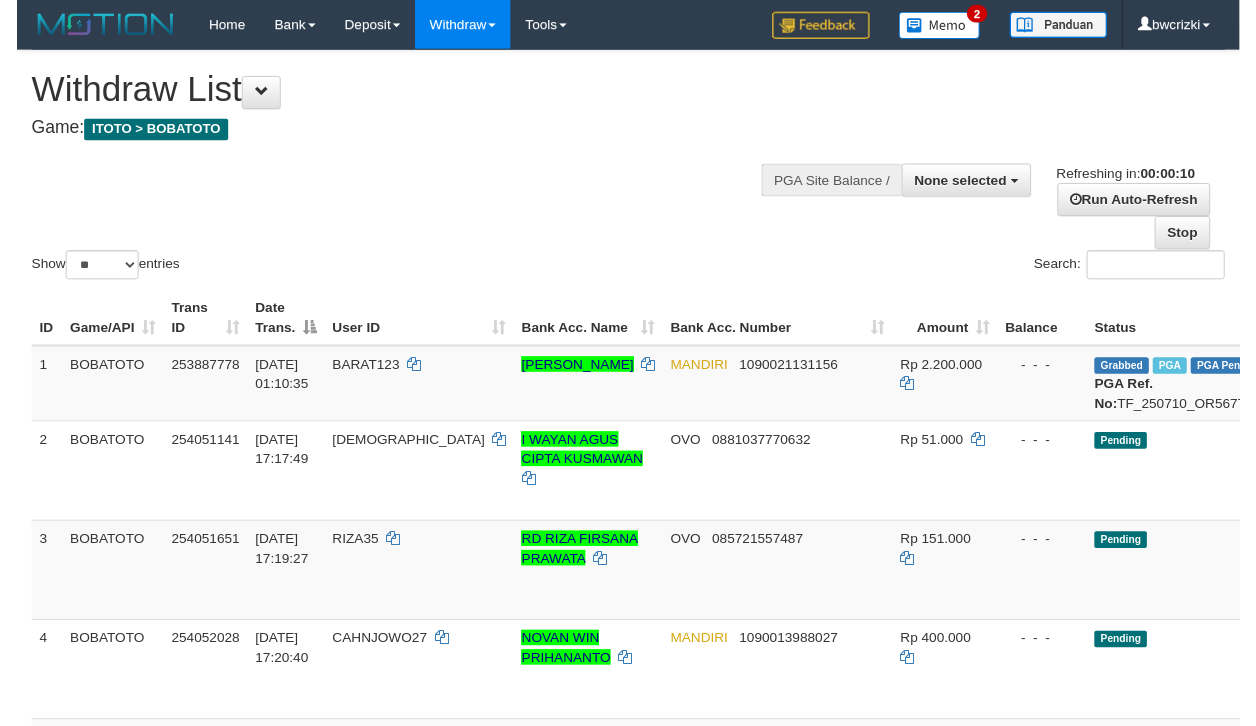 scroll, scrollTop: 0, scrollLeft: 0, axis: both 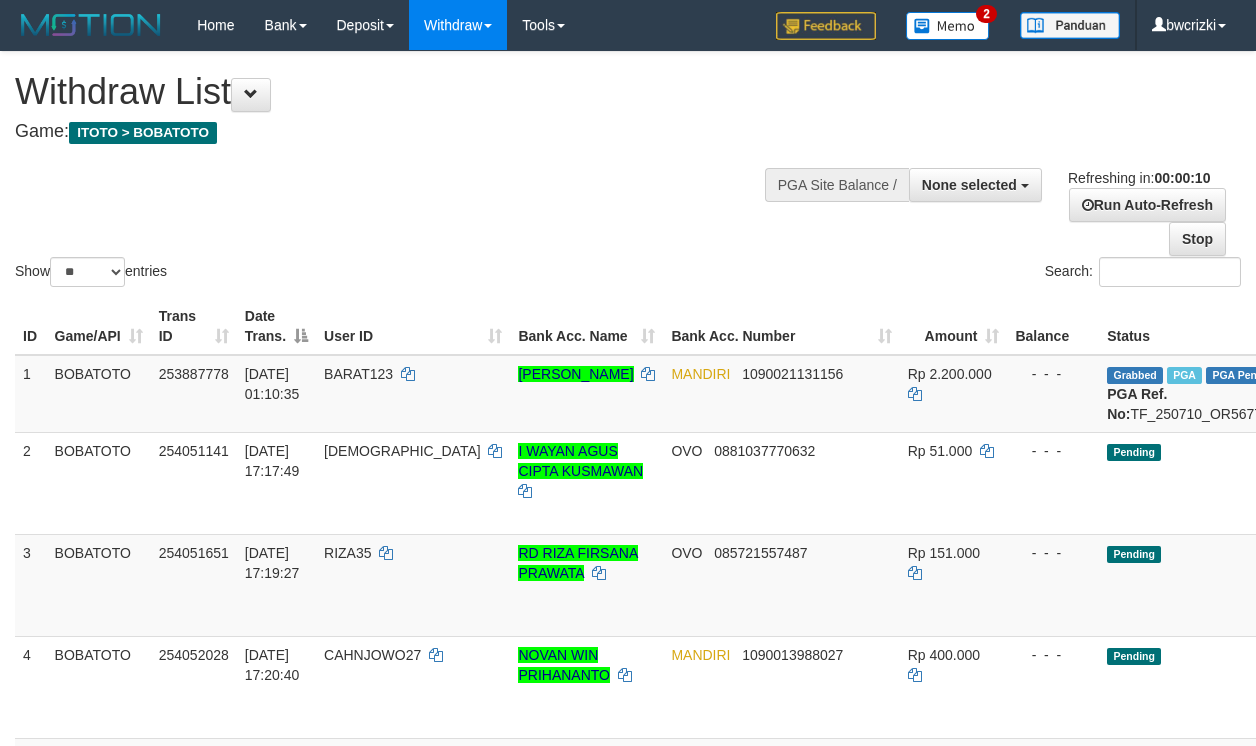 select 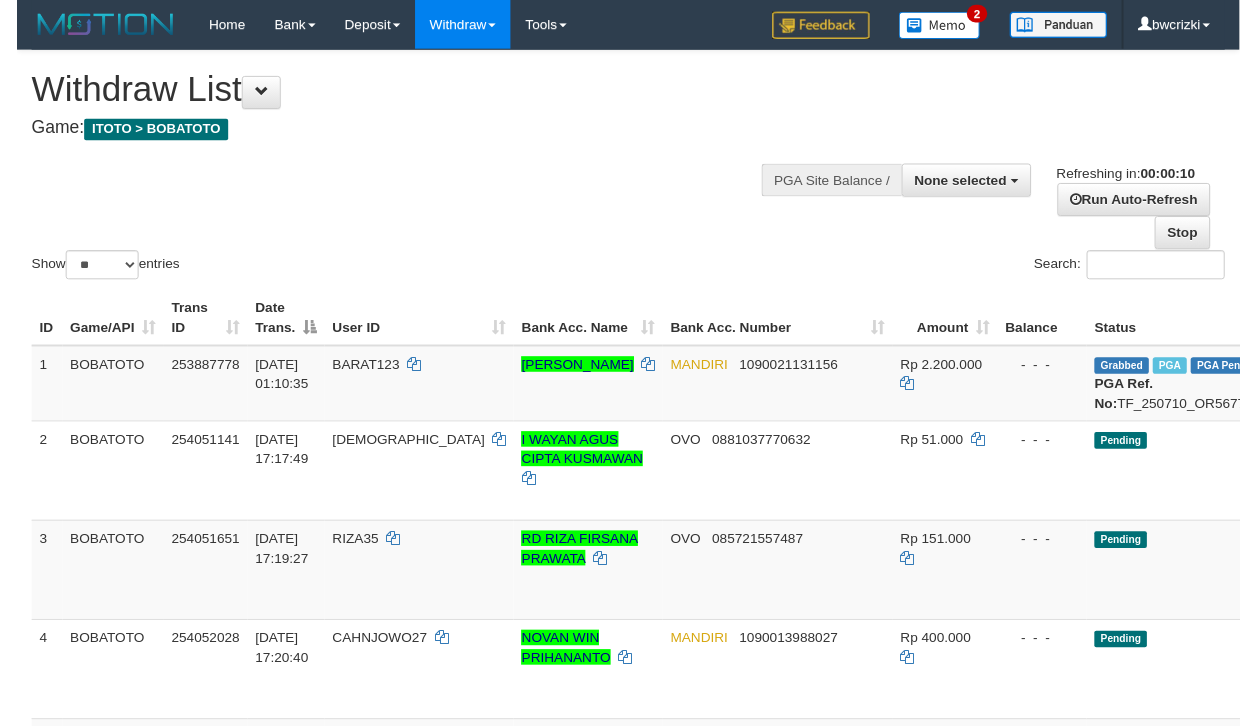 scroll, scrollTop: 0, scrollLeft: 0, axis: both 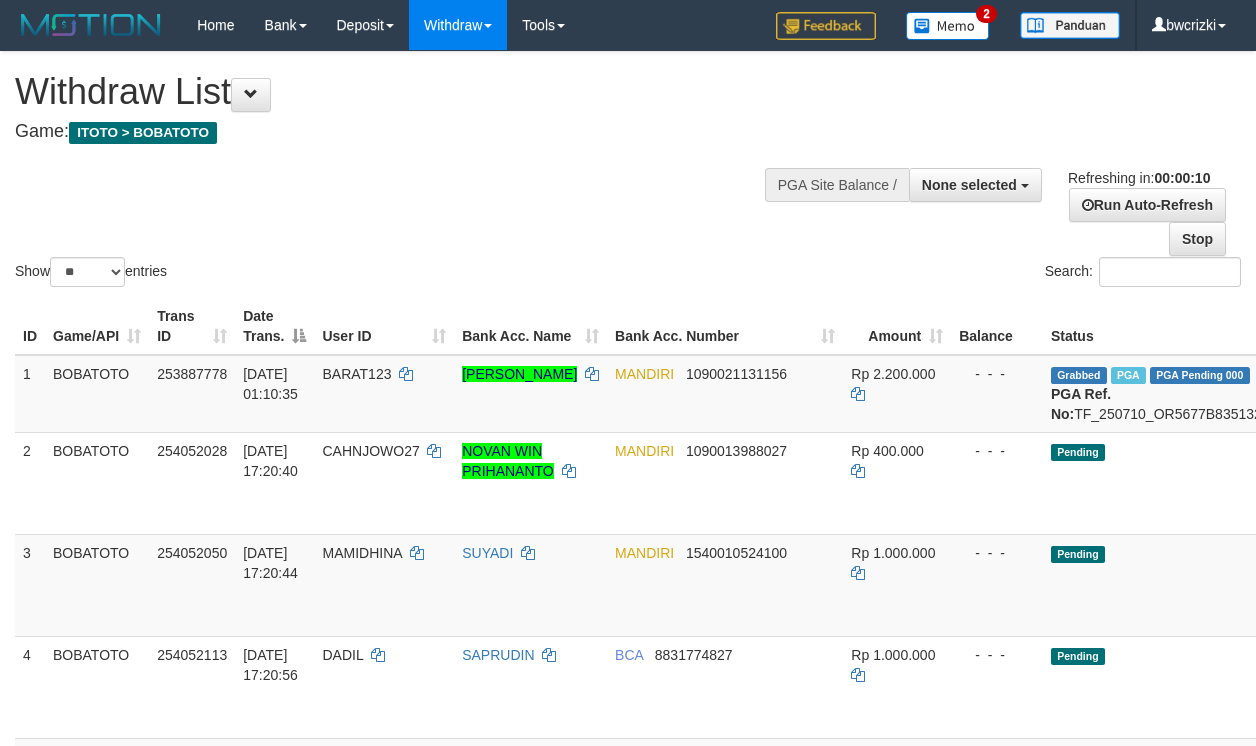 select 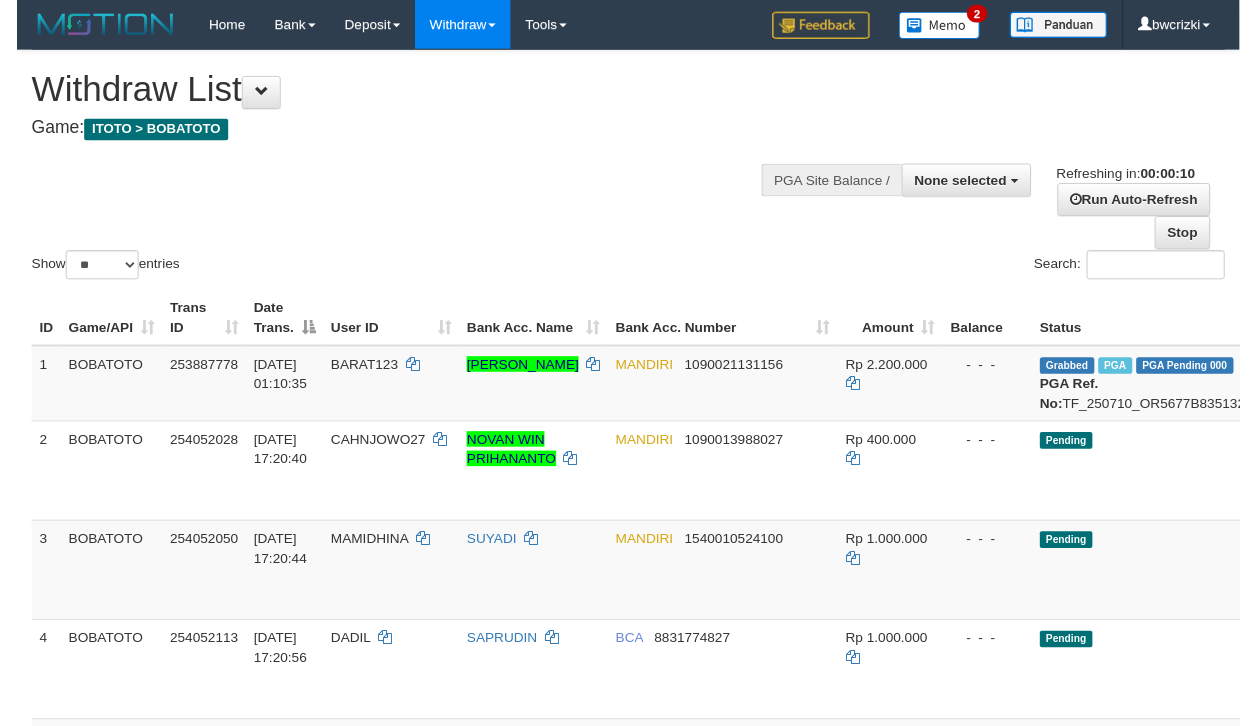 scroll, scrollTop: 0, scrollLeft: 0, axis: both 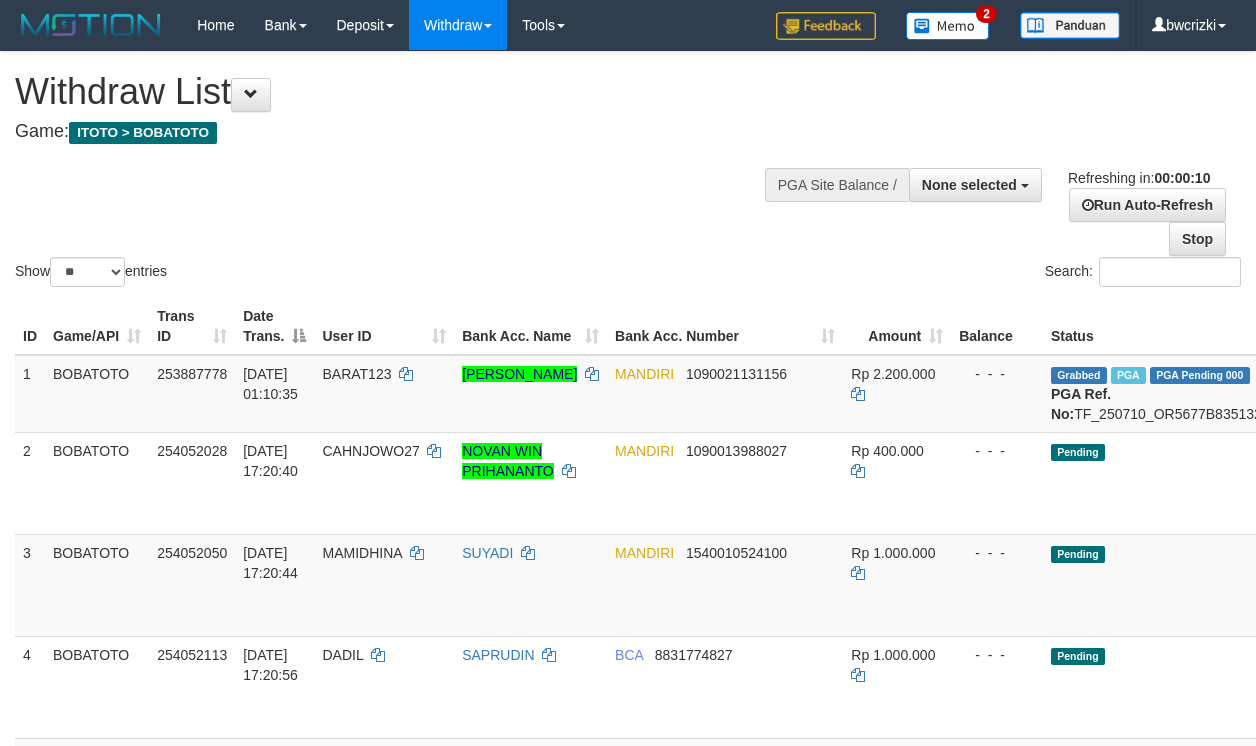 select 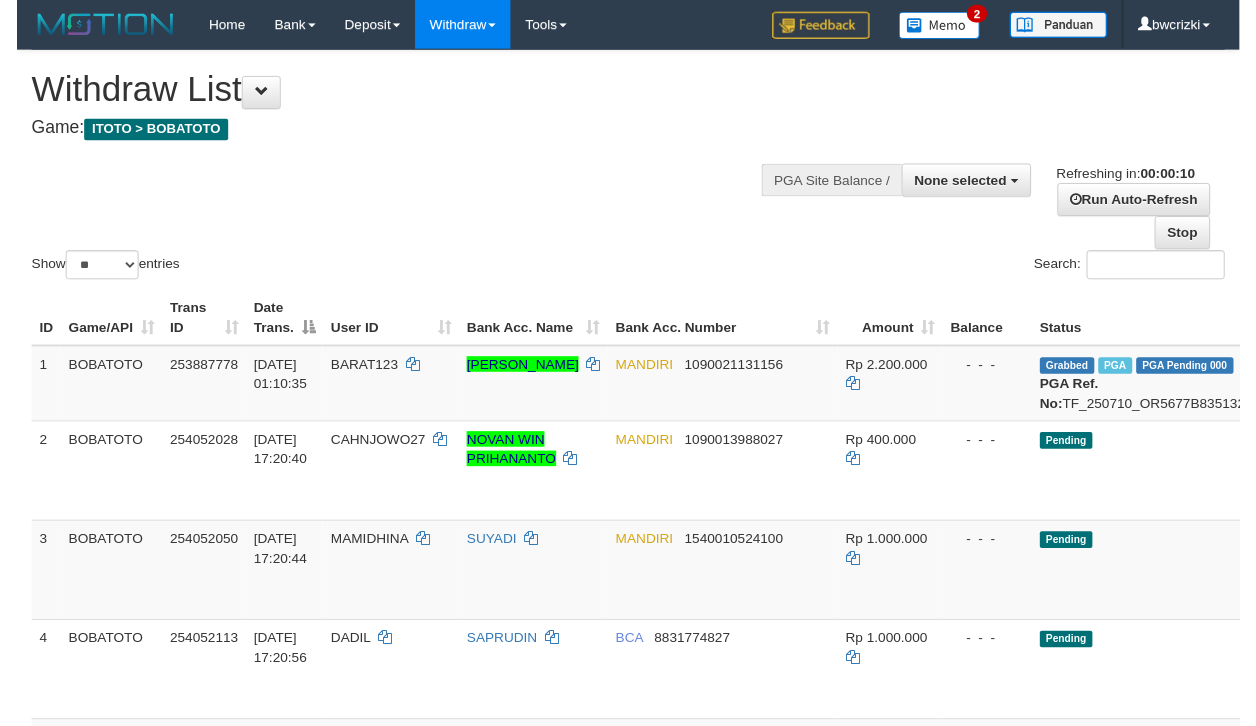 scroll, scrollTop: 0, scrollLeft: 0, axis: both 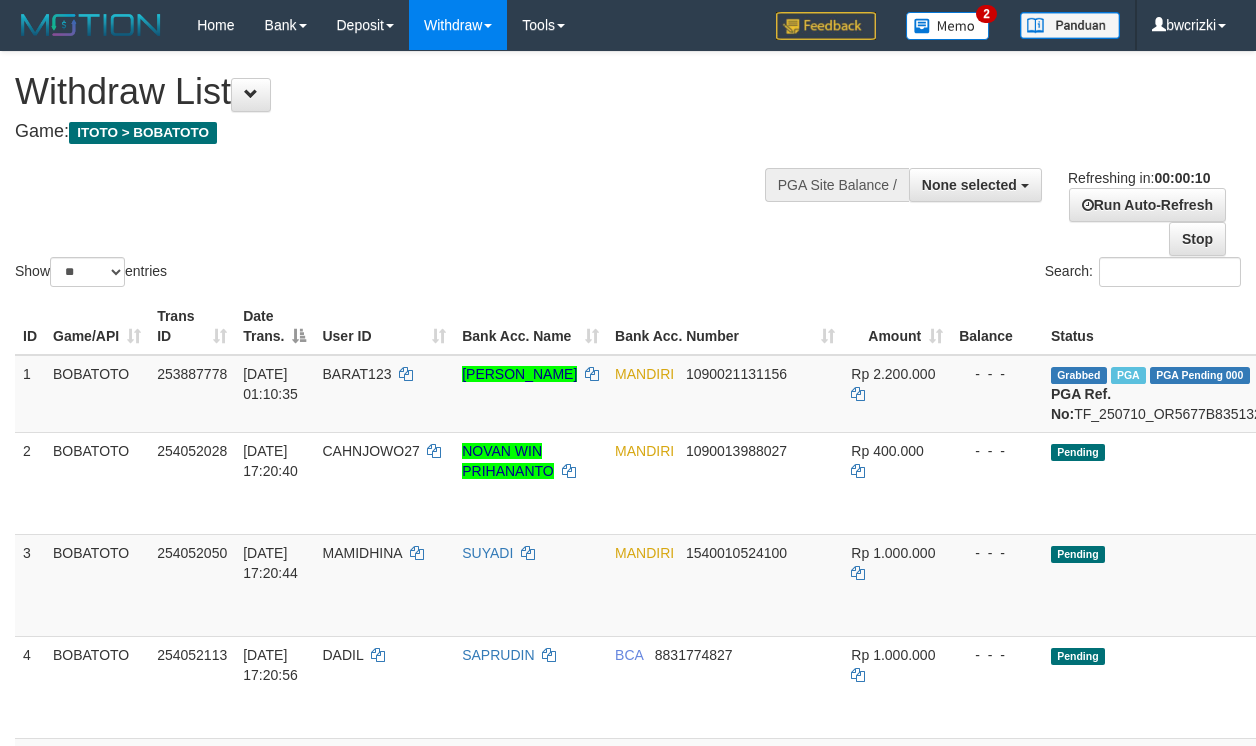 select 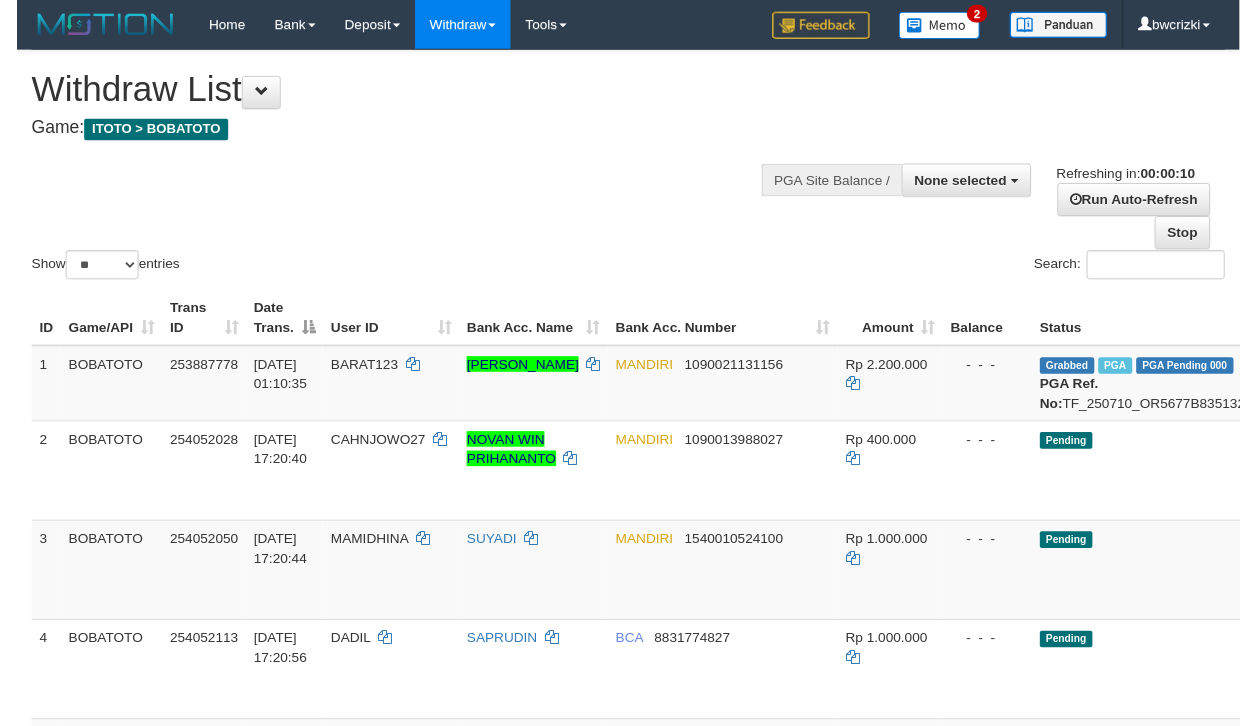 scroll, scrollTop: 0, scrollLeft: 0, axis: both 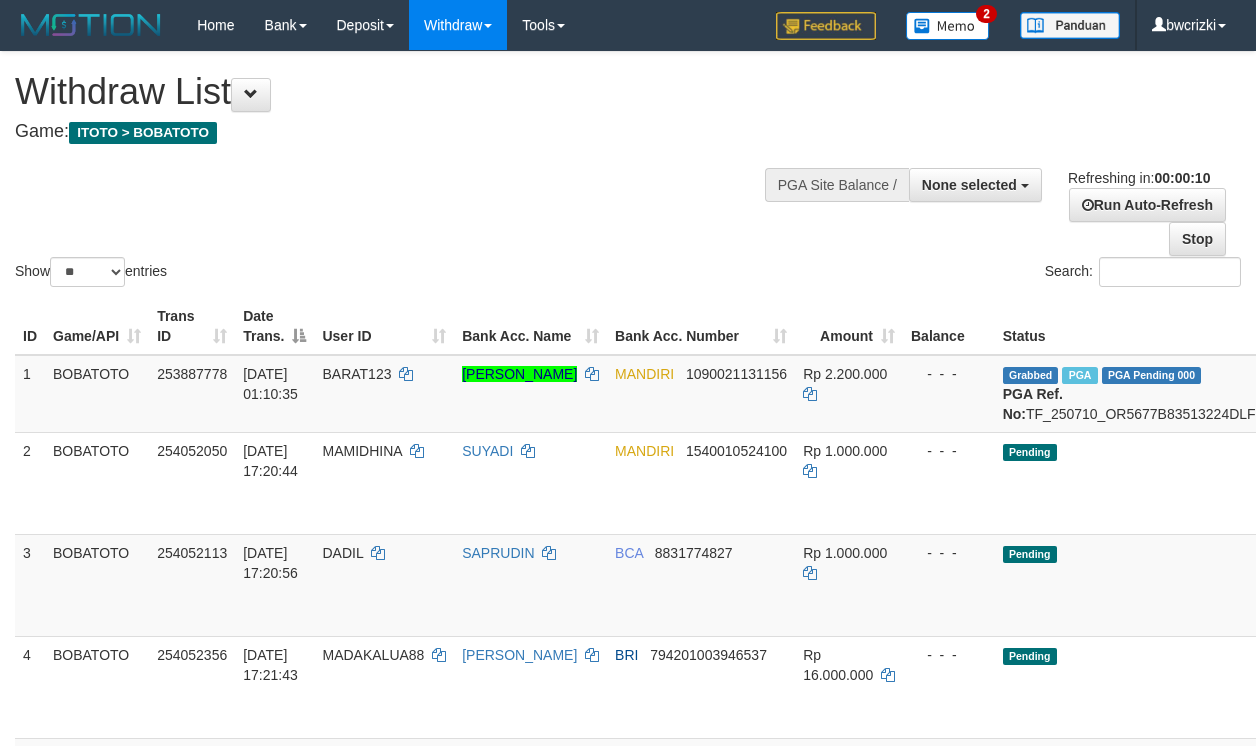 select 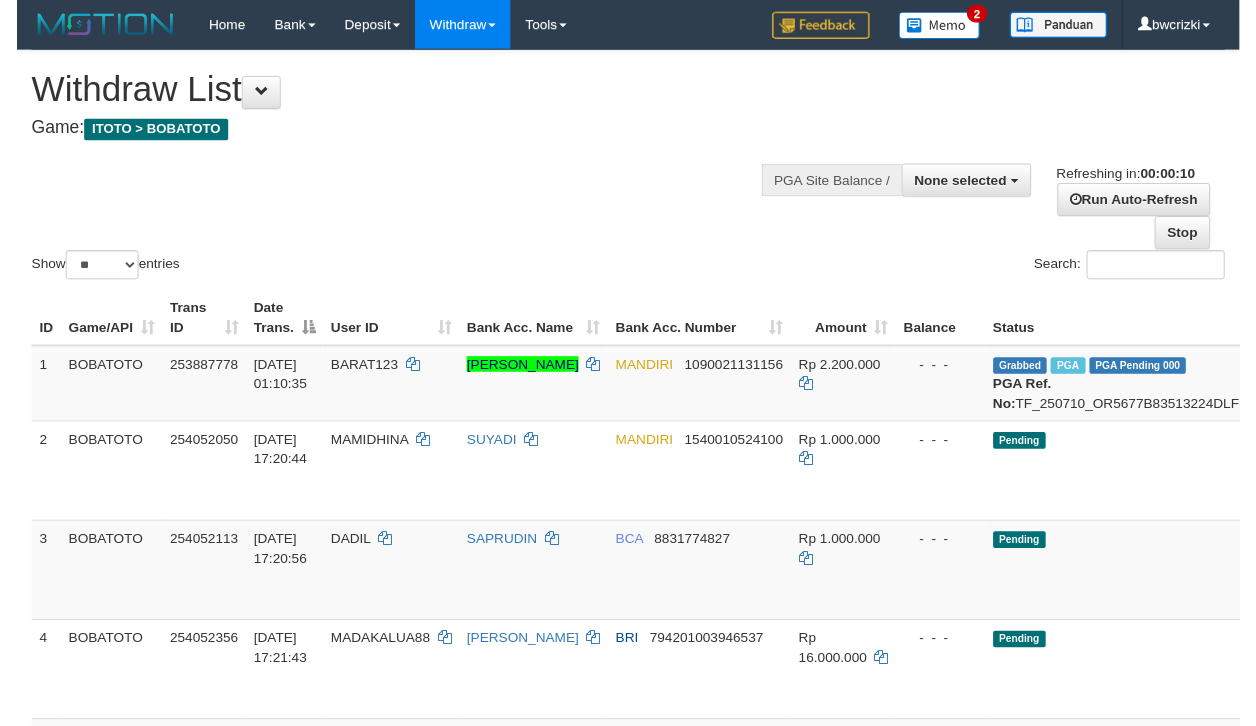 scroll, scrollTop: 0, scrollLeft: 0, axis: both 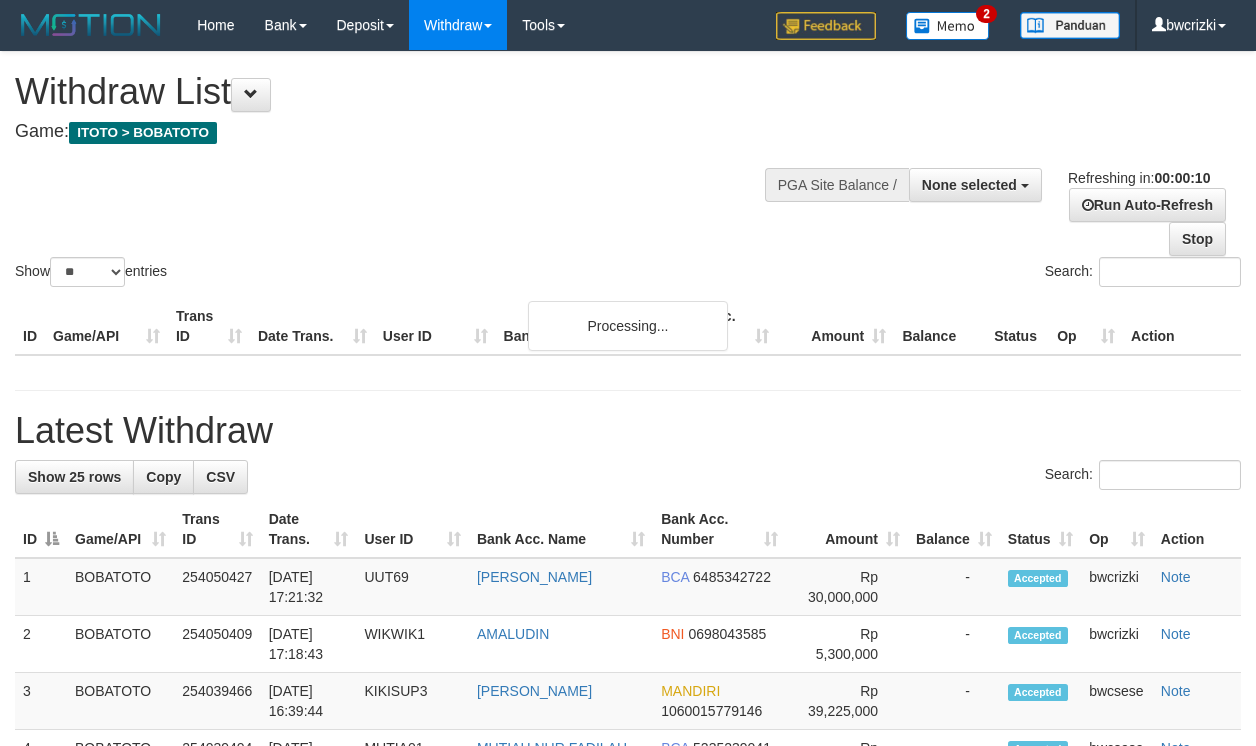 select 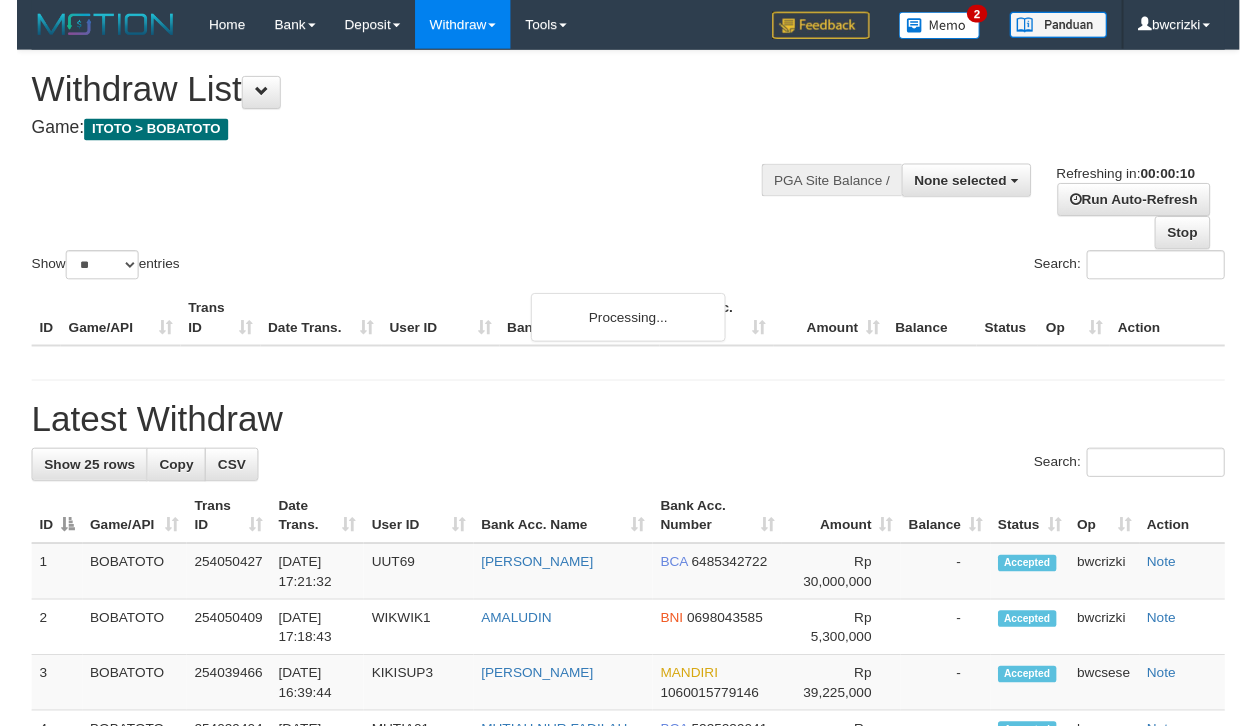 scroll, scrollTop: 0, scrollLeft: 0, axis: both 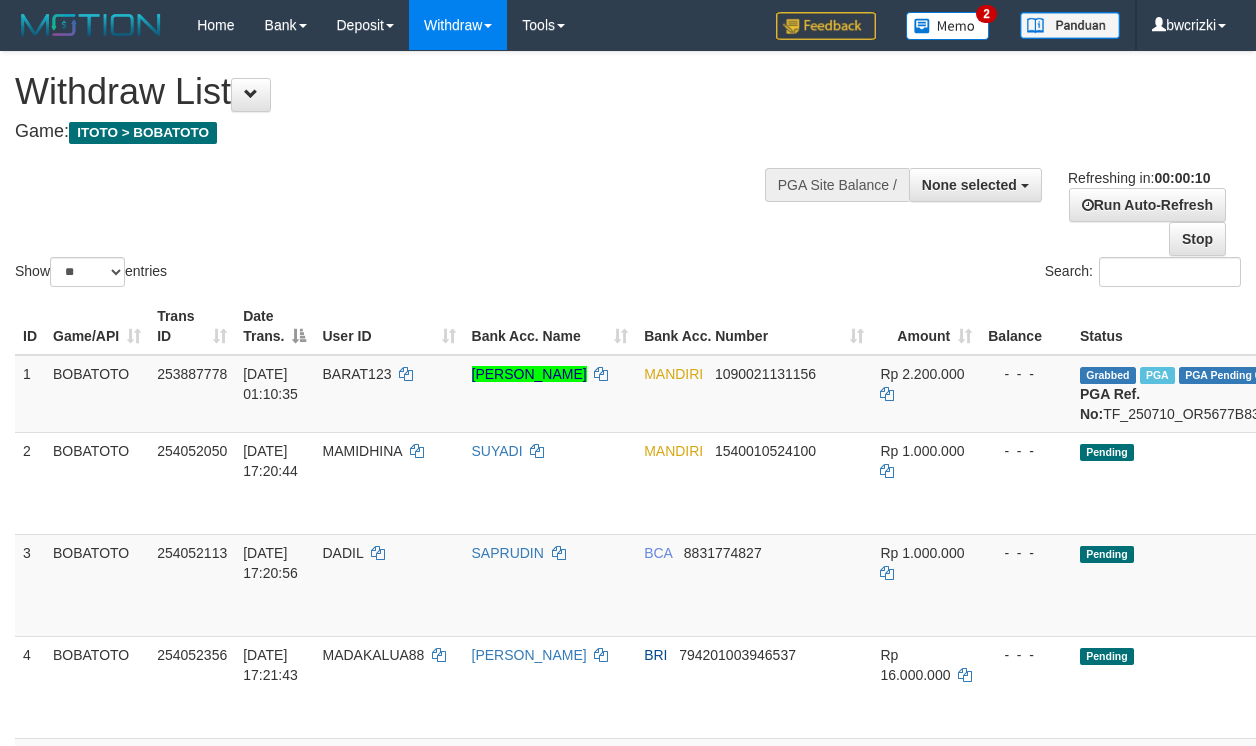 select 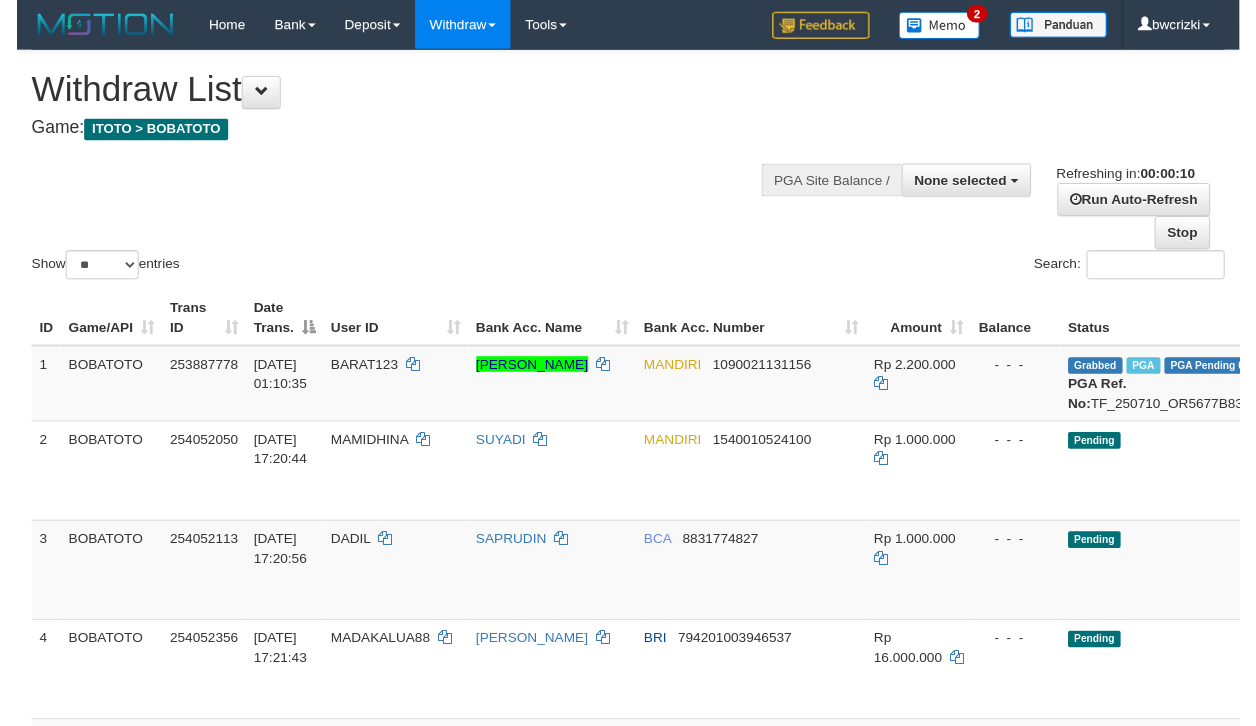 scroll, scrollTop: 0, scrollLeft: 0, axis: both 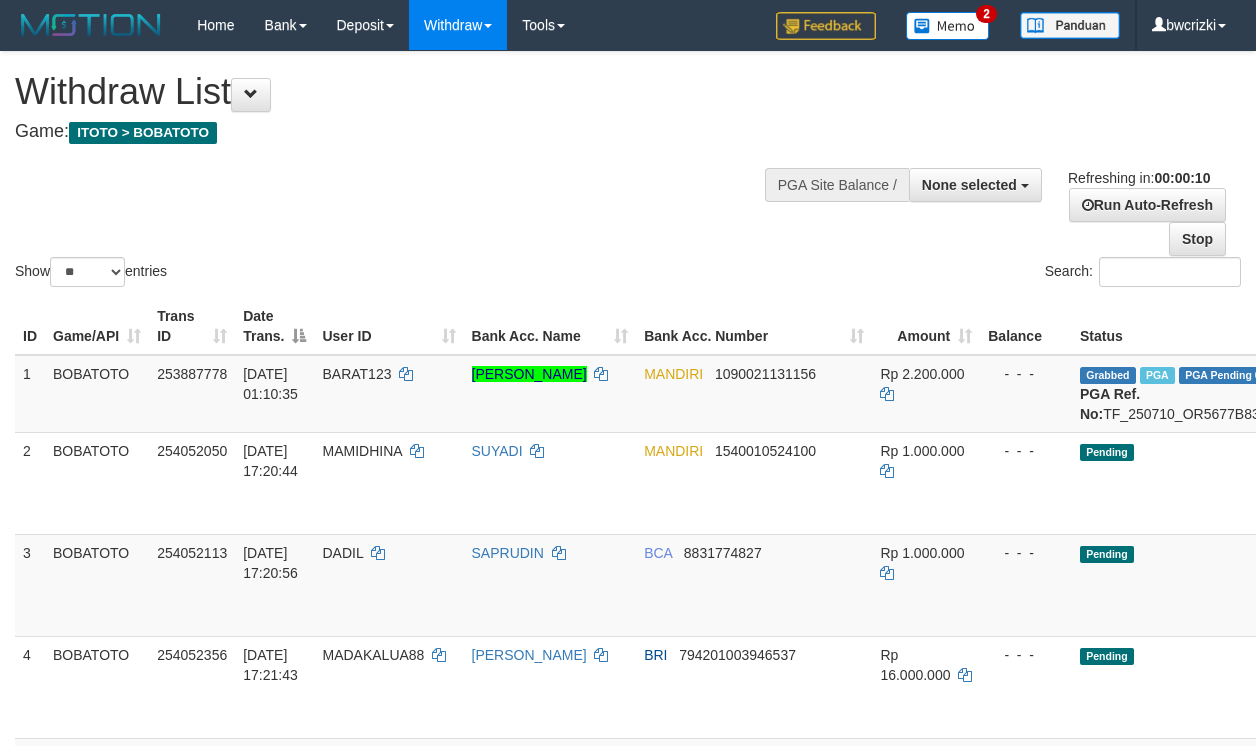 select 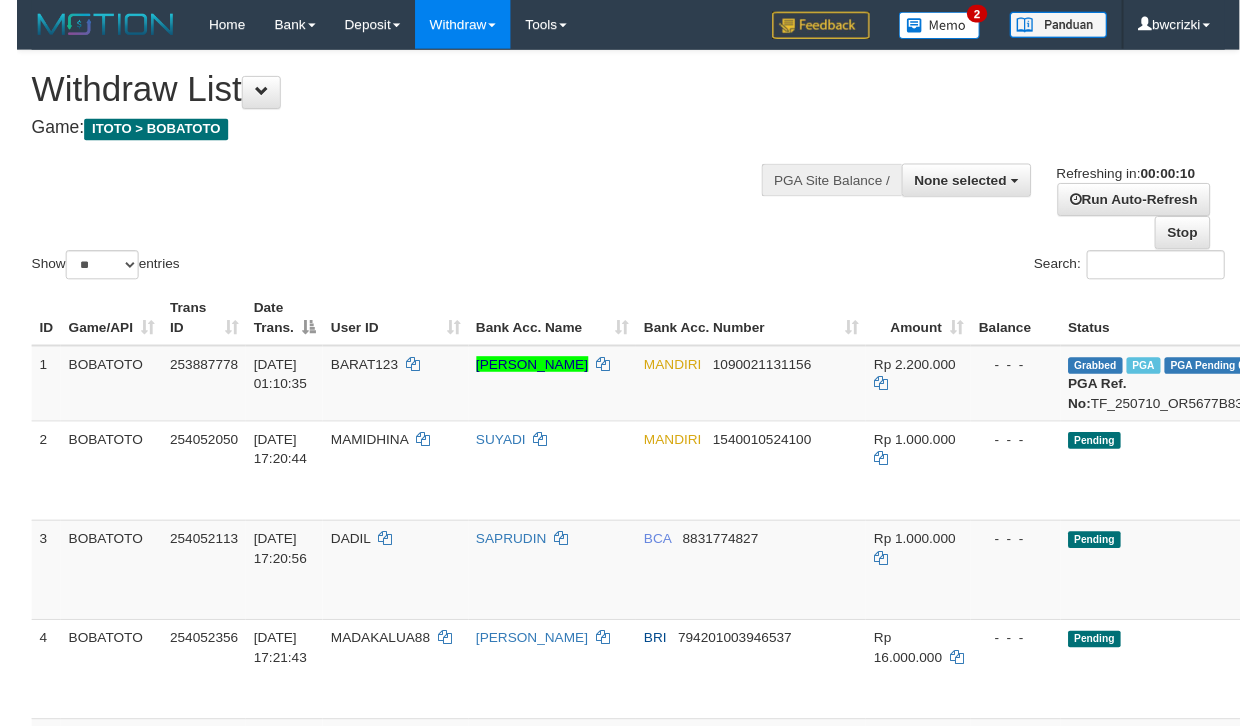 scroll, scrollTop: 0, scrollLeft: 0, axis: both 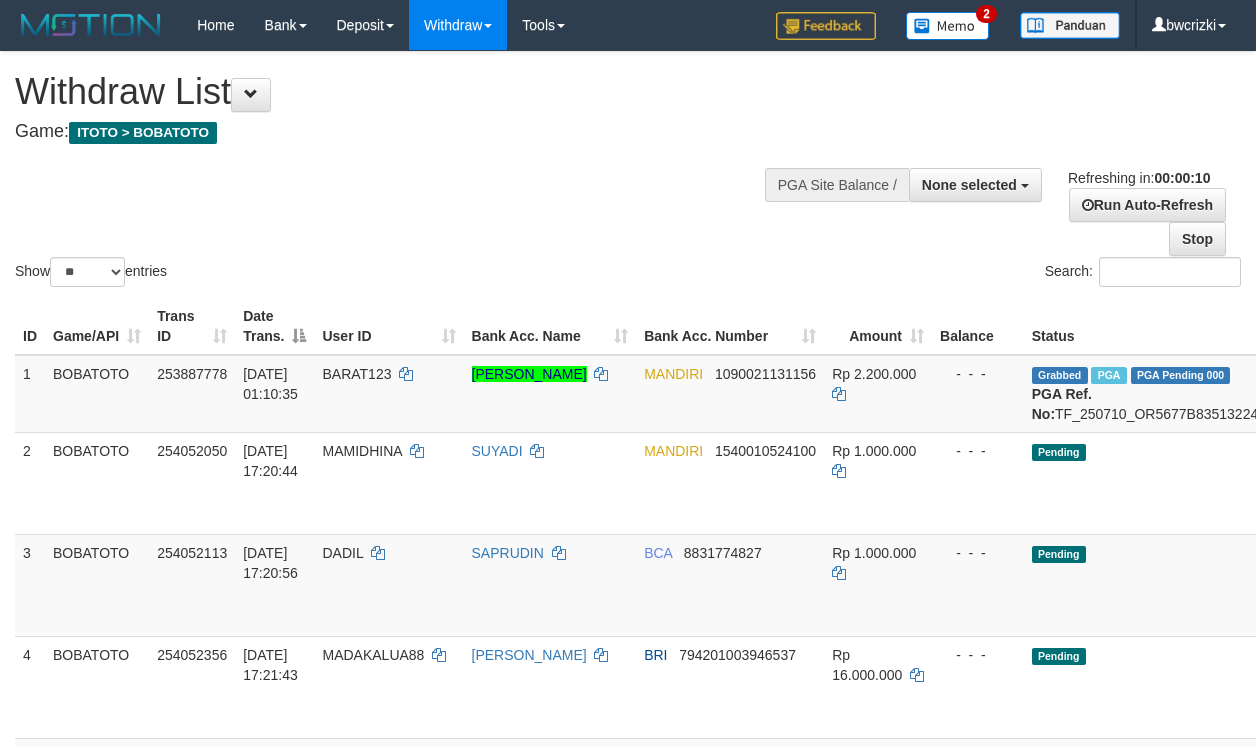 select 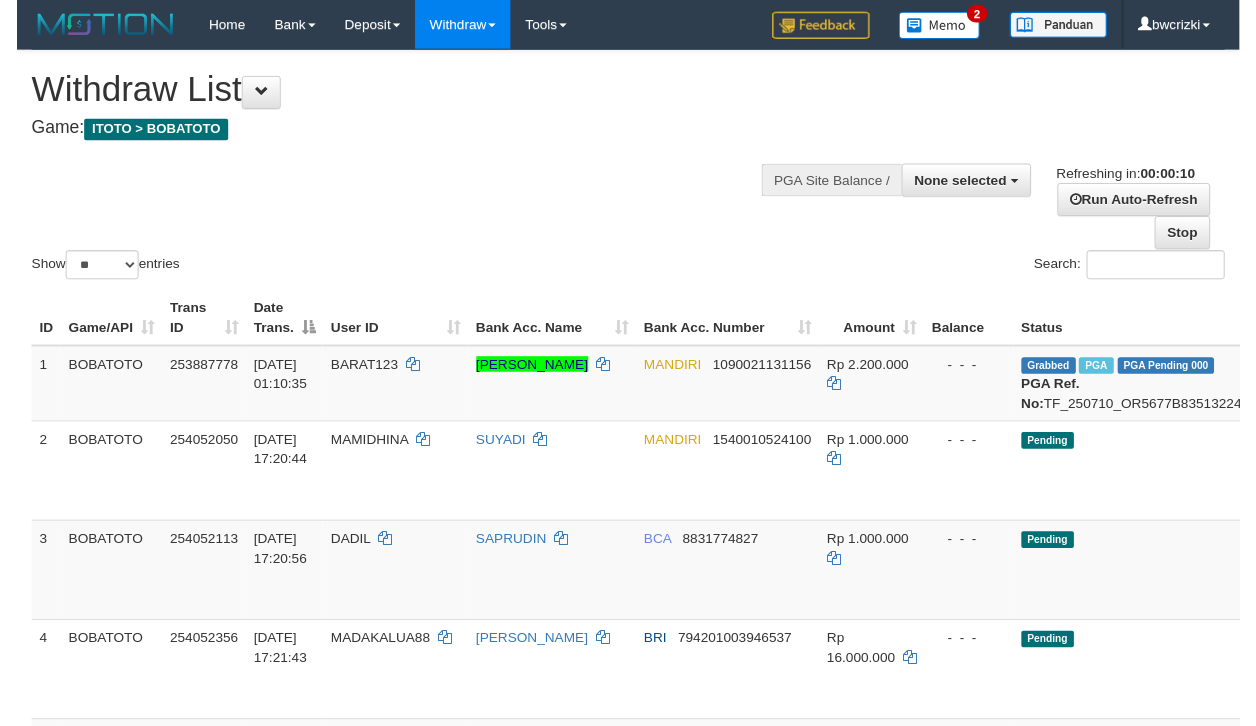 scroll, scrollTop: 0, scrollLeft: 0, axis: both 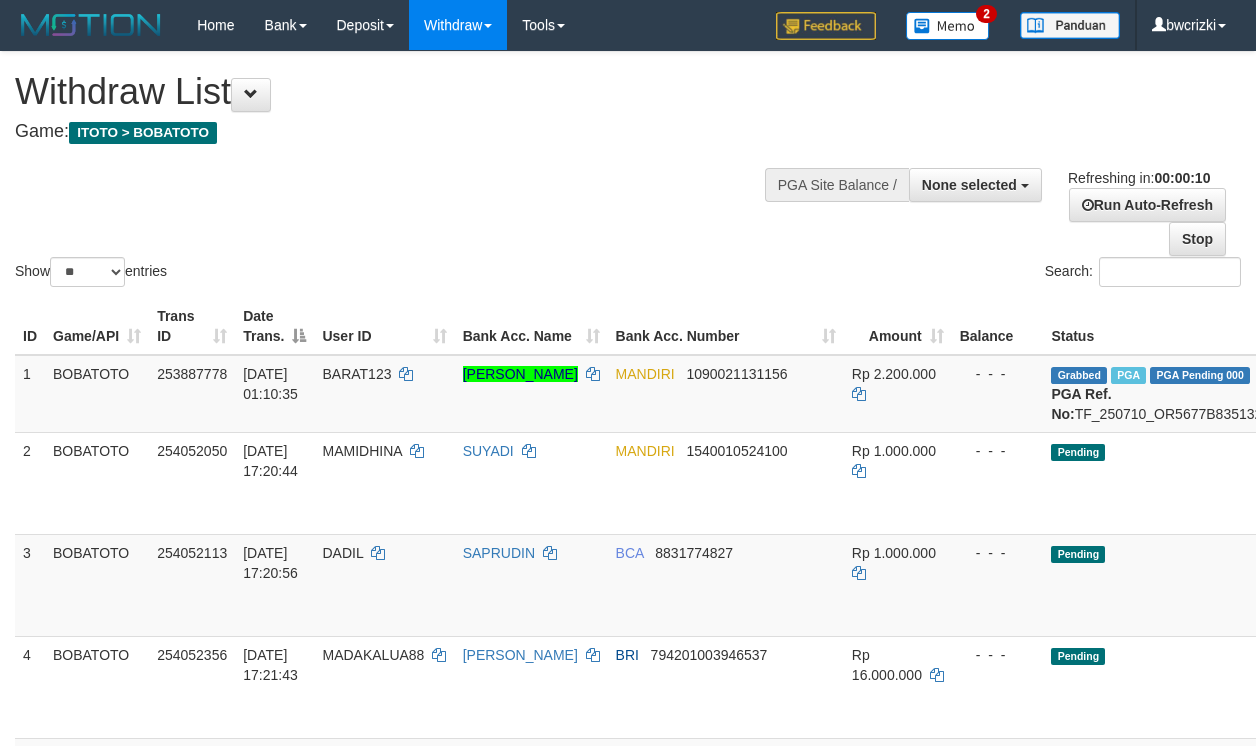 select 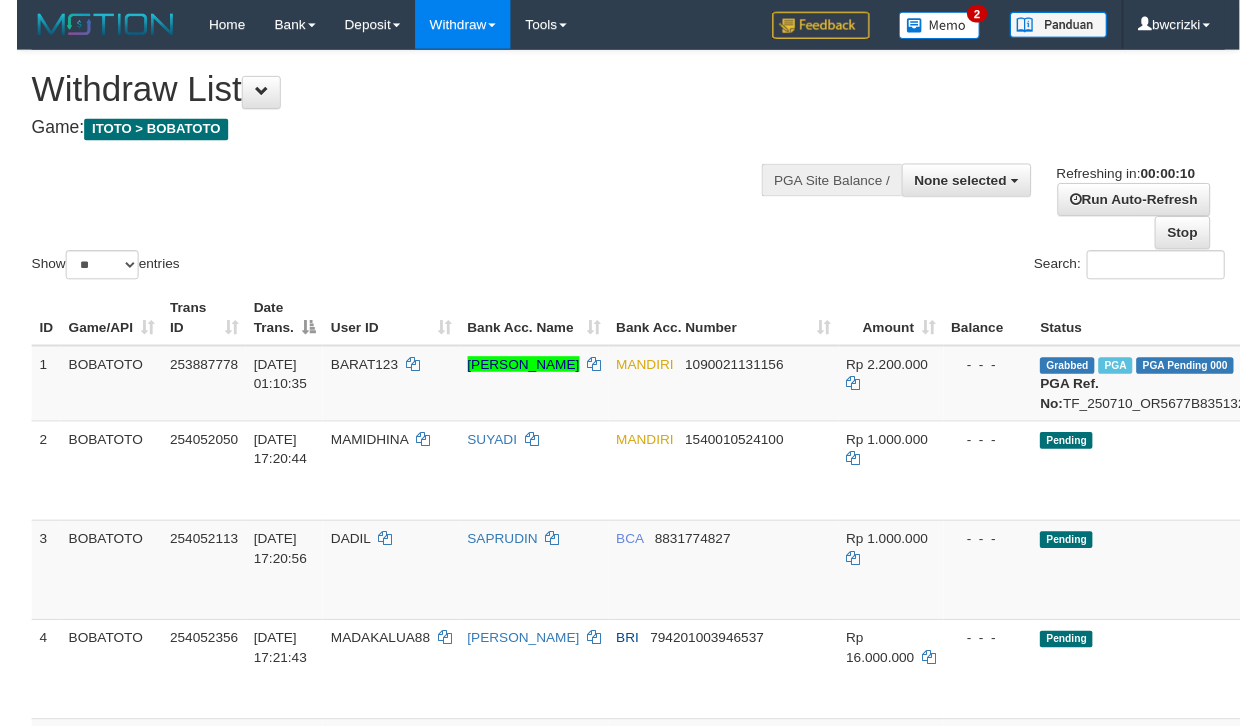 scroll, scrollTop: 0, scrollLeft: 0, axis: both 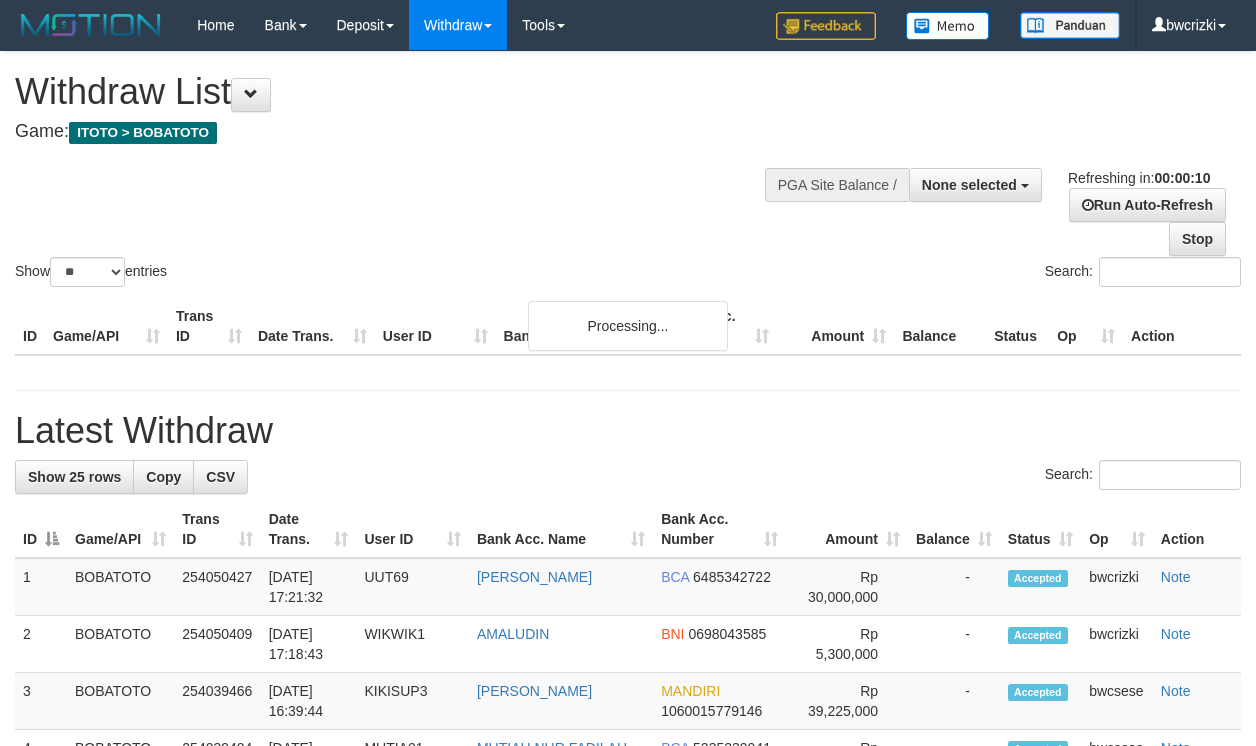 select 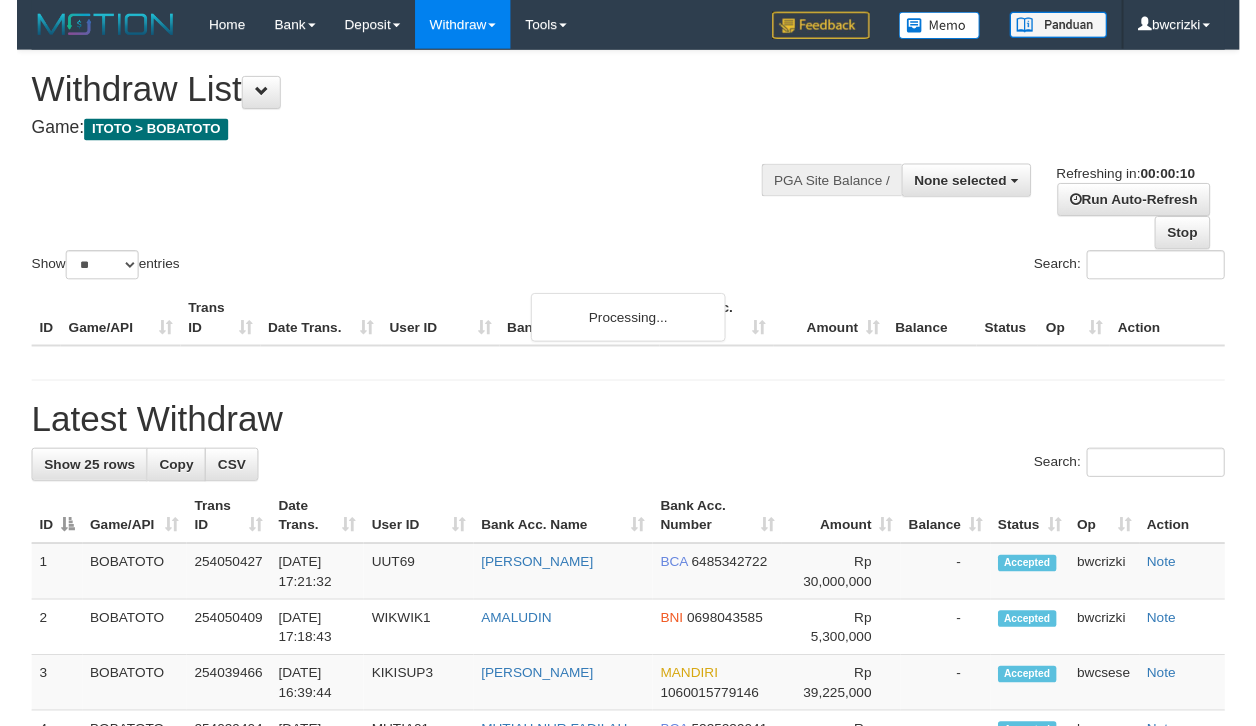 scroll, scrollTop: 0, scrollLeft: 0, axis: both 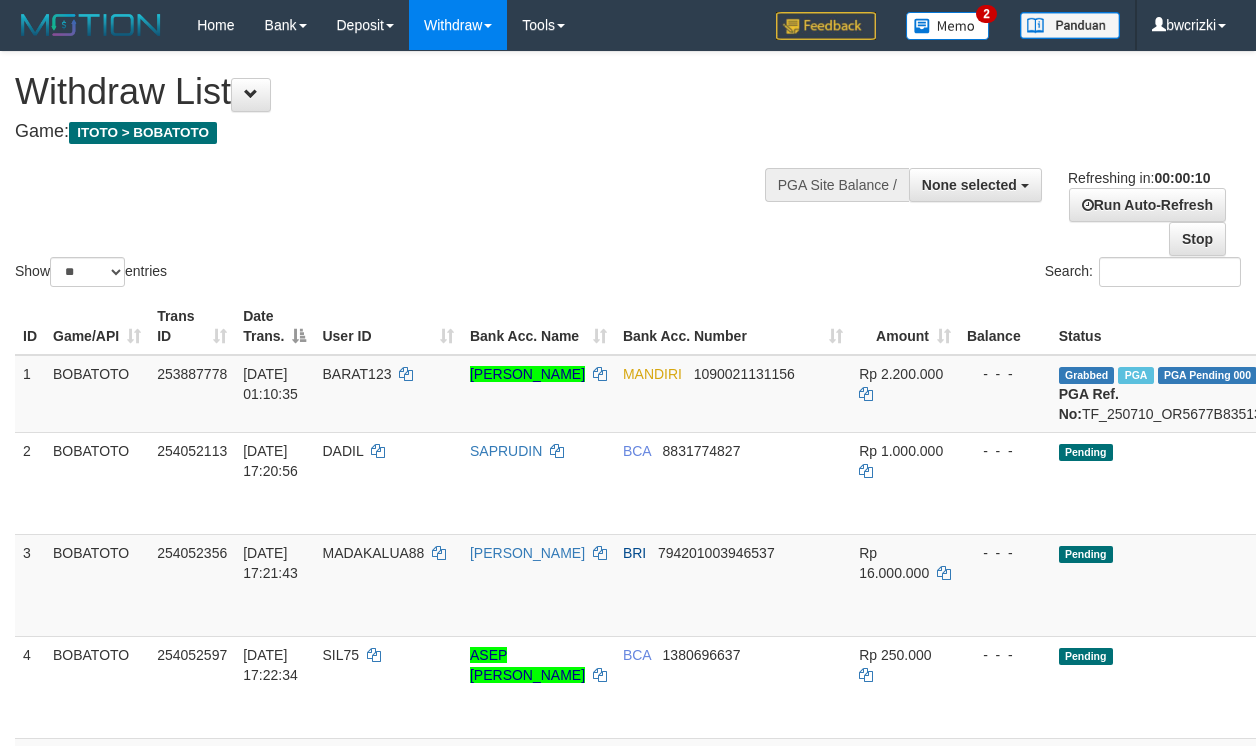 select 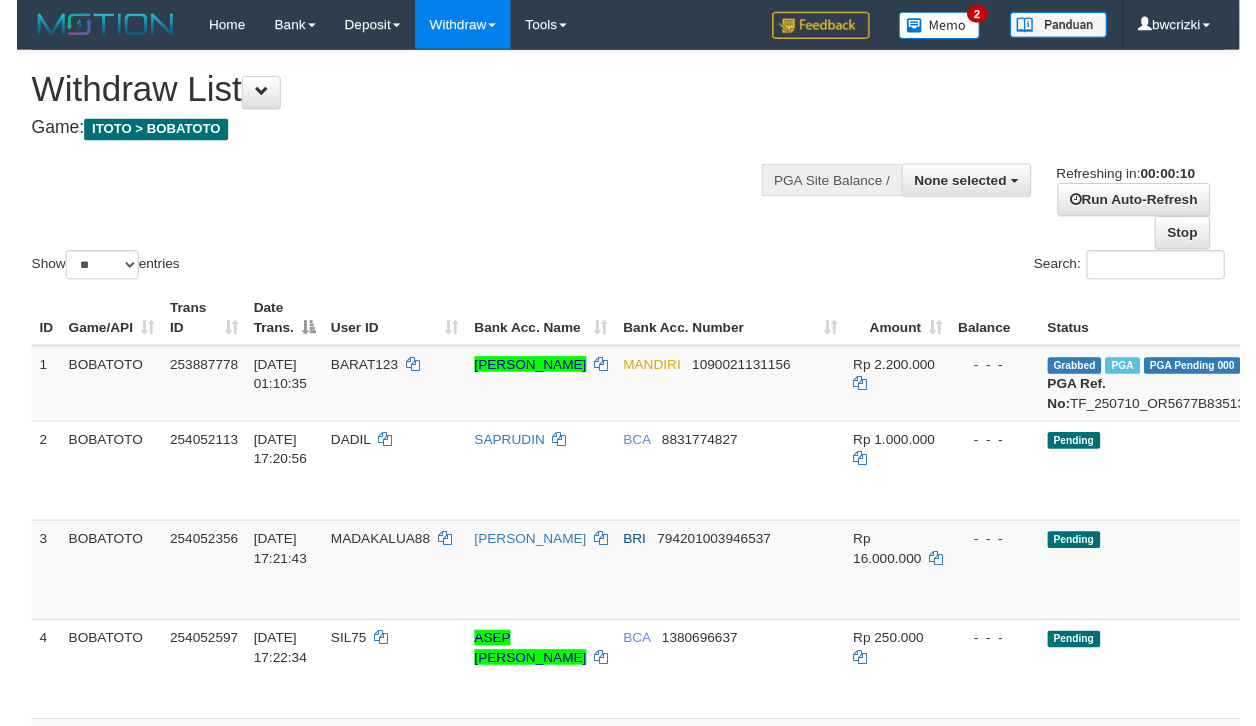 scroll, scrollTop: 0, scrollLeft: 0, axis: both 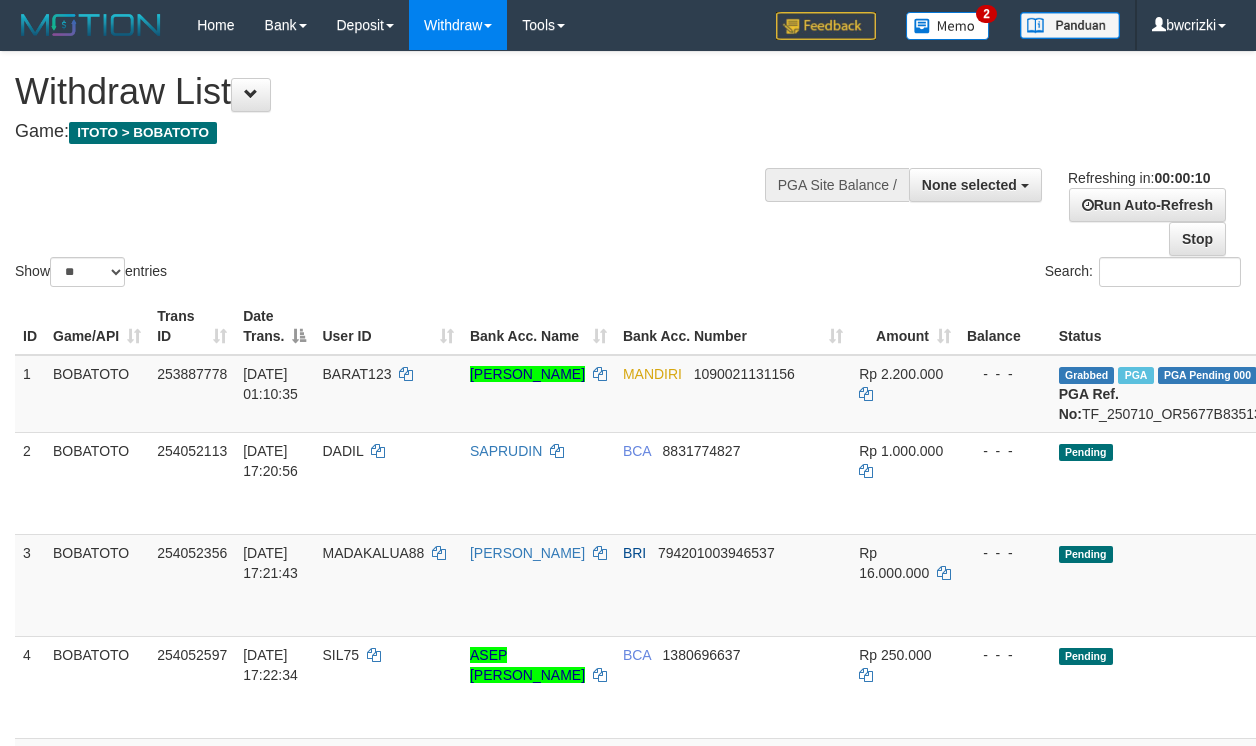 select 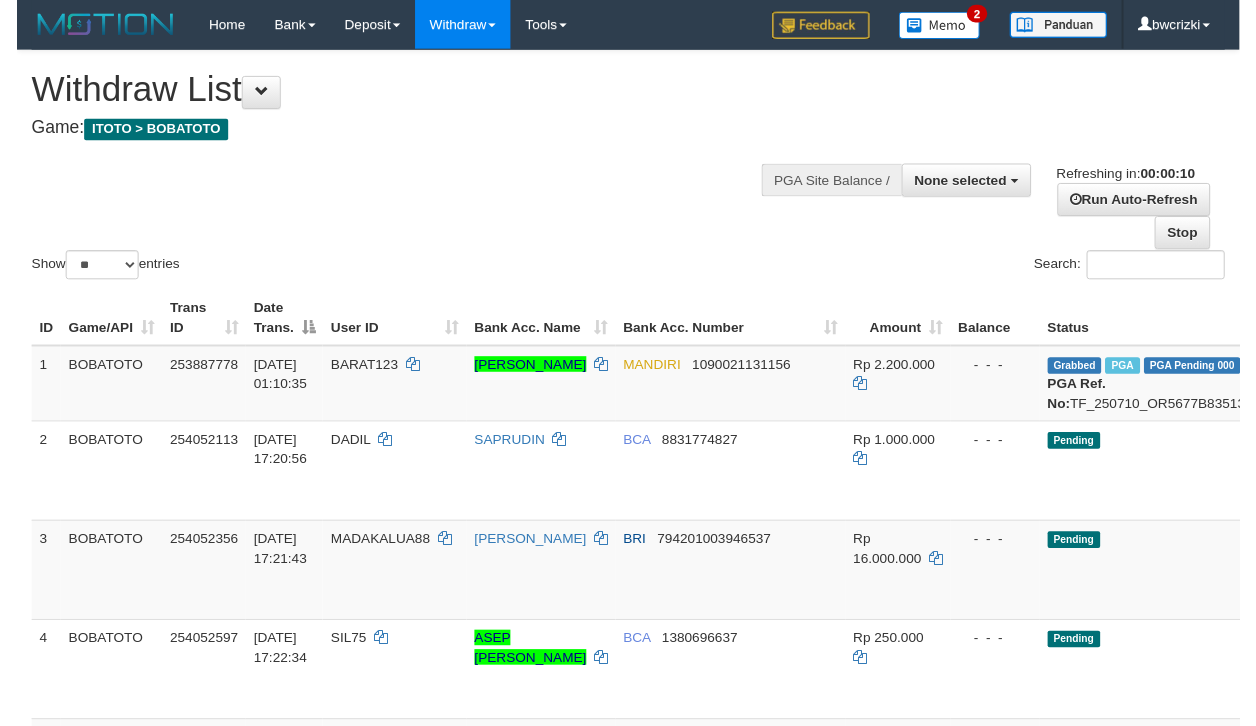 scroll, scrollTop: 0, scrollLeft: 0, axis: both 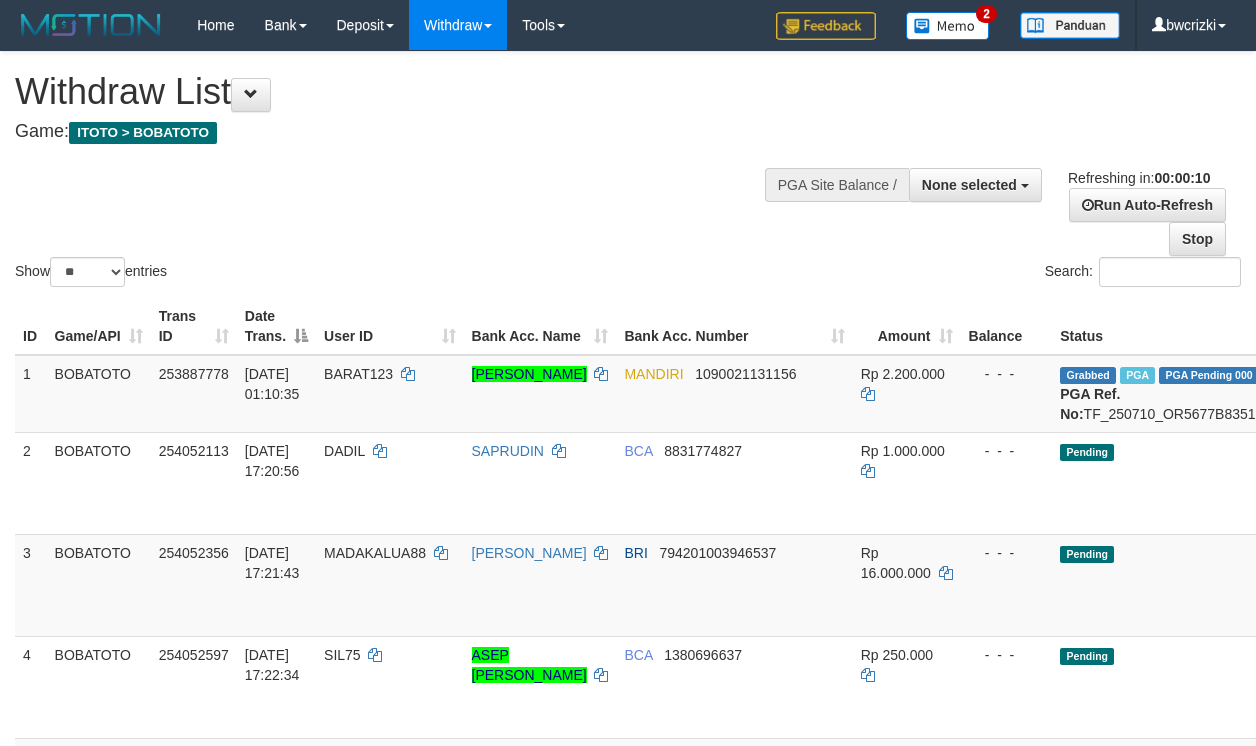 select 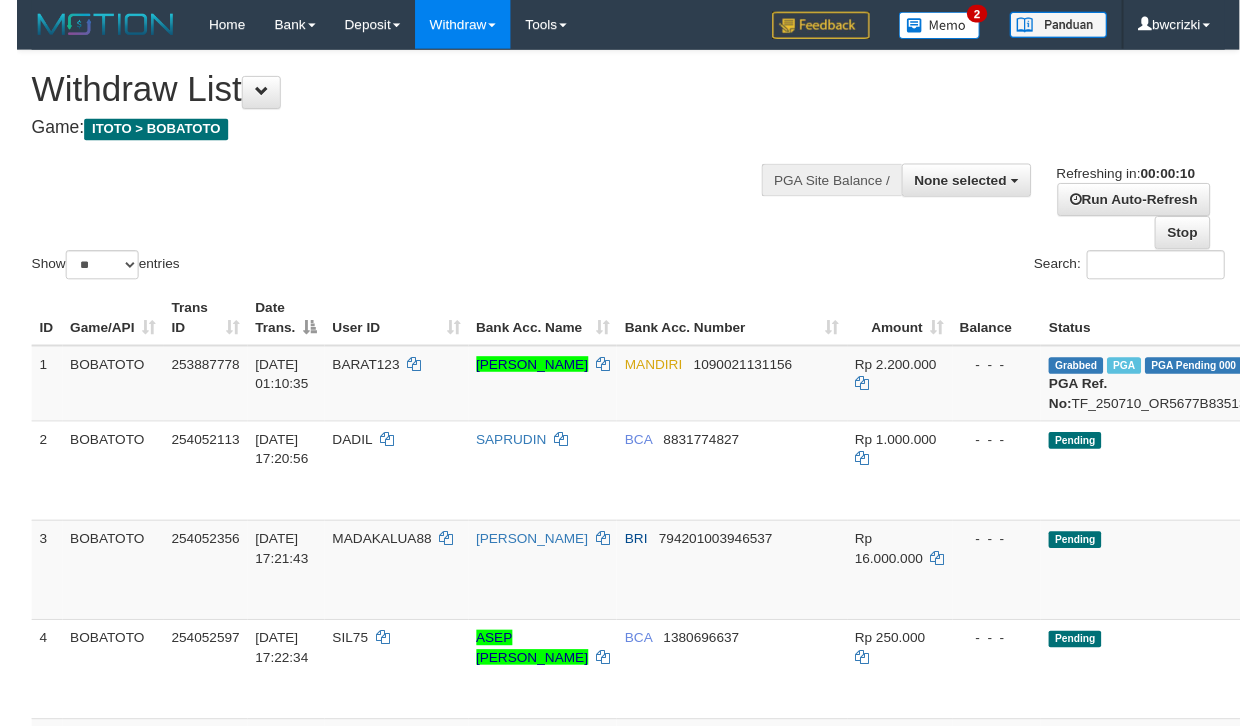 scroll, scrollTop: 0, scrollLeft: 0, axis: both 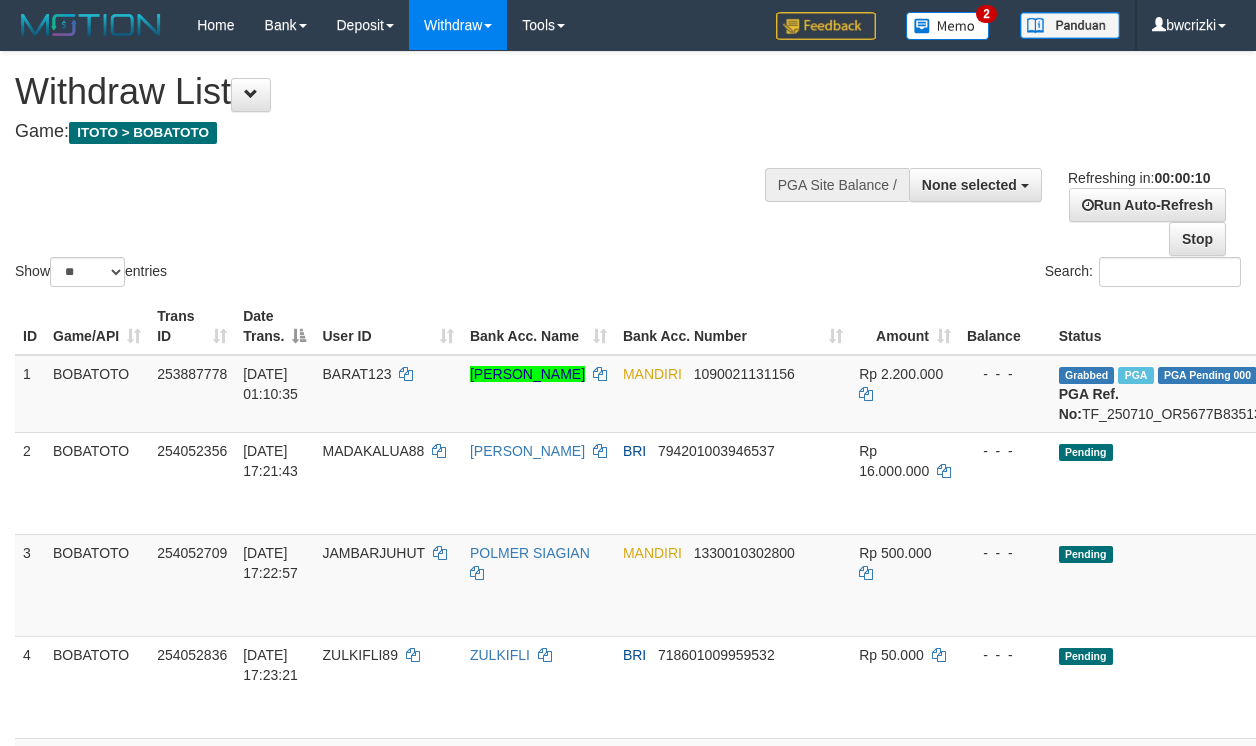 select 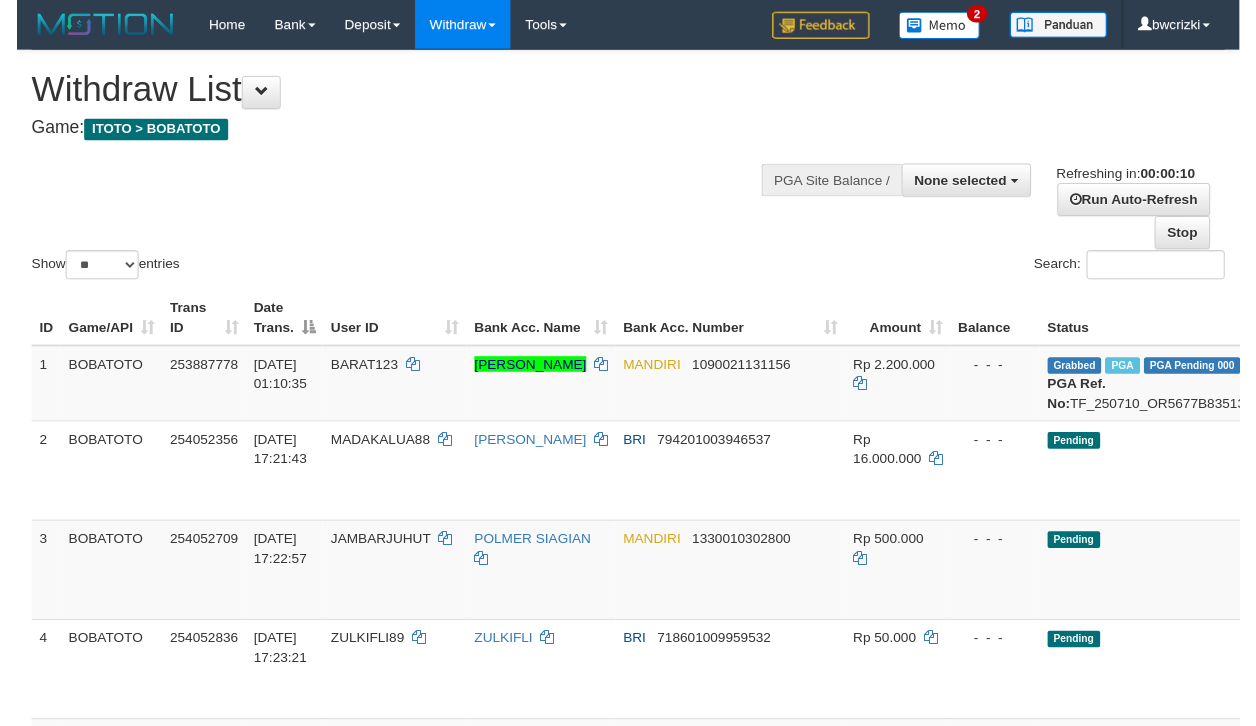 scroll, scrollTop: 0, scrollLeft: 0, axis: both 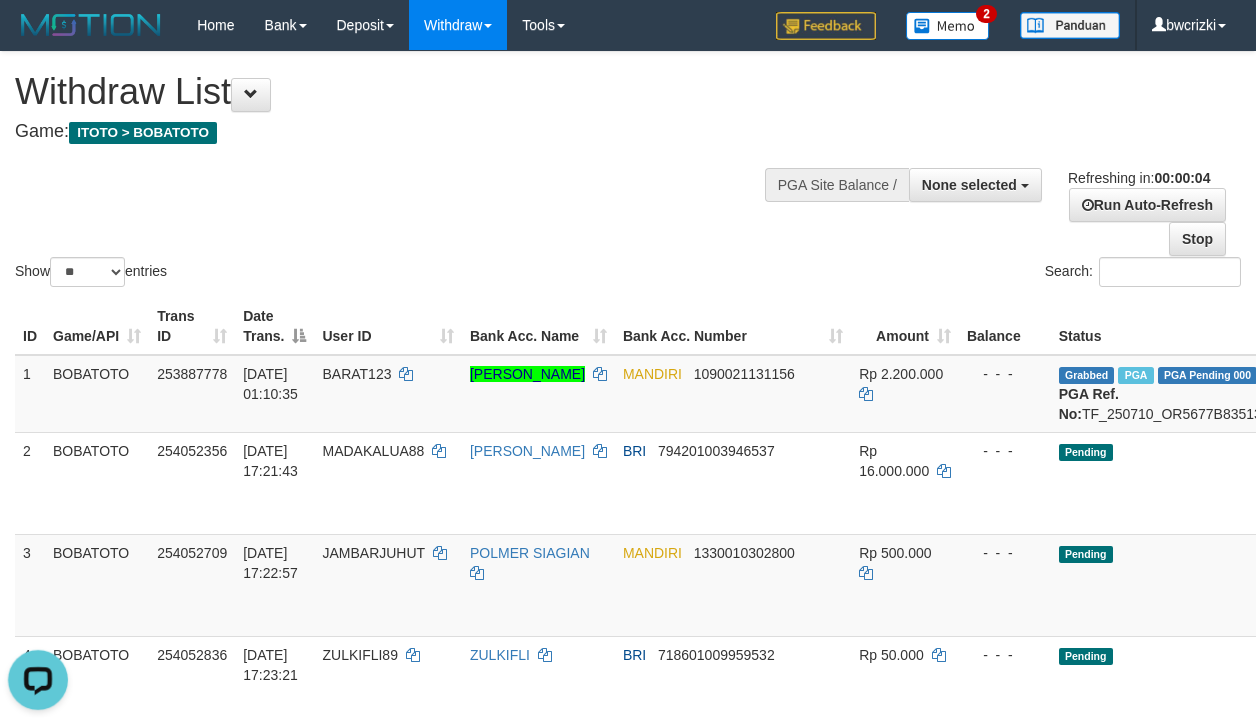 drag, startPoint x: 561, startPoint y: 221, endPoint x: 537, endPoint y: 238, distance: 29.410883 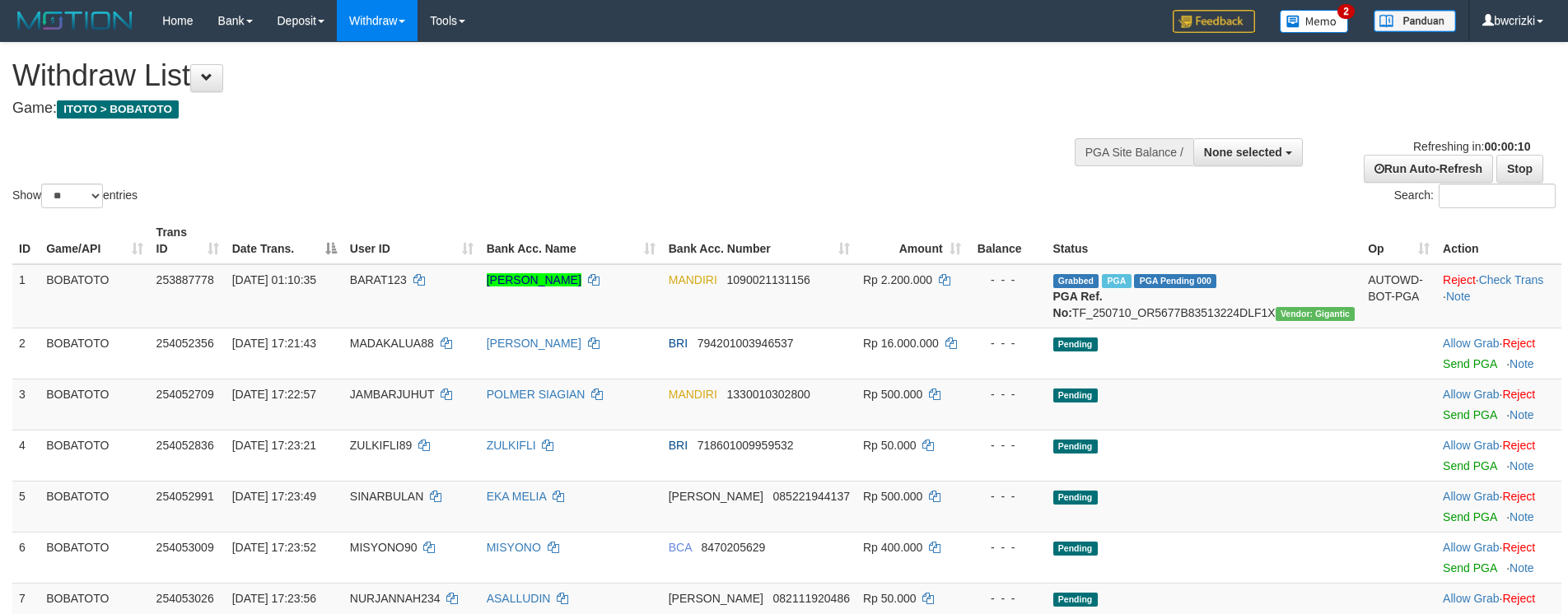 select 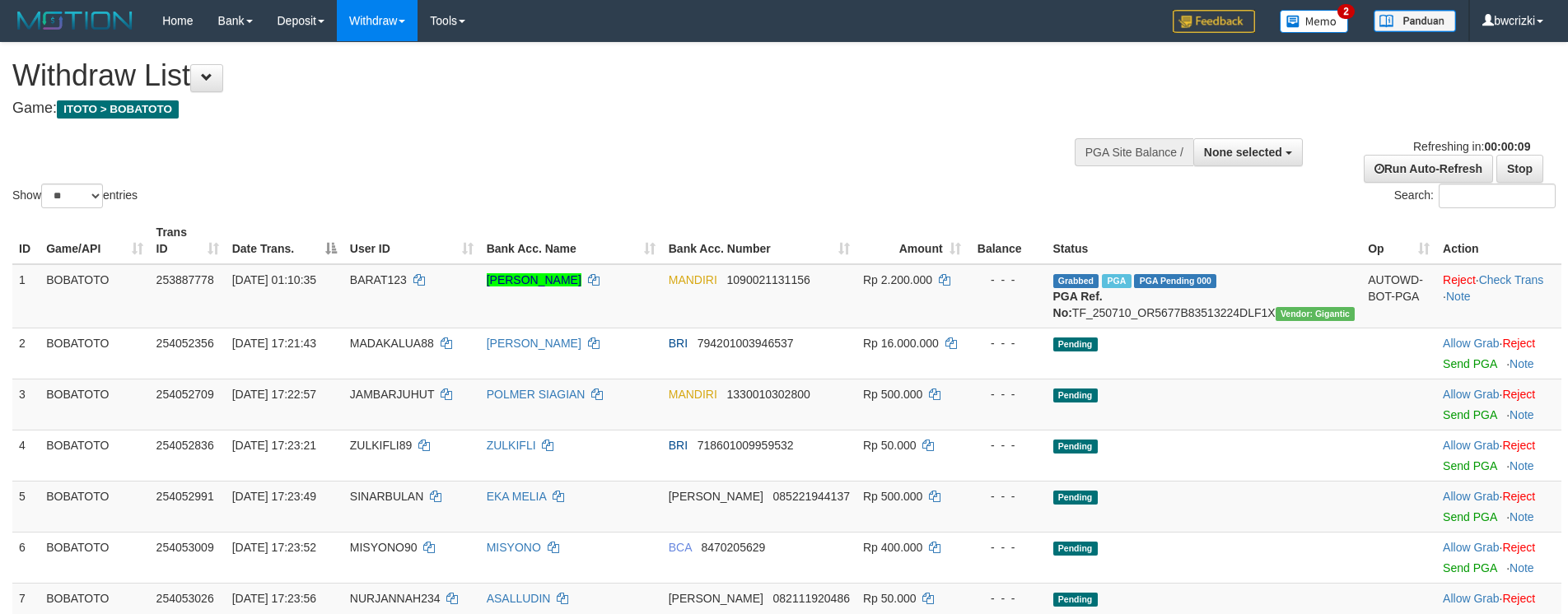 click on "Show  ** ** ** ***  entries Search:" at bounding box center [784, 127] 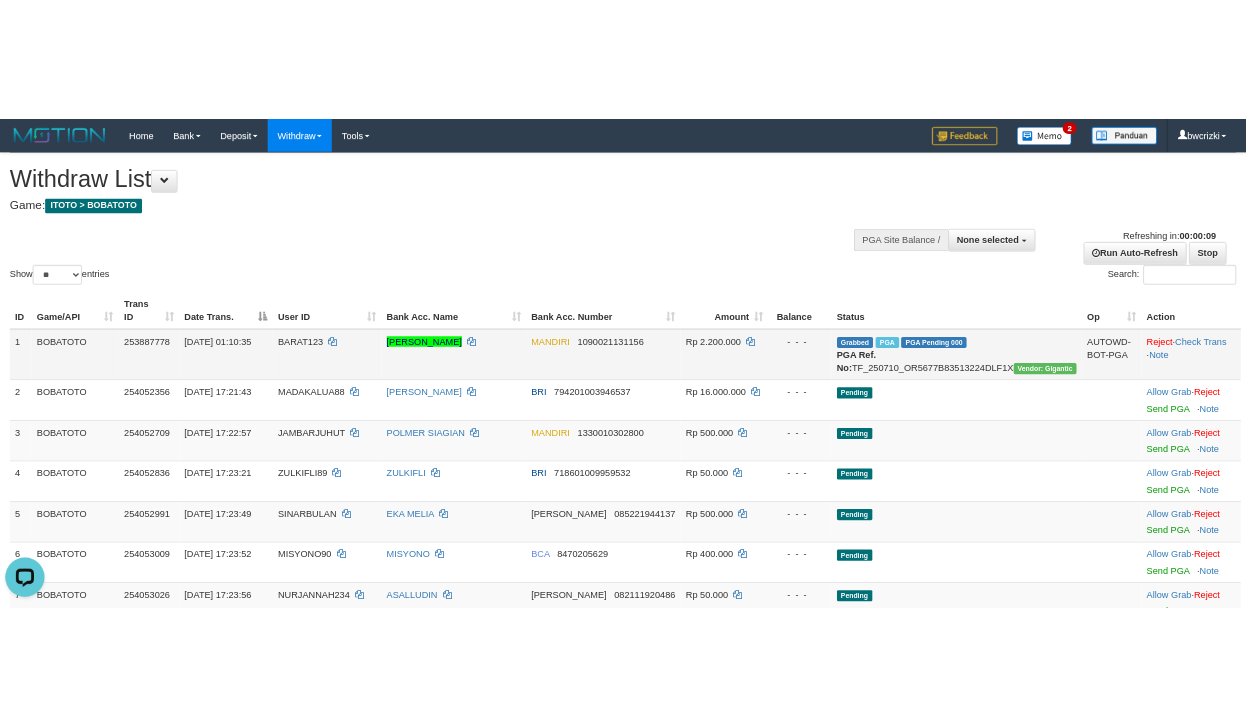 scroll, scrollTop: 0, scrollLeft: 0, axis: both 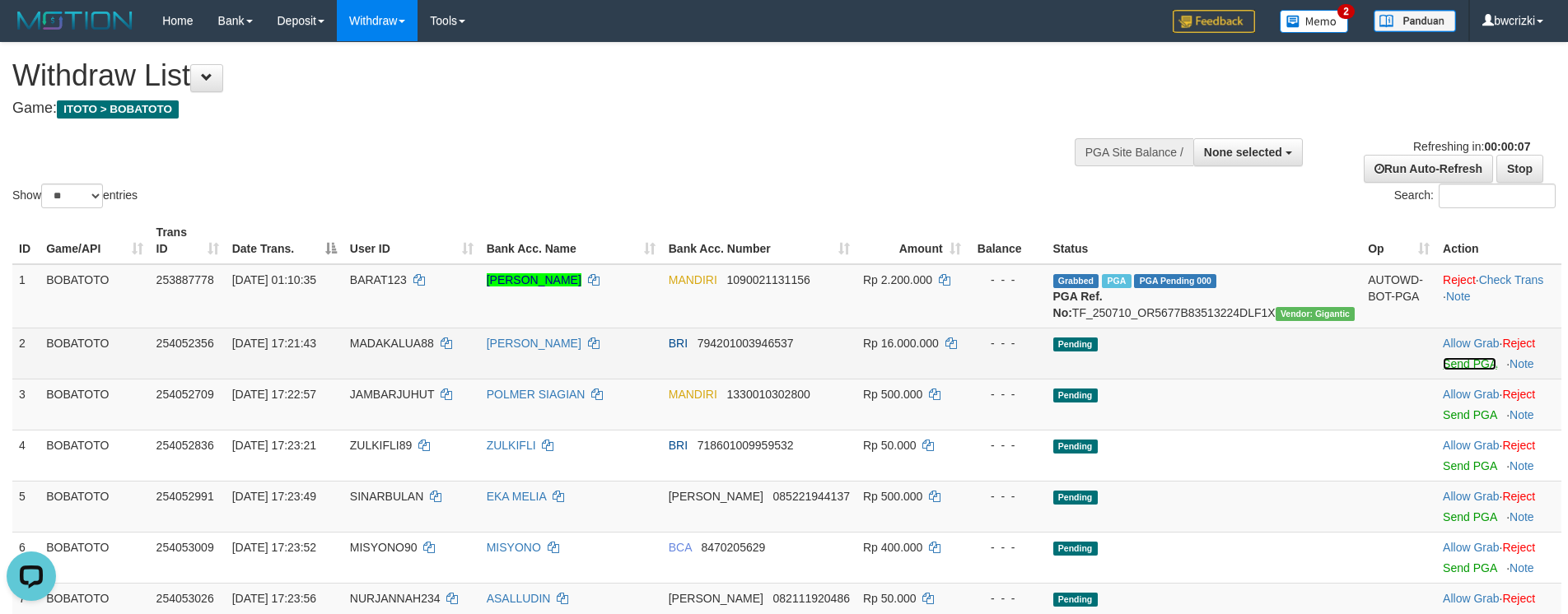 click on "Send PGA" at bounding box center [1469, 364] 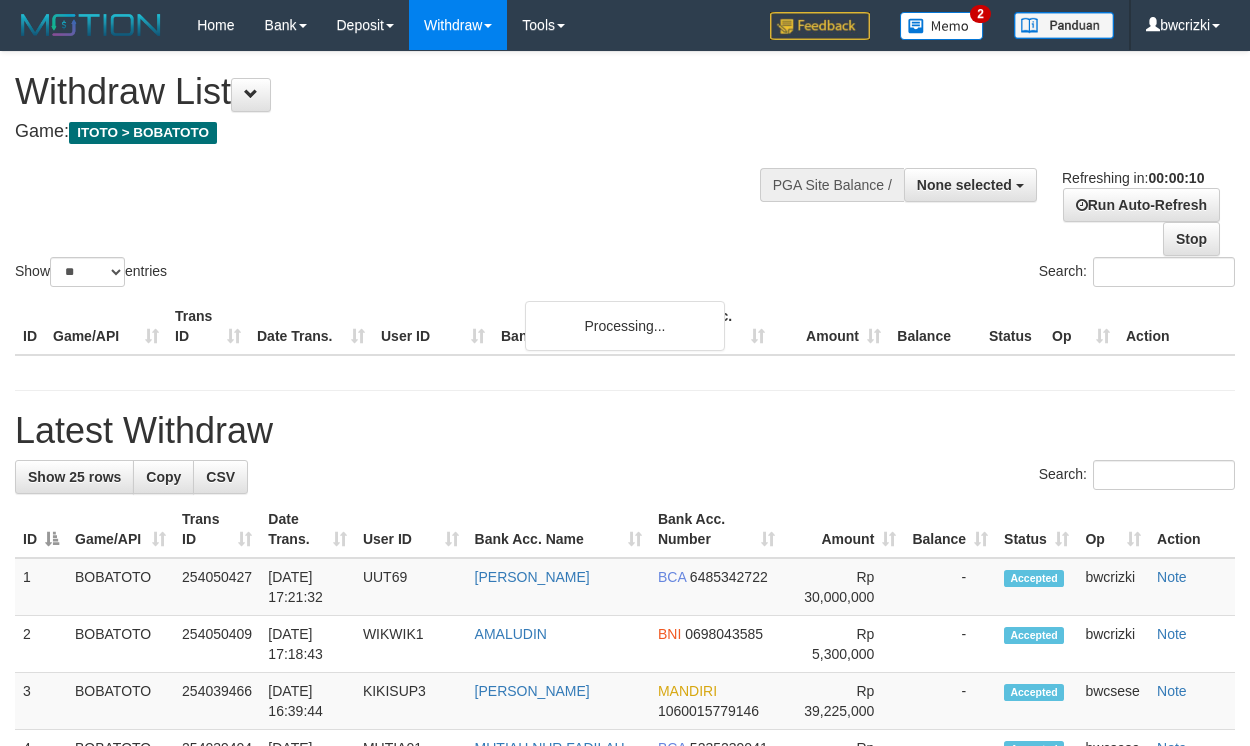 select 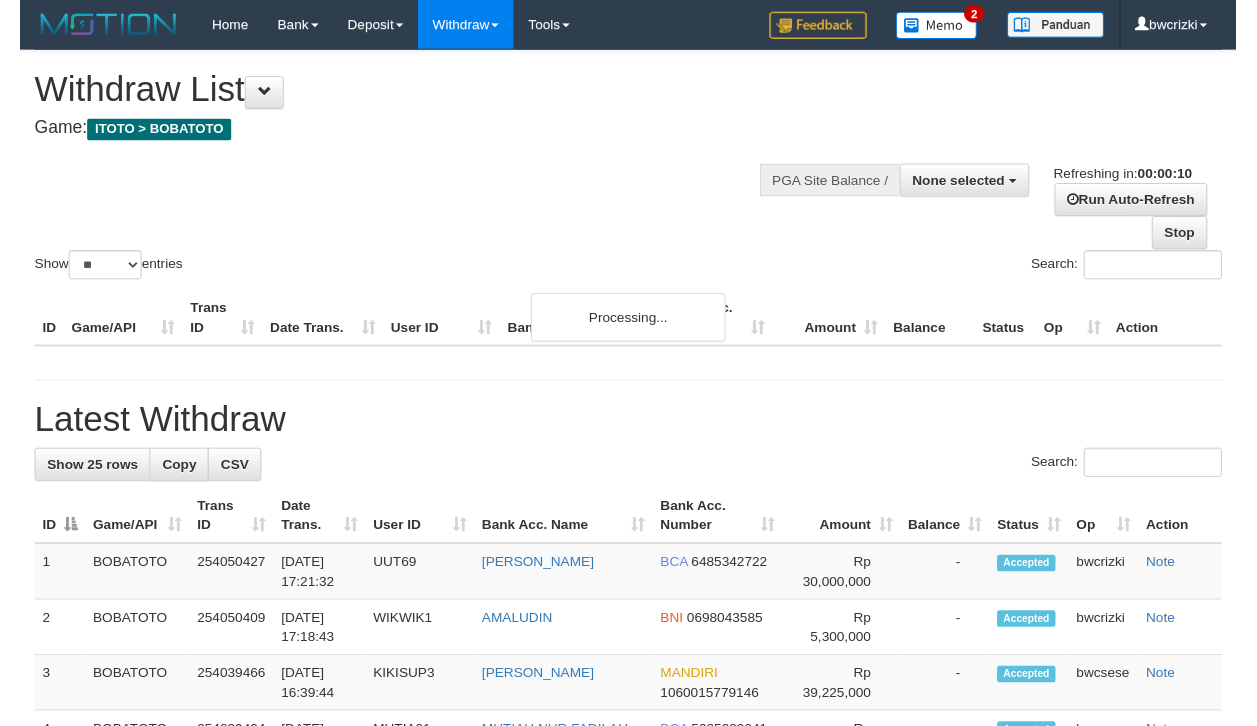 scroll, scrollTop: 0, scrollLeft: 0, axis: both 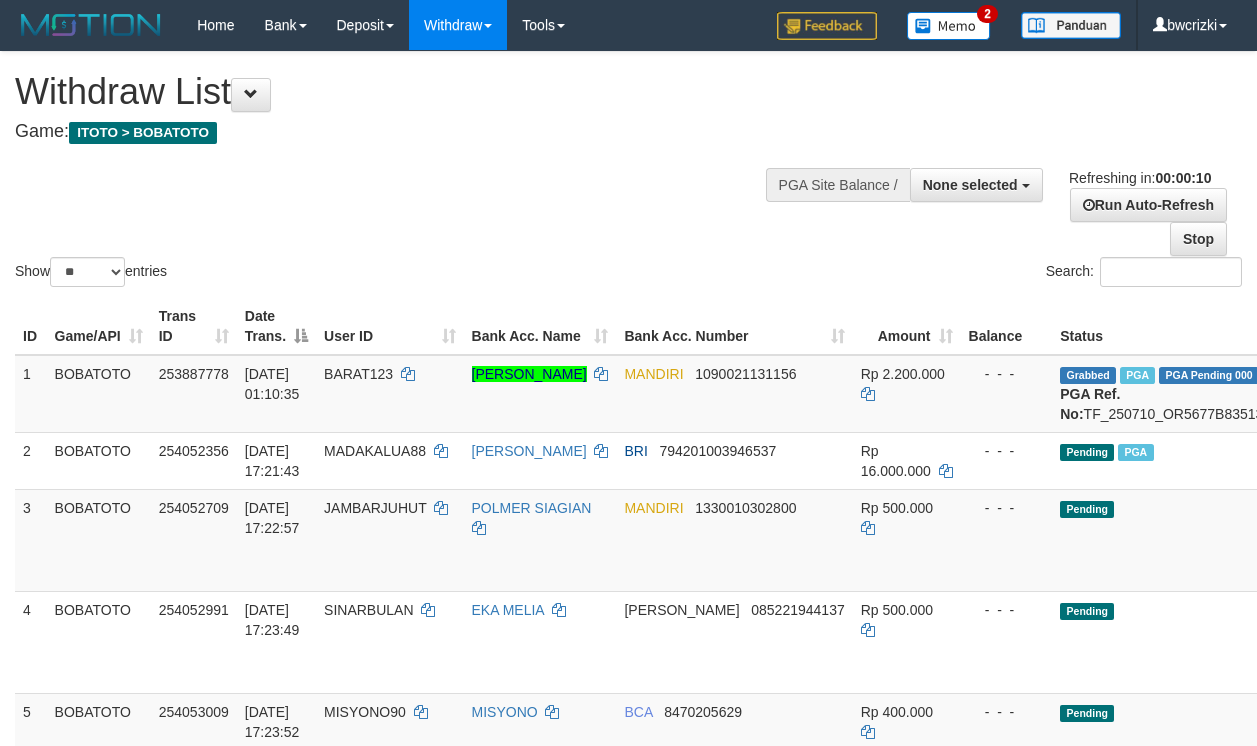select 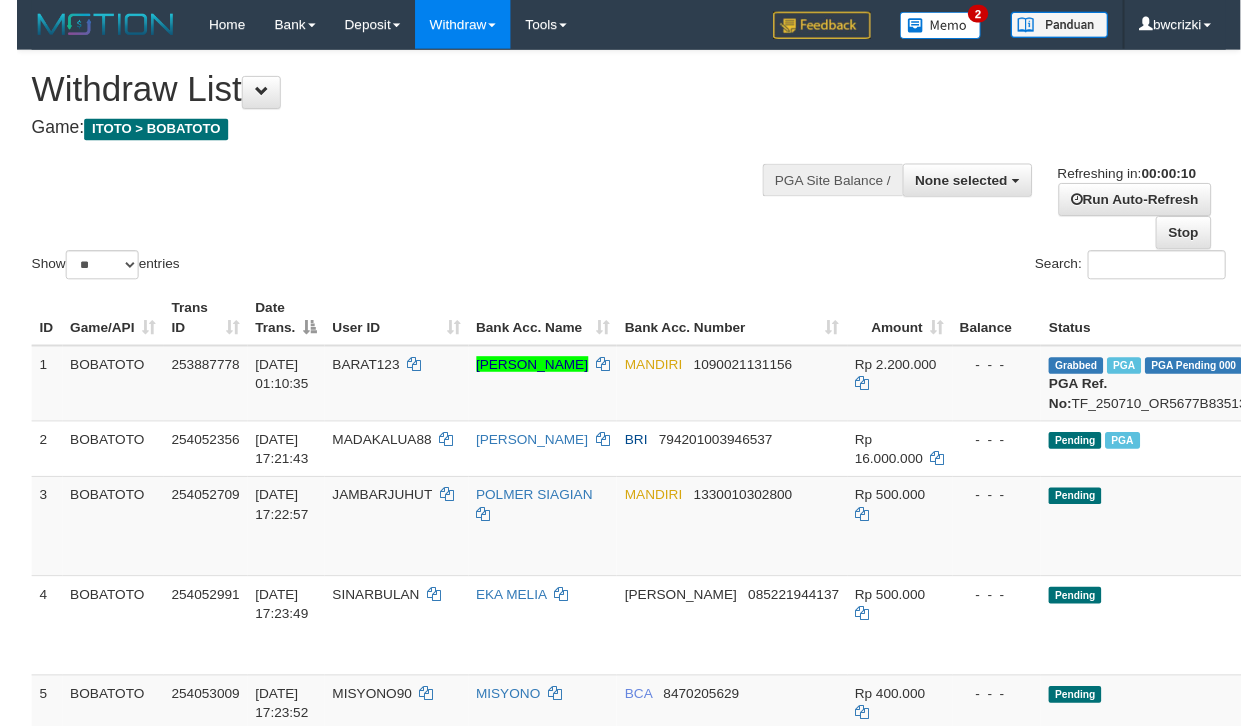 scroll, scrollTop: 0, scrollLeft: 0, axis: both 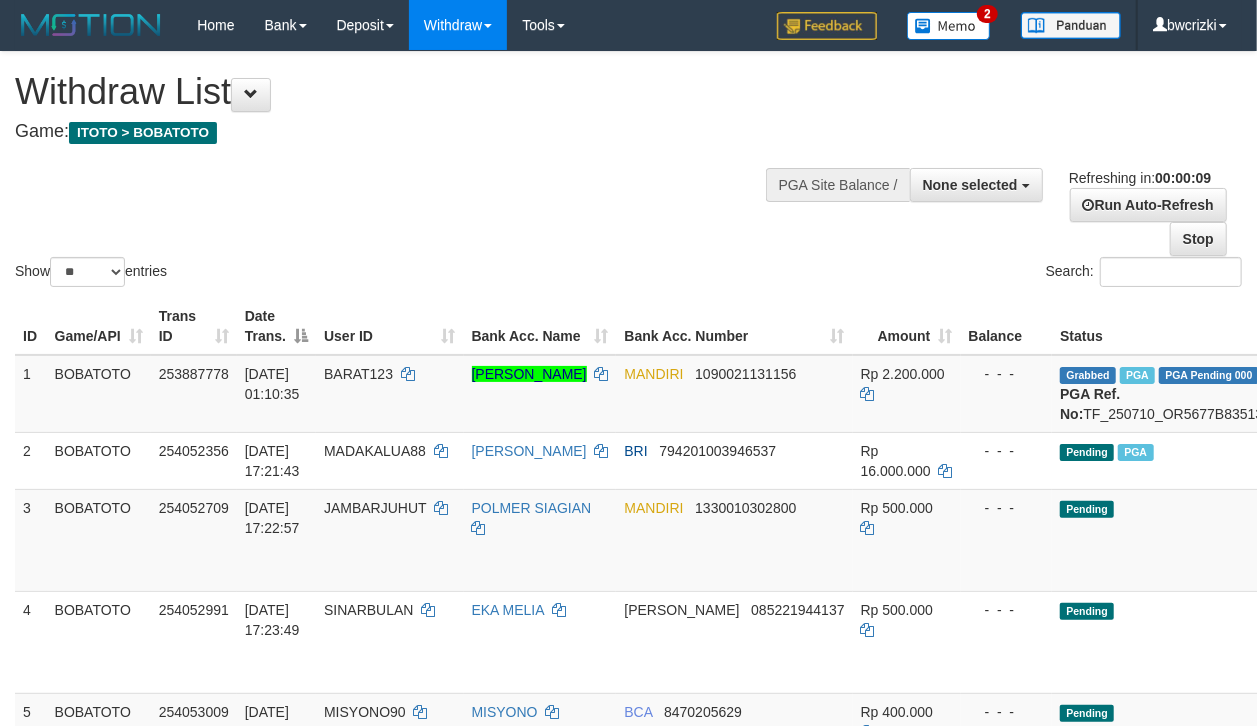 click on "Show  ** ** ** ***  entries Search:" at bounding box center [628, 171] 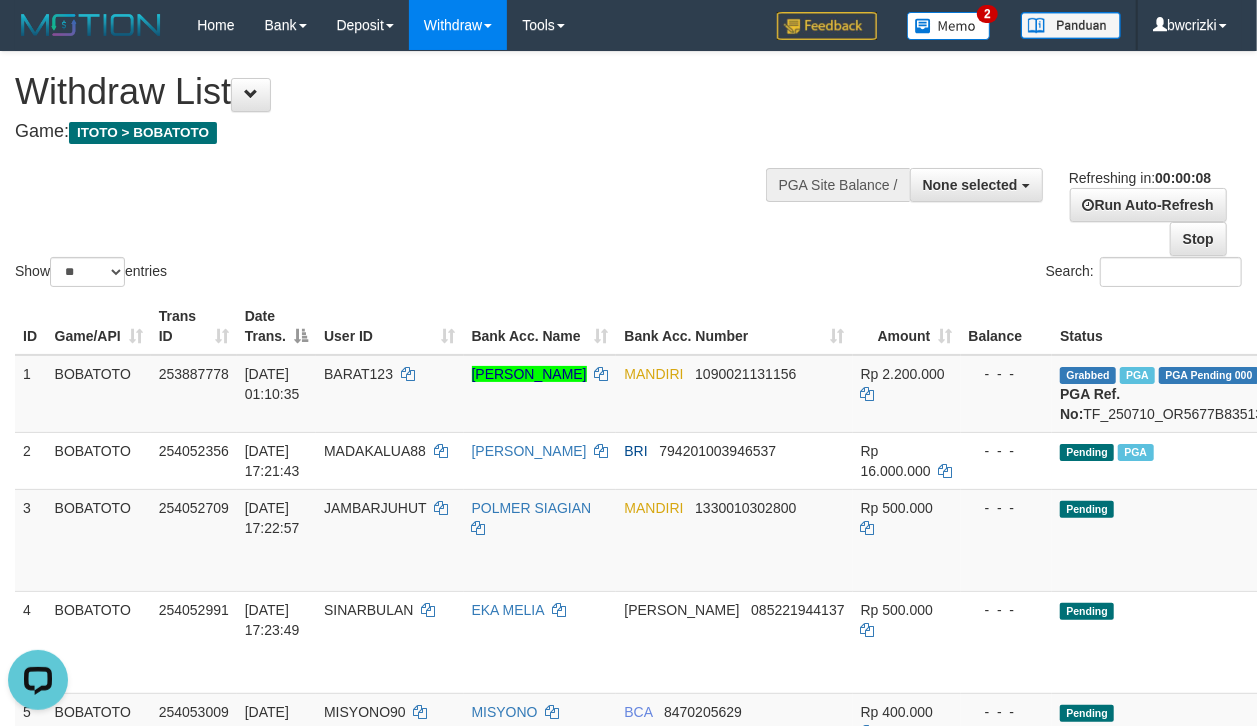 scroll, scrollTop: 0, scrollLeft: 0, axis: both 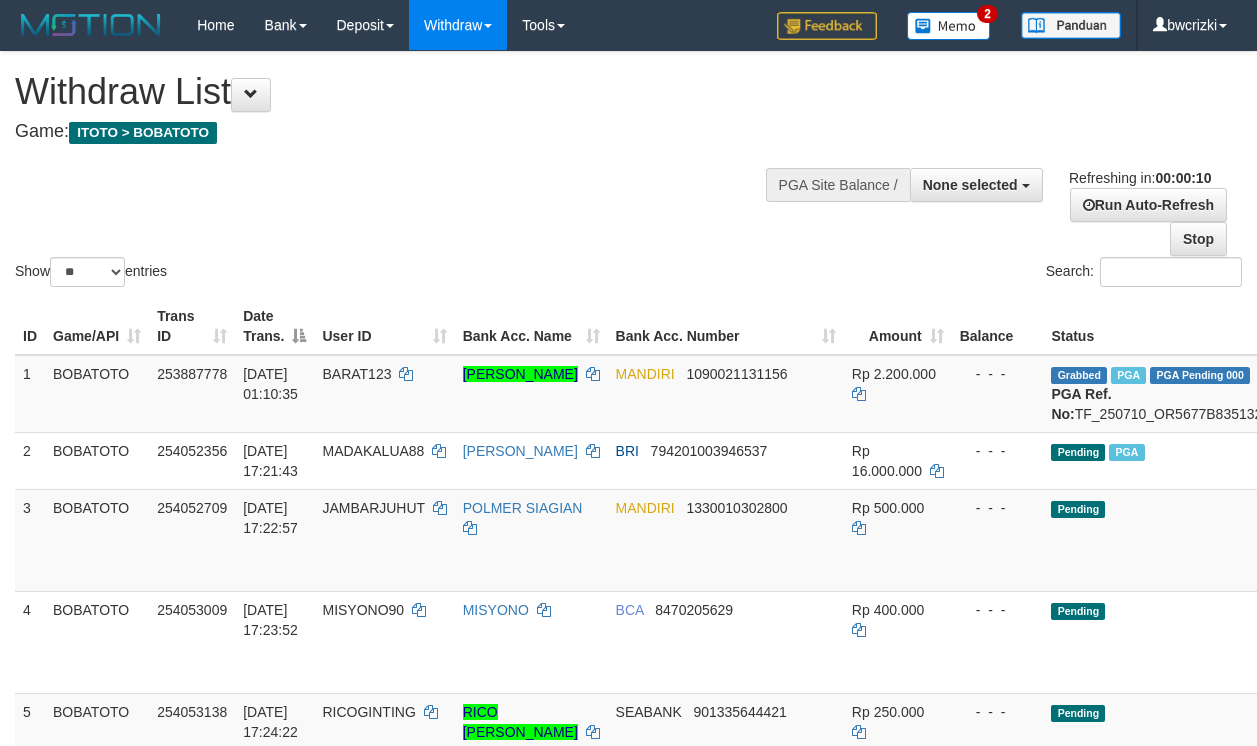 select 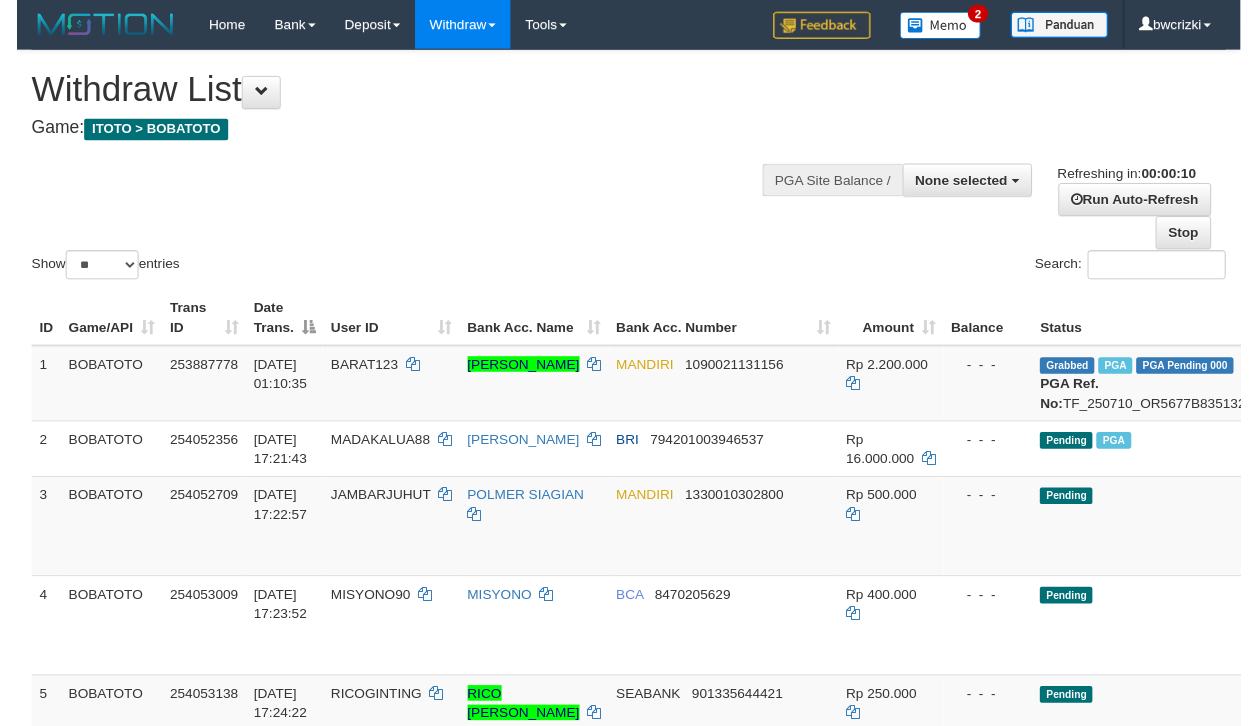 scroll, scrollTop: 0, scrollLeft: 0, axis: both 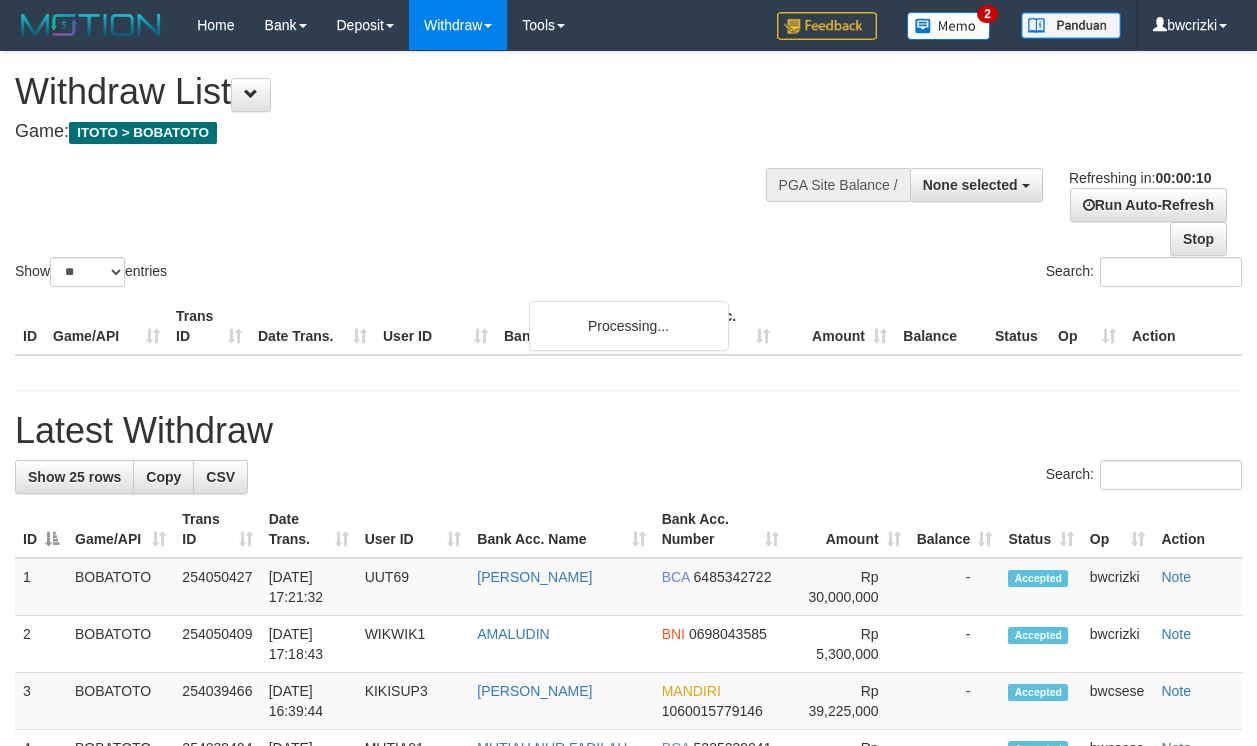 select 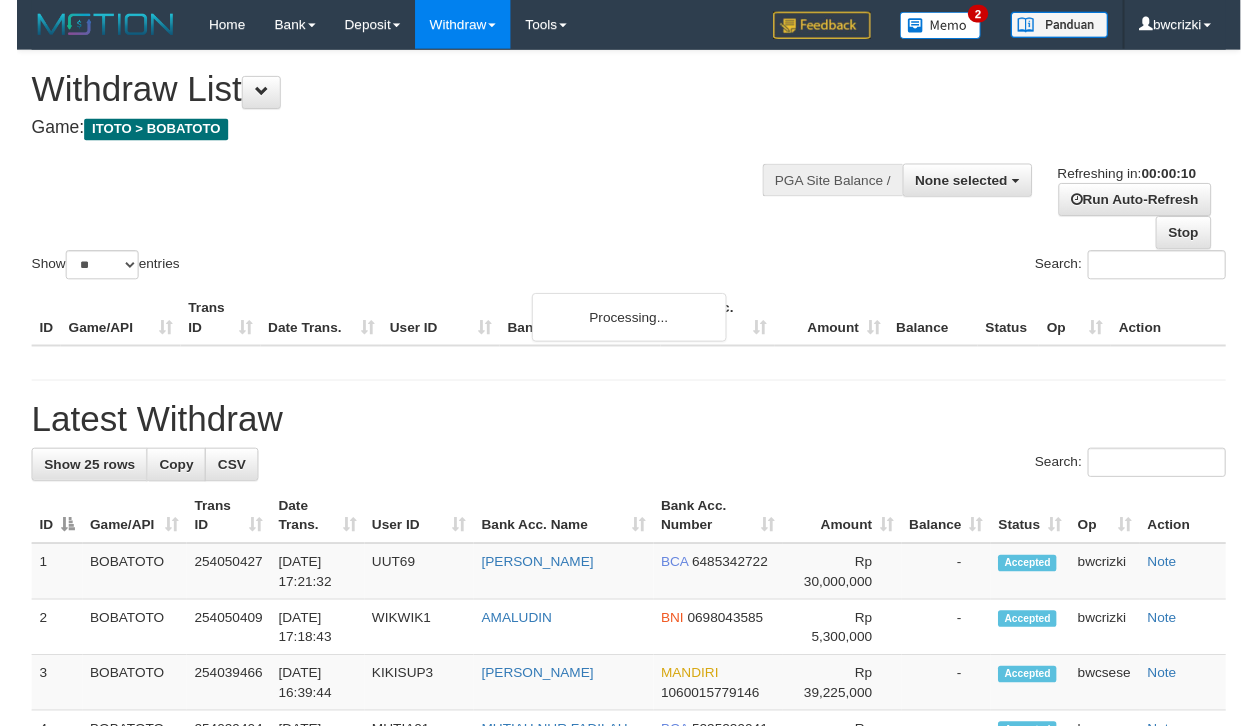 scroll, scrollTop: 0, scrollLeft: 0, axis: both 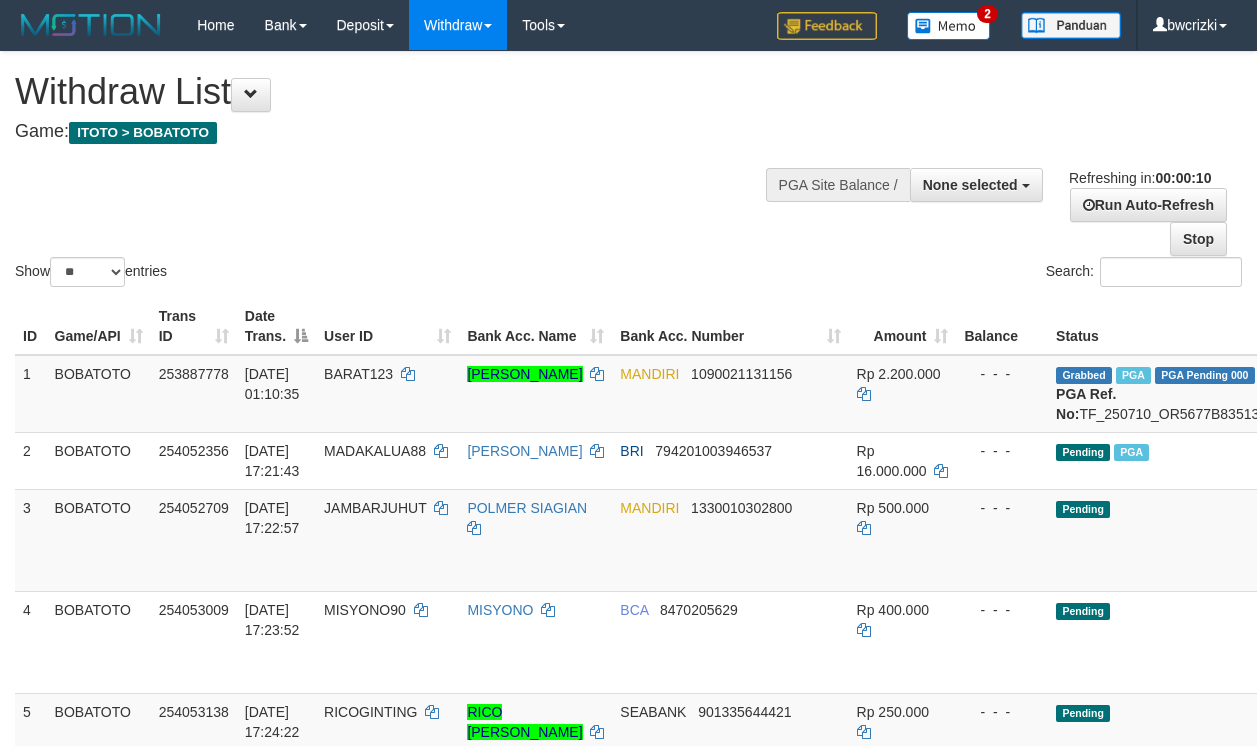 select 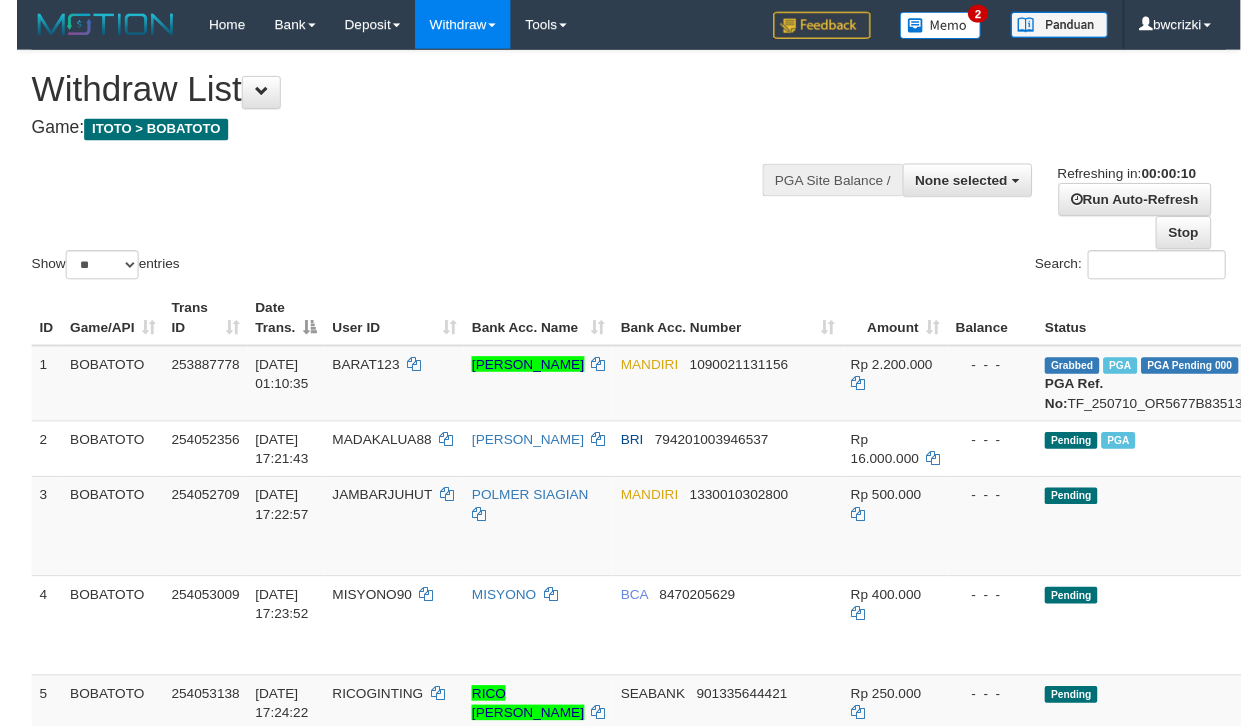 scroll, scrollTop: 0, scrollLeft: 0, axis: both 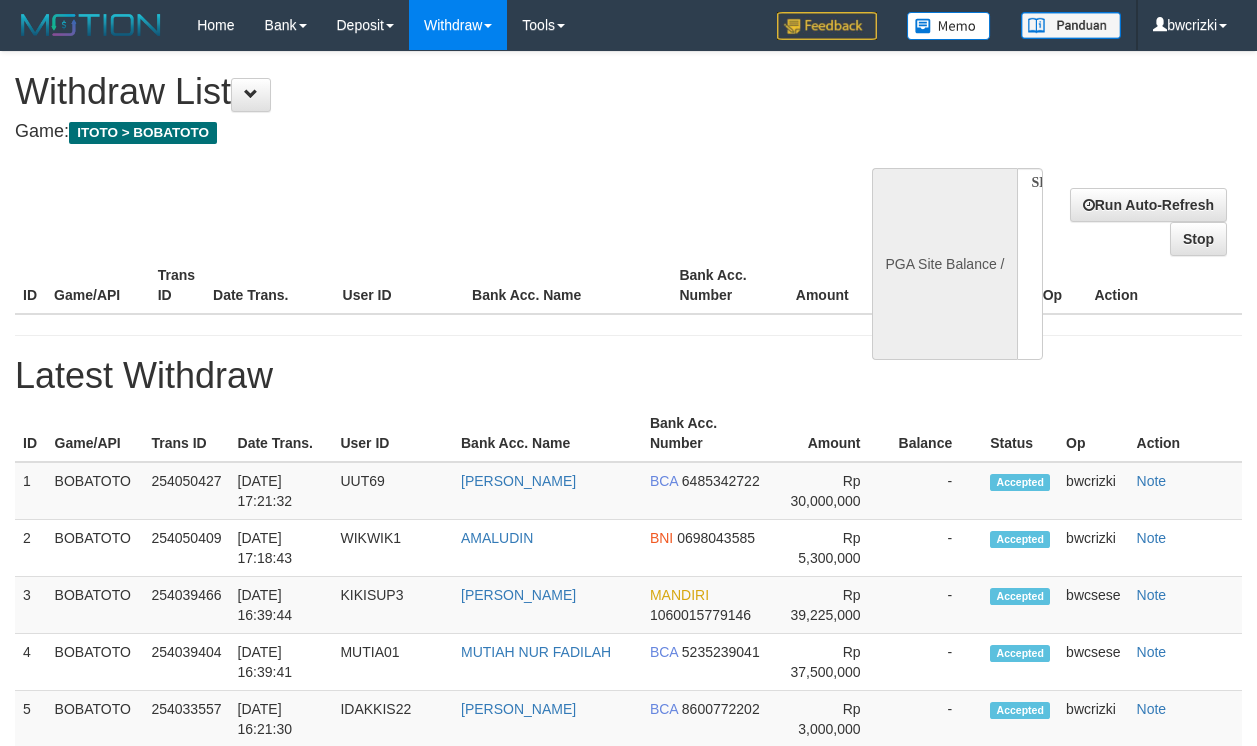 select 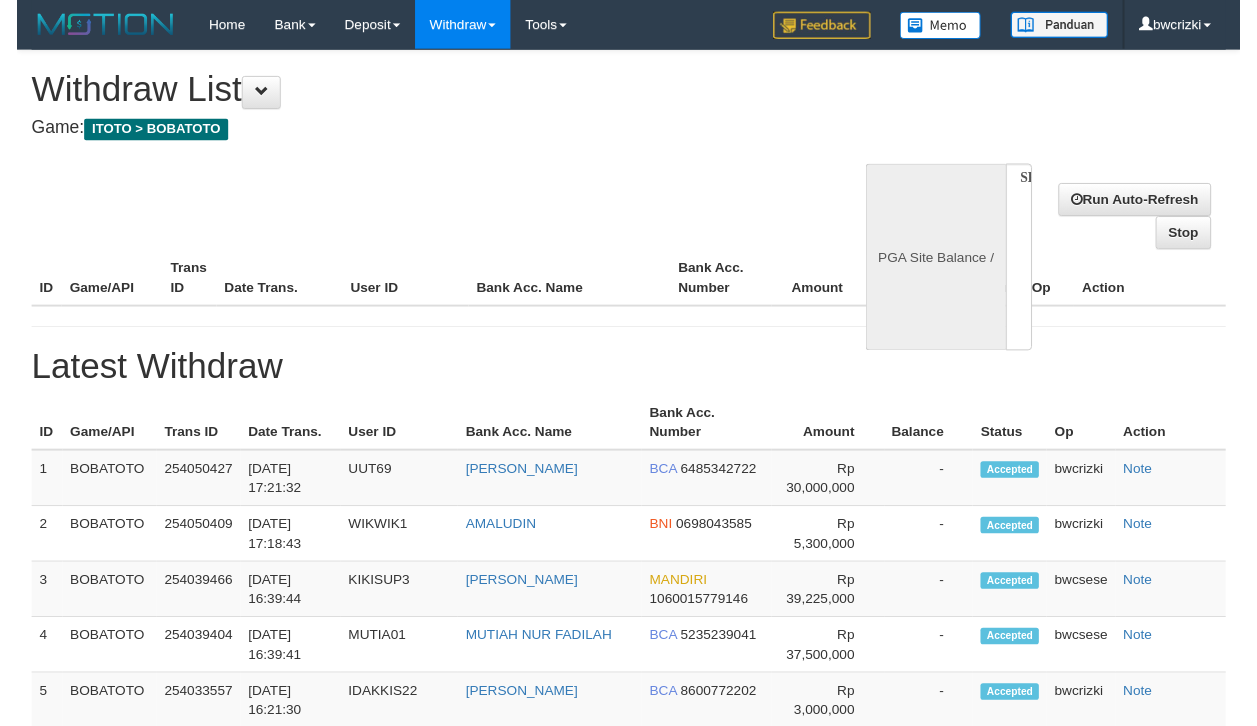 scroll, scrollTop: 0, scrollLeft: 0, axis: both 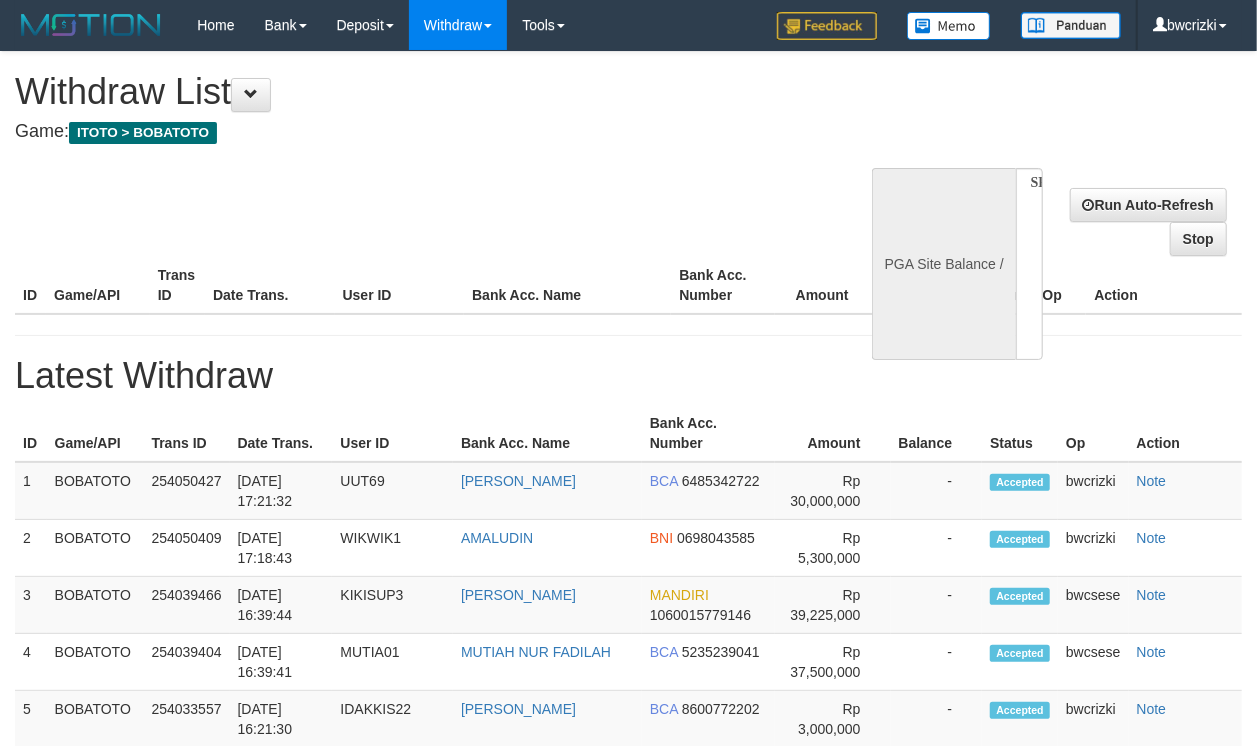 select on "**" 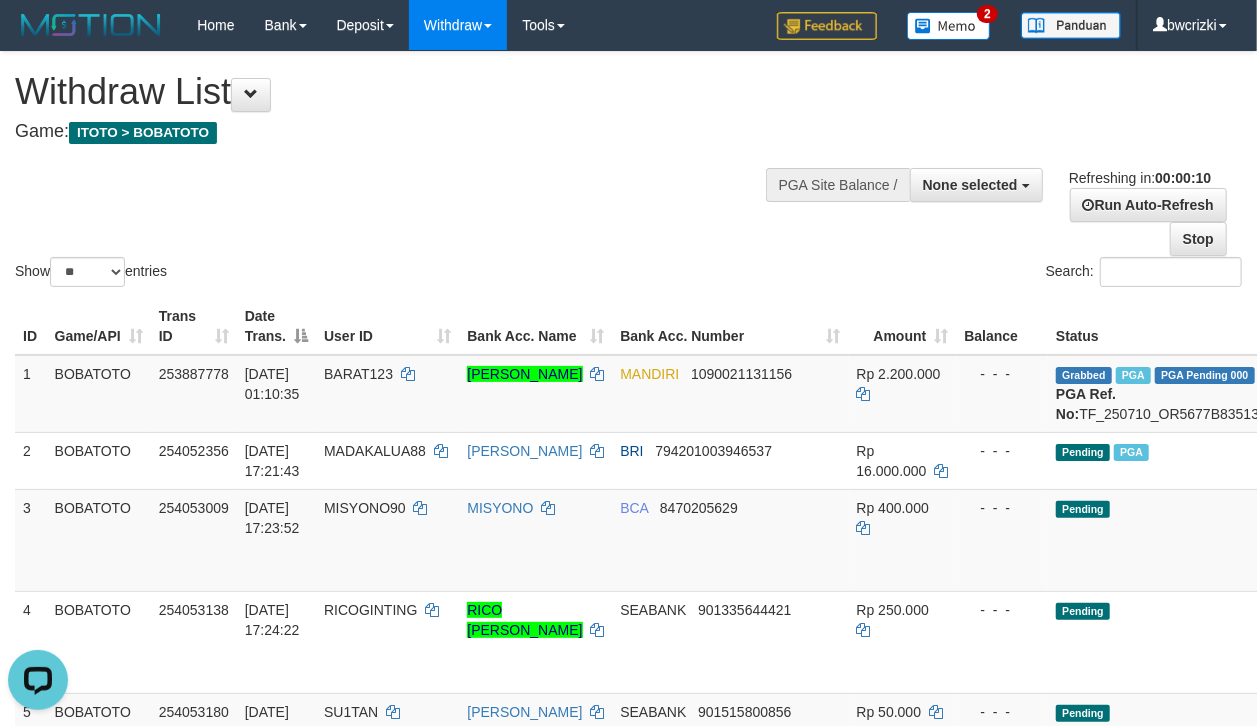 scroll, scrollTop: 0, scrollLeft: 0, axis: both 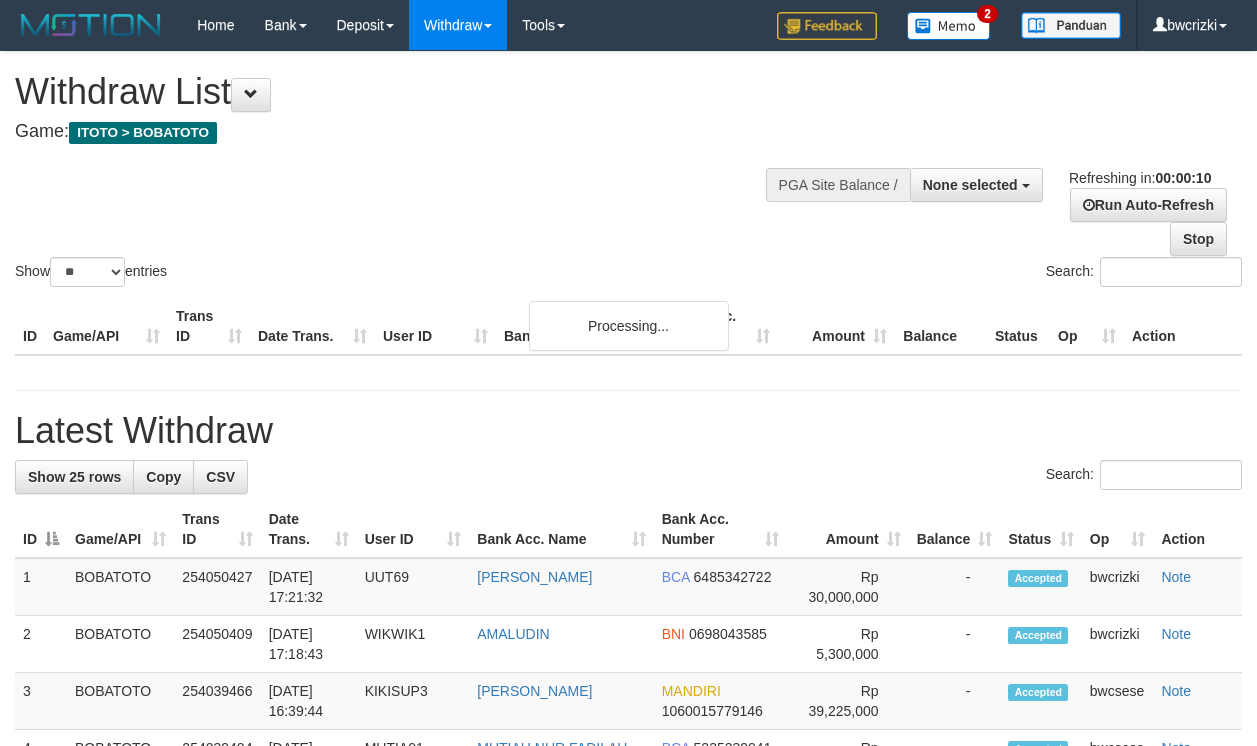select 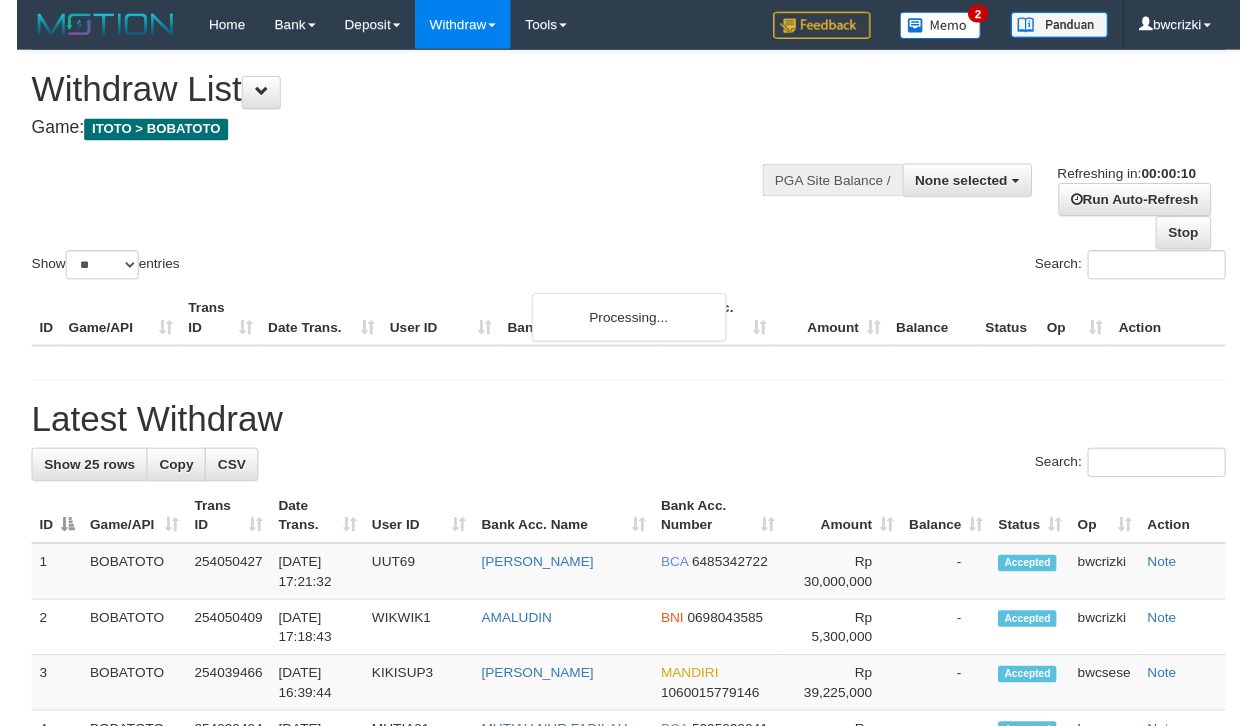 scroll, scrollTop: 0, scrollLeft: 0, axis: both 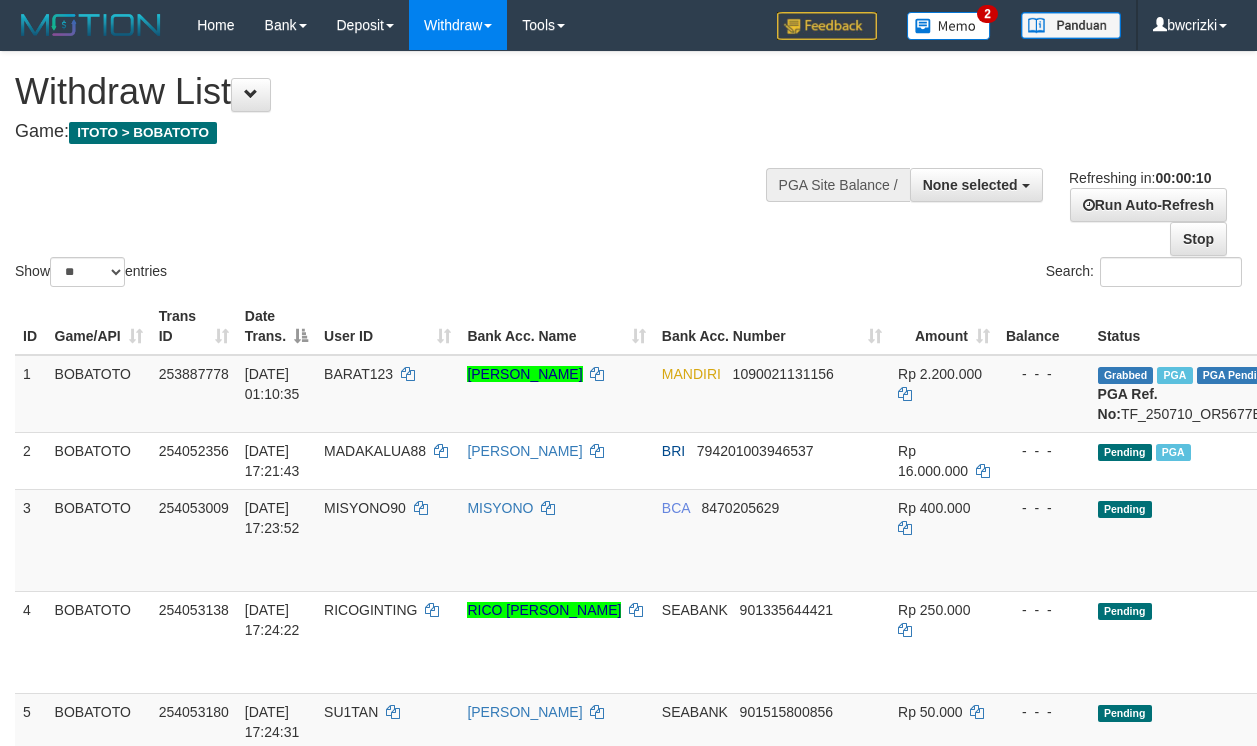 select 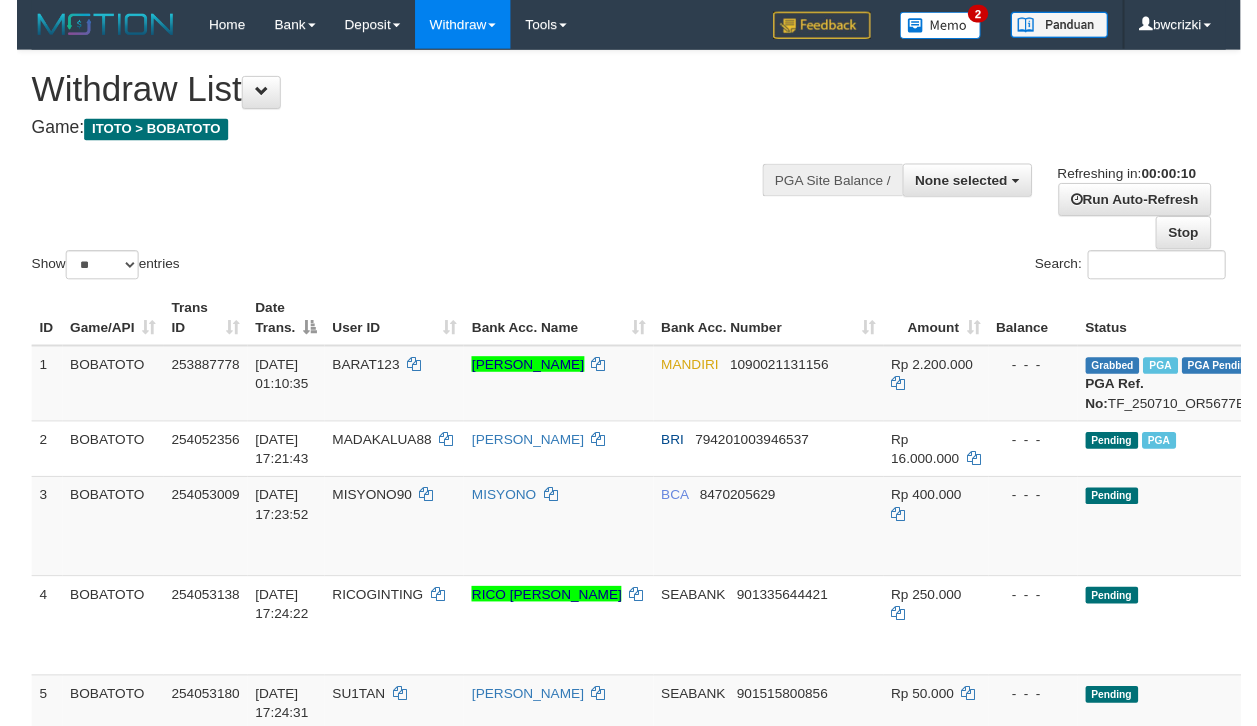 scroll, scrollTop: 0, scrollLeft: 0, axis: both 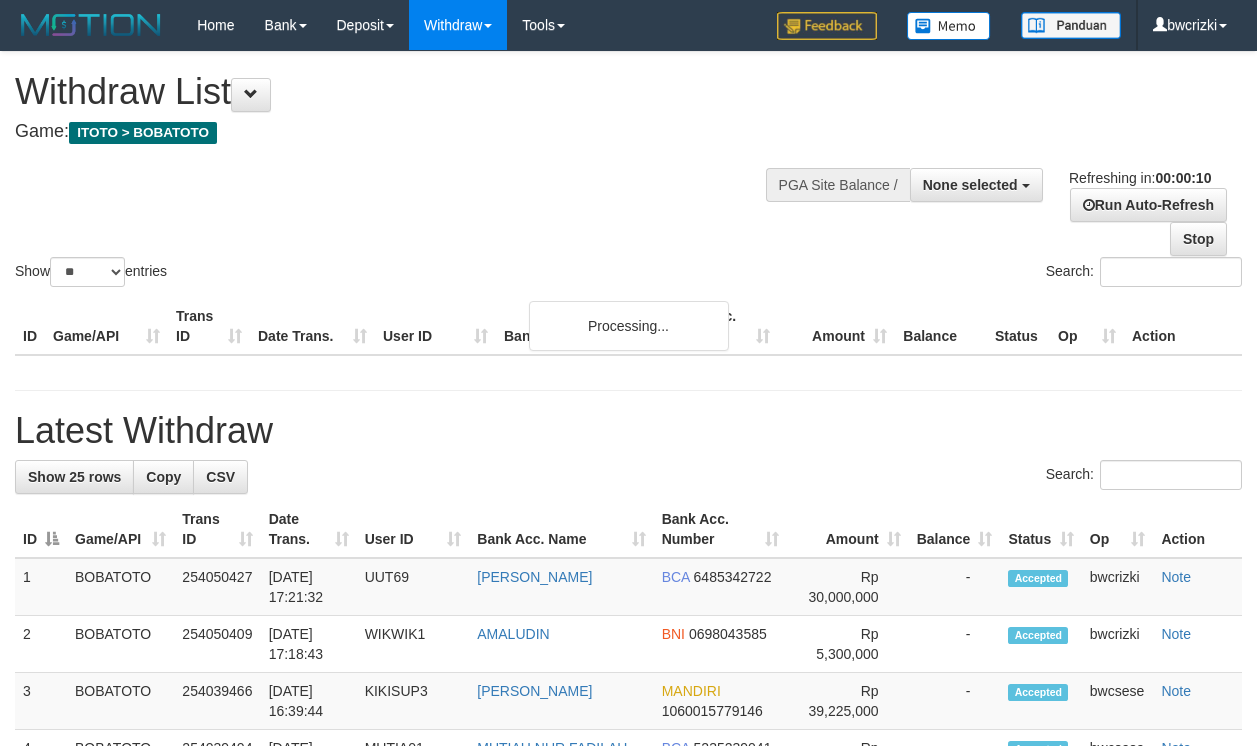 select 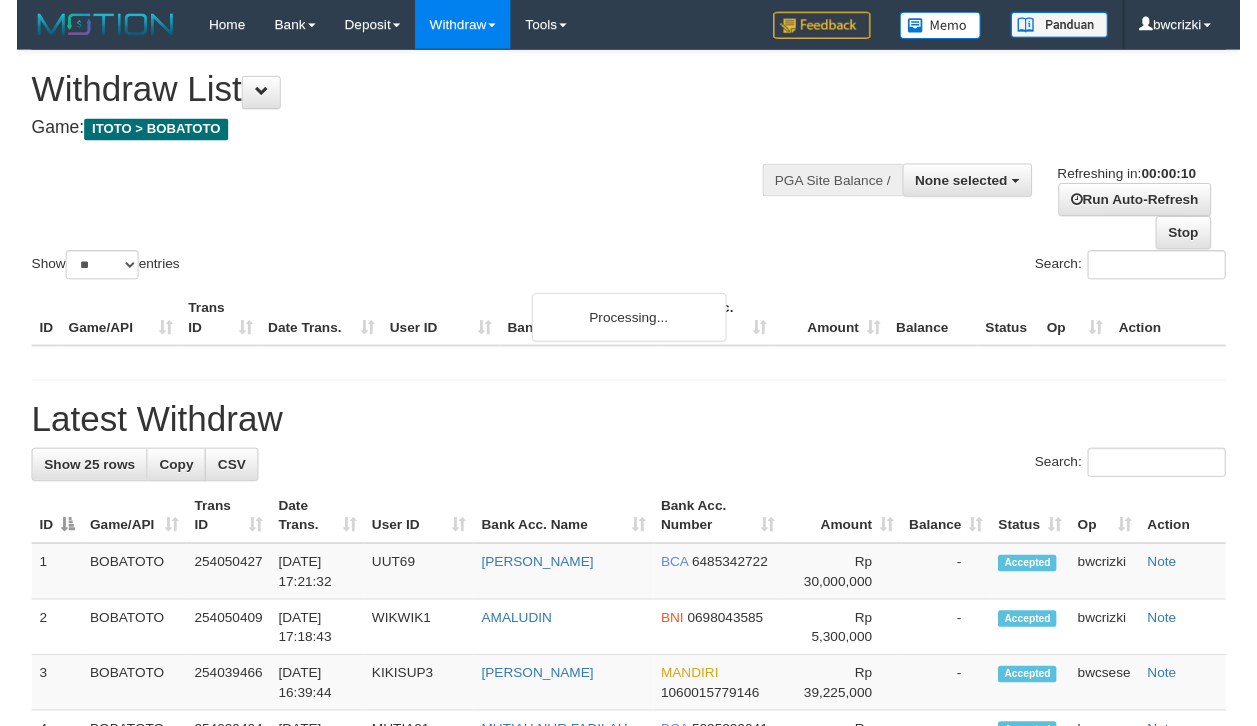 scroll, scrollTop: 0, scrollLeft: 0, axis: both 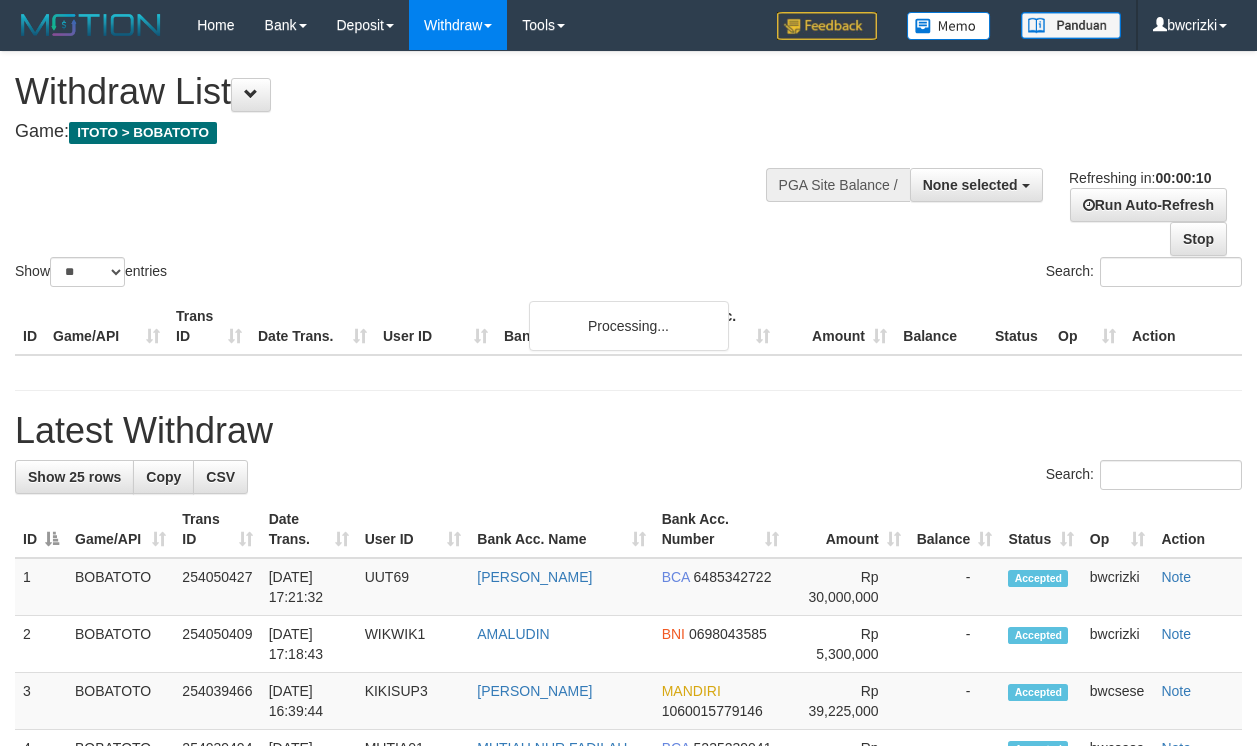 select 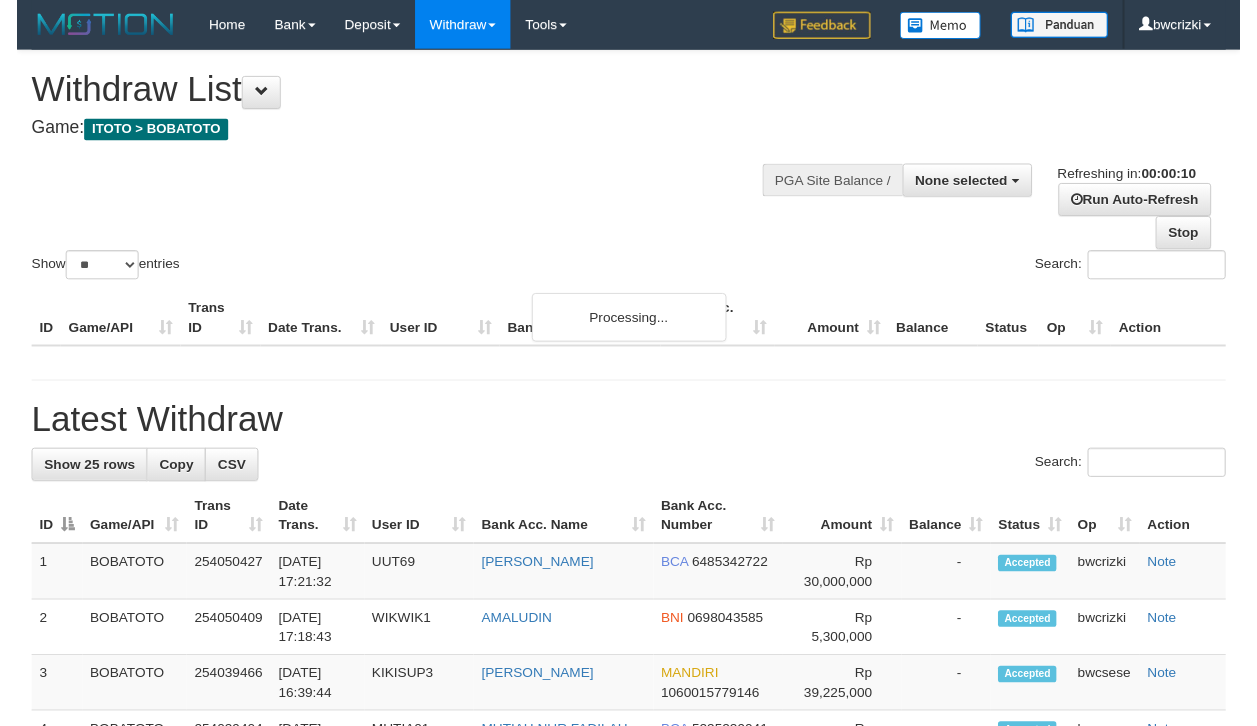 scroll, scrollTop: 0, scrollLeft: 0, axis: both 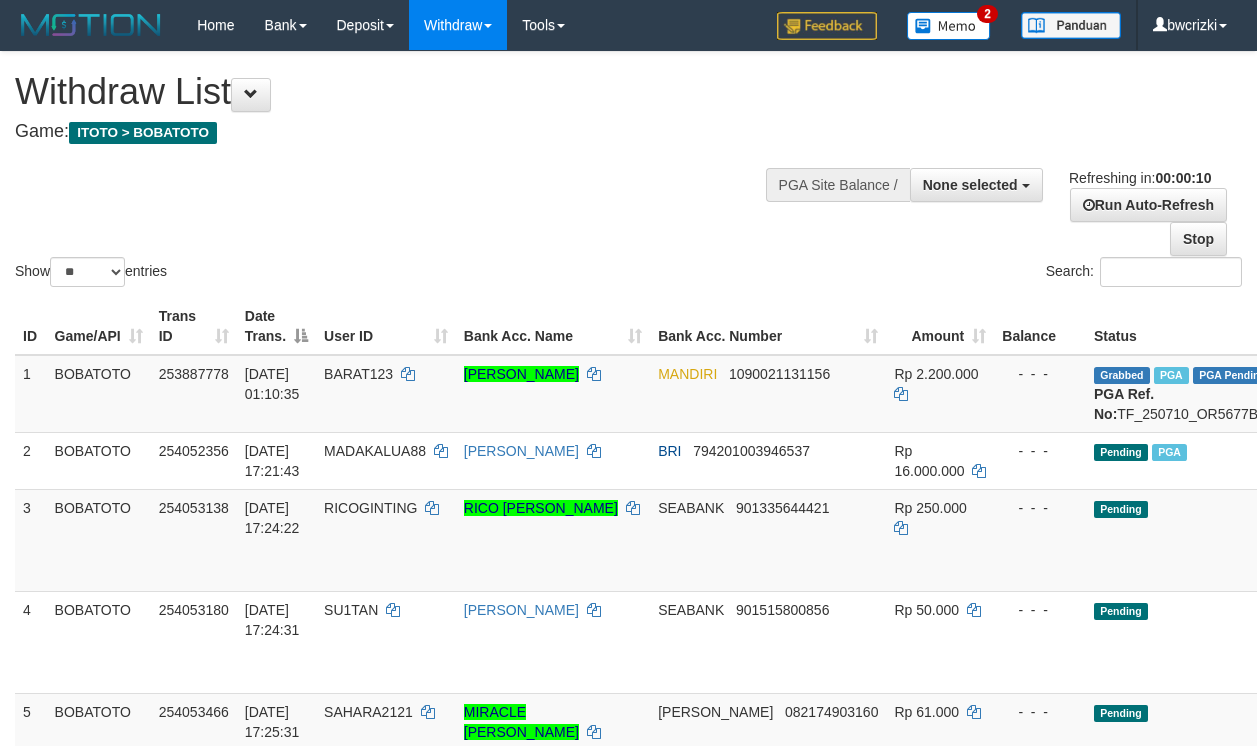 select 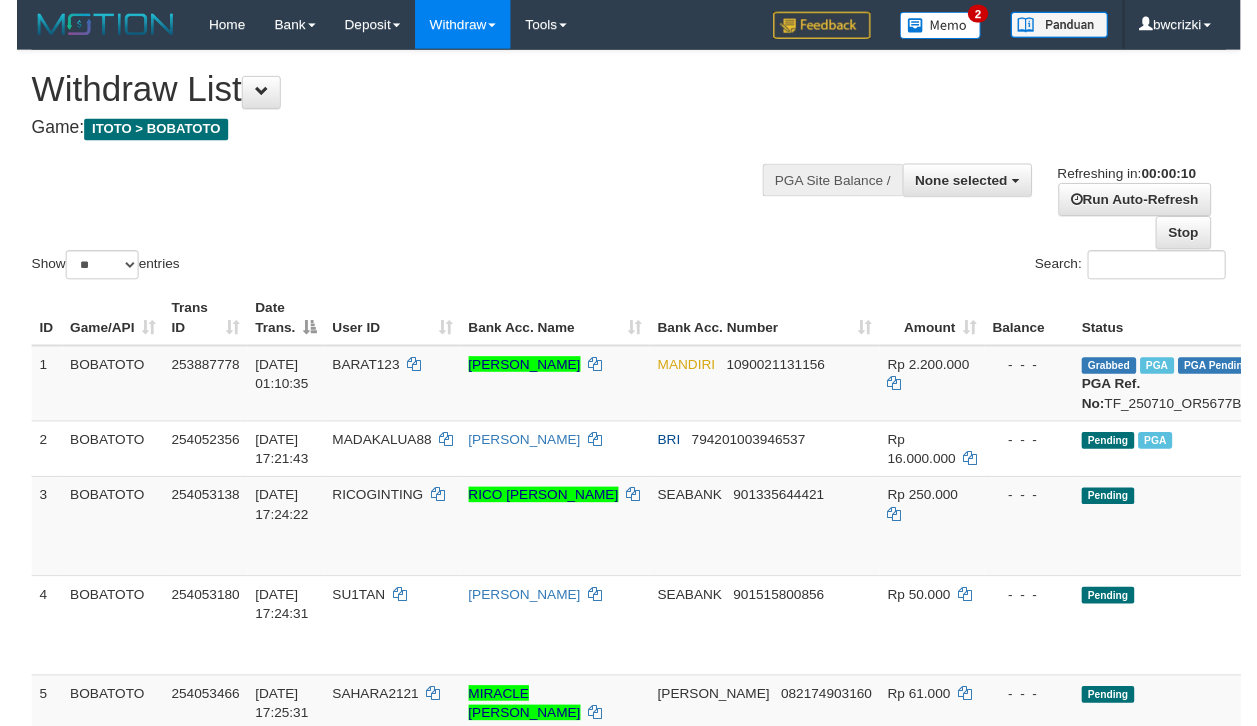 scroll, scrollTop: 0, scrollLeft: 0, axis: both 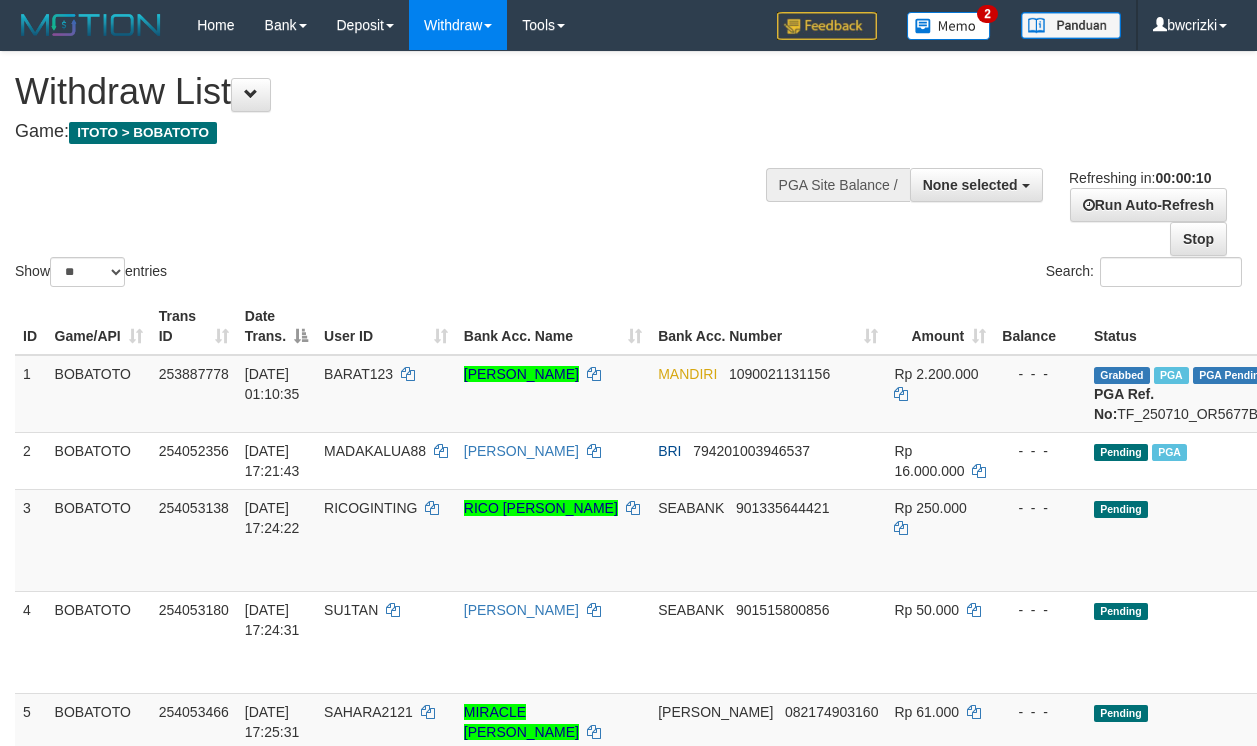 select 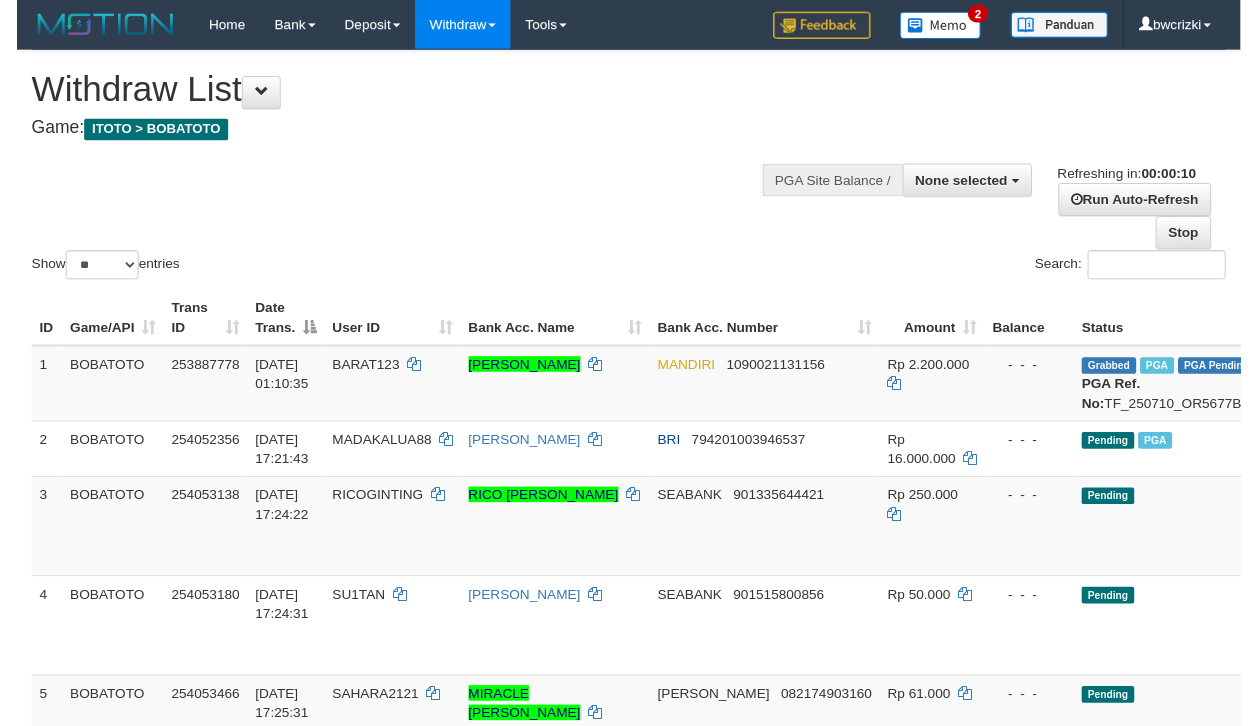 scroll, scrollTop: 0, scrollLeft: 0, axis: both 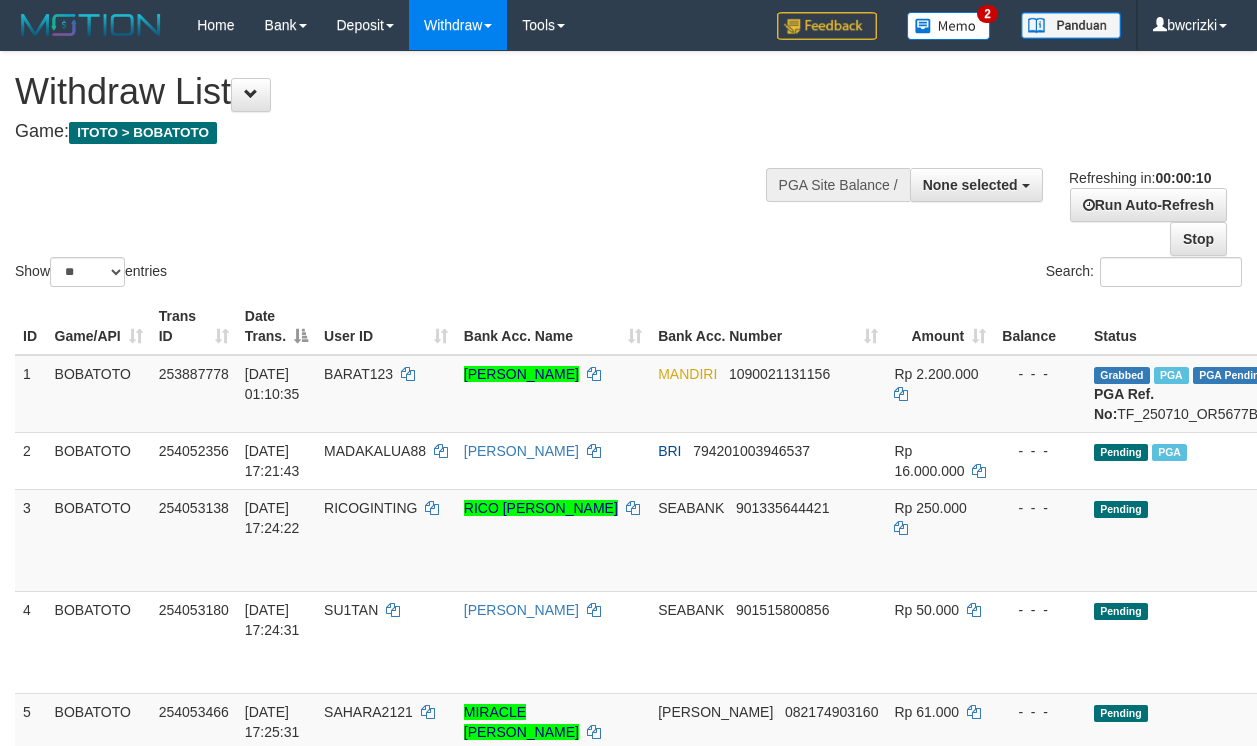 select 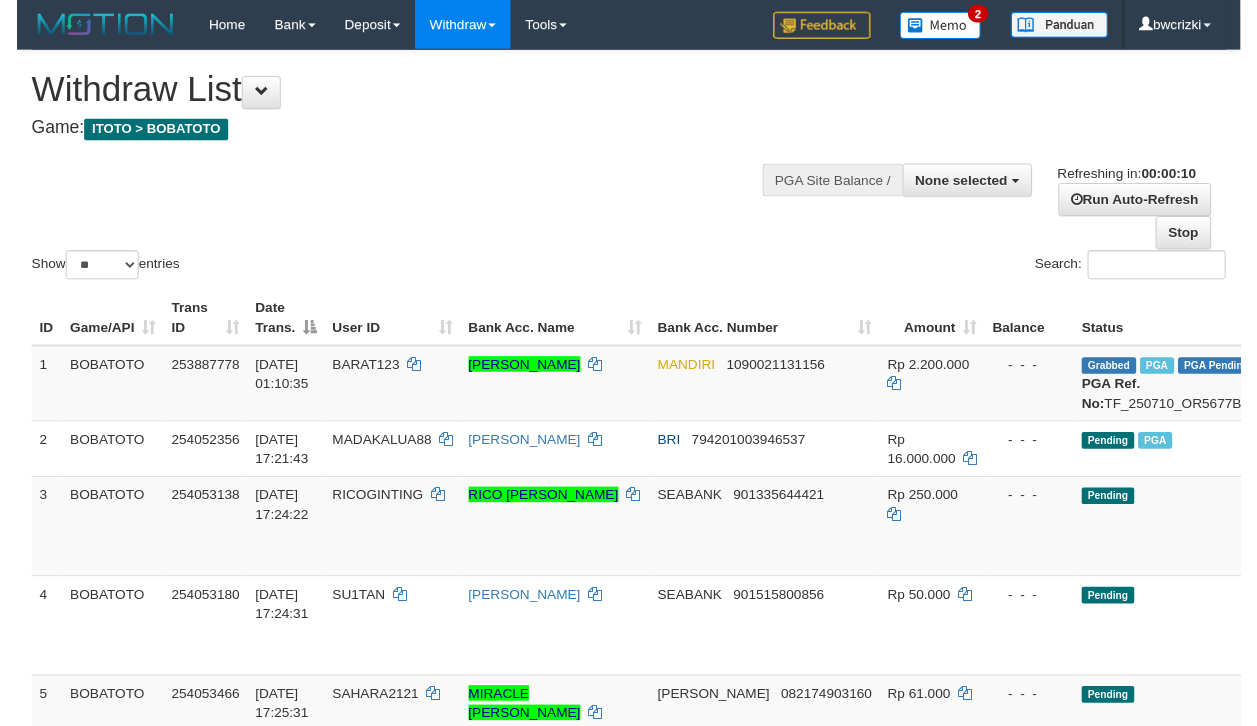scroll, scrollTop: 0, scrollLeft: 0, axis: both 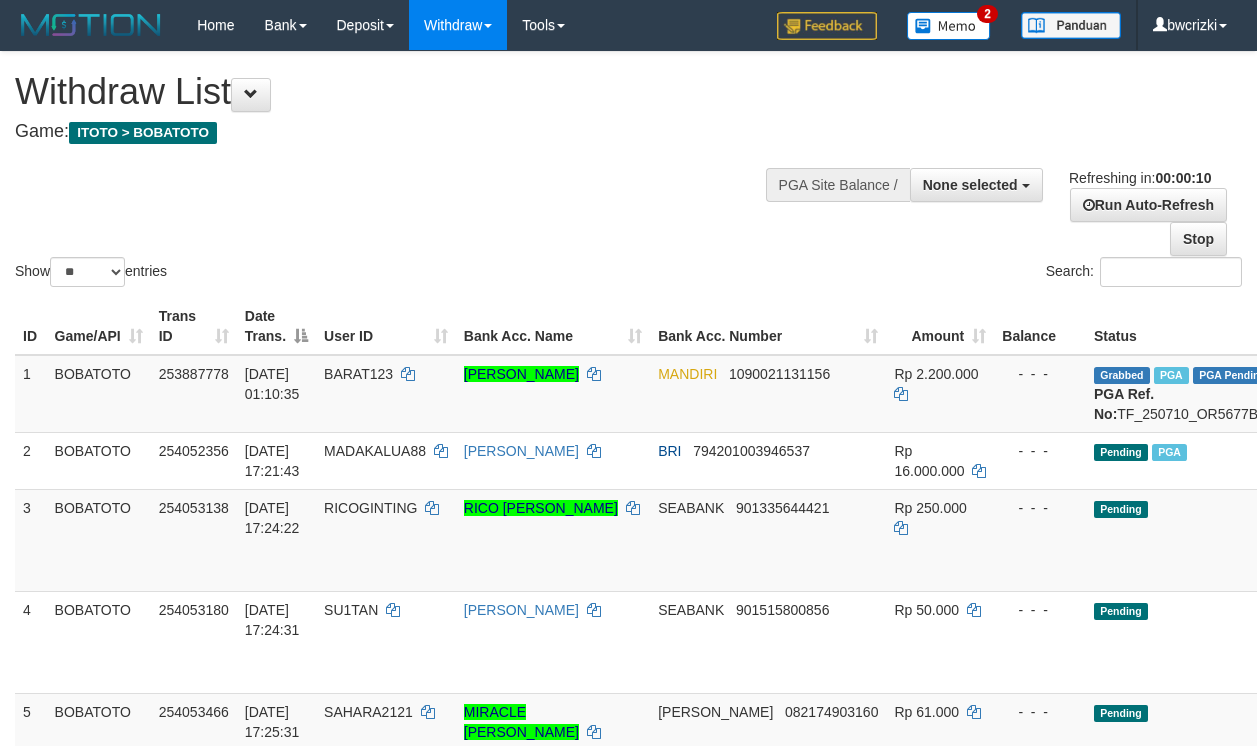 select 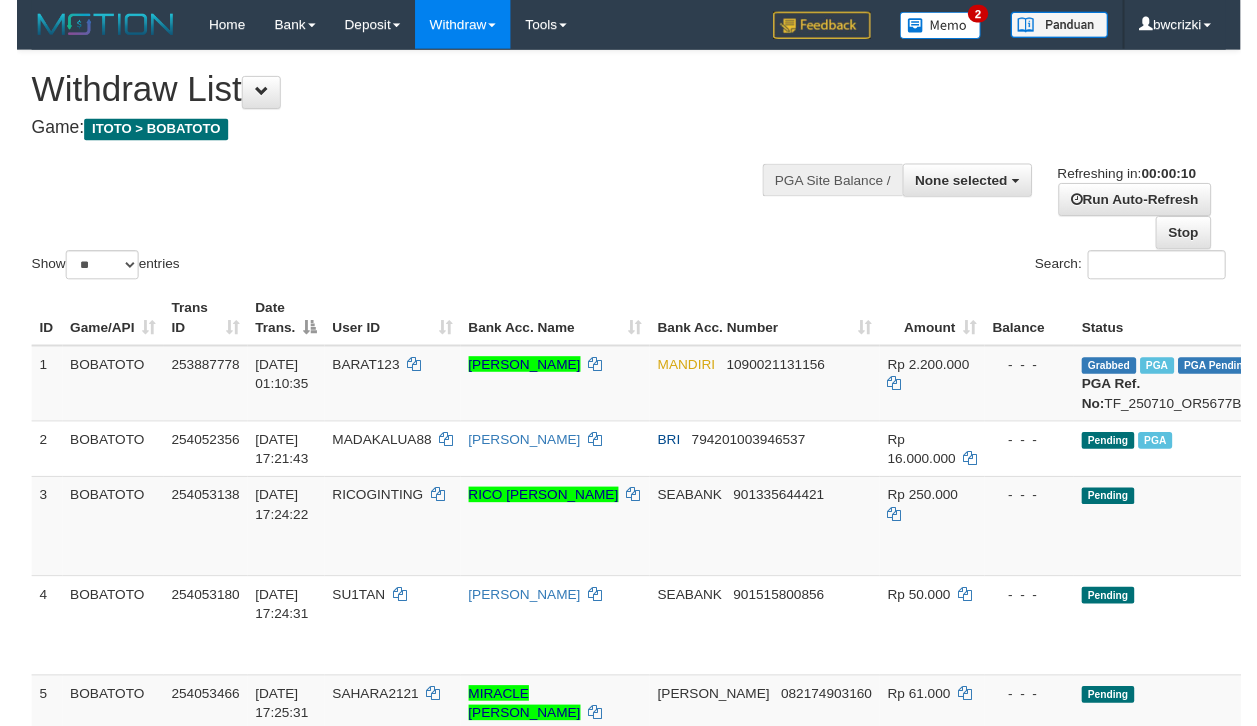 scroll, scrollTop: 0, scrollLeft: 0, axis: both 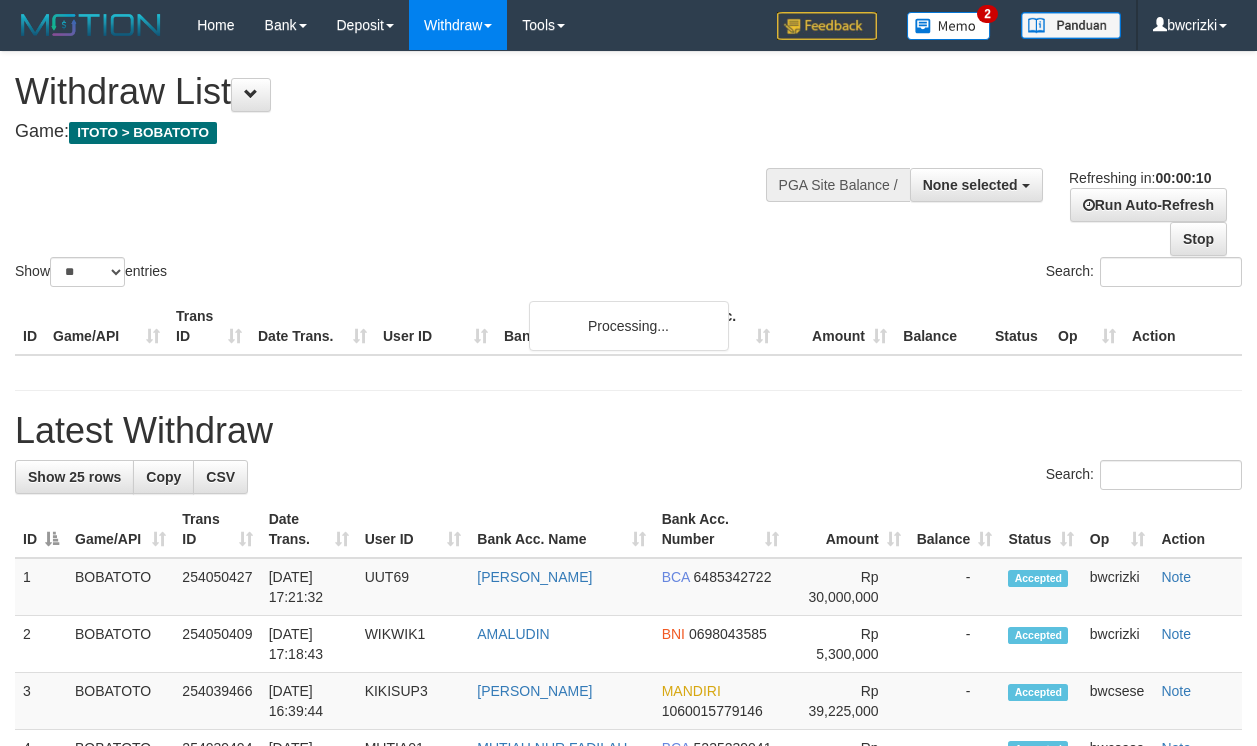 select 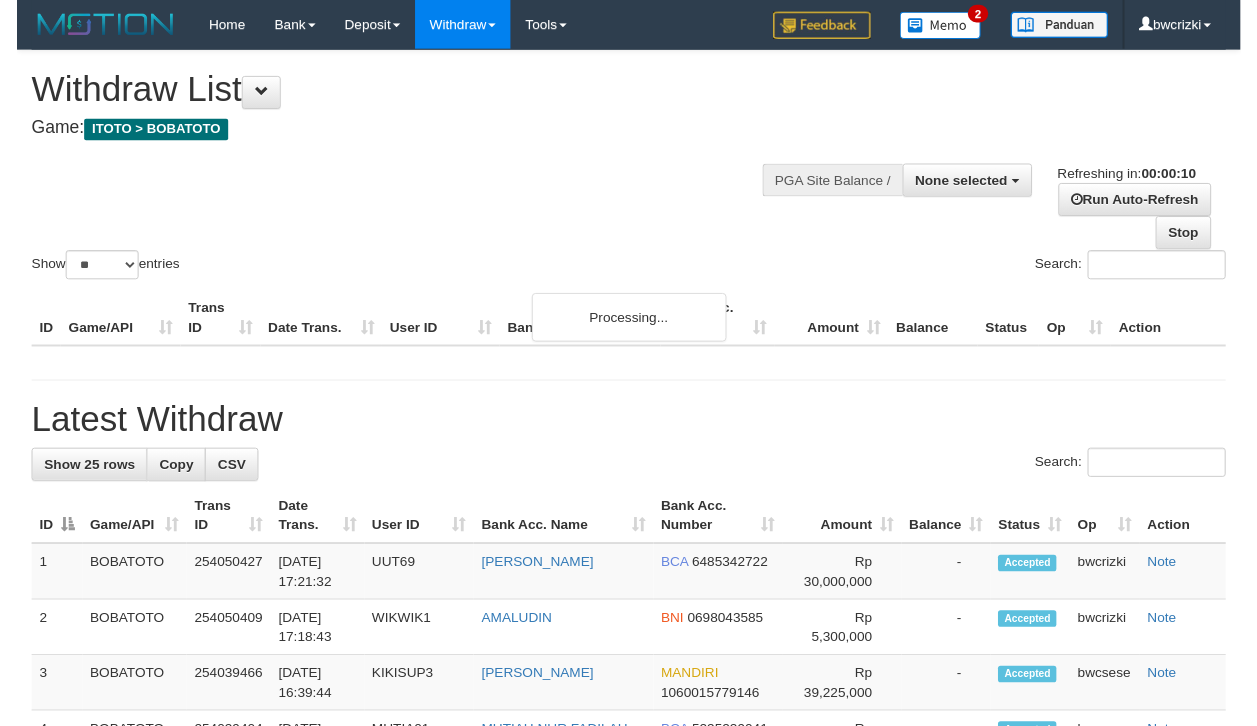 scroll, scrollTop: 0, scrollLeft: 0, axis: both 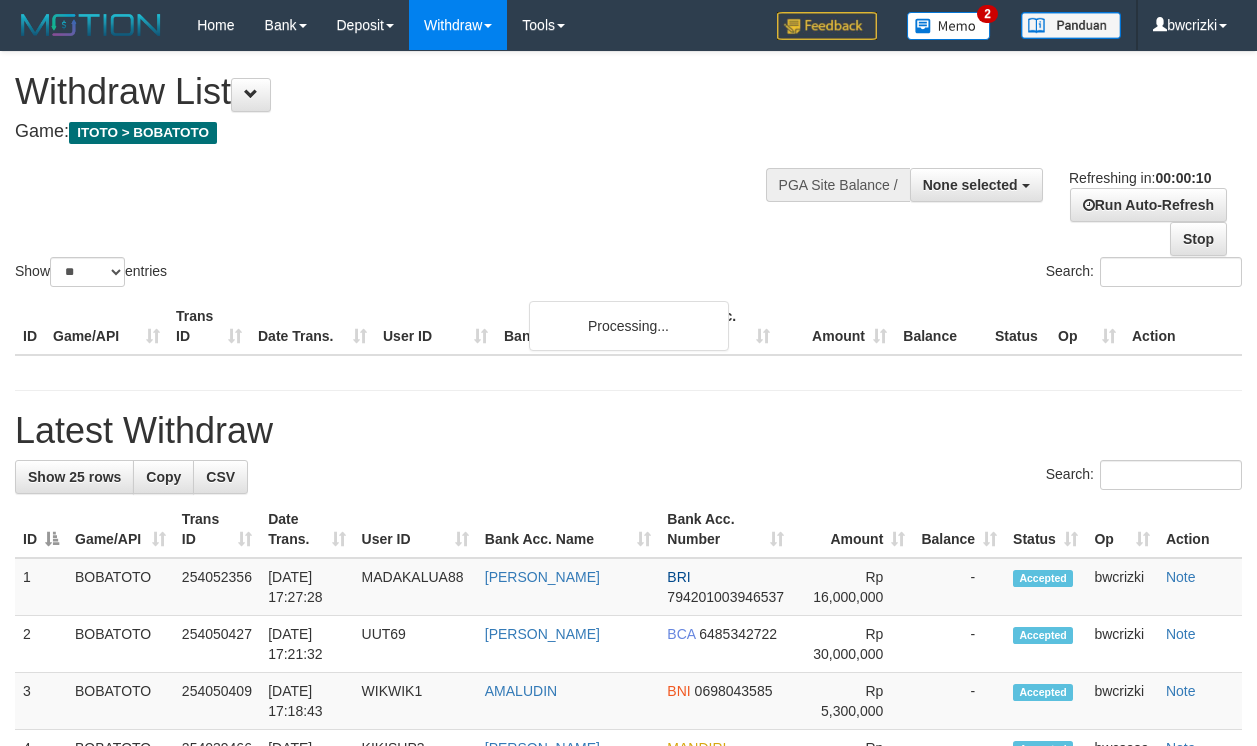 select 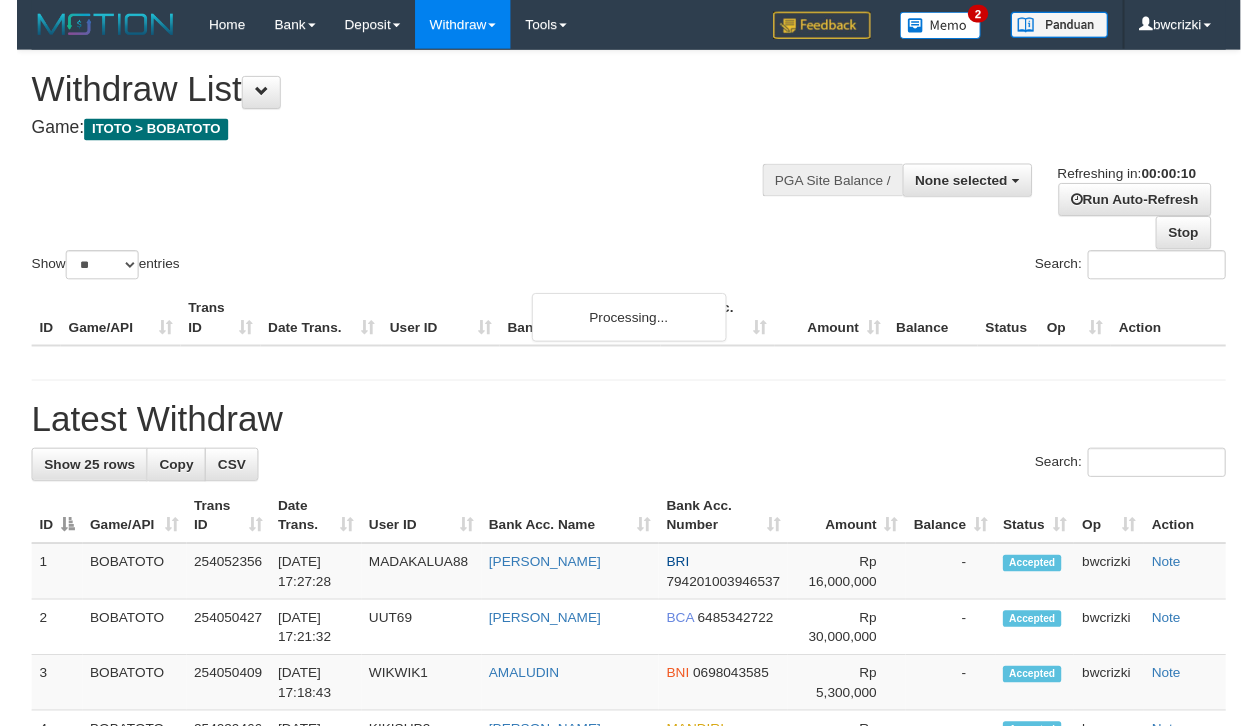 scroll, scrollTop: 0, scrollLeft: 0, axis: both 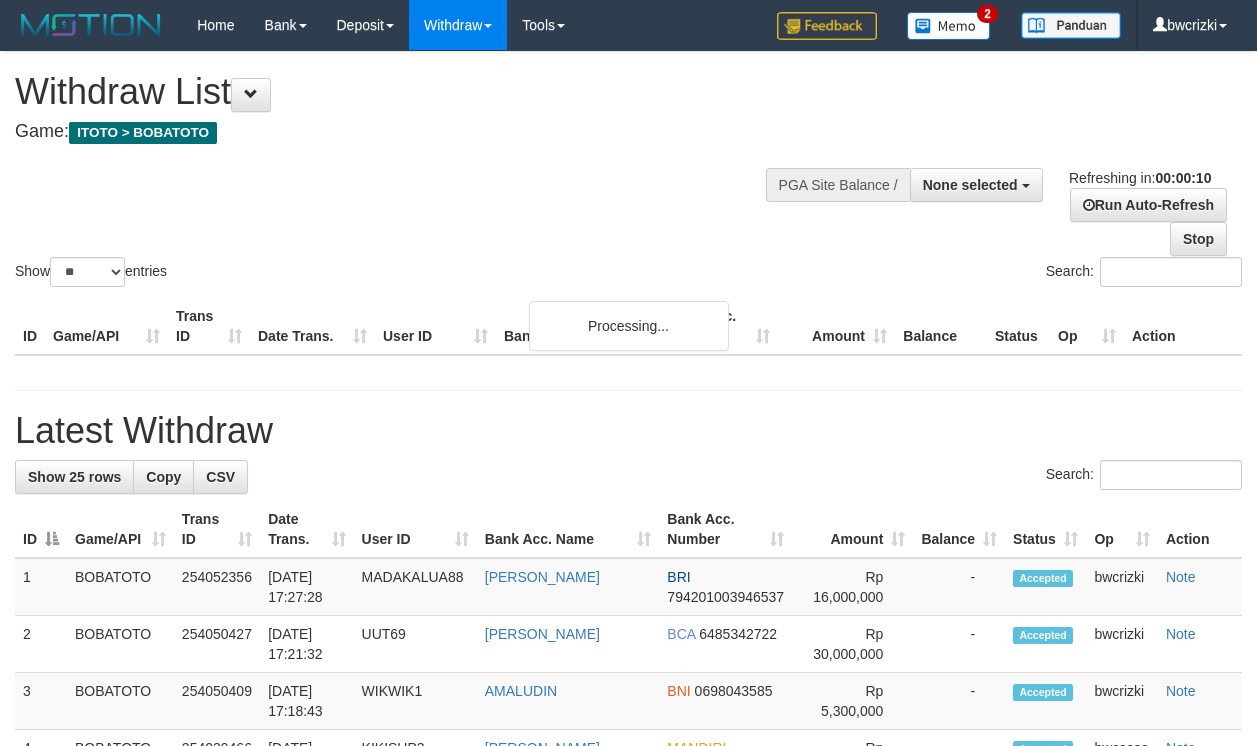 select 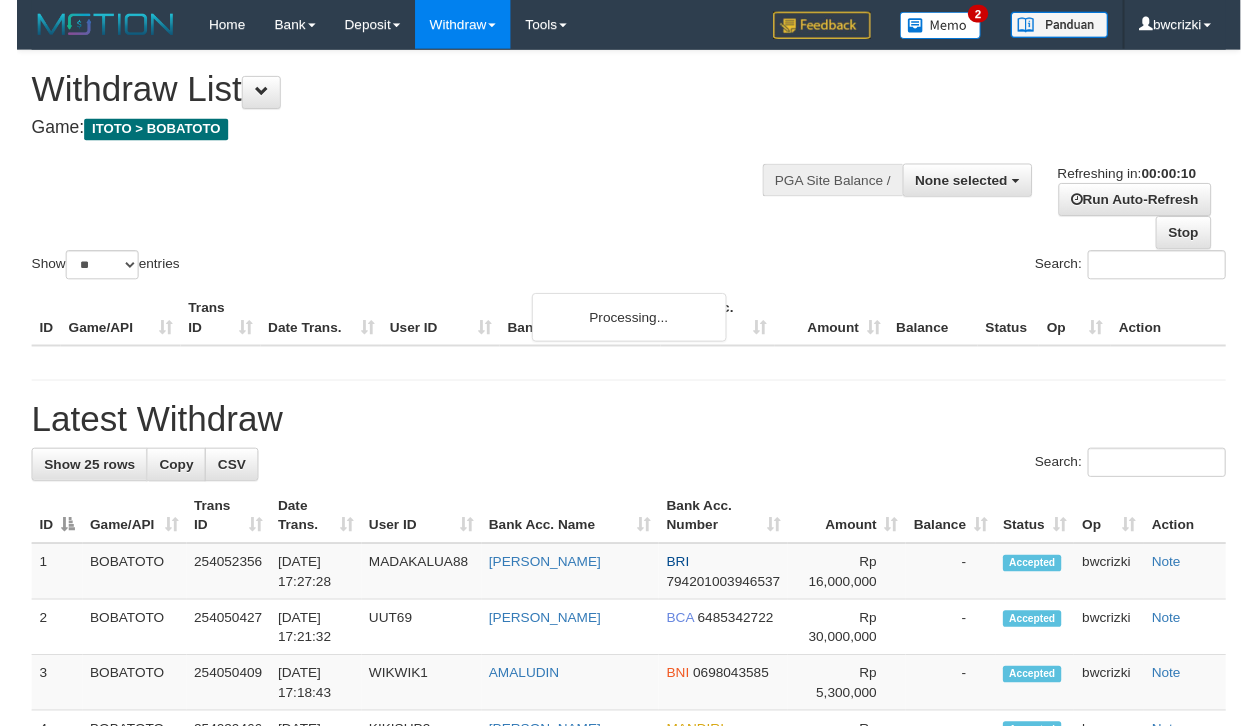 scroll, scrollTop: 0, scrollLeft: 0, axis: both 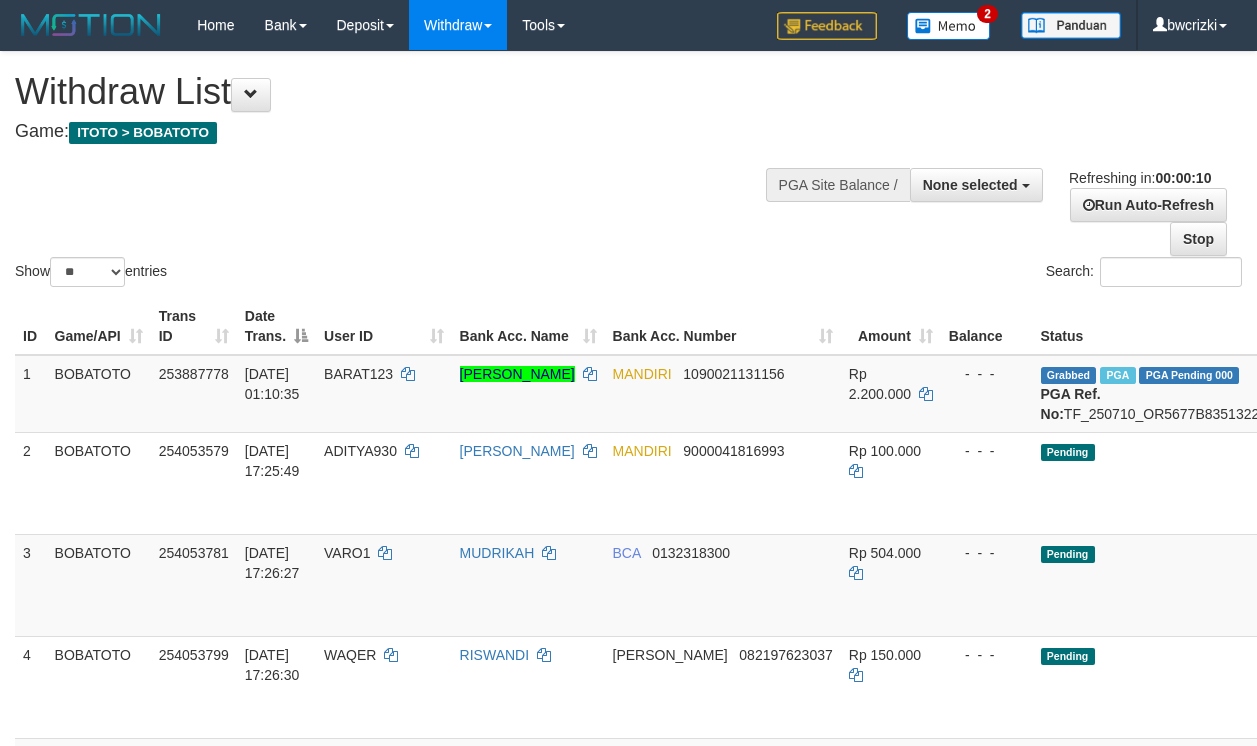 select 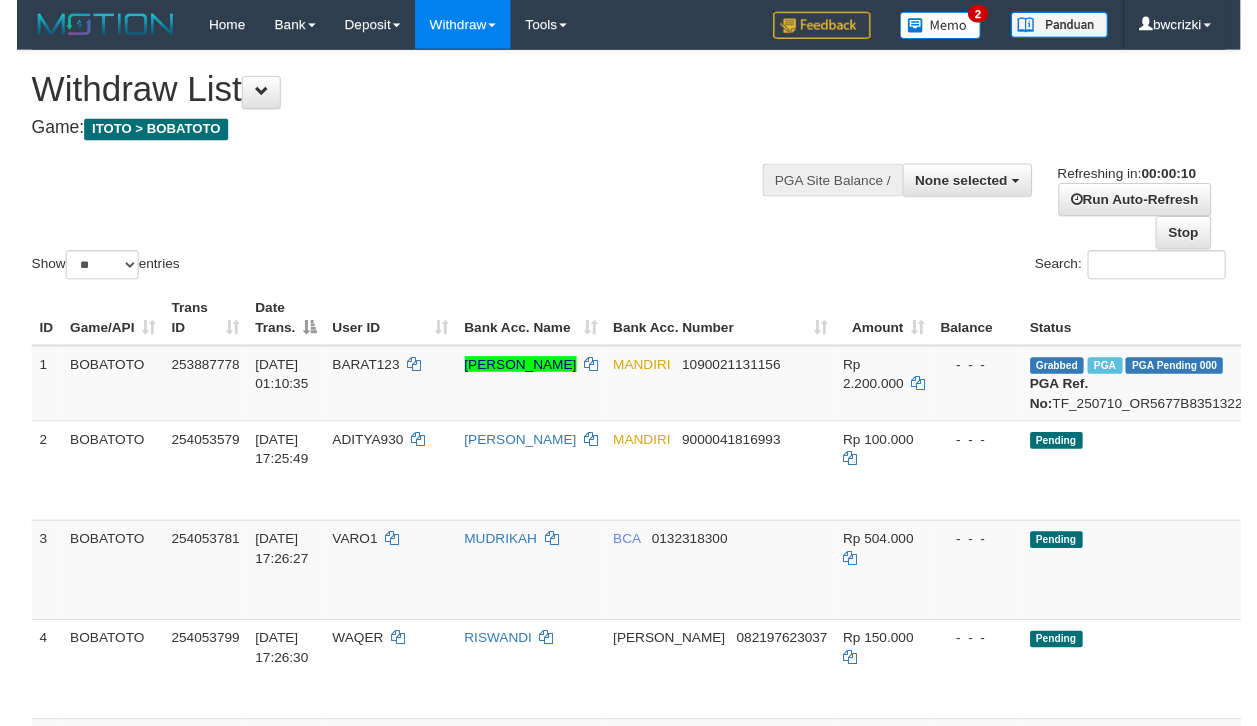 scroll, scrollTop: 0, scrollLeft: 0, axis: both 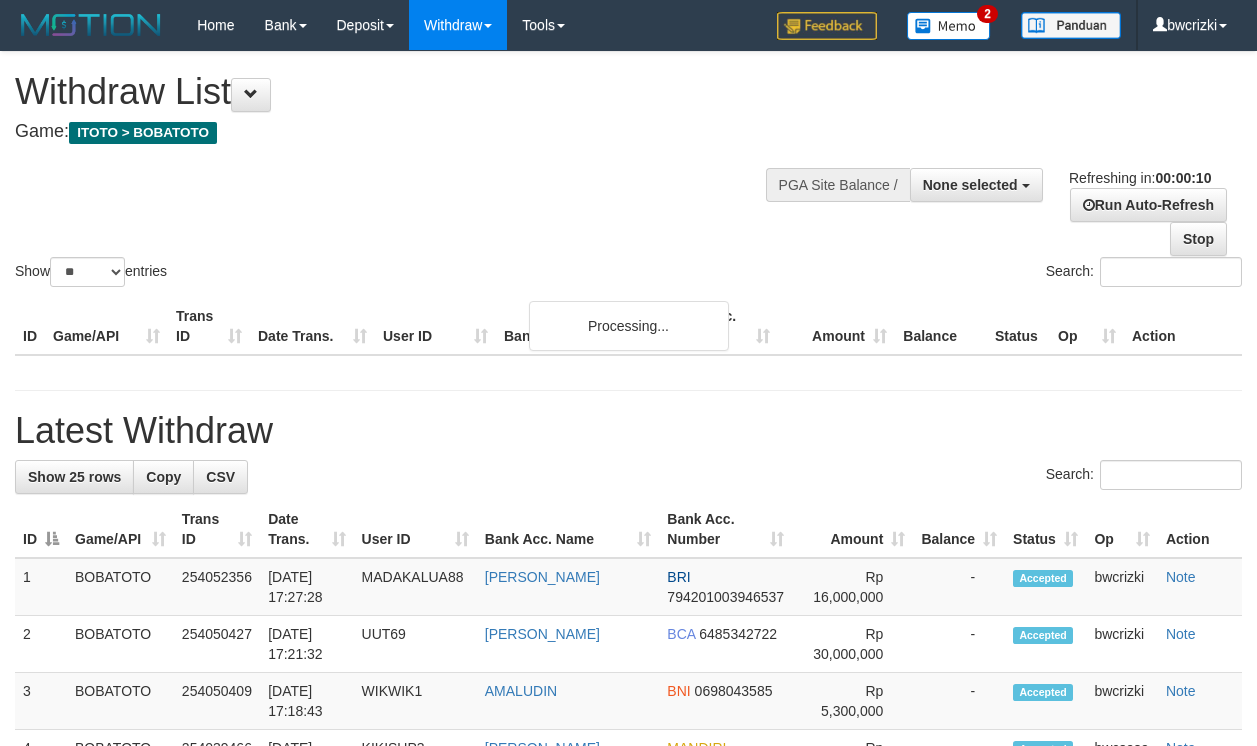 select 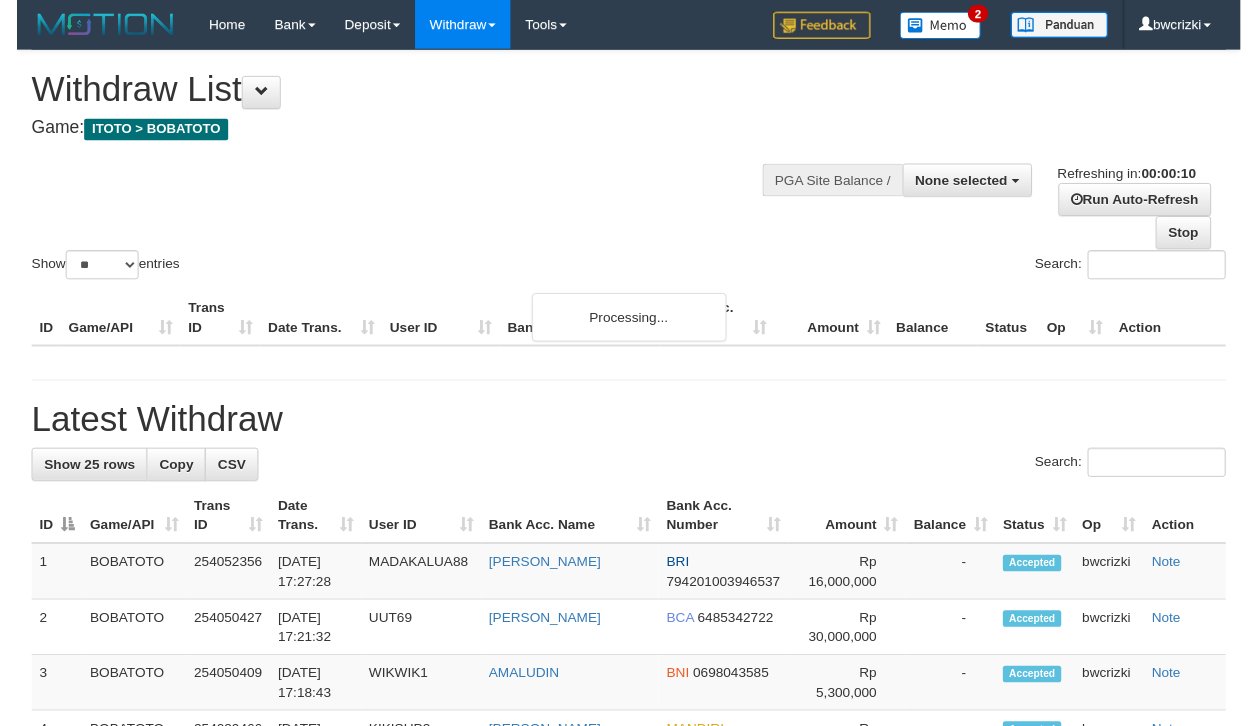 scroll, scrollTop: 0, scrollLeft: 0, axis: both 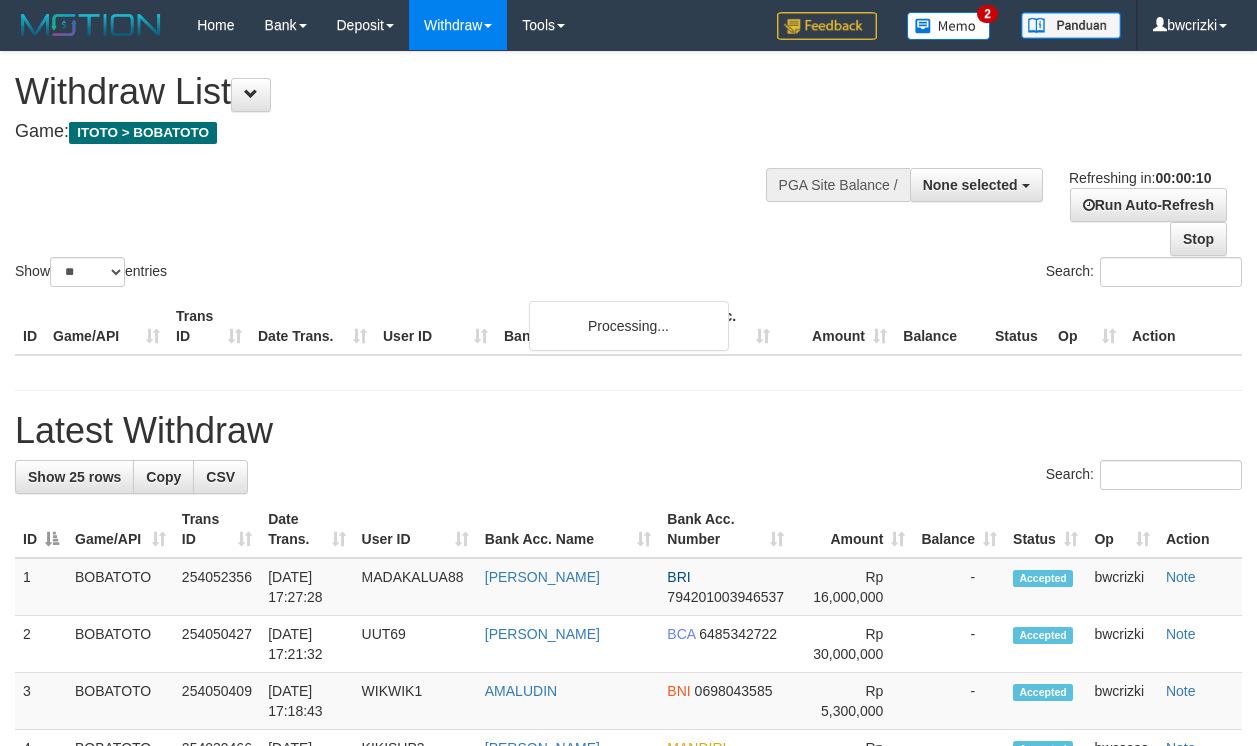 select 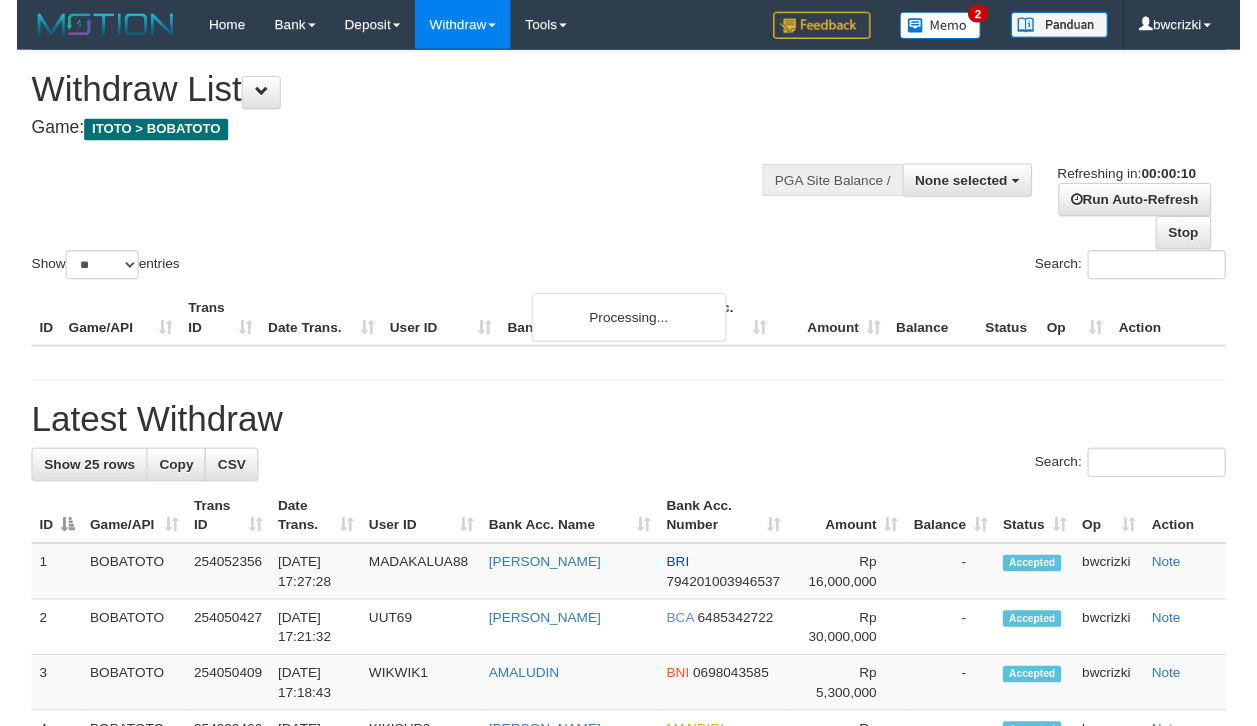 scroll, scrollTop: 0, scrollLeft: 0, axis: both 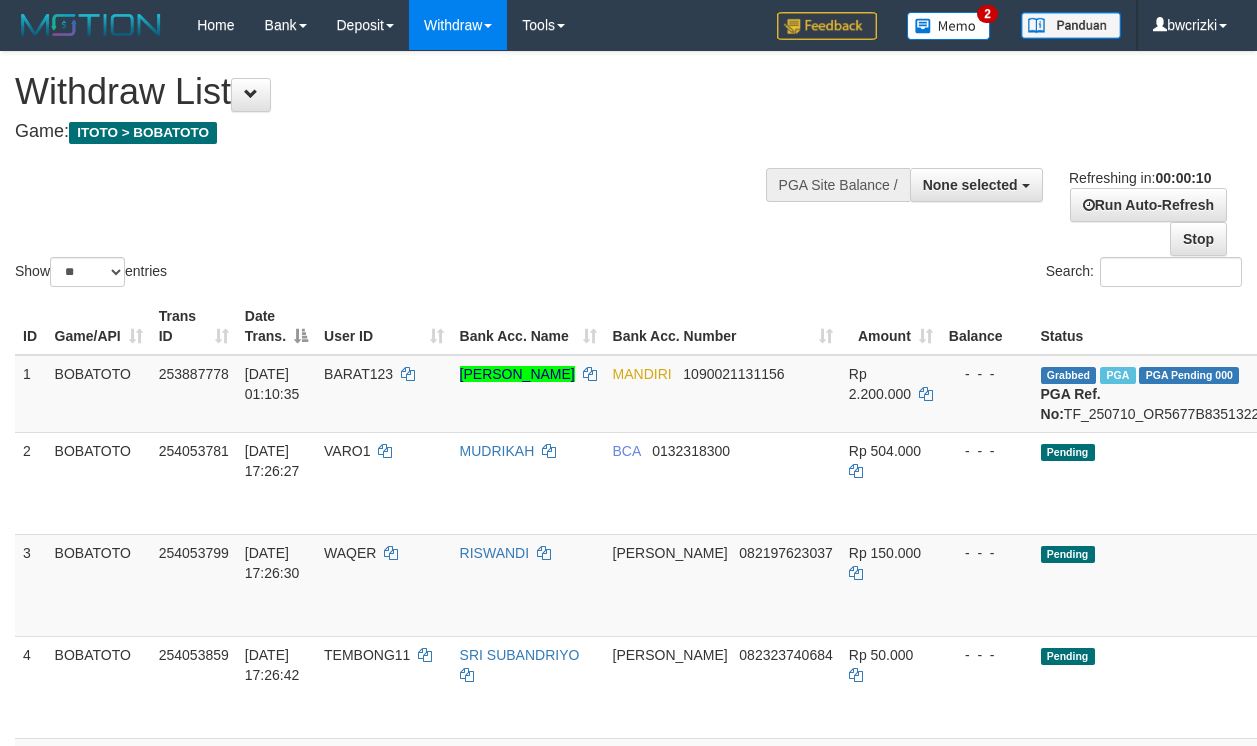 select 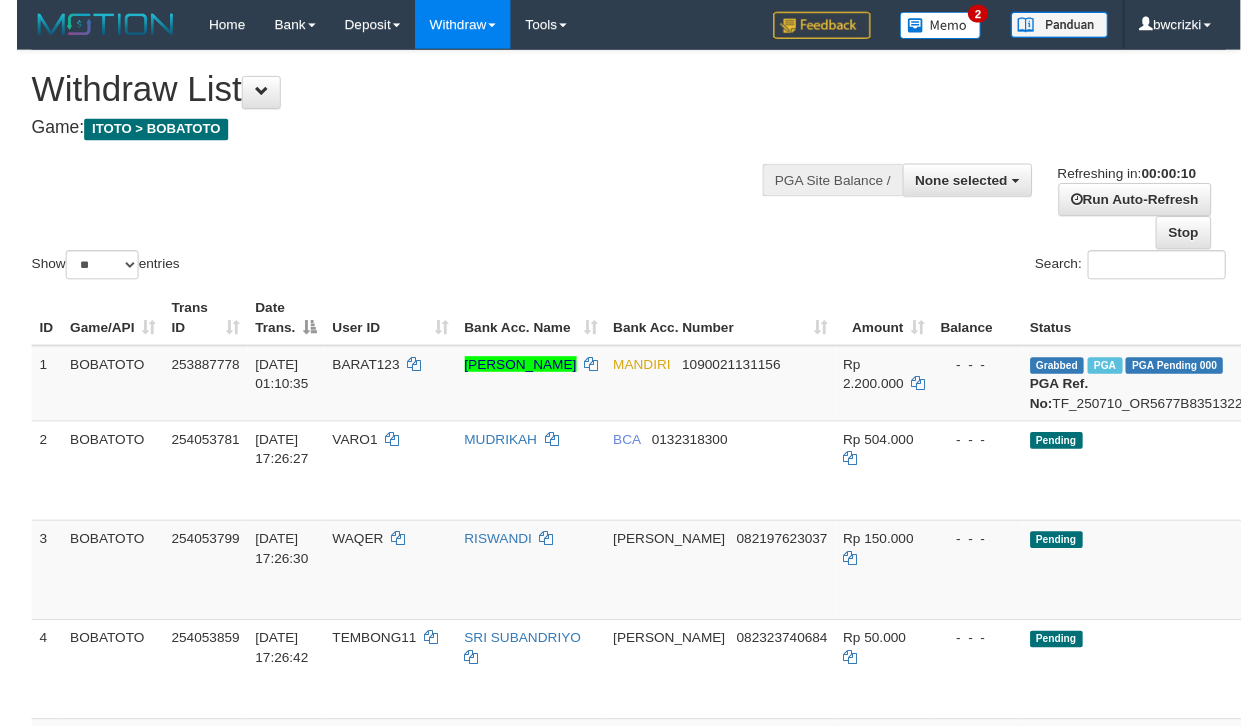 scroll, scrollTop: 0, scrollLeft: 0, axis: both 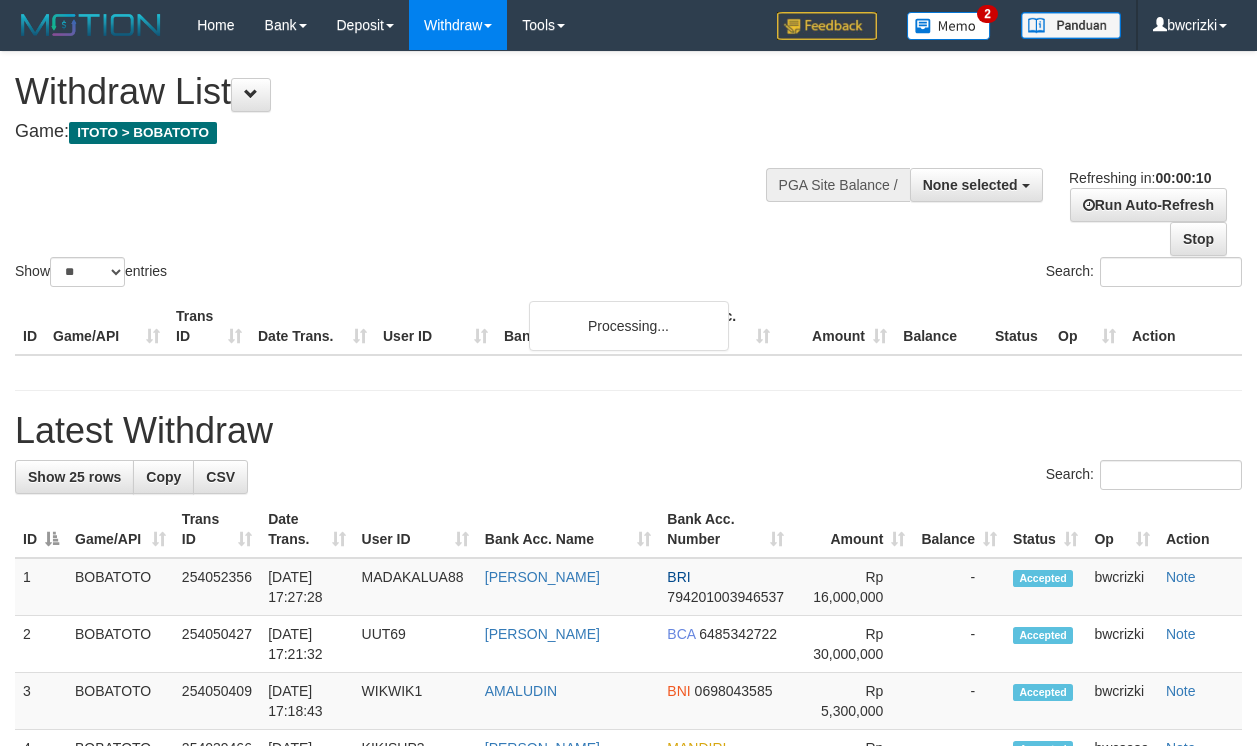 select 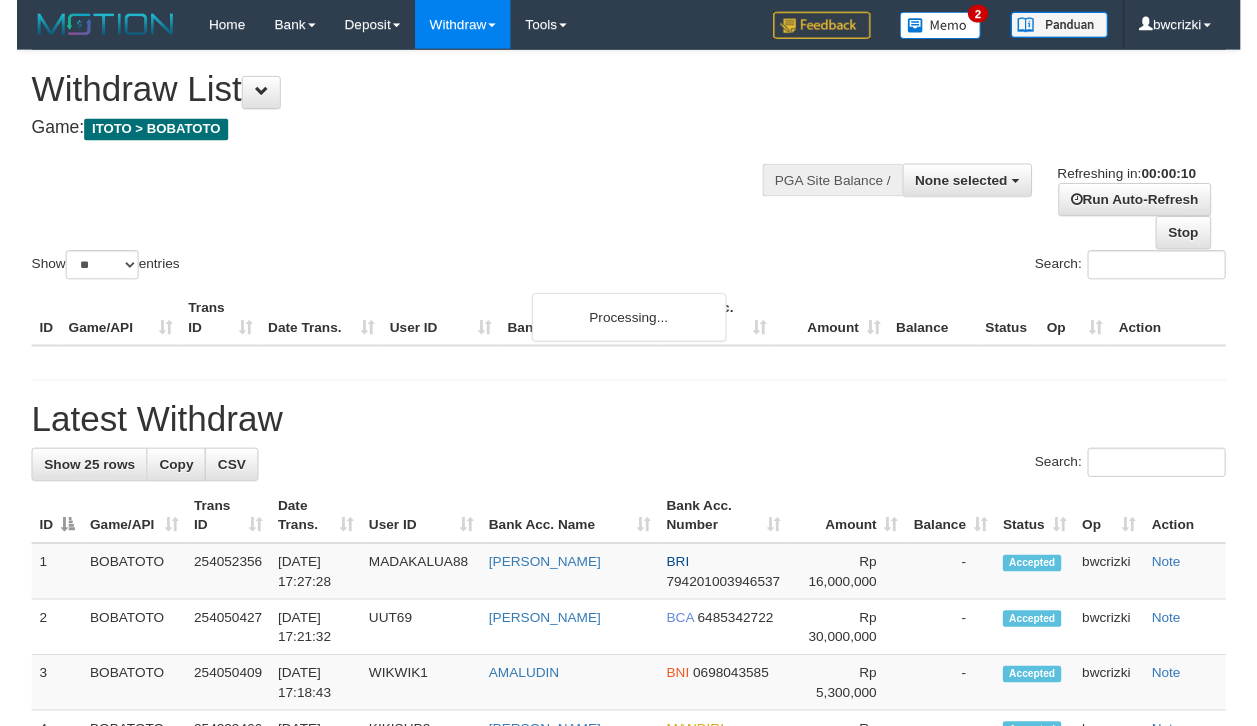 scroll, scrollTop: 0, scrollLeft: 0, axis: both 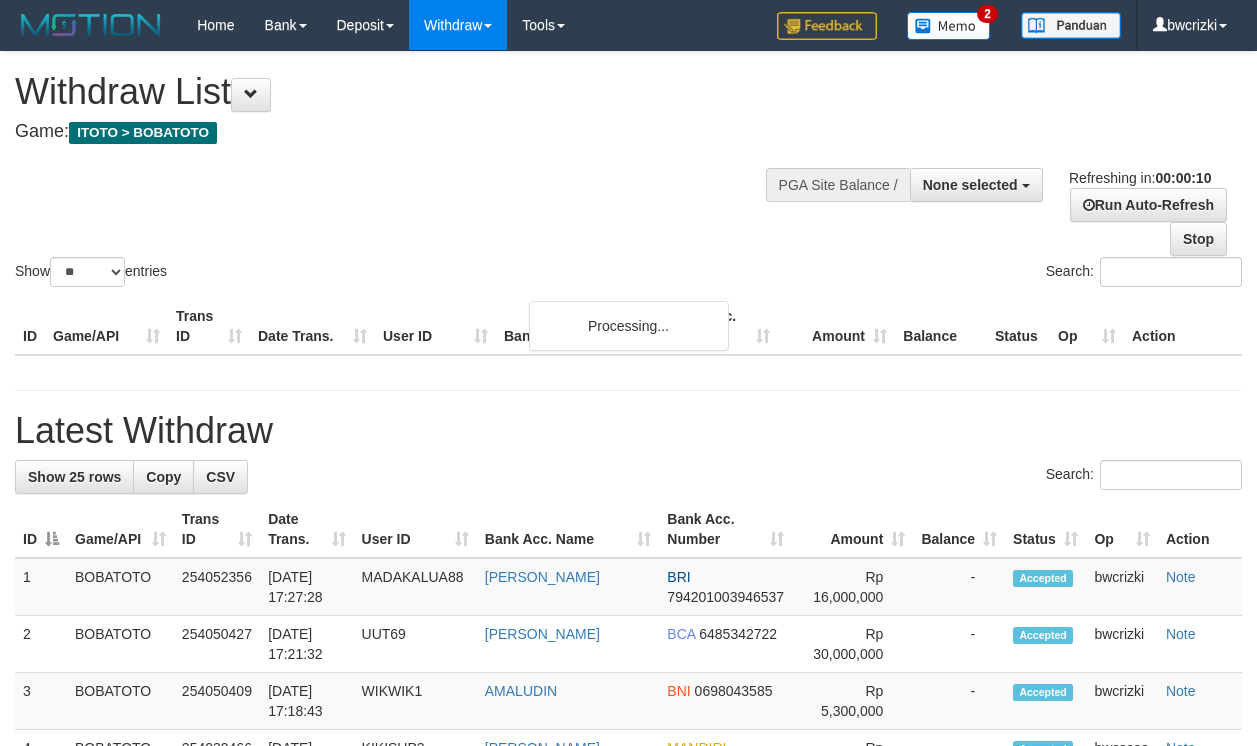 select 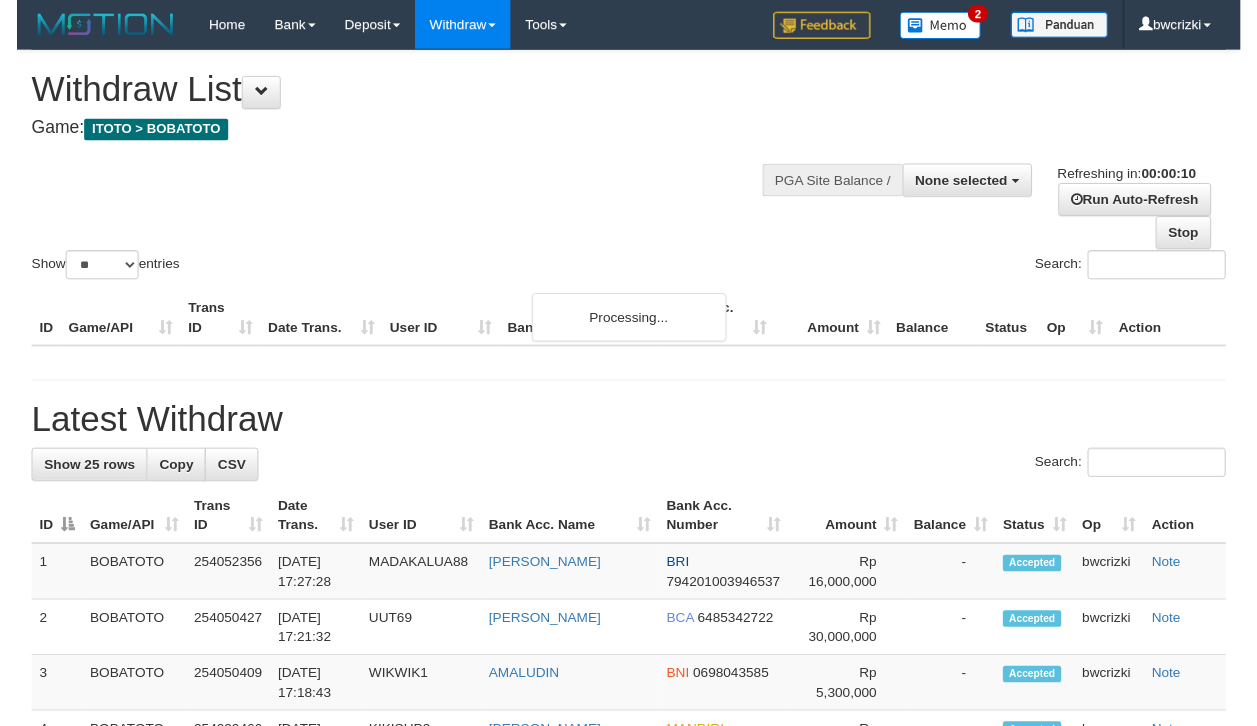 scroll, scrollTop: 0, scrollLeft: 0, axis: both 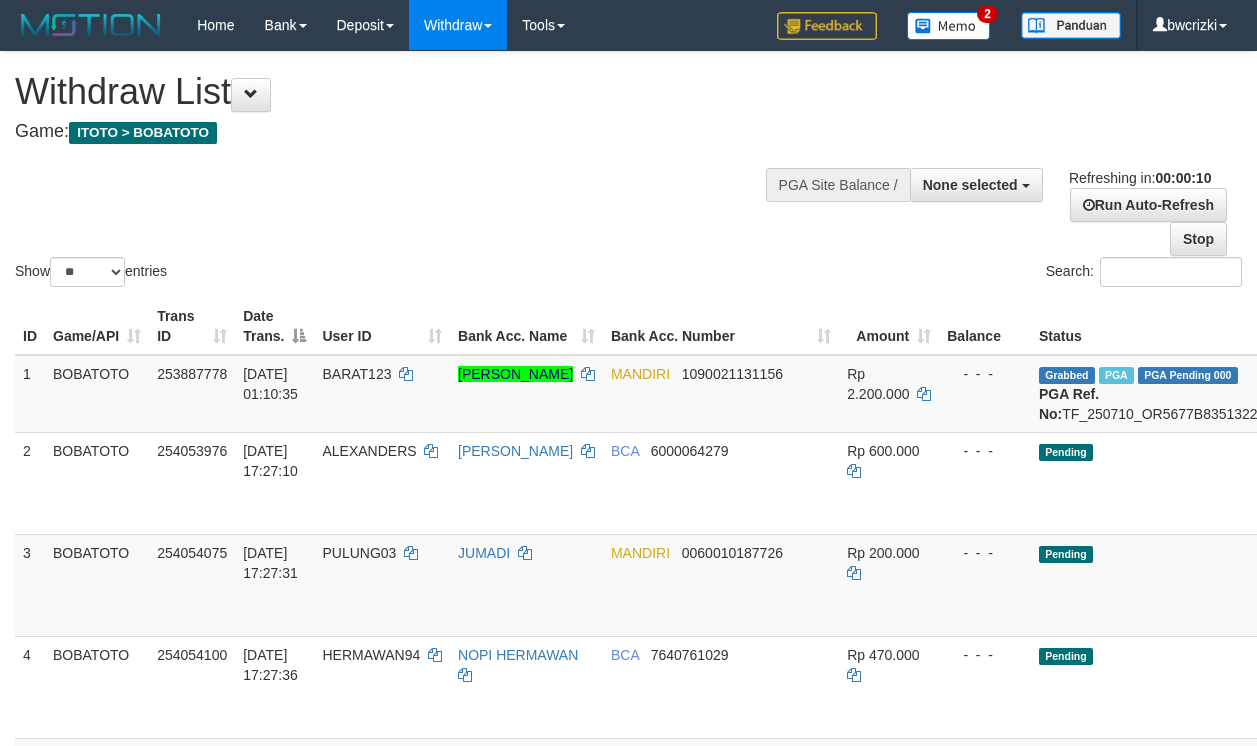 select 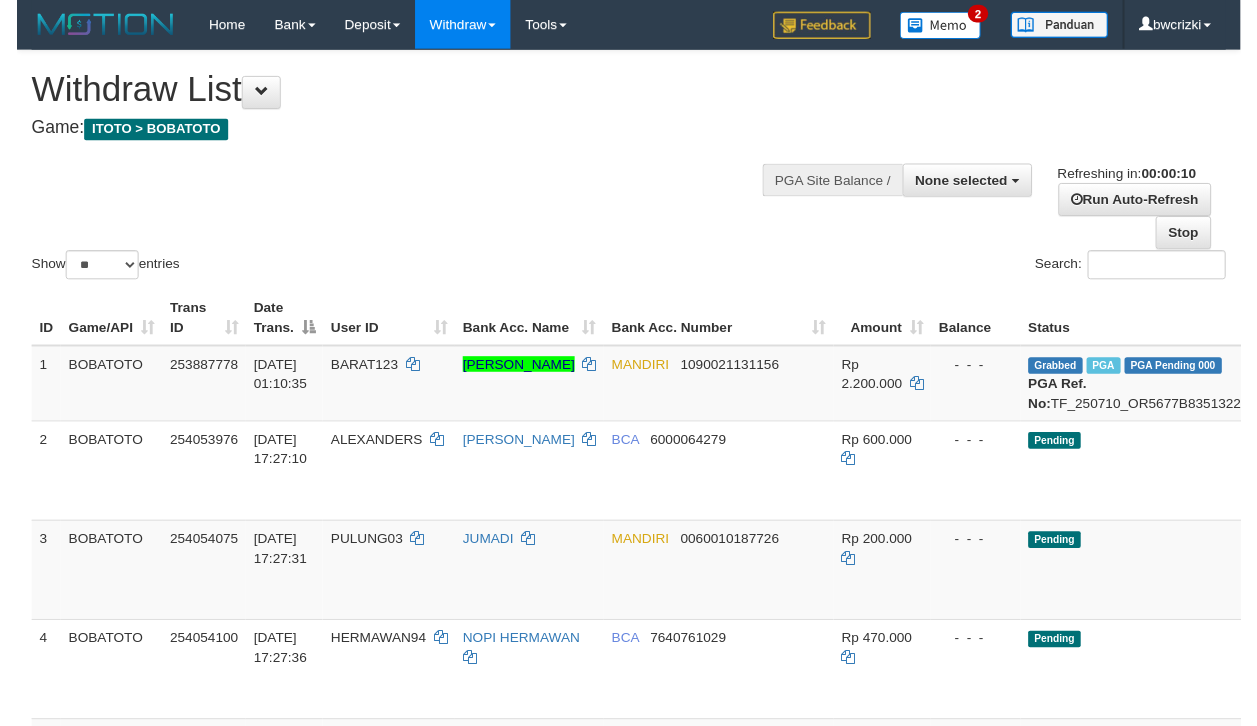 scroll, scrollTop: 0, scrollLeft: 0, axis: both 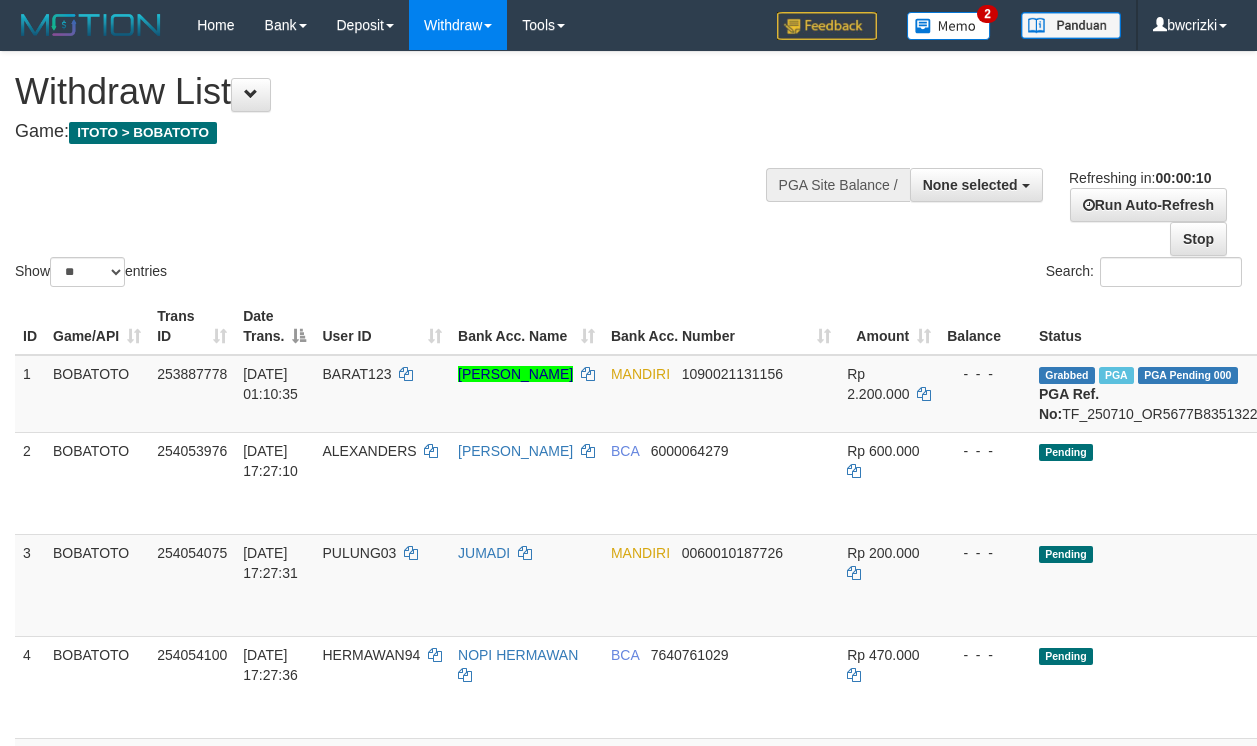 select 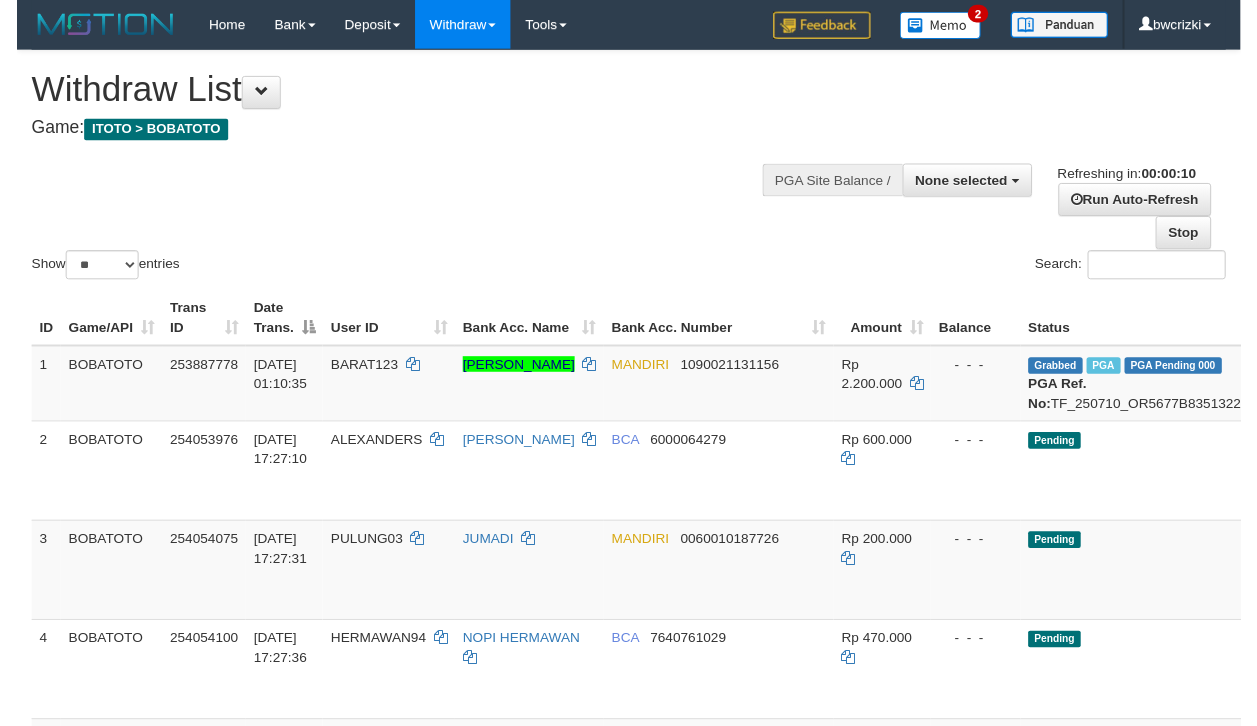 scroll, scrollTop: 0, scrollLeft: 0, axis: both 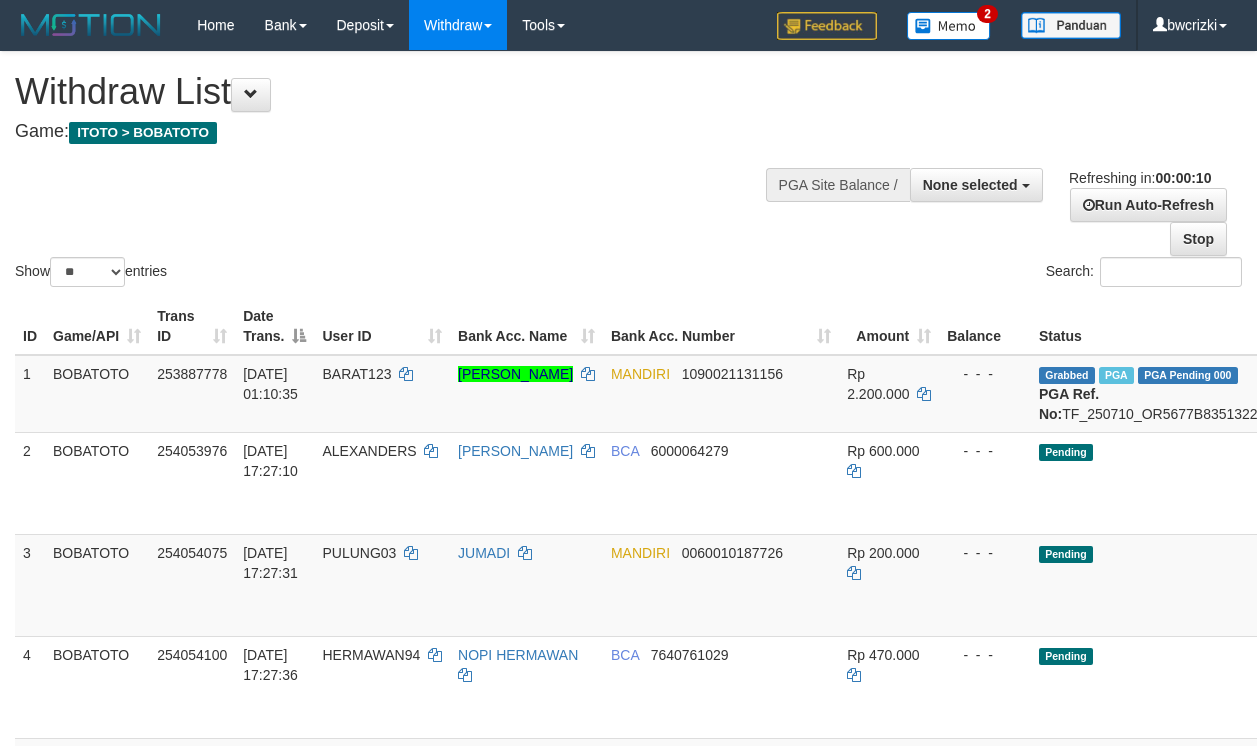 select 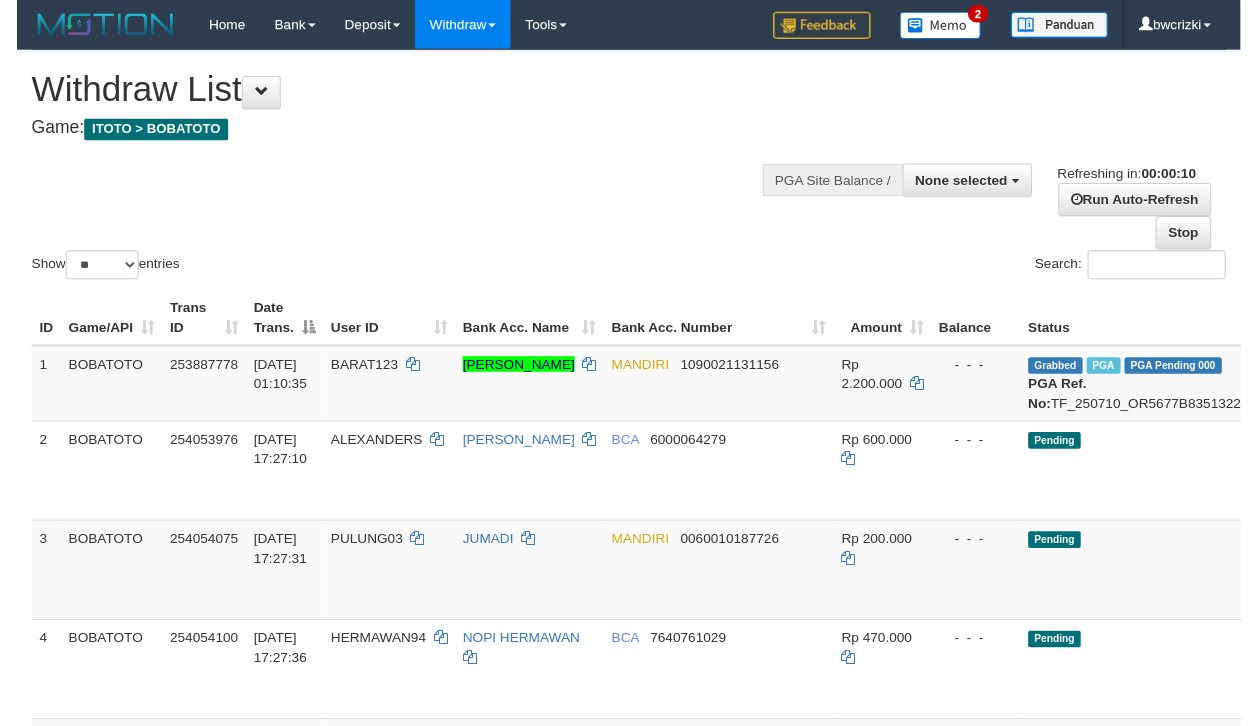 scroll, scrollTop: 0, scrollLeft: 0, axis: both 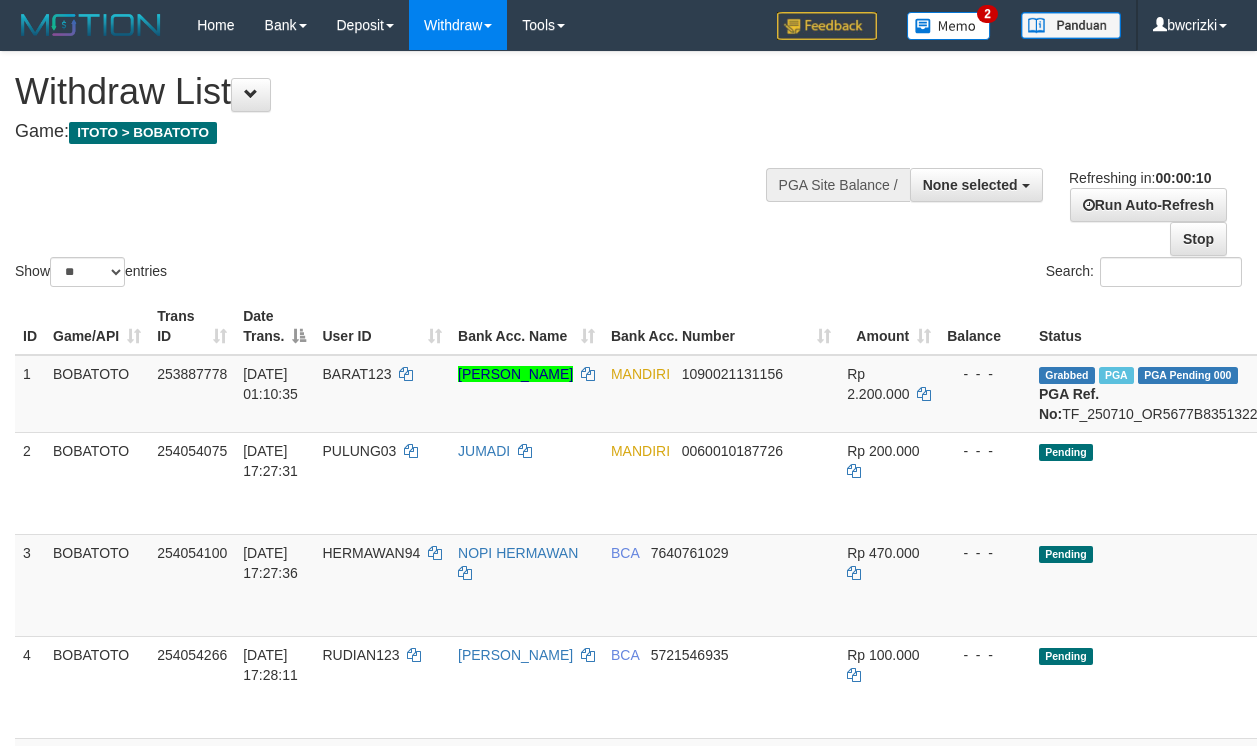 select 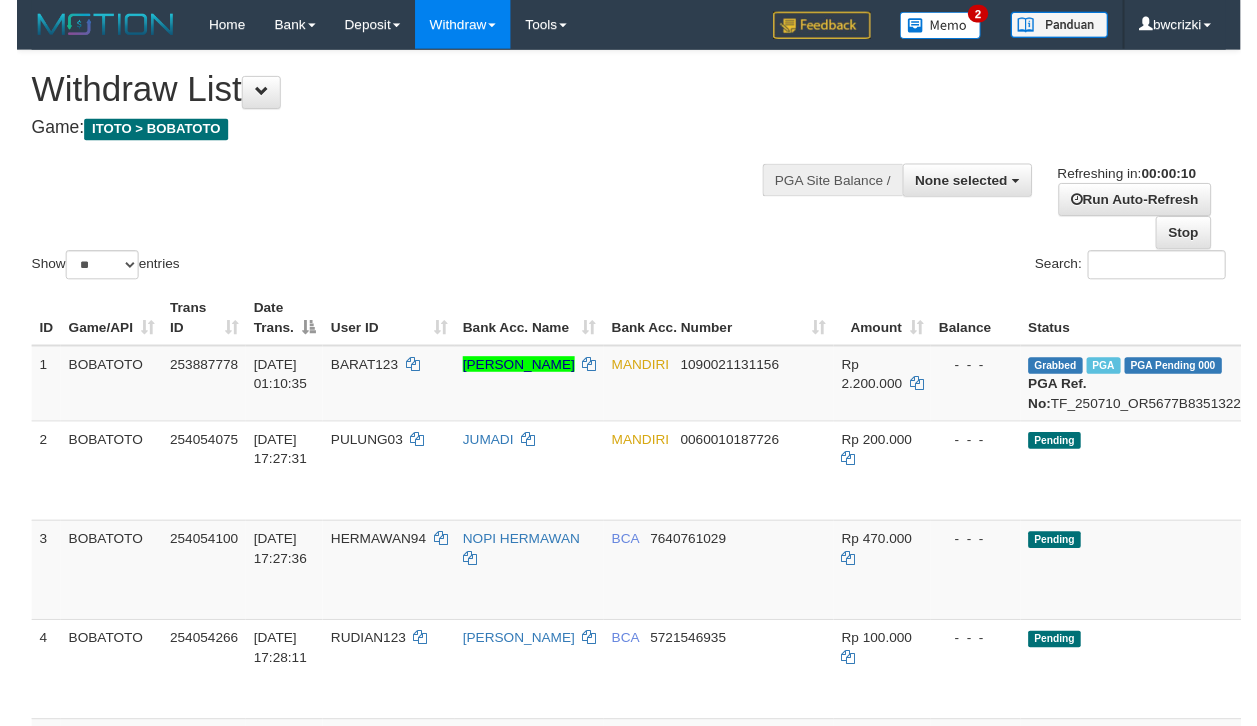 scroll, scrollTop: 0, scrollLeft: 0, axis: both 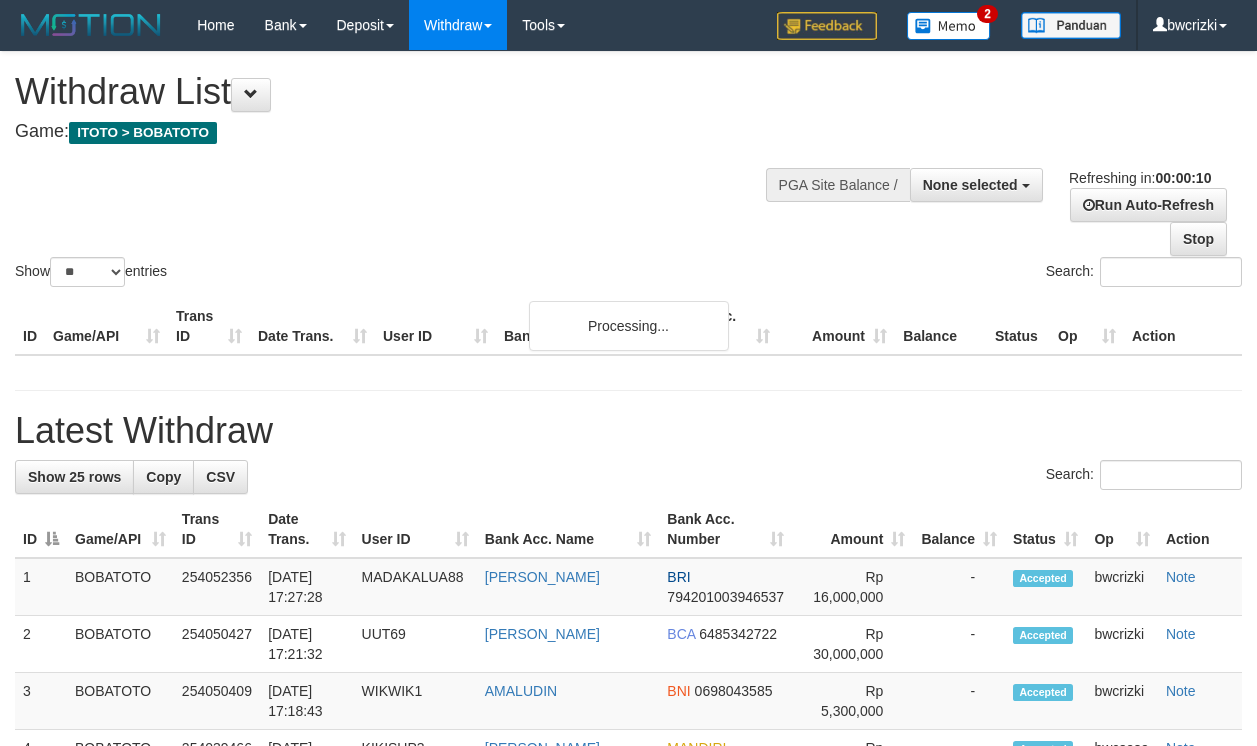select 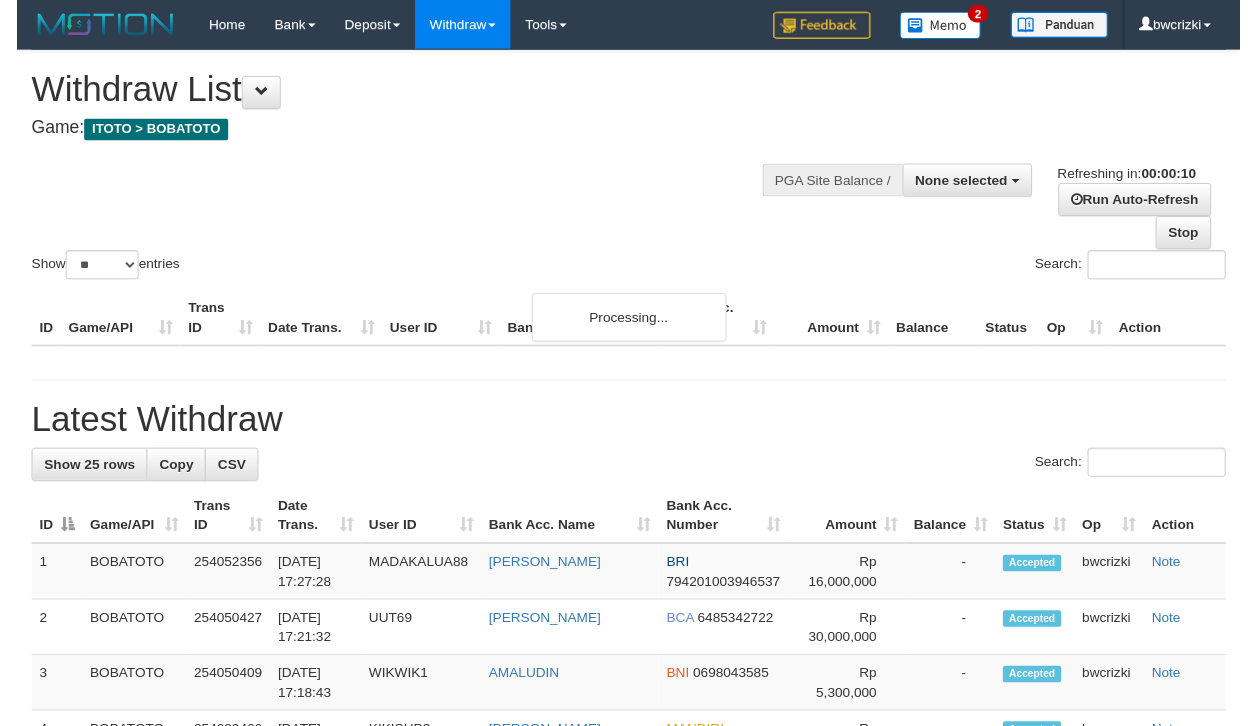 scroll, scrollTop: 0, scrollLeft: 0, axis: both 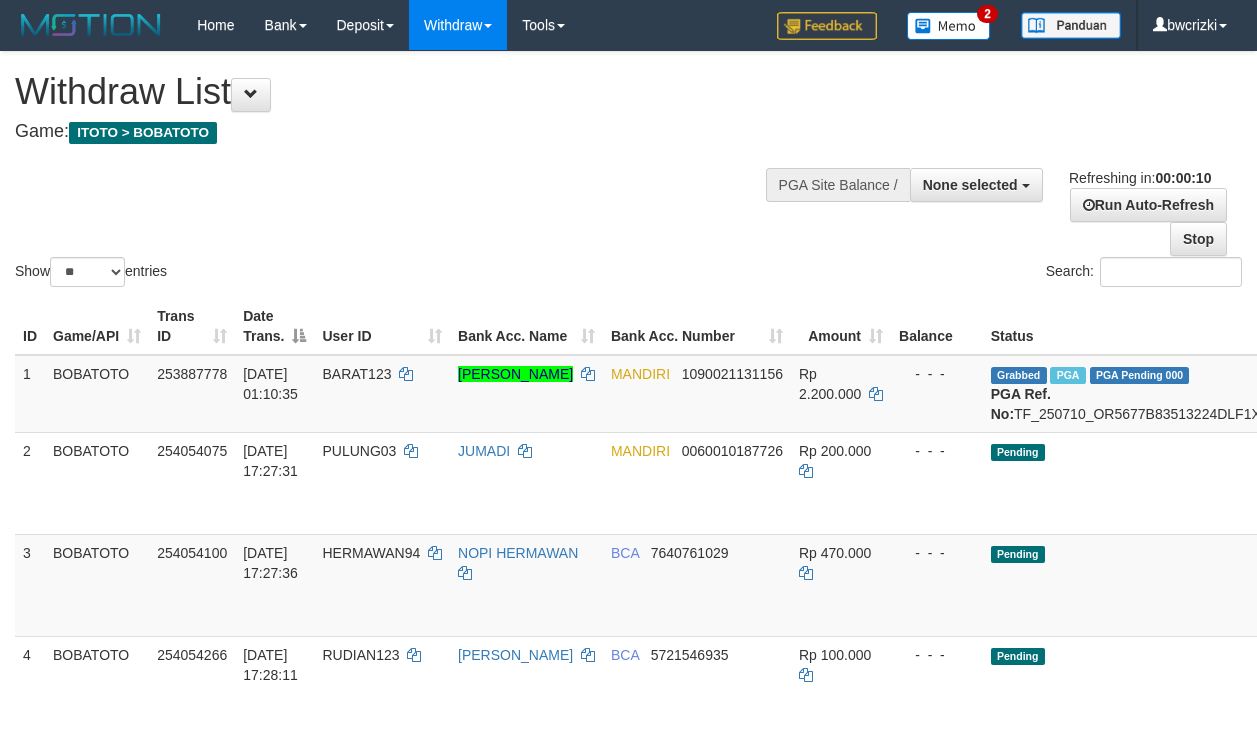 select 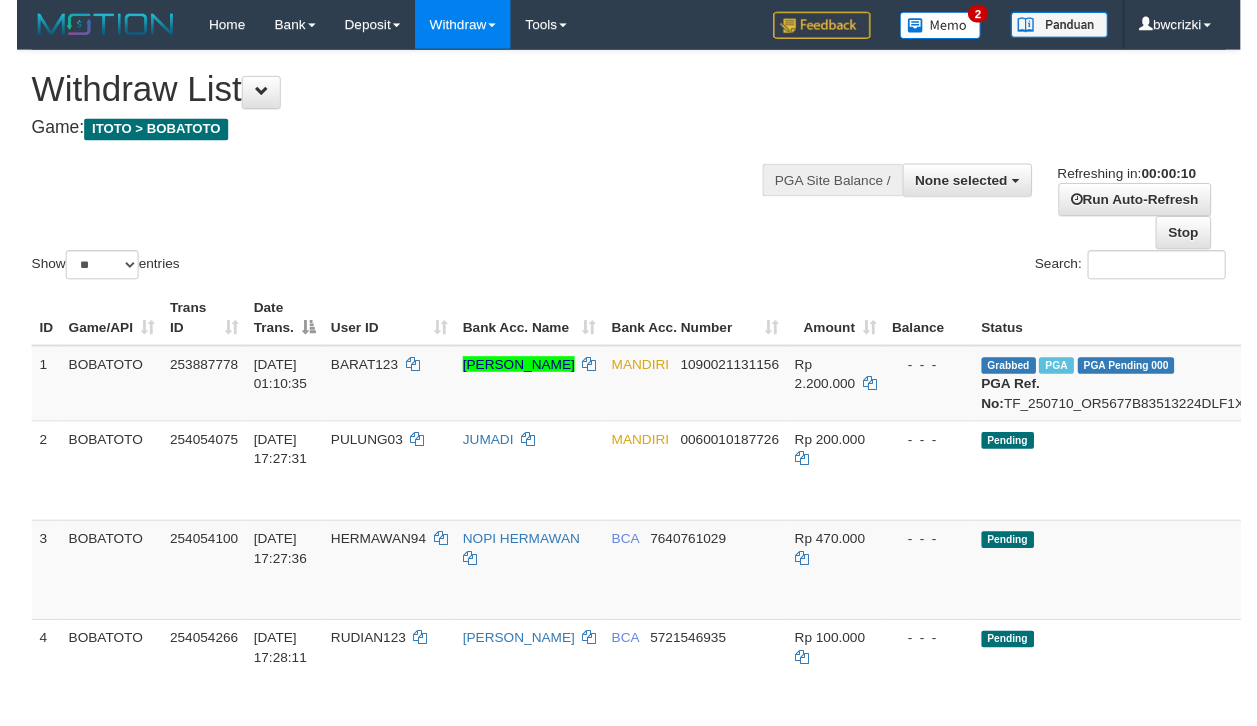 scroll, scrollTop: 0, scrollLeft: 0, axis: both 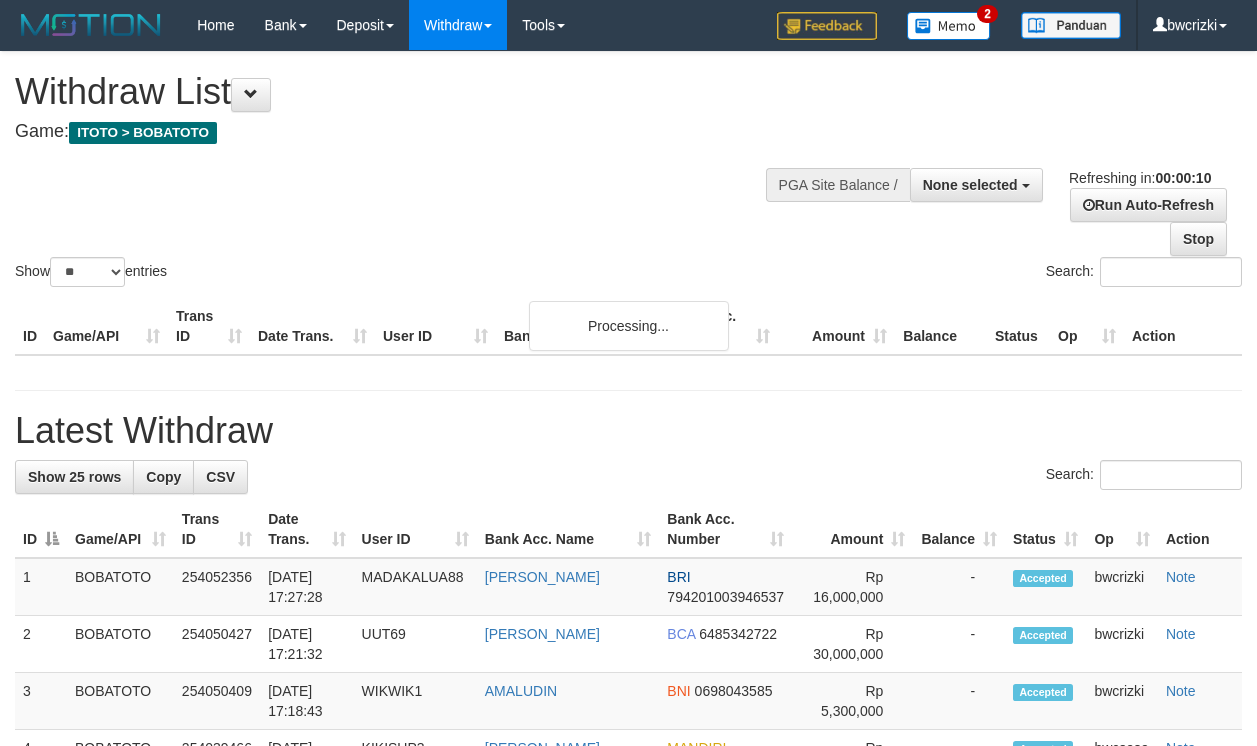 select 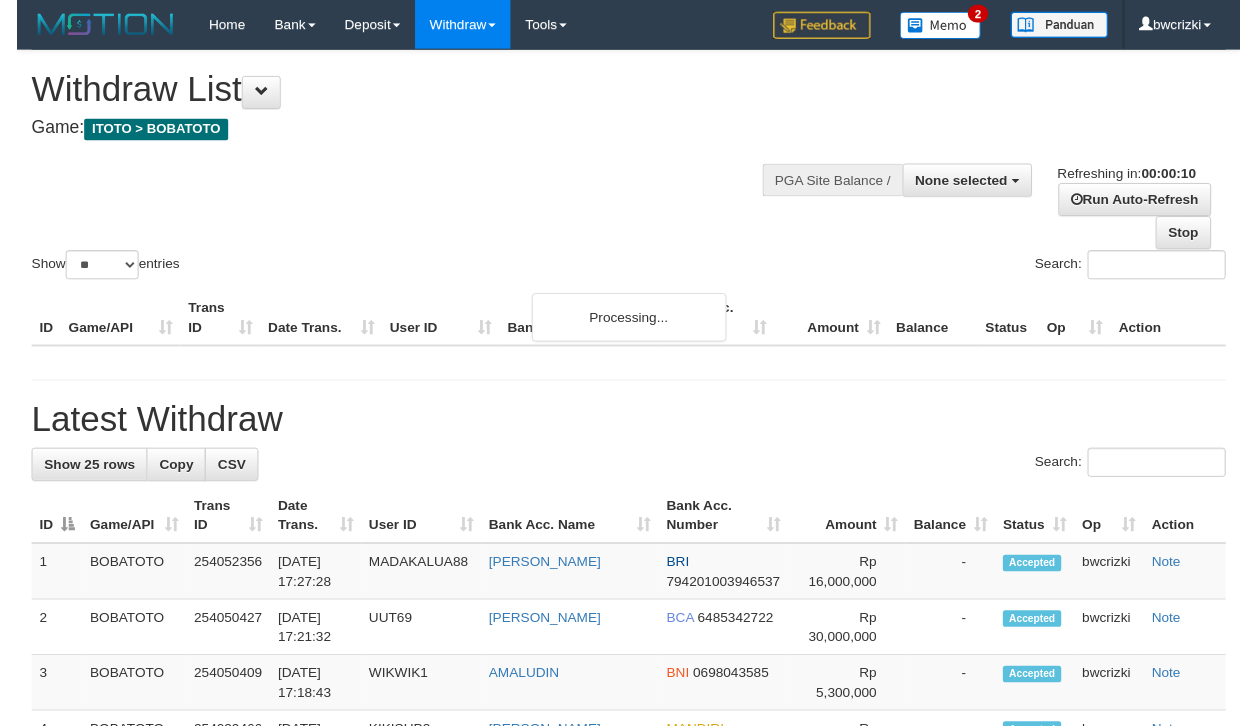 scroll, scrollTop: 0, scrollLeft: 0, axis: both 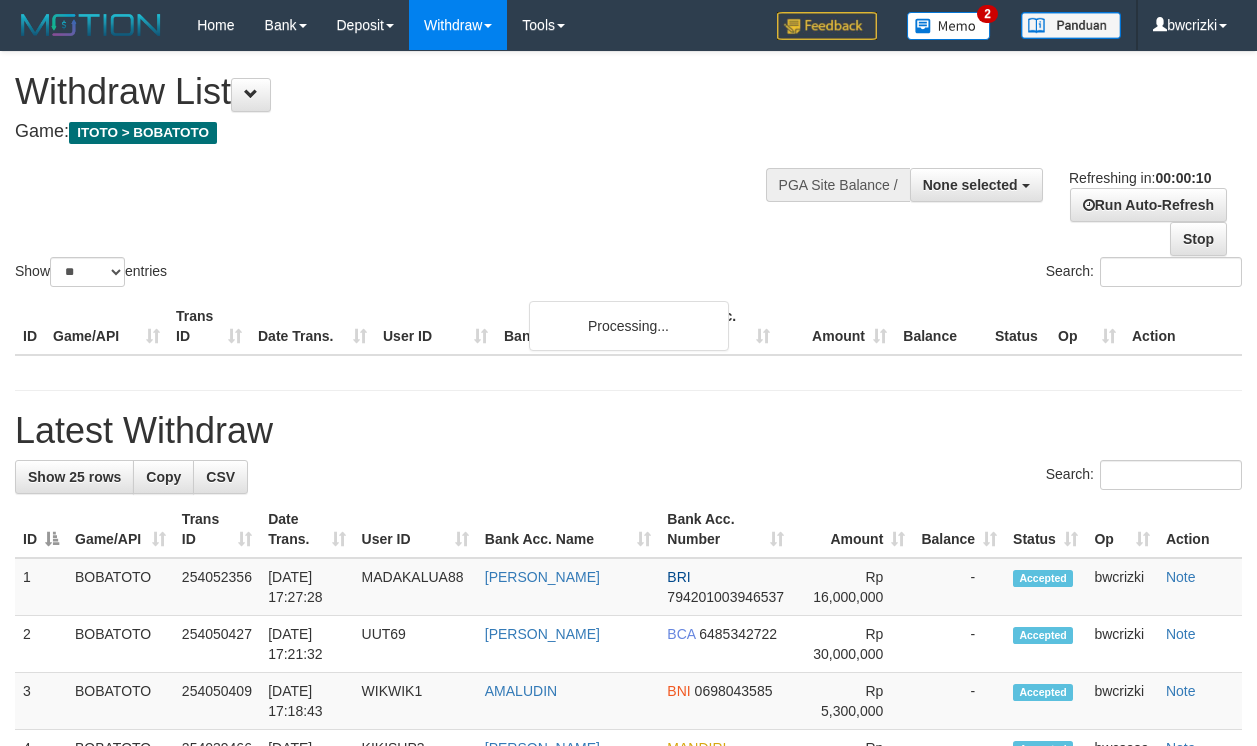 select 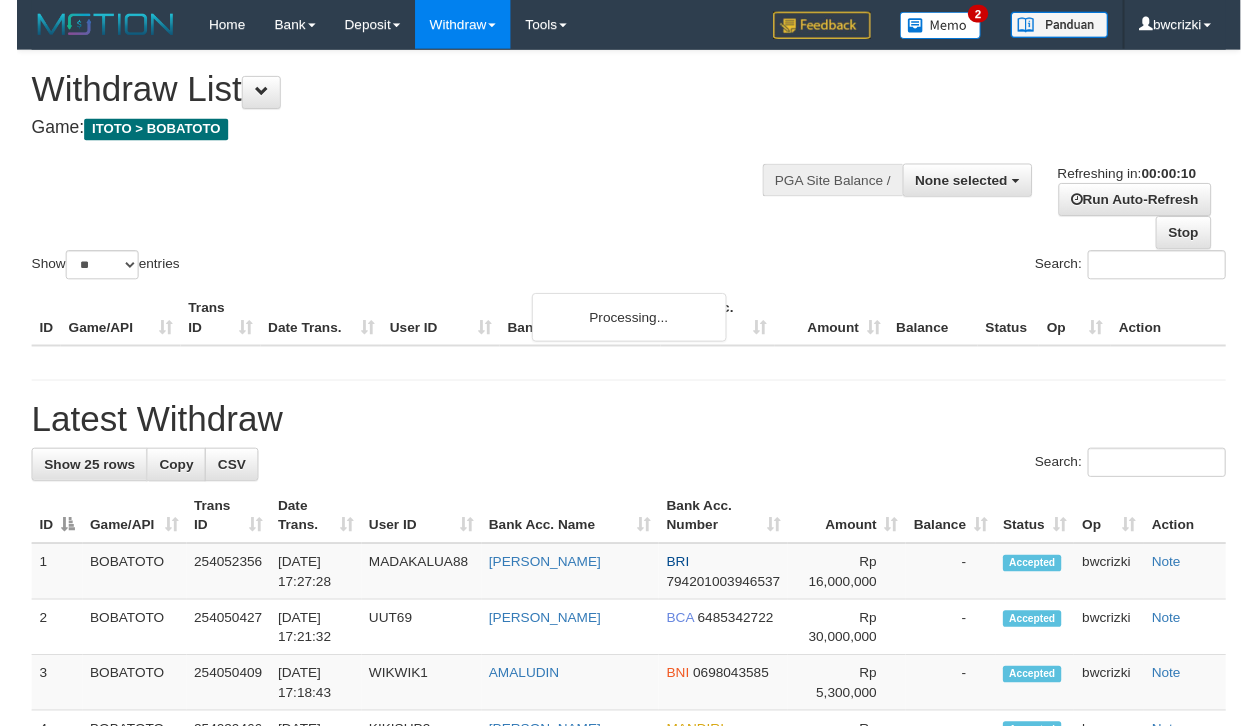 scroll, scrollTop: 0, scrollLeft: 0, axis: both 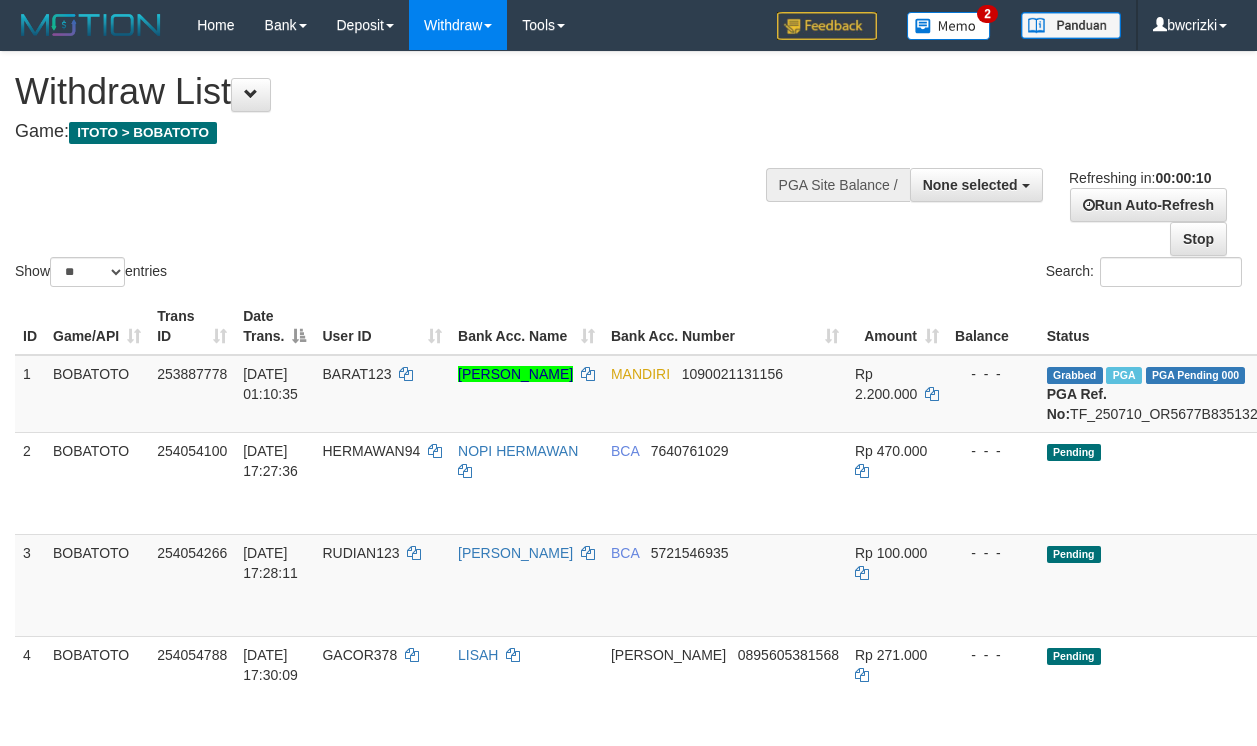 select 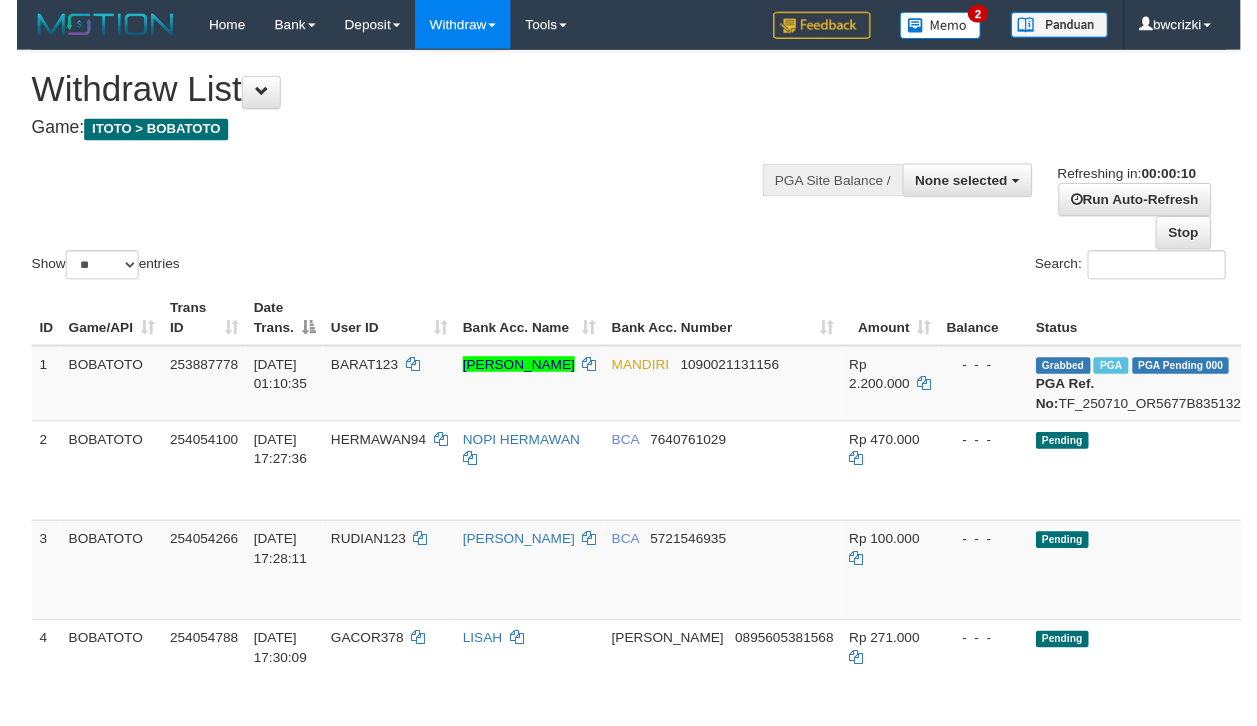 scroll, scrollTop: 0, scrollLeft: 0, axis: both 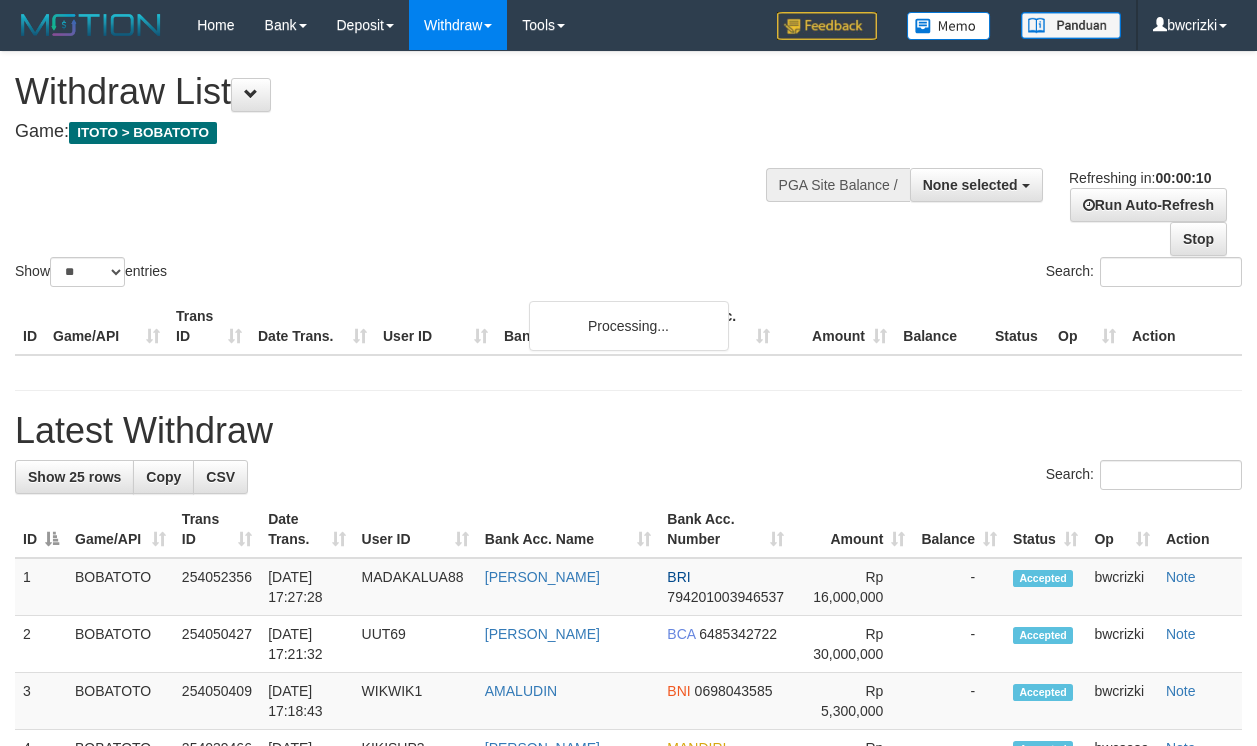 select 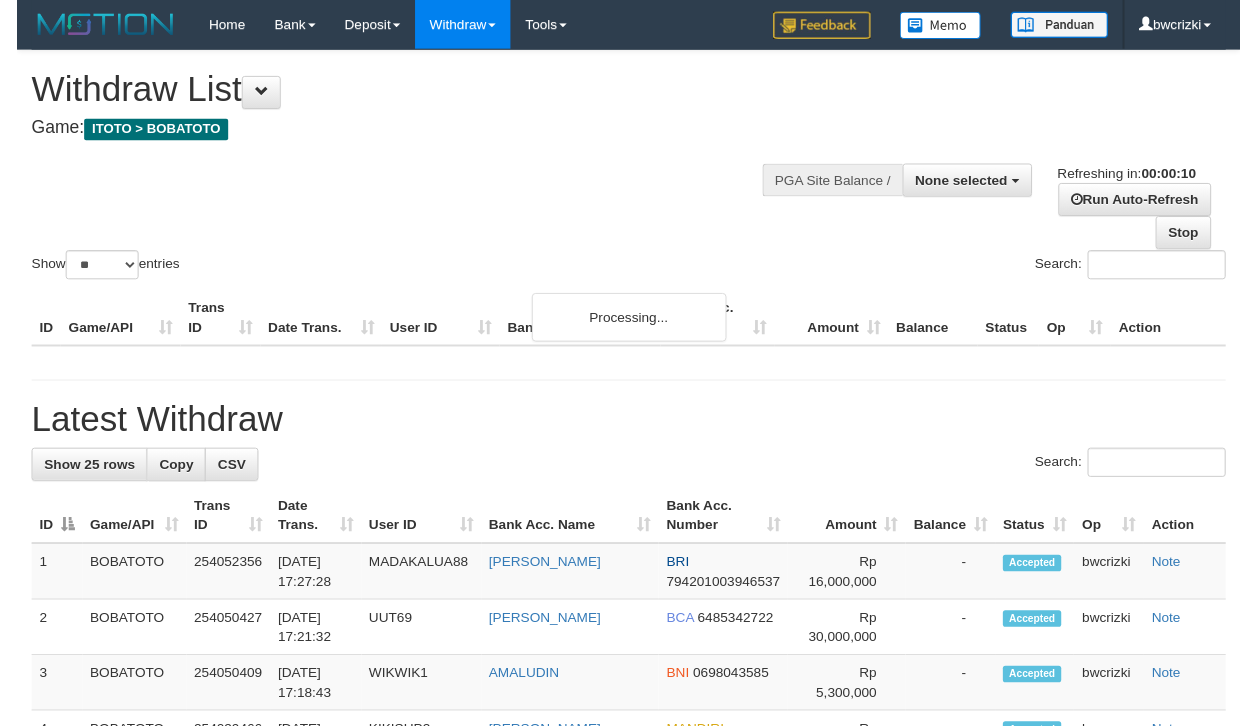 scroll, scrollTop: 0, scrollLeft: 0, axis: both 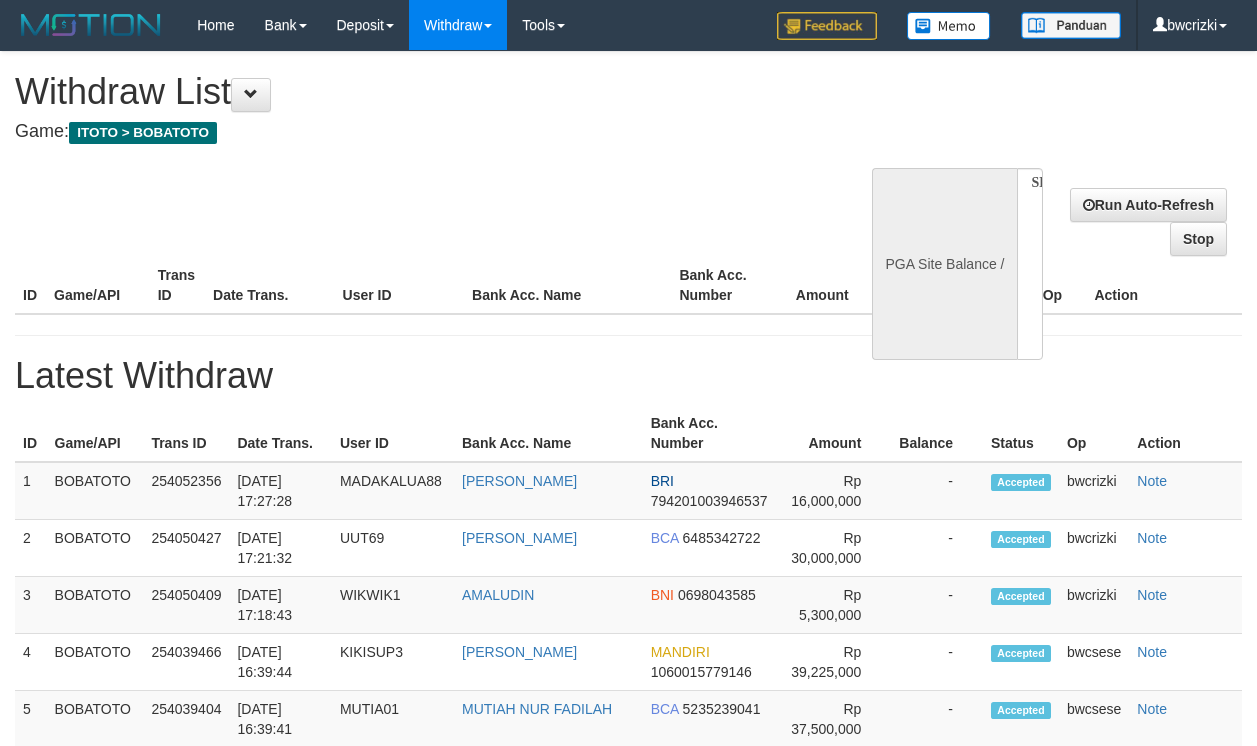select 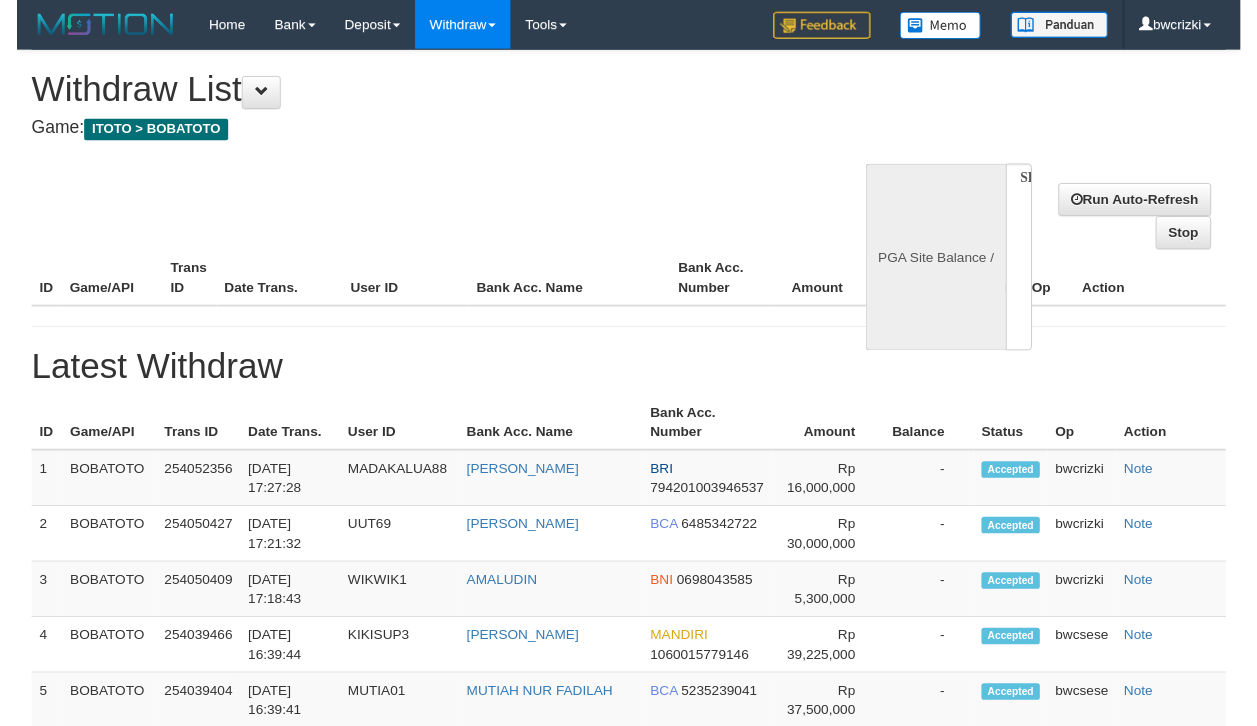 scroll, scrollTop: 0, scrollLeft: 0, axis: both 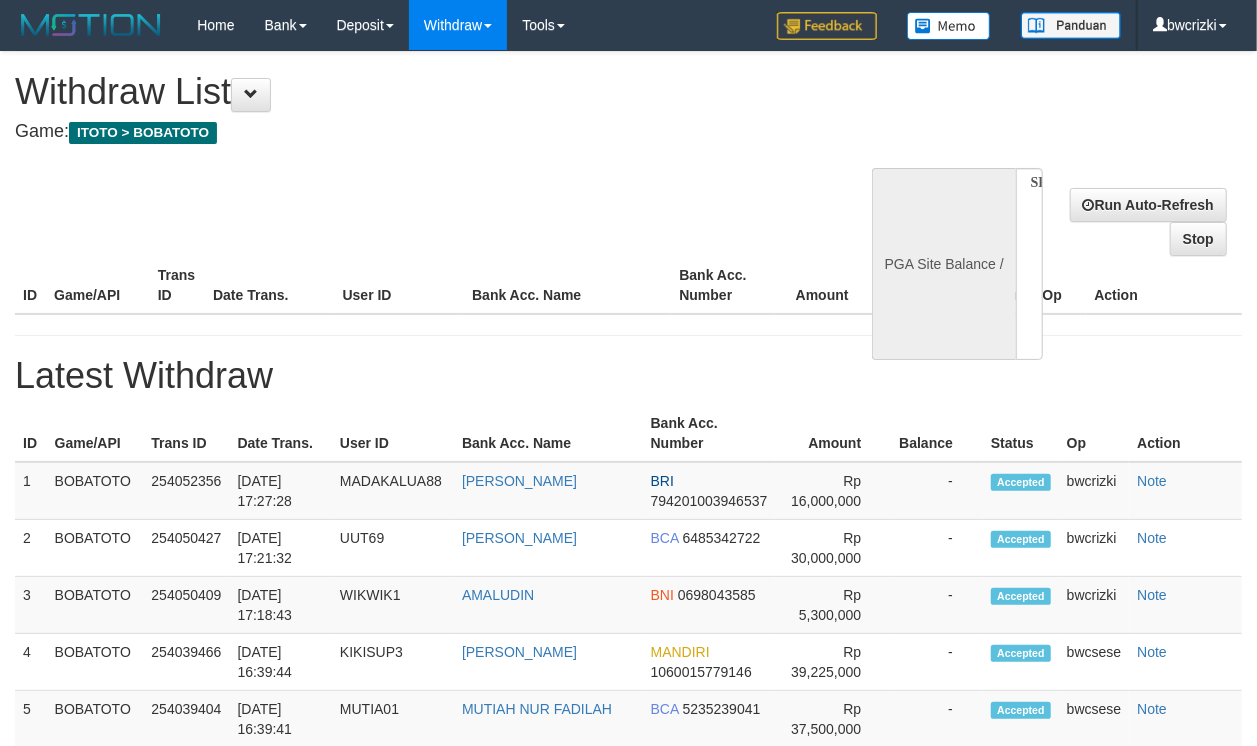 select on "**" 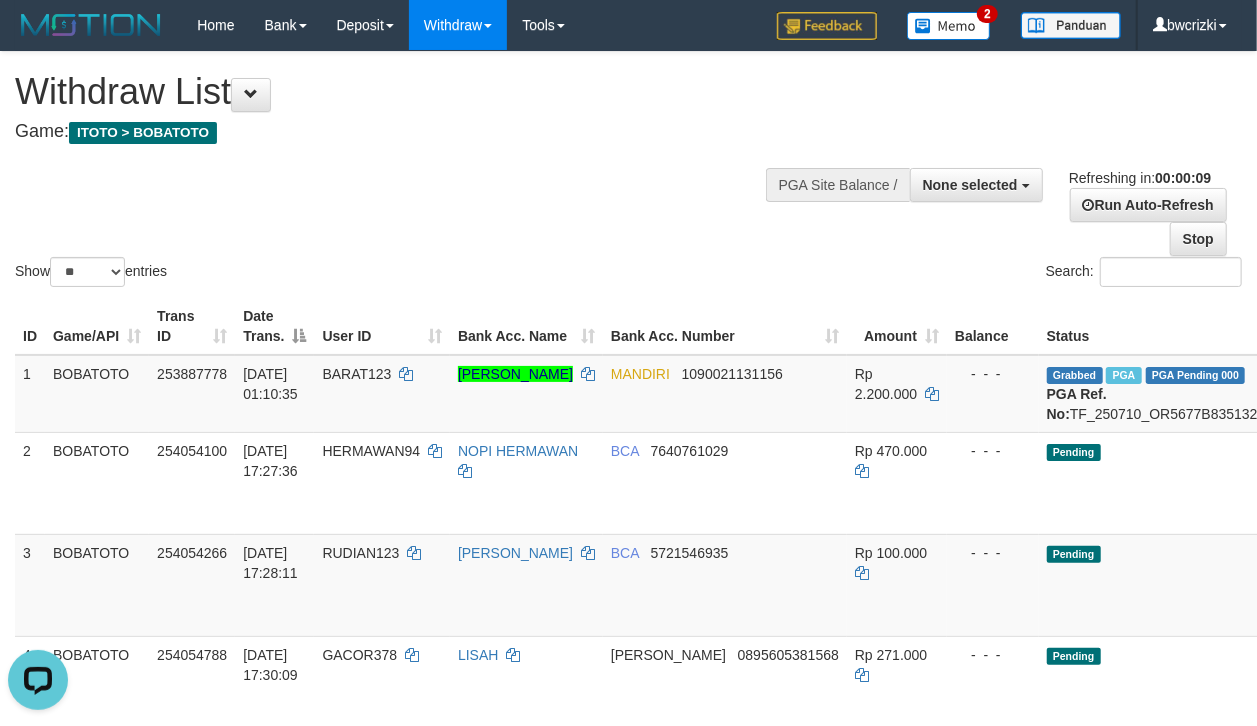 scroll, scrollTop: 0, scrollLeft: 0, axis: both 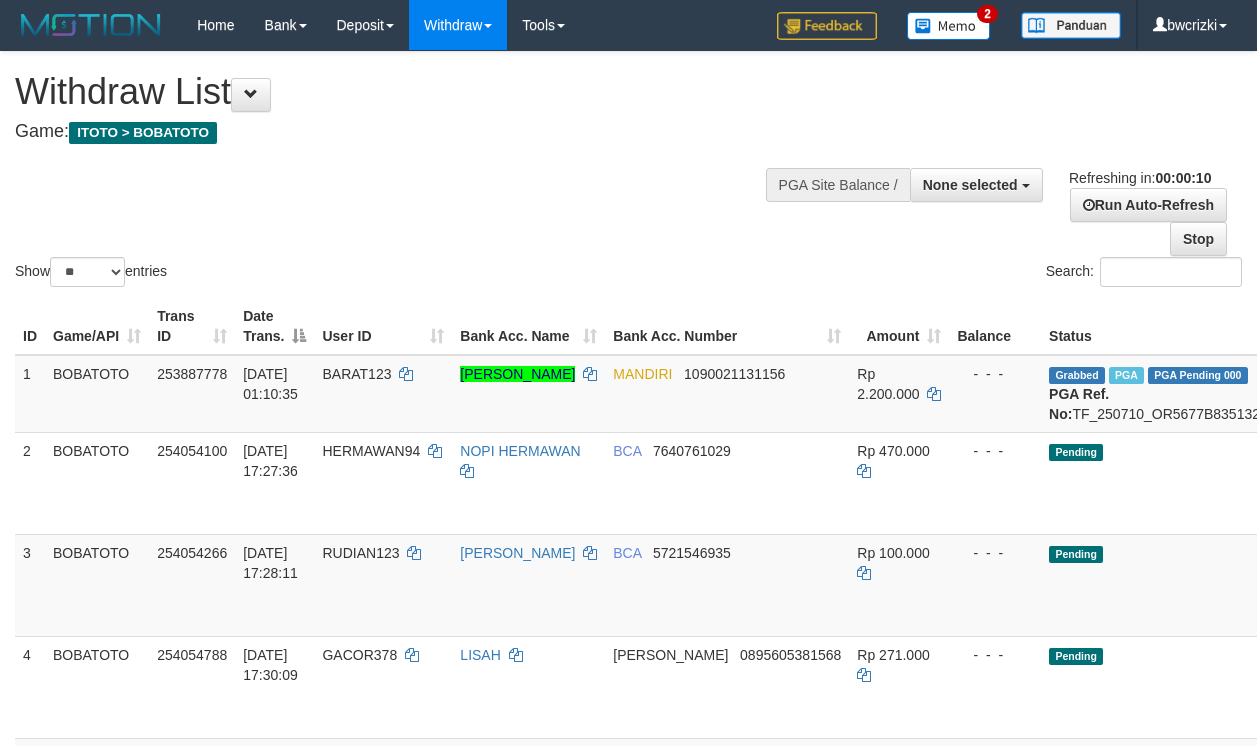 select 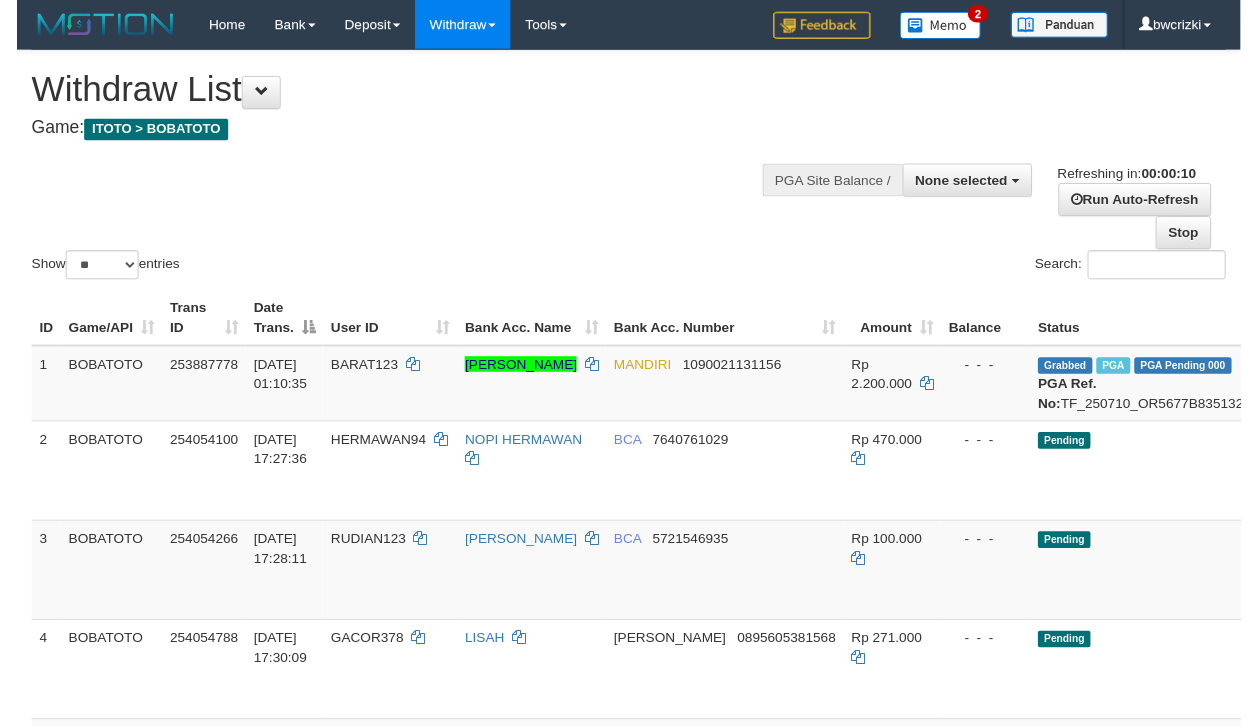 scroll, scrollTop: 0, scrollLeft: 0, axis: both 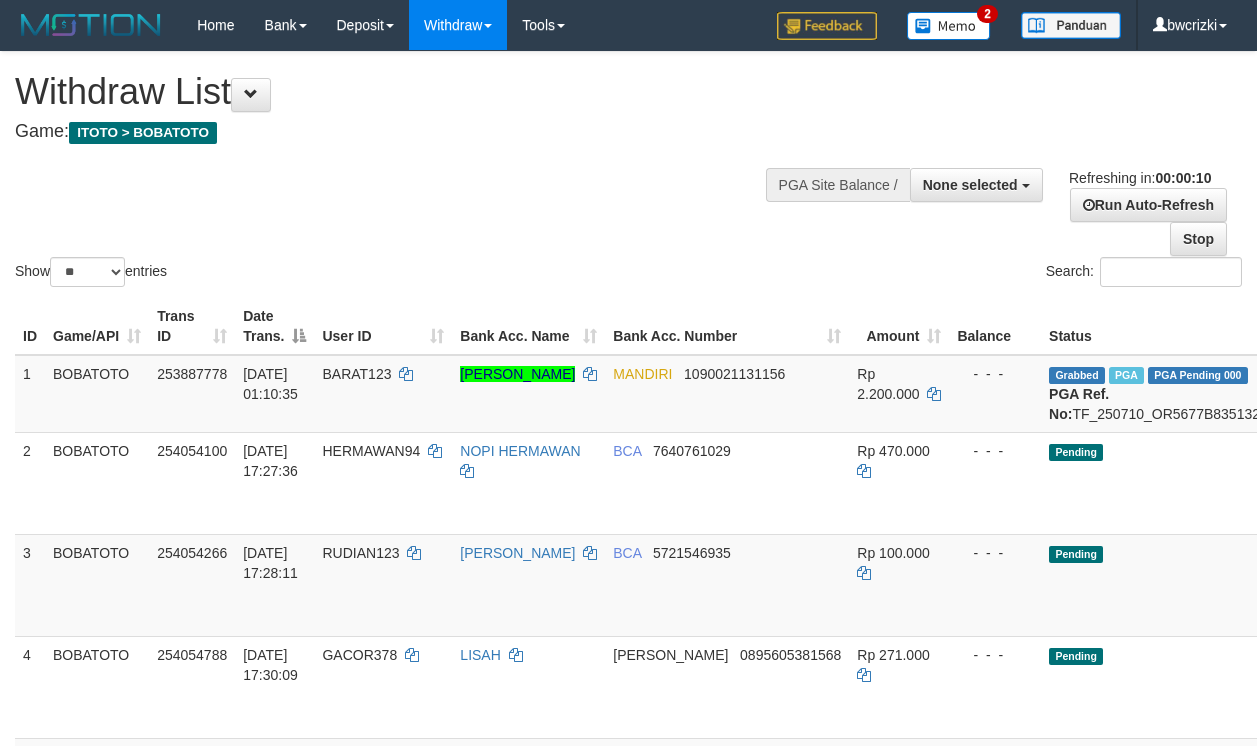 select 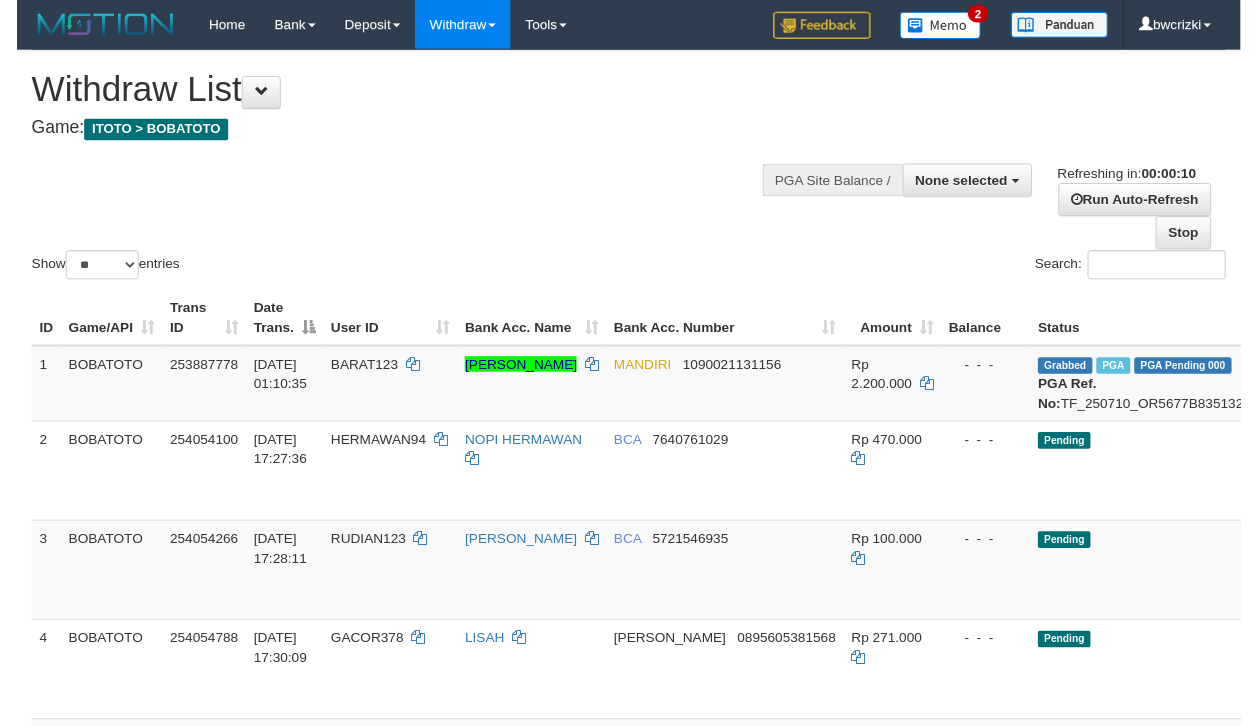 scroll, scrollTop: 0, scrollLeft: 0, axis: both 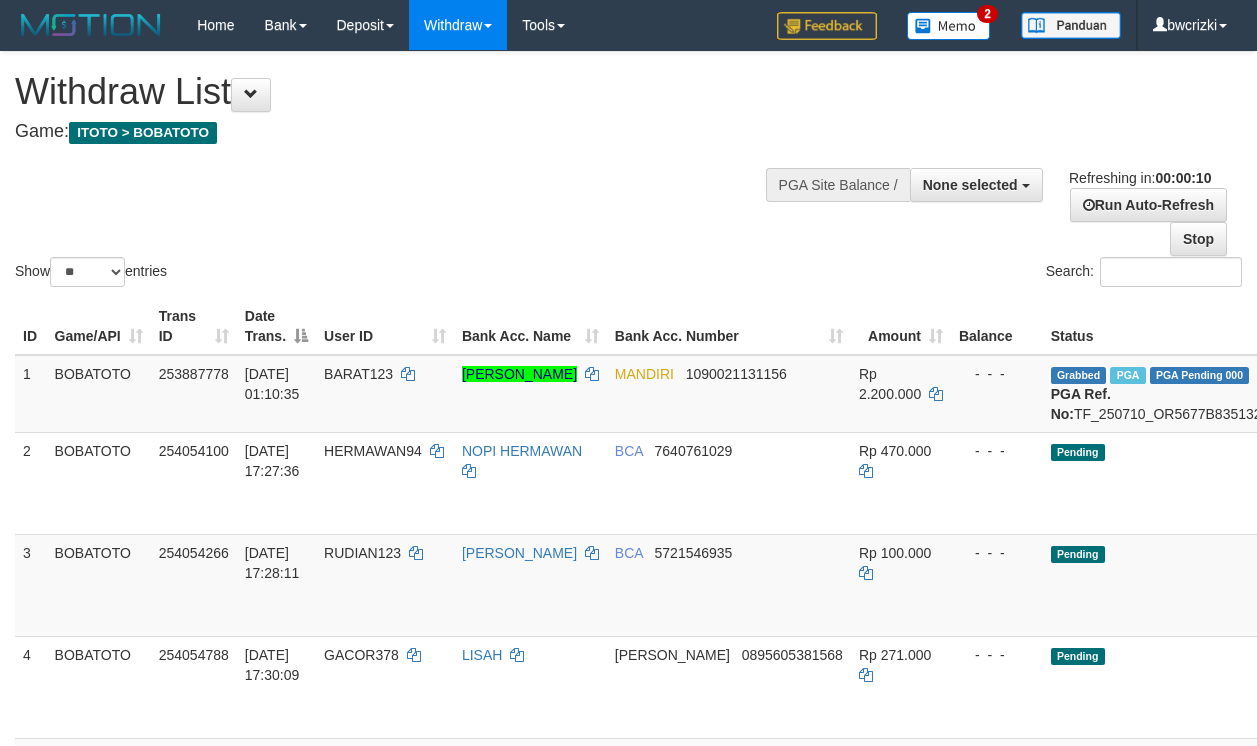 select 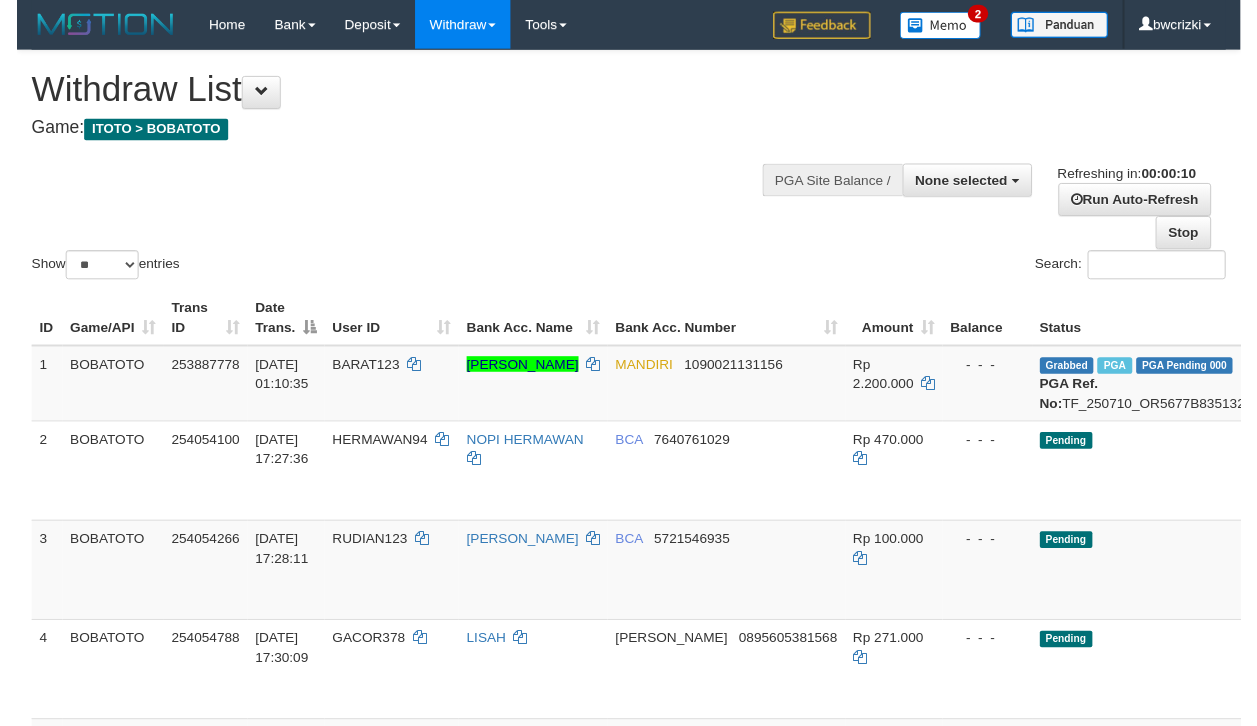 scroll, scrollTop: 0, scrollLeft: 0, axis: both 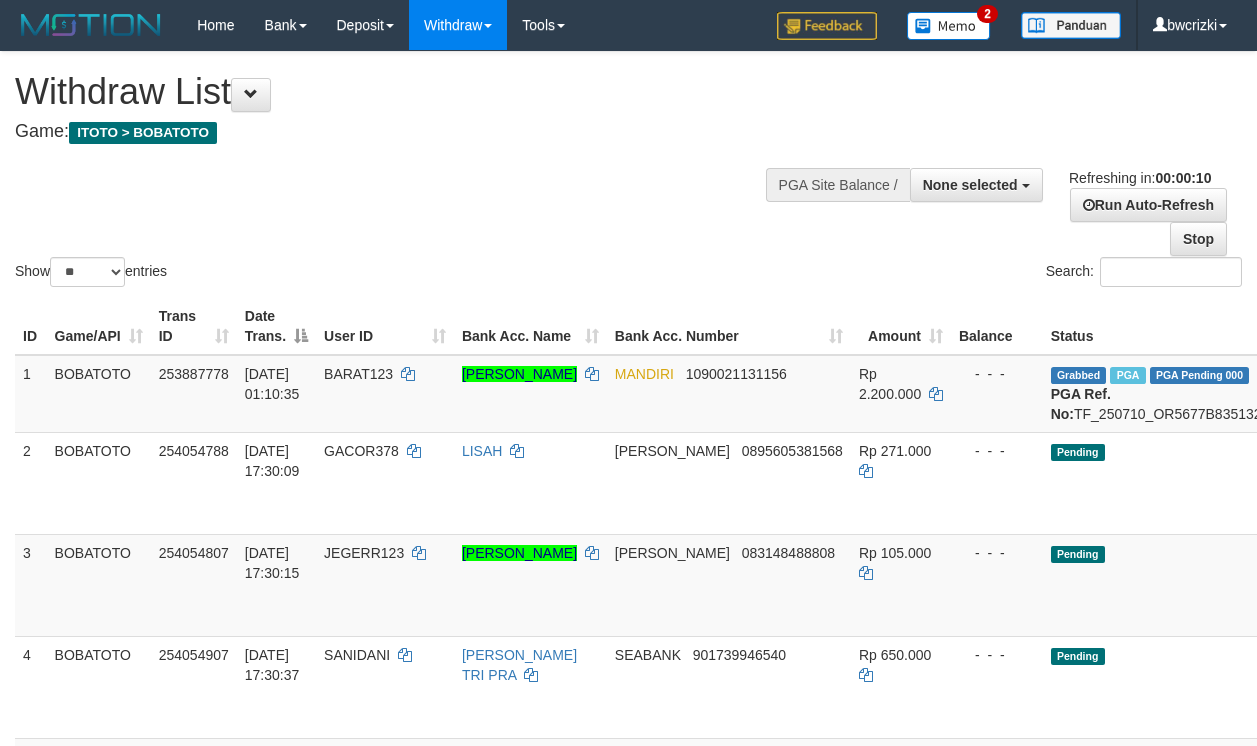 select 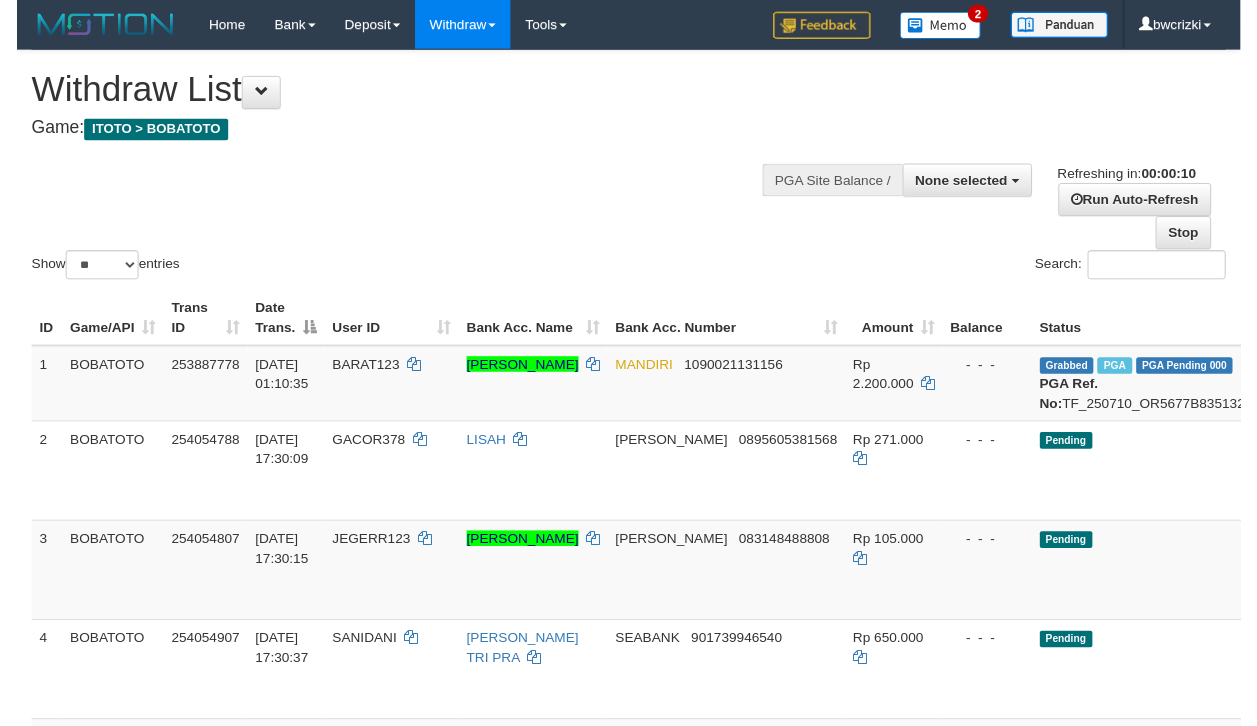 scroll, scrollTop: 0, scrollLeft: 0, axis: both 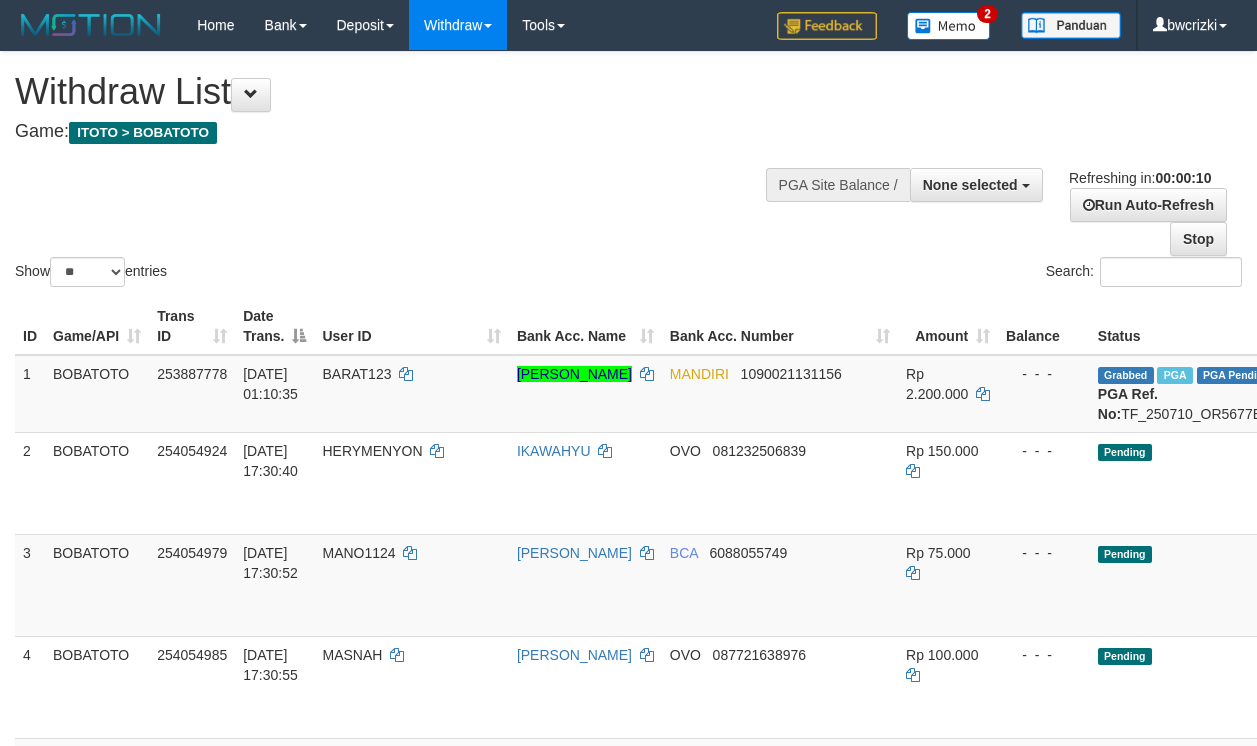 select 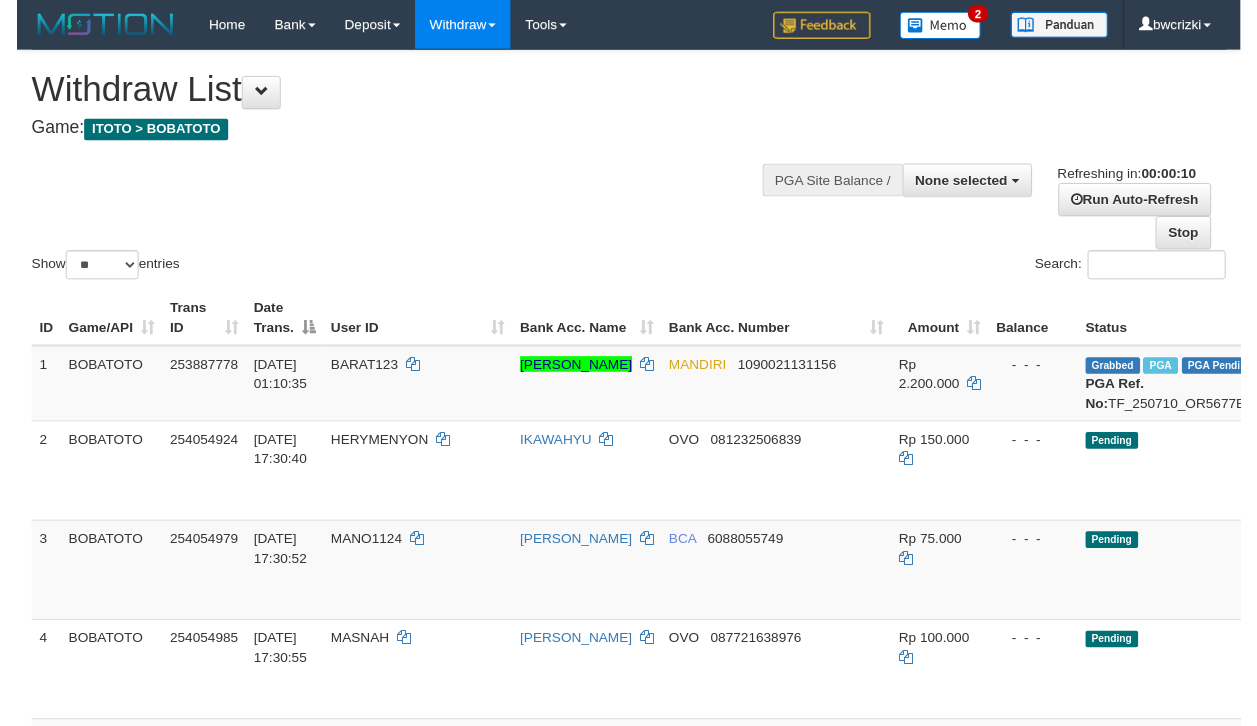 scroll, scrollTop: 0, scrollLeft: 0, axis: both 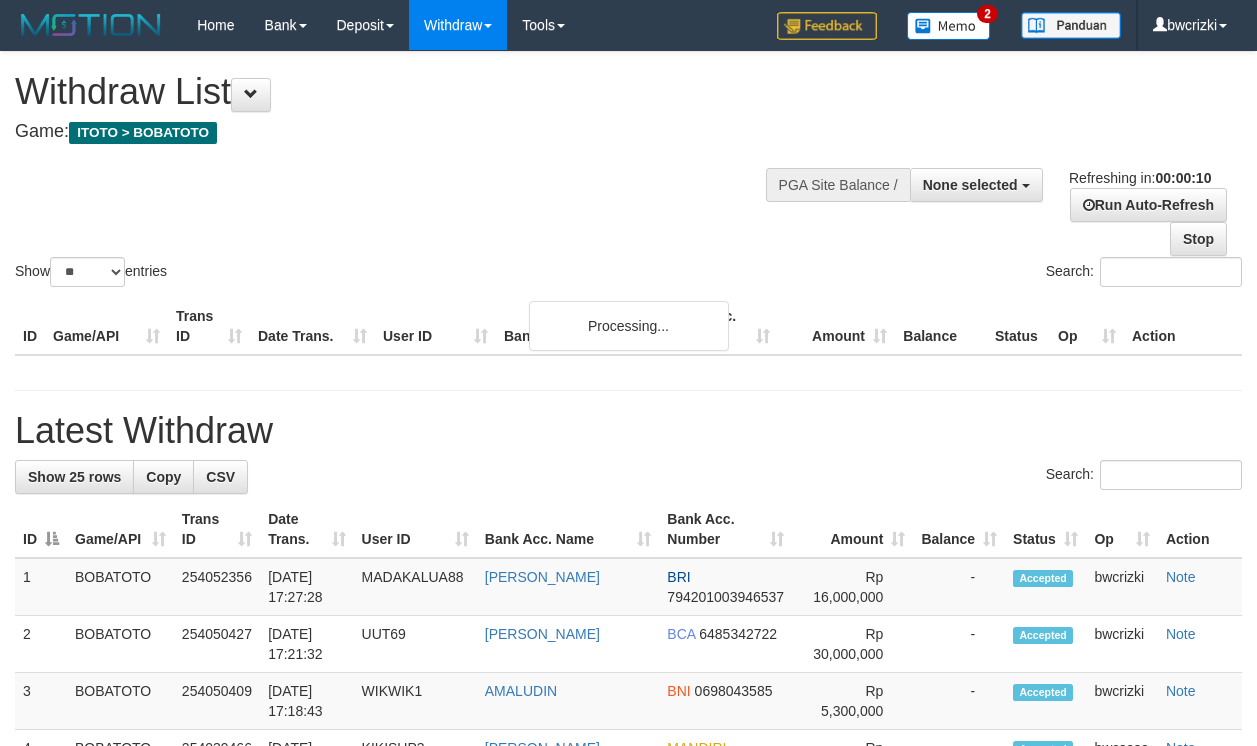 select 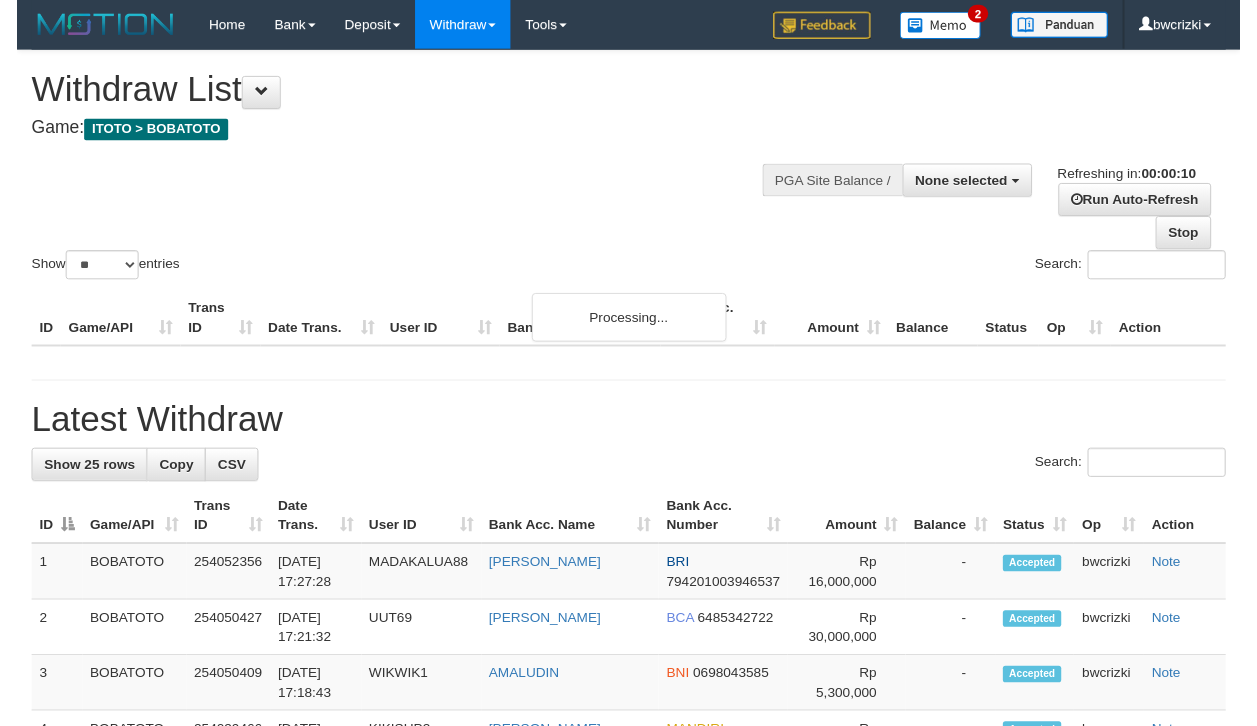 scroll, scrollTop: 0, scrollLeft: 0, axis: both 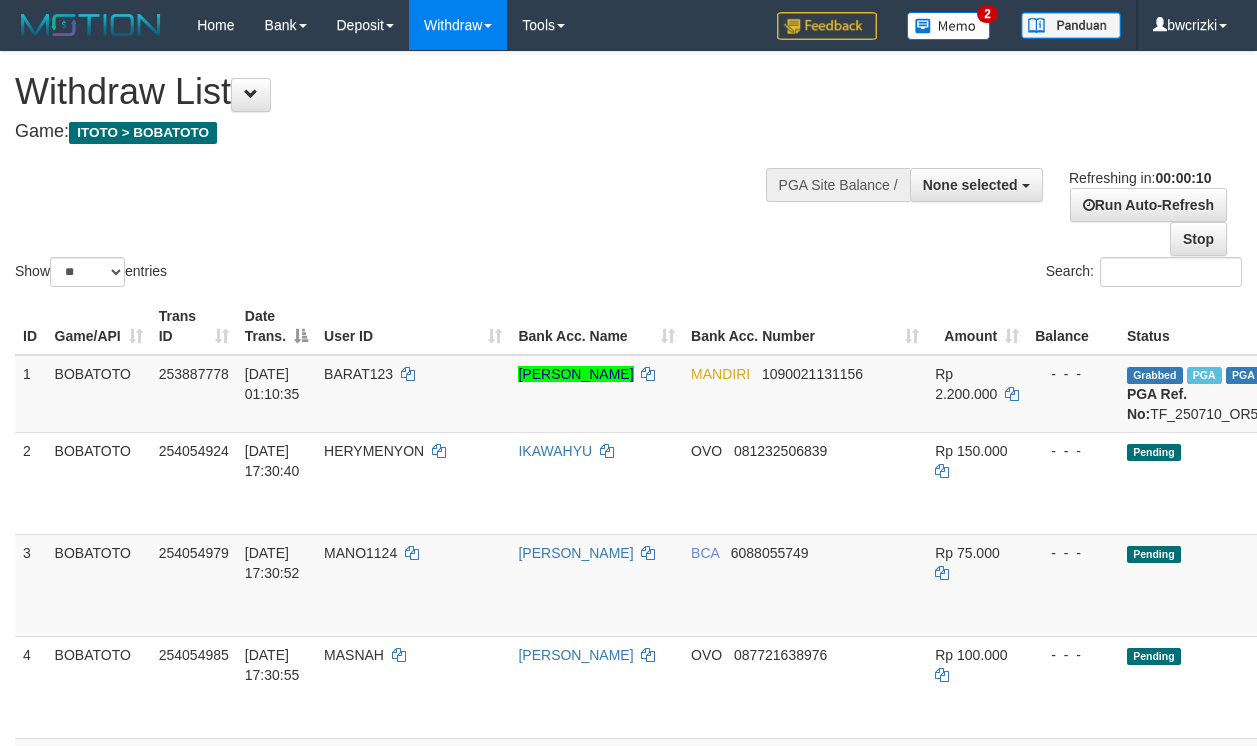 select 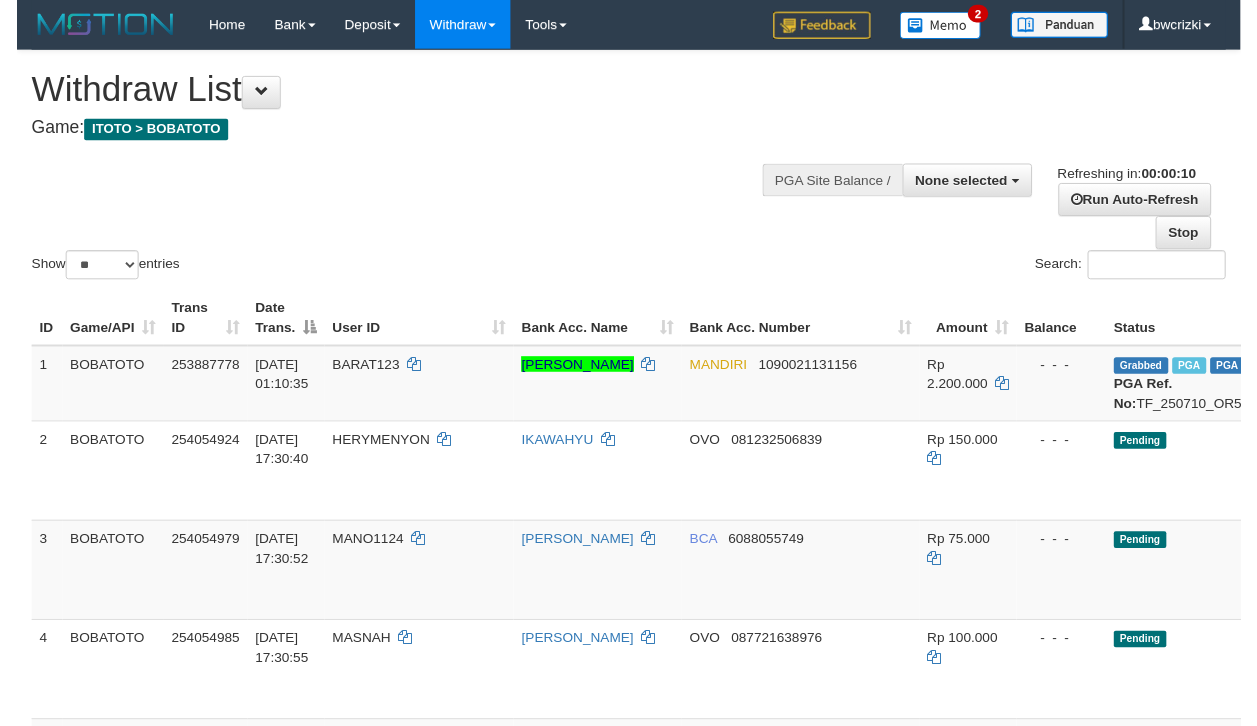 scroll, scrollTop: 0, scrollLeft: 0, axis: both 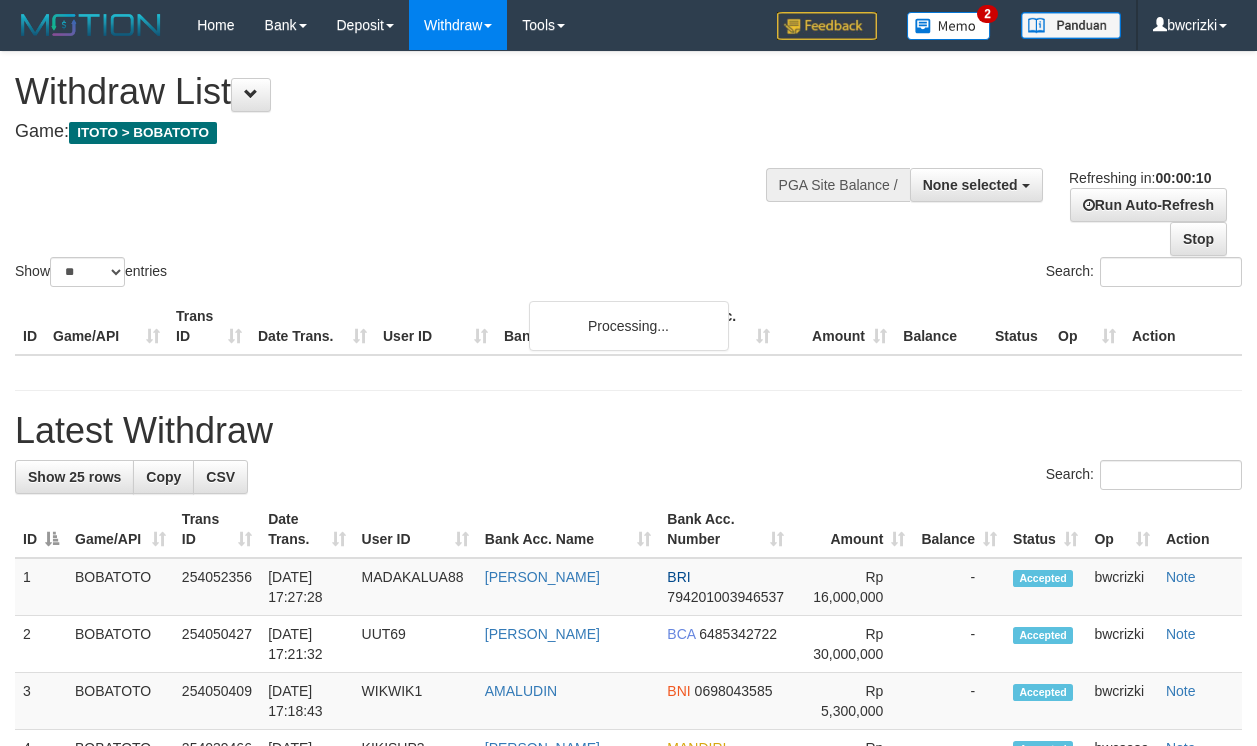 select 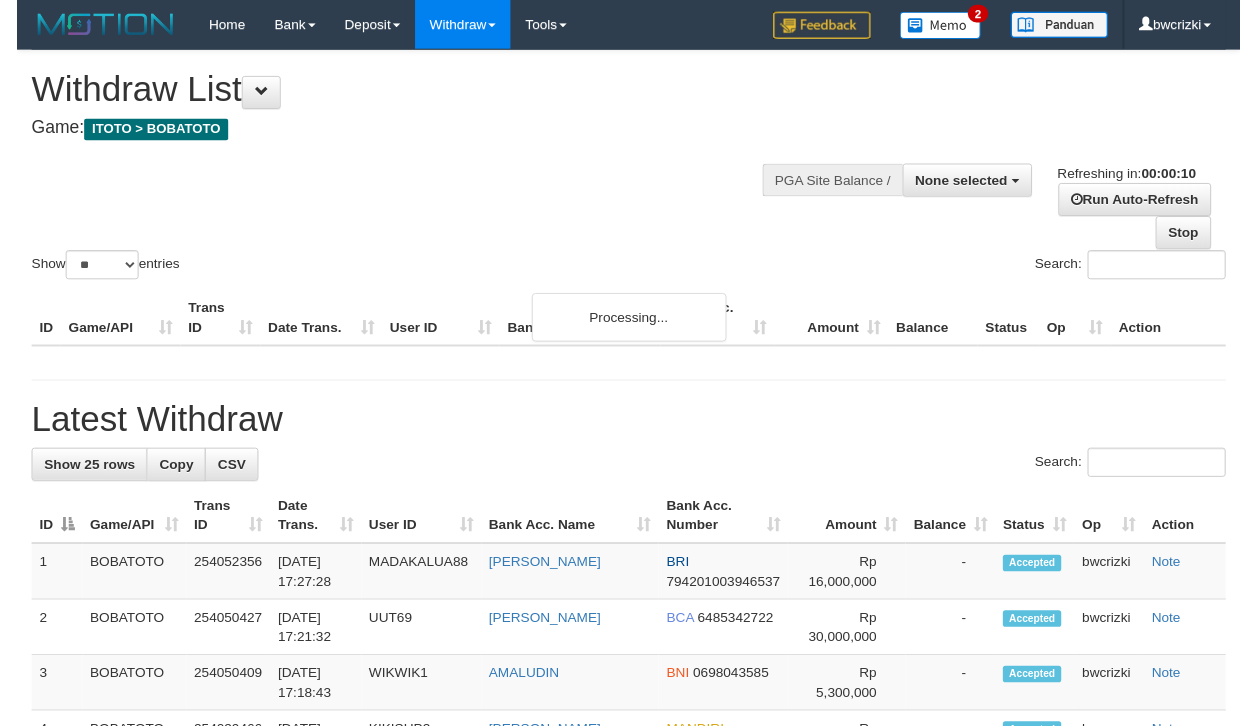 scroll, scrollTop: 0, scrollLeft: 0, axis: both 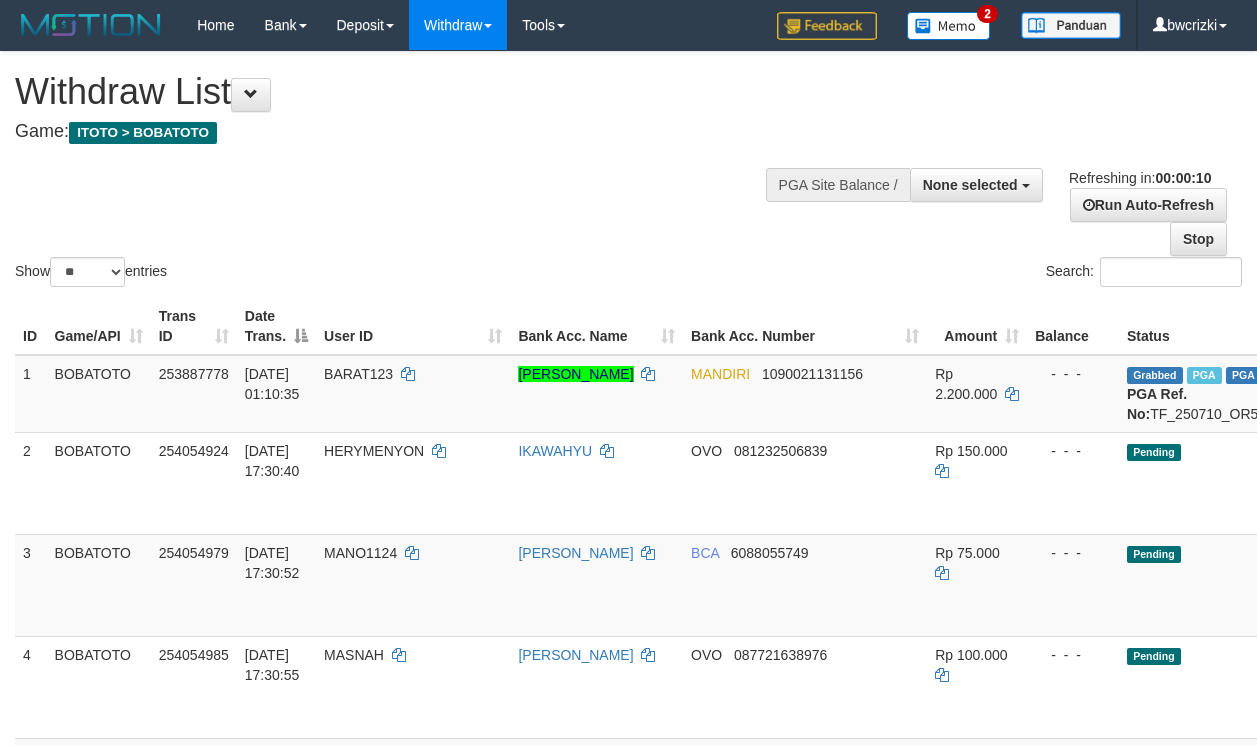 select 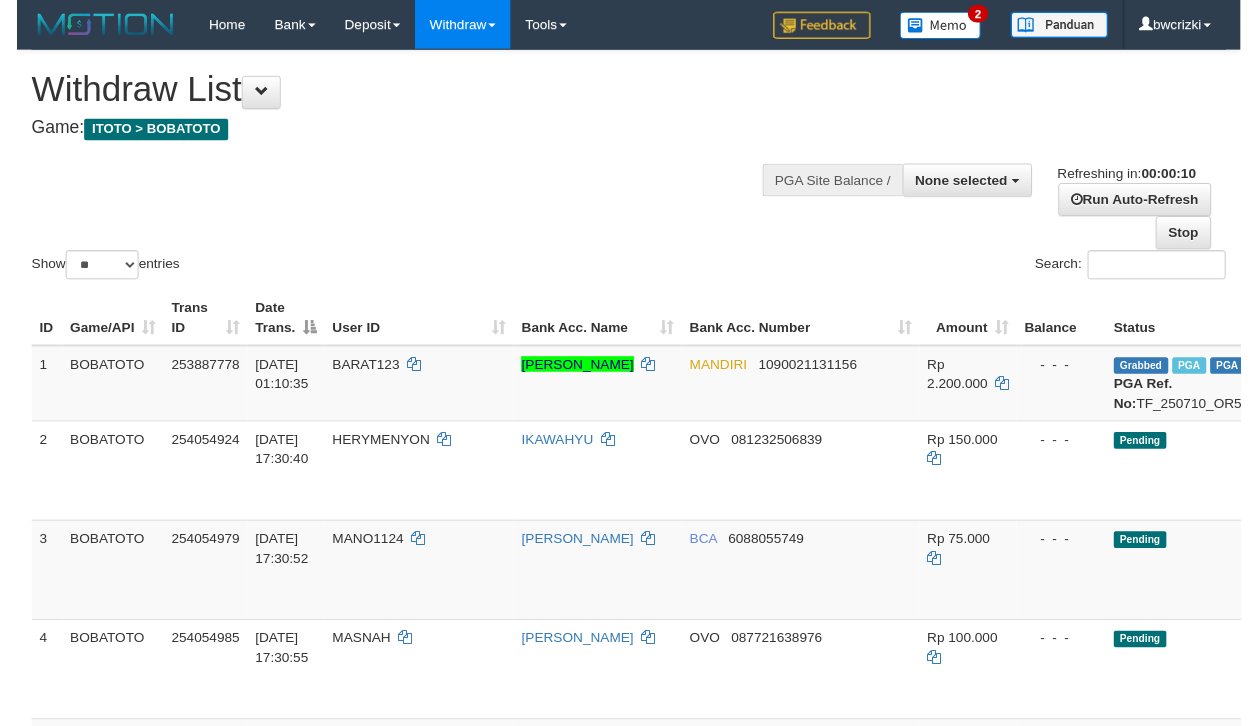 scroll, scrollTop: 0, scrollLeft: 0, axis: both 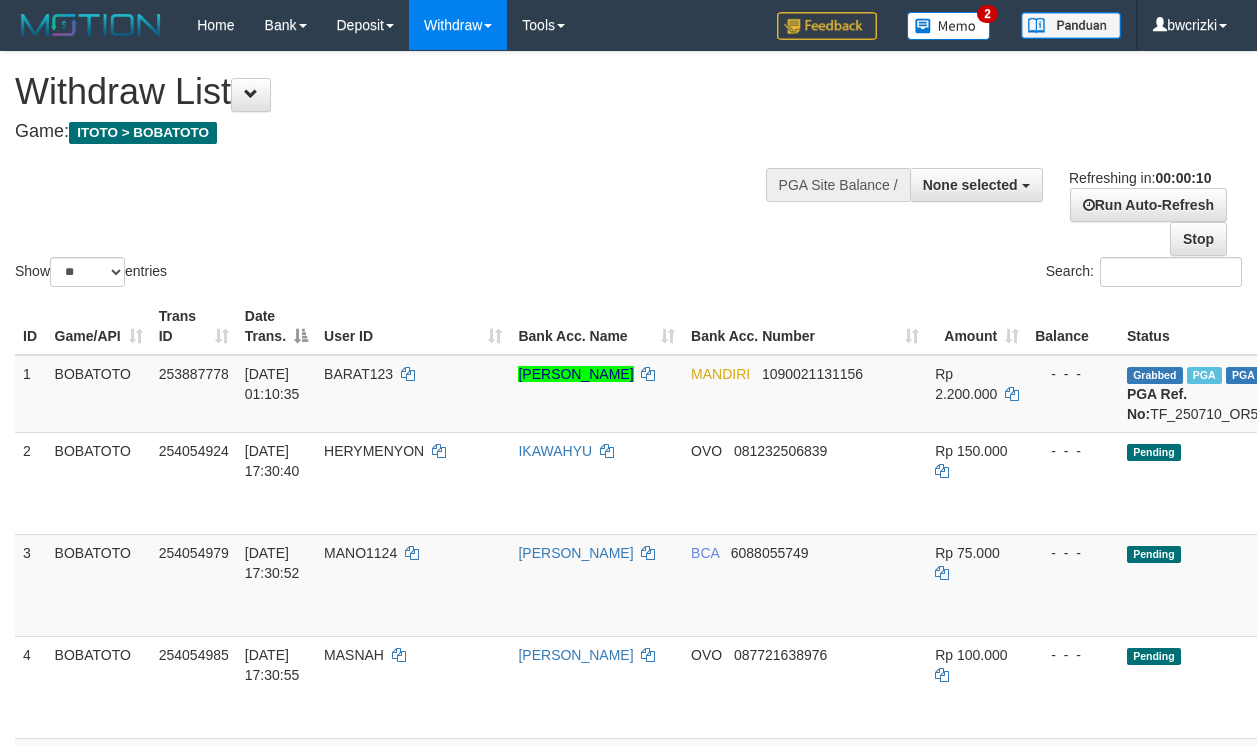 select 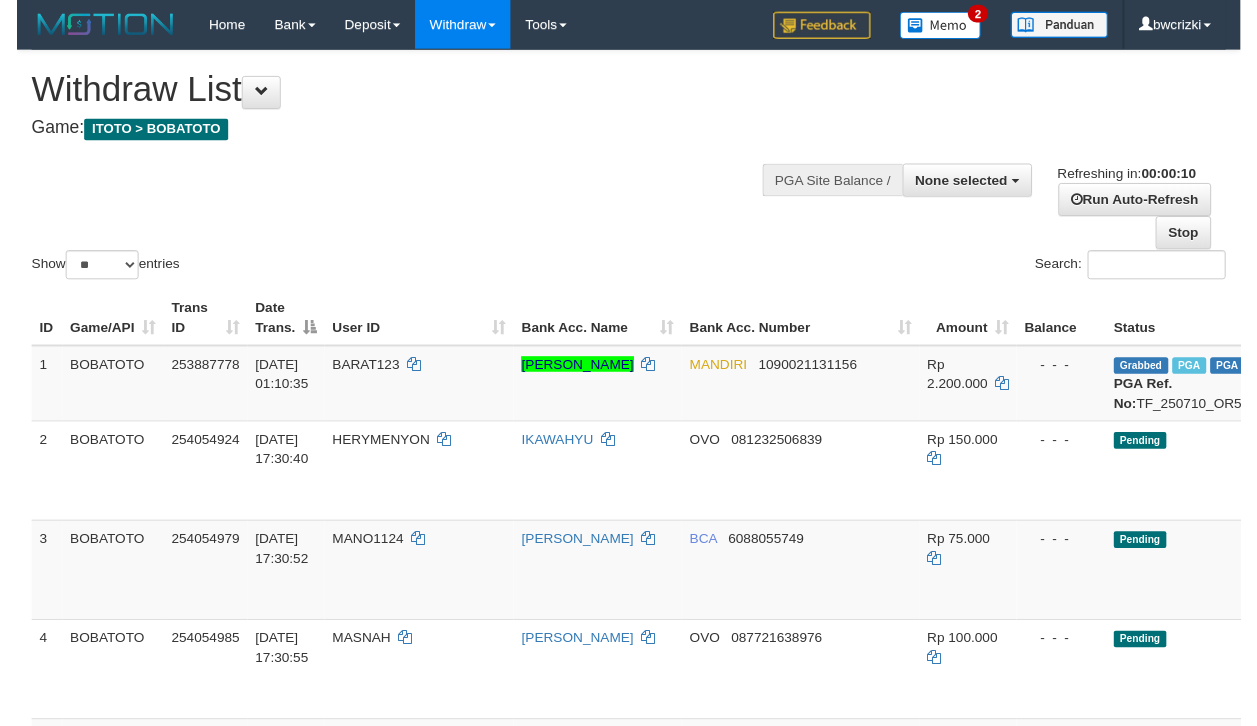 scroll, scrollTop: 0, scrollLeft: 0, axis: both 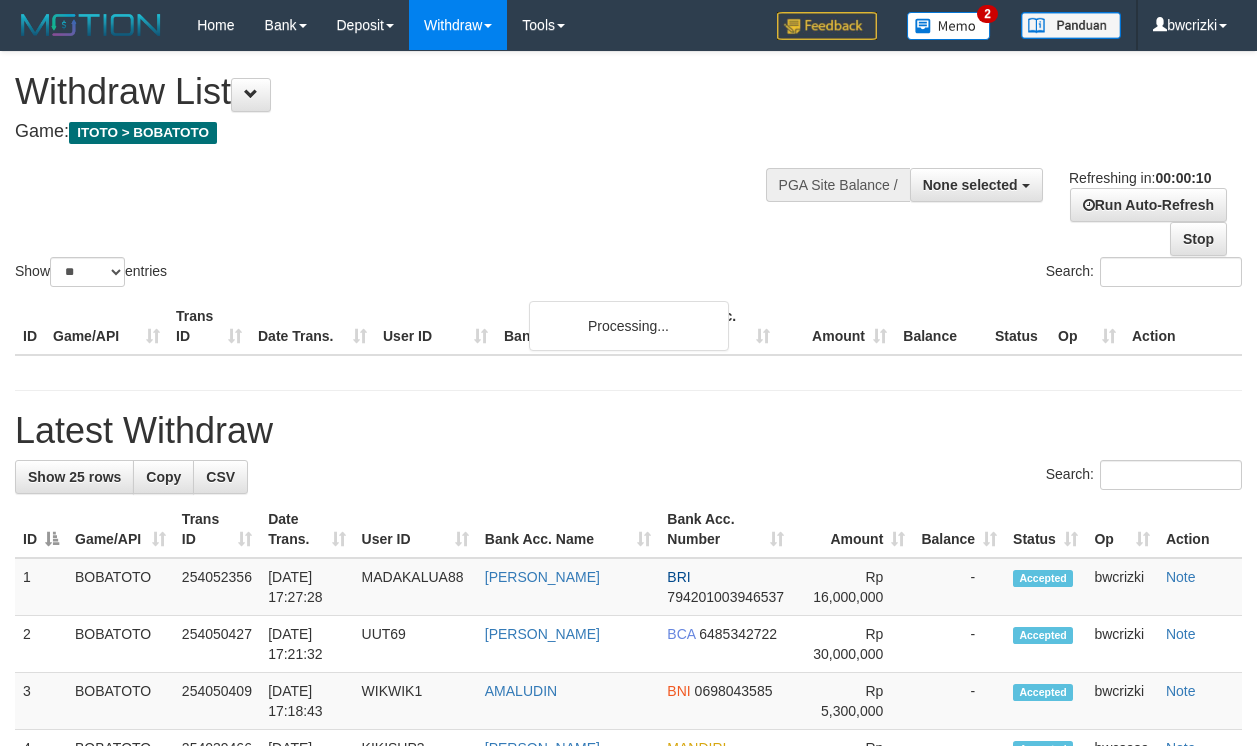 select 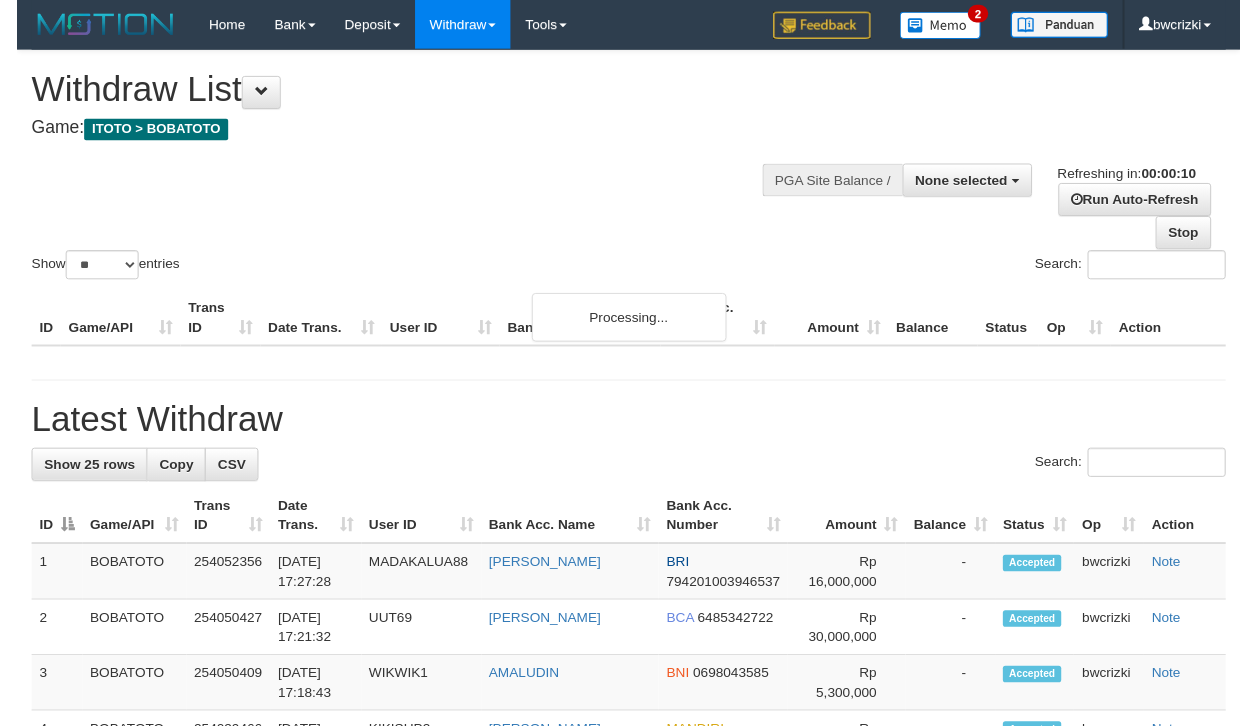 scroll, scrollTop: 0, scrollLeft: 0, axis: both 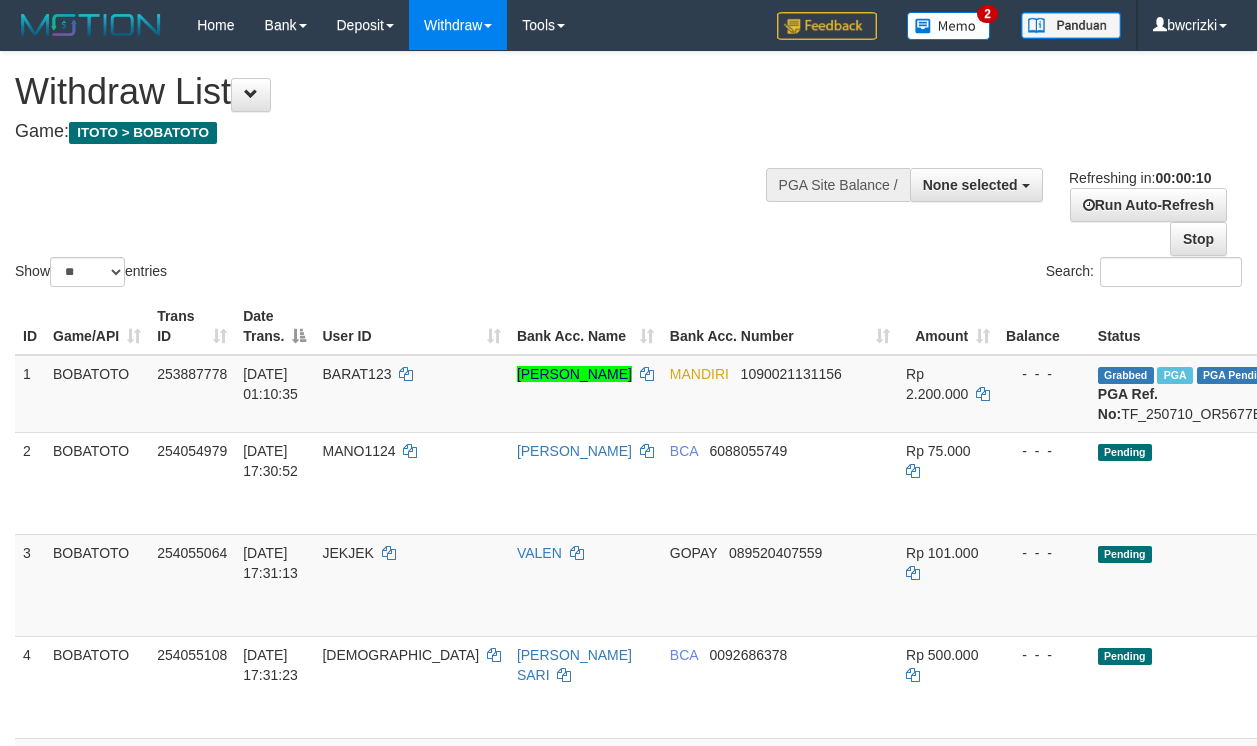 select 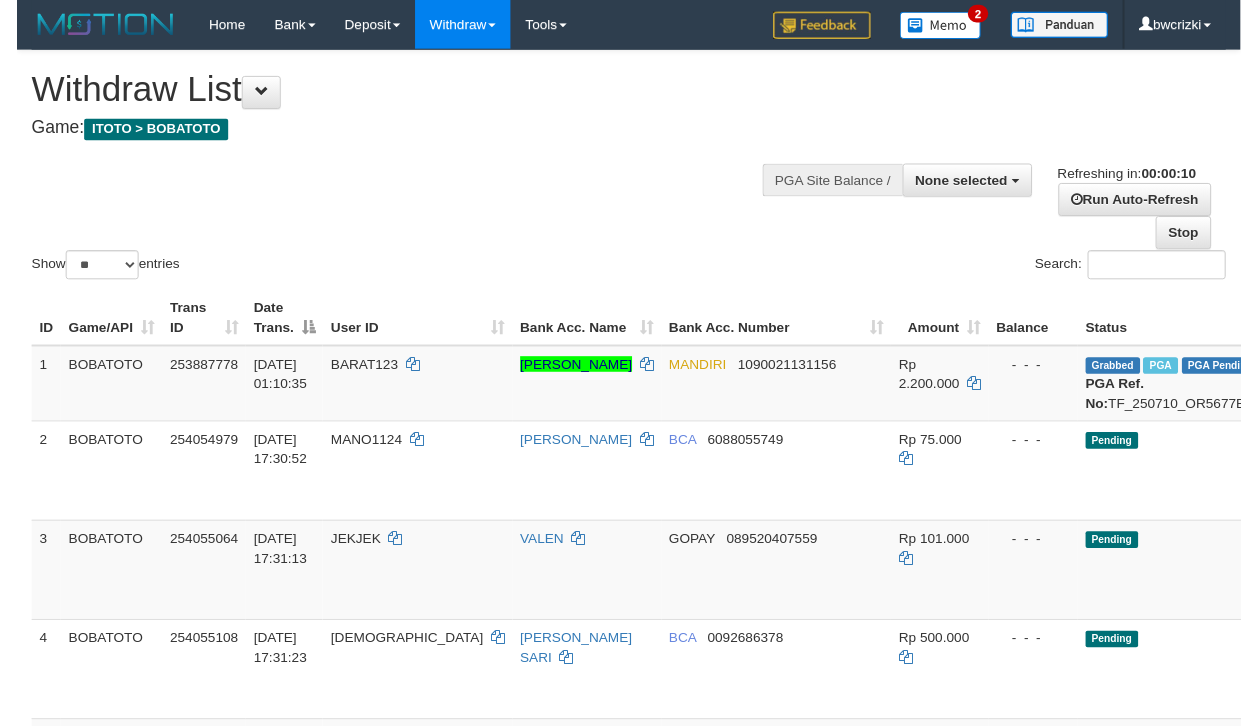 scroll, scrollTop: 0, scrollLeft: 0, axis: both 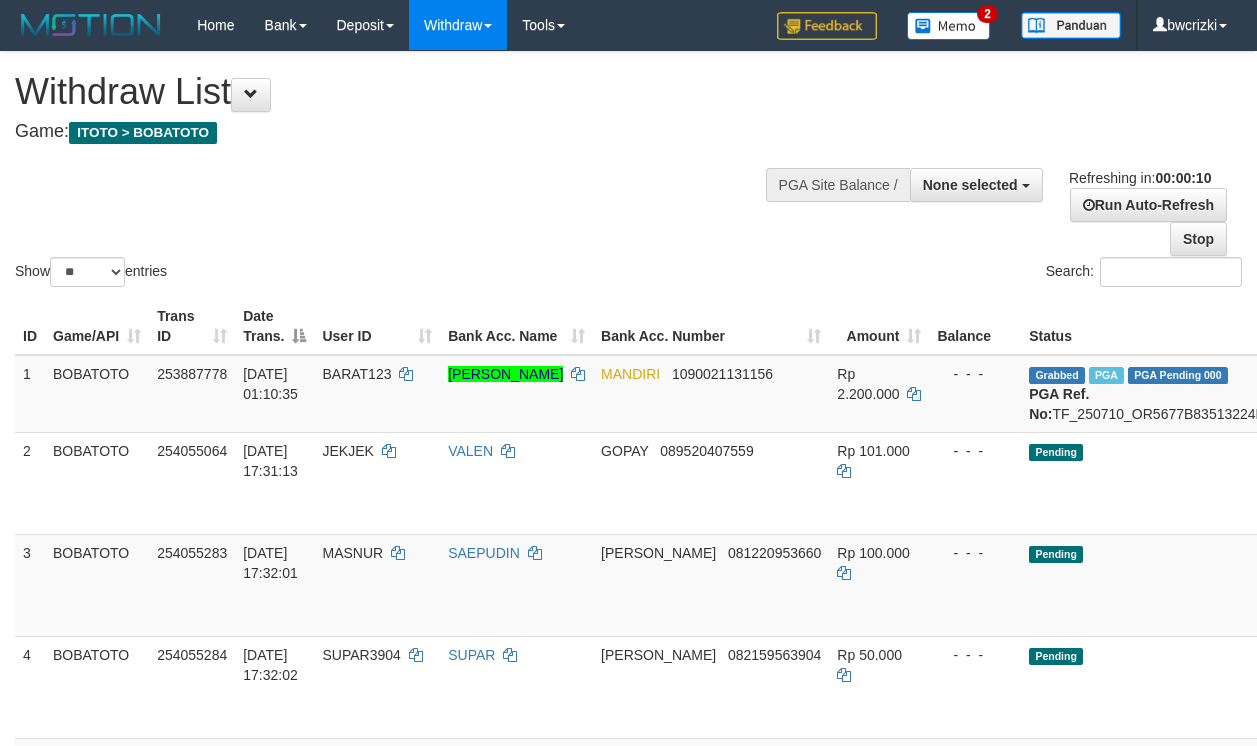 select 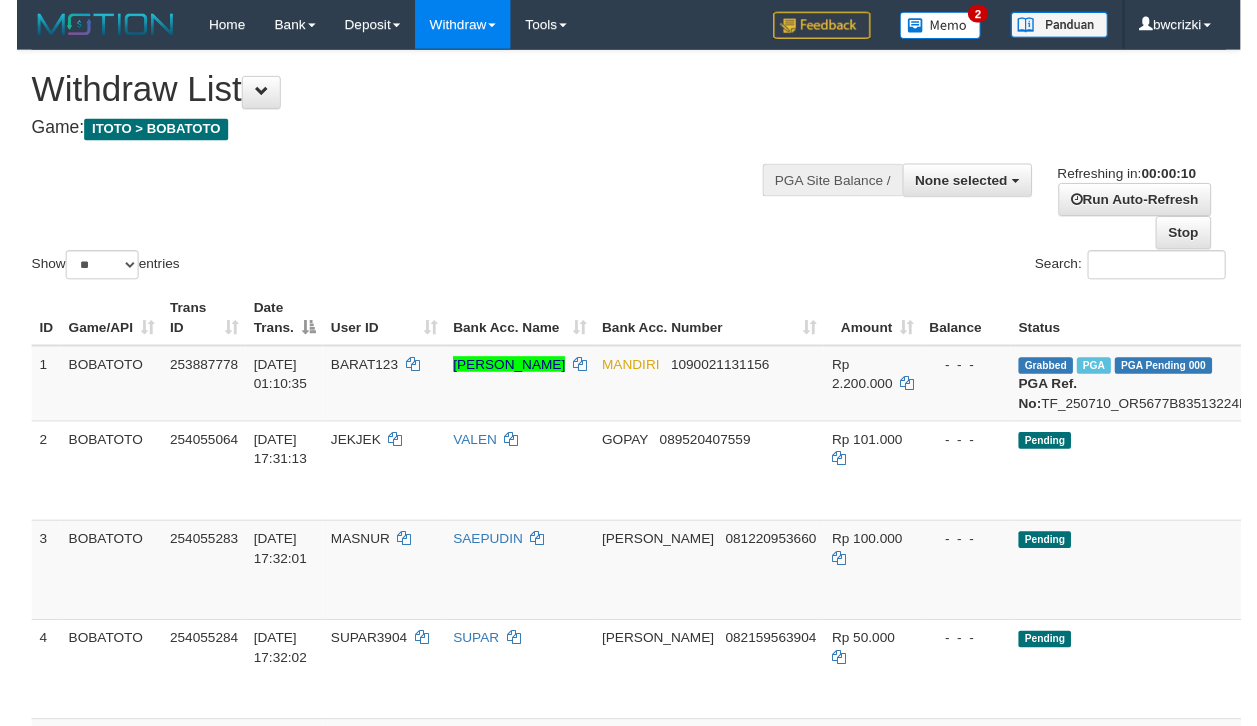 scroll, scrollTop: 0, scrollLeft: 0, axis: both 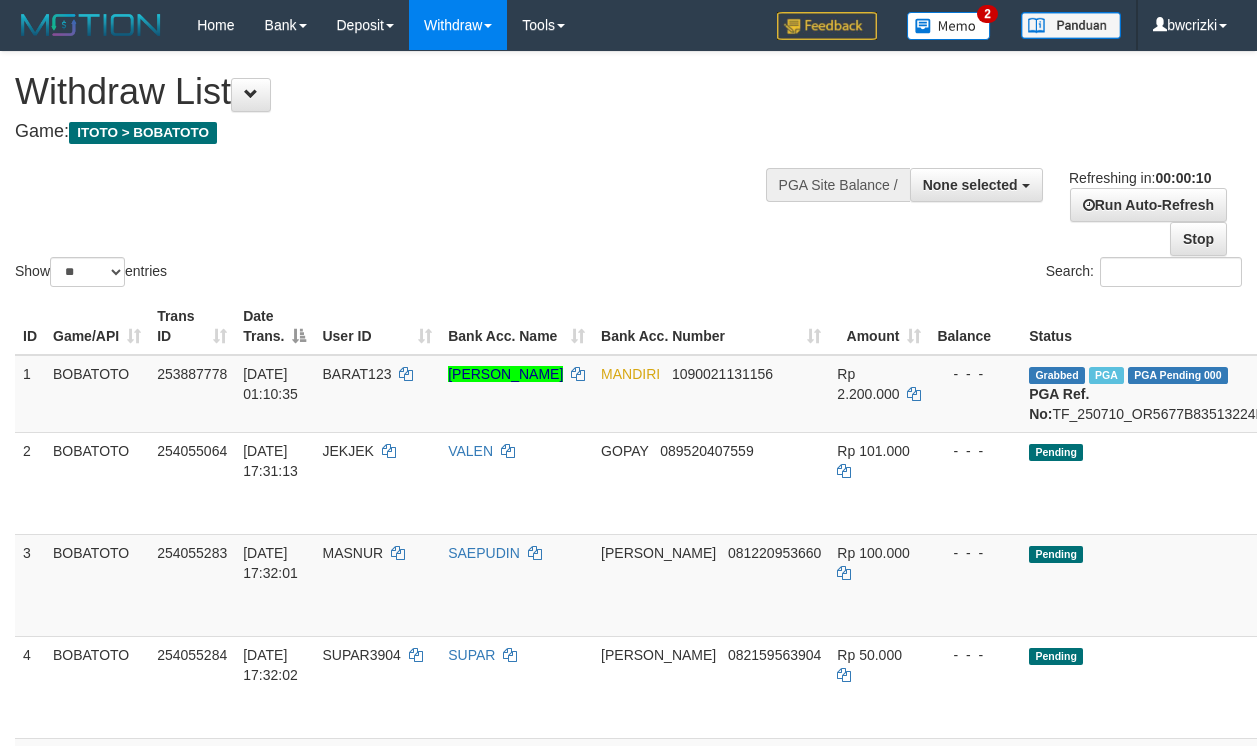 select 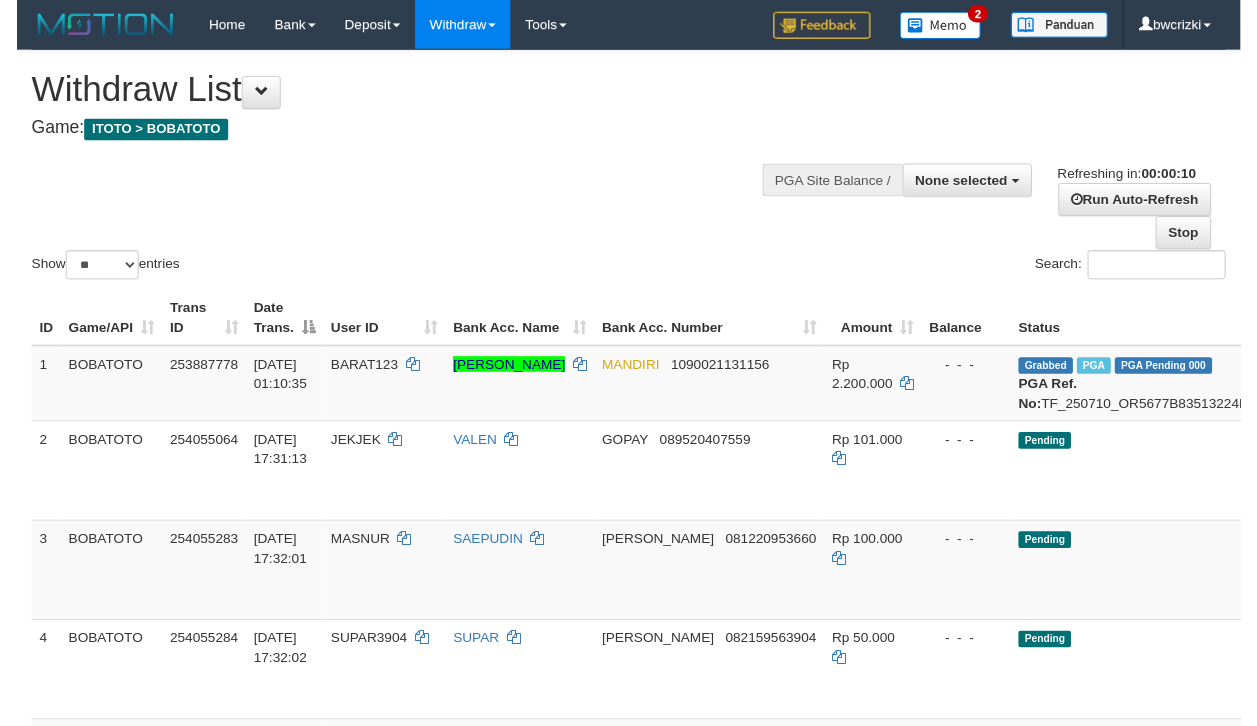 scroll, scrollTop: 0, scrollLeft: 0, axis: both 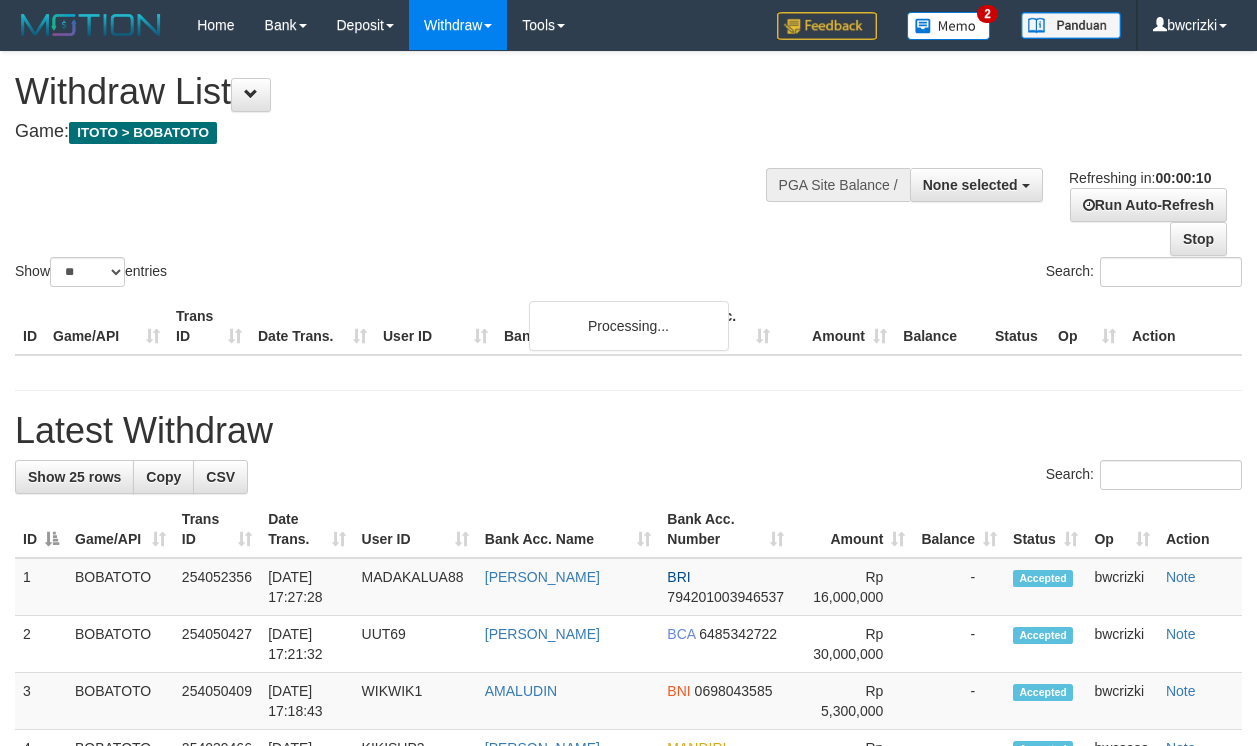 select 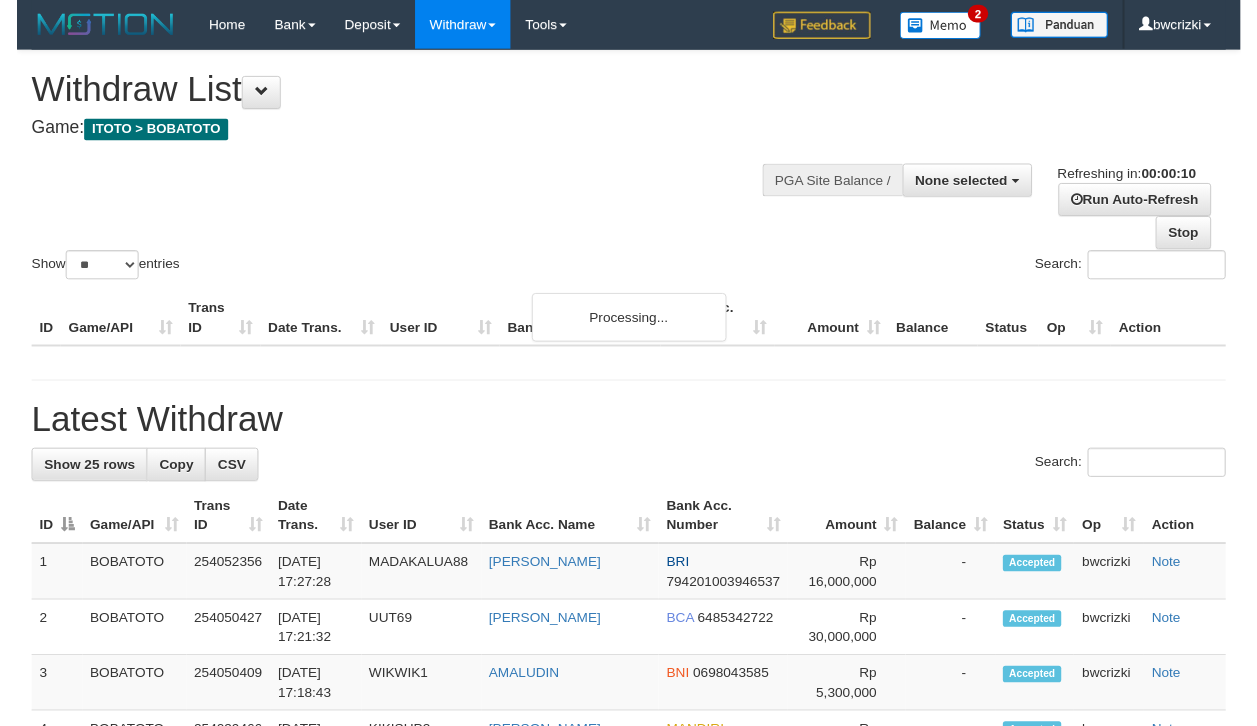 scroll, scrollTop: 0, scrollLeft: 0, axis: both 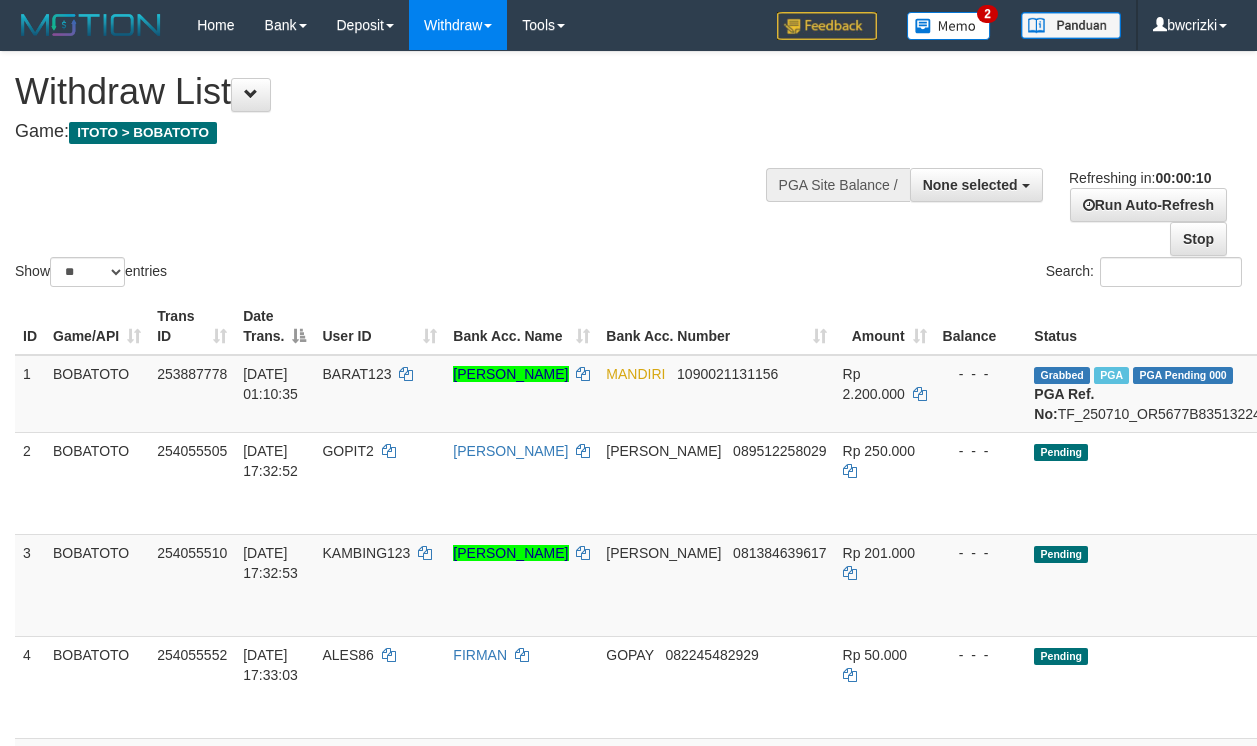 select 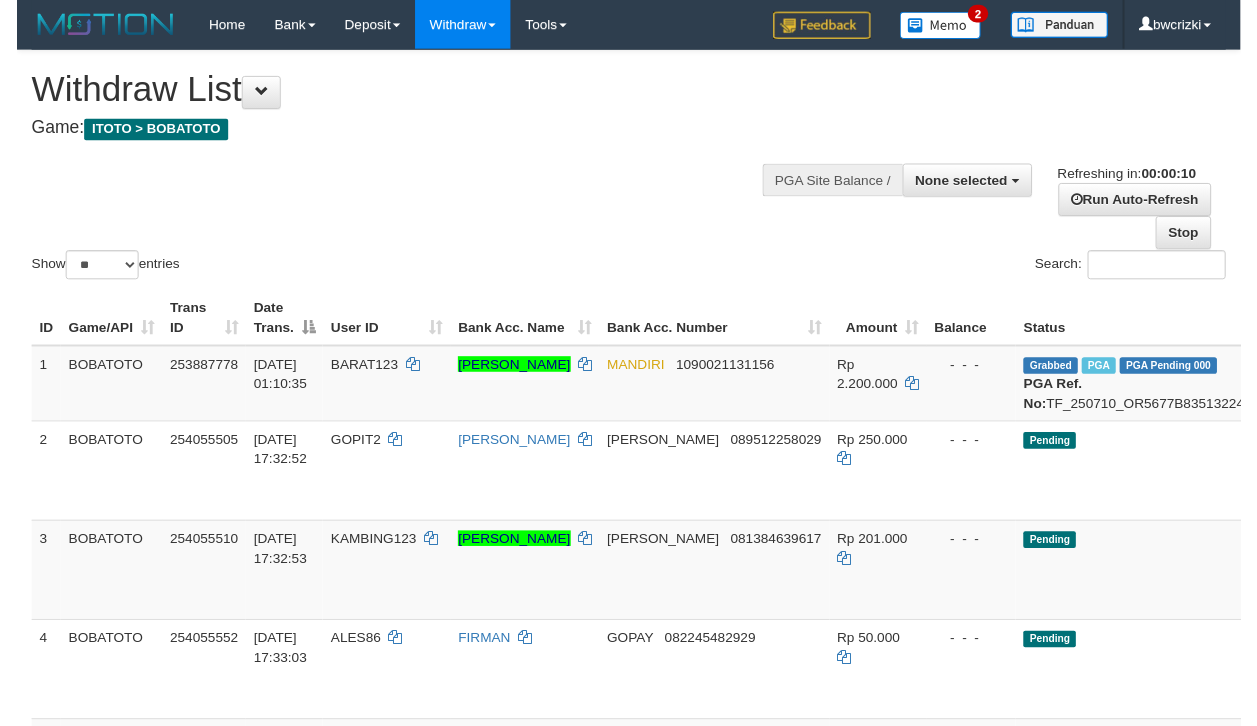 scroll, scrollTop: 0, scrollLeft: 0, axis: both 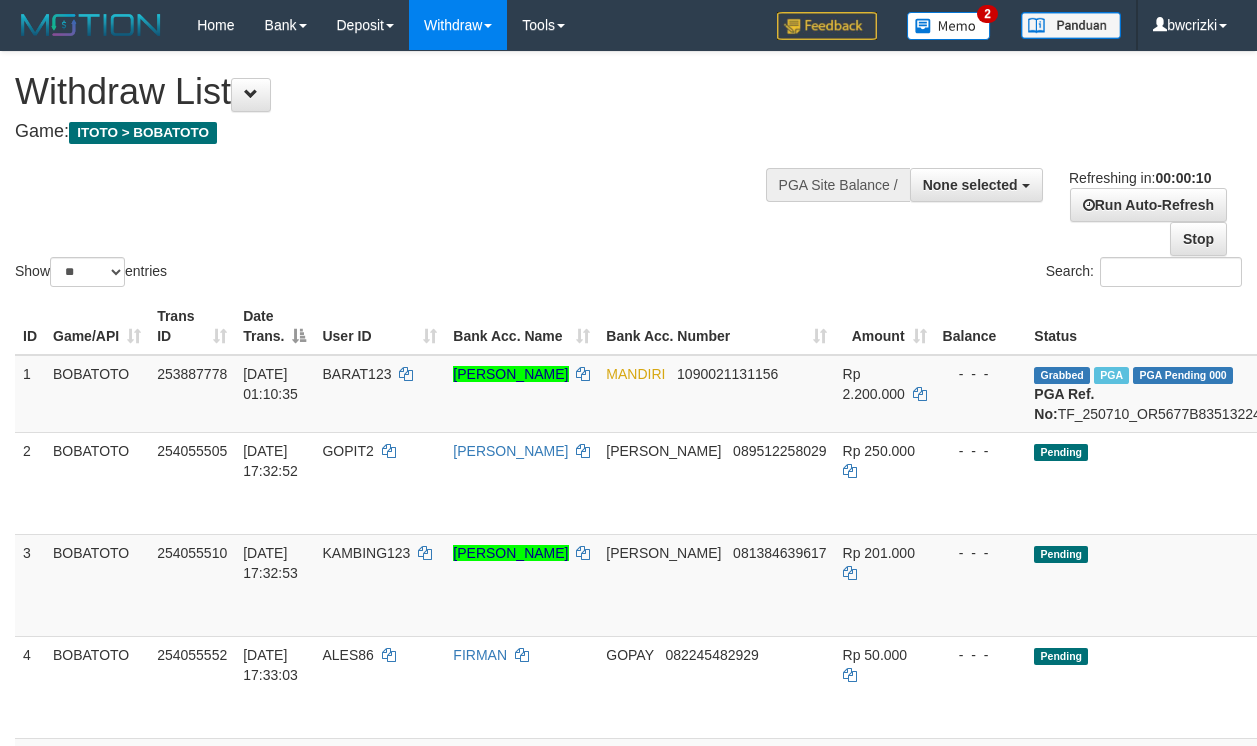 select 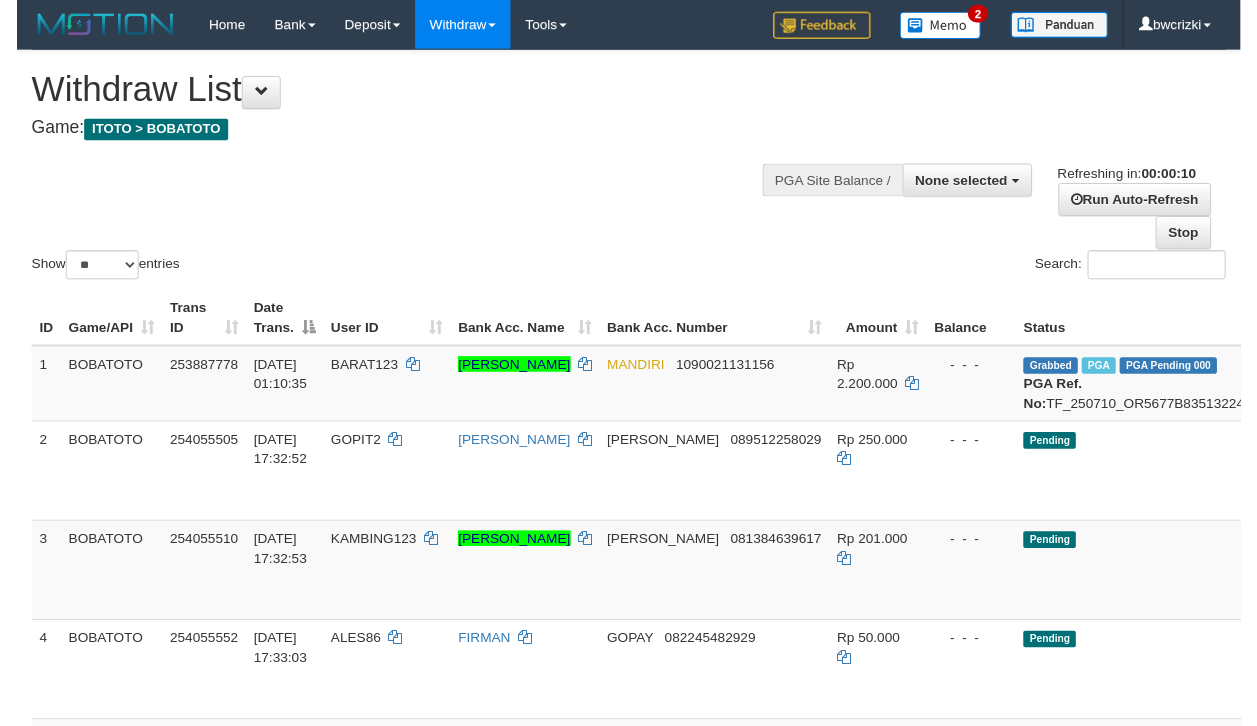scroll, scrollTop: 0, scrollLeft: 0, axis: both 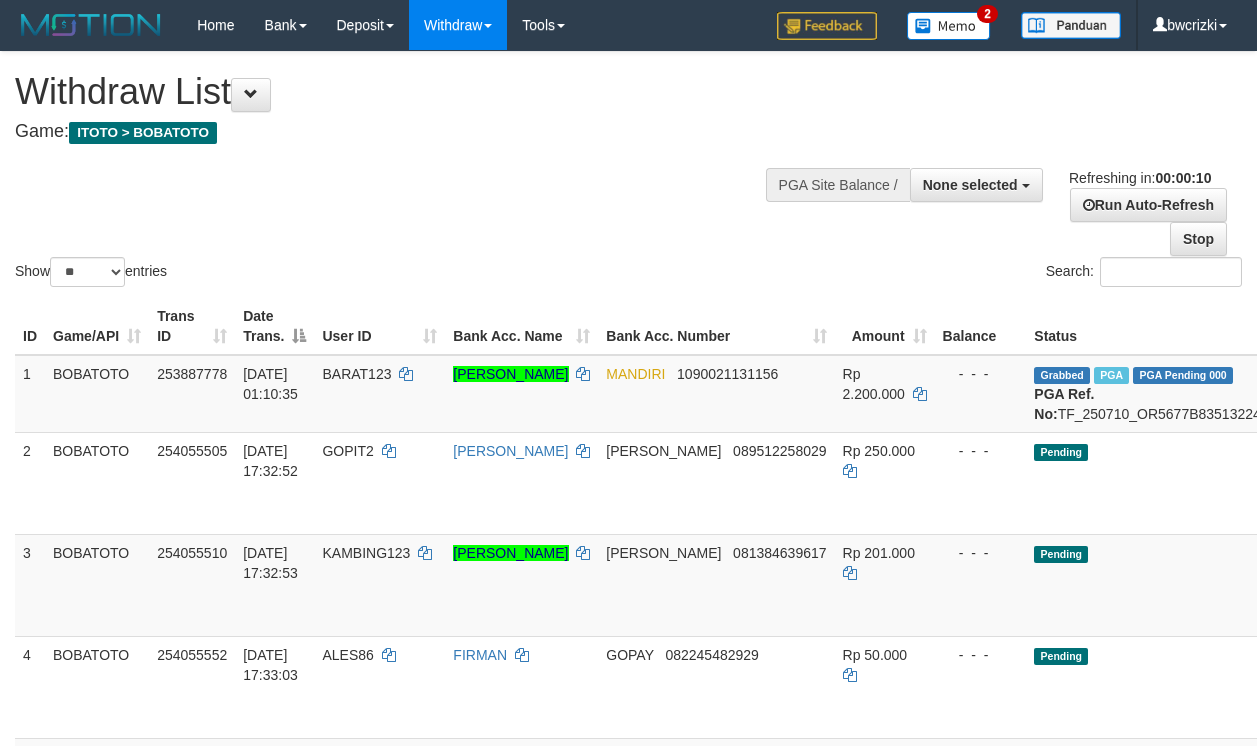 select 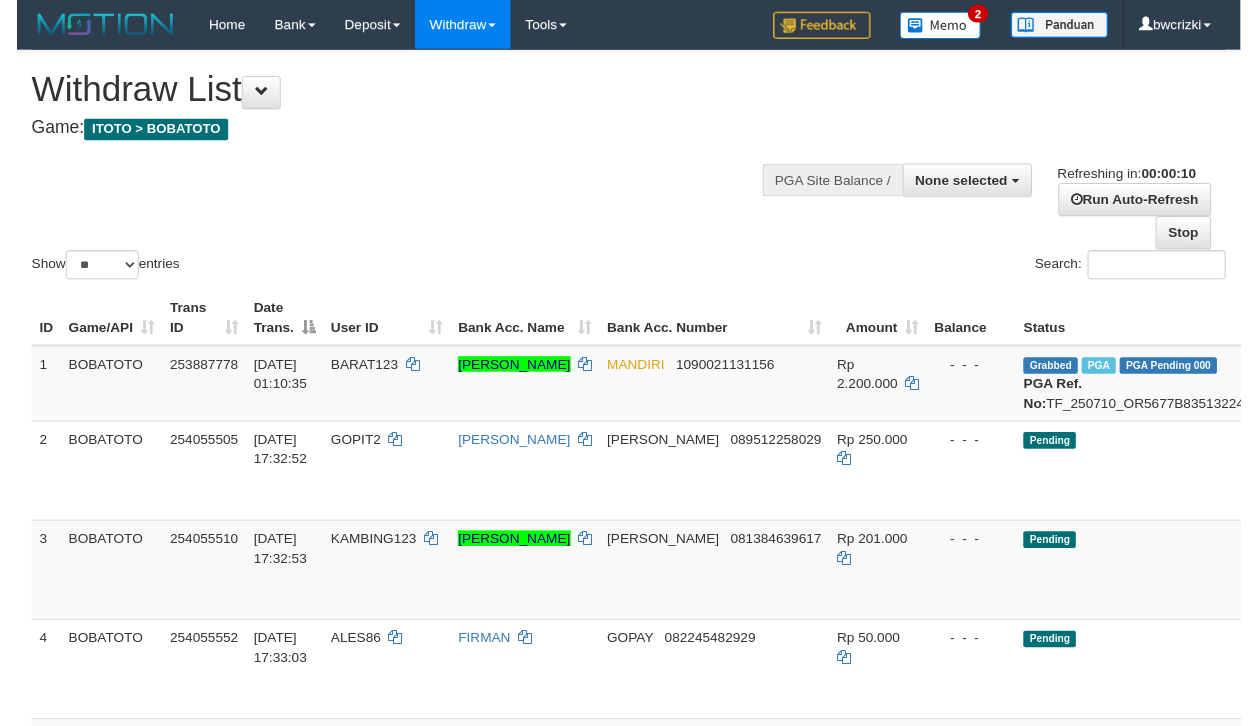 scroll, scrollTop: 0, scrollLeft: 0, axis: both 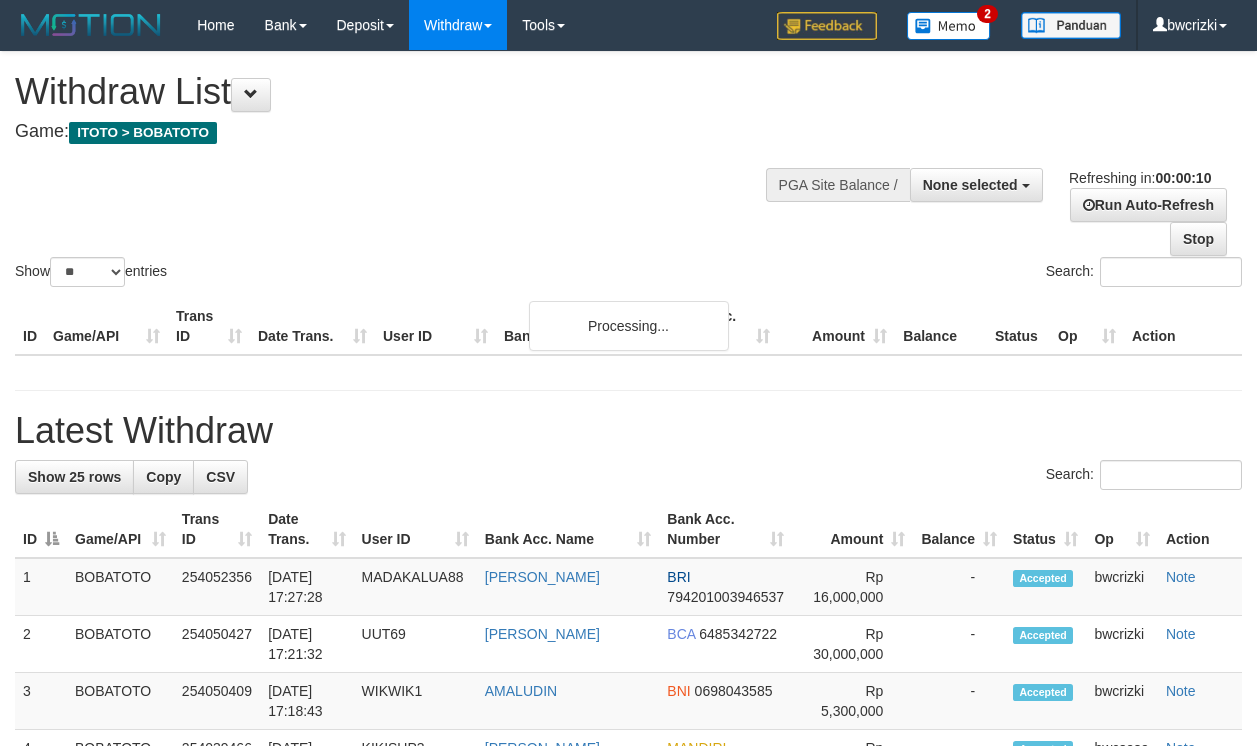 select 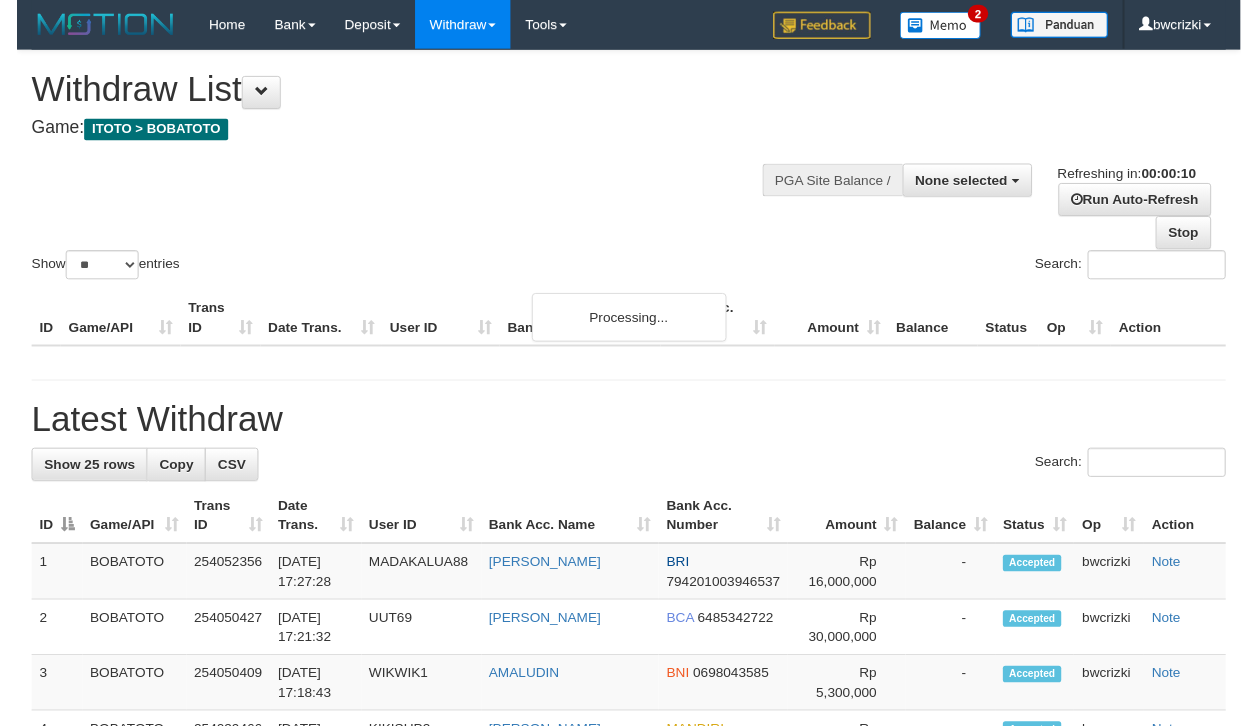 scroll, scrollTop: 0, scrollLeft: 0, axis: both 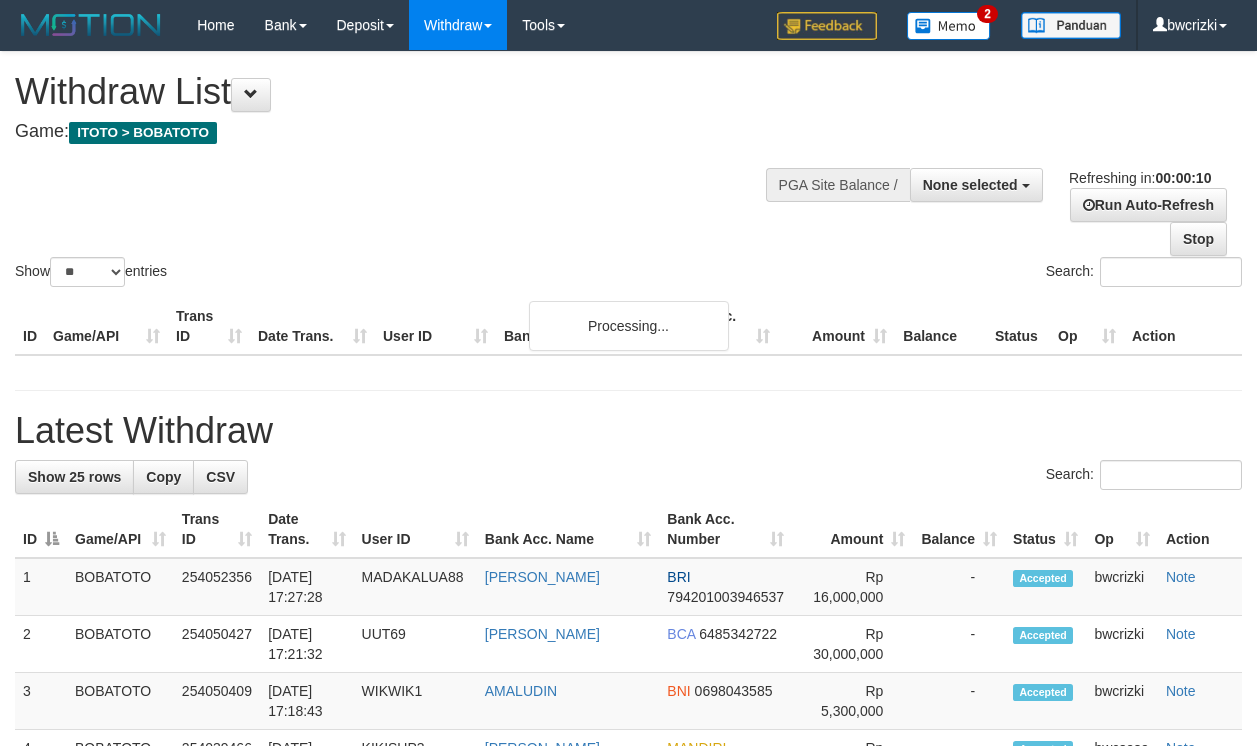 select 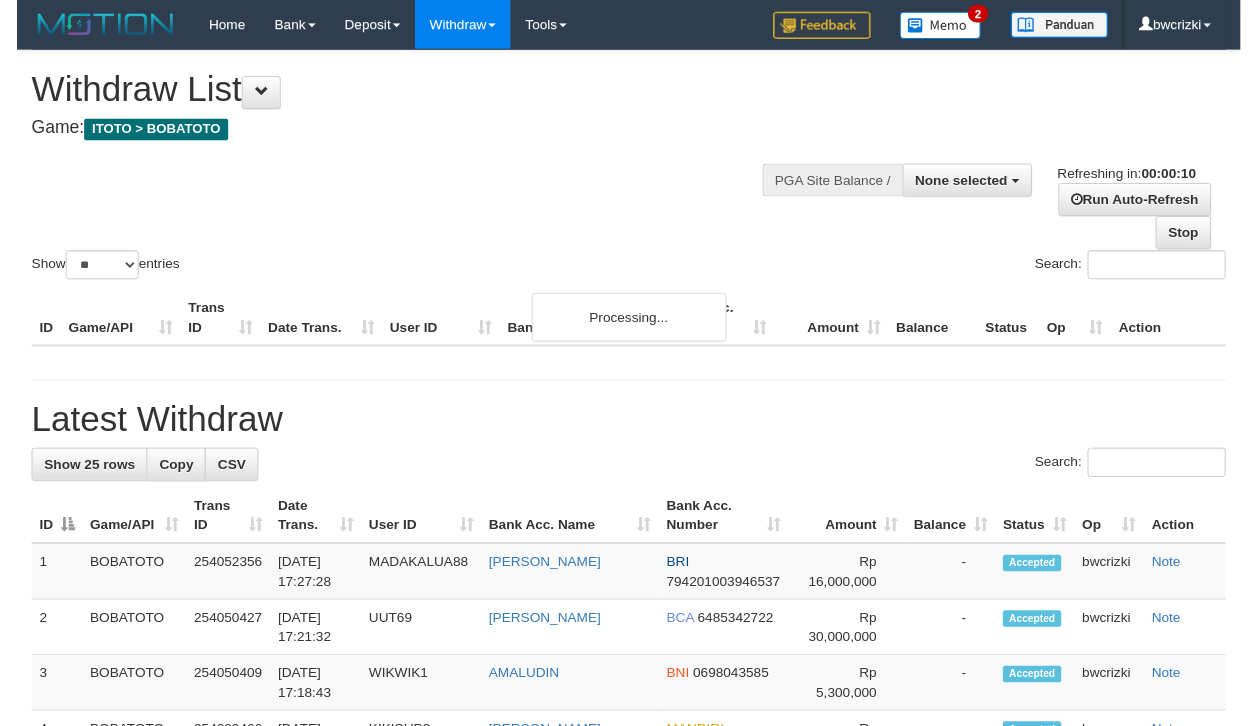 scroll, scrollTop: 0, scrollLeft: 0, axis: both 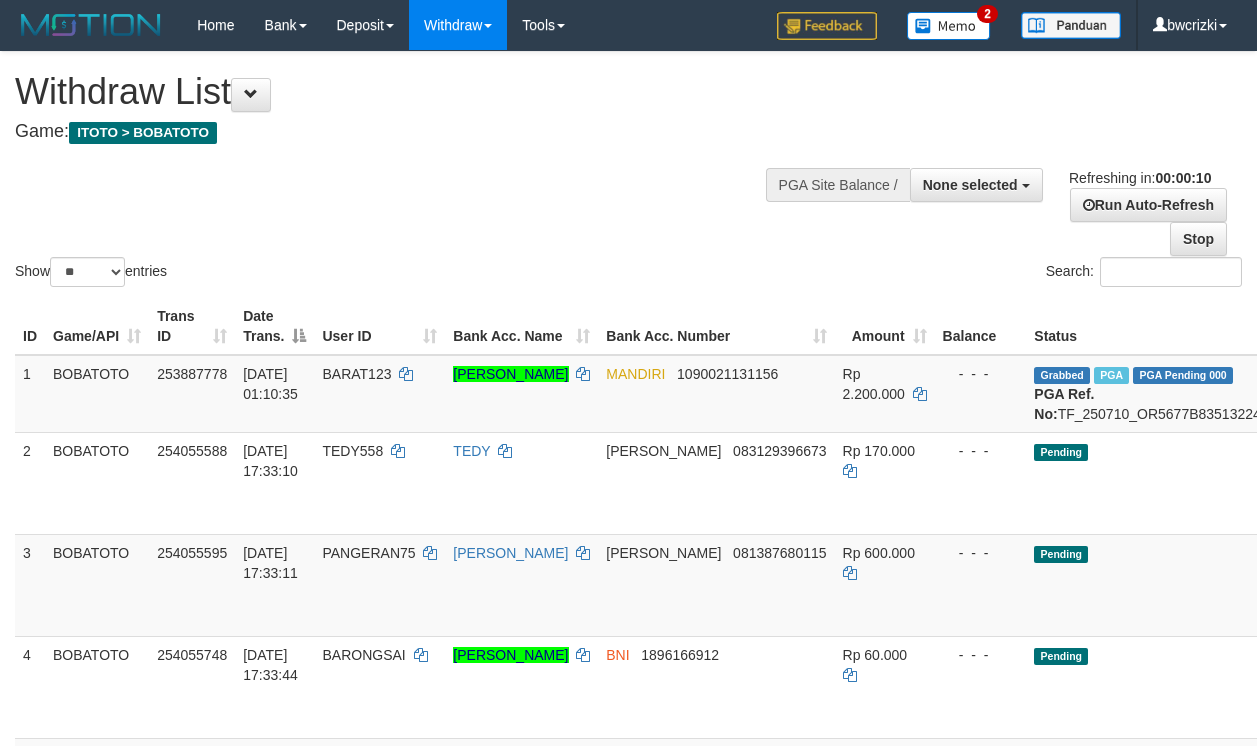 select 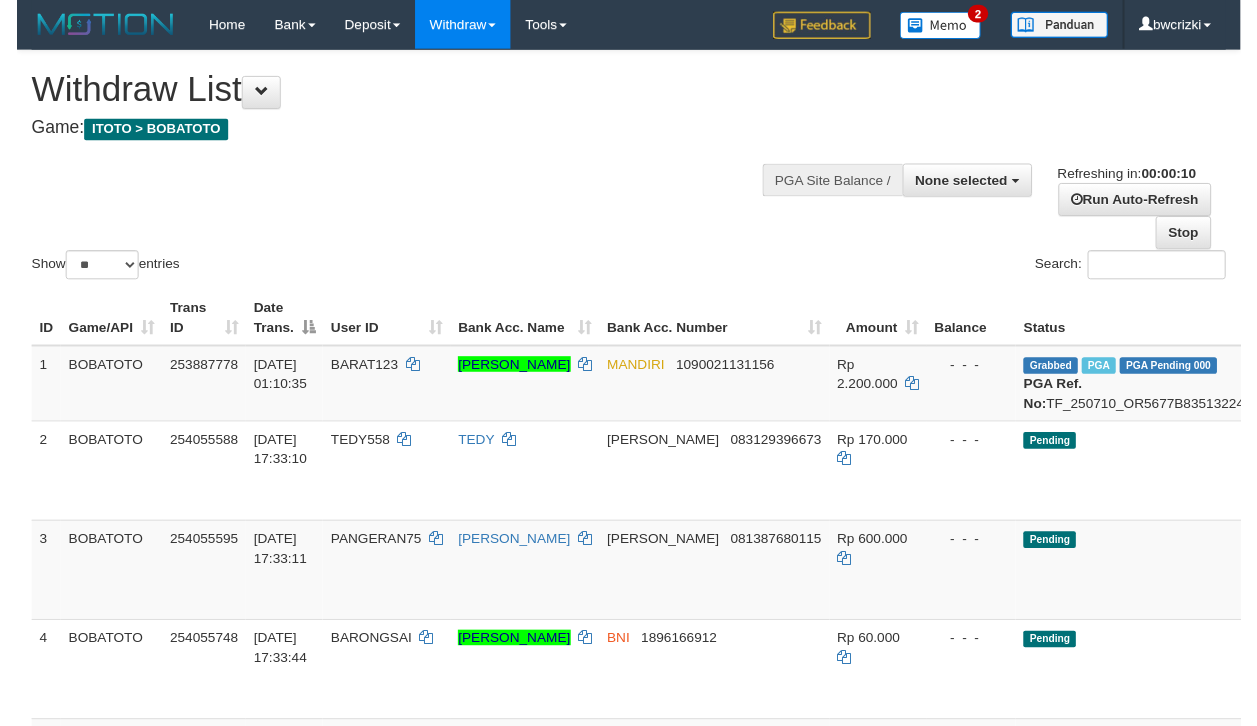 scroll, scrollTop: 0, scrollLeft: 0, axis: both 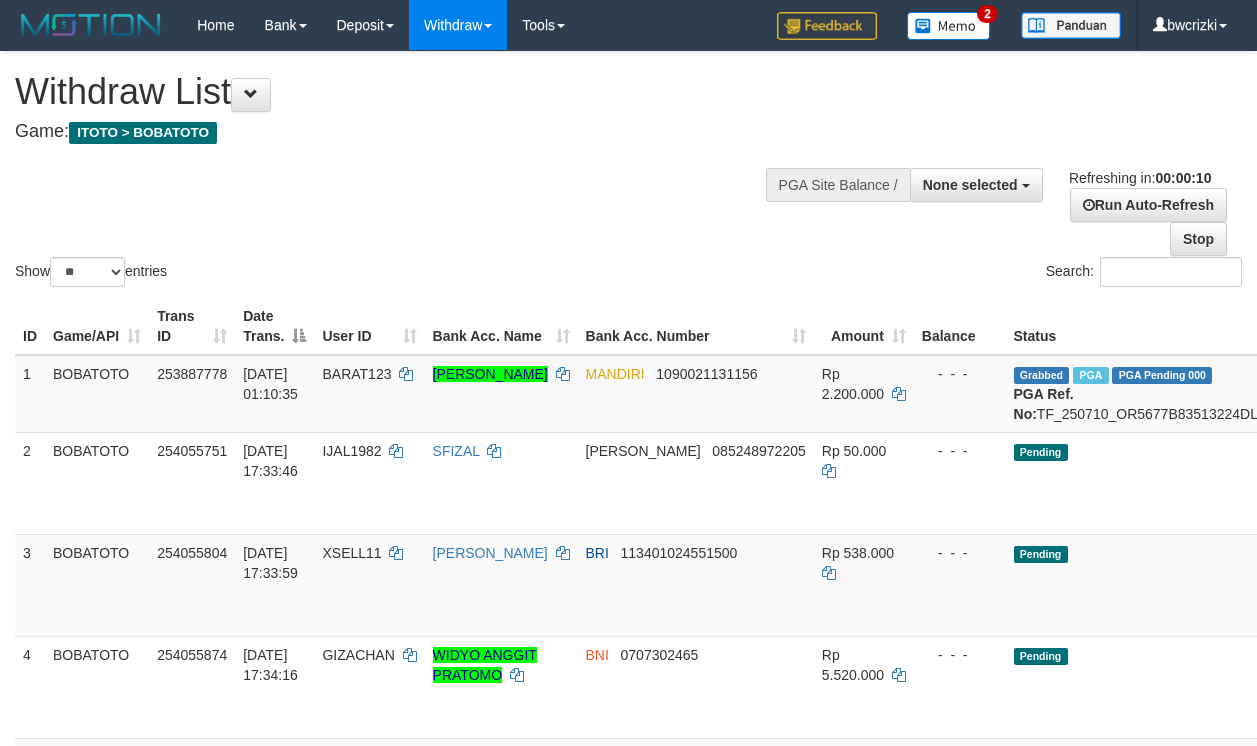 select 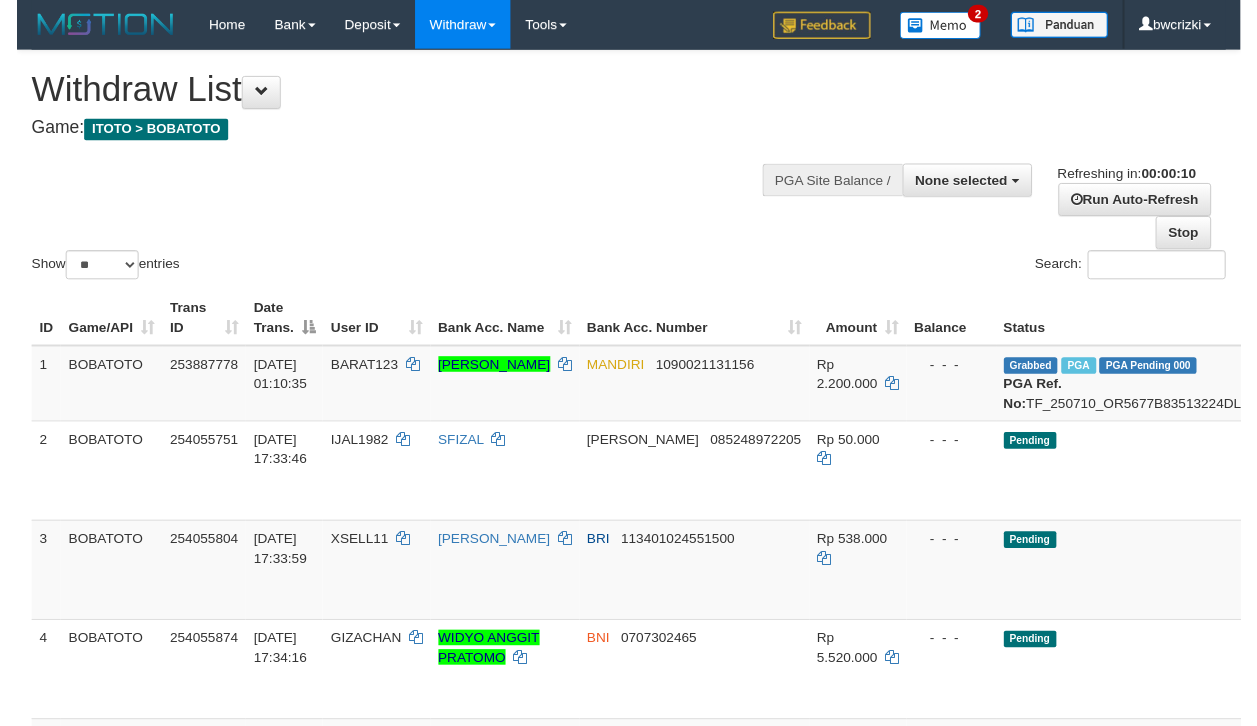 scroll, scrollTop: 0, scrollLeft: 0, axis: both 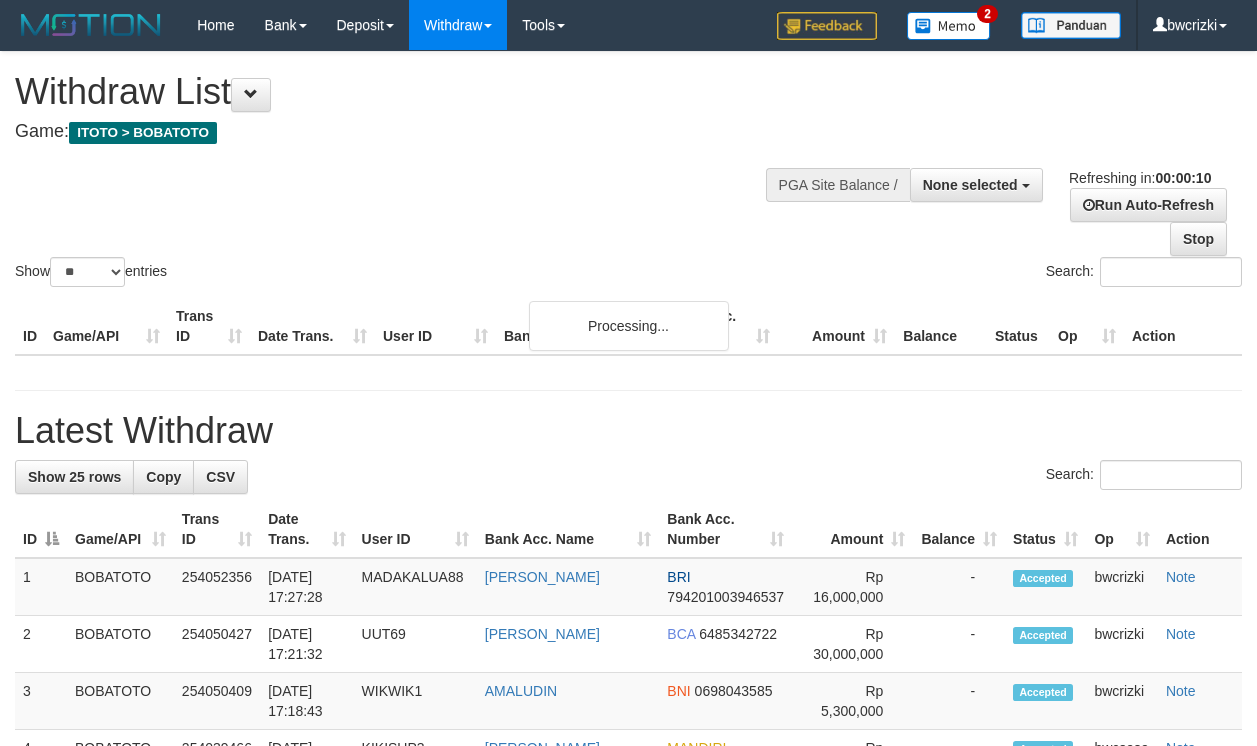 select 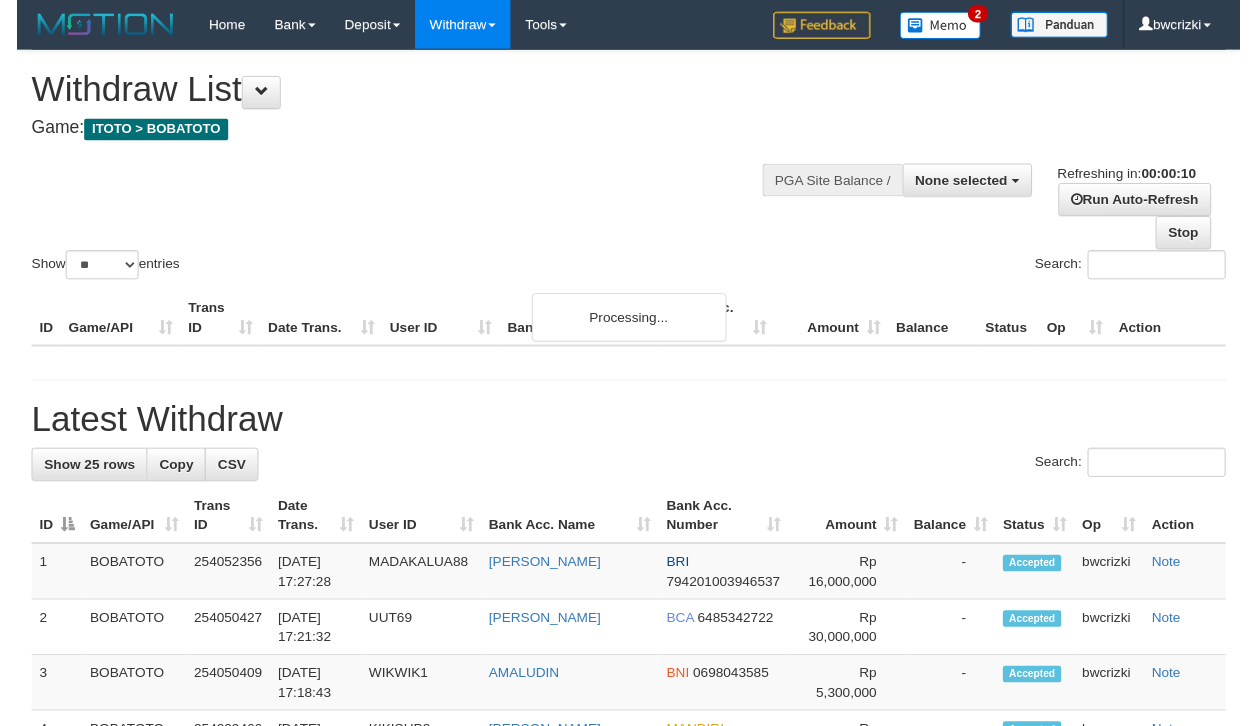 scroll, scrollTop: 0, scrollLeft: 0, axis: both 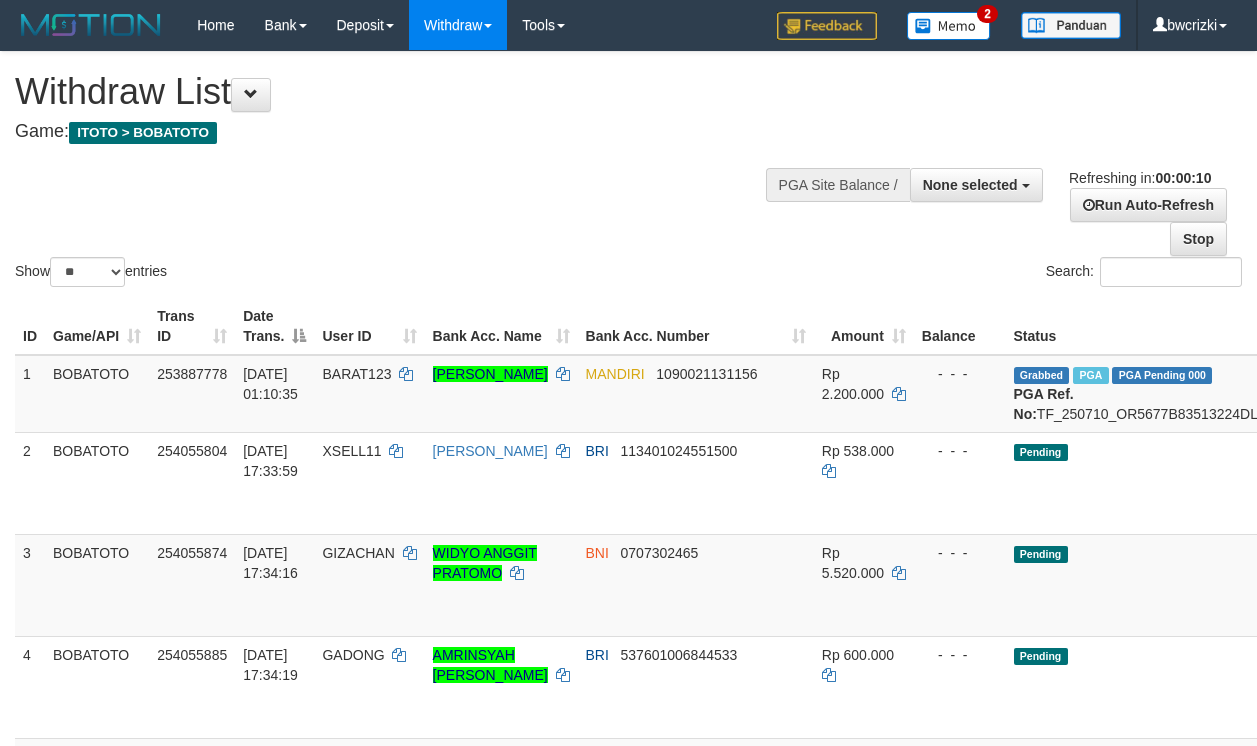 select 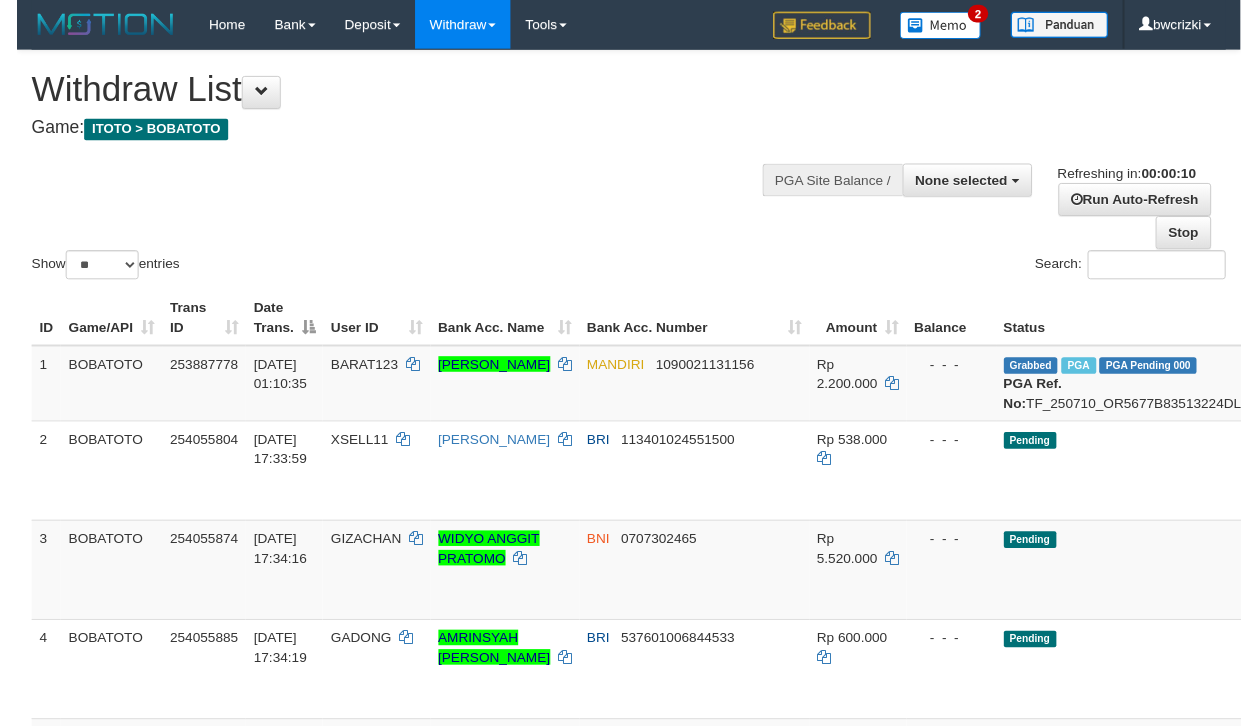 scroll, scrollTop: 0, scrollLeft: 0, axis: both 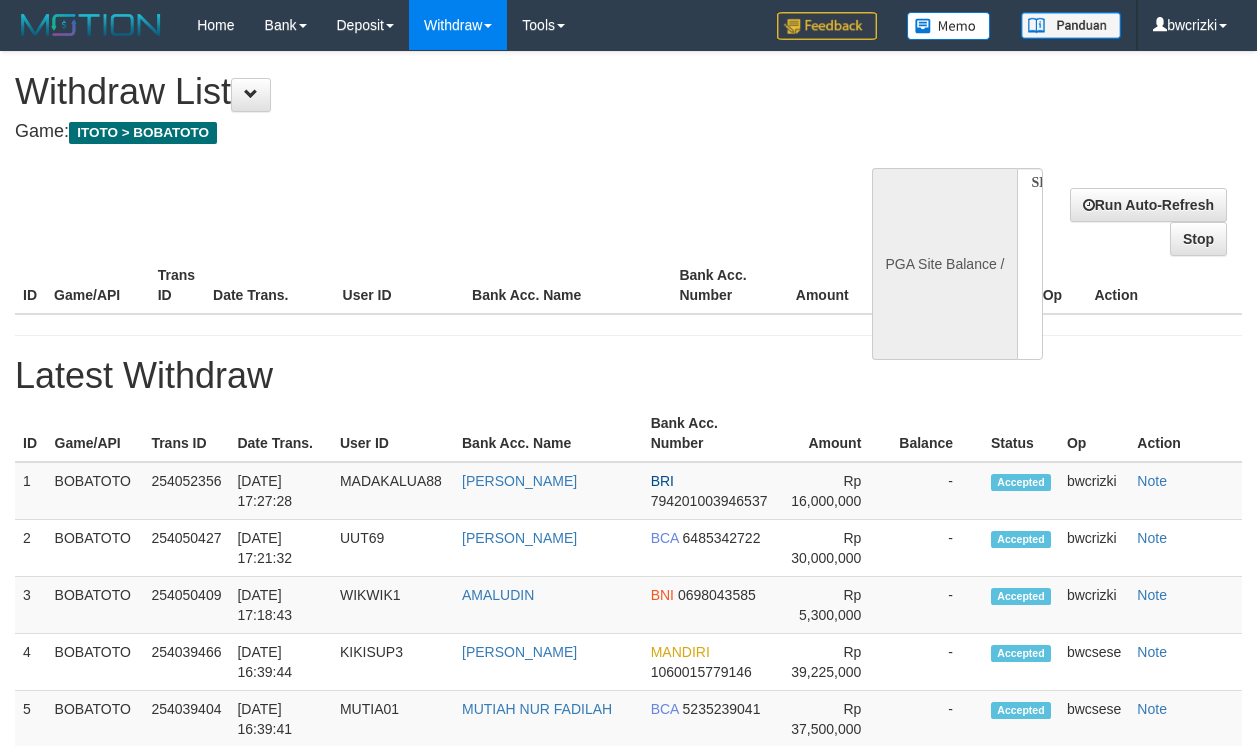 select 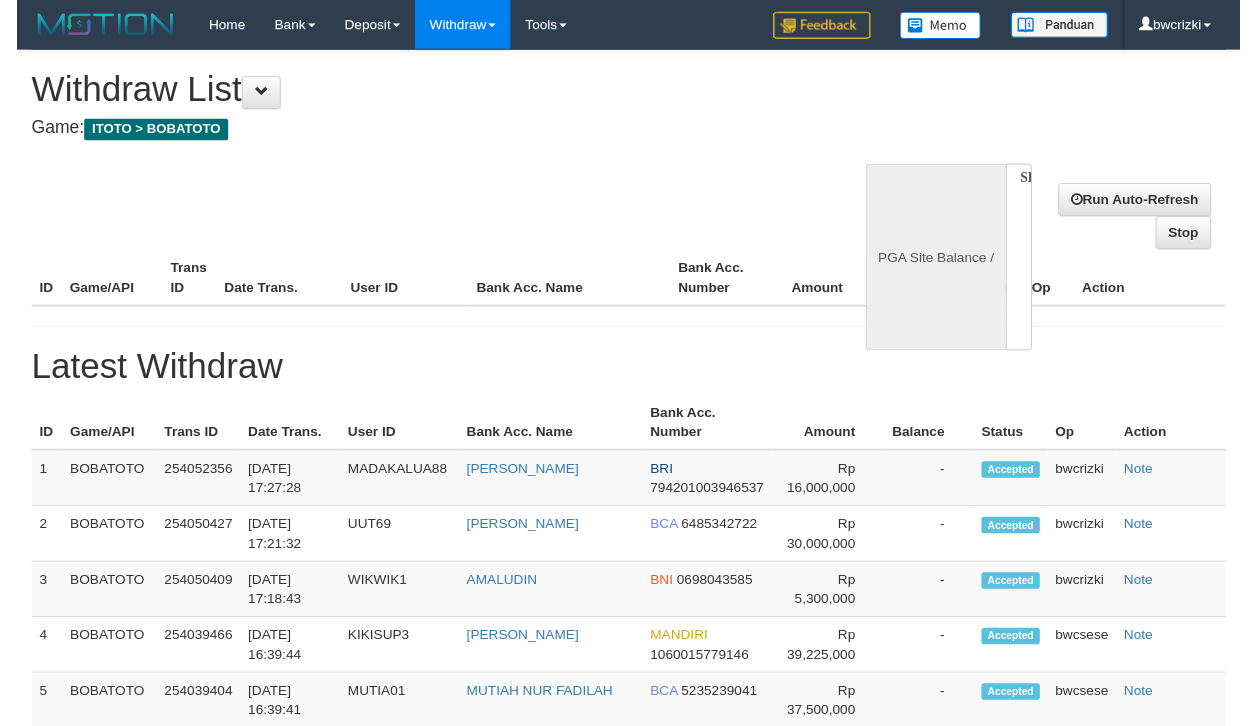scroll, scrollTop: 0, scrollLeft: 0, axis: both 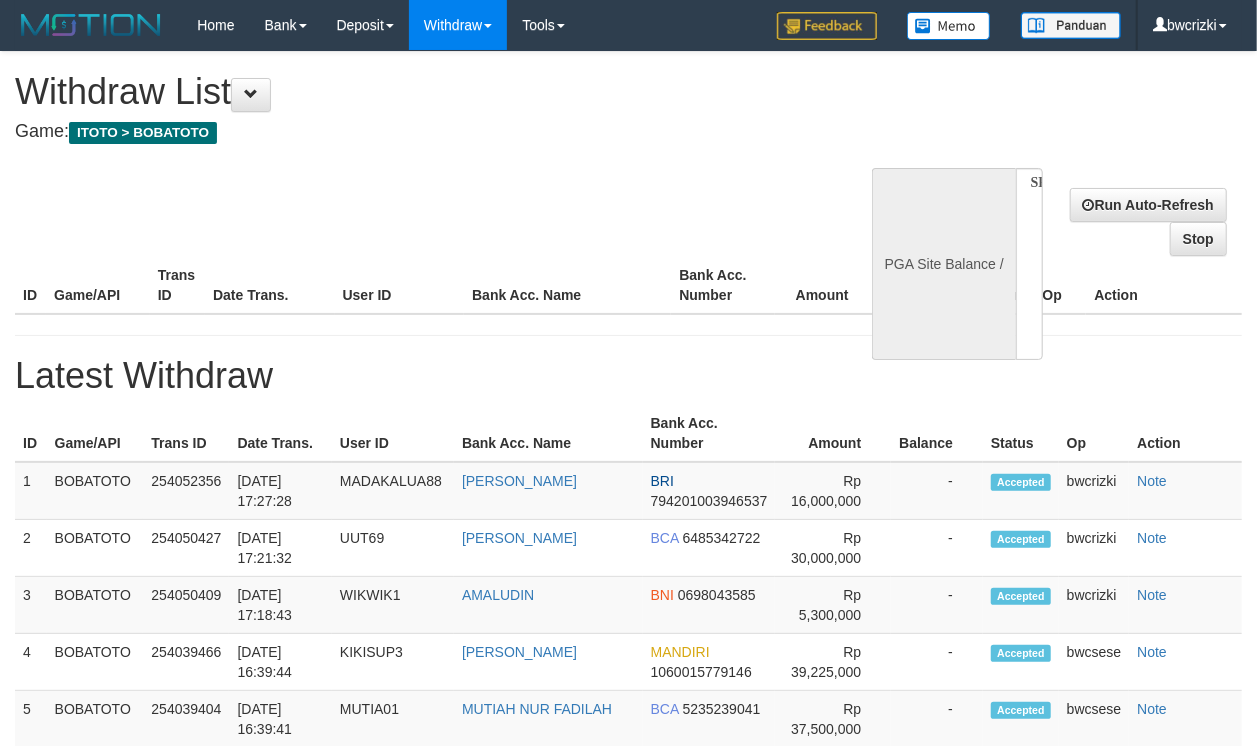 select on "**" 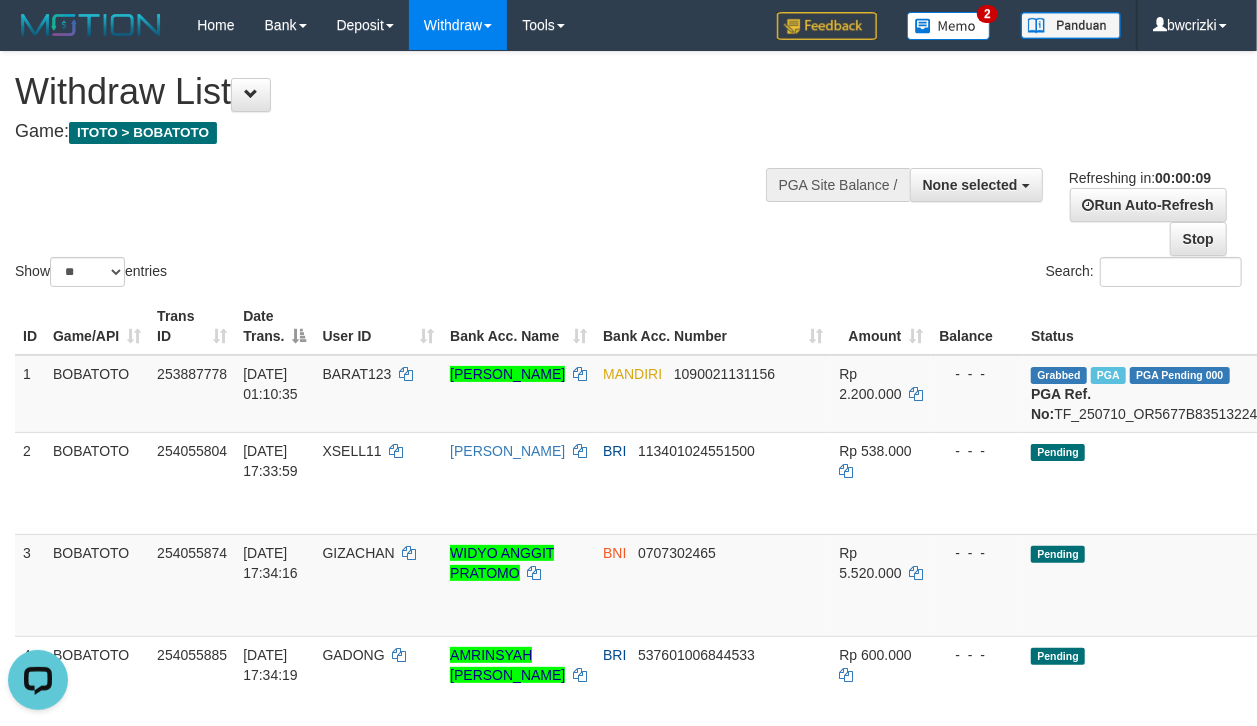 scroll, scrollTop: 0, scrollLeft: 0, axis: both 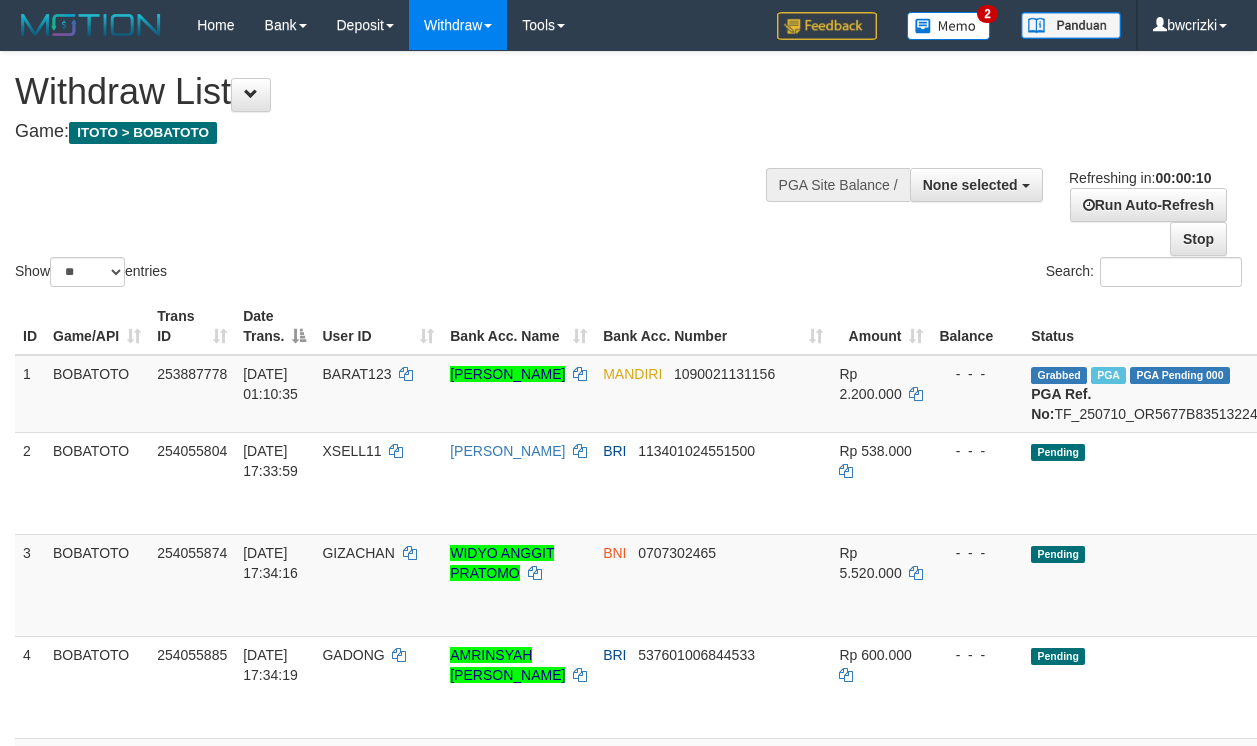 select 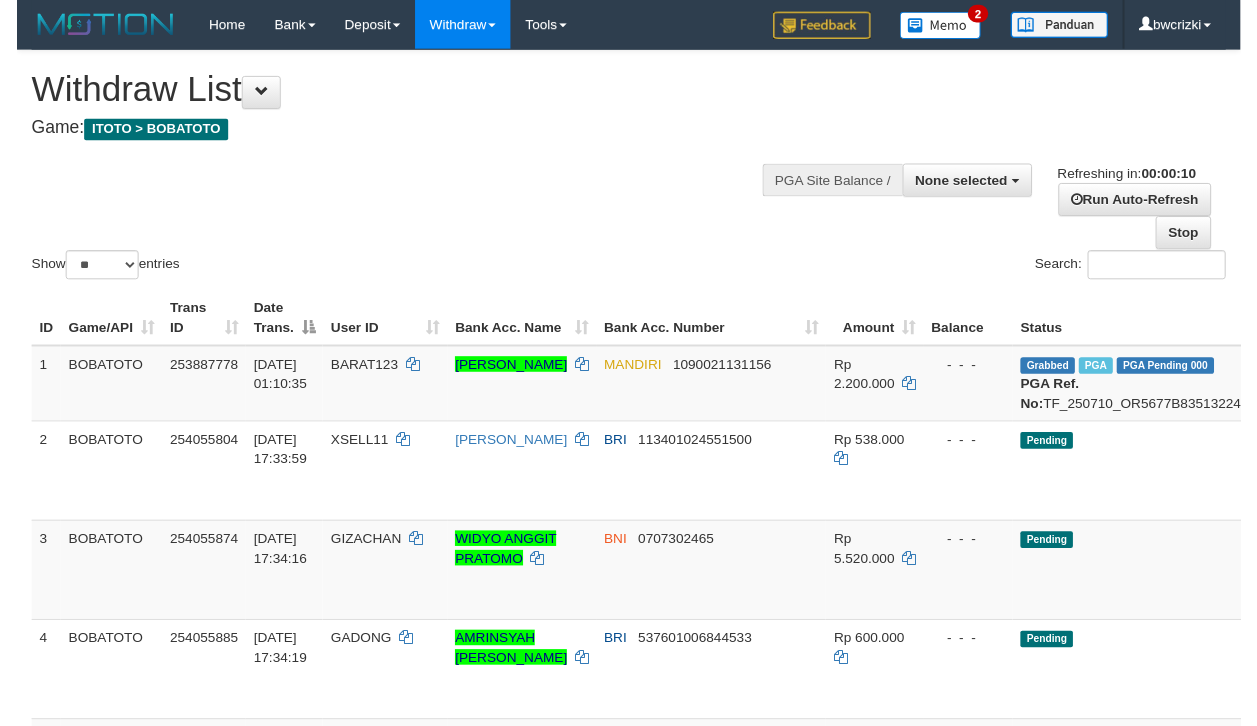 scroll, scrollTop: 0, scrollLeft: 0, axis: both 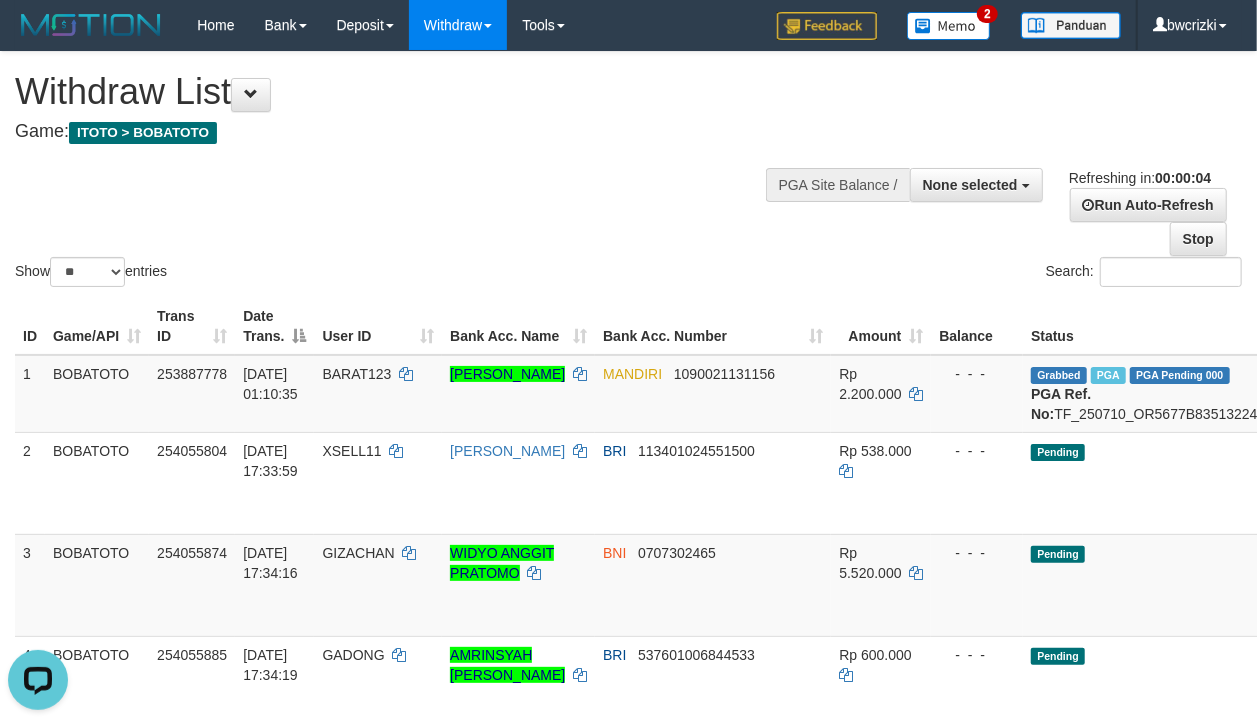 drag, startPoint x: 634, startPoint y: 145, endPoint x: 618, endPoint y: 164, distance: 24.839485 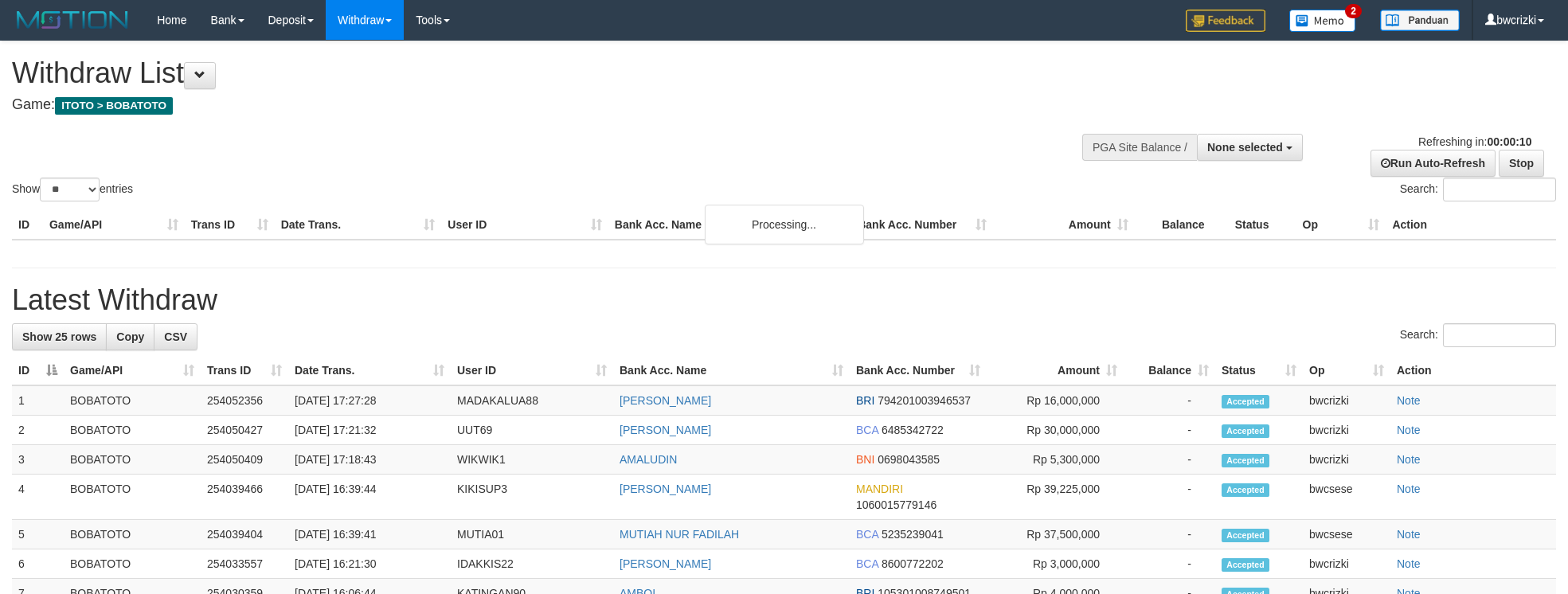 select 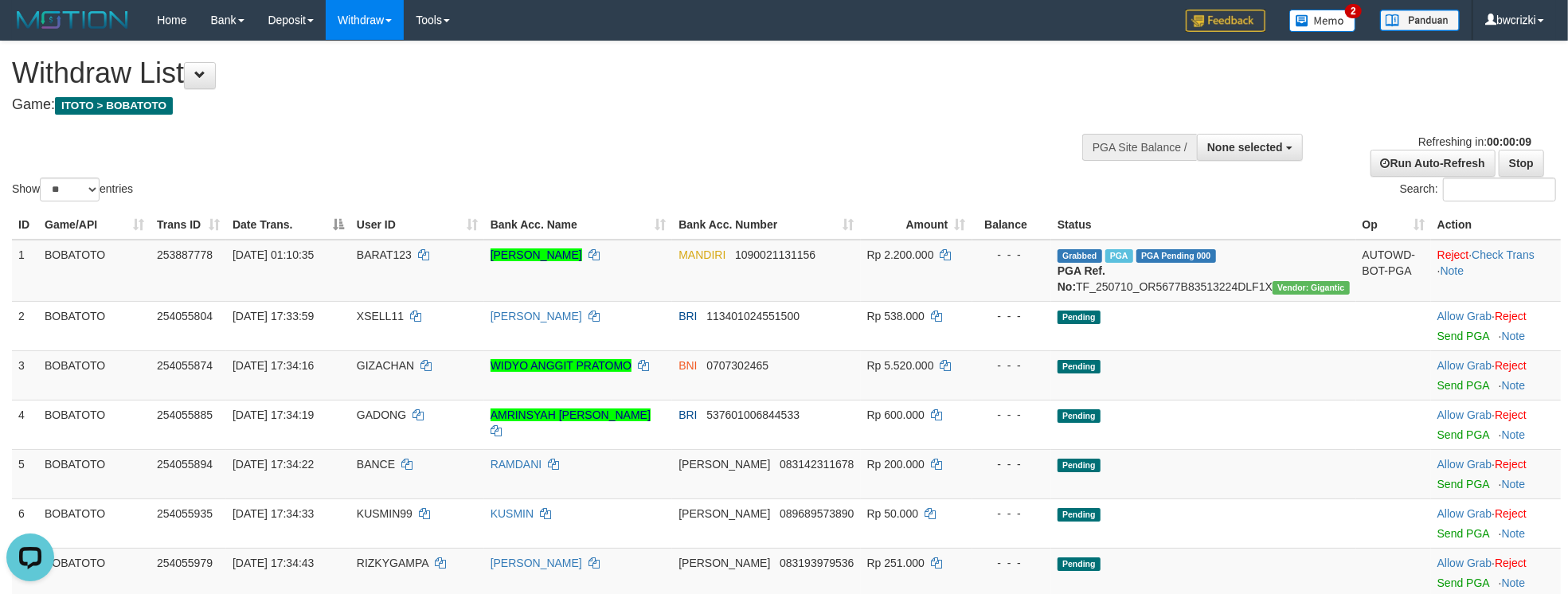 scroll, scrollTop: 0, scrollLeft: 0, axis: both 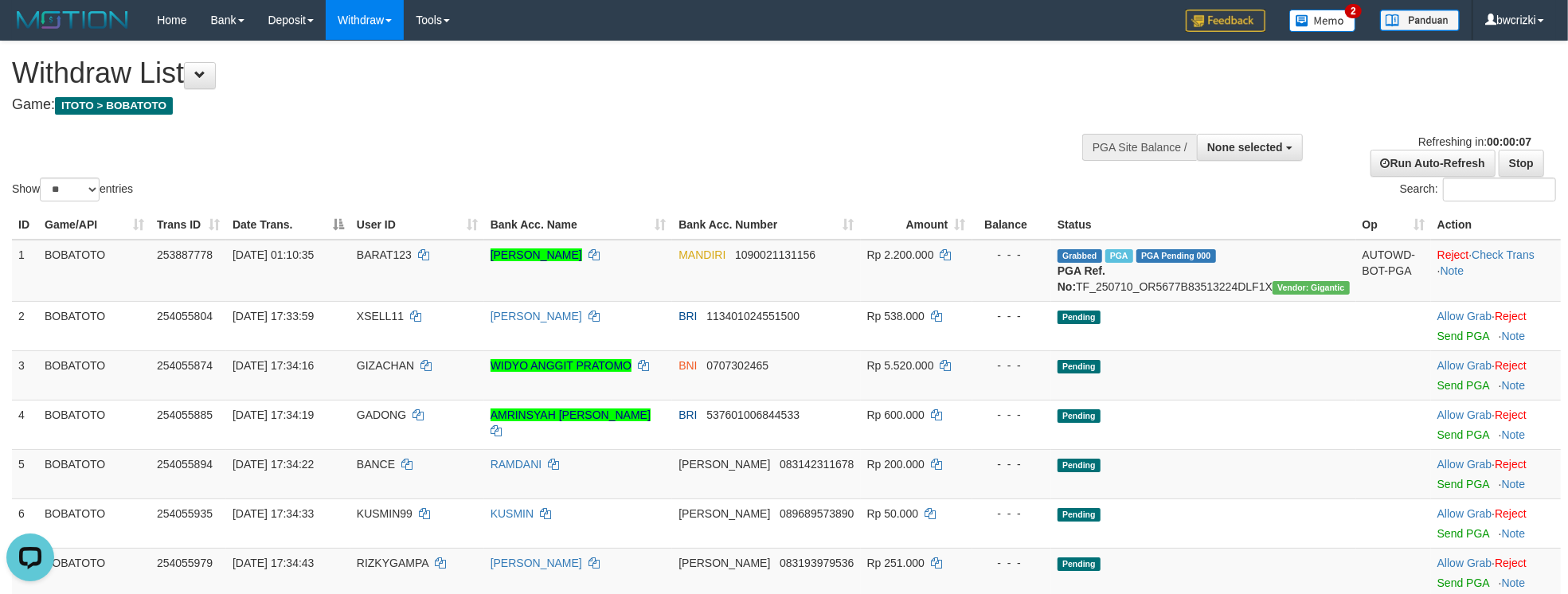 click on "Game:   ITOTO > BOBATOTO" at bounding box center [521, 105] 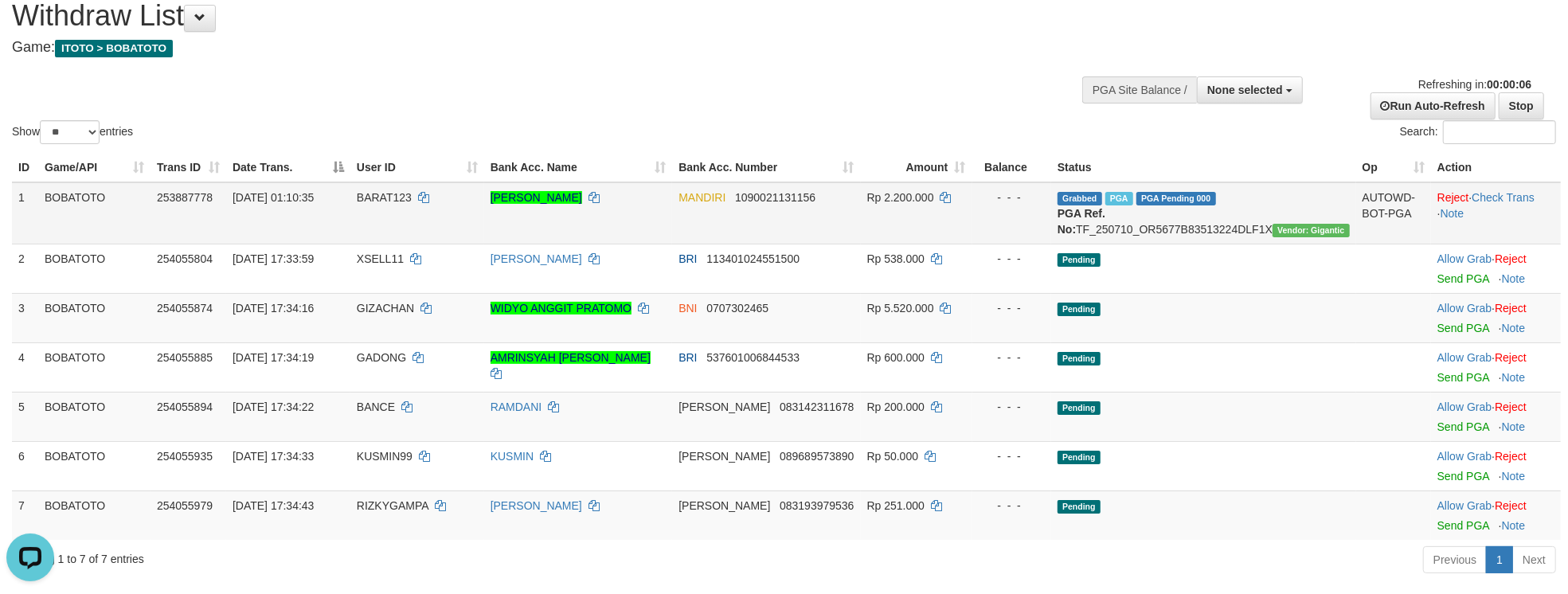 scroll, scrollTop: 106, scrollLeft: 0, axis: vertical 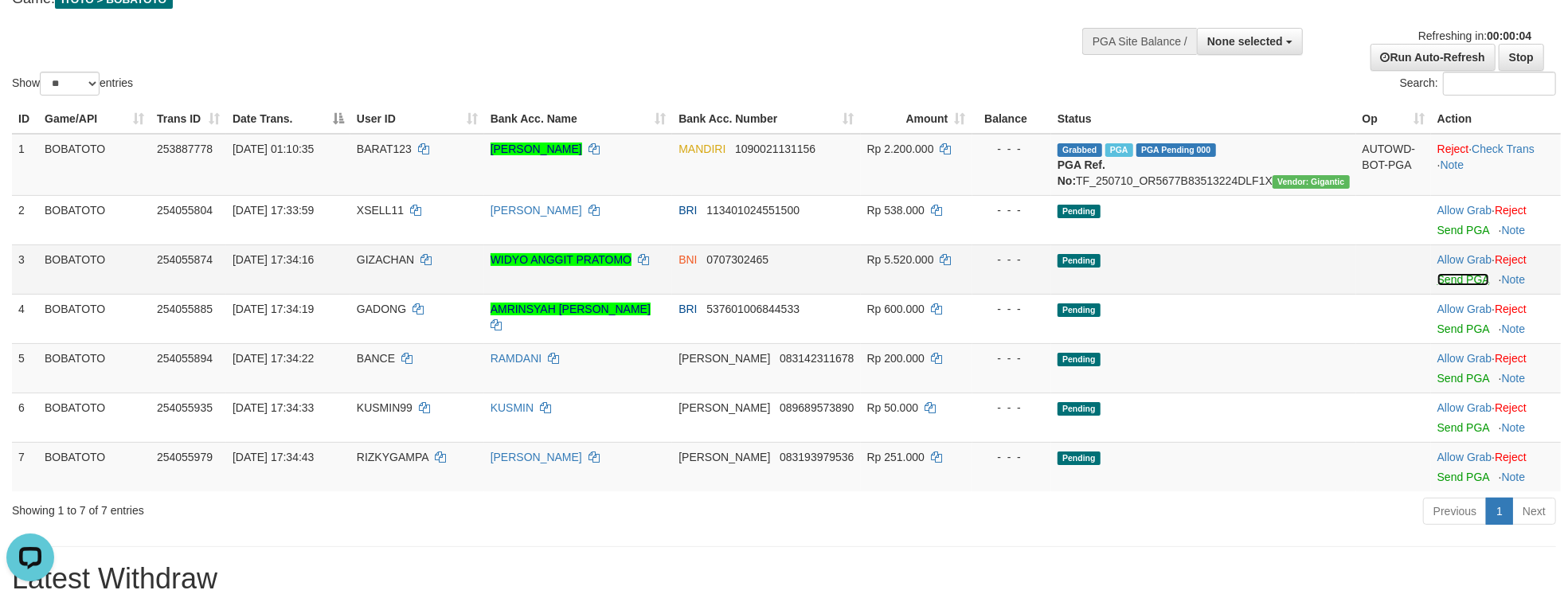 click on "Send PGA" at bounding box center [1463, 279] 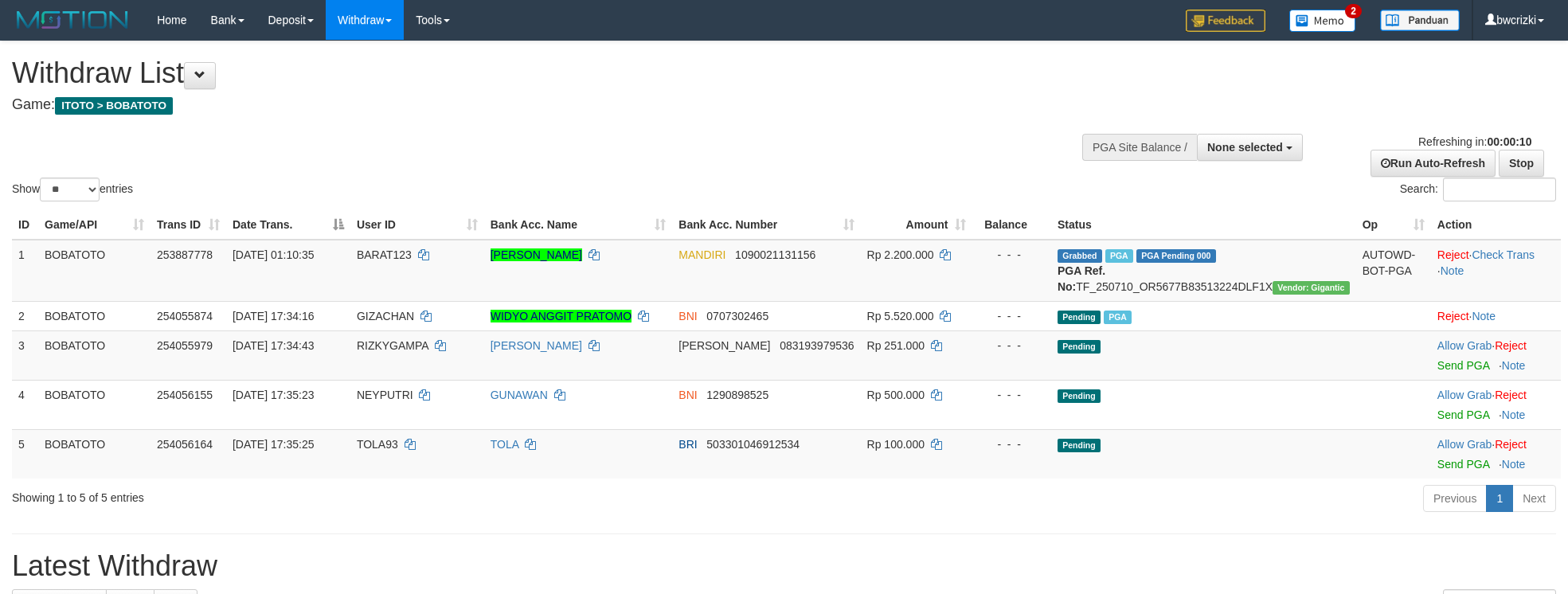 select 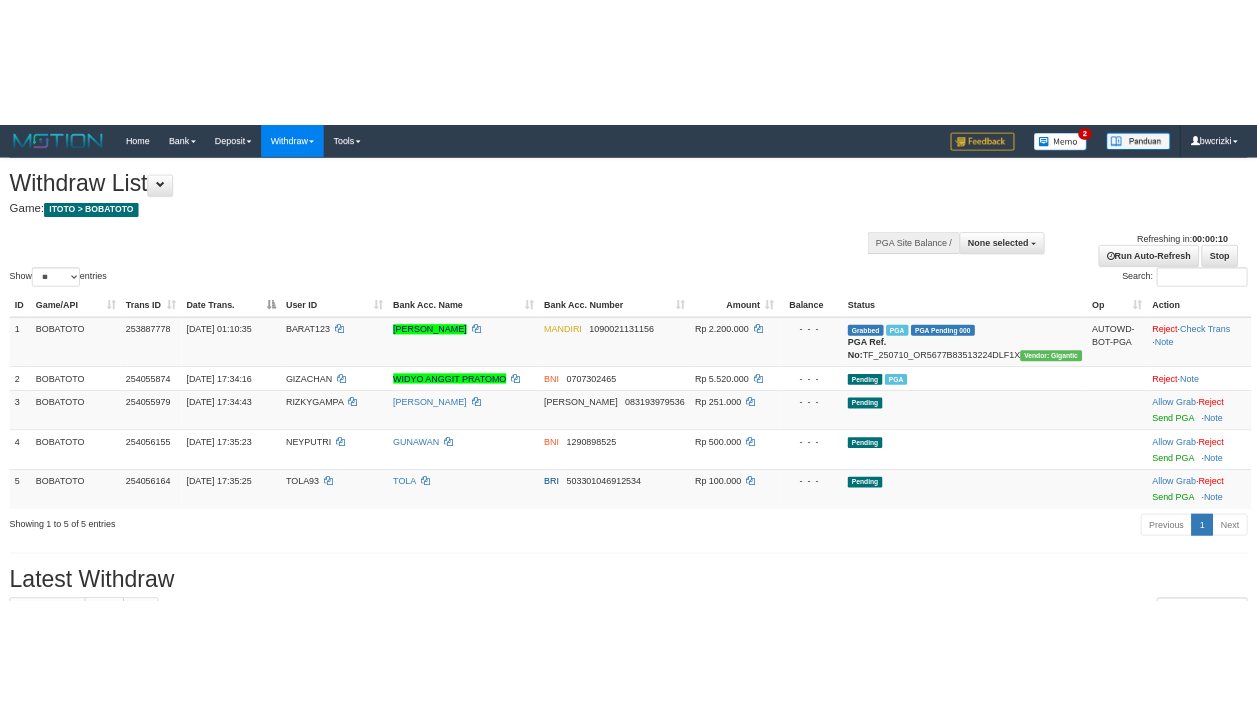scroll, scrollTop: 0, scrollLeft: 0, axis: both 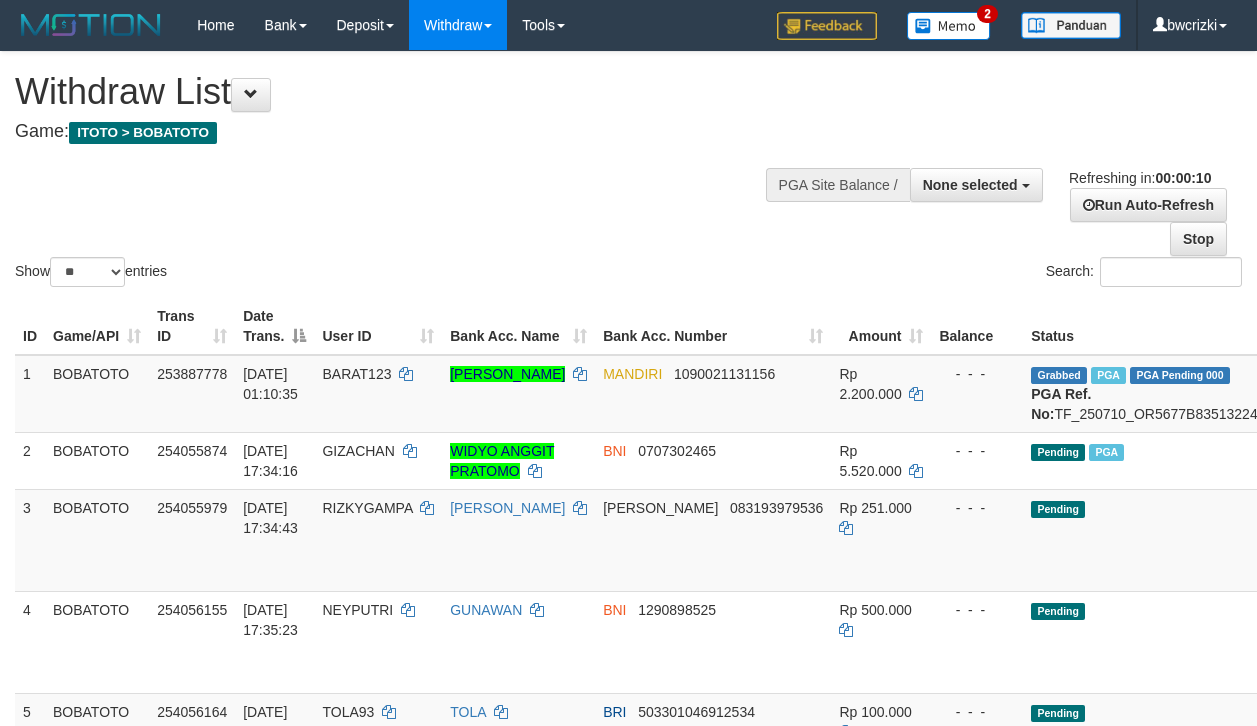 select 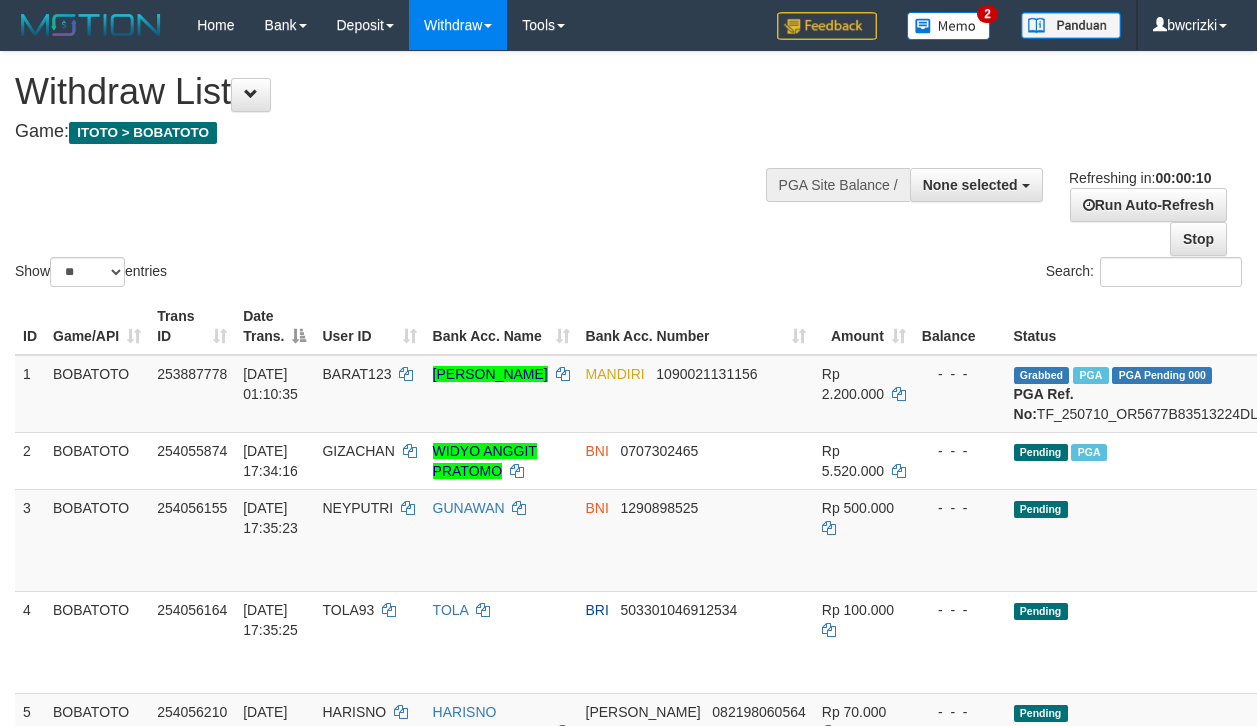 select 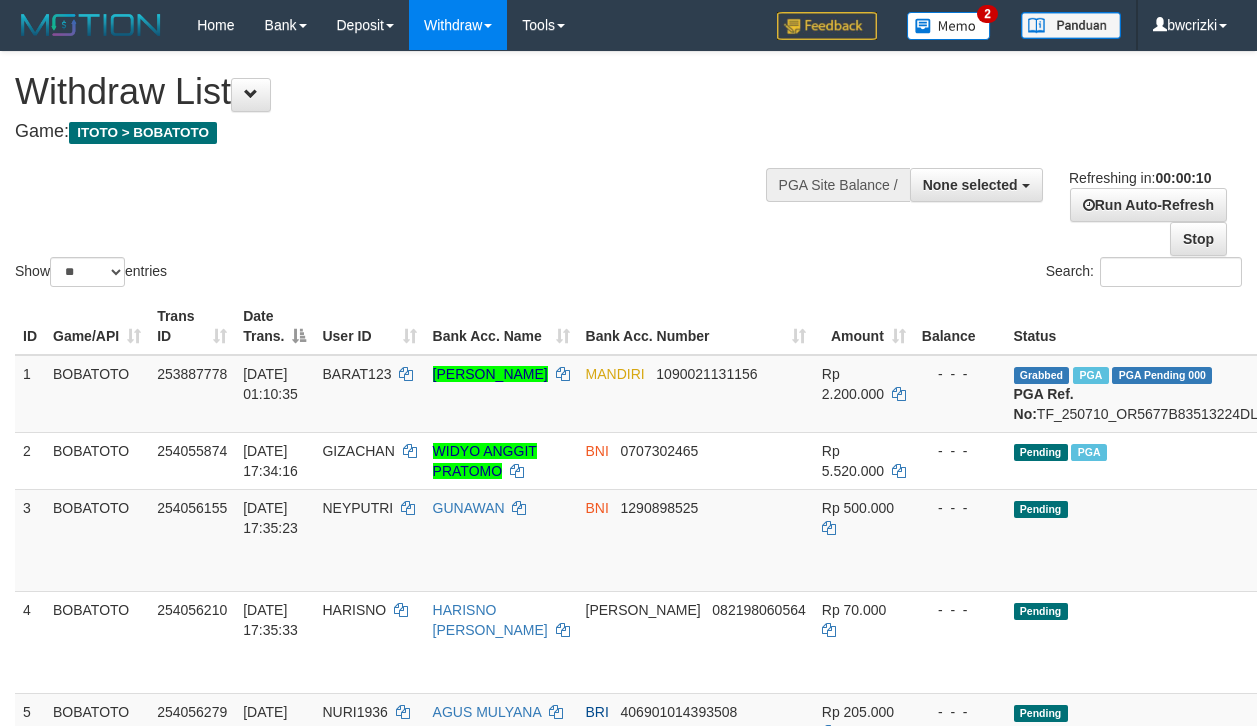 select 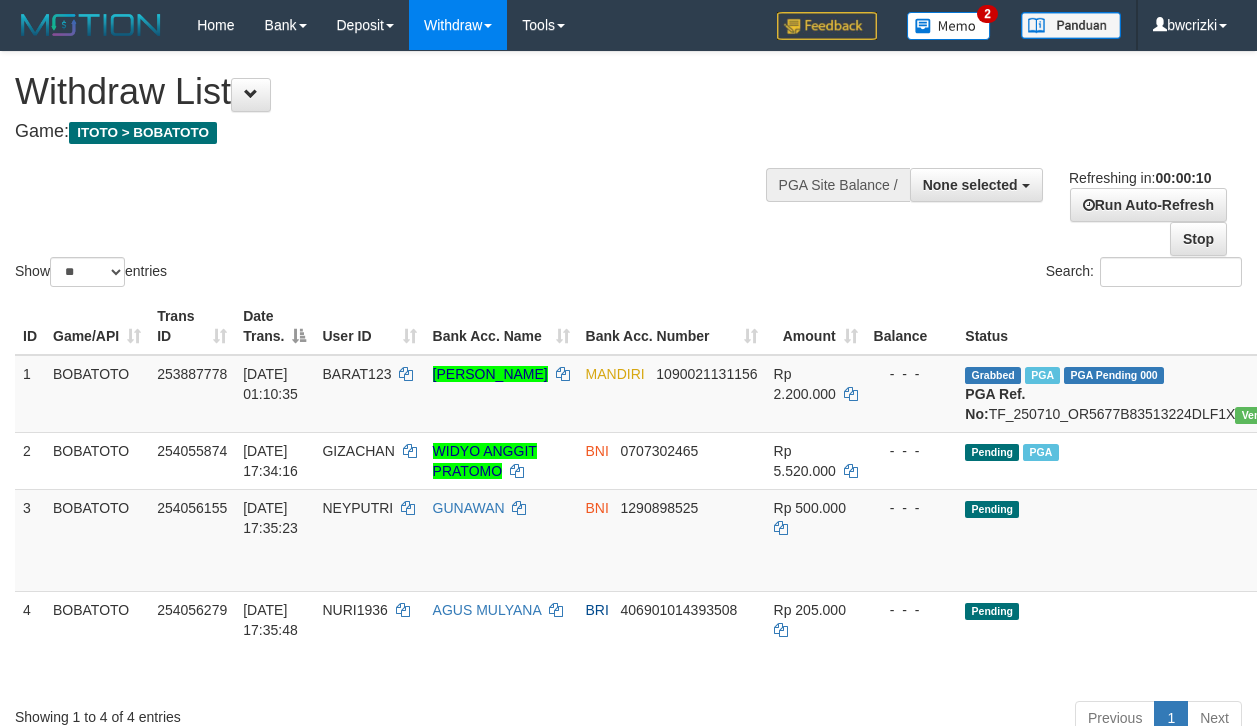select 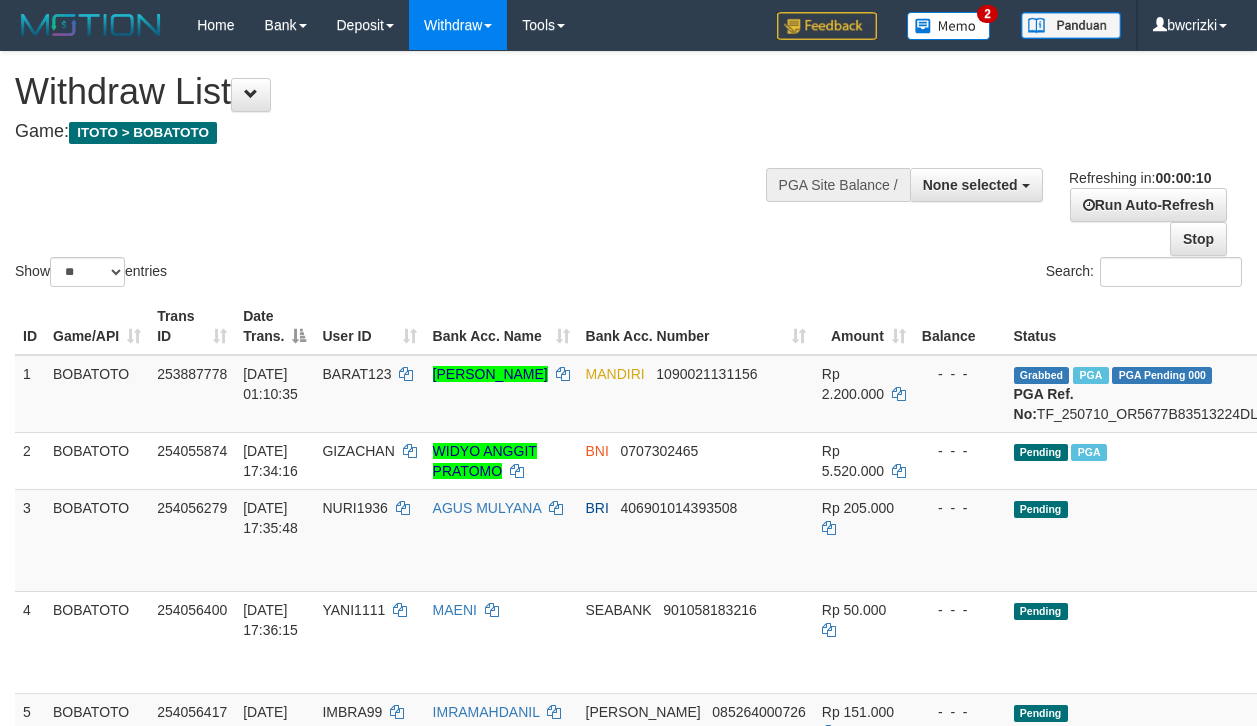 select 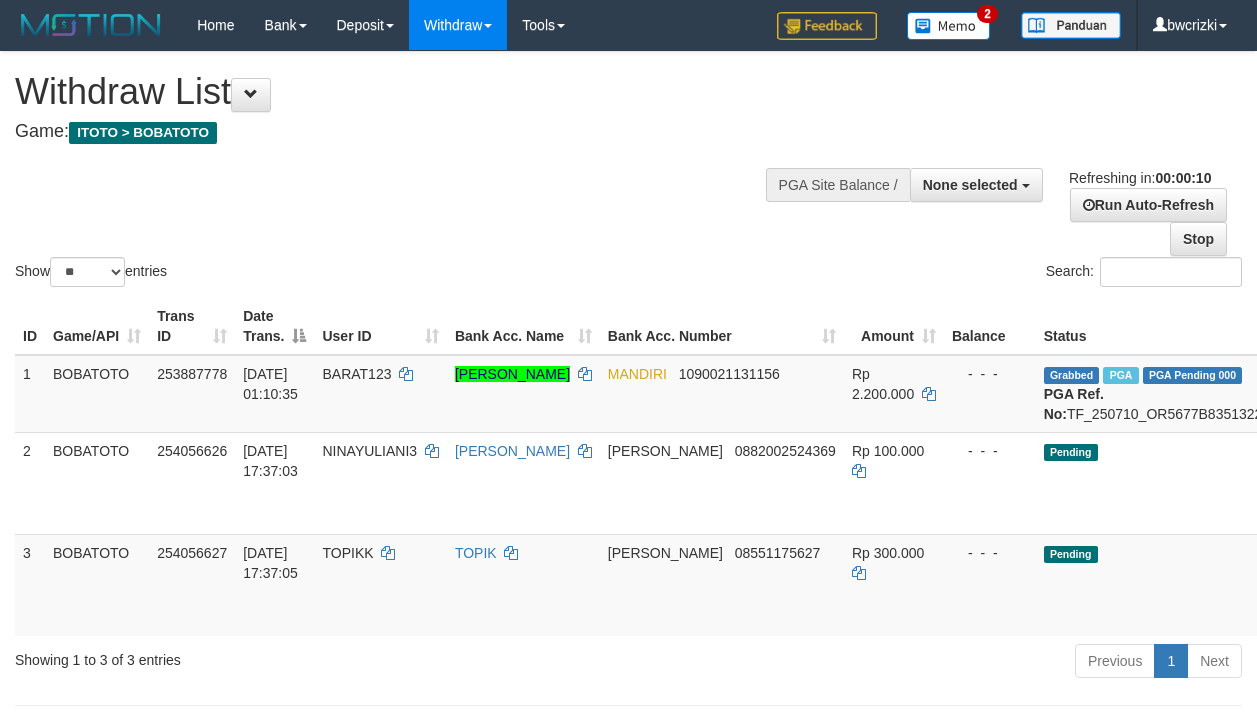select 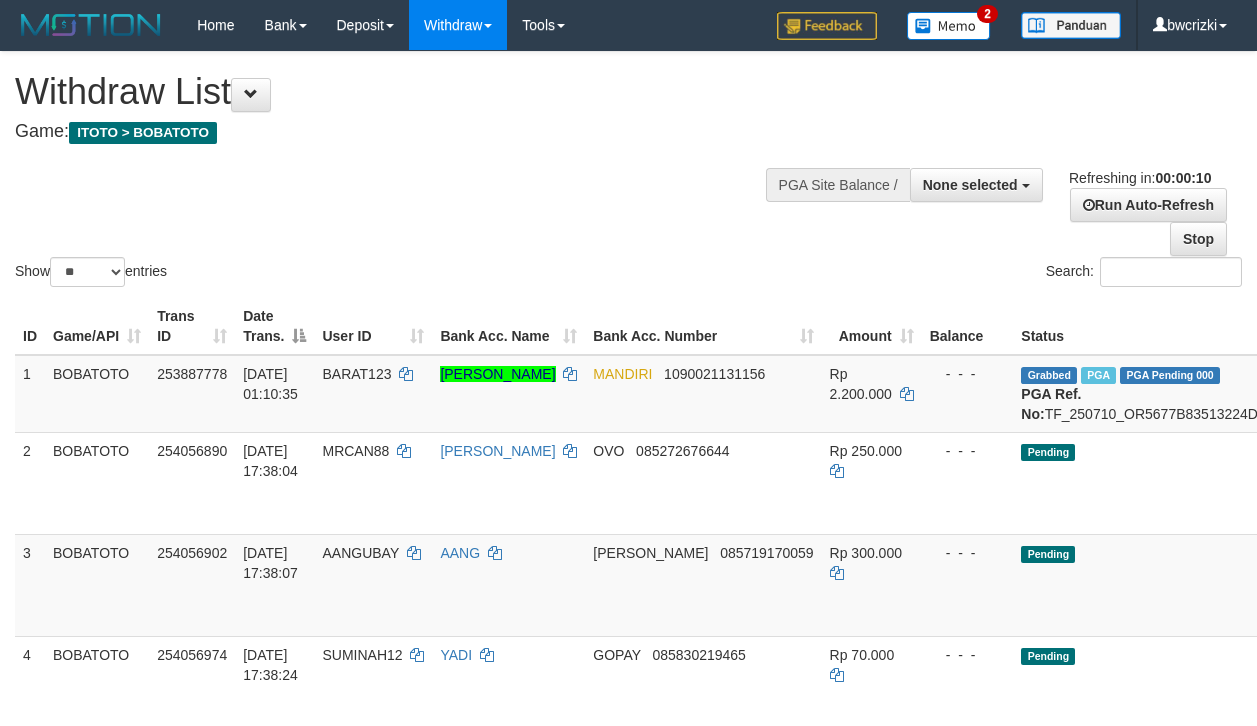 select 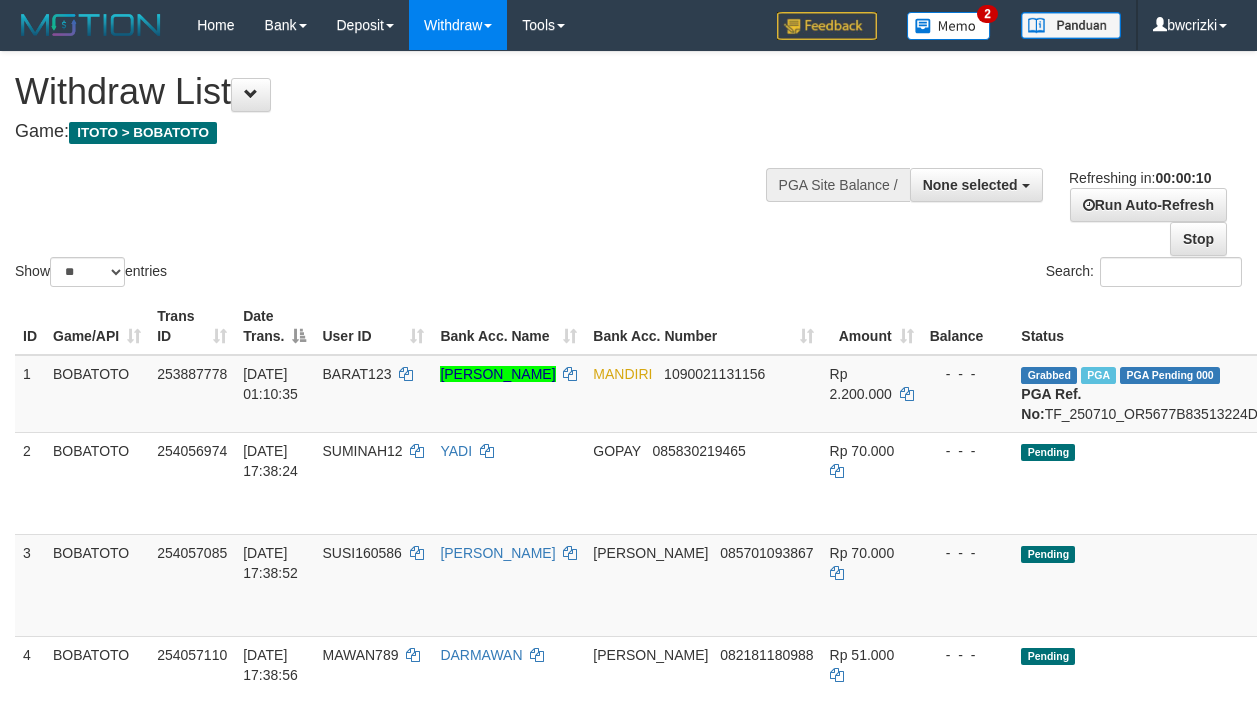 select 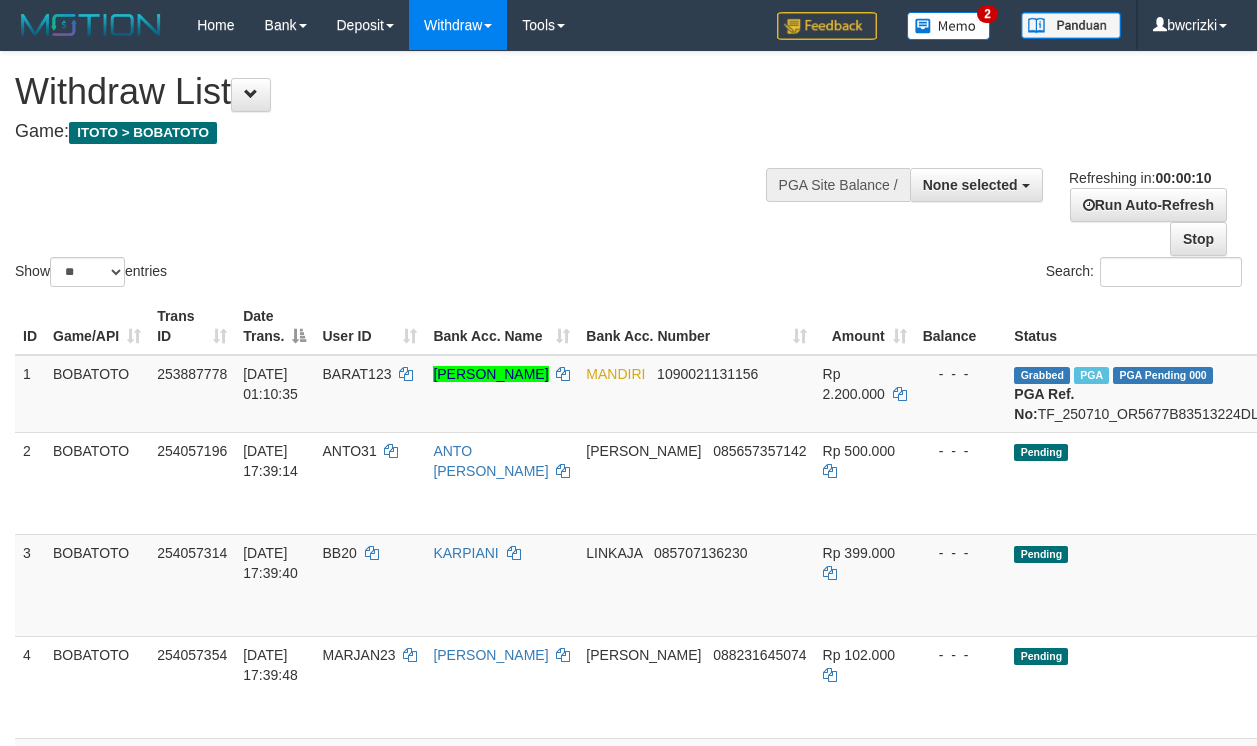 select 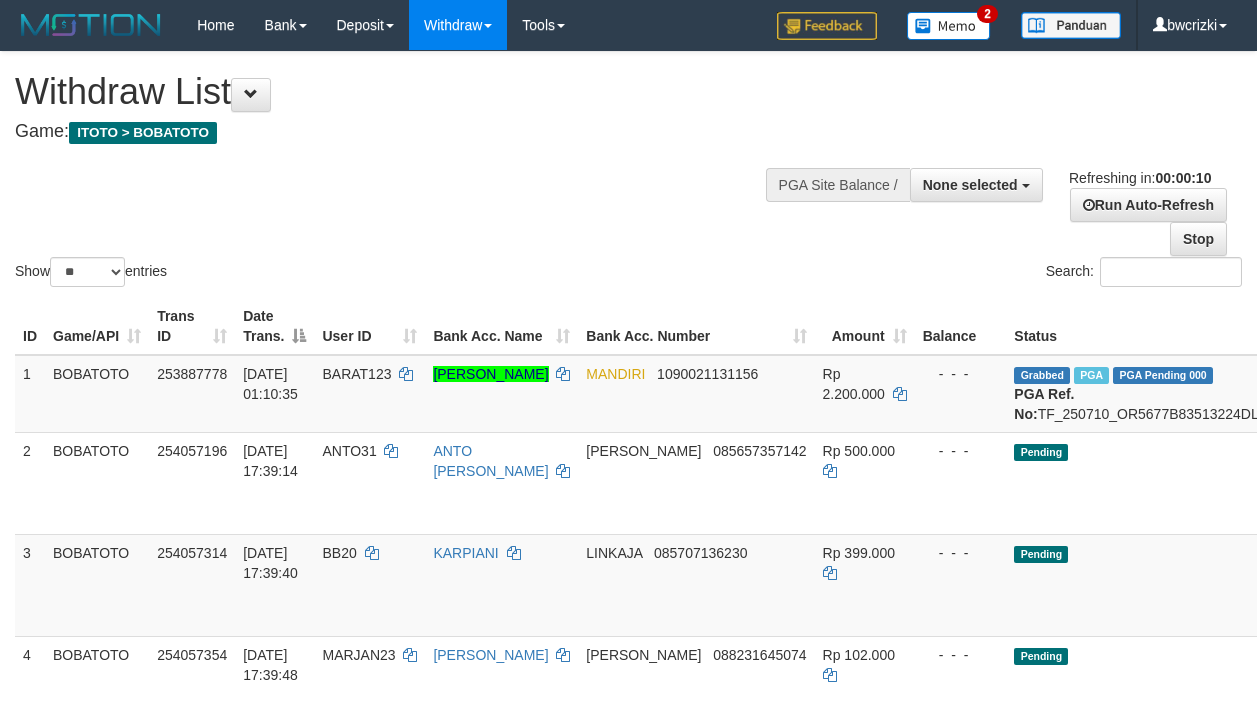 select 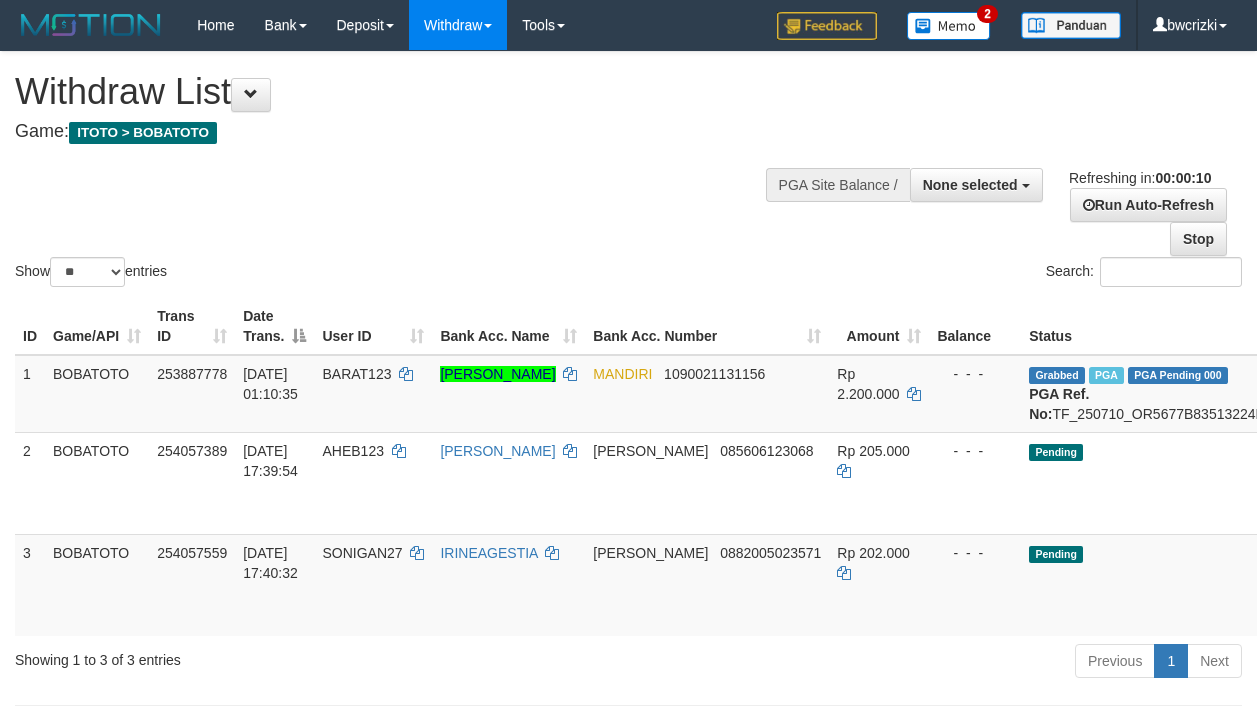select 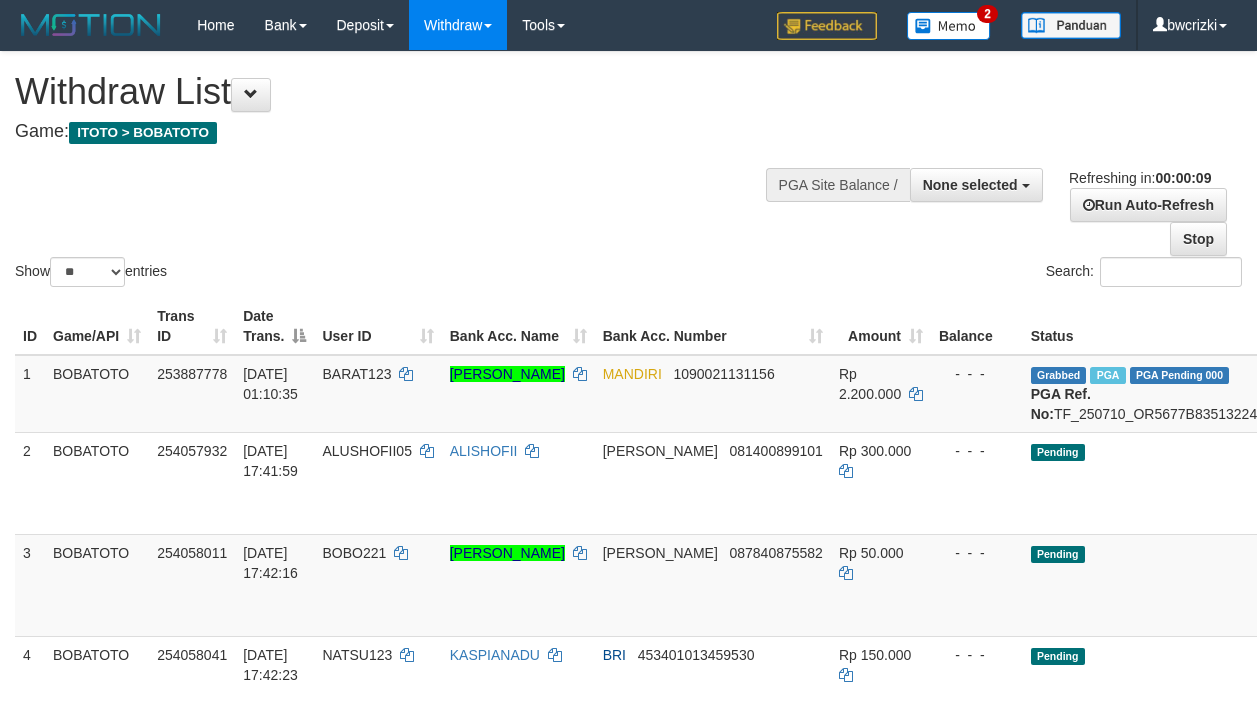 select 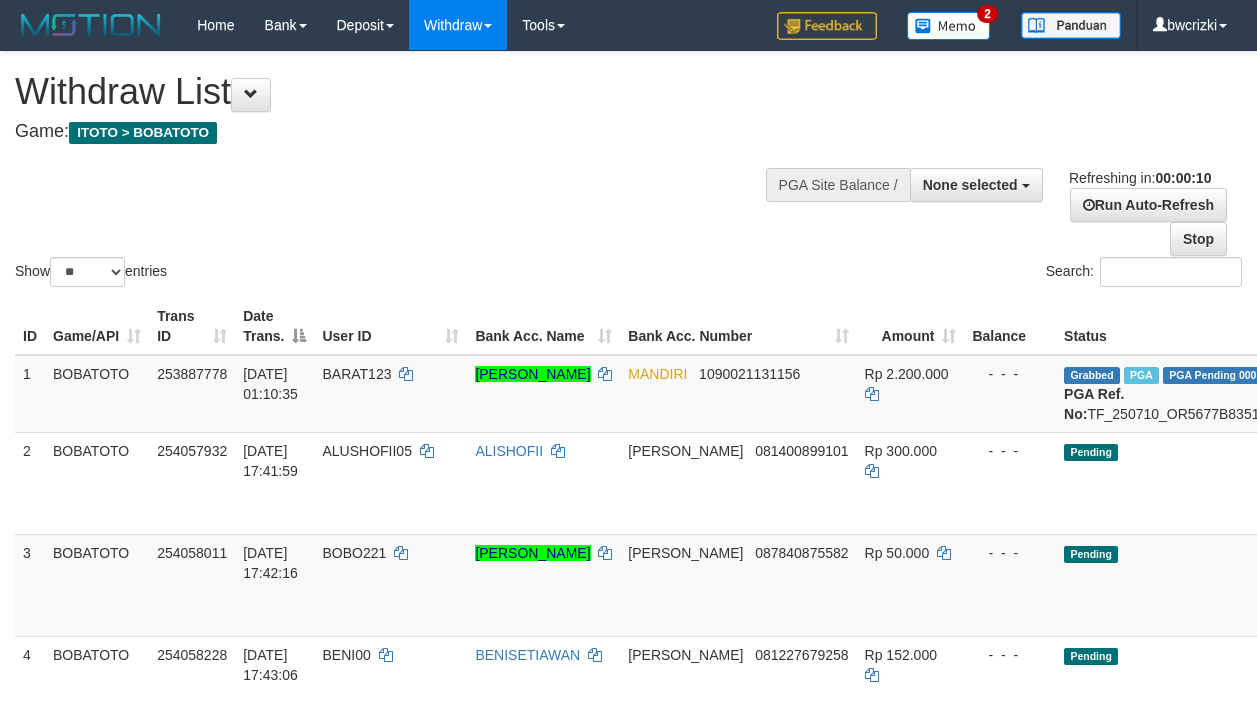 select 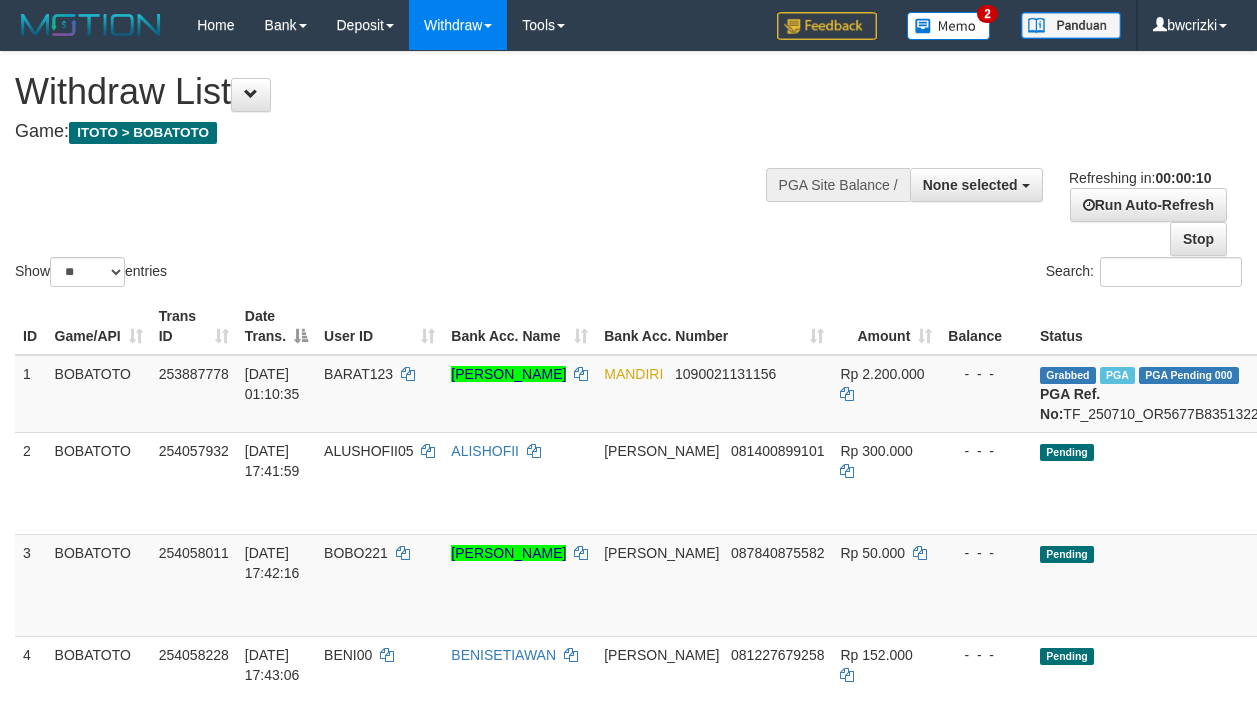 select 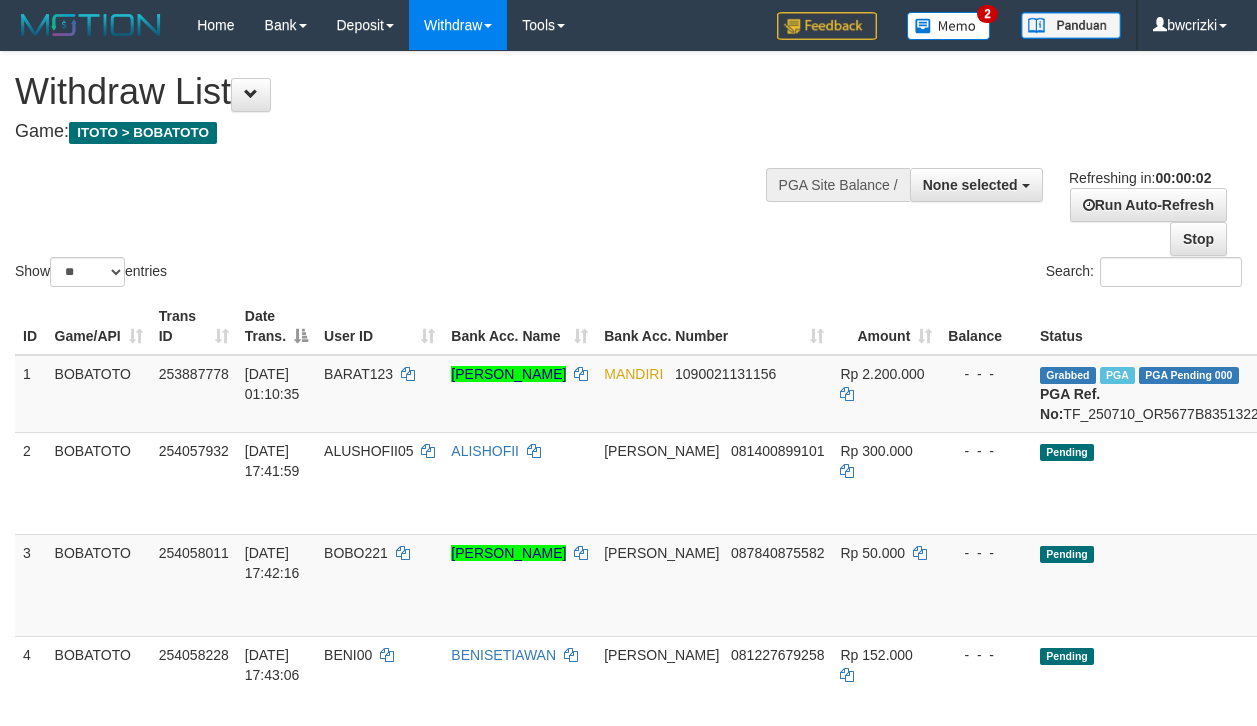 scroll, scrollTop: 0, scrollLeft: 0, axis: both 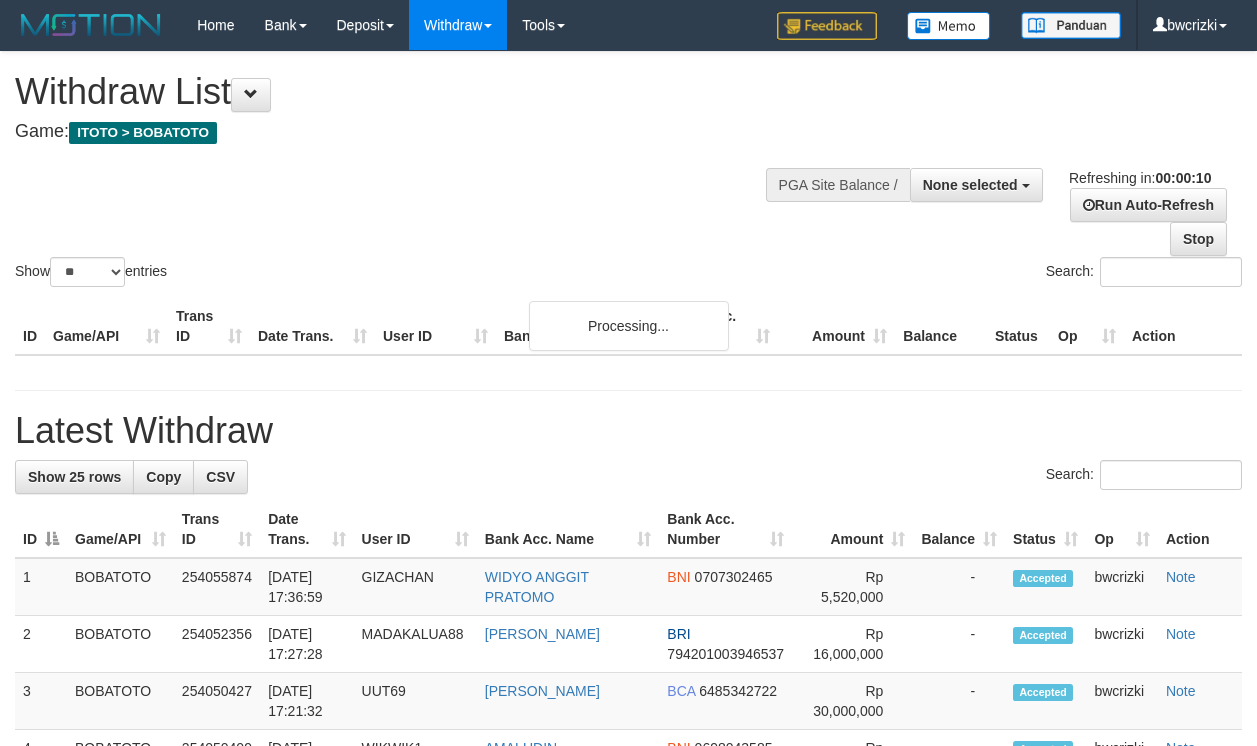select 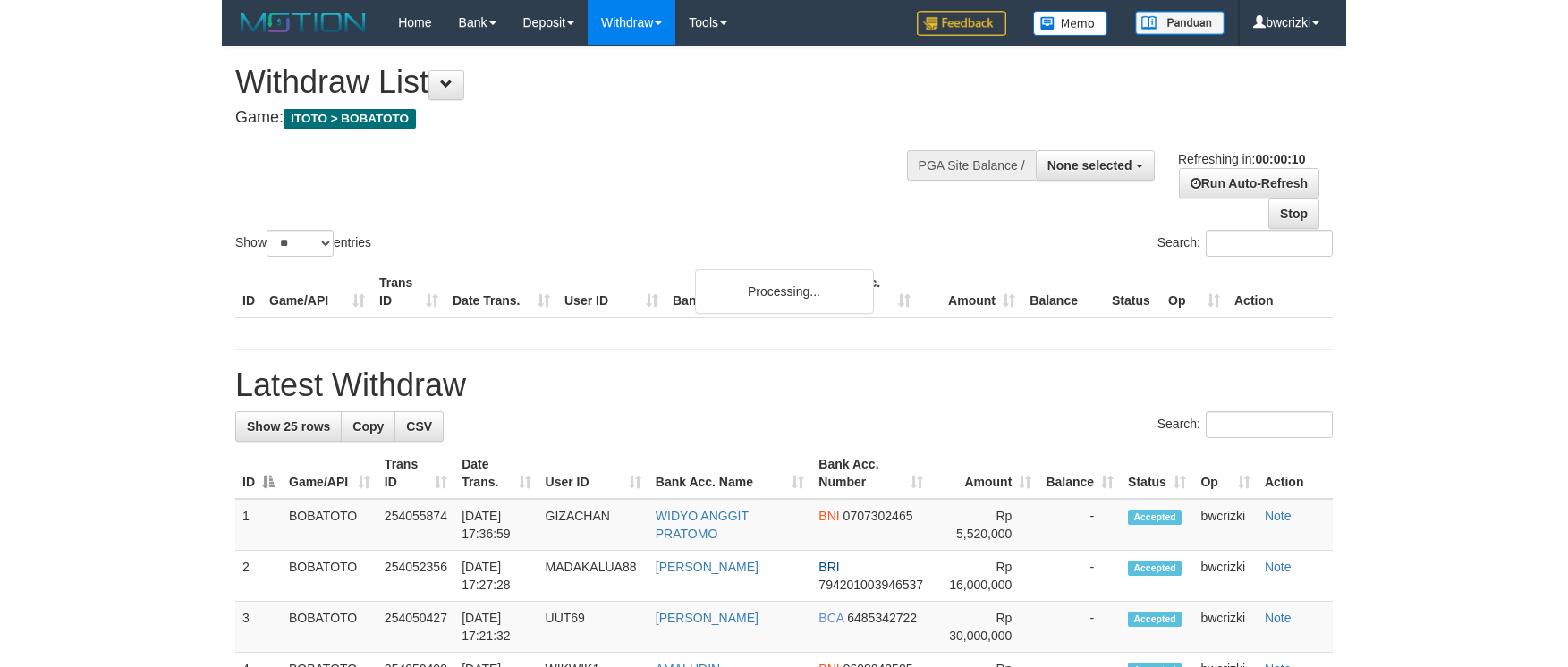 scroll, scrollTop: 0, scrollLeft: 0, axis: both 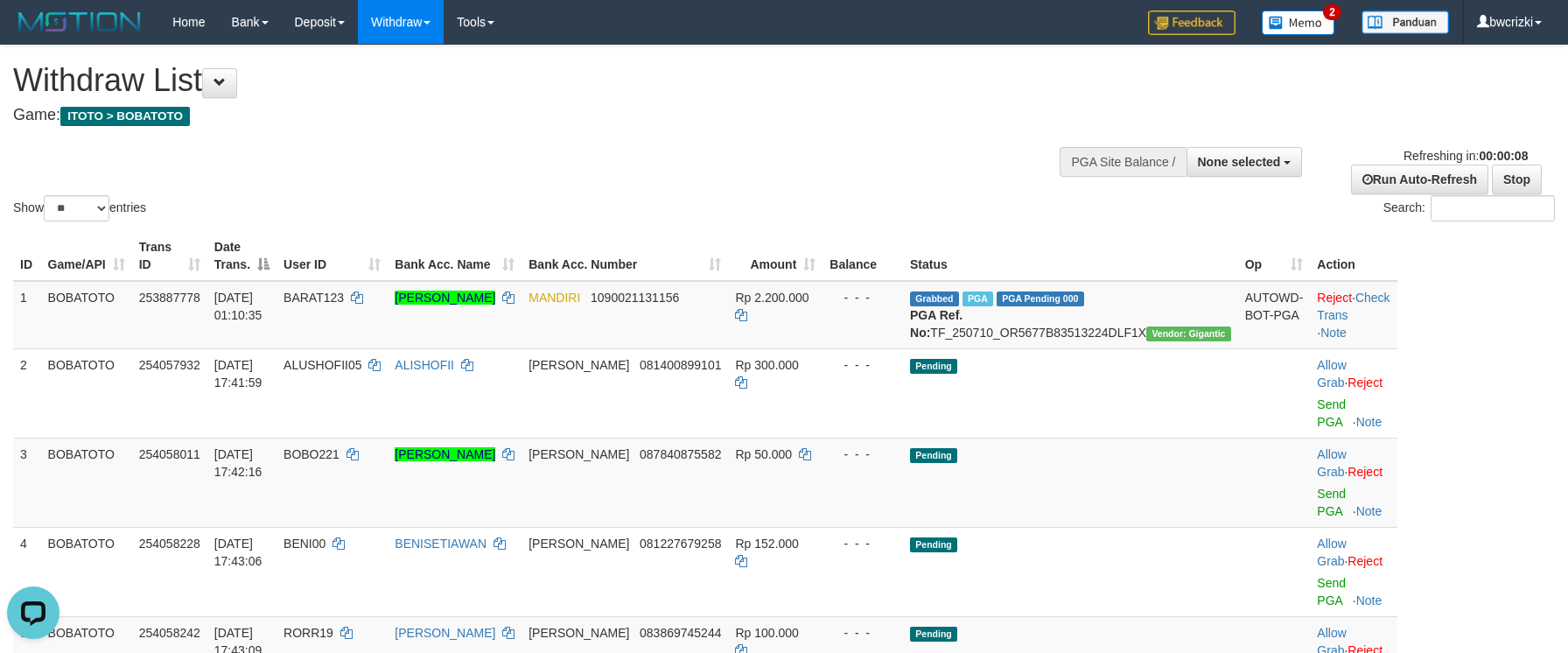 click on "Show  ** ** ** ***  entries Search:" at bounding box center [784, 135] 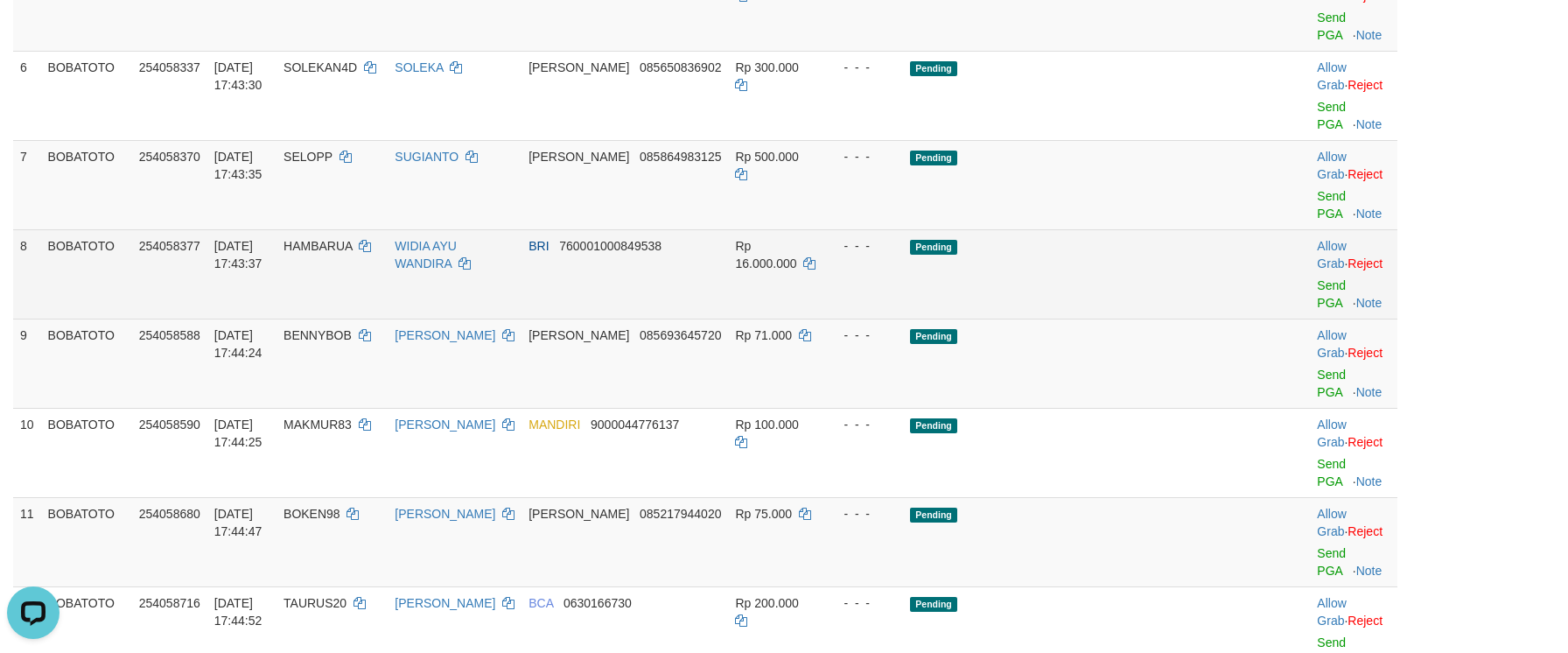scroll, scrollTop: 711, scrollLeft: 0, axis: vertical 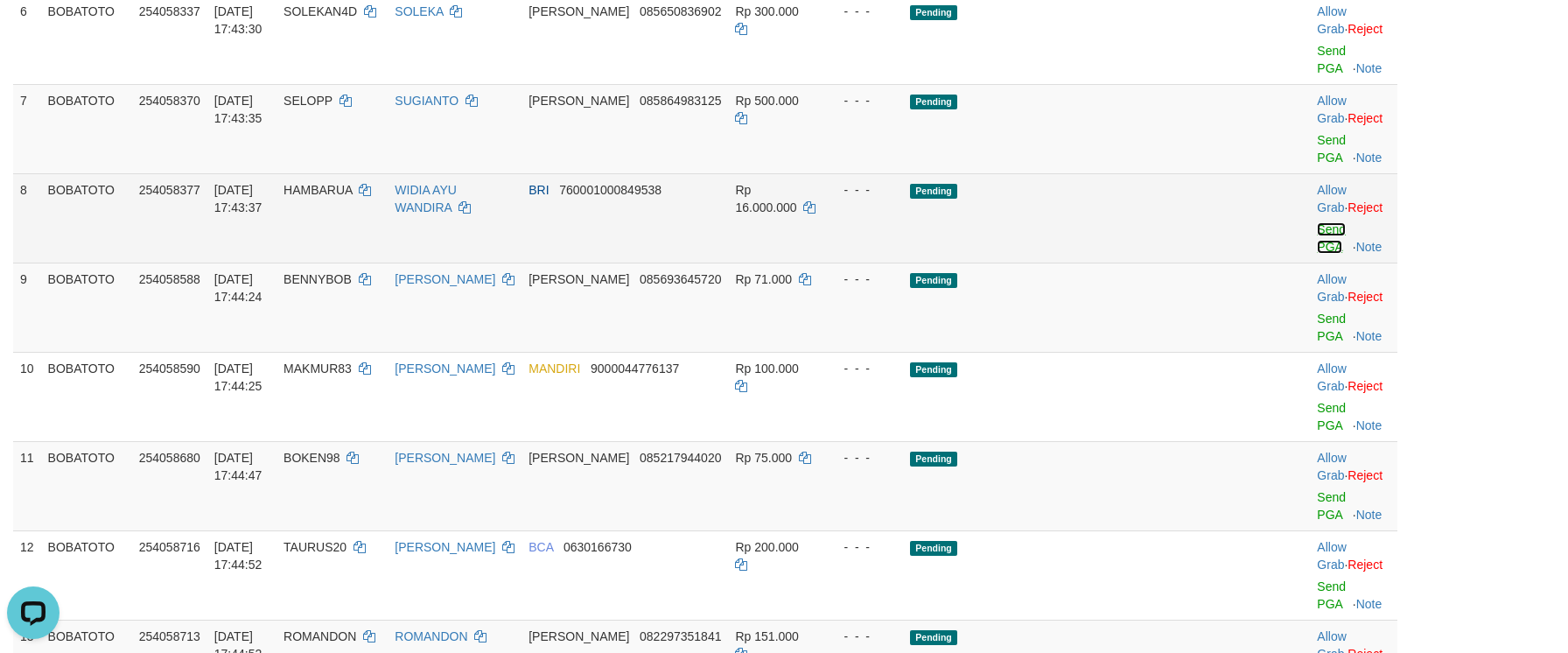 click on "Send PGA" at bounding box center [1331, 238] 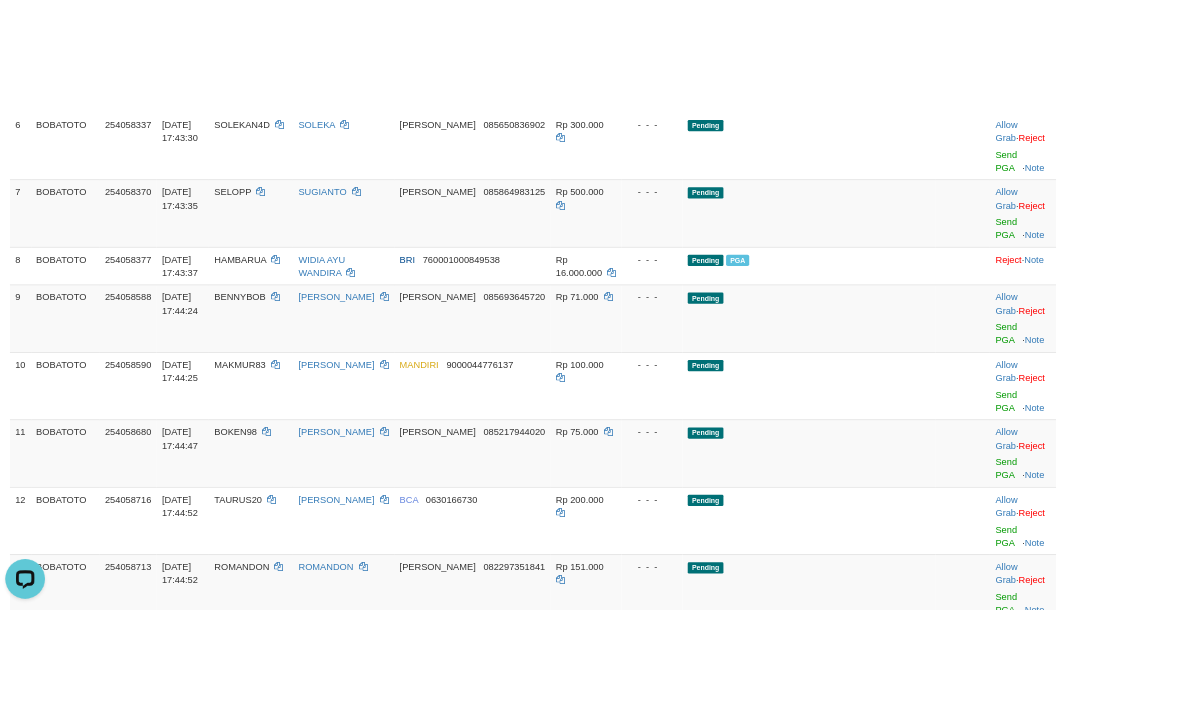 scroll, scrollTop: 866, scrollLeft: 0, axis: vertical 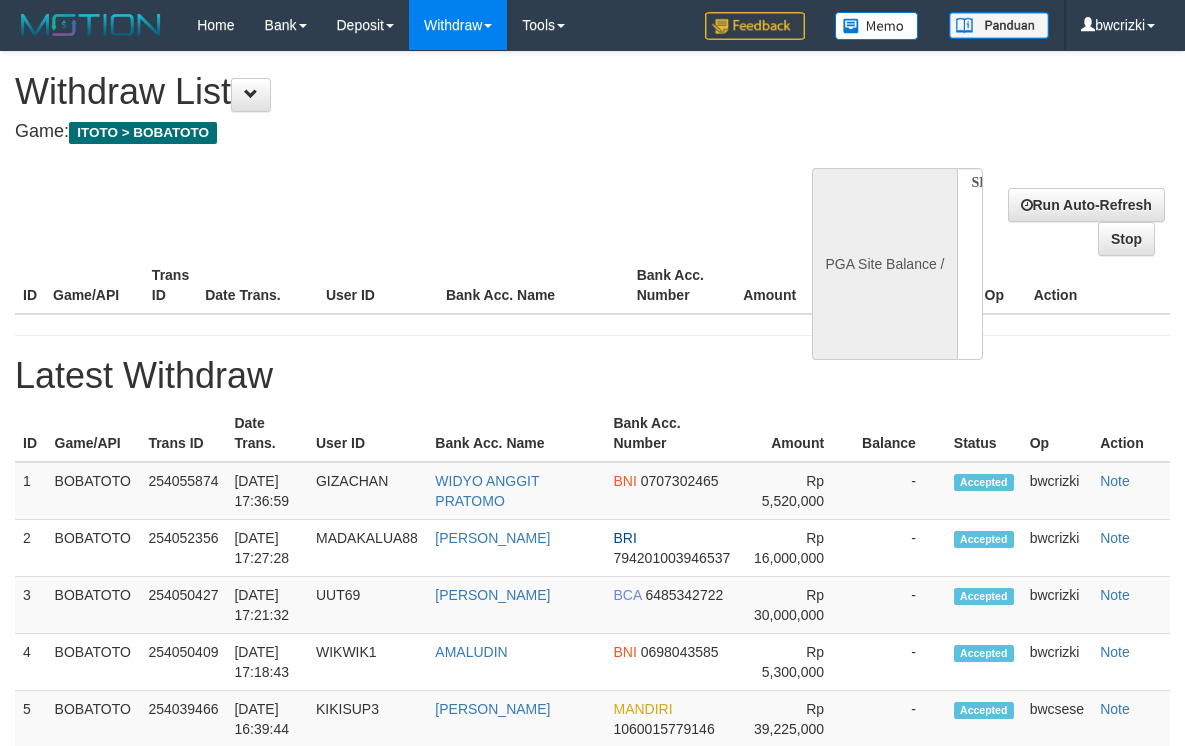 select 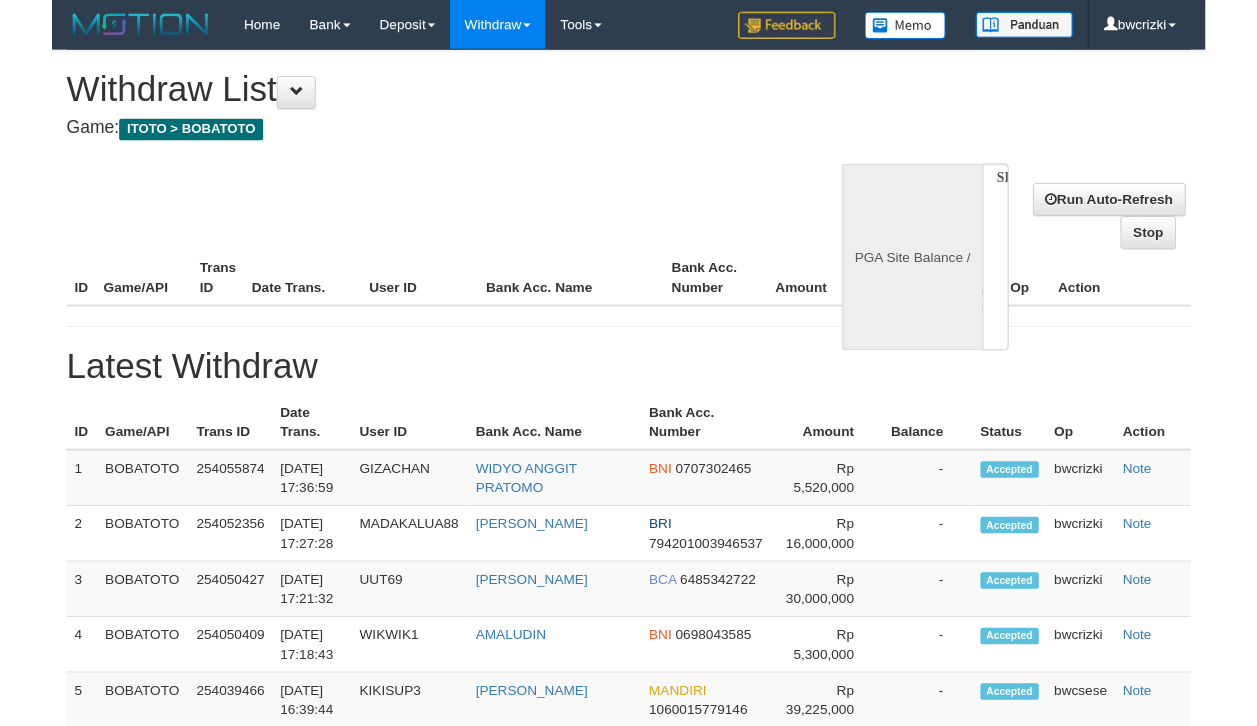 scroll, scrollTop: 0, scrollLeft: 0, axis: both 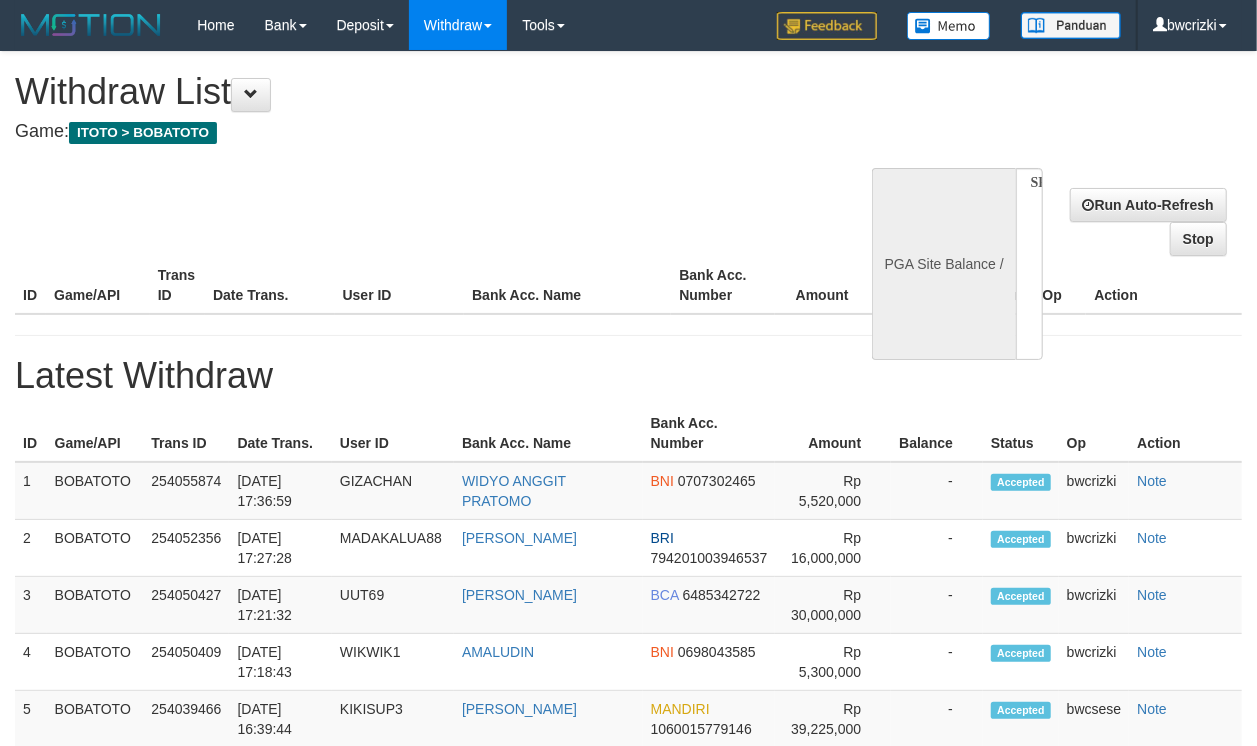select on "**" 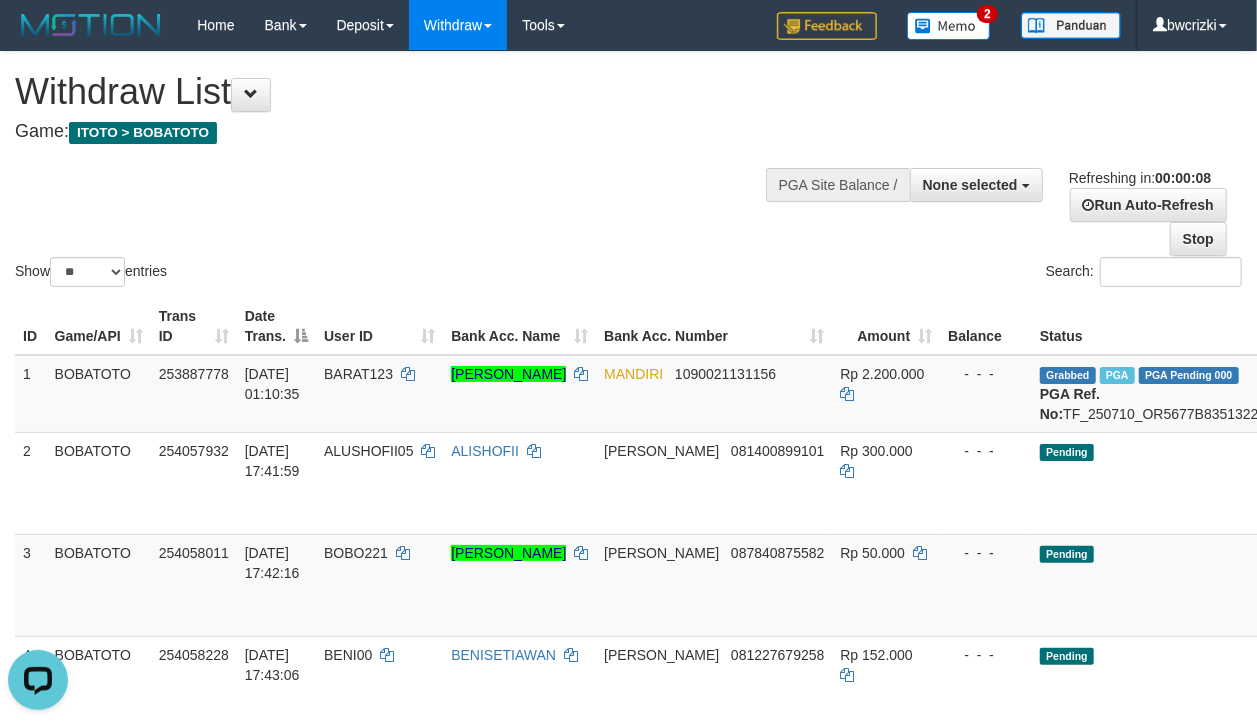 scroll, scrollTop: 0, scrollLeft: 0, axis: both 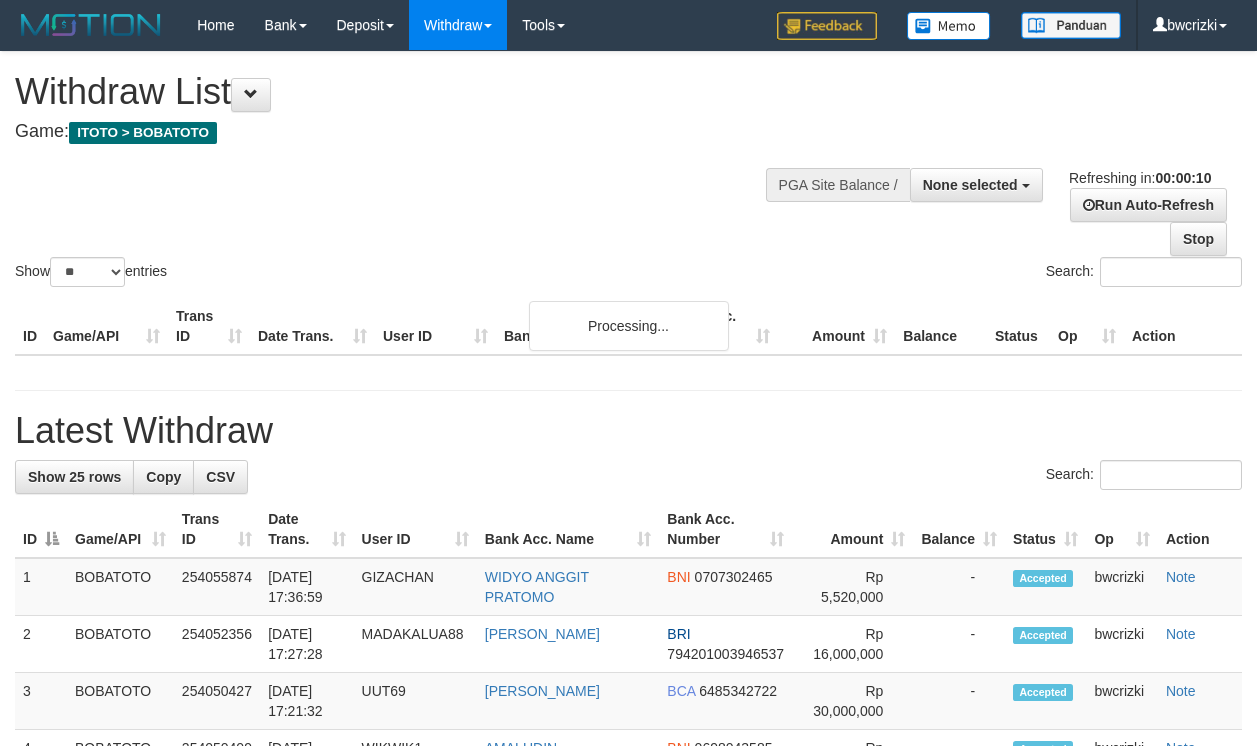 select 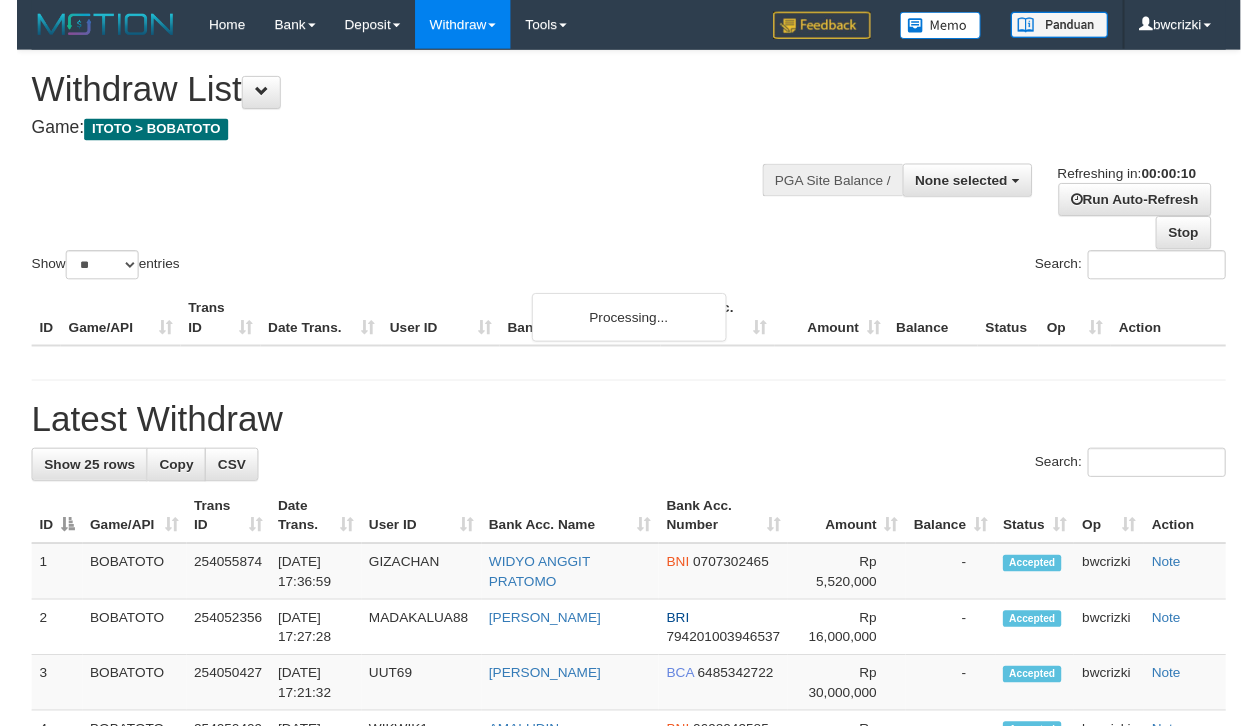 scroll, scrollTop: 0, scrollLeft: 0, axis: both 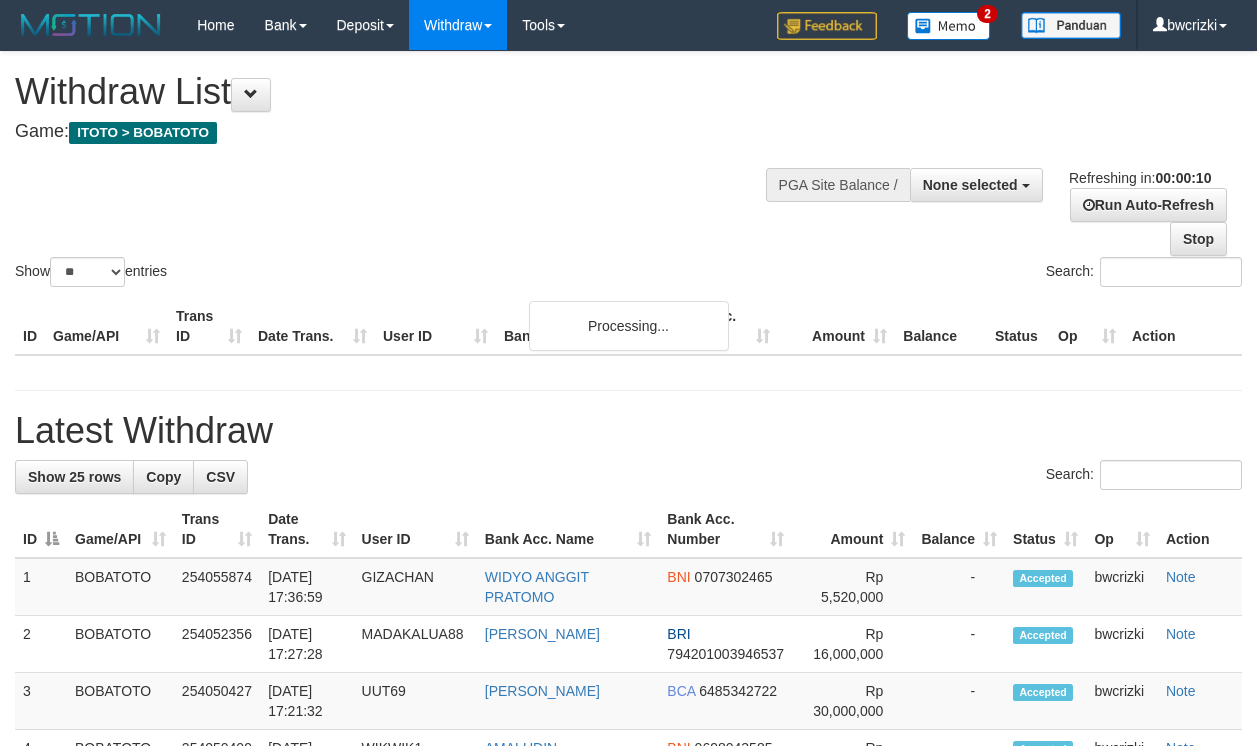 select 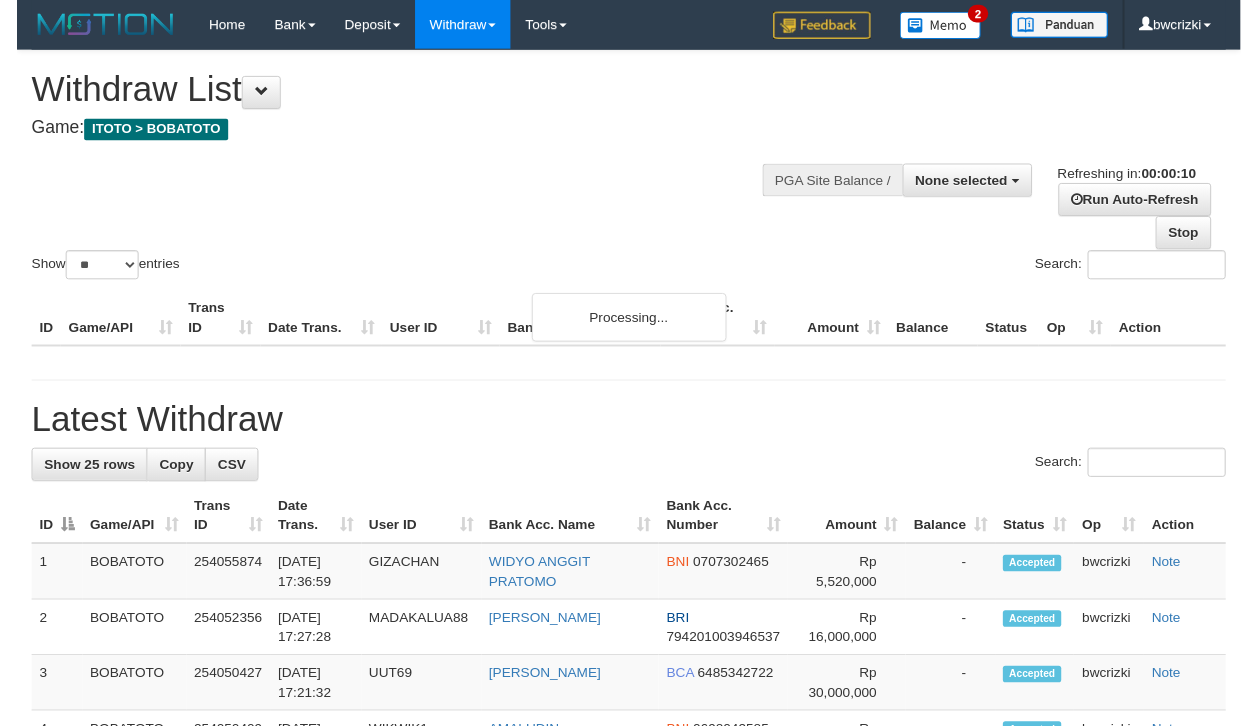 scroll, scrollTop: 0, scrollLeft: 0, axis: both 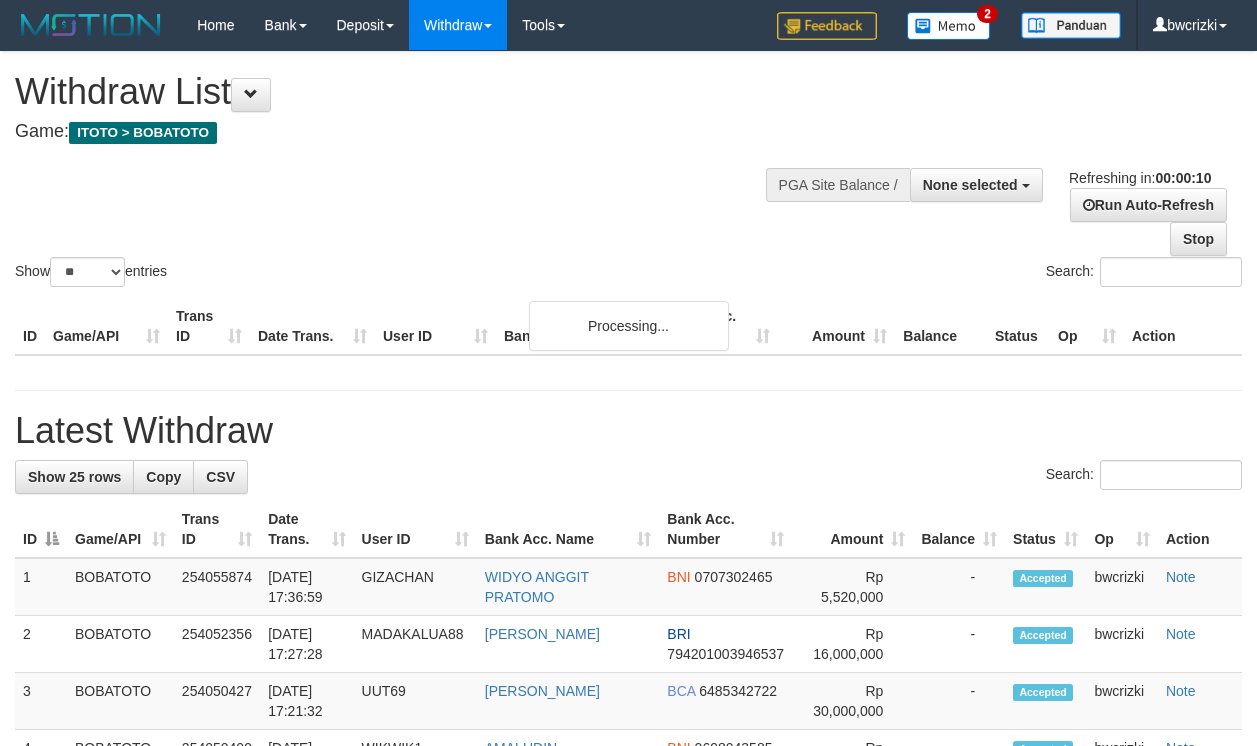 select 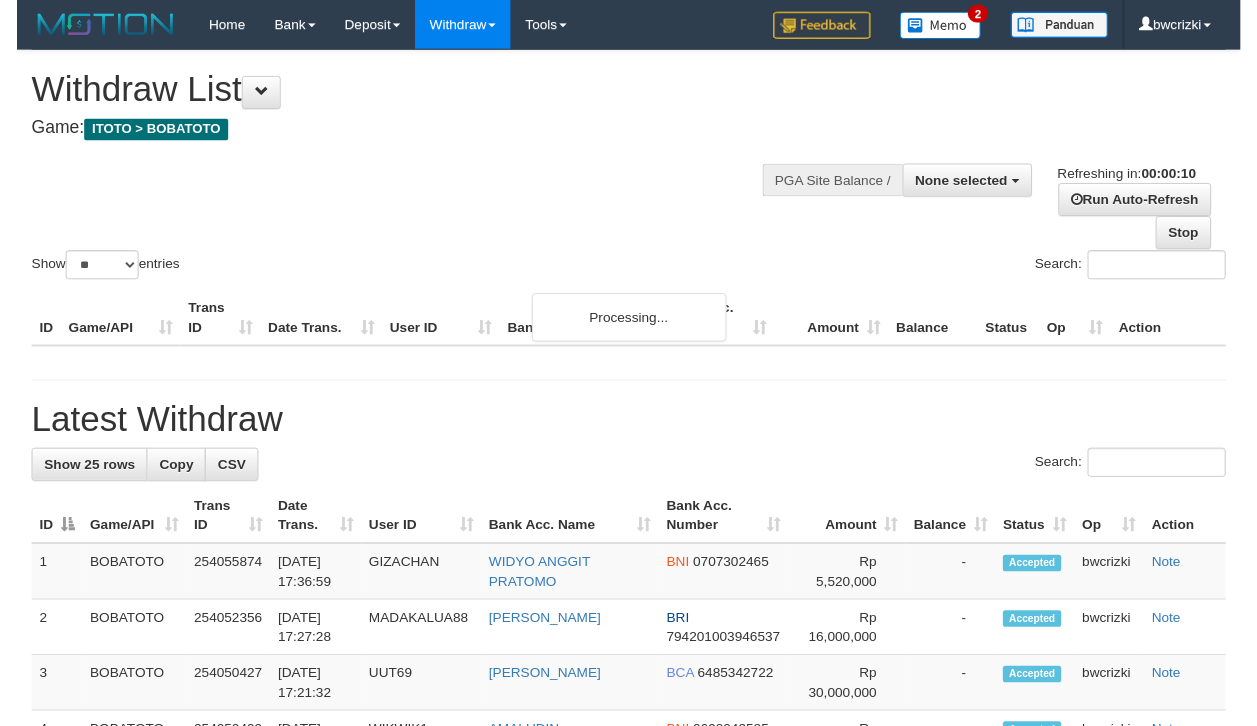 scroll, scrollTop: 0, scrollLeft: 0, axis: both 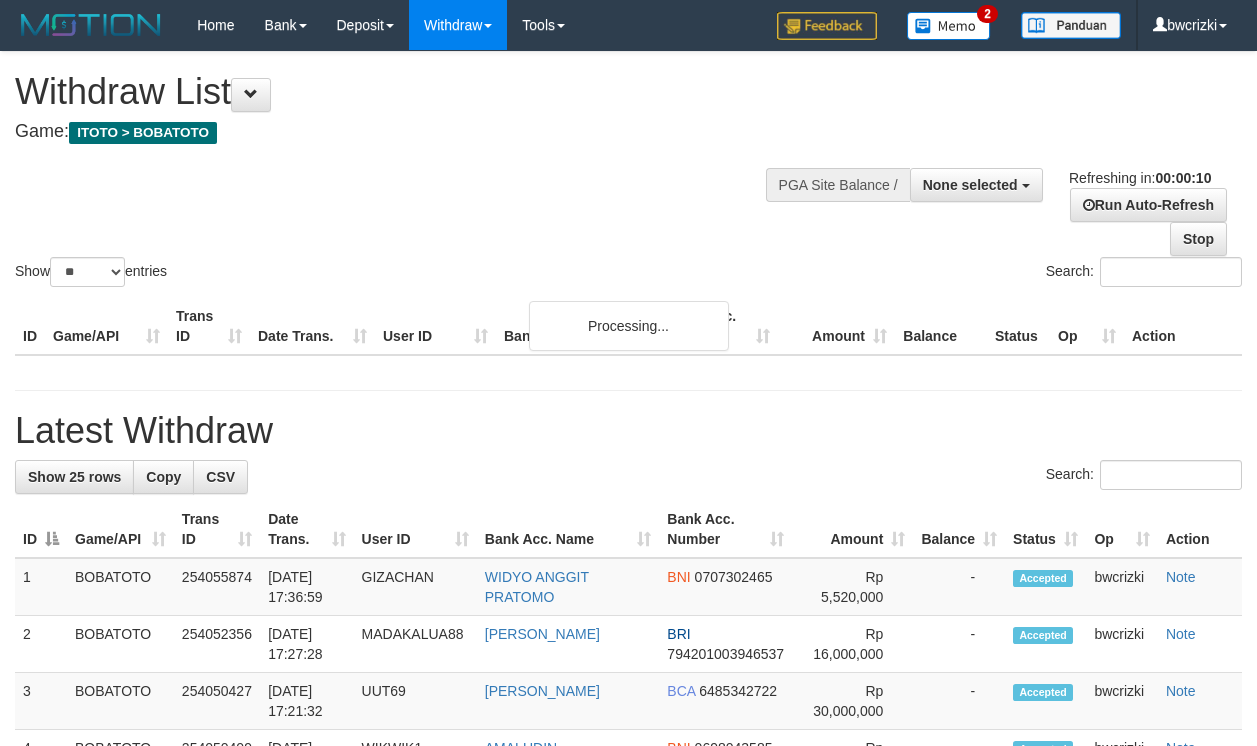 select 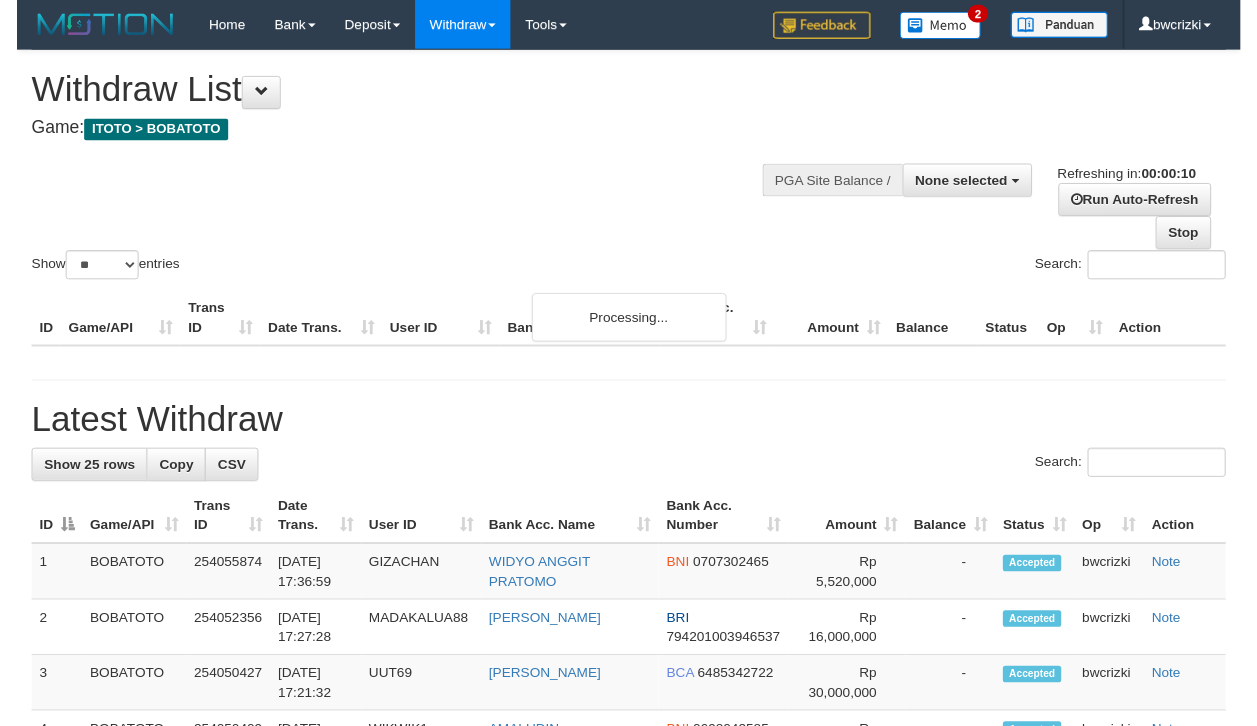 scroll, scrollTop: 0, scrollLeft: 0, axis: both 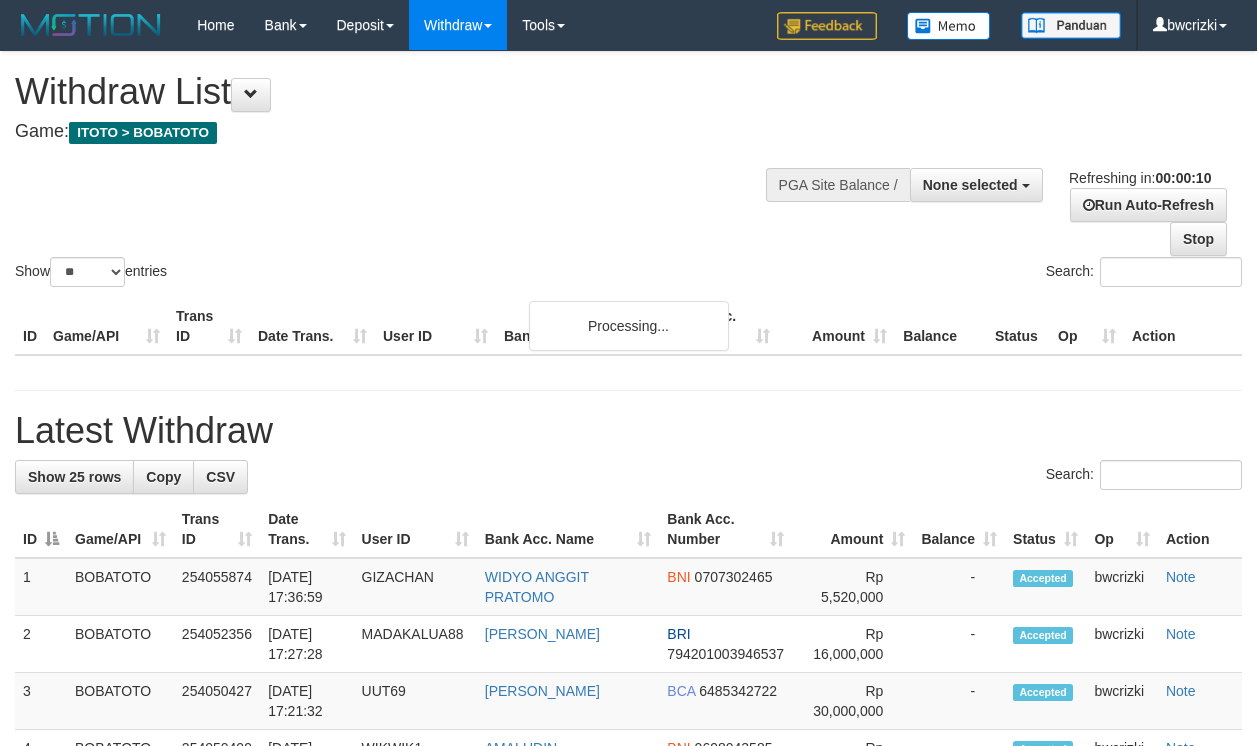 select 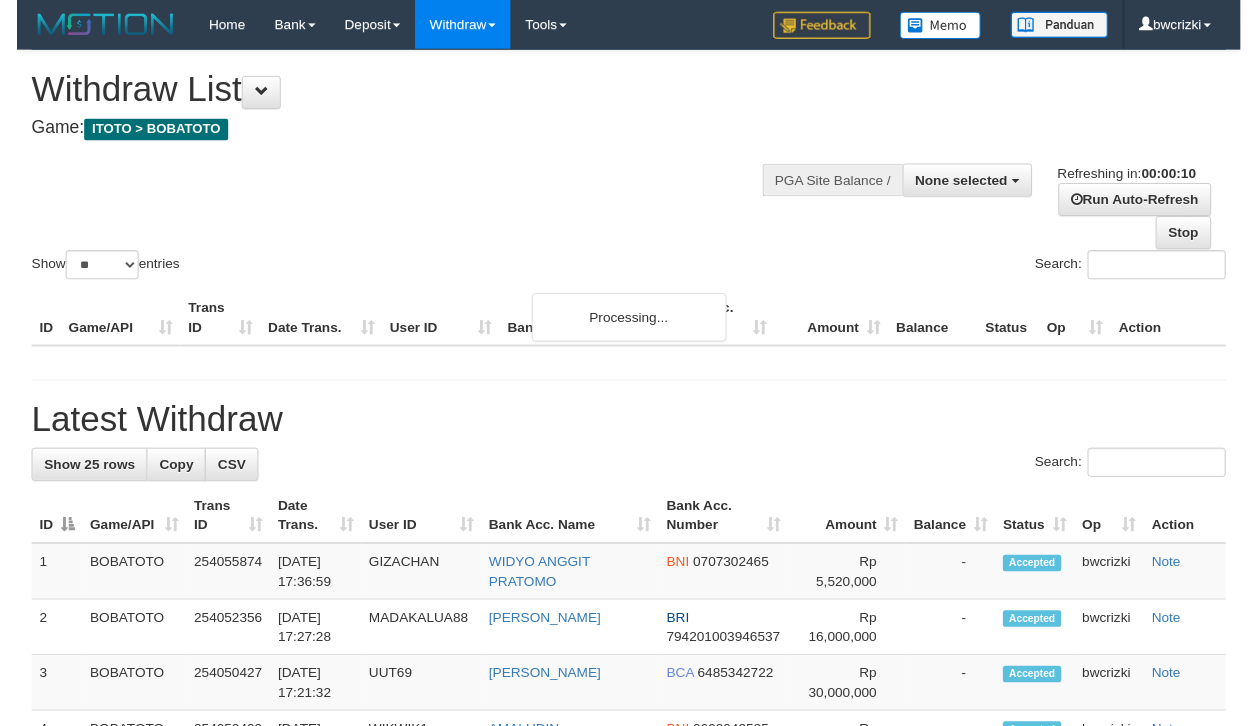 scroll, scrollTop: 0, scrollLeft: 0, axis: both 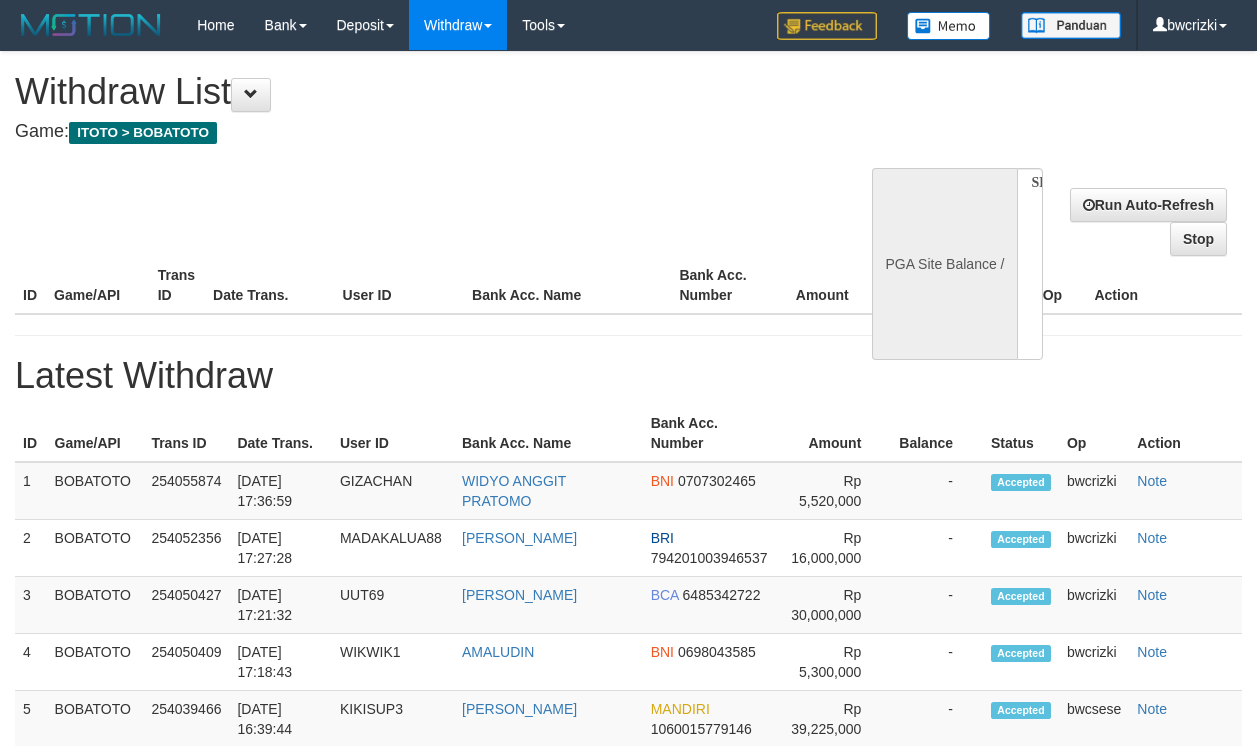 select 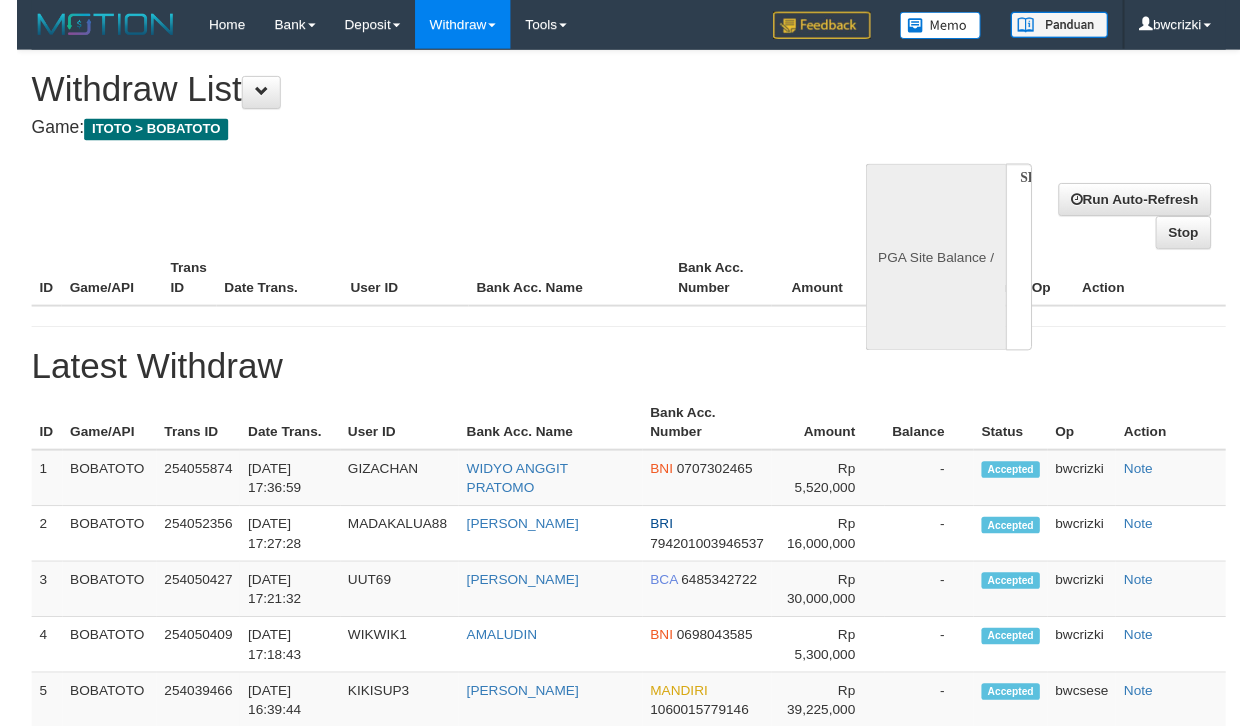 scroll, scrollTop: 0, scrollLeft: 0, axis: both 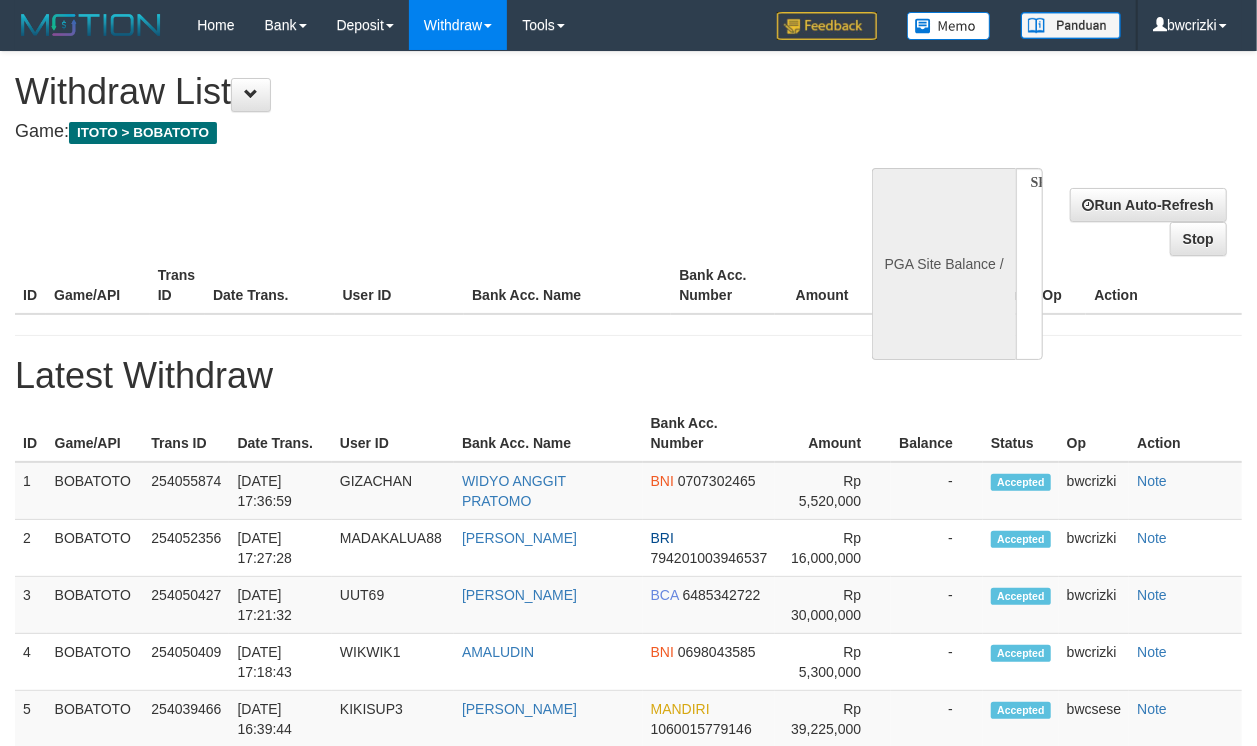select on "**" 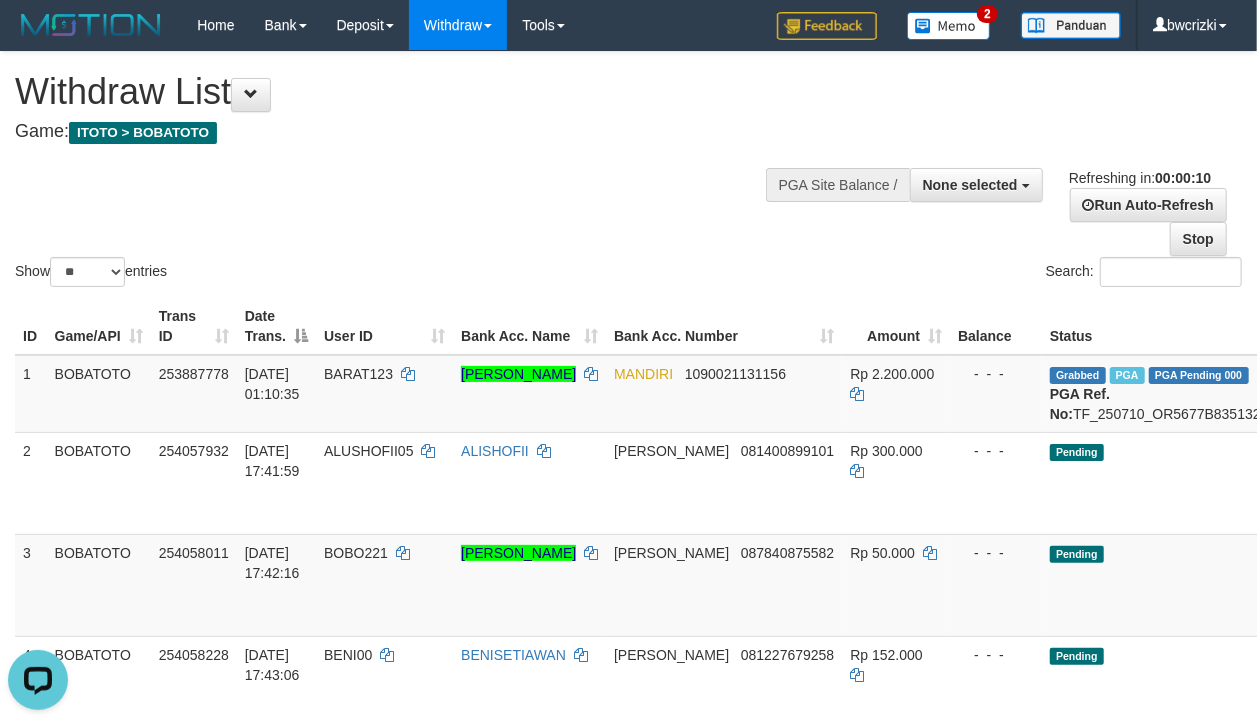 scroll, scrollTop: 0, scrollLeft: 0, axis: both 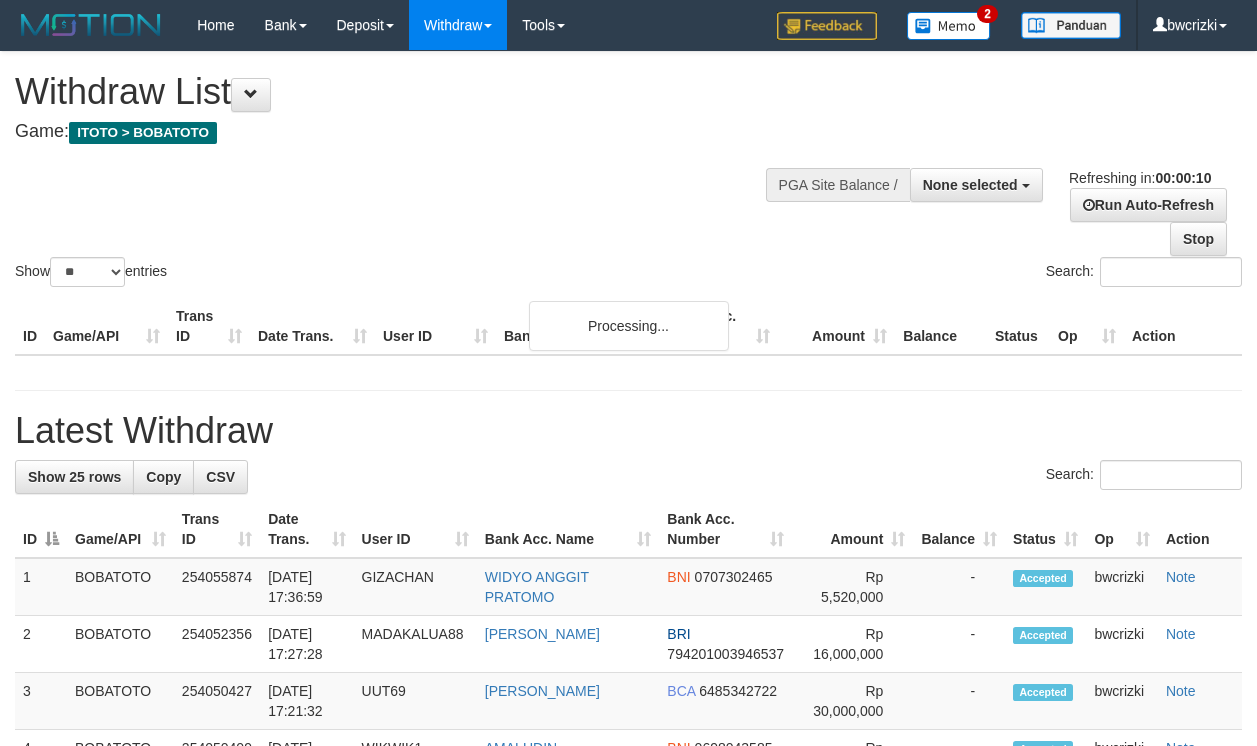 select 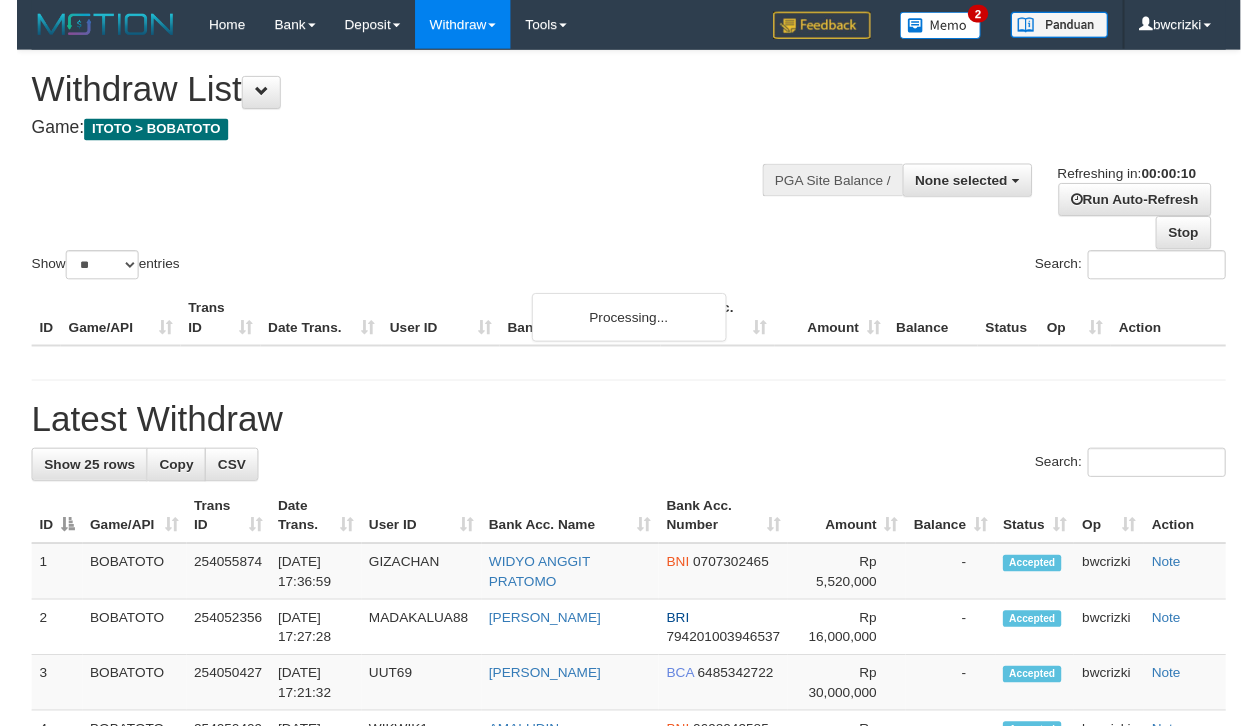 scroll, scrollTop: 0, scrollLeft: 0, axis: both 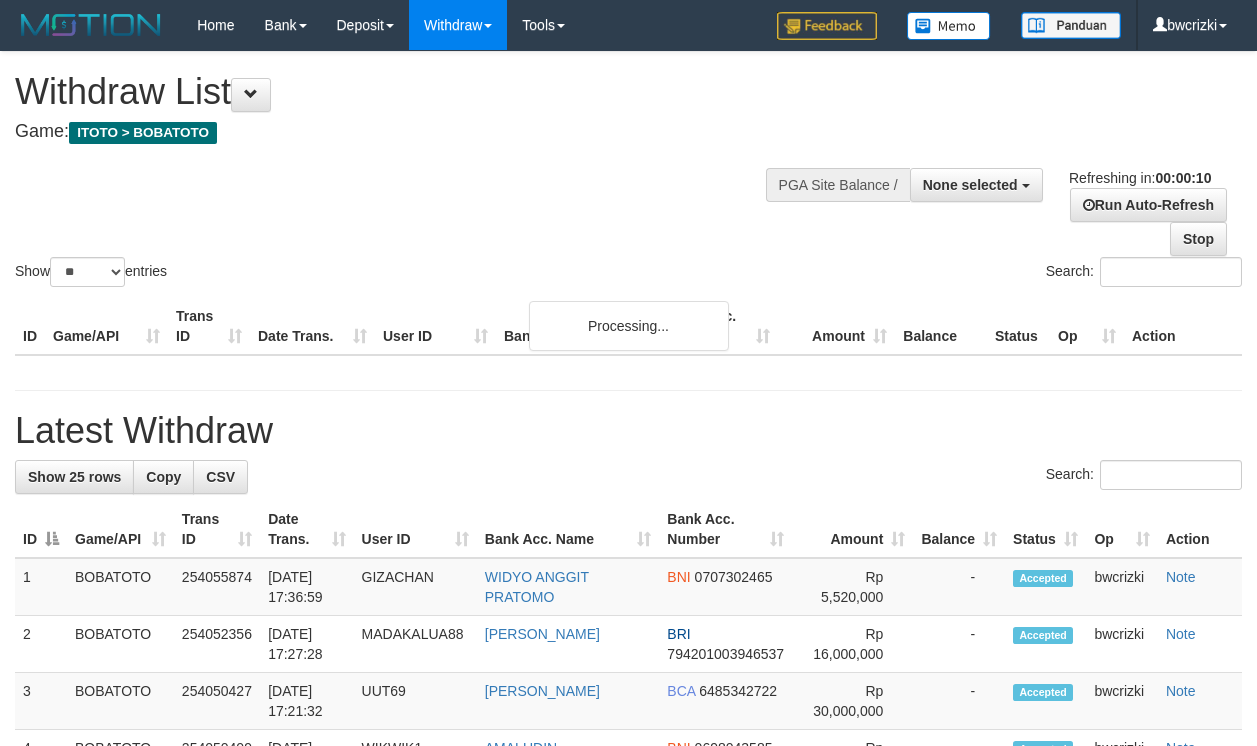 select 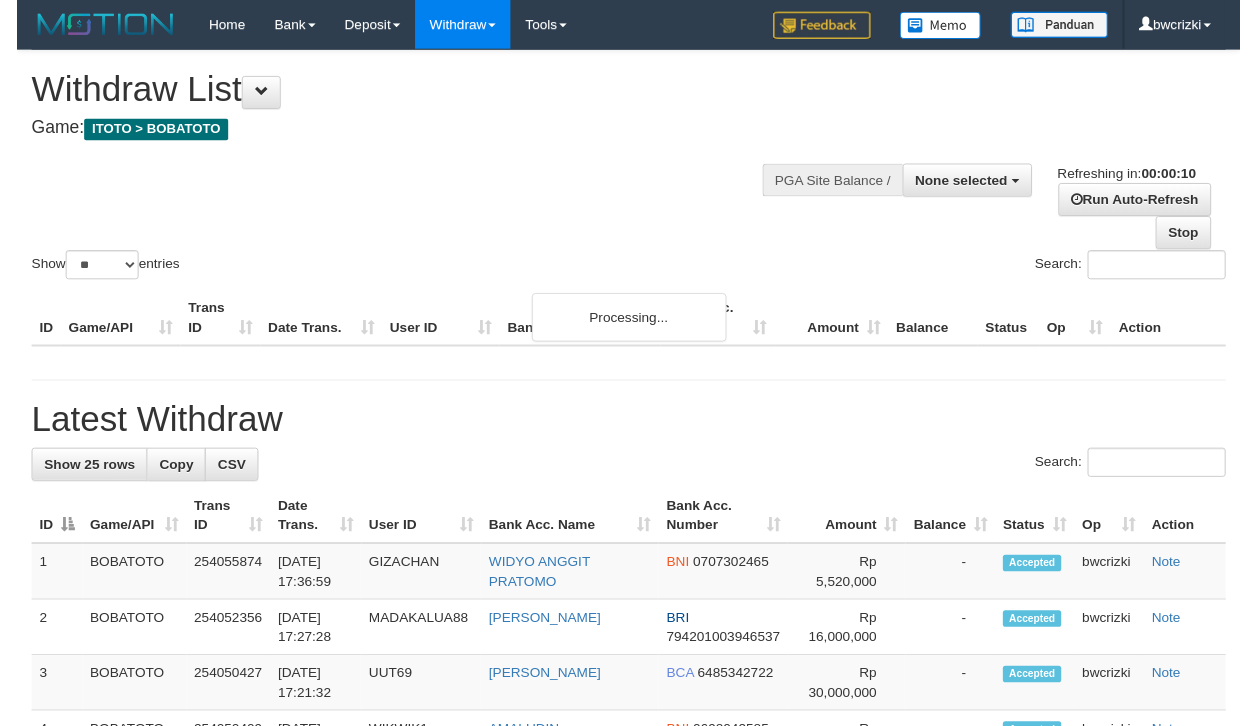 scroll, scrollTop: 0, scrollLeft: 0, axis: both 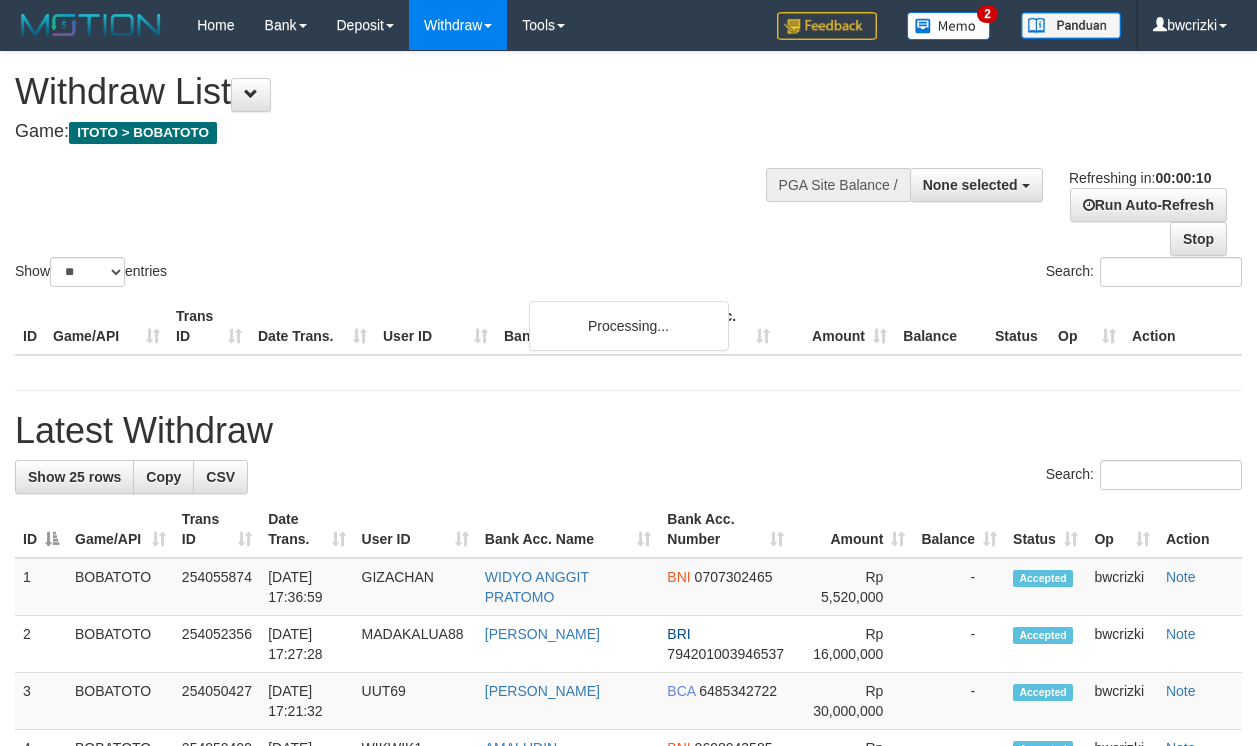 select 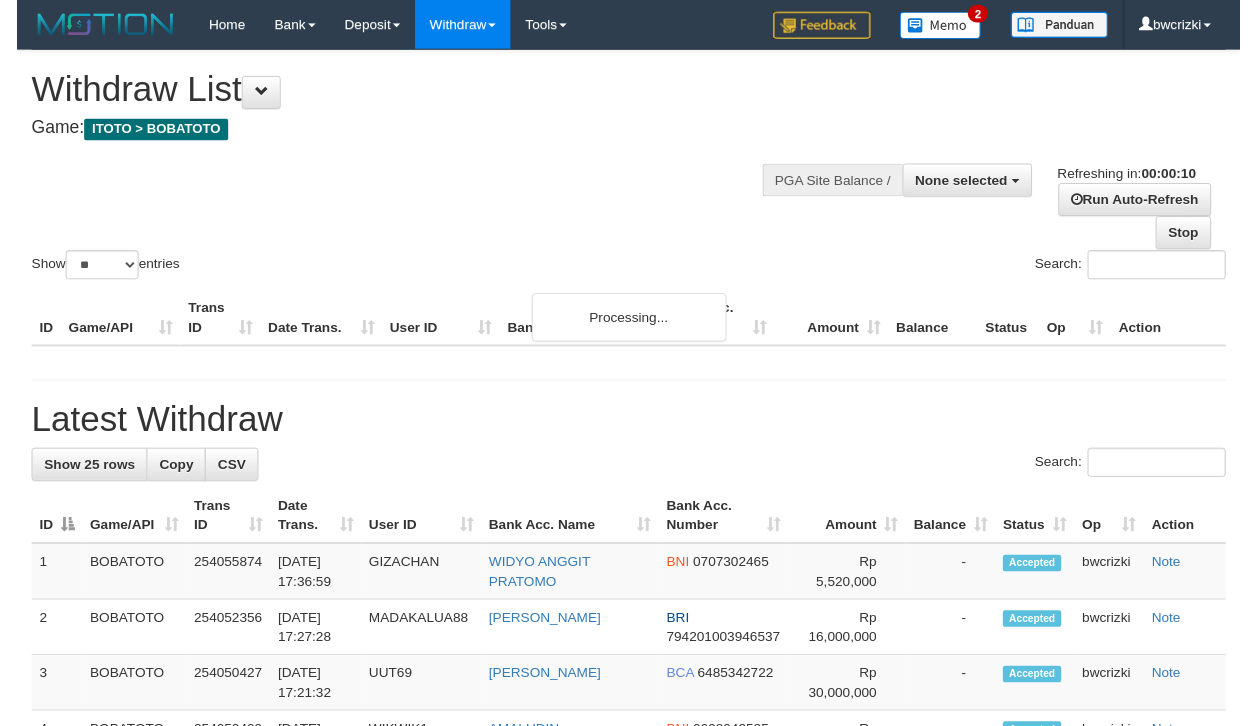 scroll, scrollTop: 0, scrollLeft: 0, axis: both 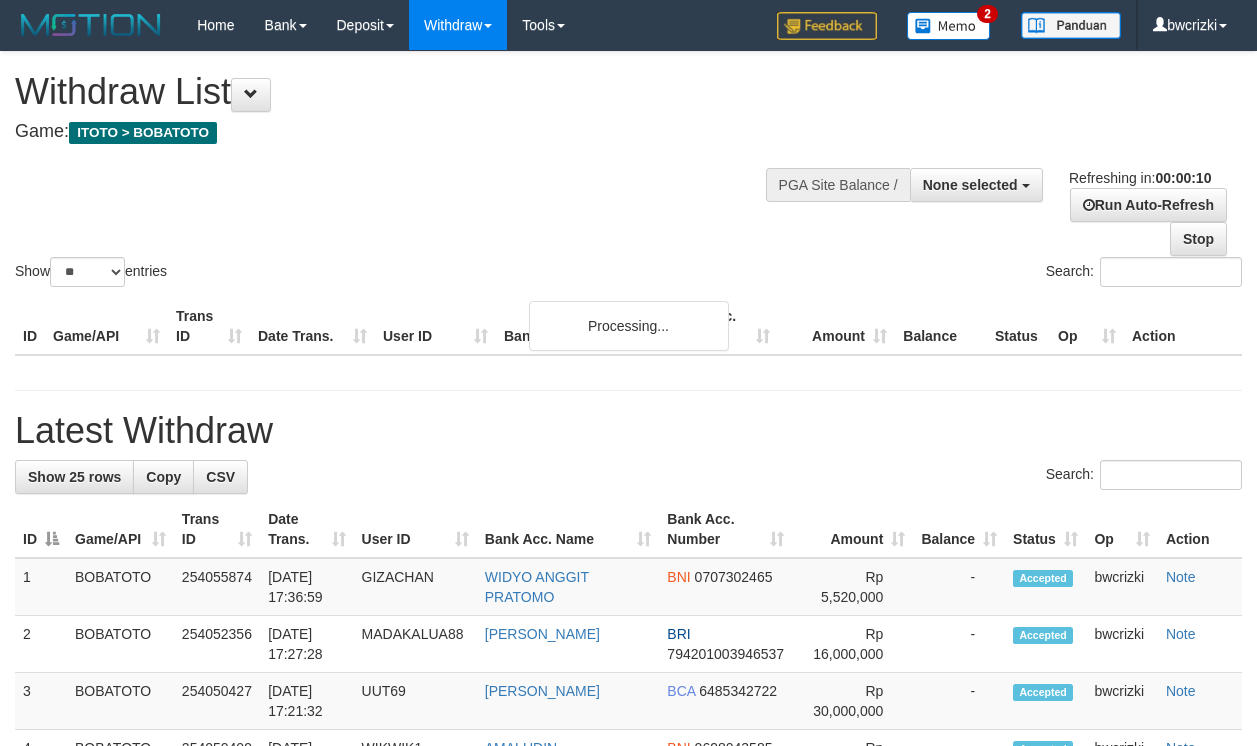 select 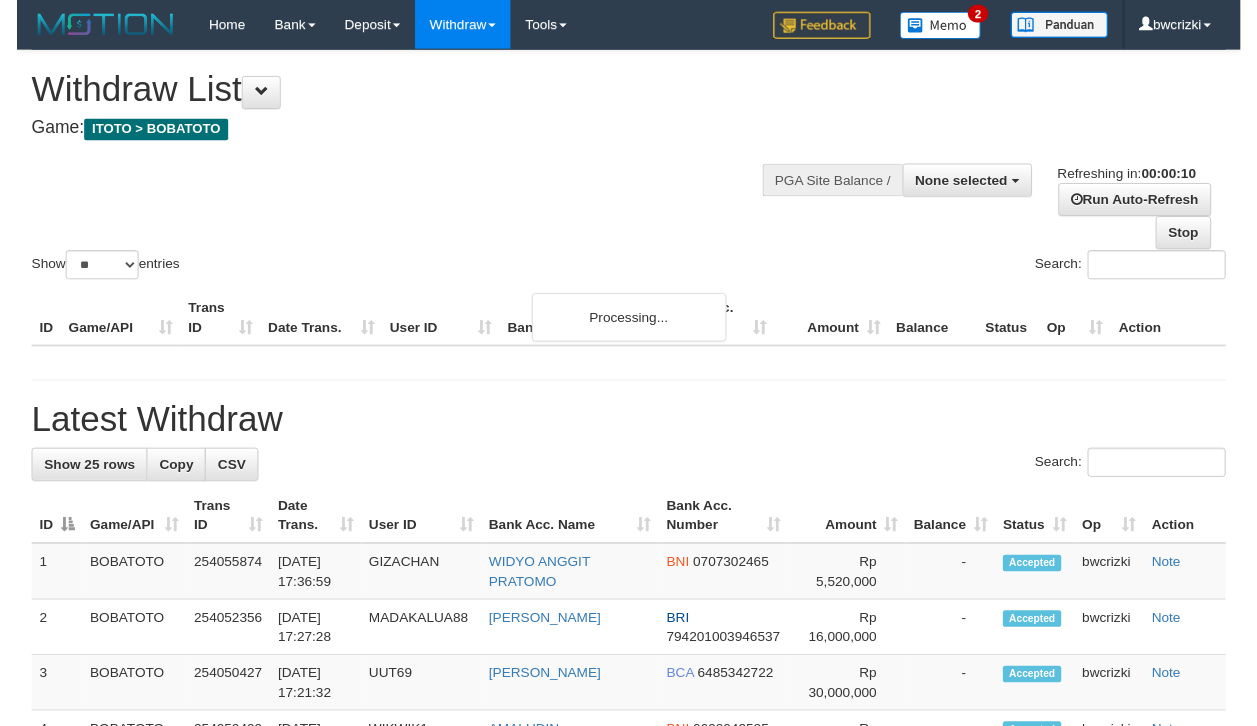 scroll, scrollTop: 0, scrollLeft: 0, axis: both 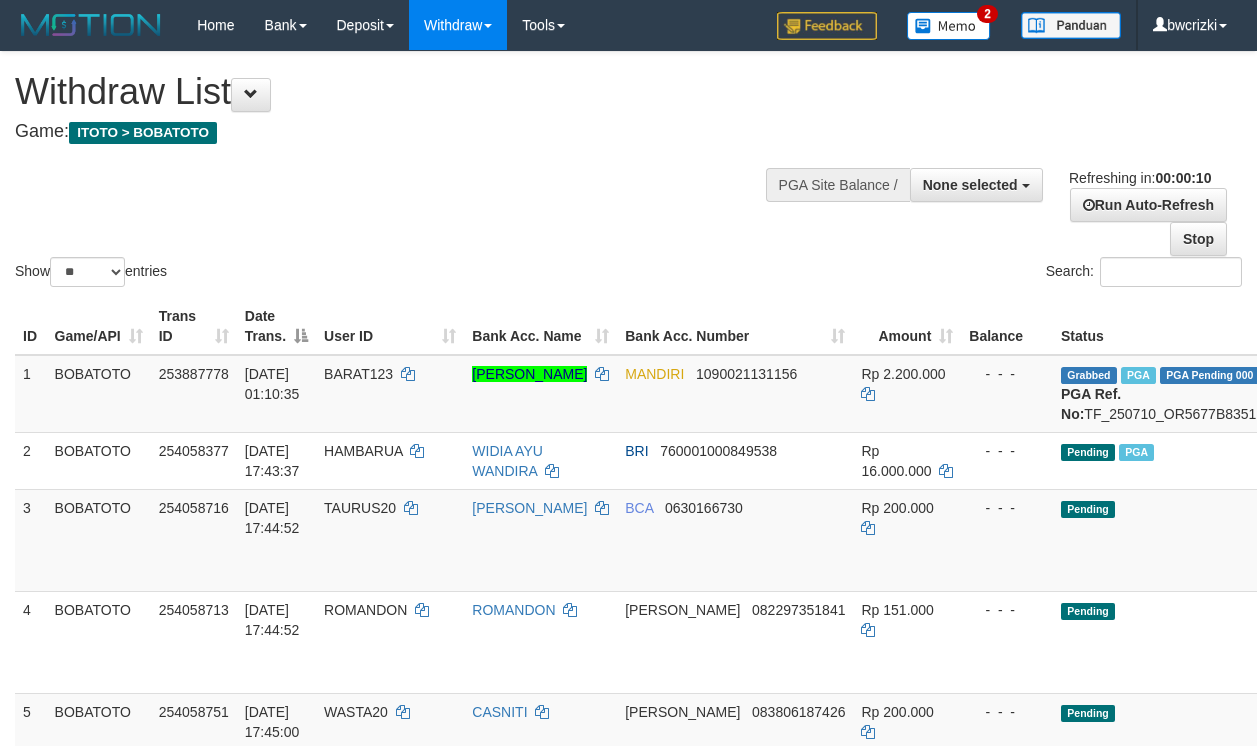 select 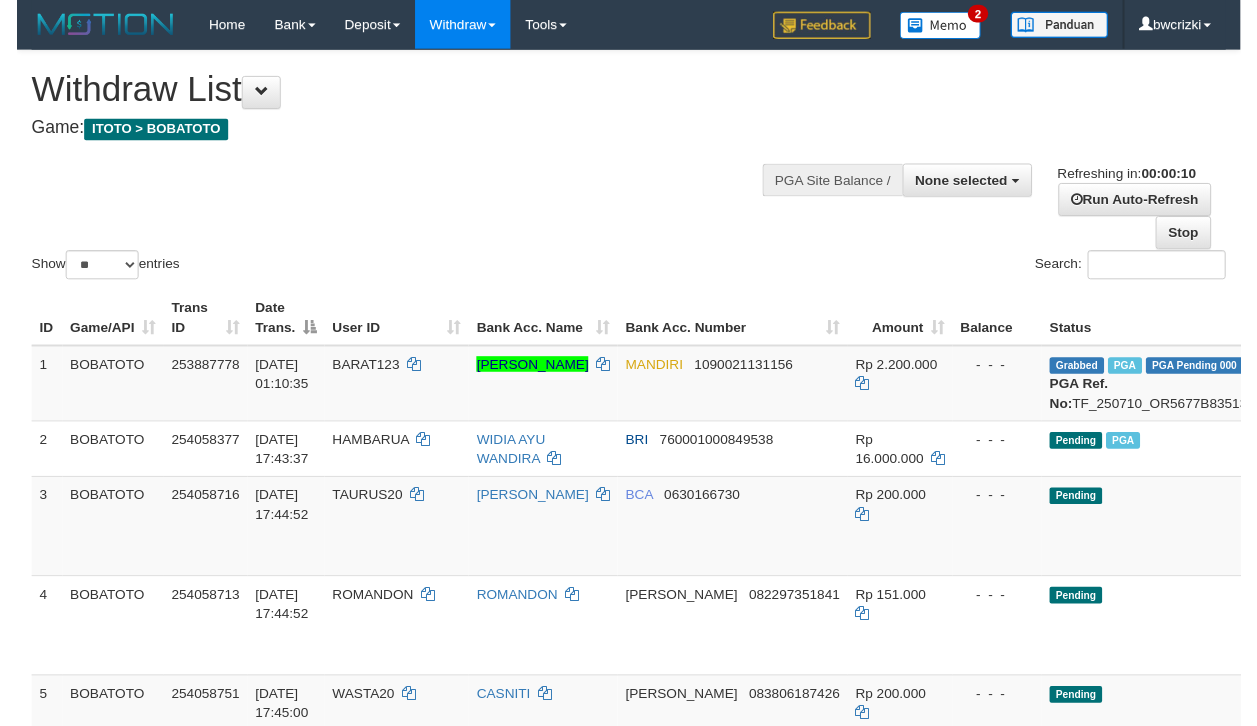 scroll, scrollTop: 0, scrollLeft: 0, axis: both 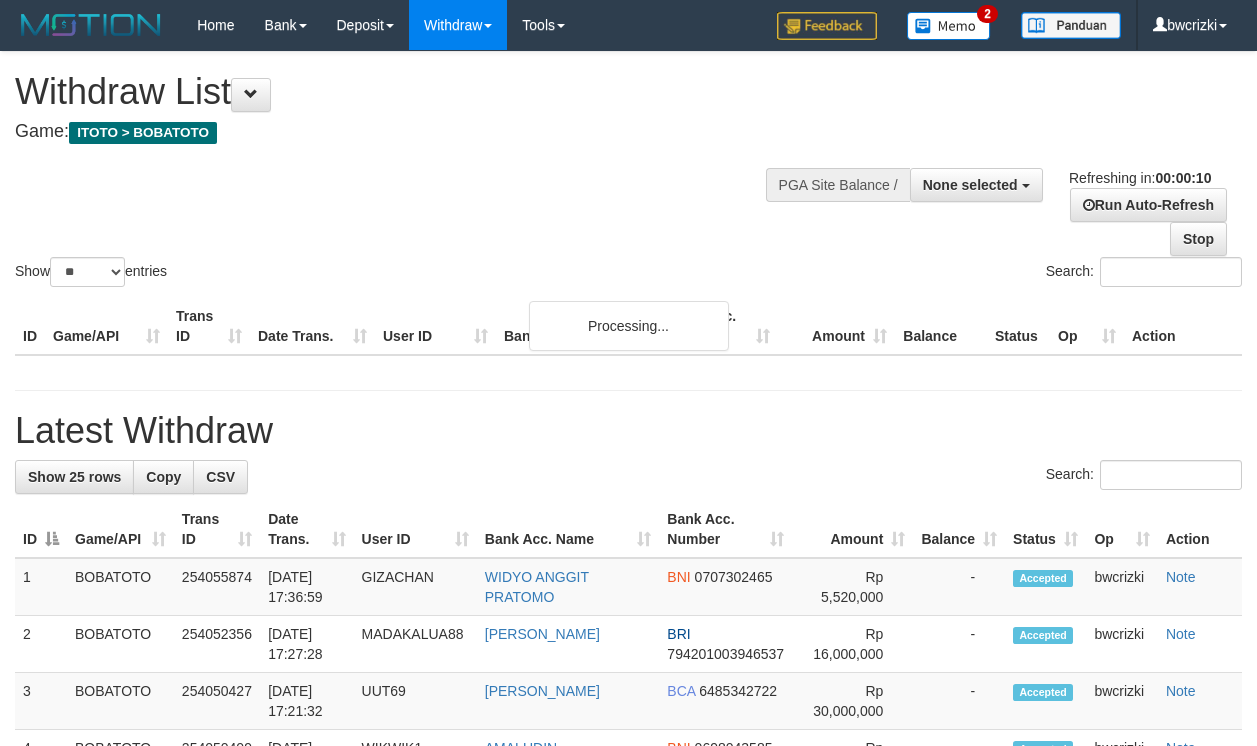 select 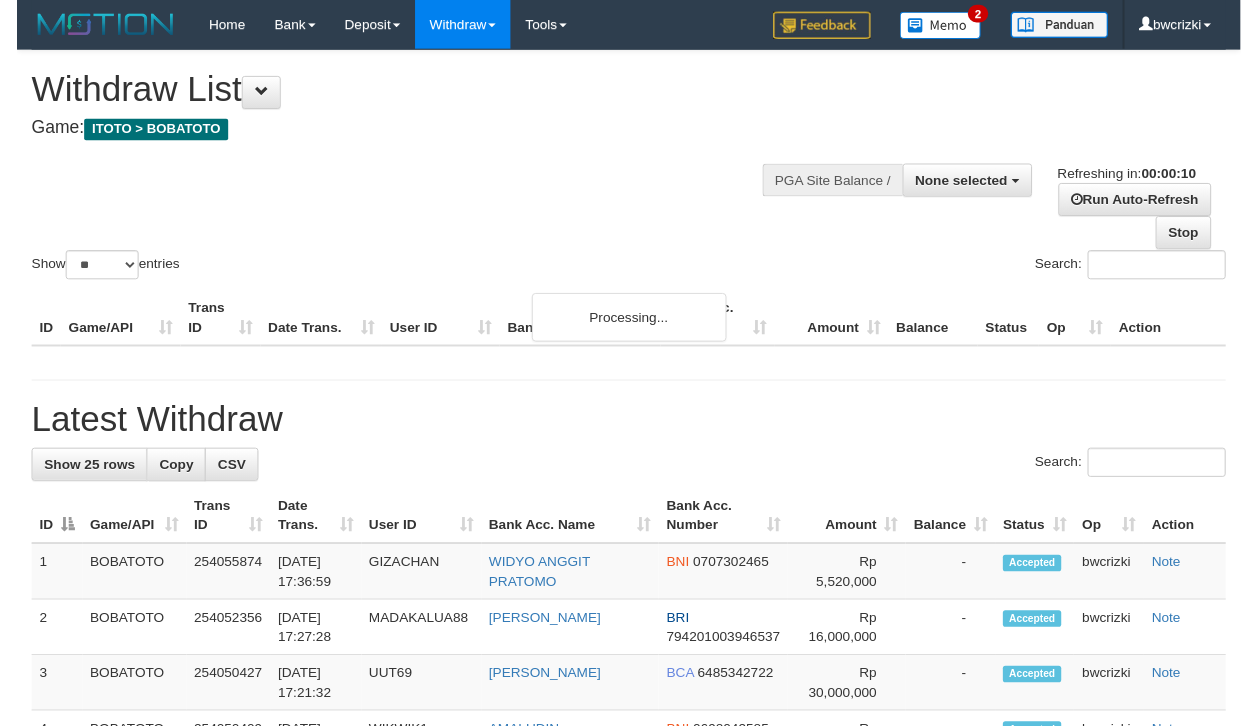 scroll, scrollTop: 0, scrollLeft: 0, axis: both 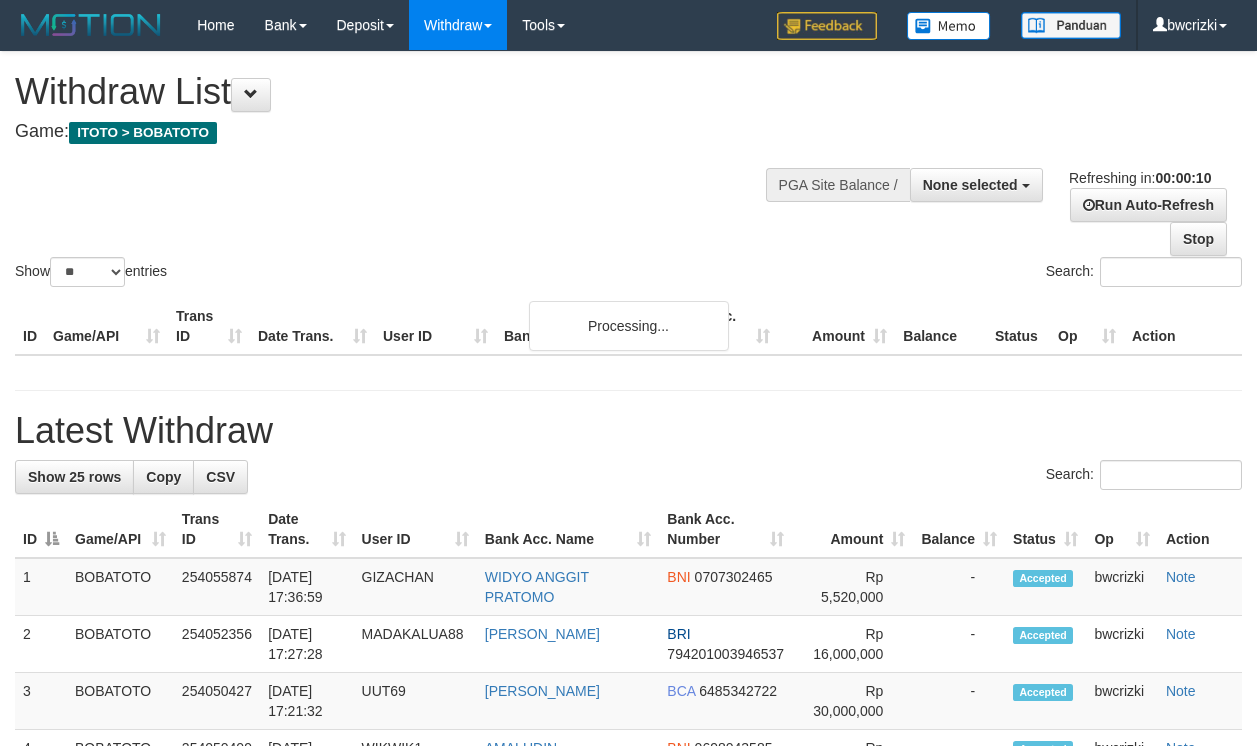 select 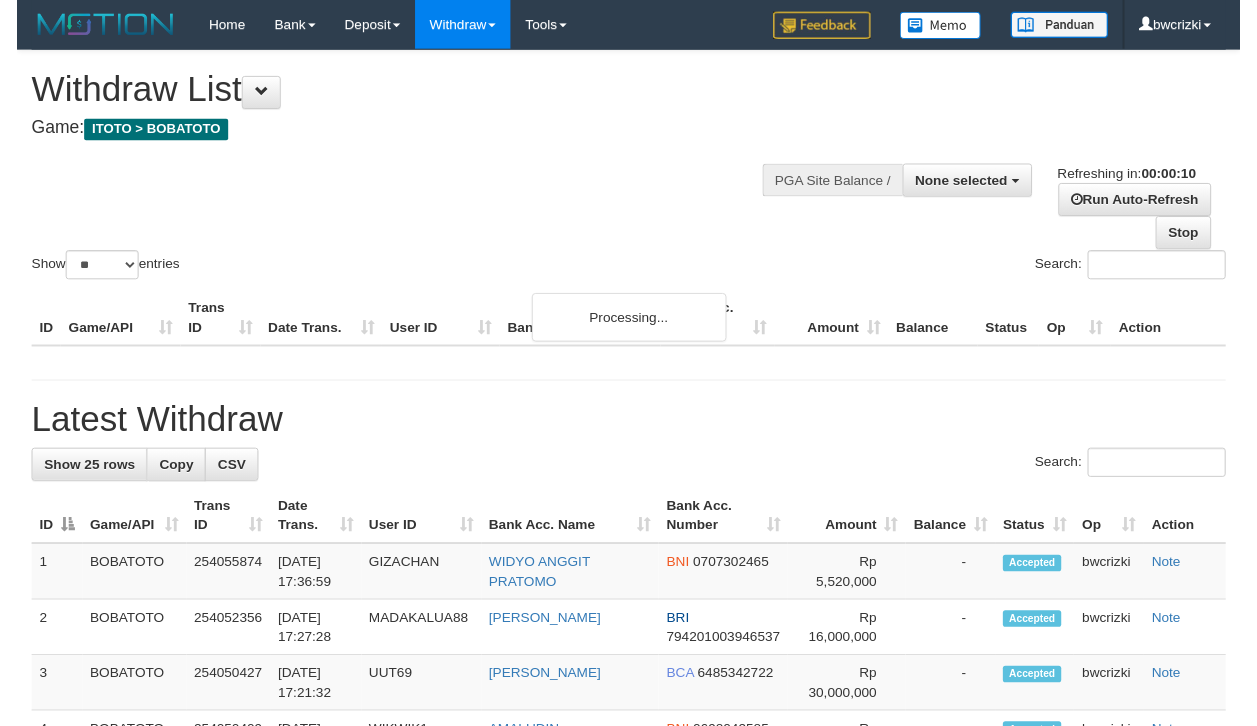 scroll, scrollTop: 0, scrollLeft: 0, axis: both 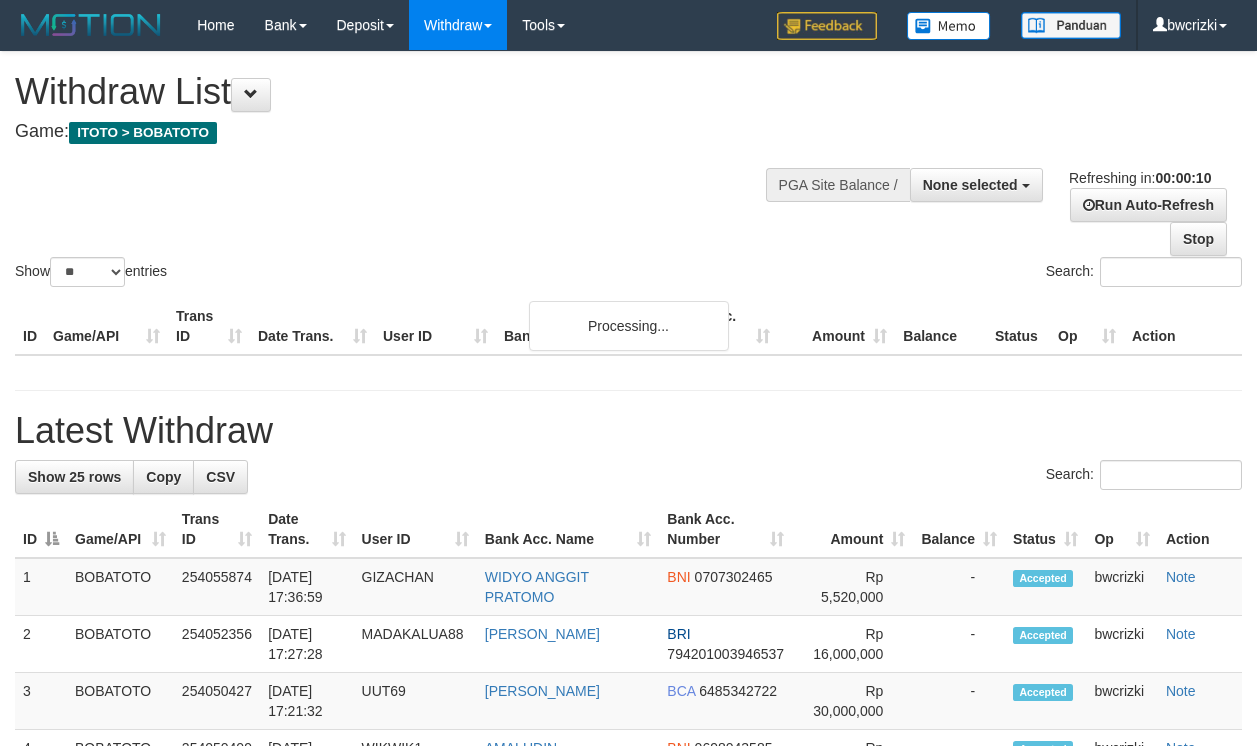 select 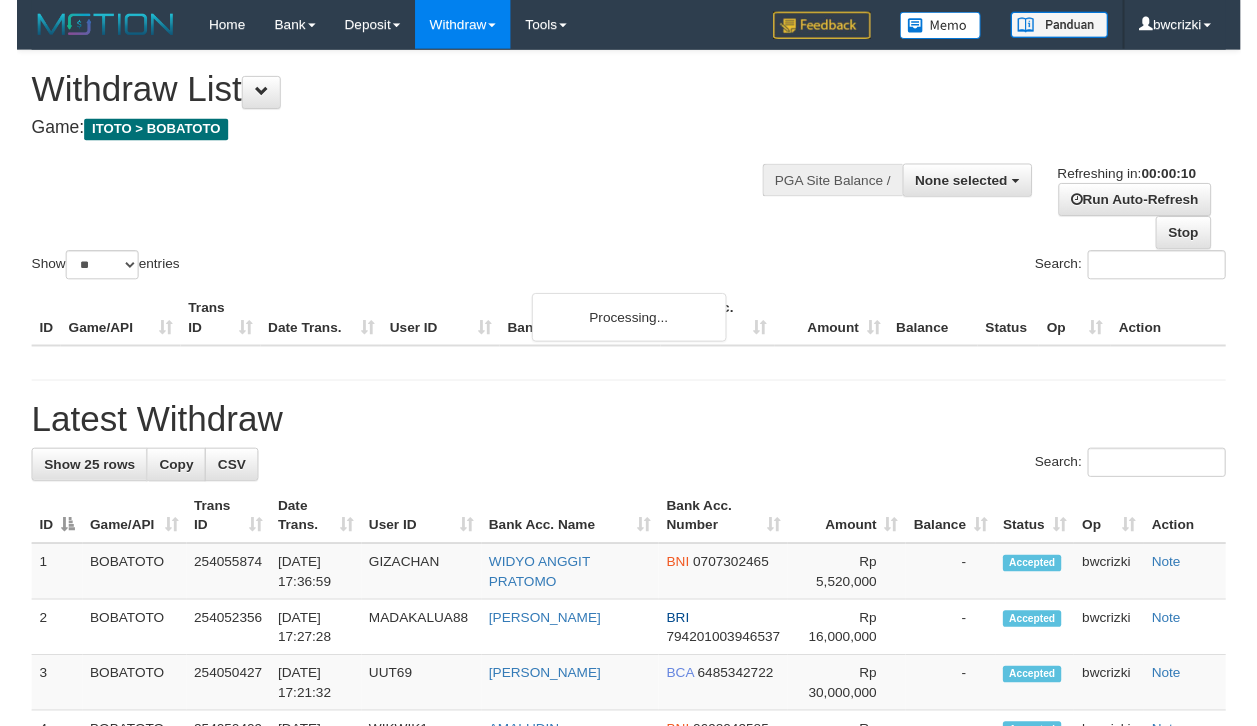 scroll, scrollTop: 0, scrollLeft: 0, axis: both 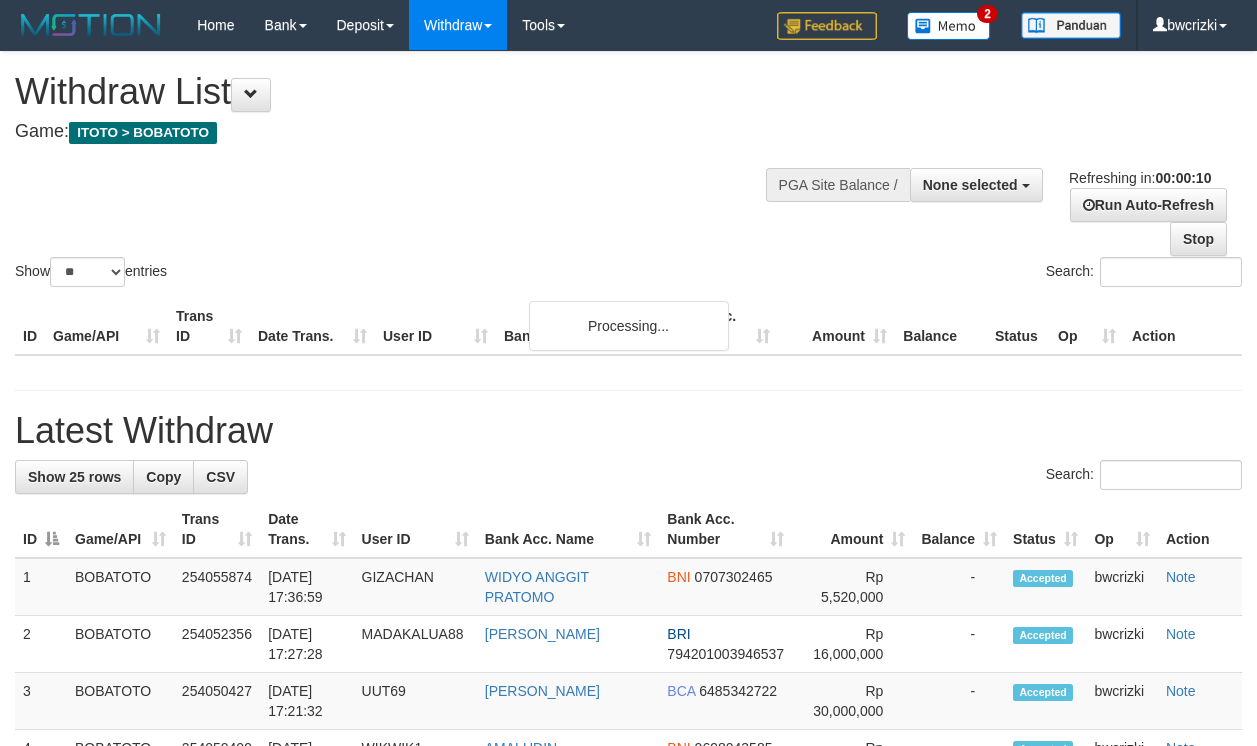 select 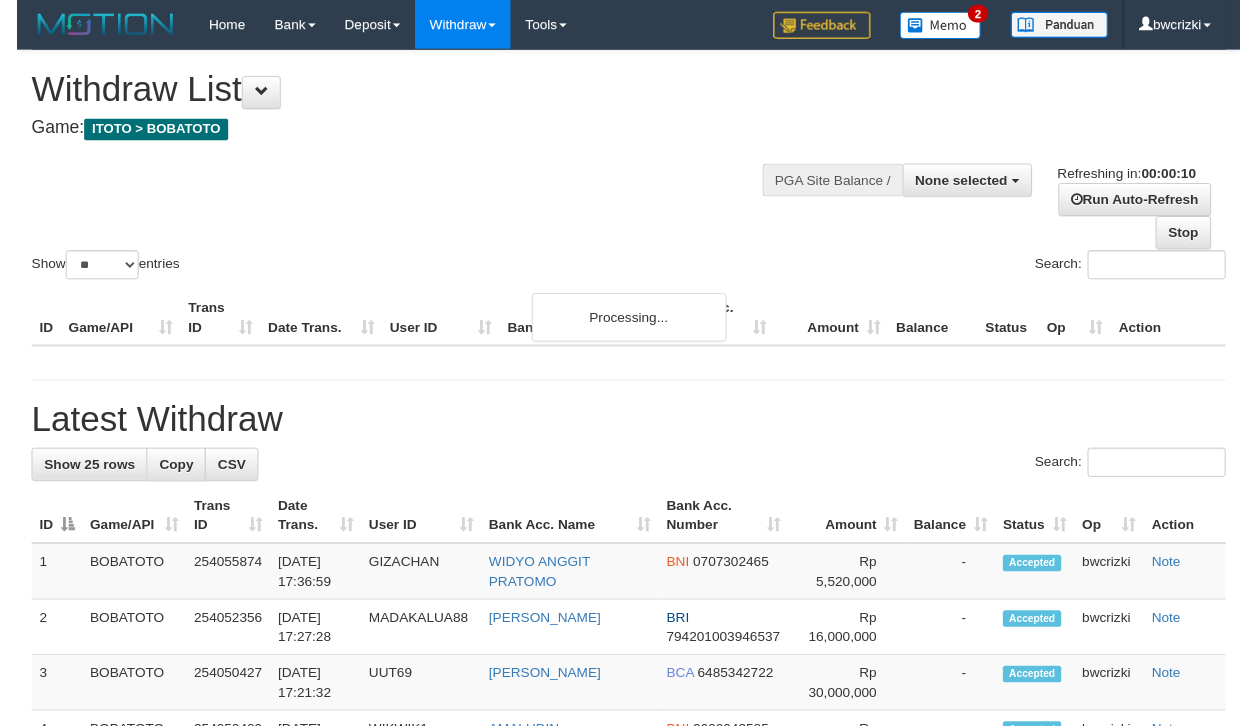 scroll, scrollTop: 0, scrollLeft: 0, axis: both 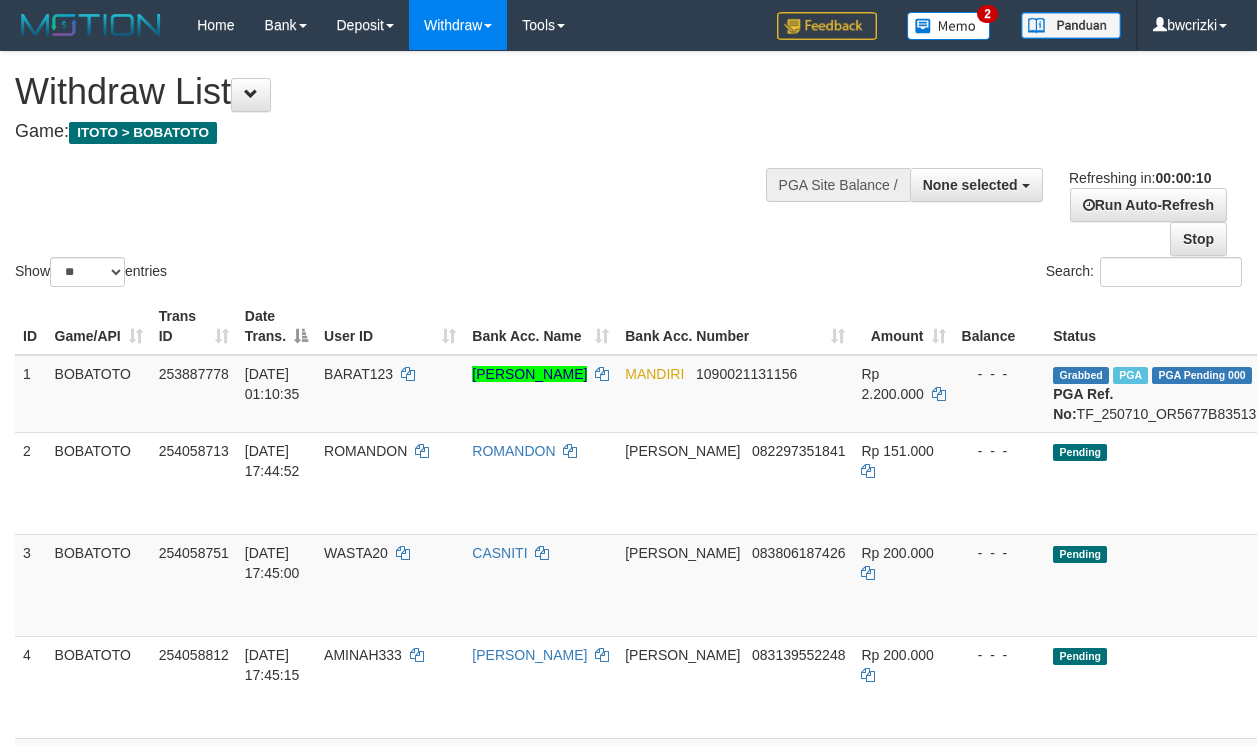 select 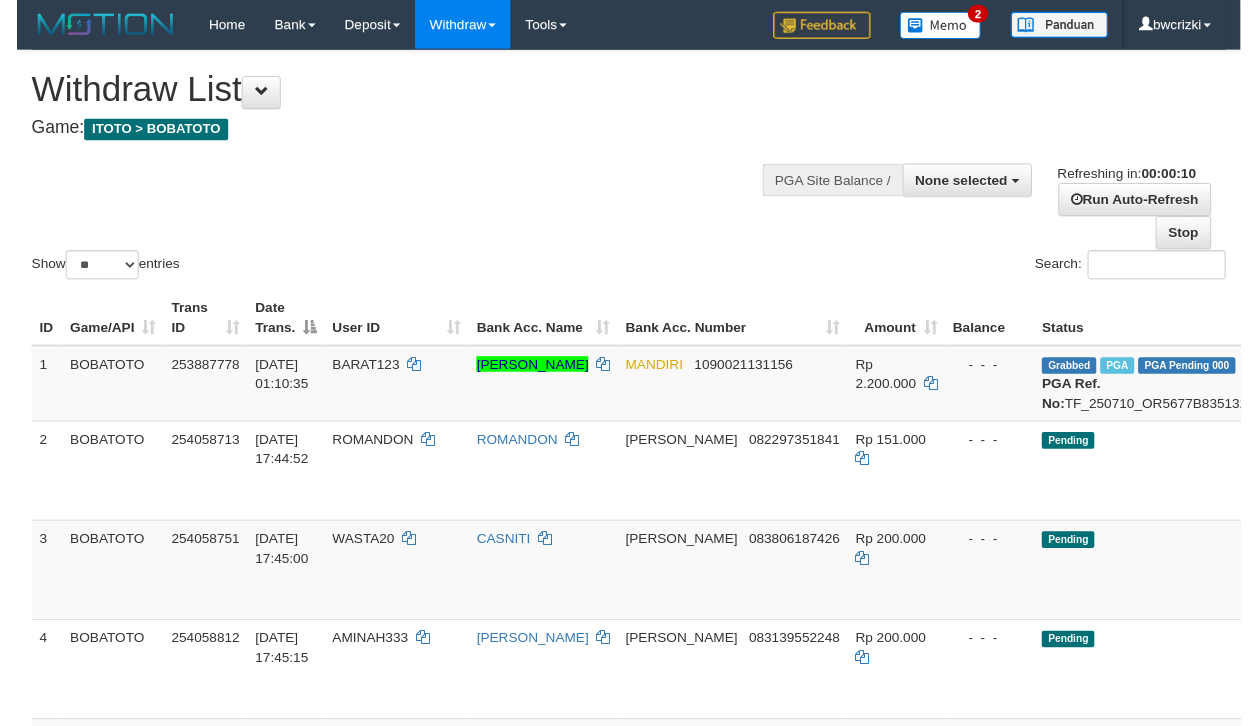 scroll, scrollTop: 0, scrollLeft: 0, axis: both 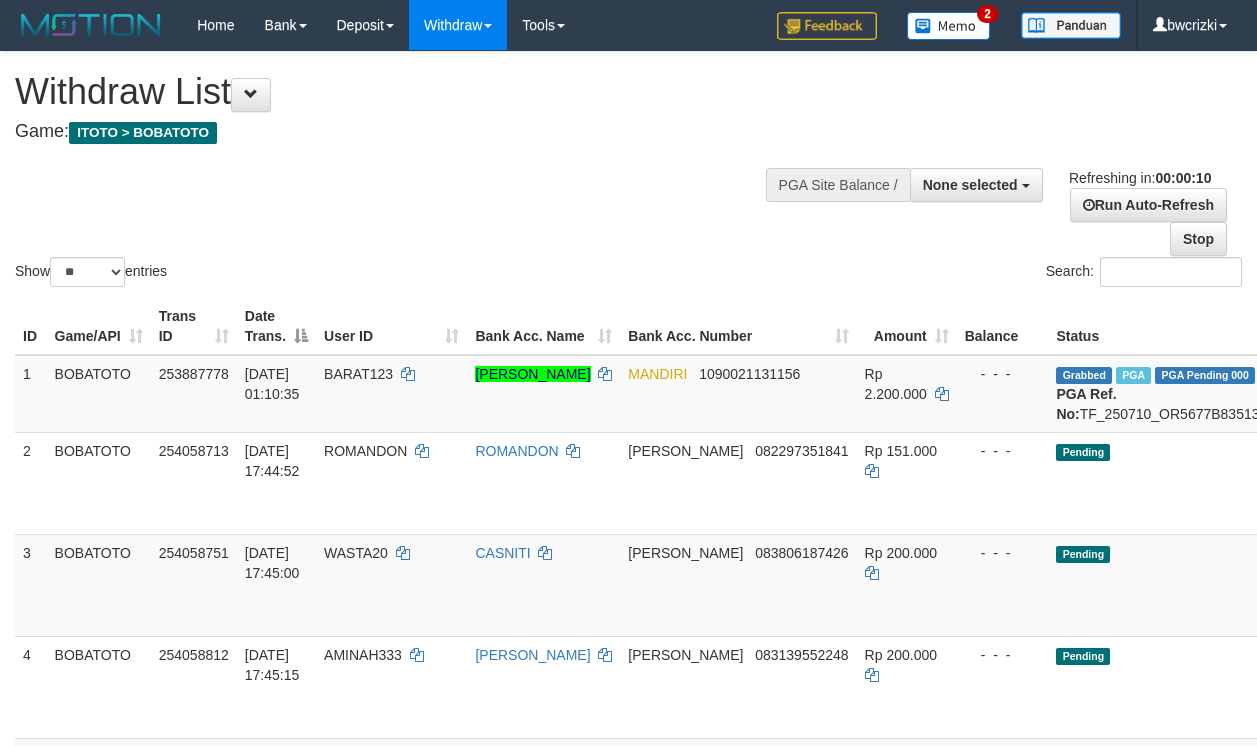 select 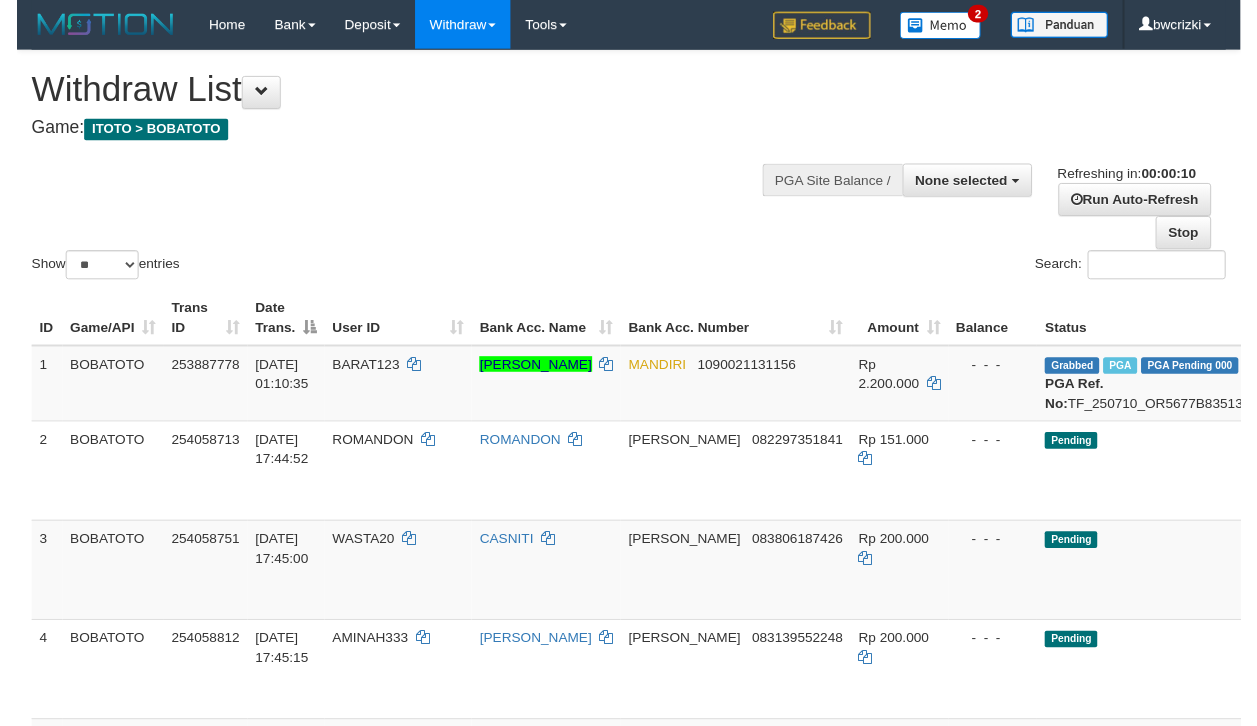 scroll, scrollTop: 0, scrollLeft: 0, axis: both 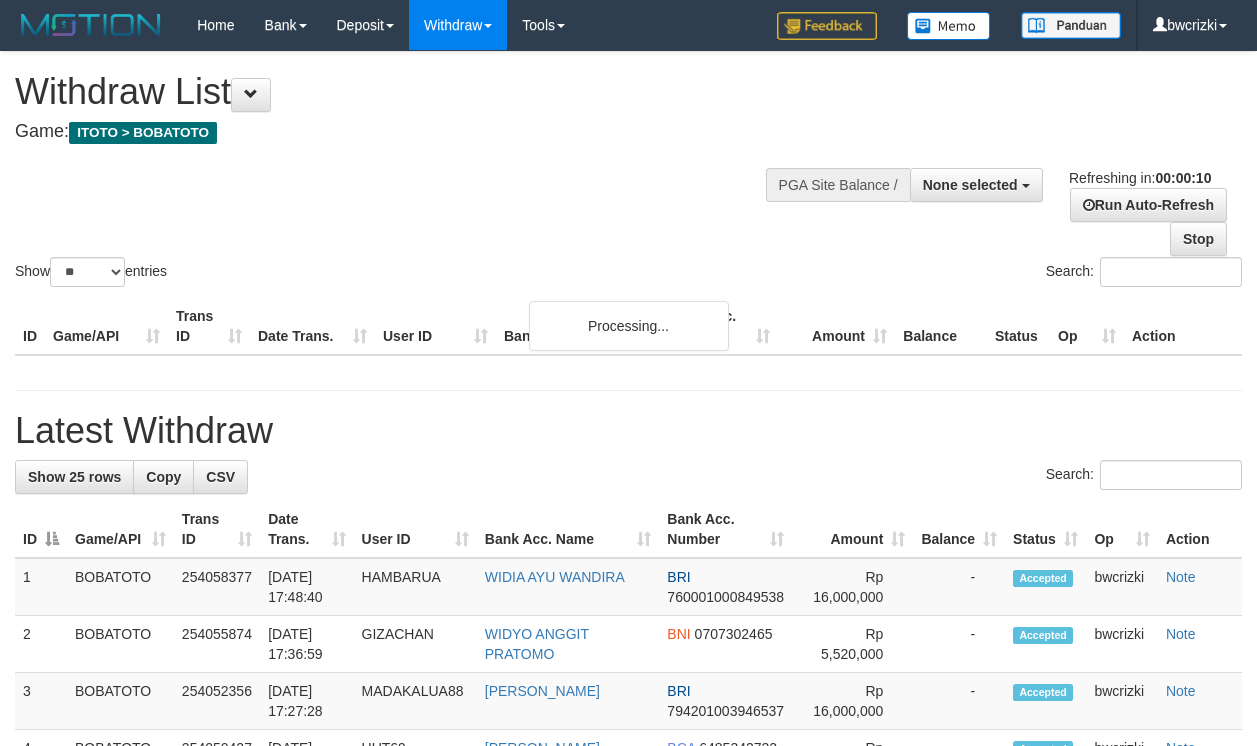 select 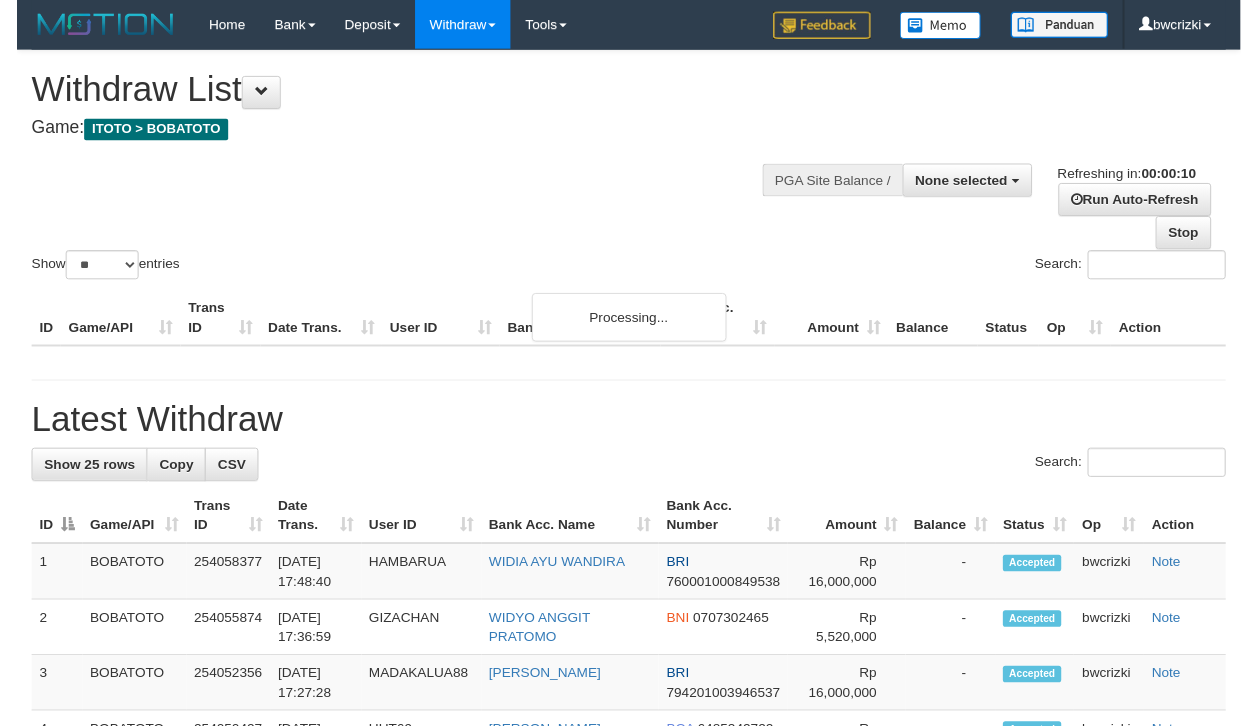 scroll, scrollTop: 0, scrollLeft: 0, axis: both 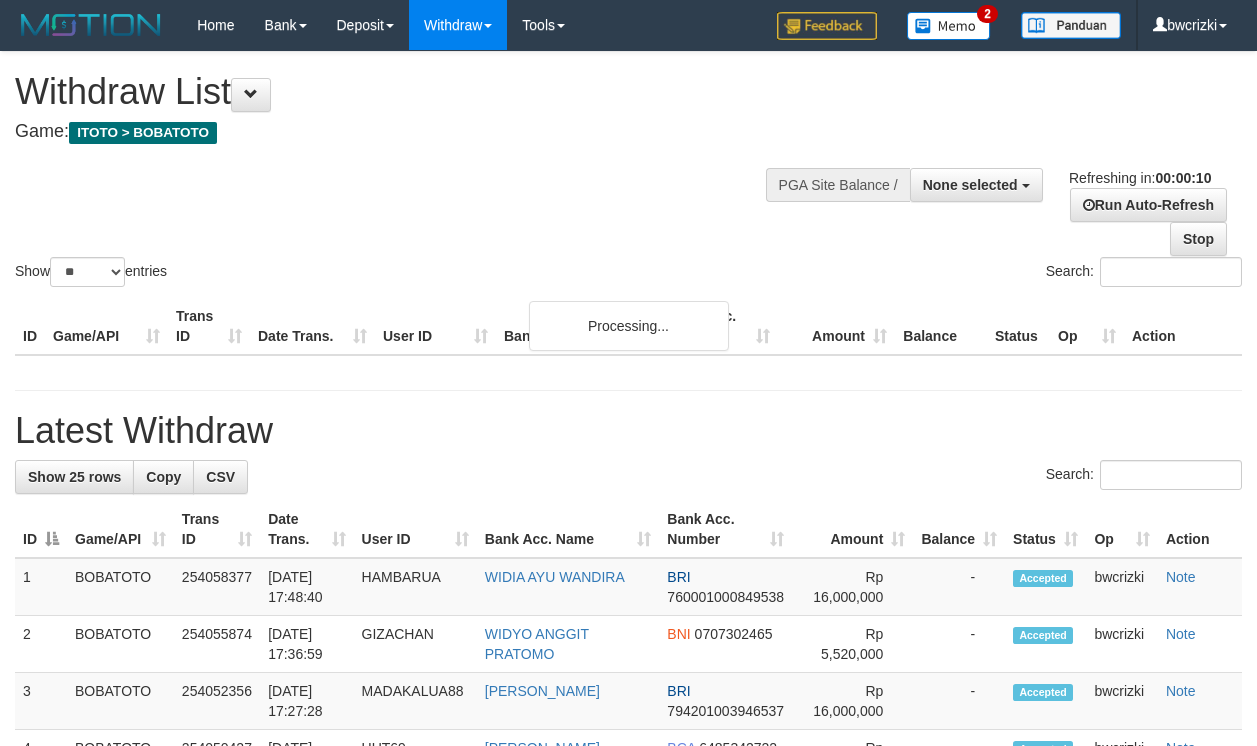 select 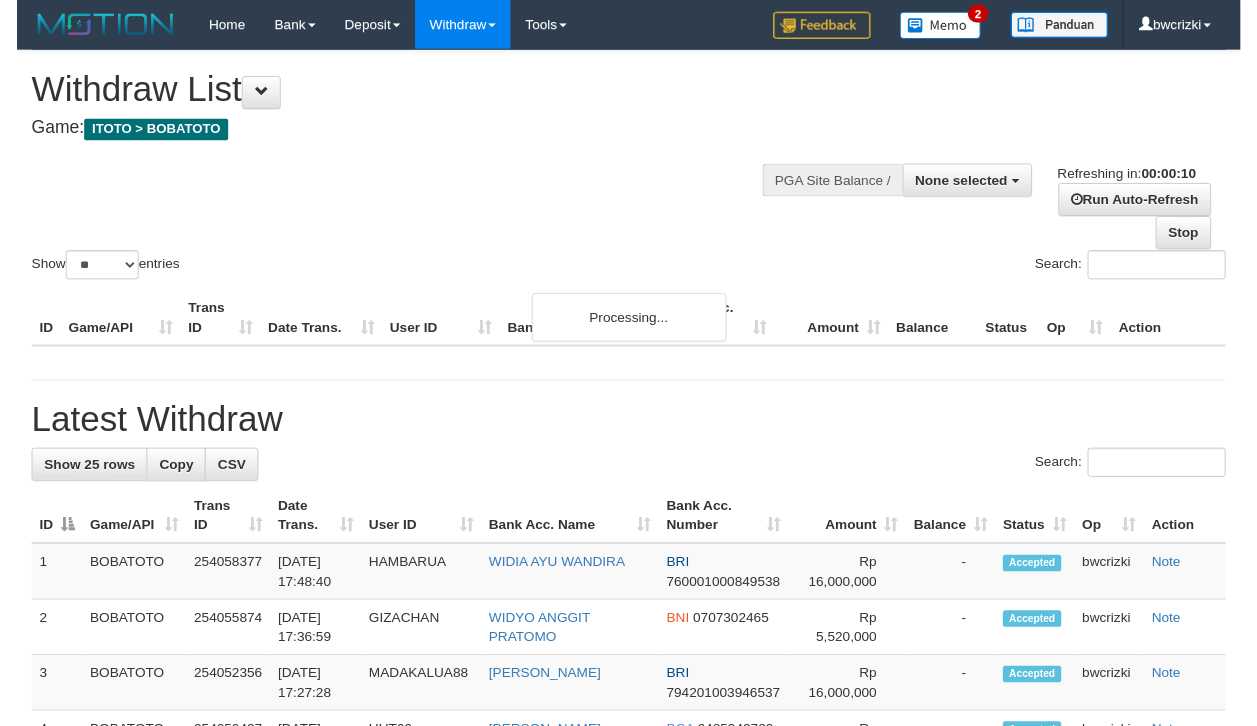 scroll, scrollTop: 0, scrollLeft: 0, axis: both 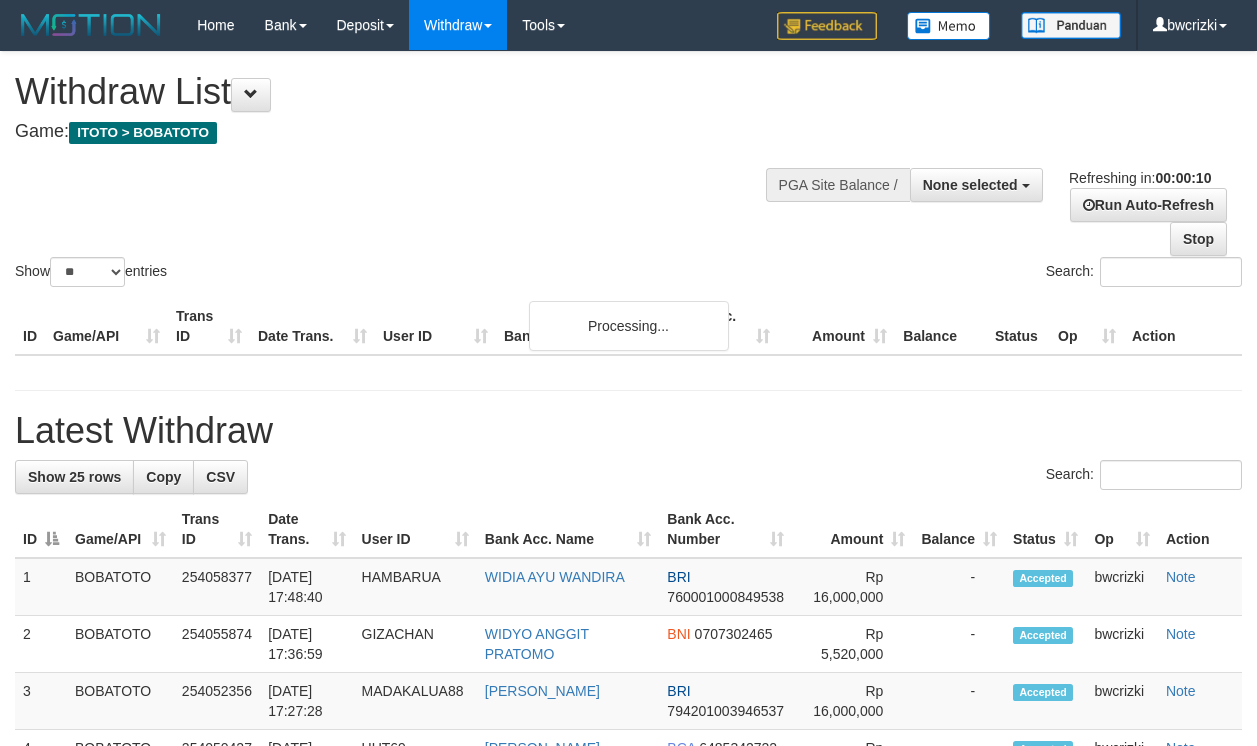 select 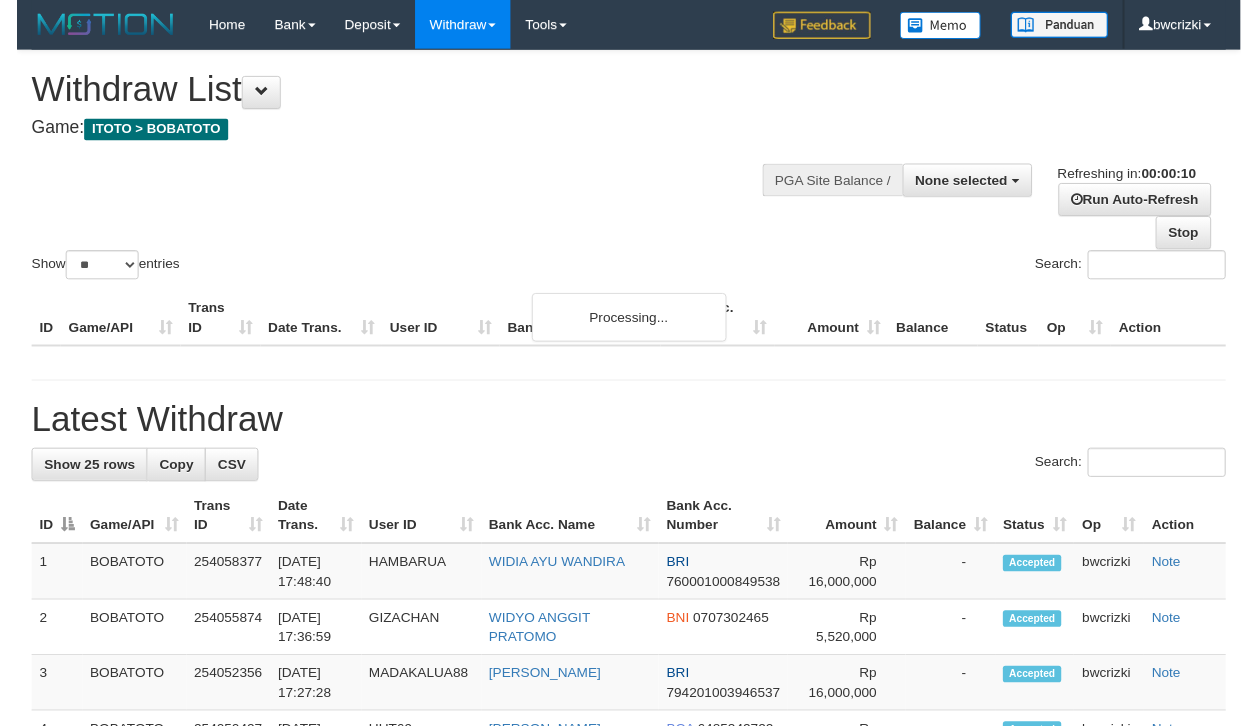 scroll, scrollTop: 0, scrollLeft: 0, axis: both 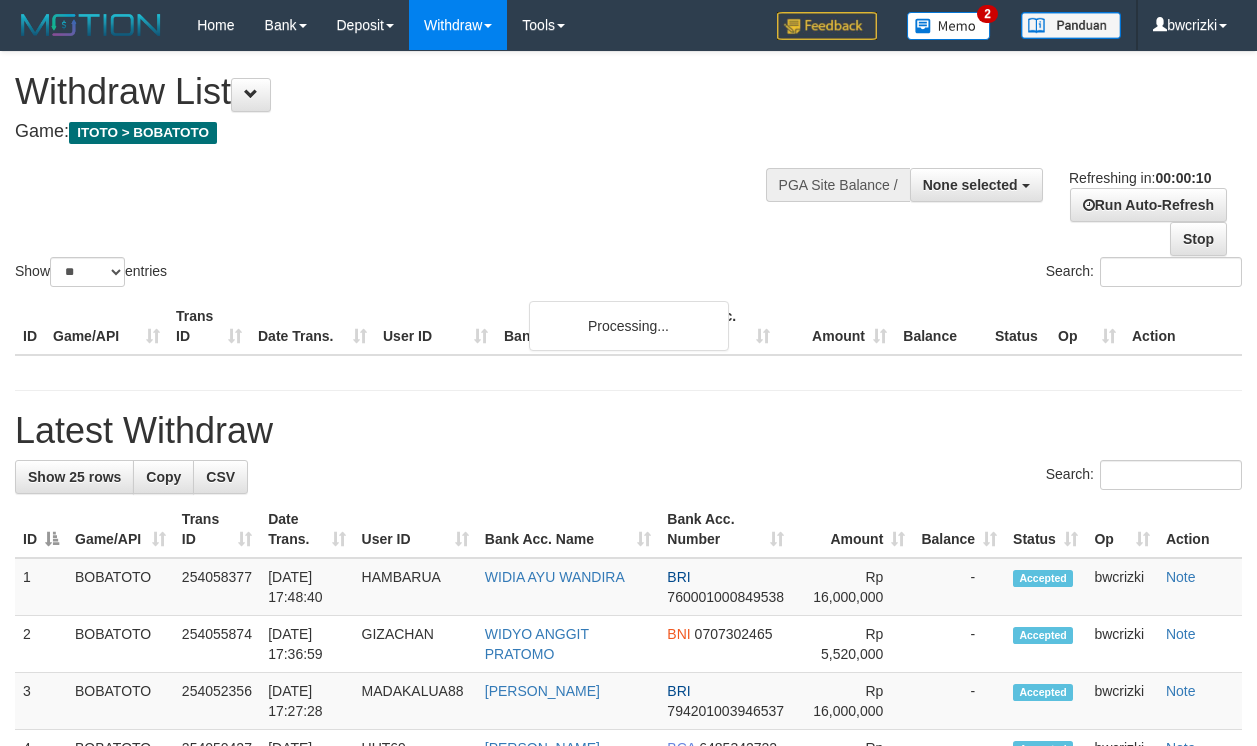 select 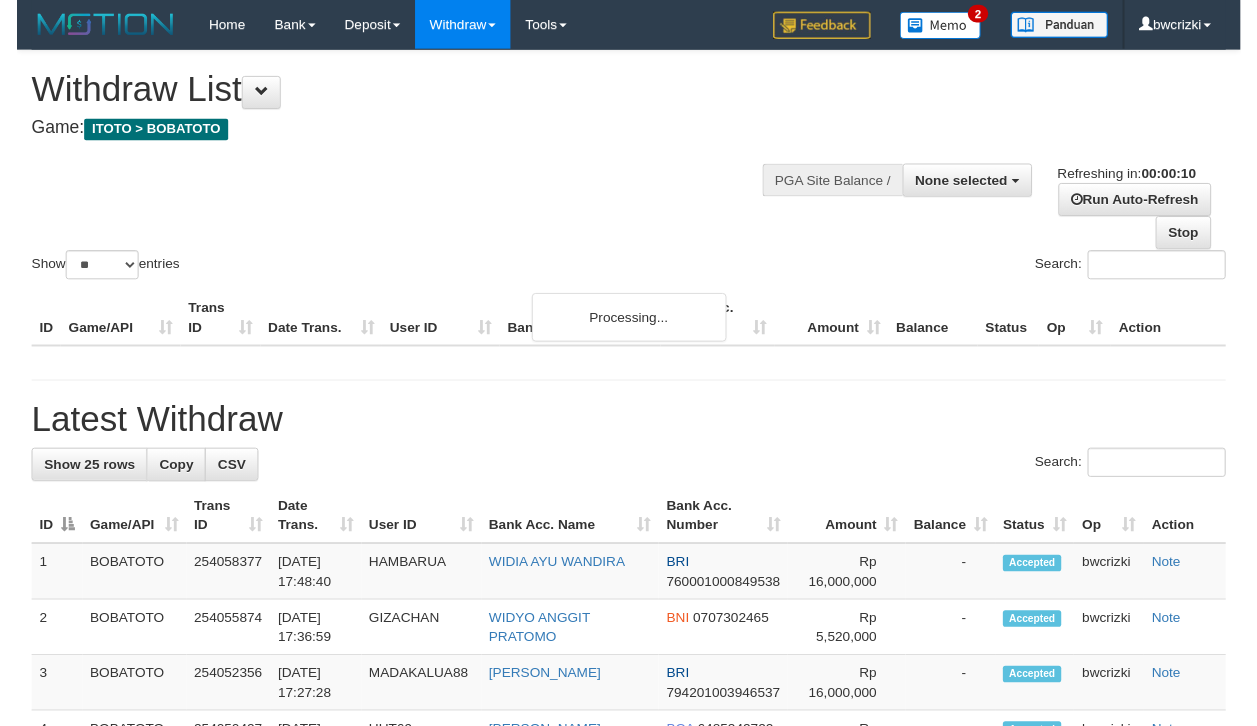 scroll, scrollTop: 0, scrollLeft: 0, axis: both 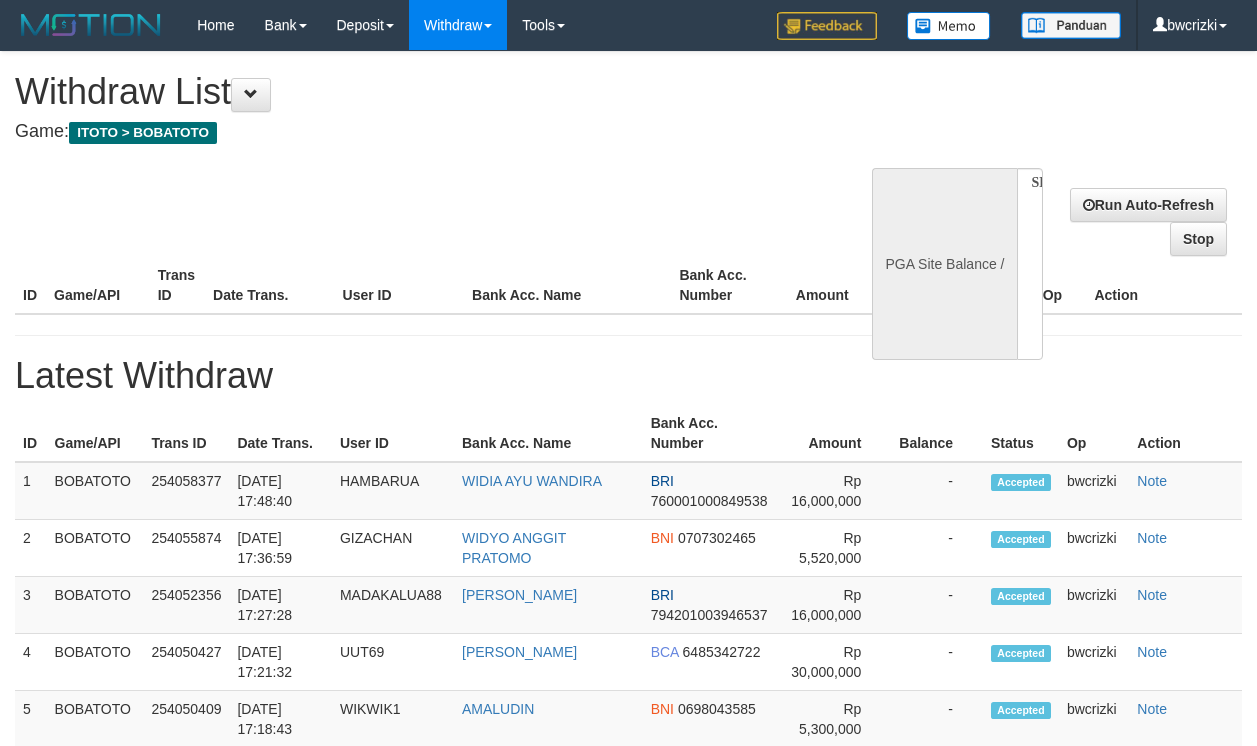 select 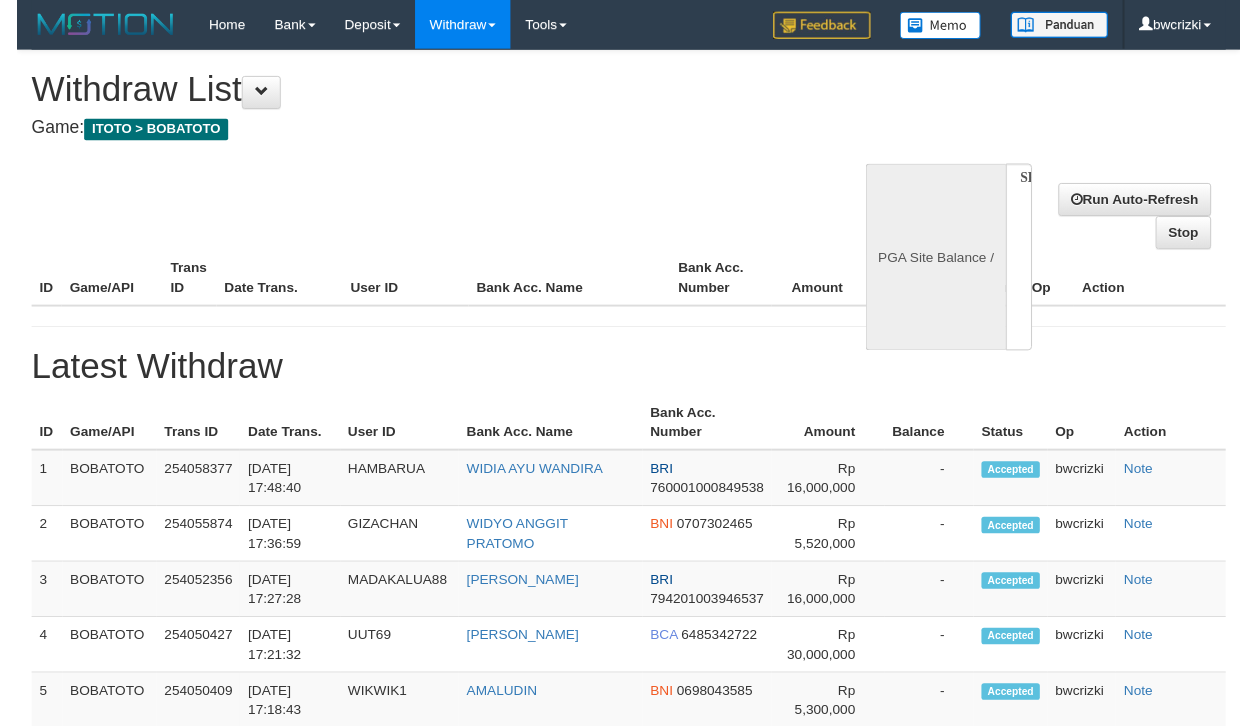 scroll, scrollTop: 0, scrollLeft: 0, axis: both 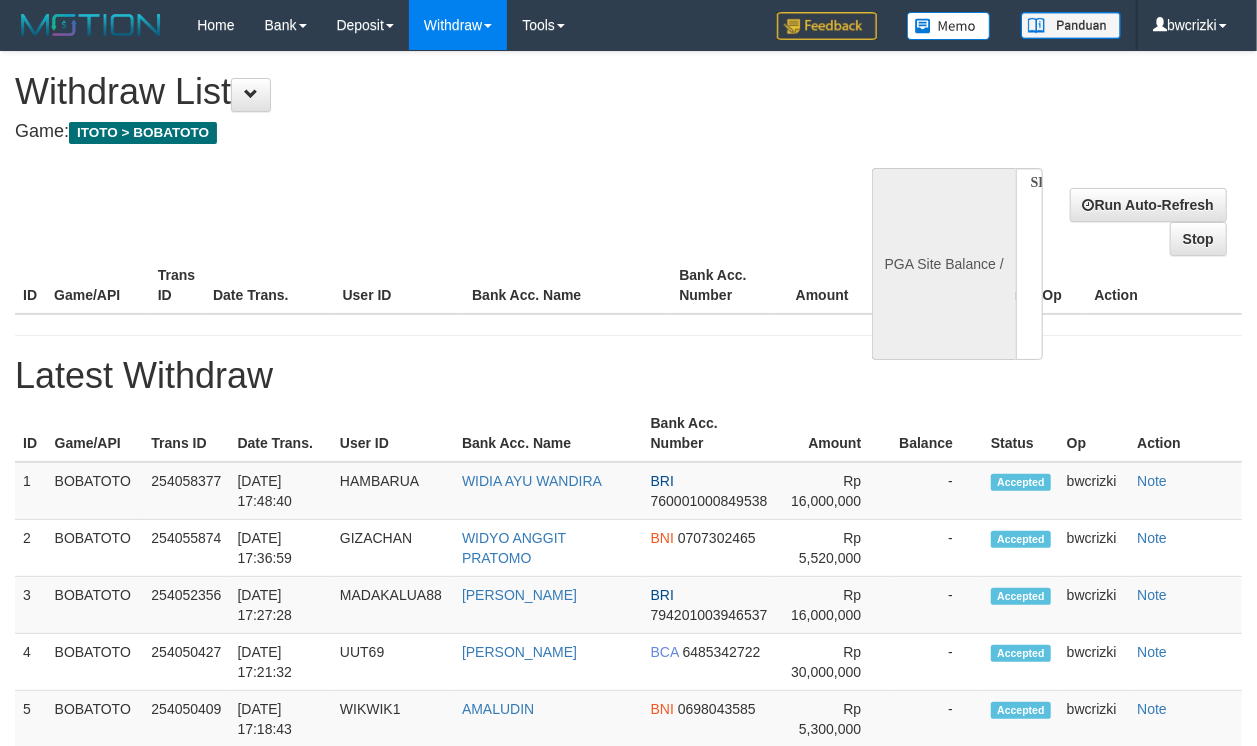 select on "**" 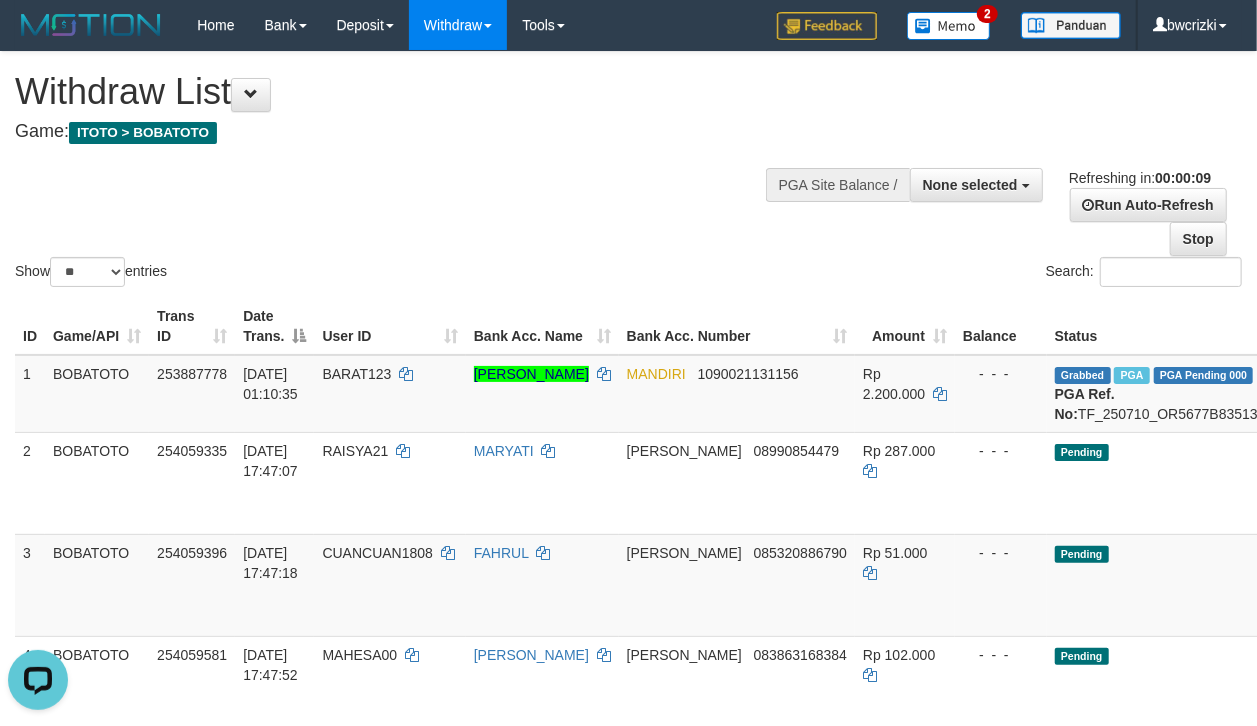 scroll, scrollTop: 0, scrollLeft: 0, axis: both 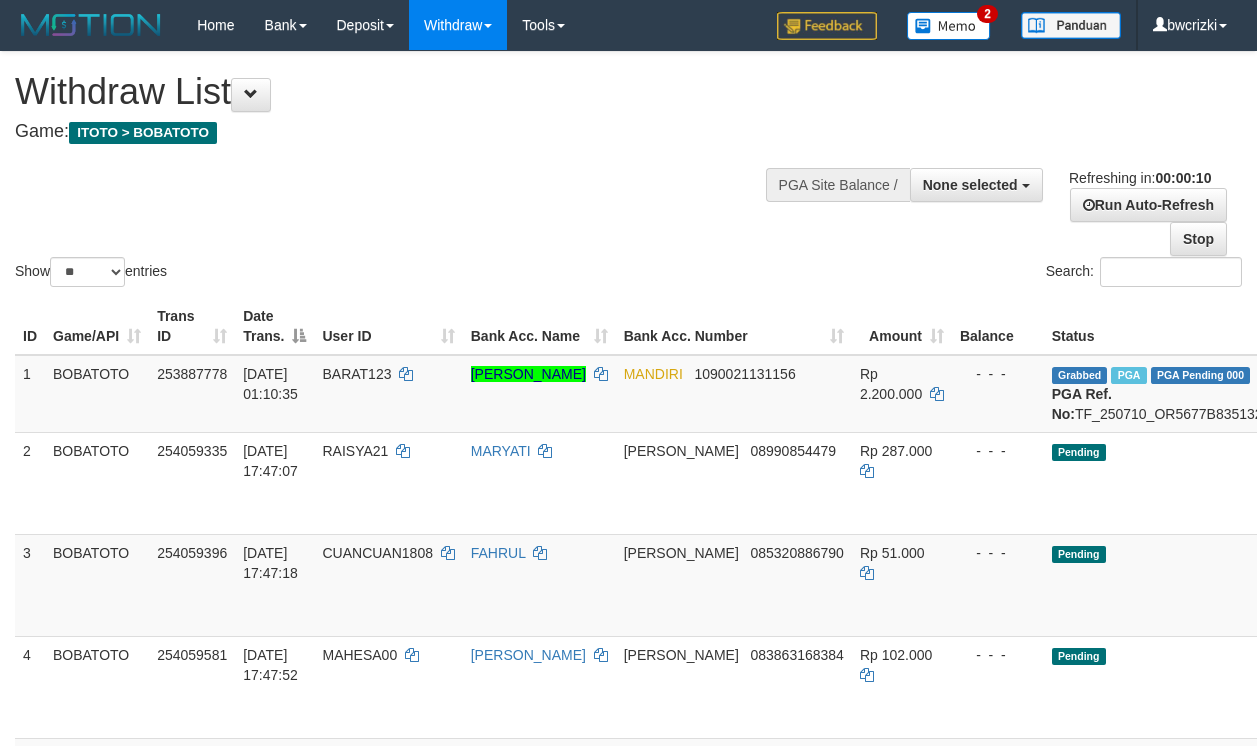 select 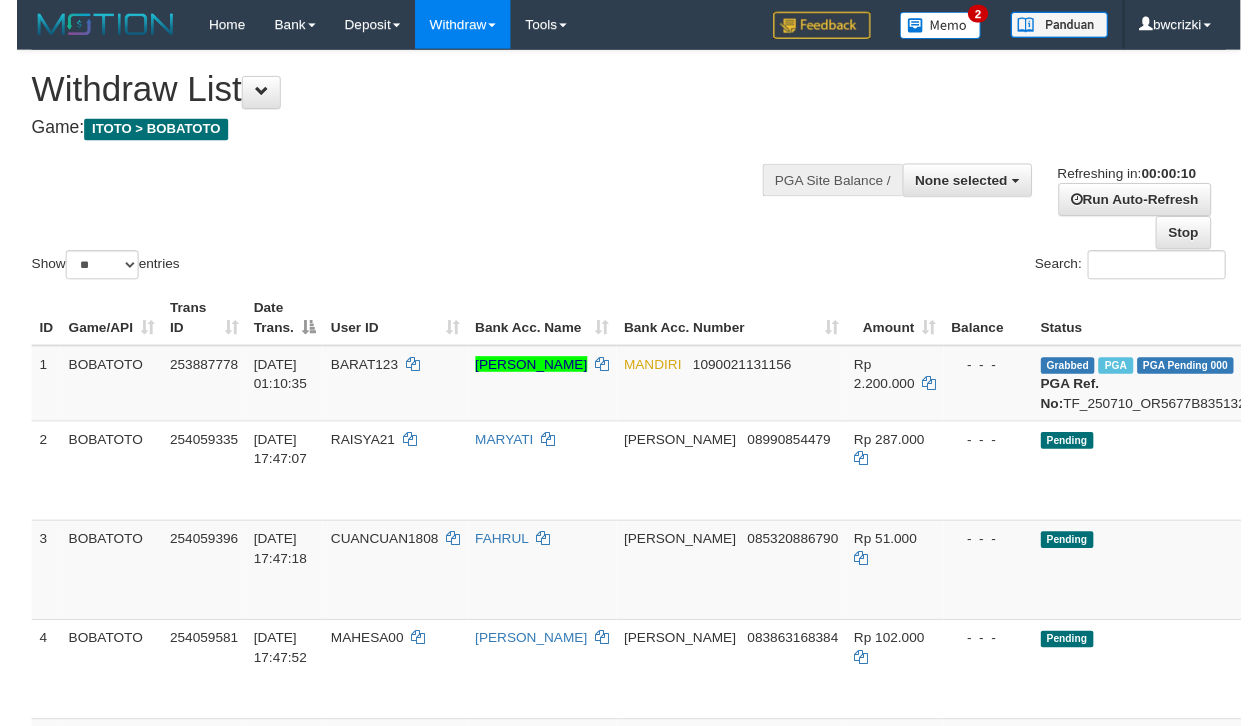 scroll, scrollTop: 0, scrollLeft: 0, axis: both 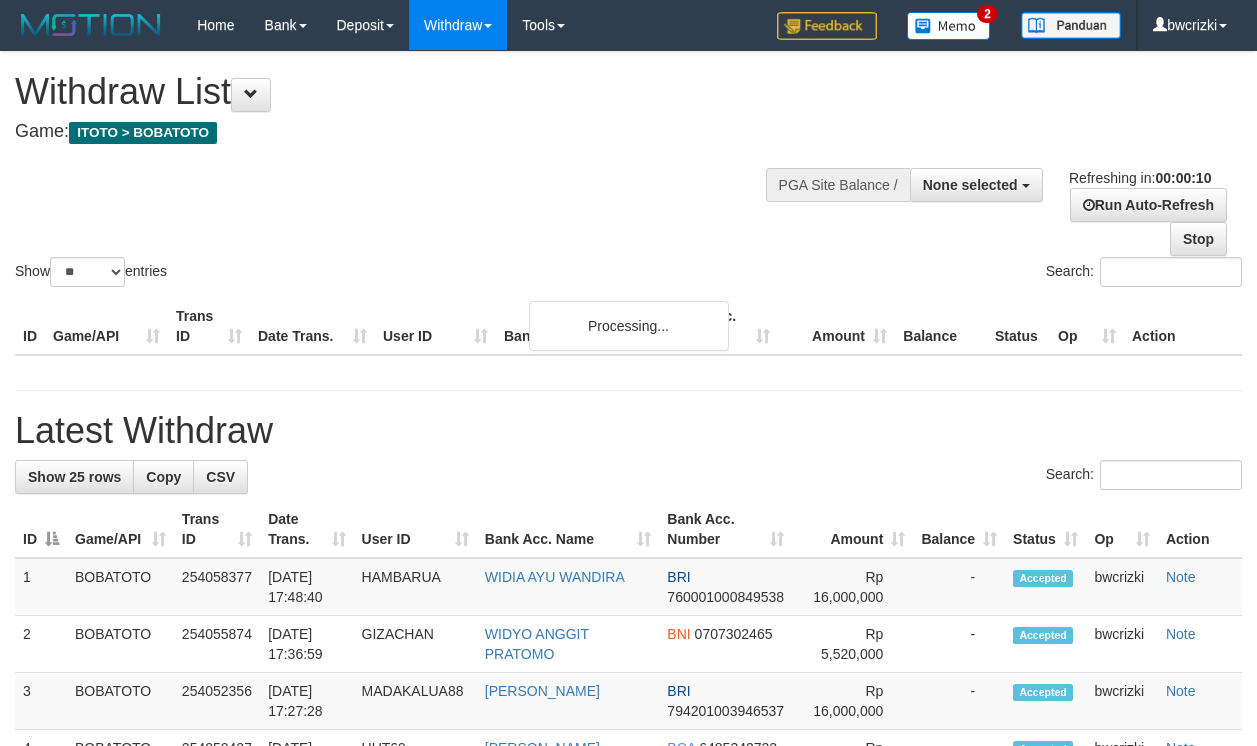 select 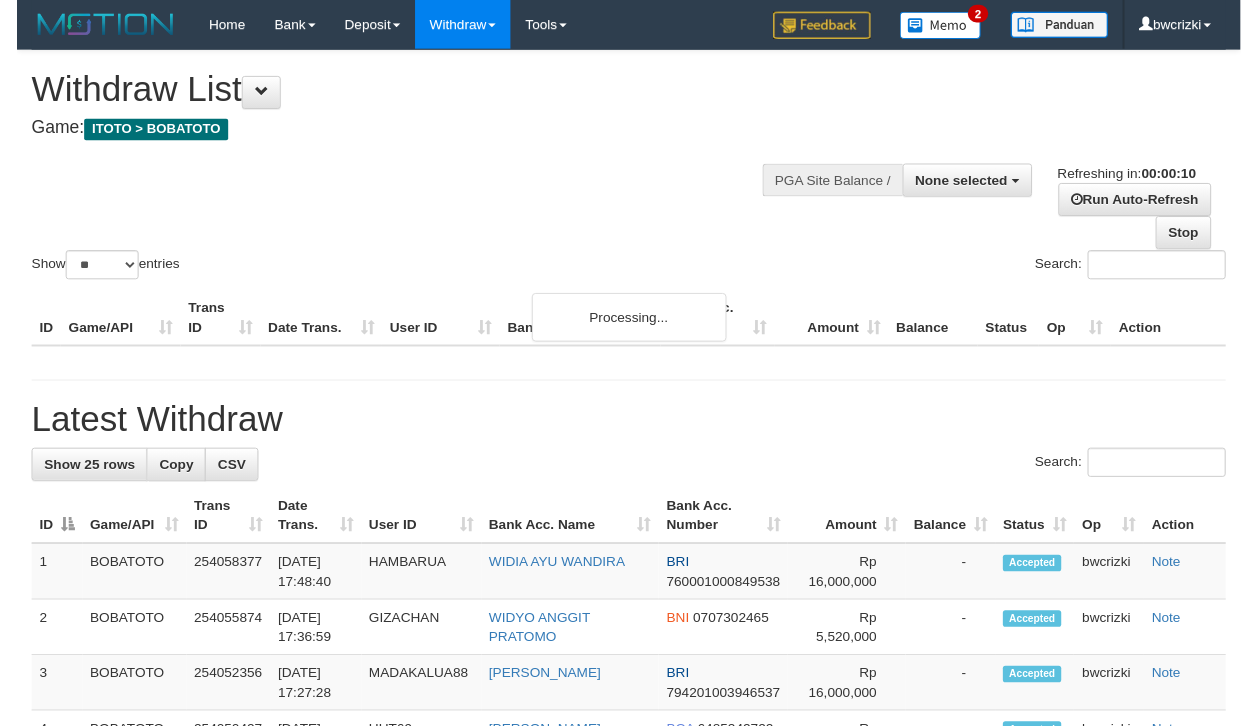 scroll, scrollTop: 0, scrollLeft: 0, axis: both 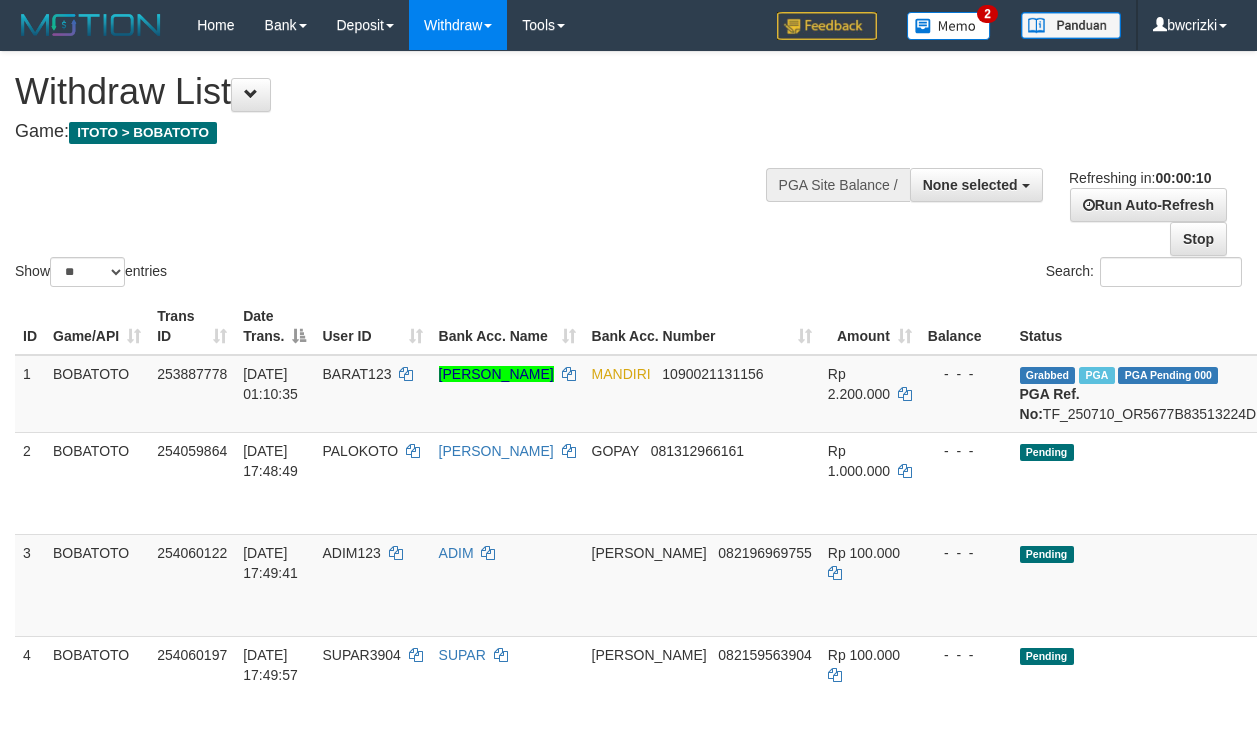 select 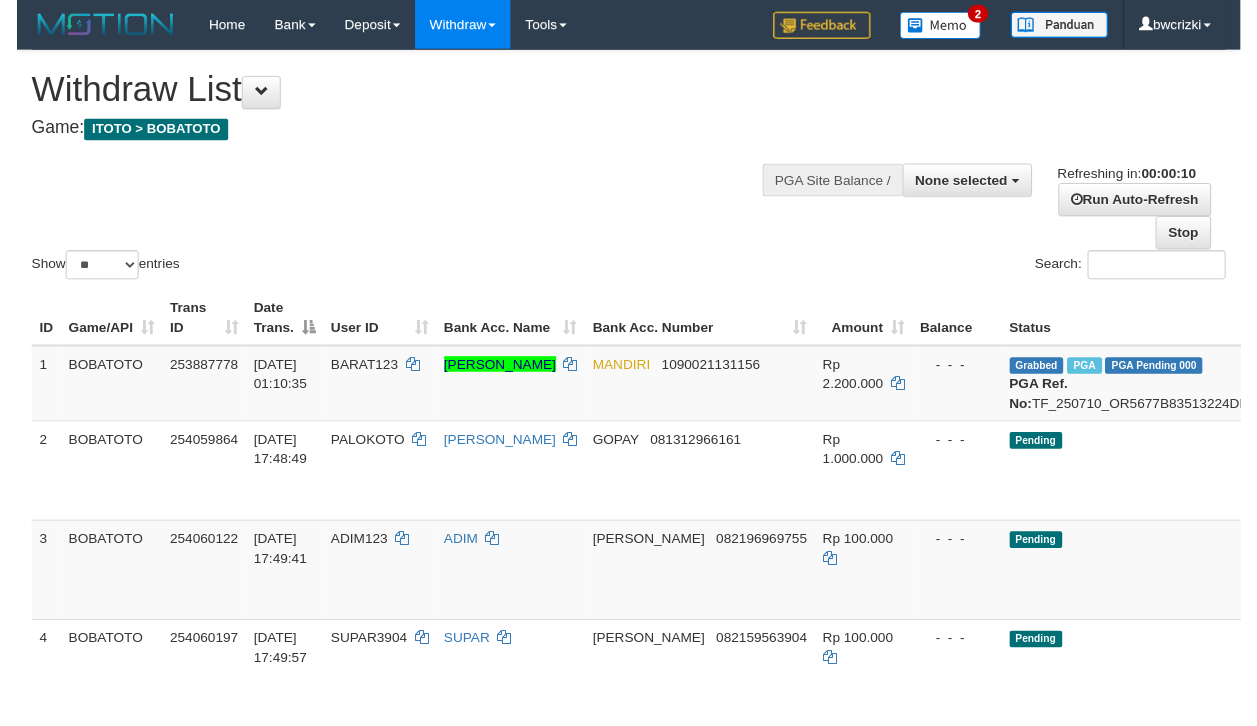 scroll, scrollTop: 0, scrollLeft: 0, axis: both 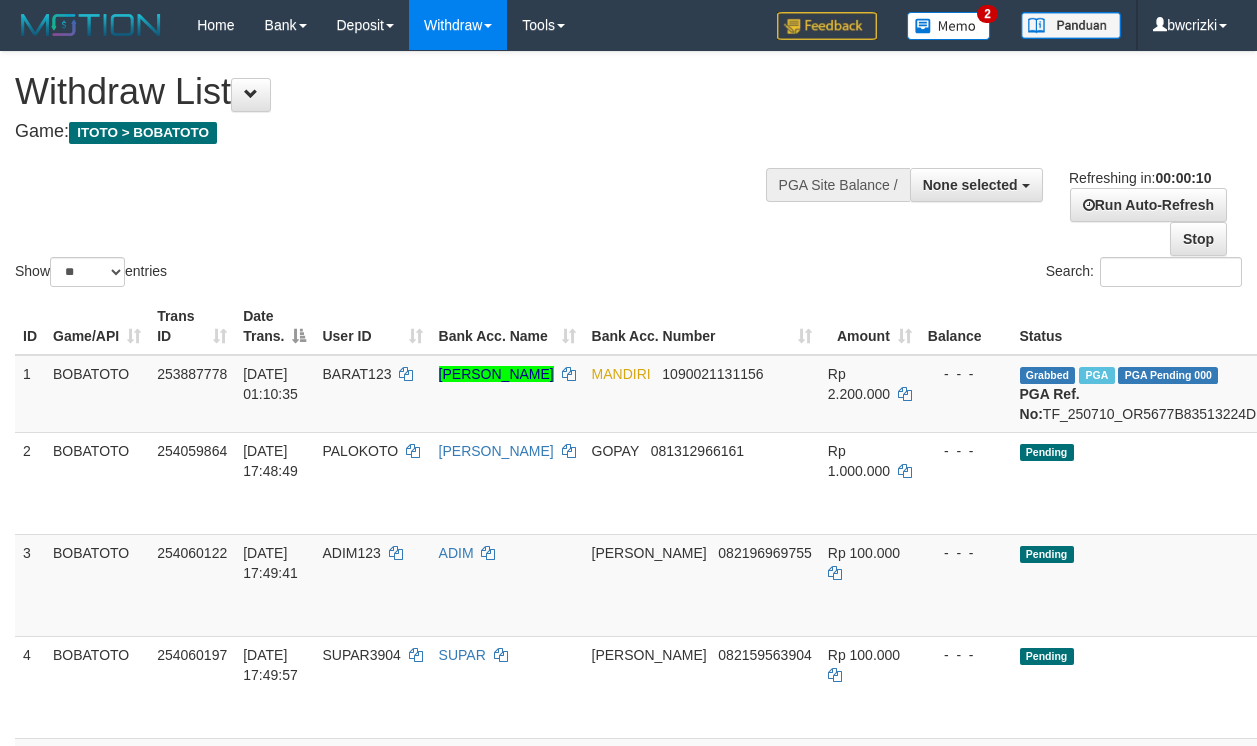 select 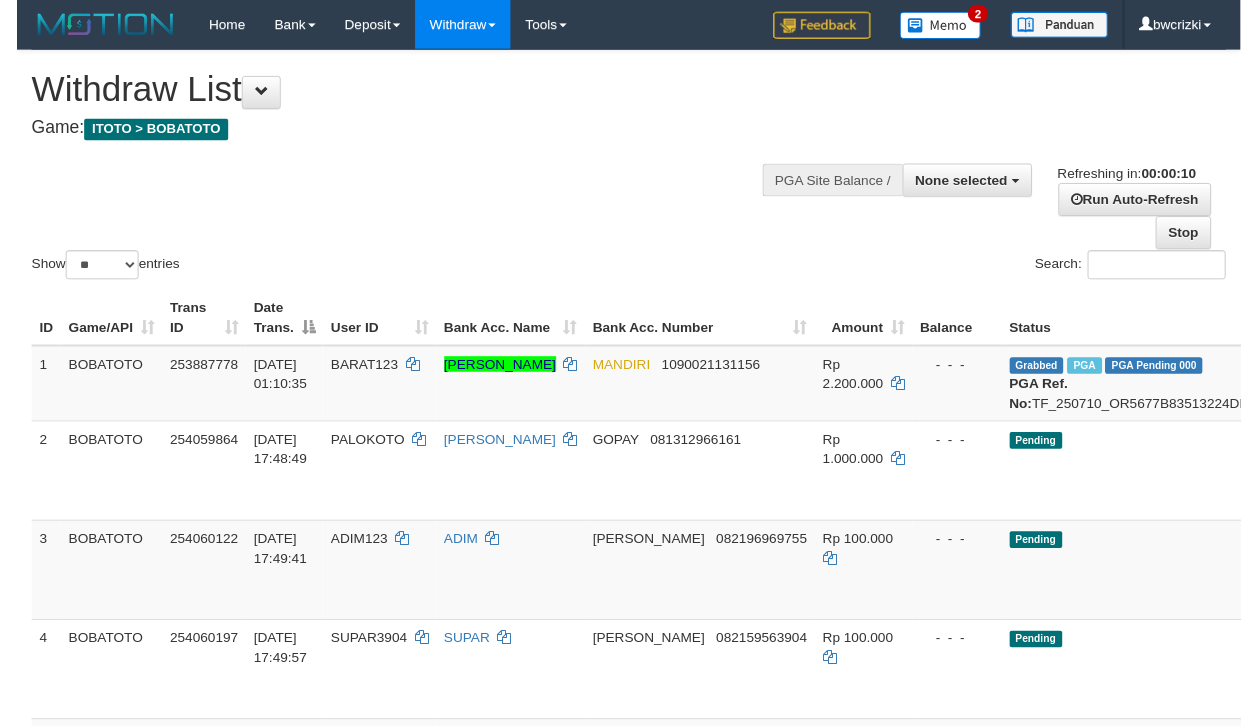 scroll, scrollTop: 0, scrollLeft: 0, axis: both 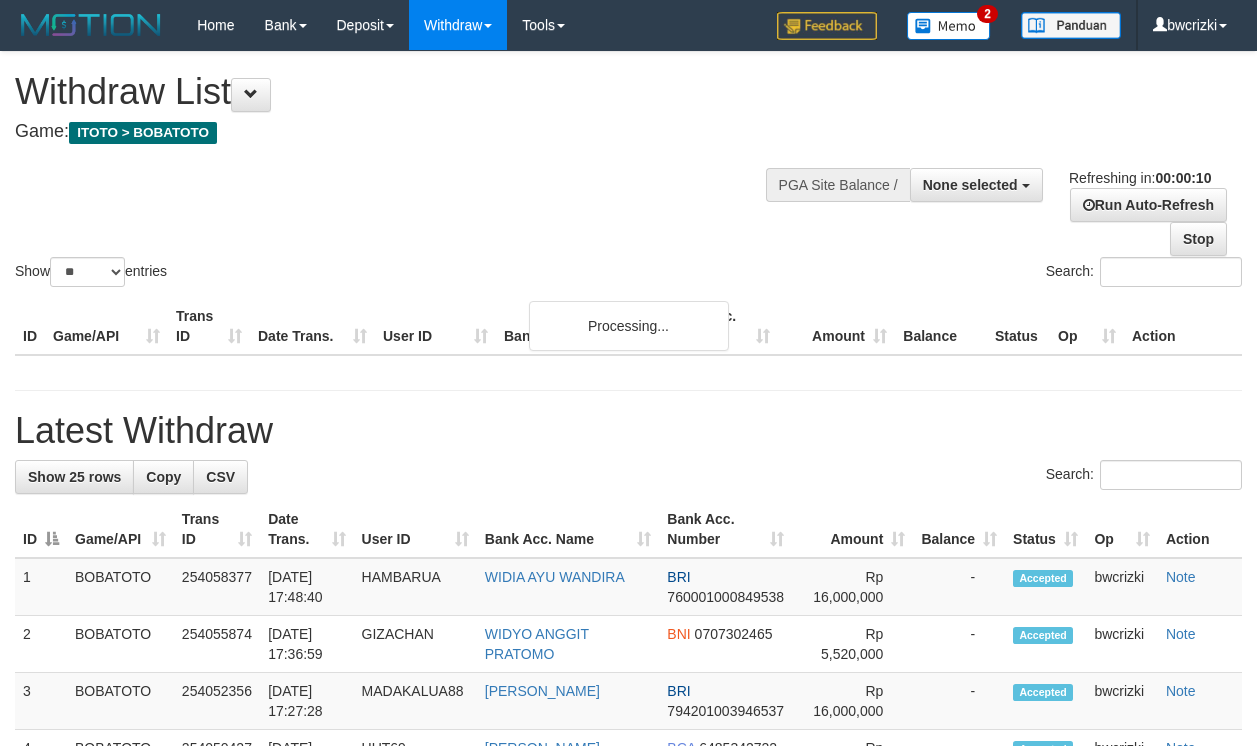 select 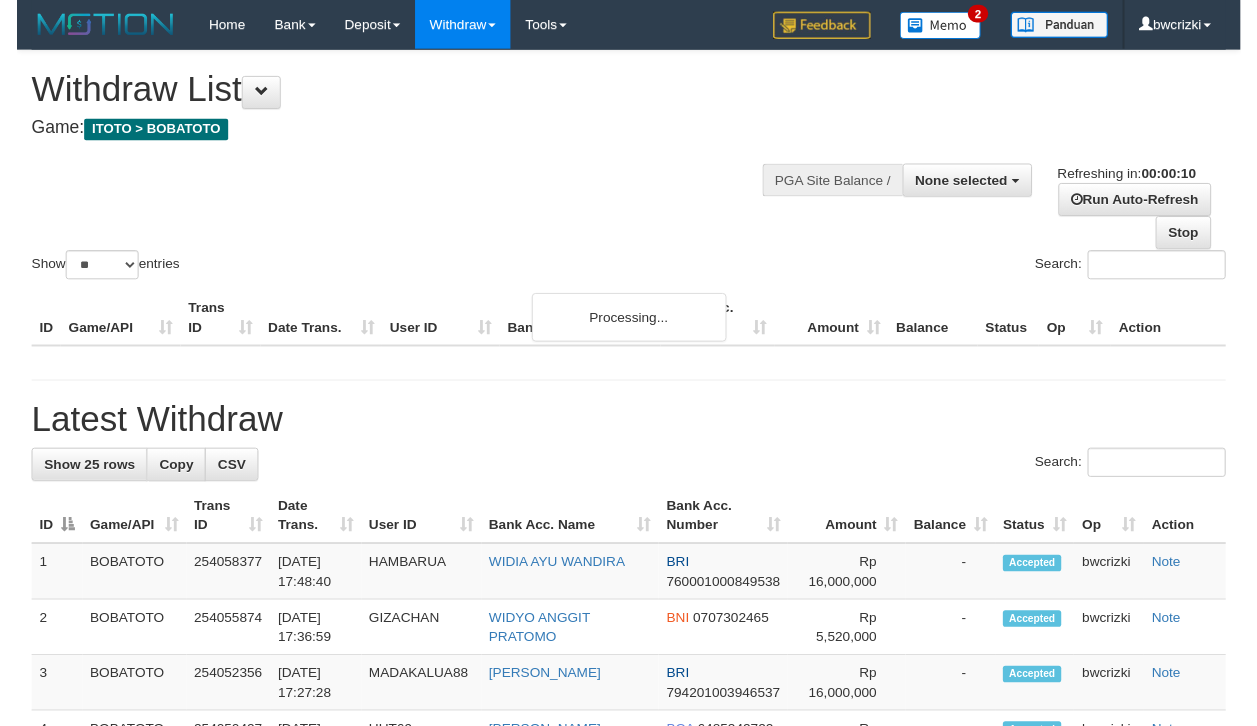 scroll, scrollTop: 0, scrollLeft: 0, axis: both 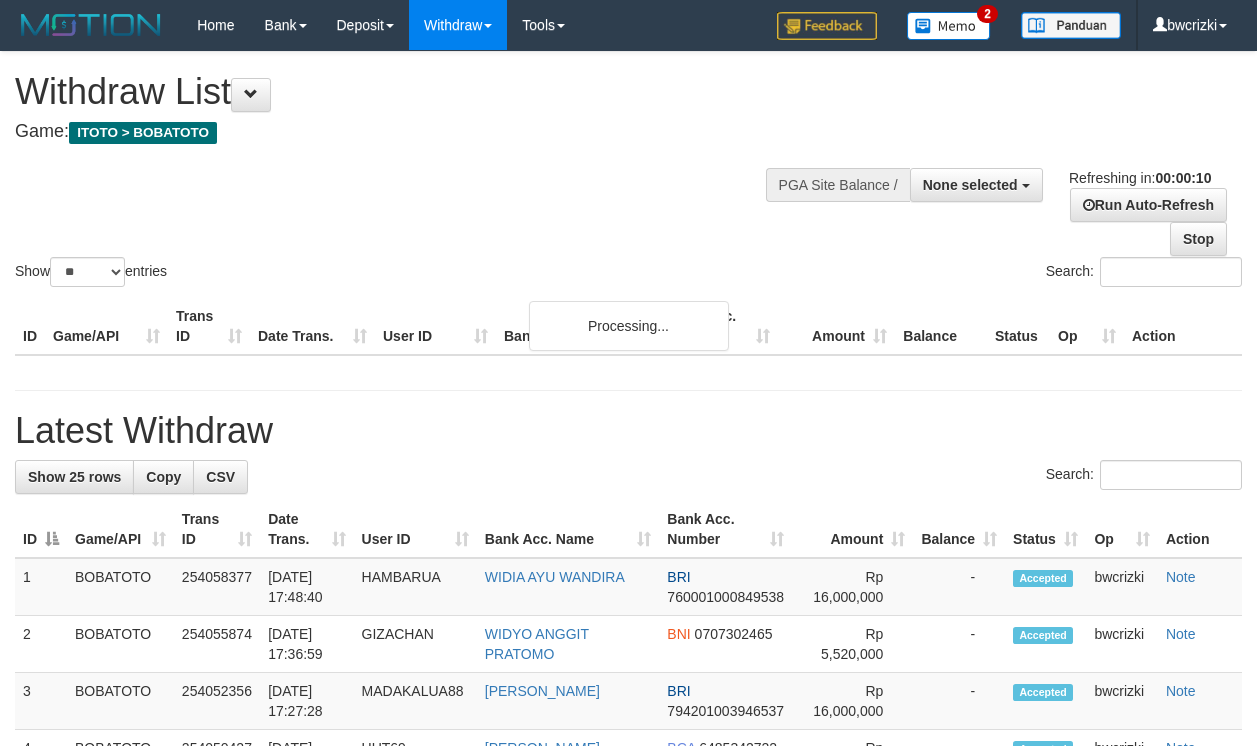 select 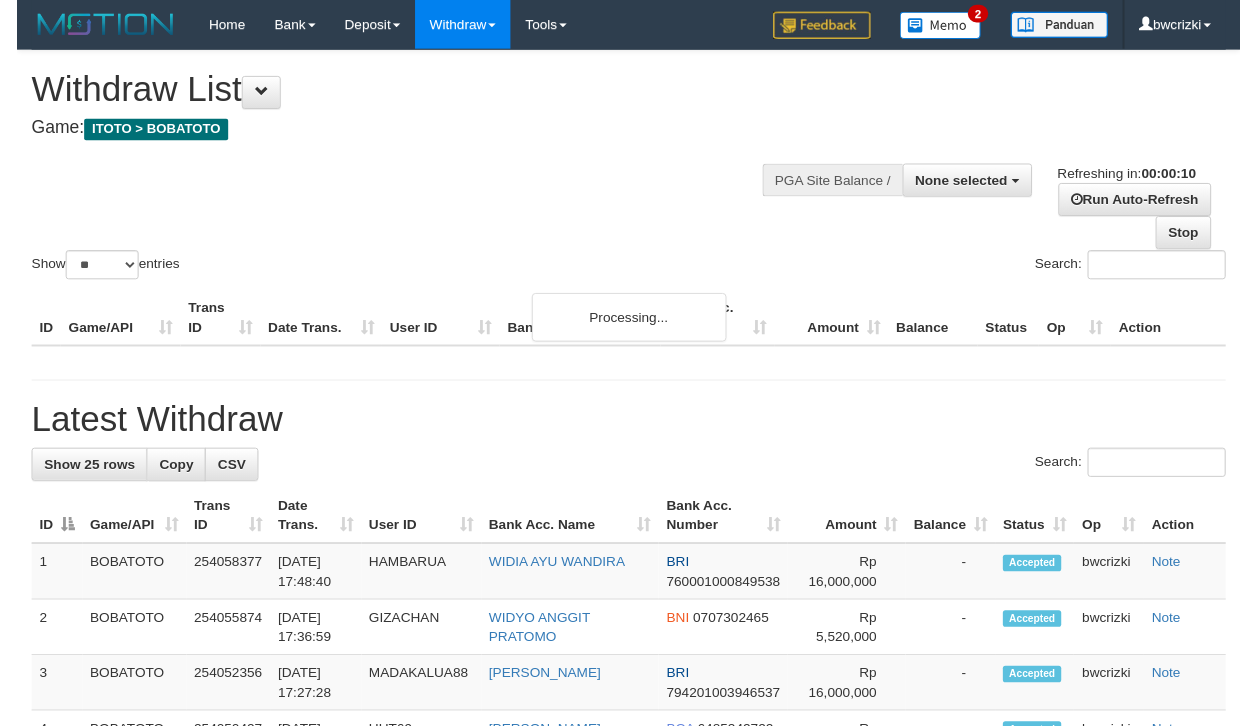 scroll, scrollTop: 0, scrollLeft: 0, axis: both 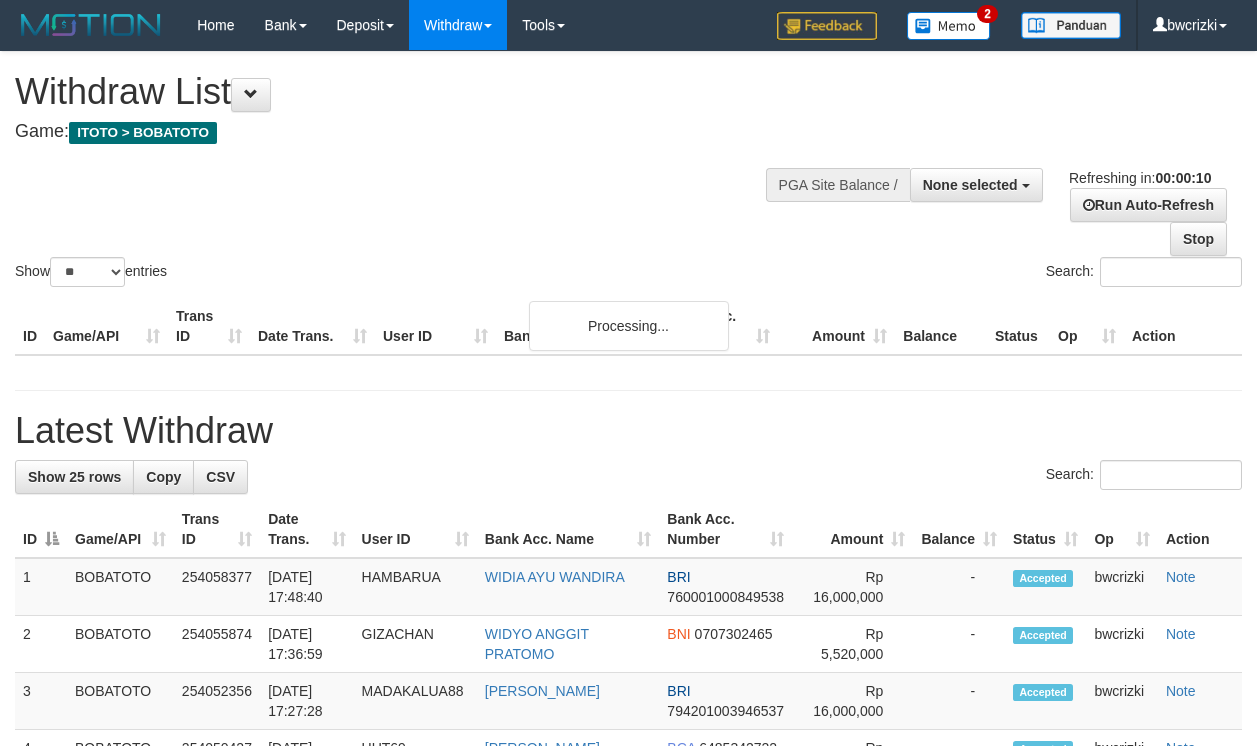 select 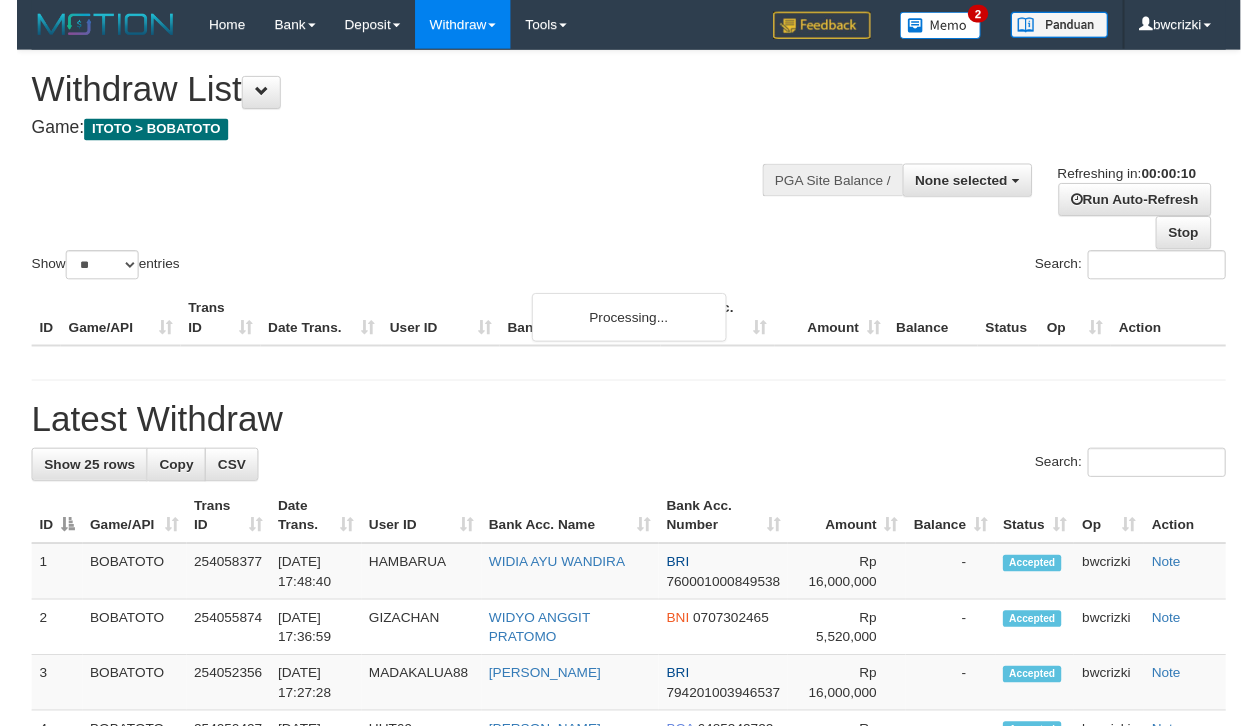 scroll, scrollTop: 0, scrollLeft: 0, axis: both 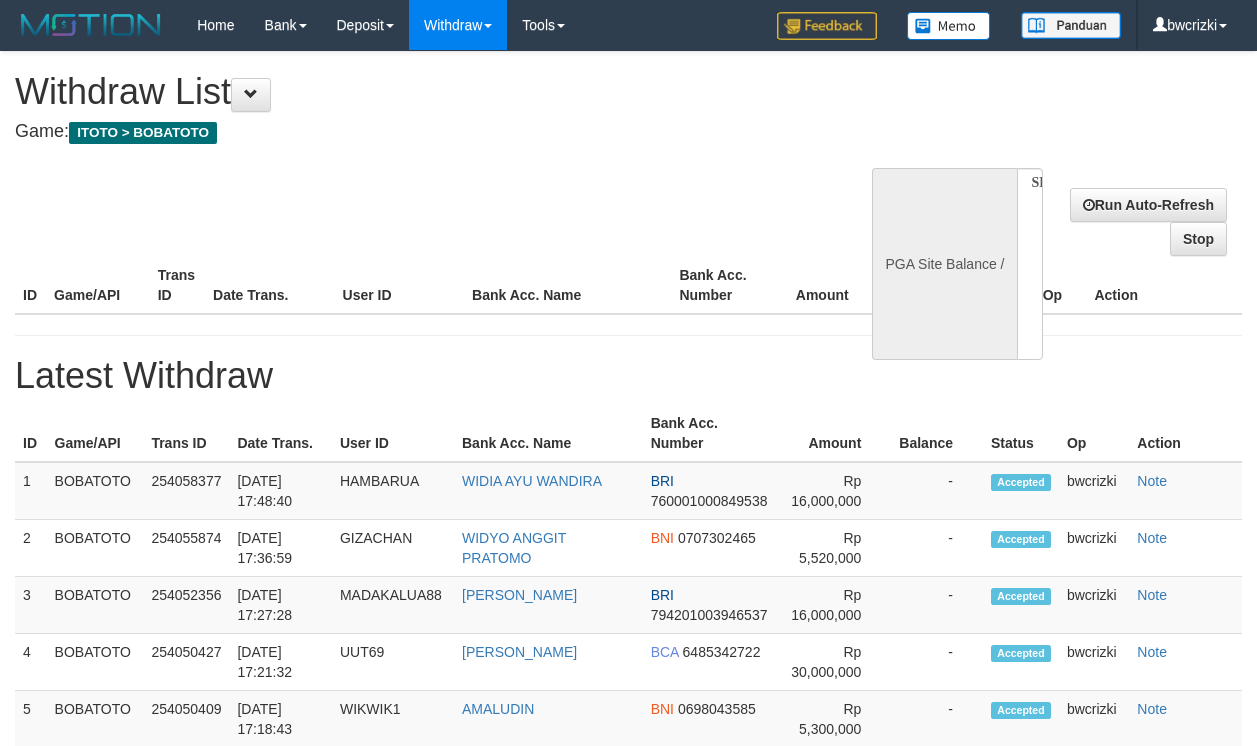 select 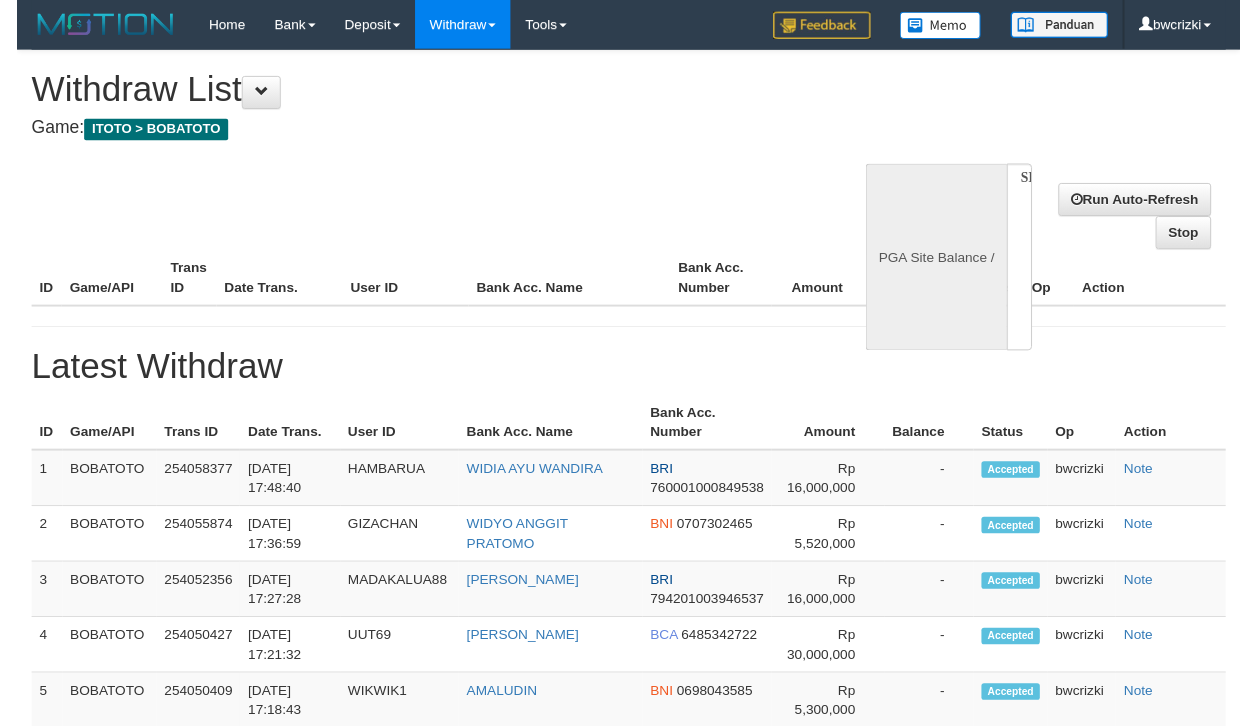 scroll, scrollTop: 0, scrollLeft: 0, axis: both 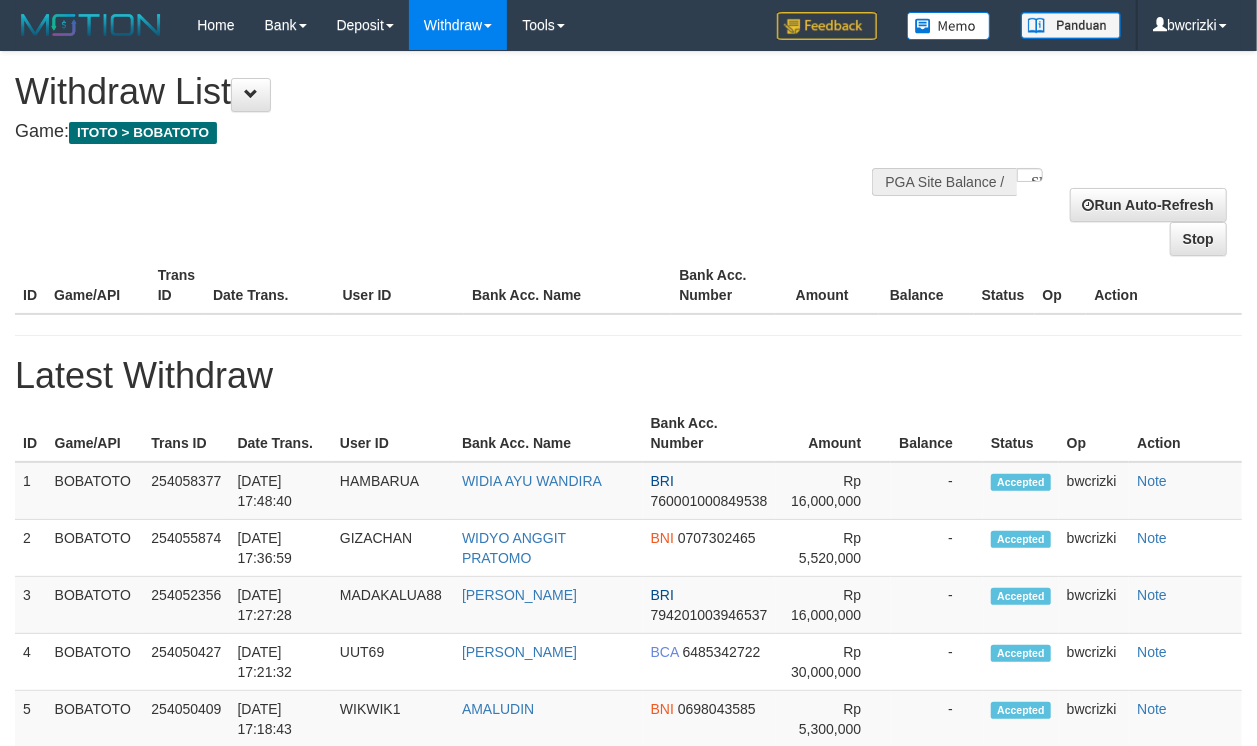 select on "**" 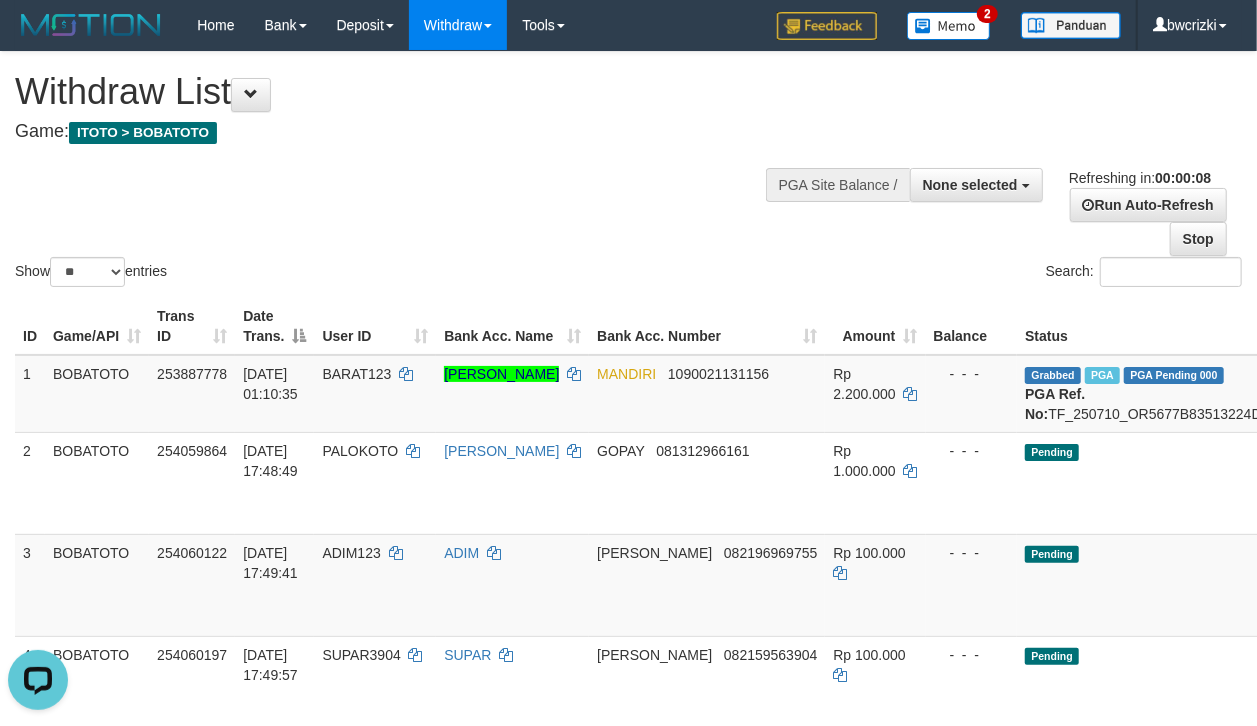 scroll, scrollTop: 0, scrollLeft: 0, axis: both 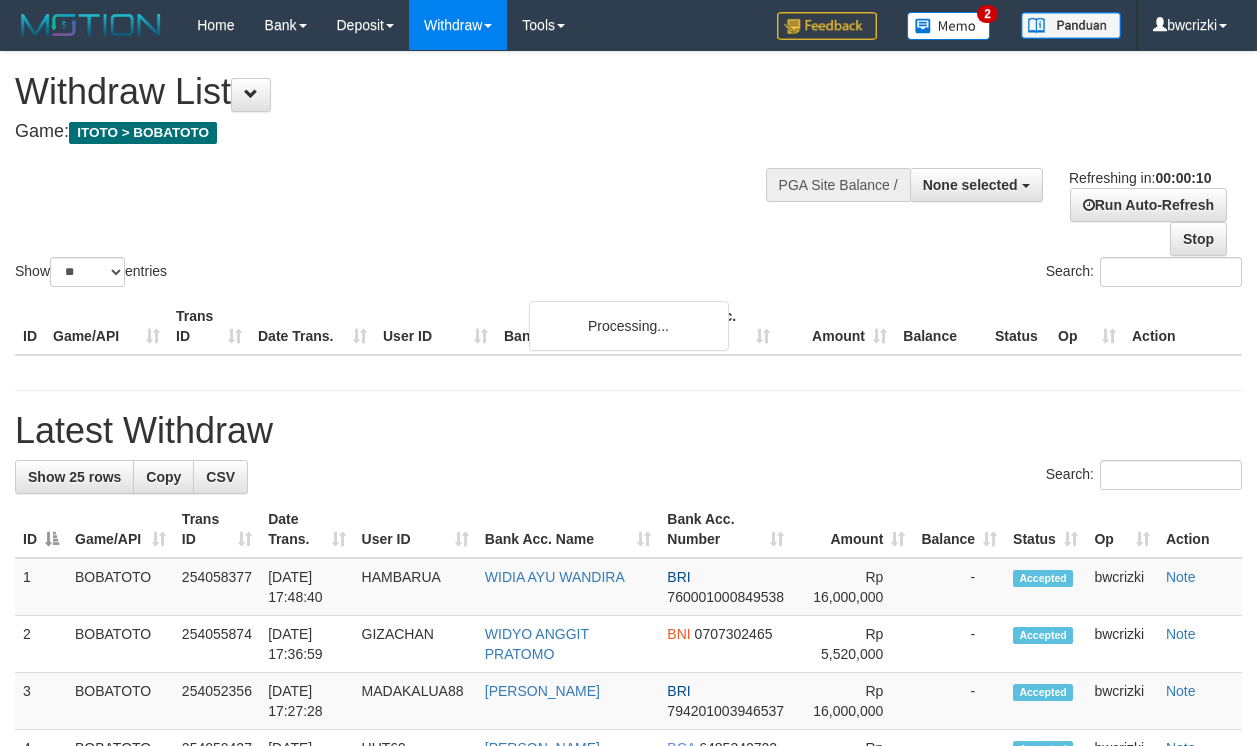 select 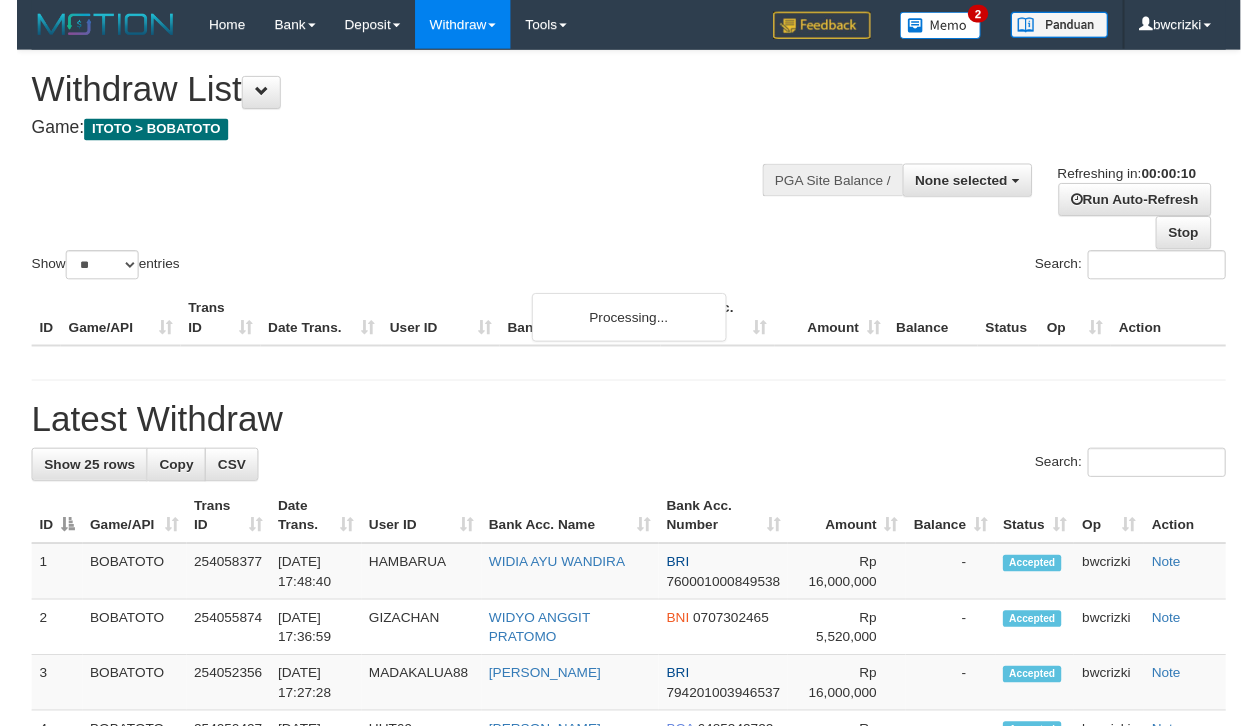 scroll, scrollTop: 0, scrollLeft: 0, axis: both 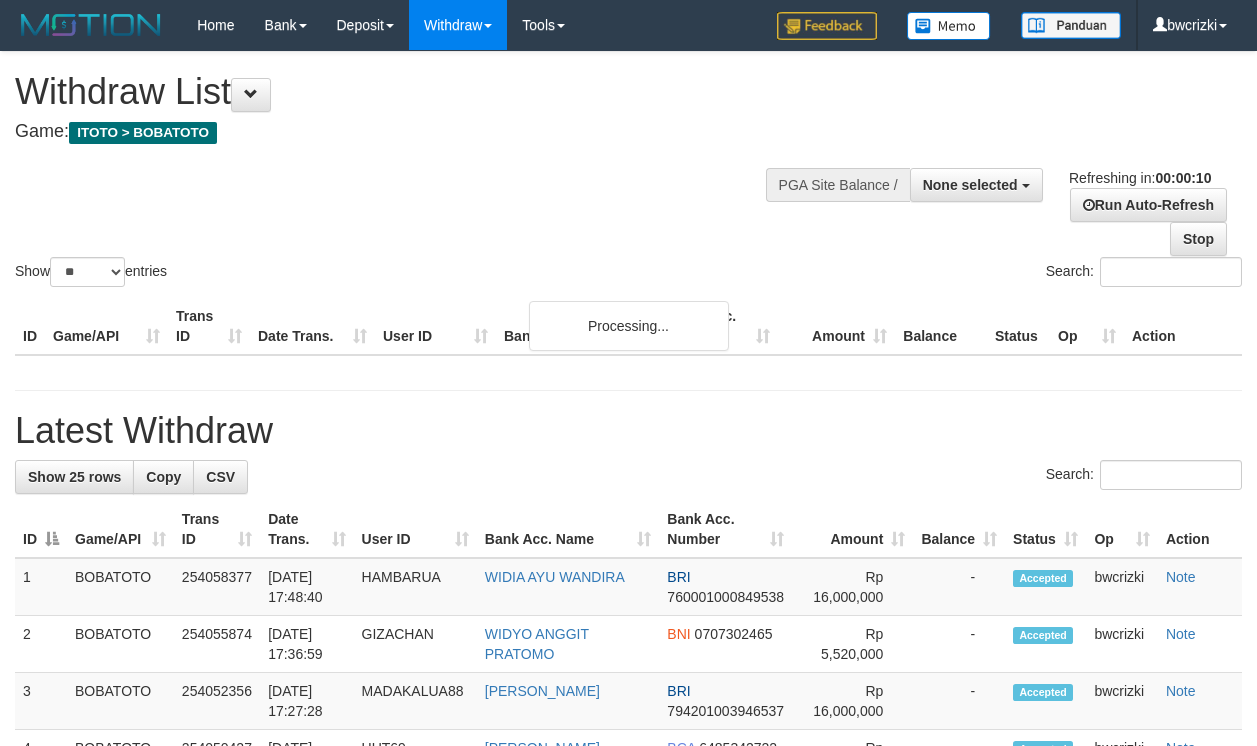 select 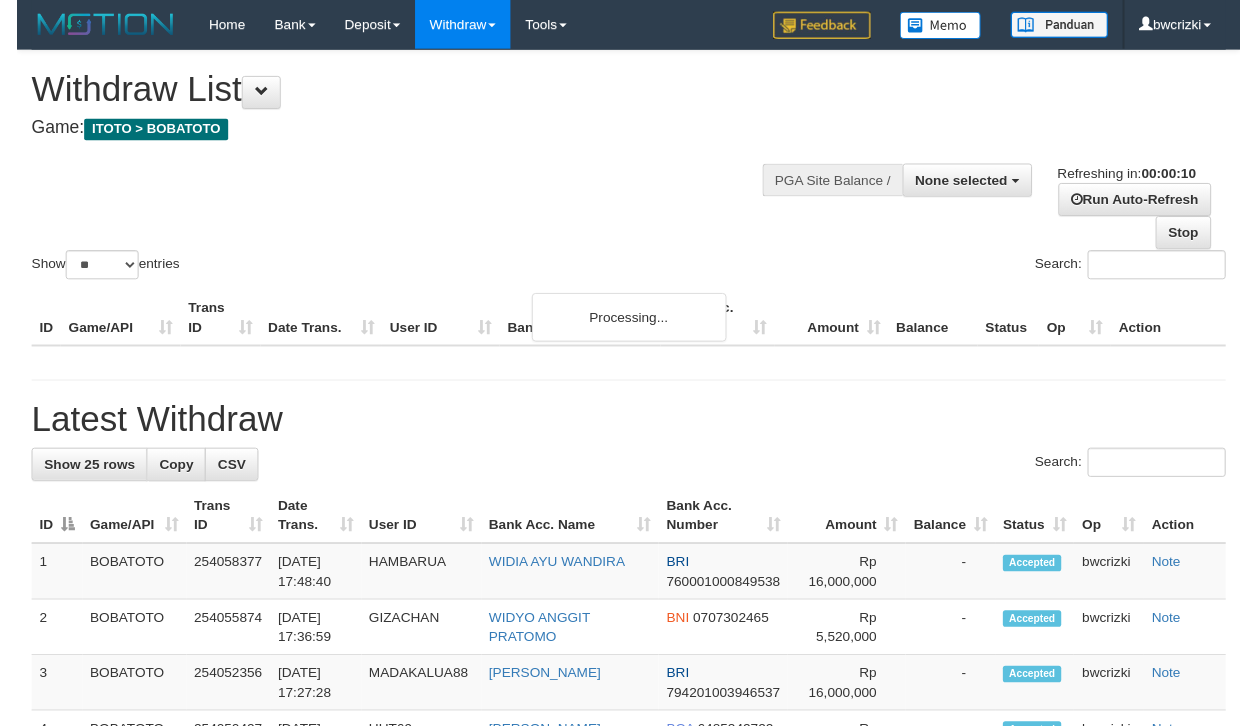 scroll, scrollTop: 0, scrollLeft: 0, axis: both 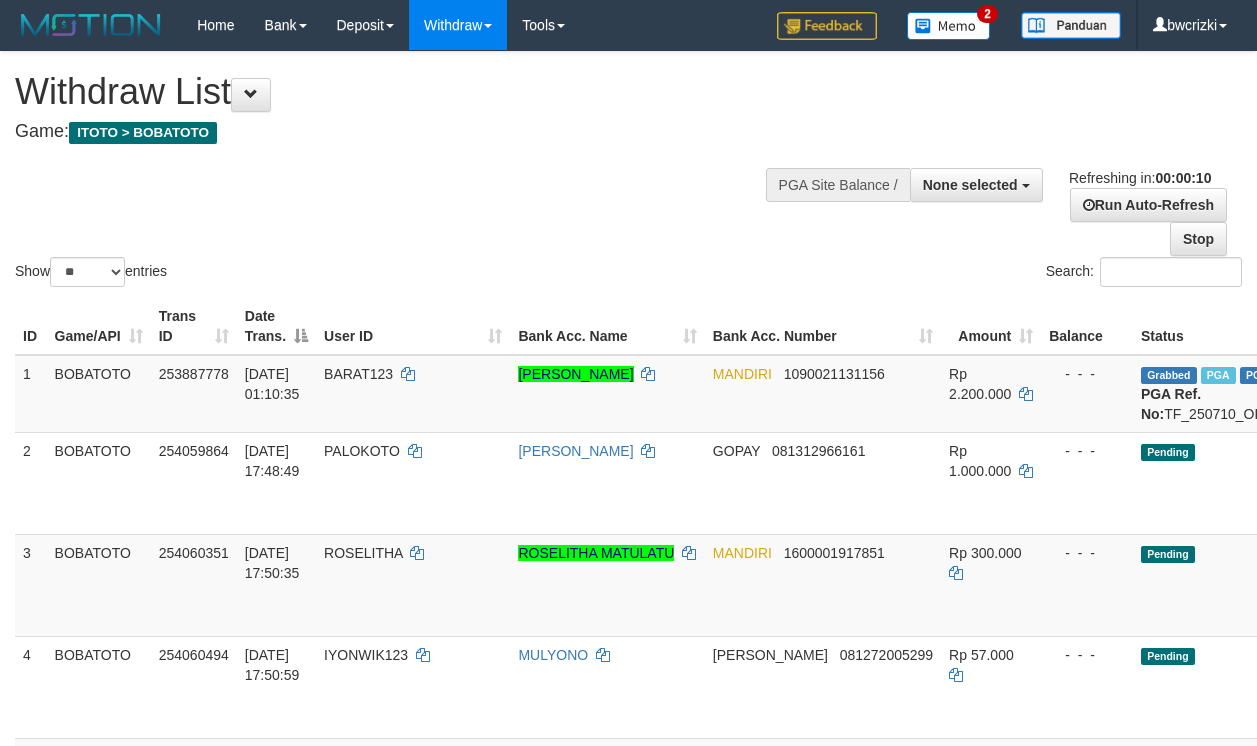 select 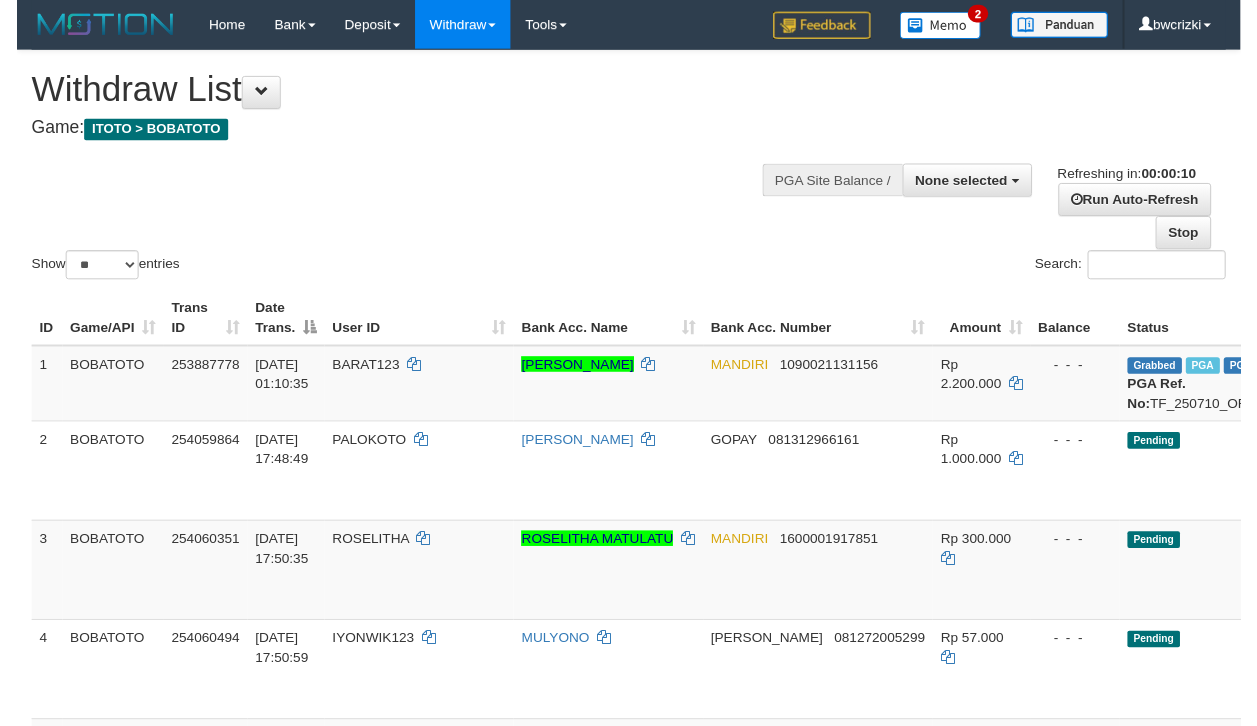 scroll, scrollTop: 0, scrollLeft: 0, axis: both 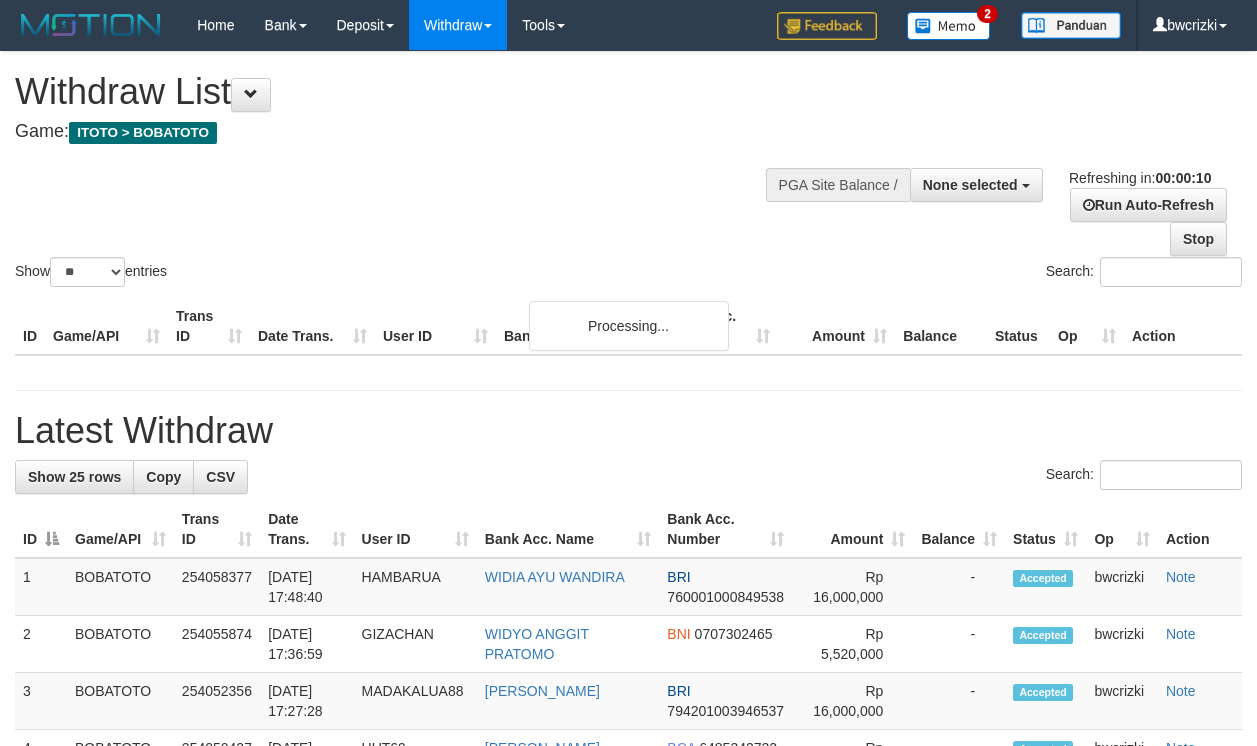 select 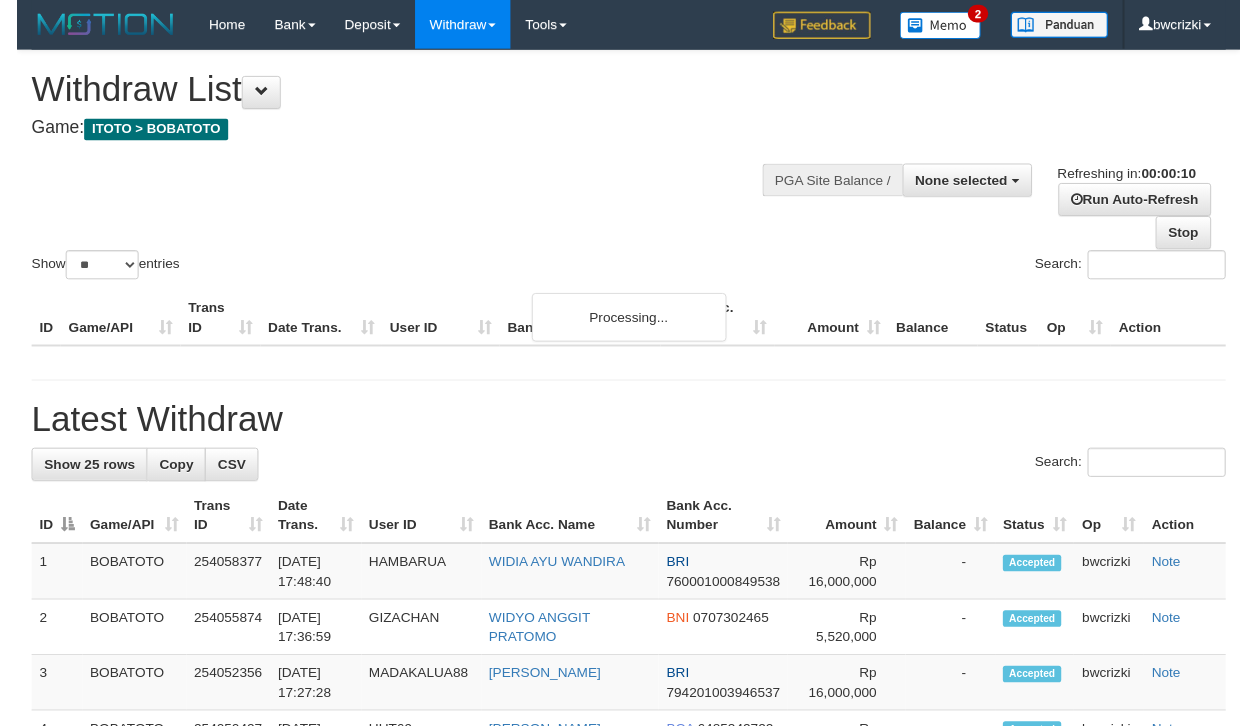 scroll, scrollTop: 0, scrollLeft: 0, axis: both 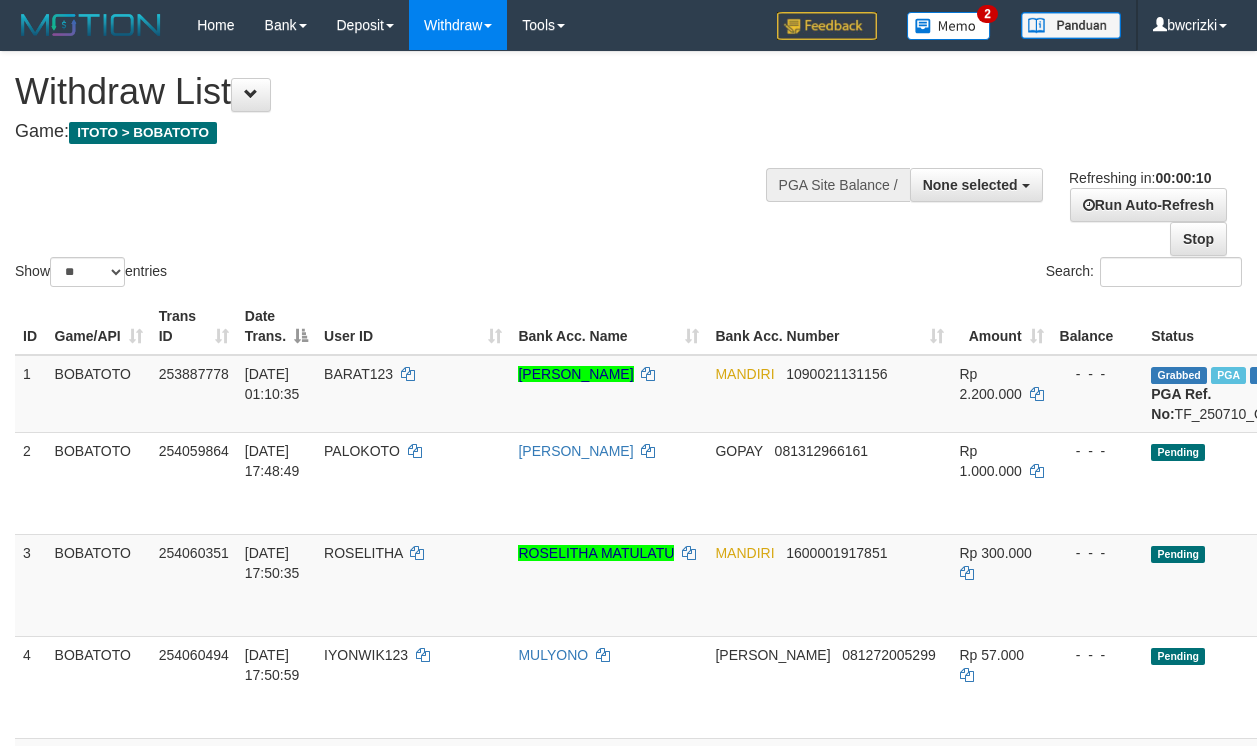 select 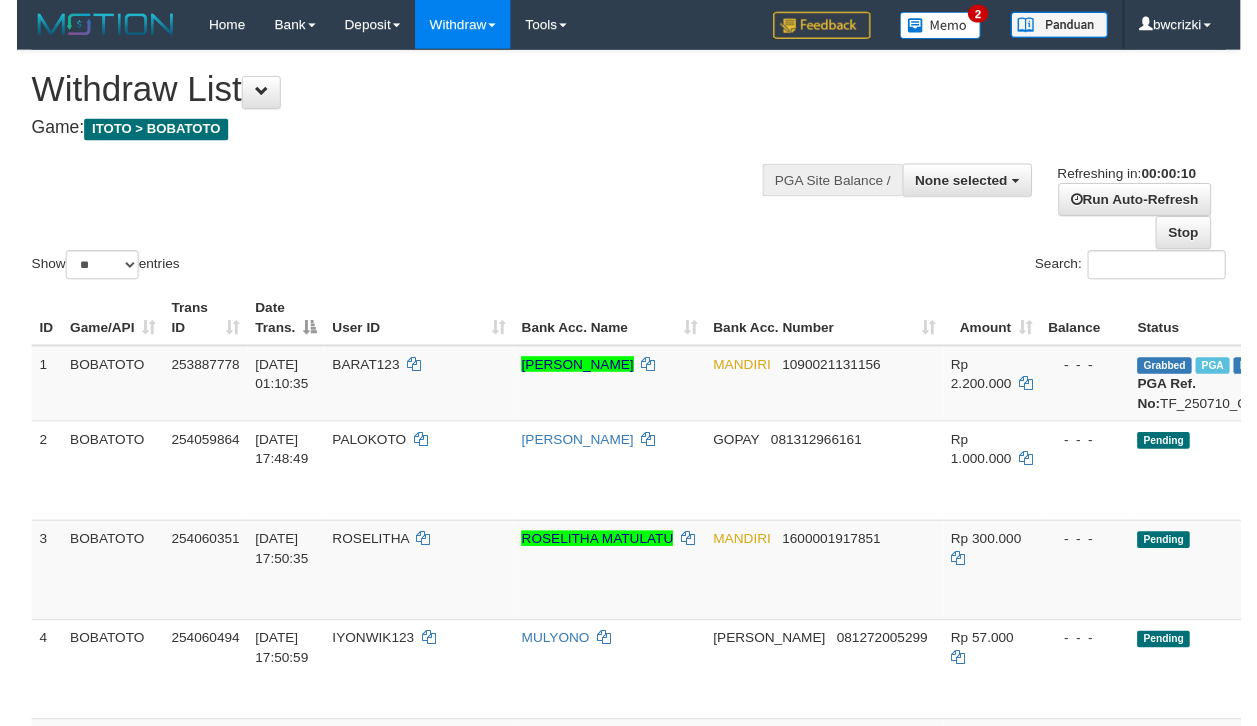 scroll, scrollTop: 0, scrollLeft: 0, axis: both 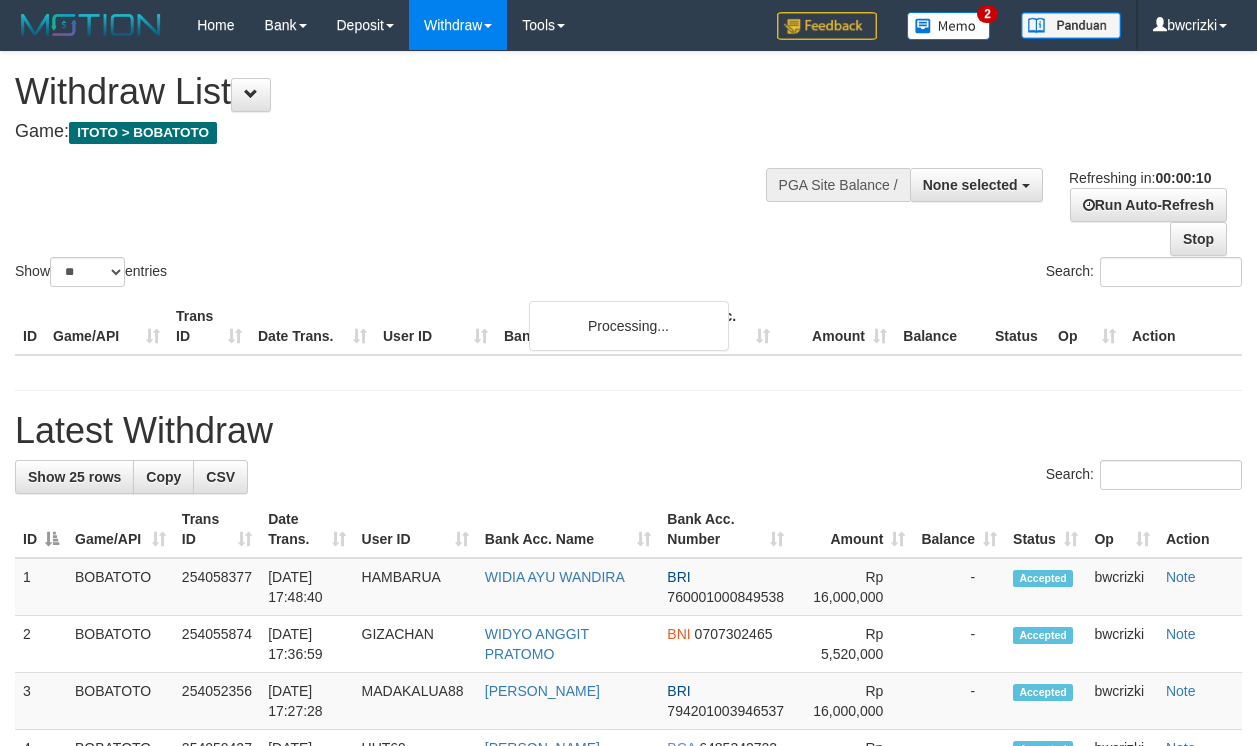 select 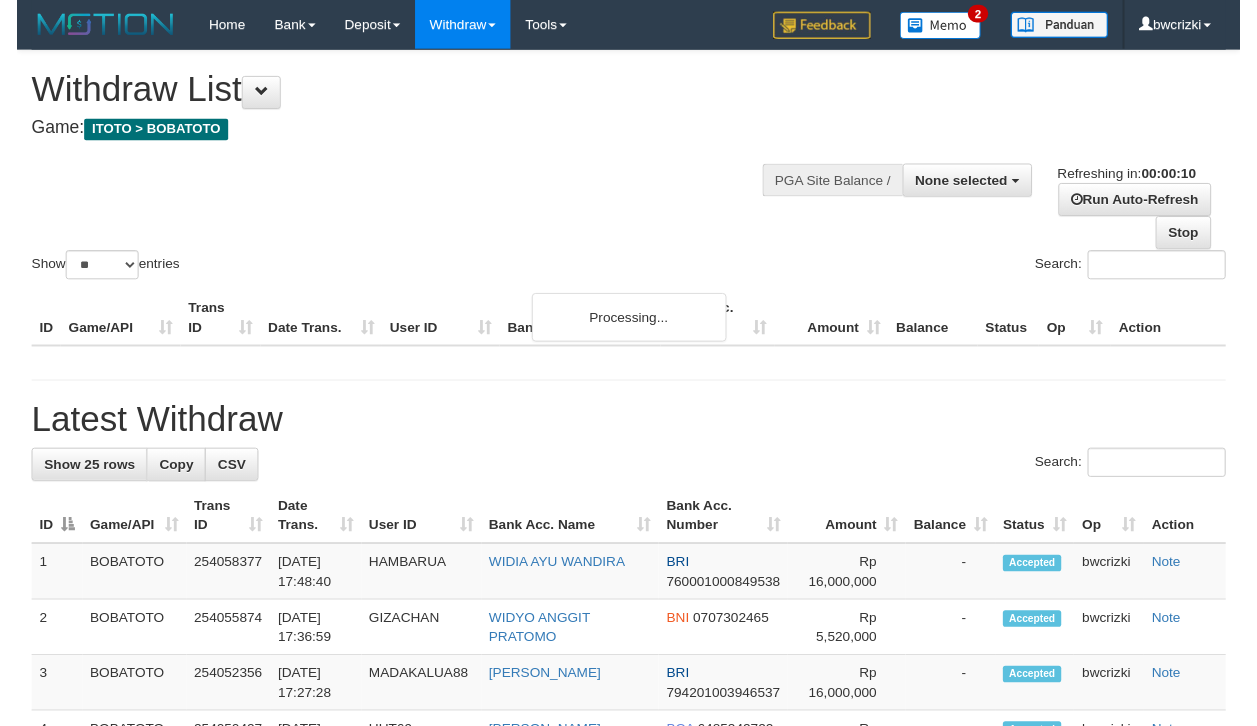 scroll, scrollTop: 0, scrollLeft: 0, axis: both 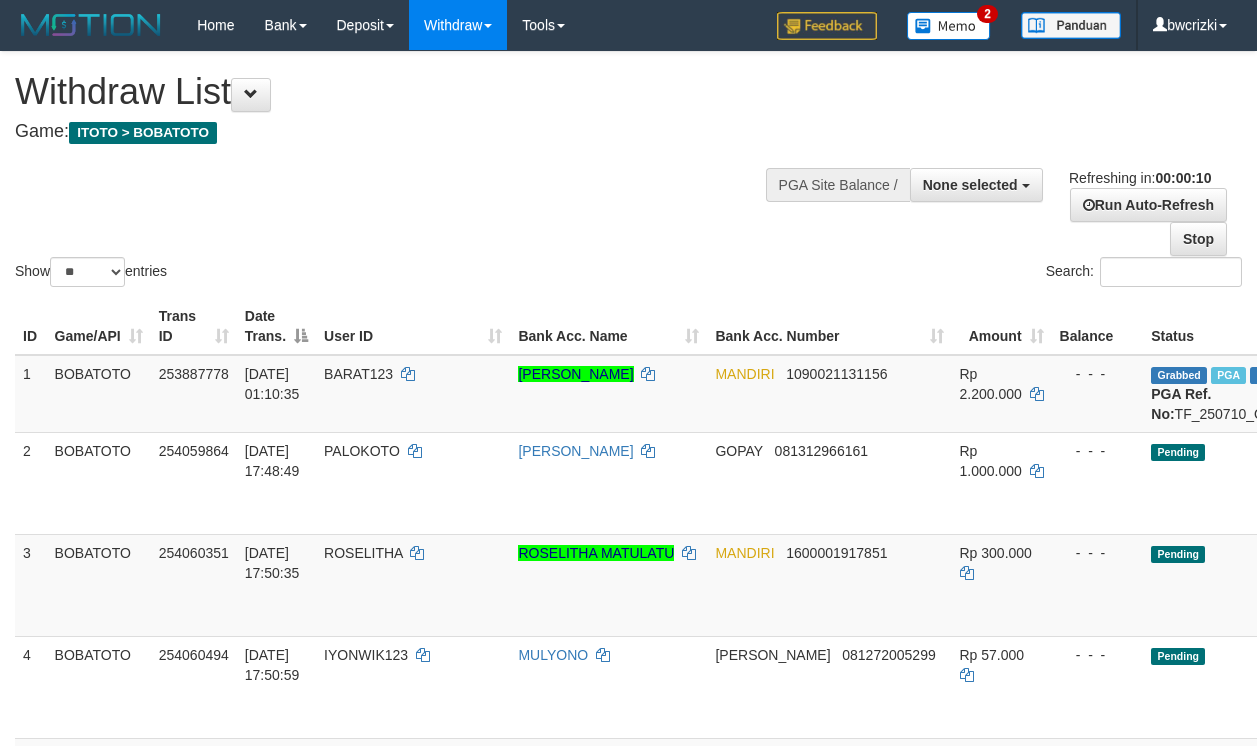 select 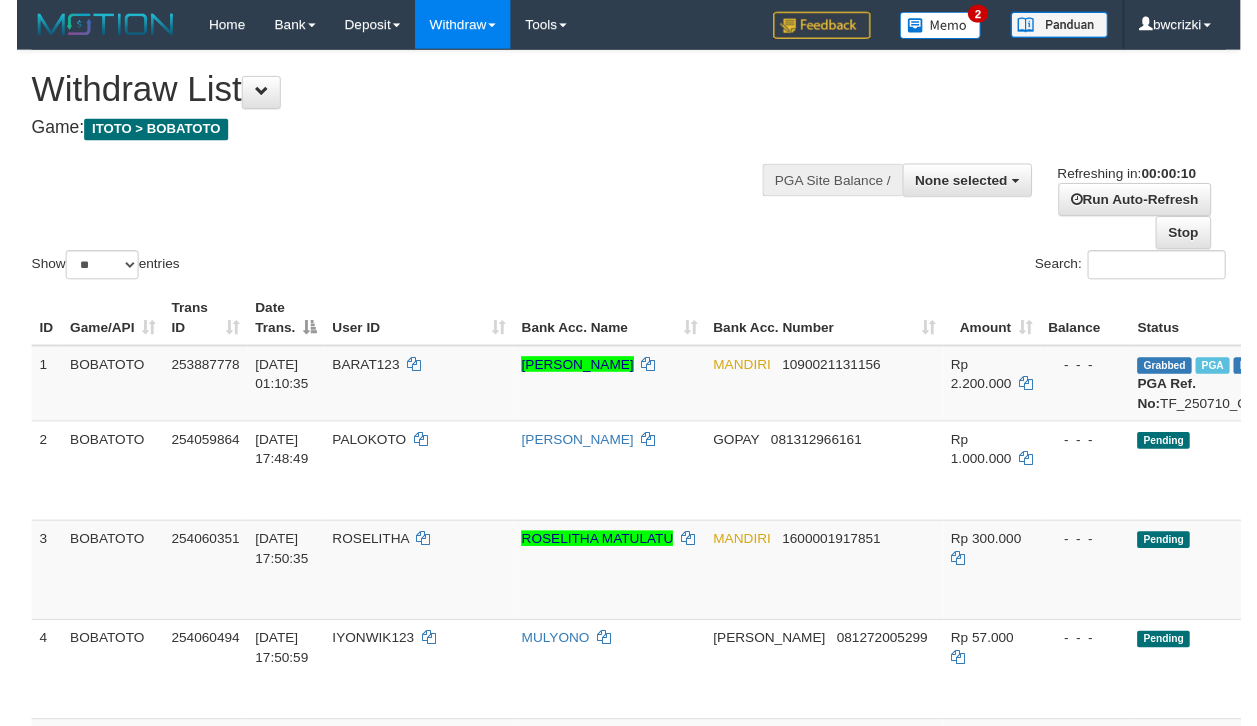 scroll, scrollTop: 0, scrollLeft: 0, axis: both 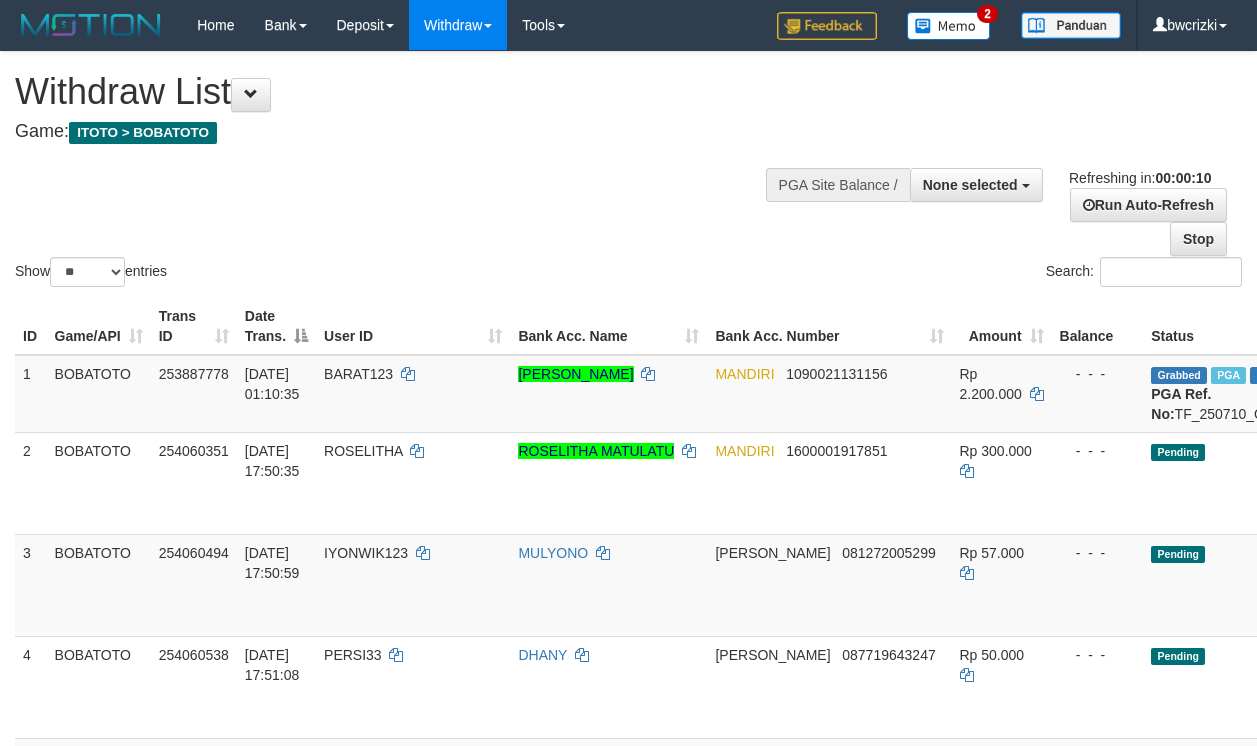 select 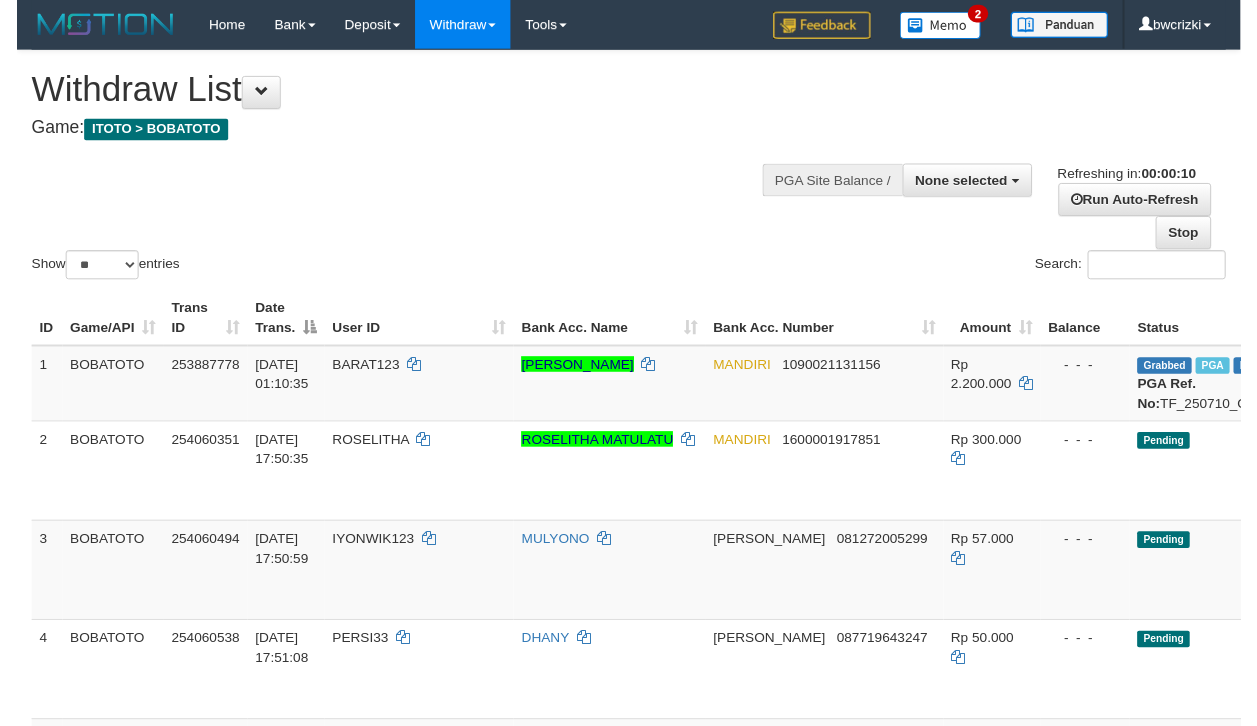scroll, scrollTop: 0, scrollLeft: 0, axis: both 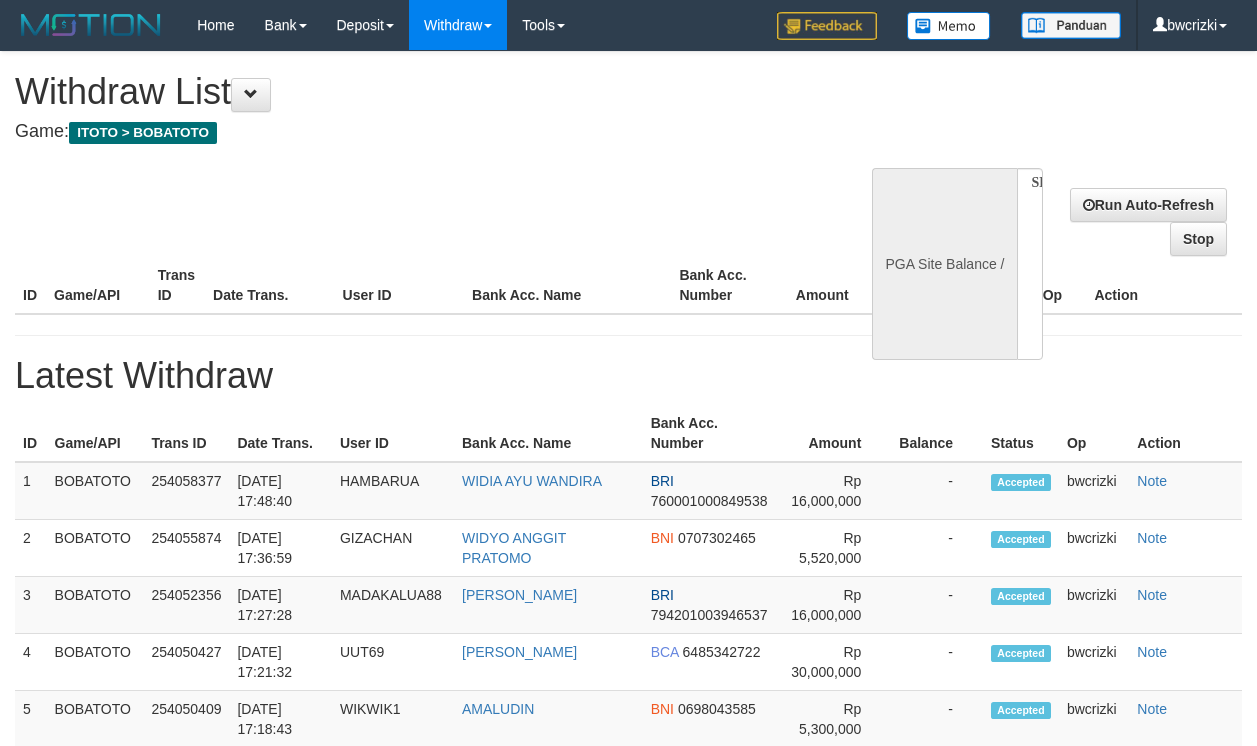 select 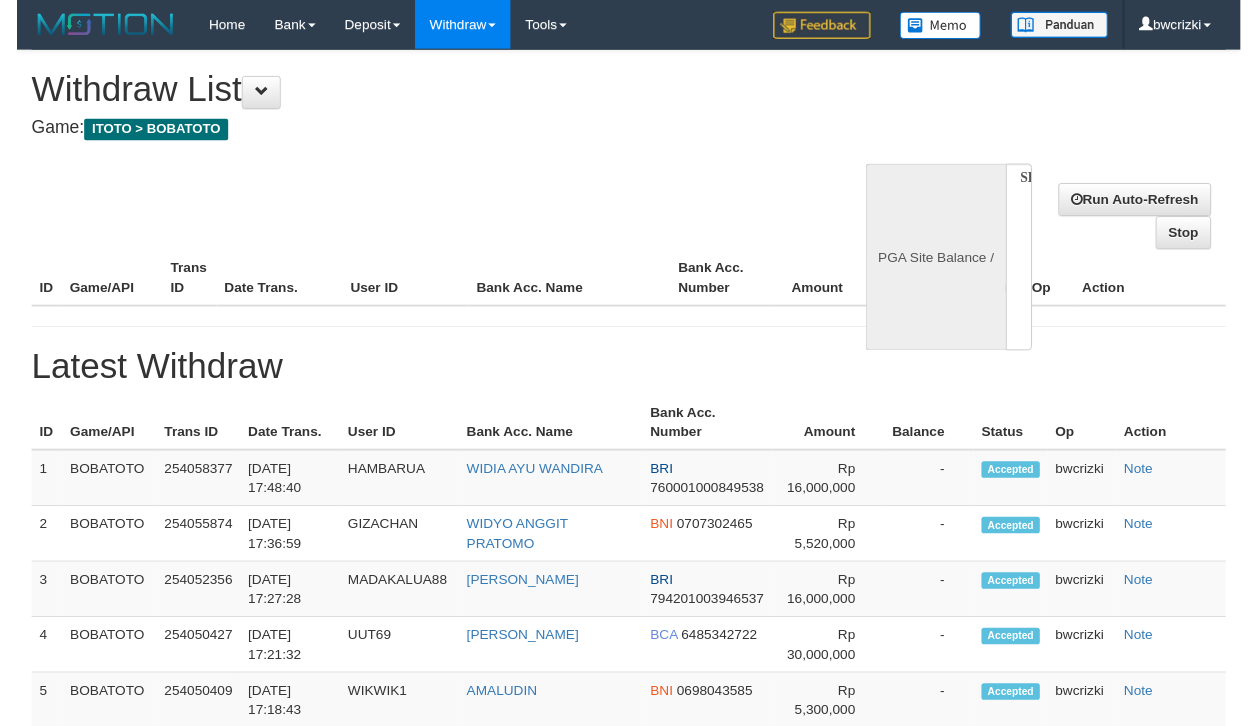 scroll, scrollTop: 0, scrollLeft: 0, axis: both 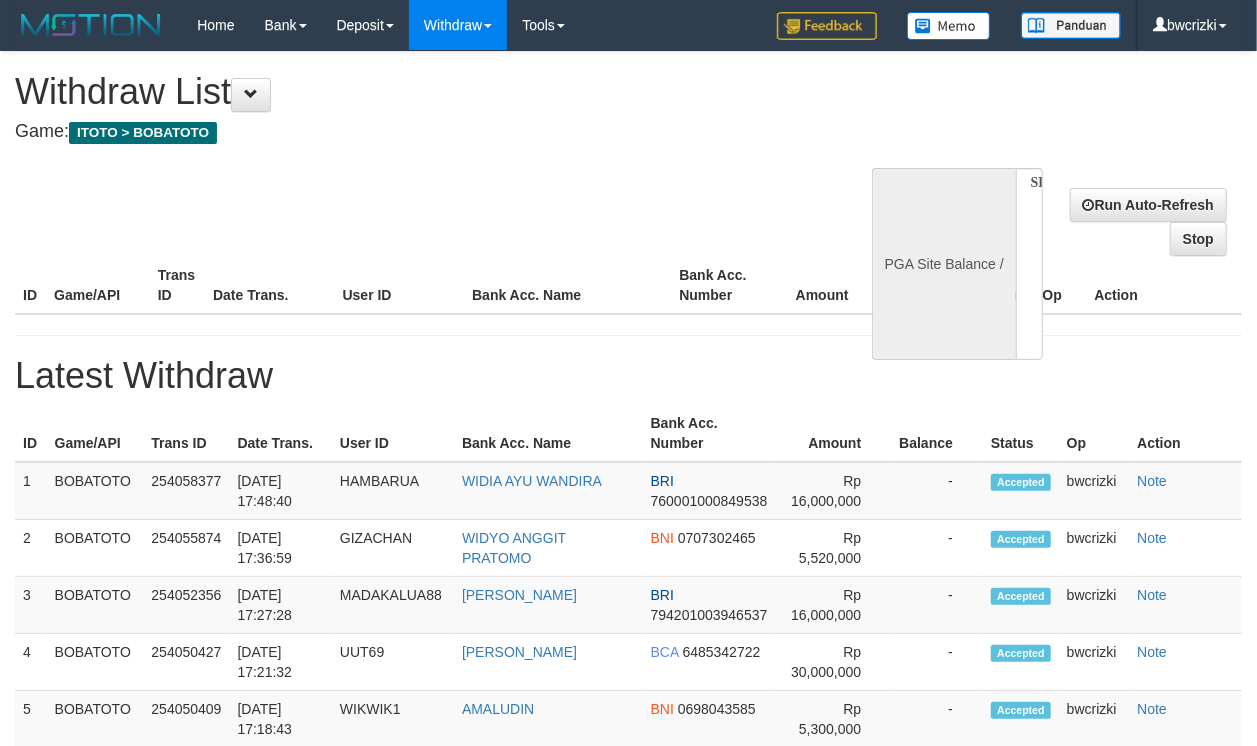 select on "**" 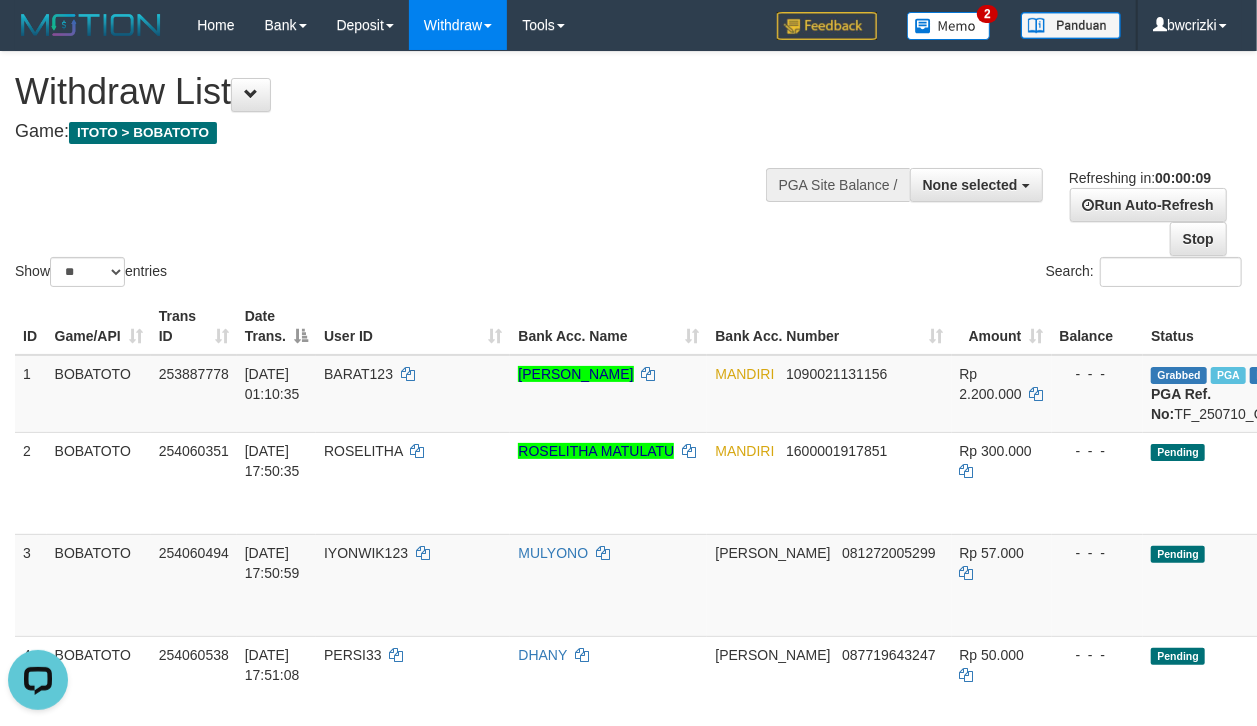 scroll, scrollTop: 0, scrollLeft: 0, axis: both 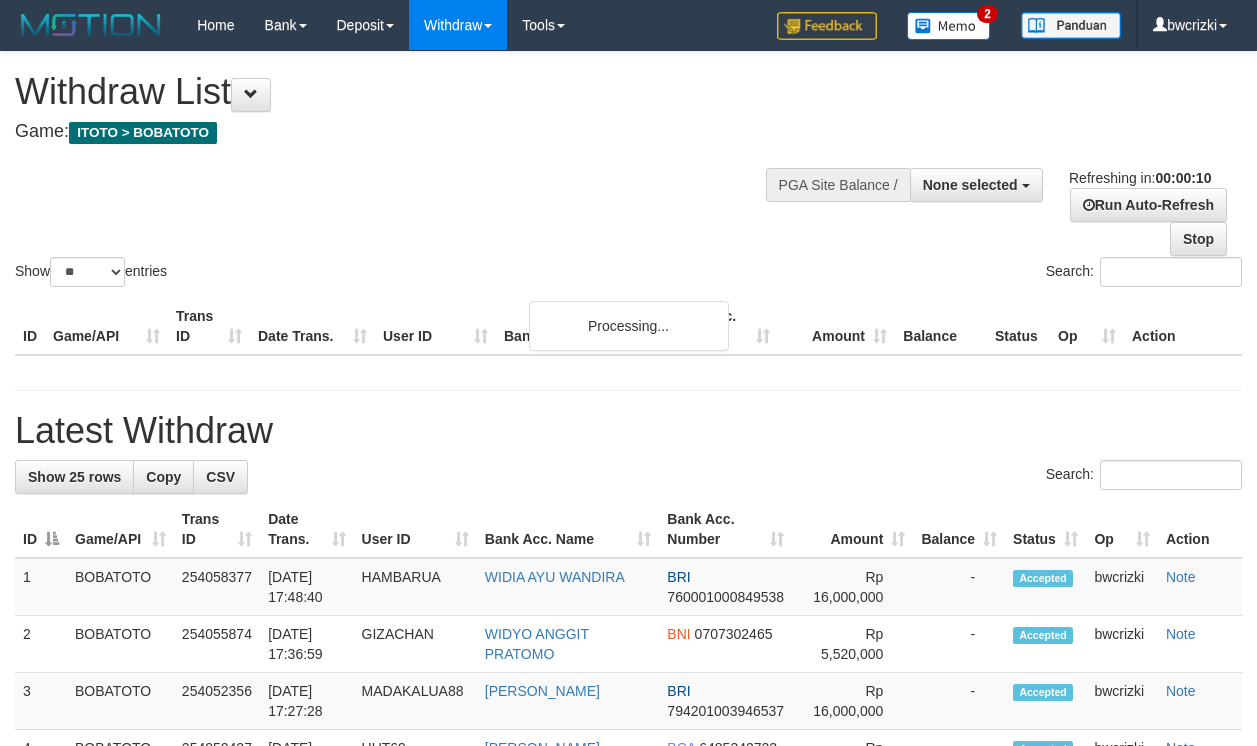 select 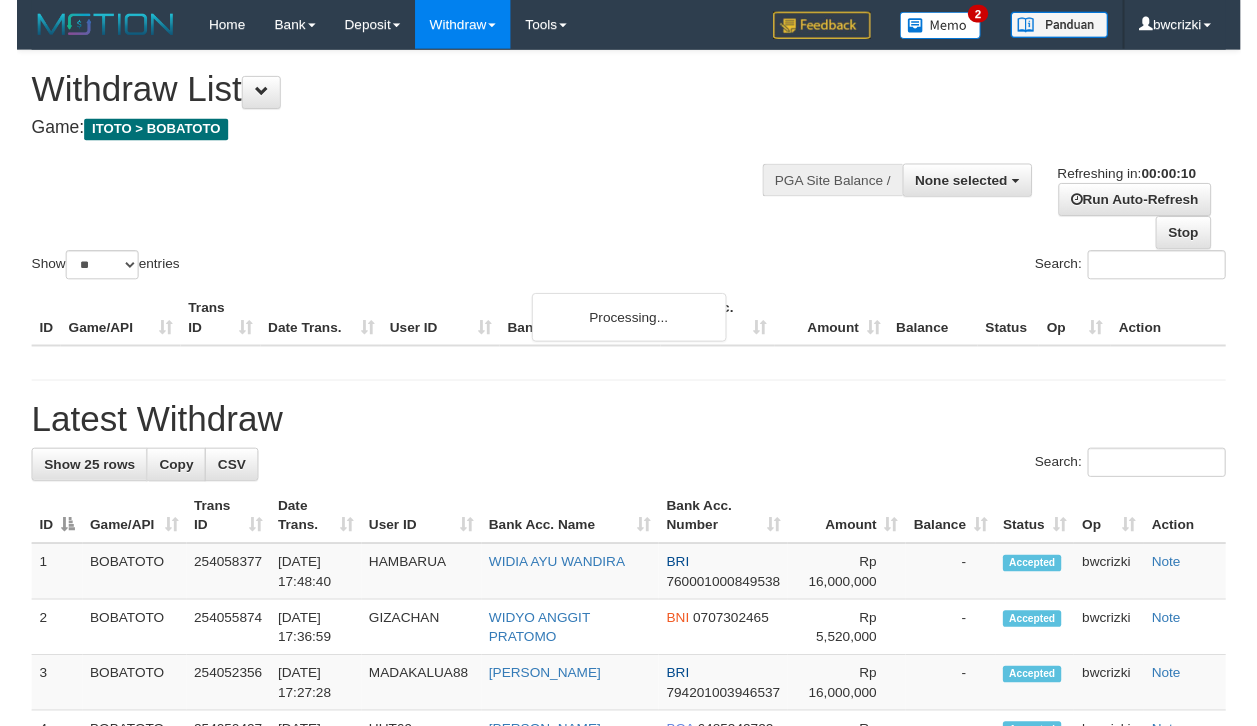 scroll, scrollTop: 0, scrollLeft: 0, axis: both 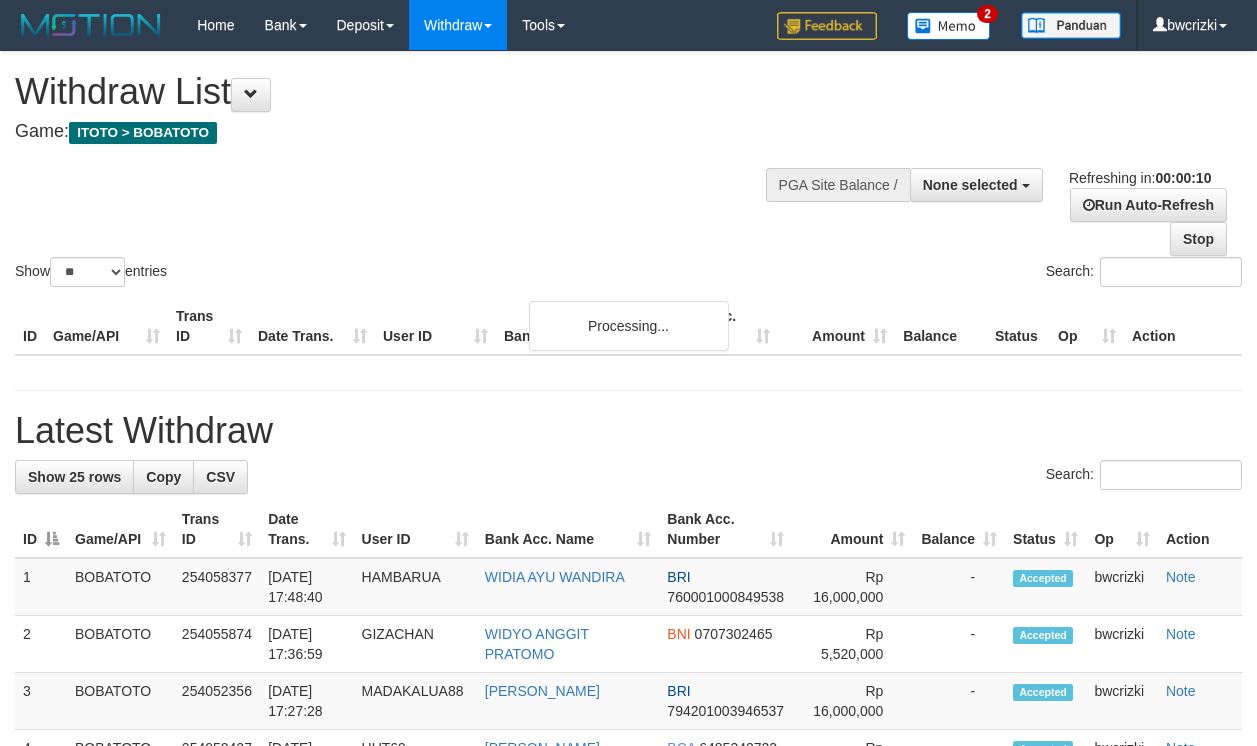 select 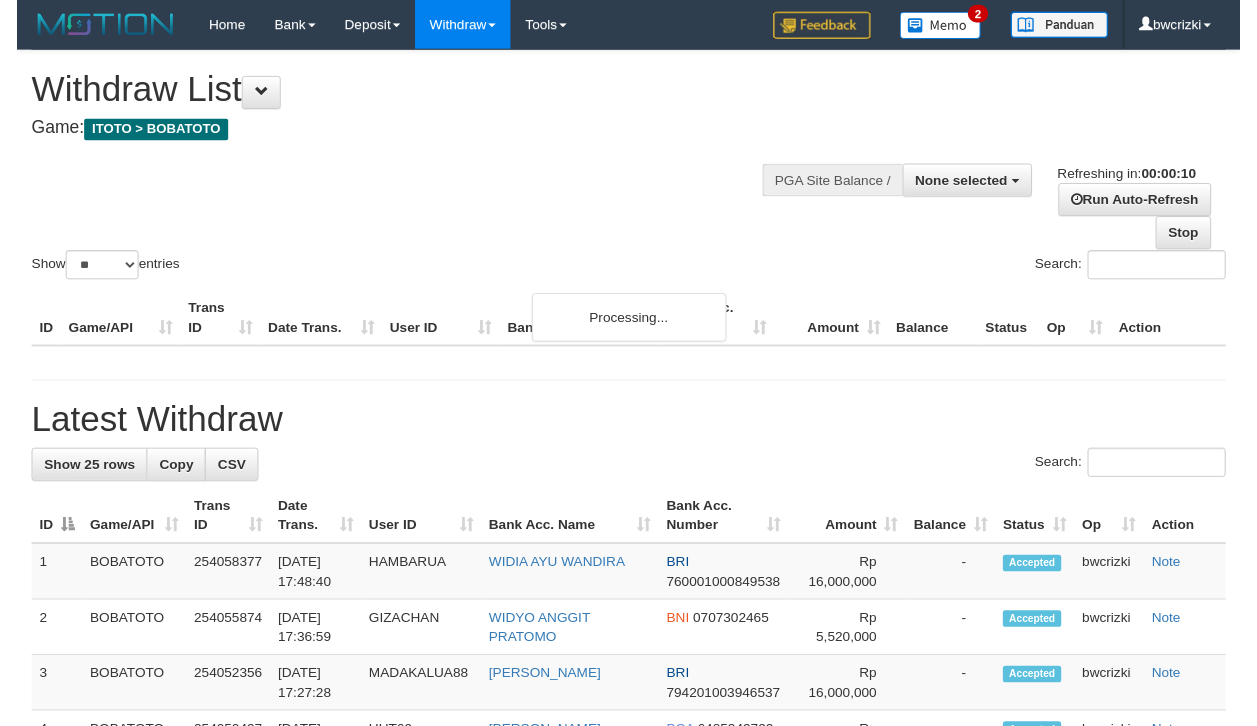 scroll, scrollTop: 0, scrollLeft: 0, axis: both 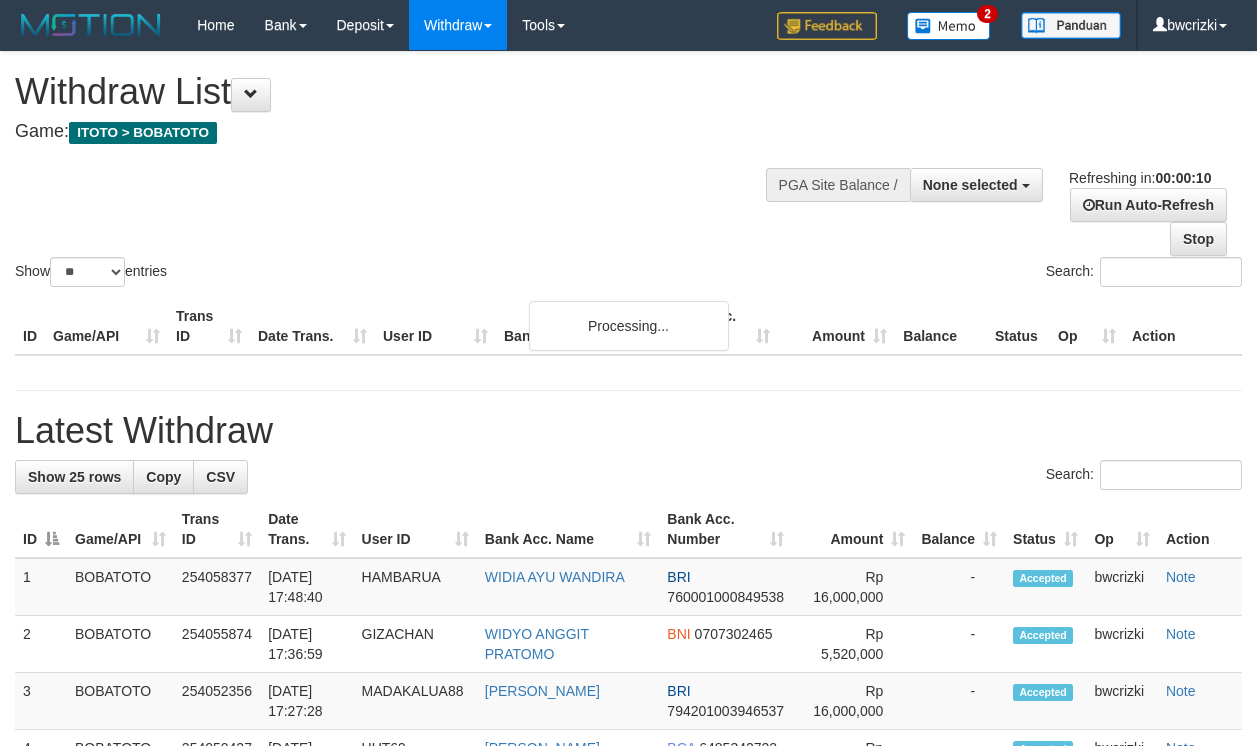 select 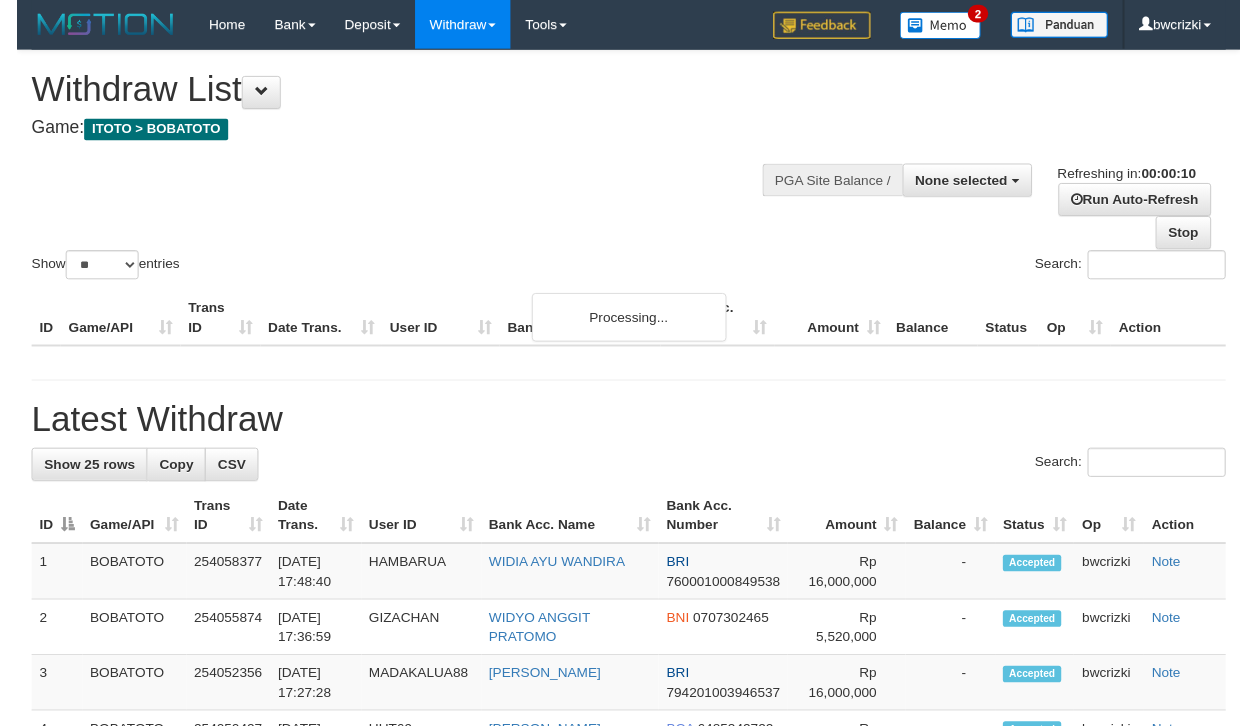scroll, scrollTop: 0, scrollLeft: 0, axis: both 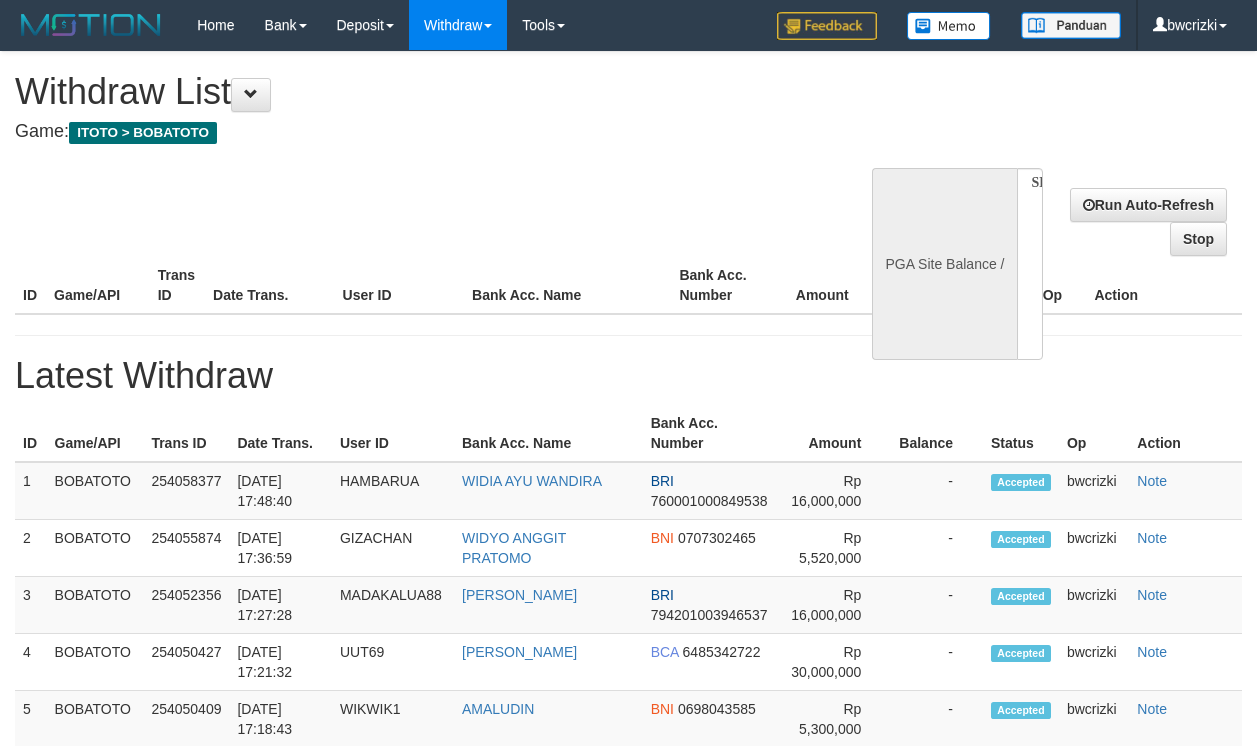 select 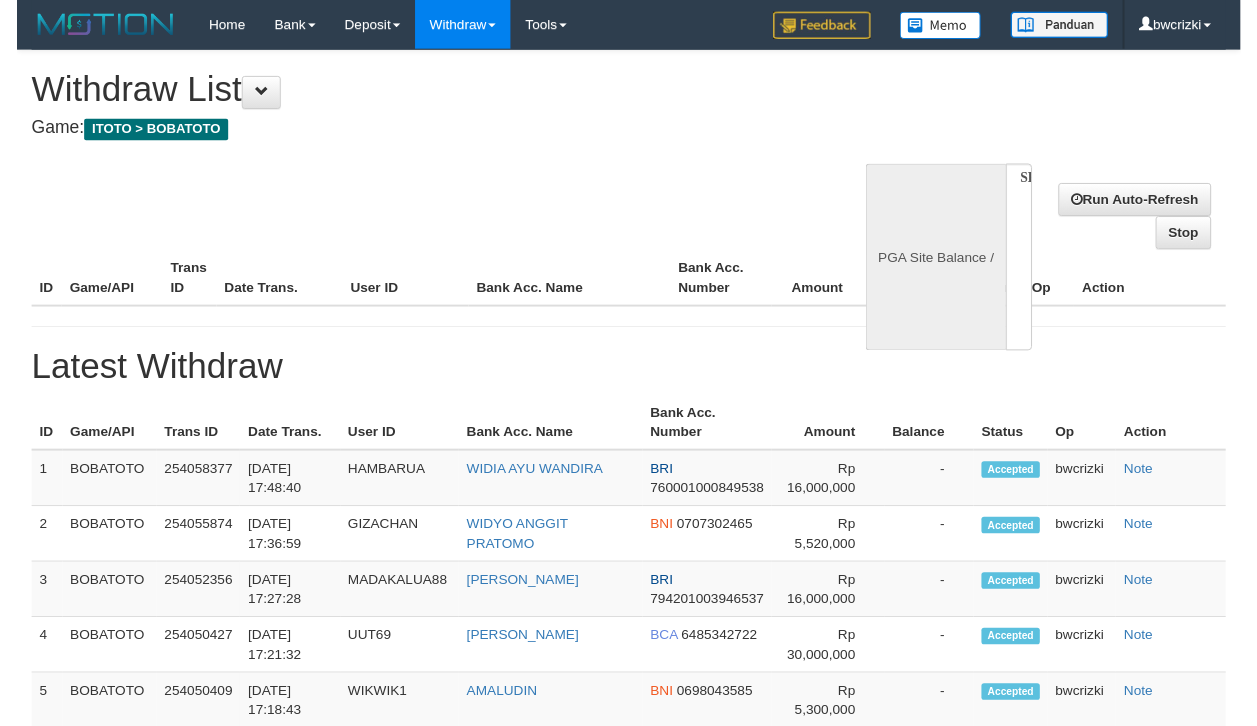 scroll, scrollTop: 0, scrollLeft: 0, axis: both 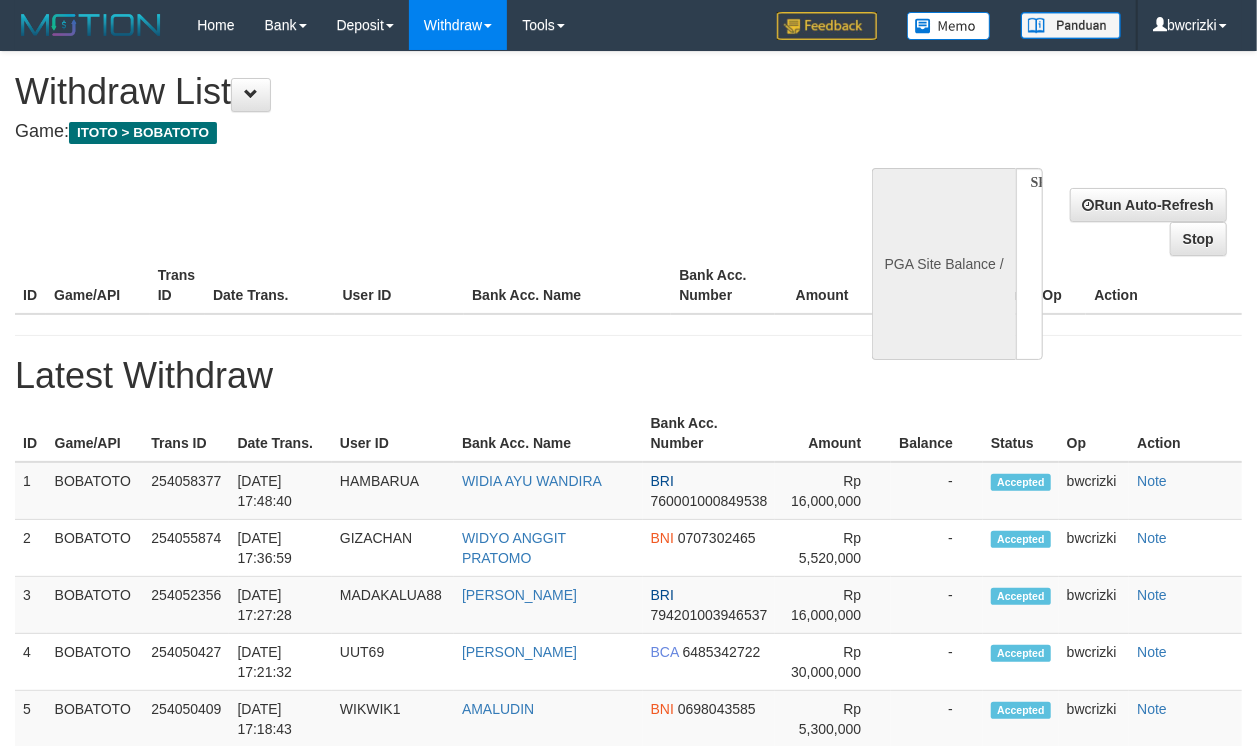 select on "**" 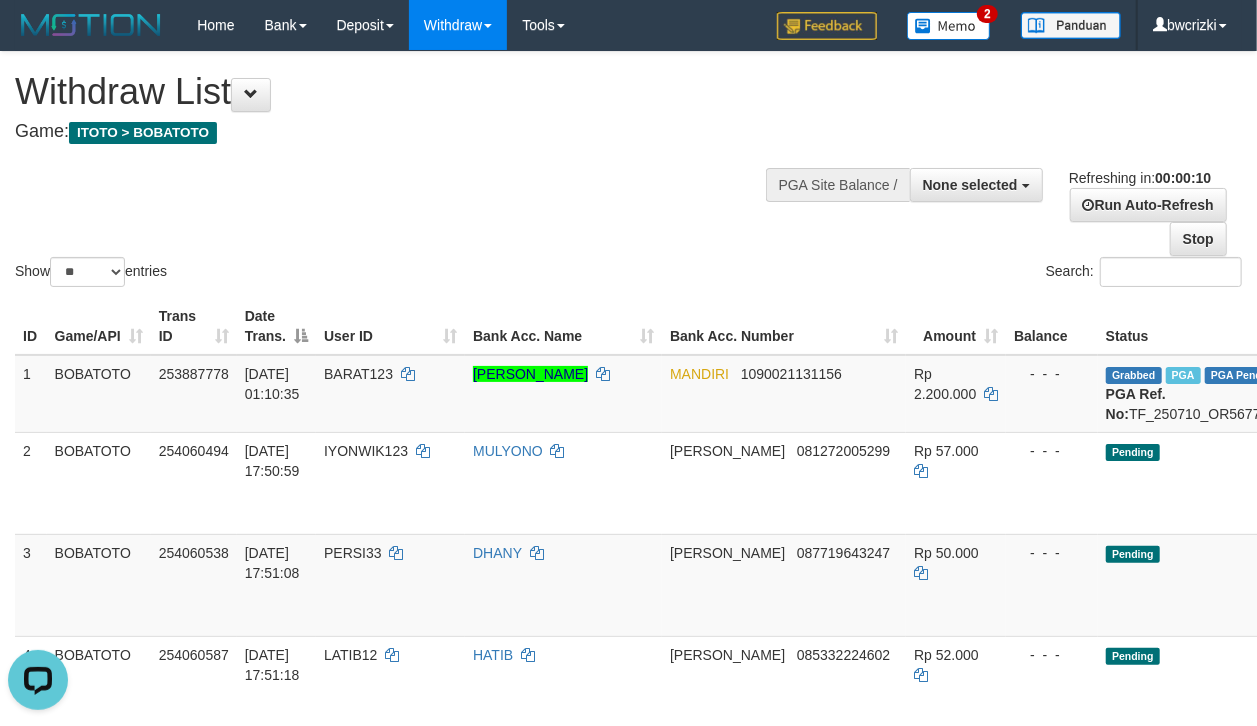 scroll, scrollTop: 0, scrollLeft: 0, axis: both 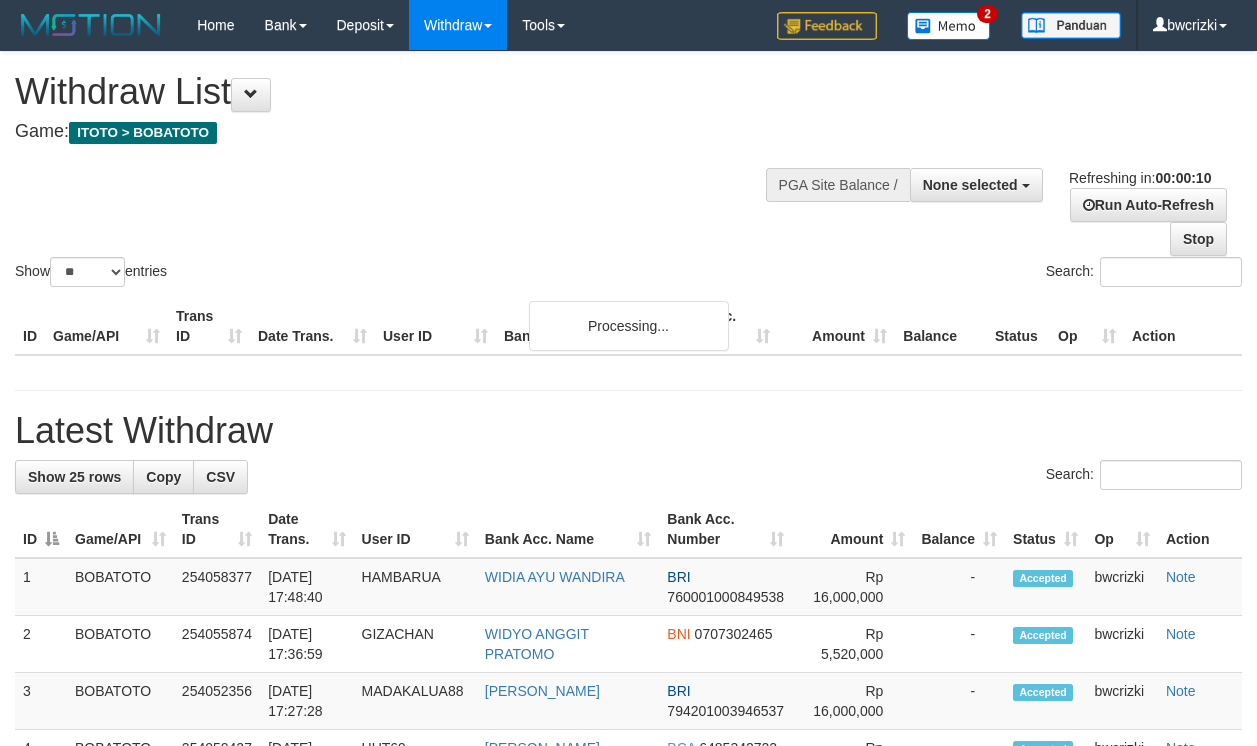 select 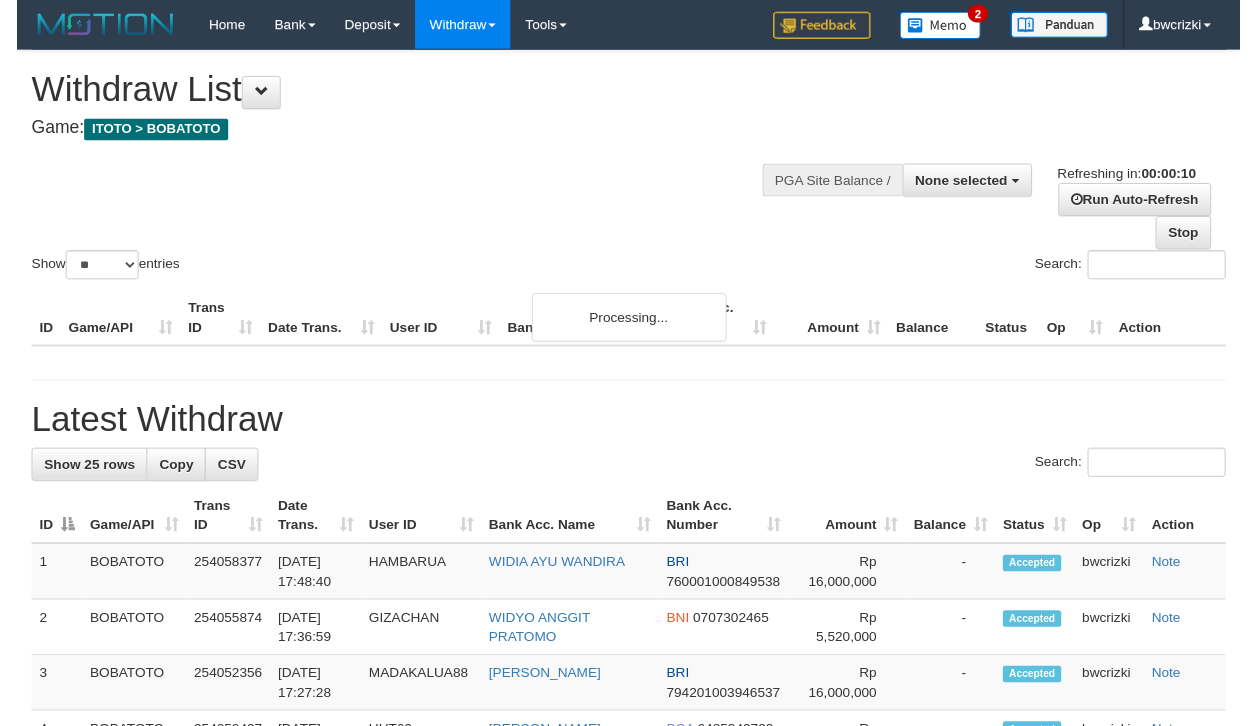 scroll, scrollTop: 0, scrollLeft: 0, axis: both 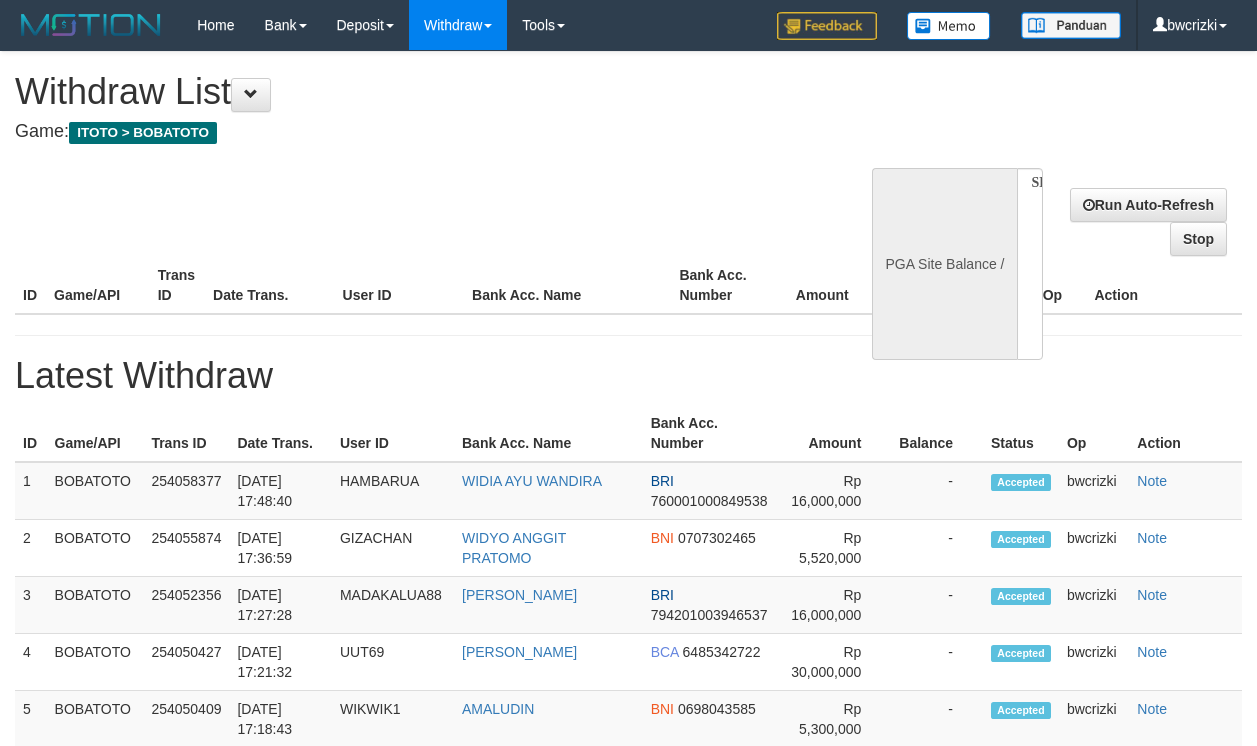 select 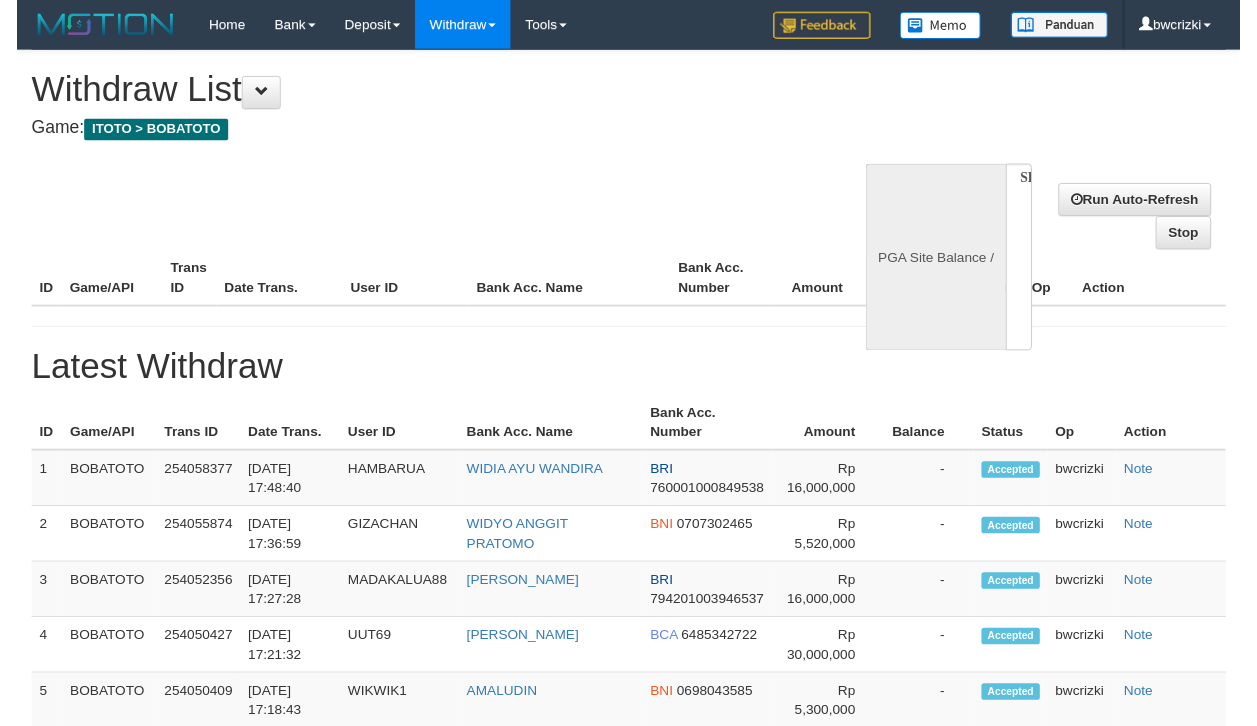 scroll, scrollTop: 0, scrollLeft: 0, axis: both 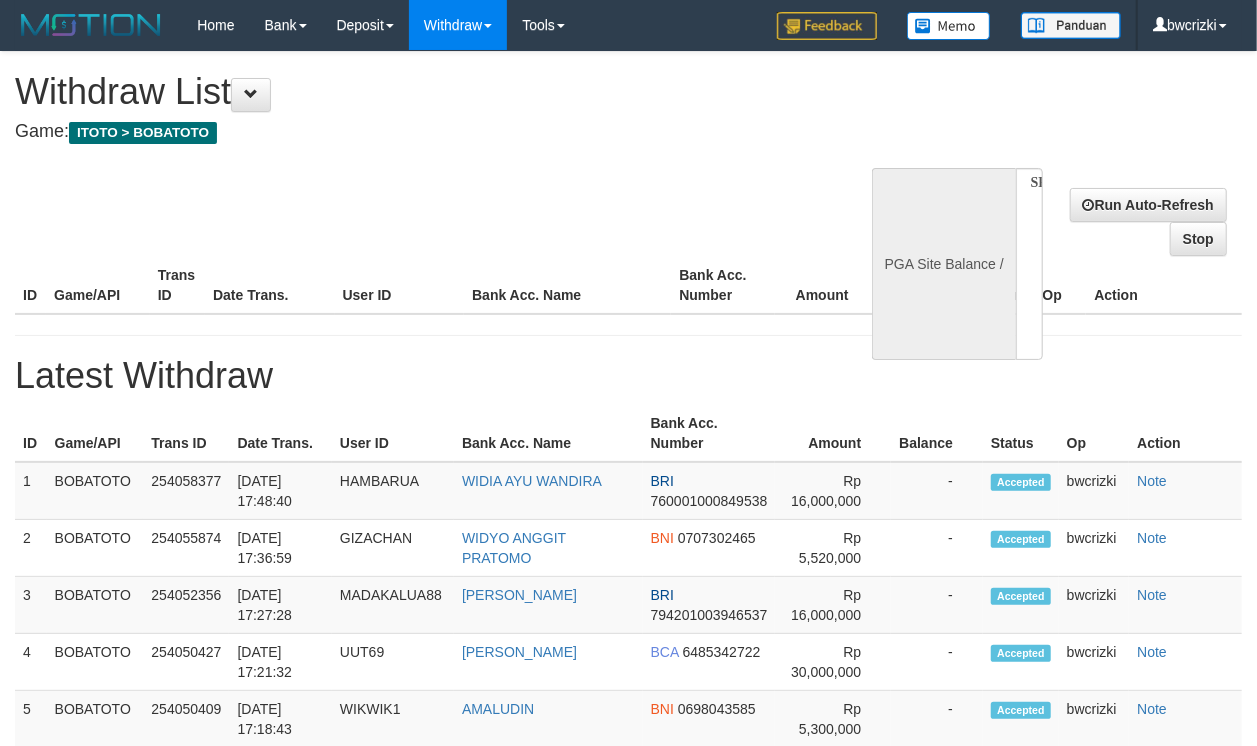 select on "**" 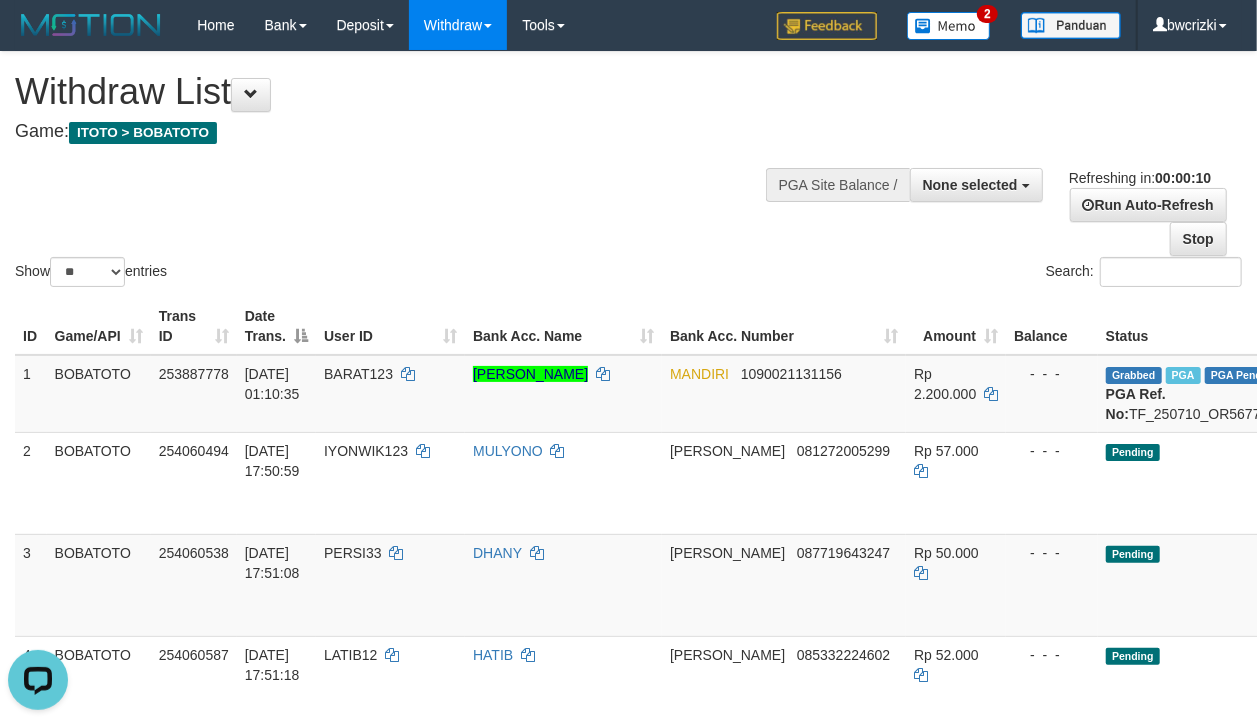 scroll, scrollTop: 0, scrollLeft: 0, axis: both 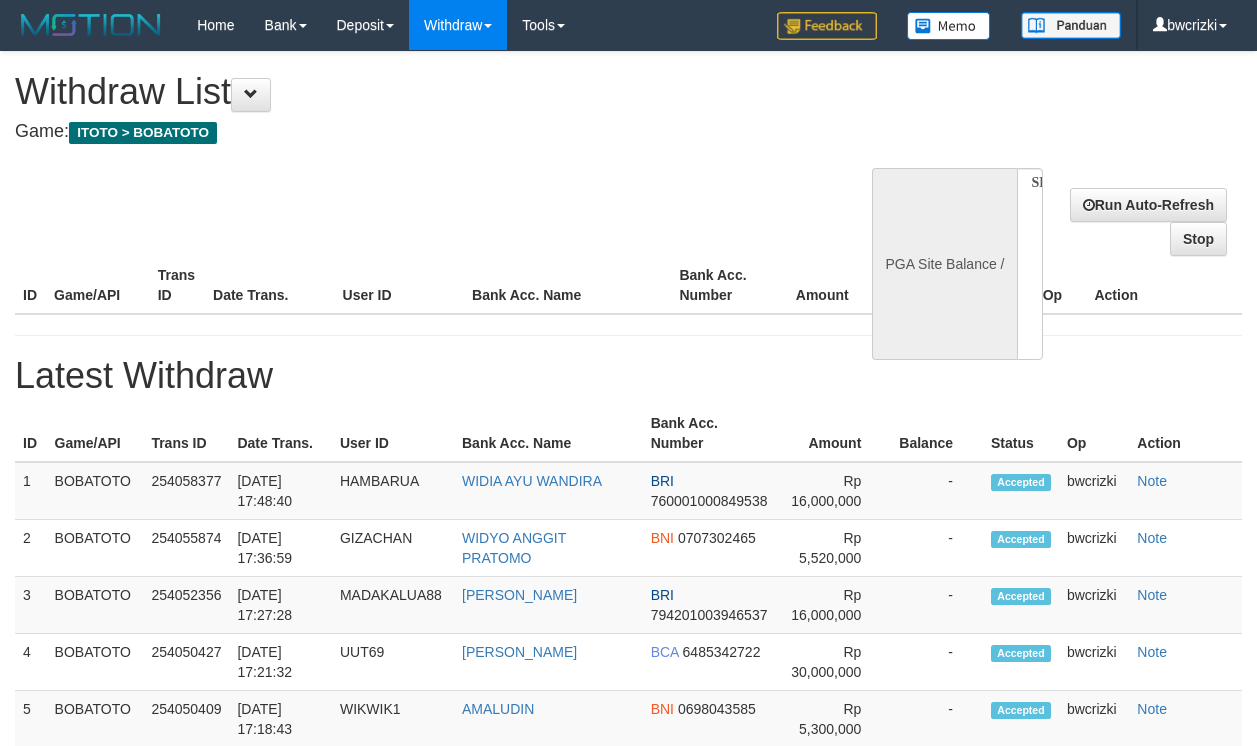 select 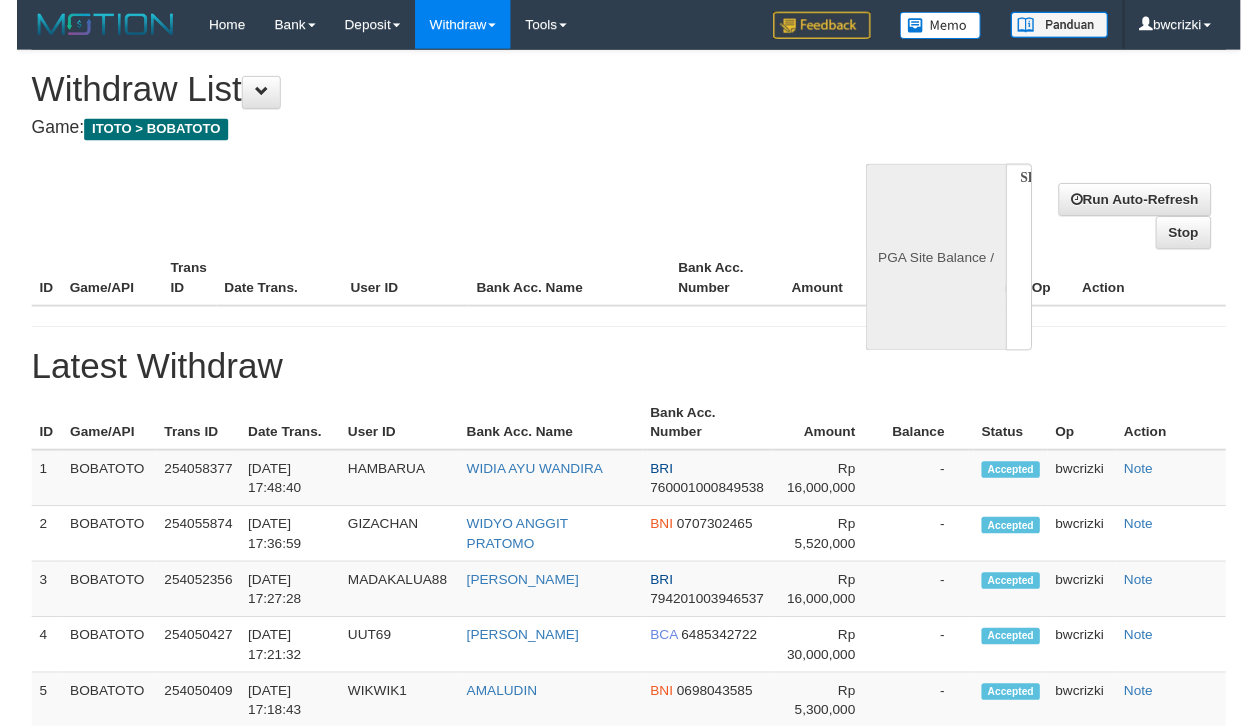 scroll, scrollTop: 0, scrollLeft: 0, axis: both 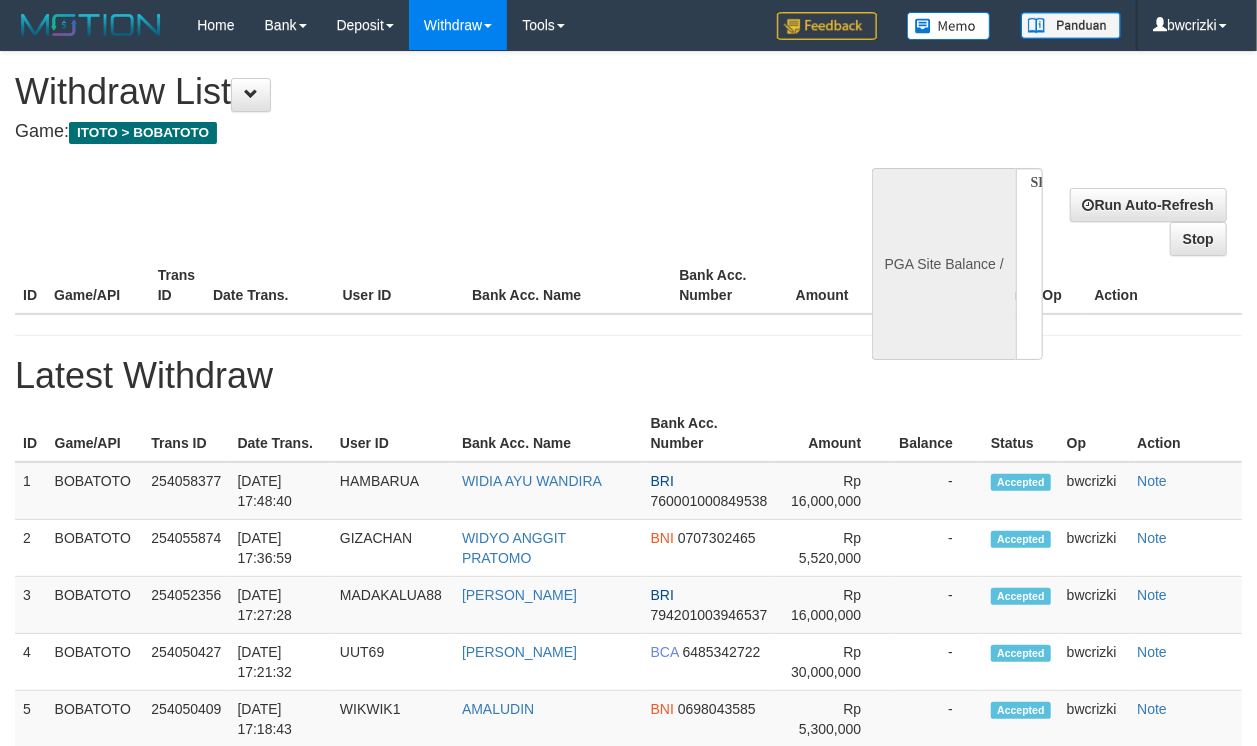 select on "**" 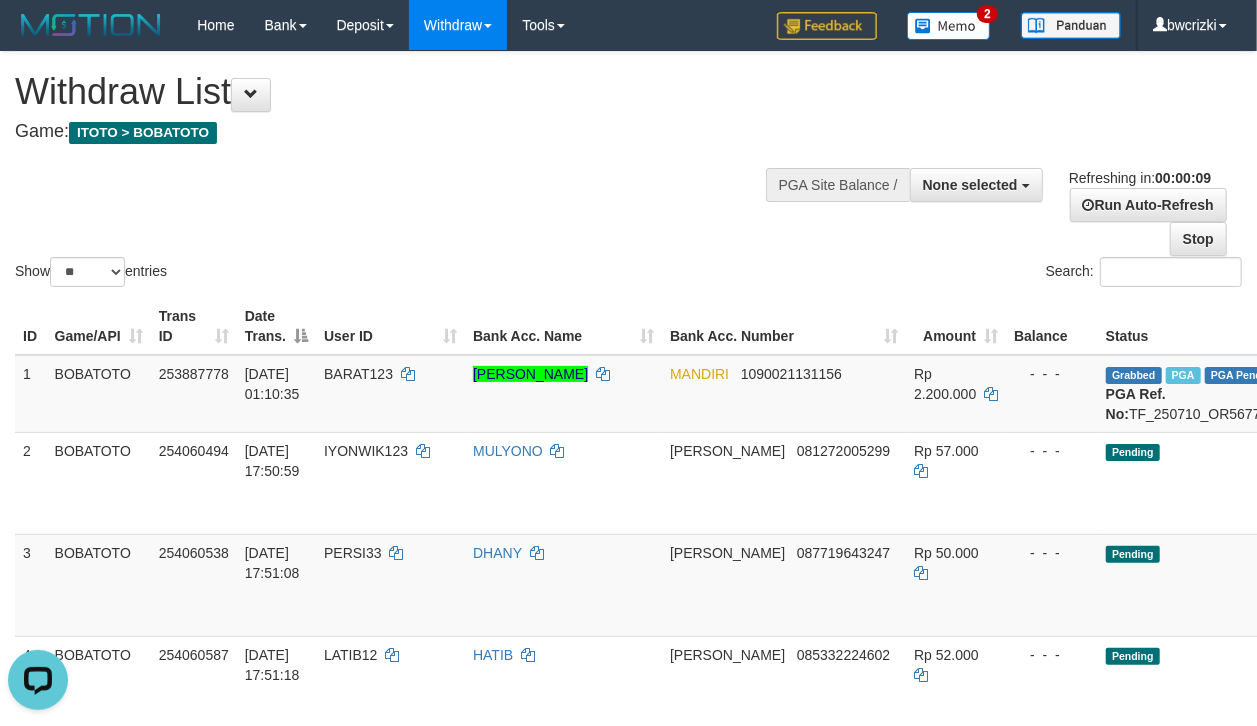 scroll, scrollTop: 0, scrollLeft: 0, axis: both 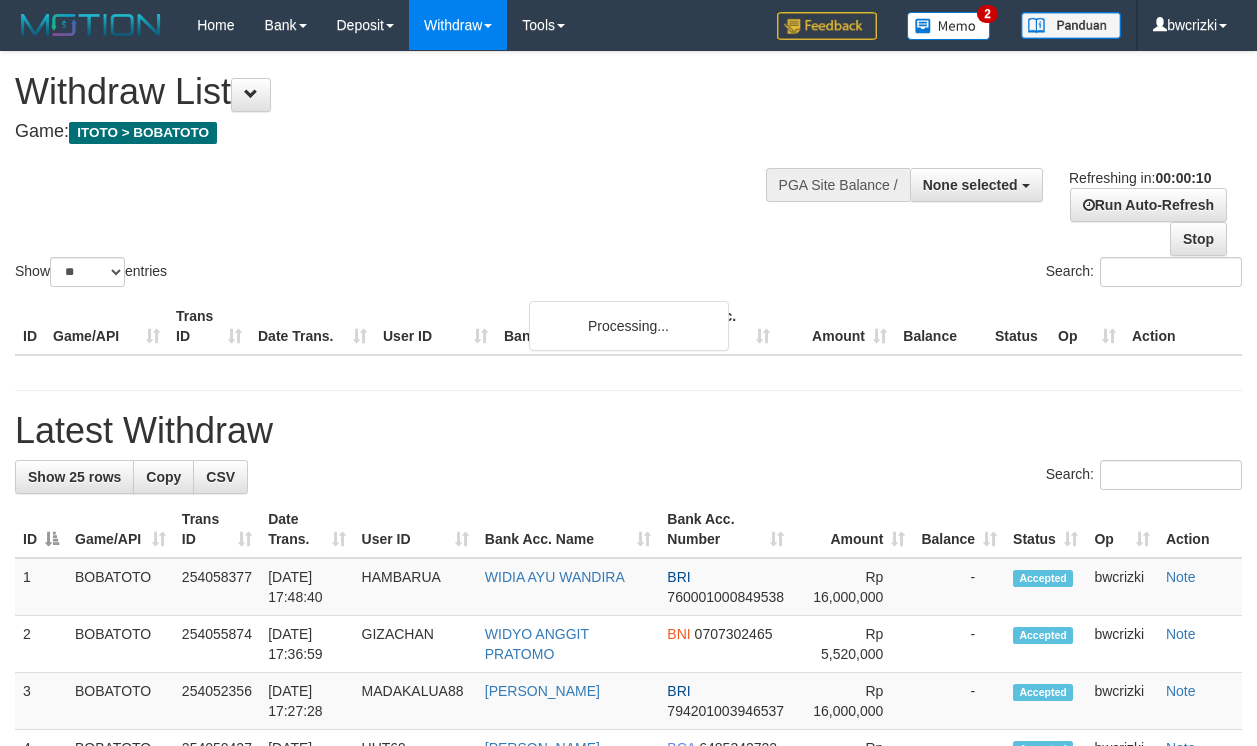 select 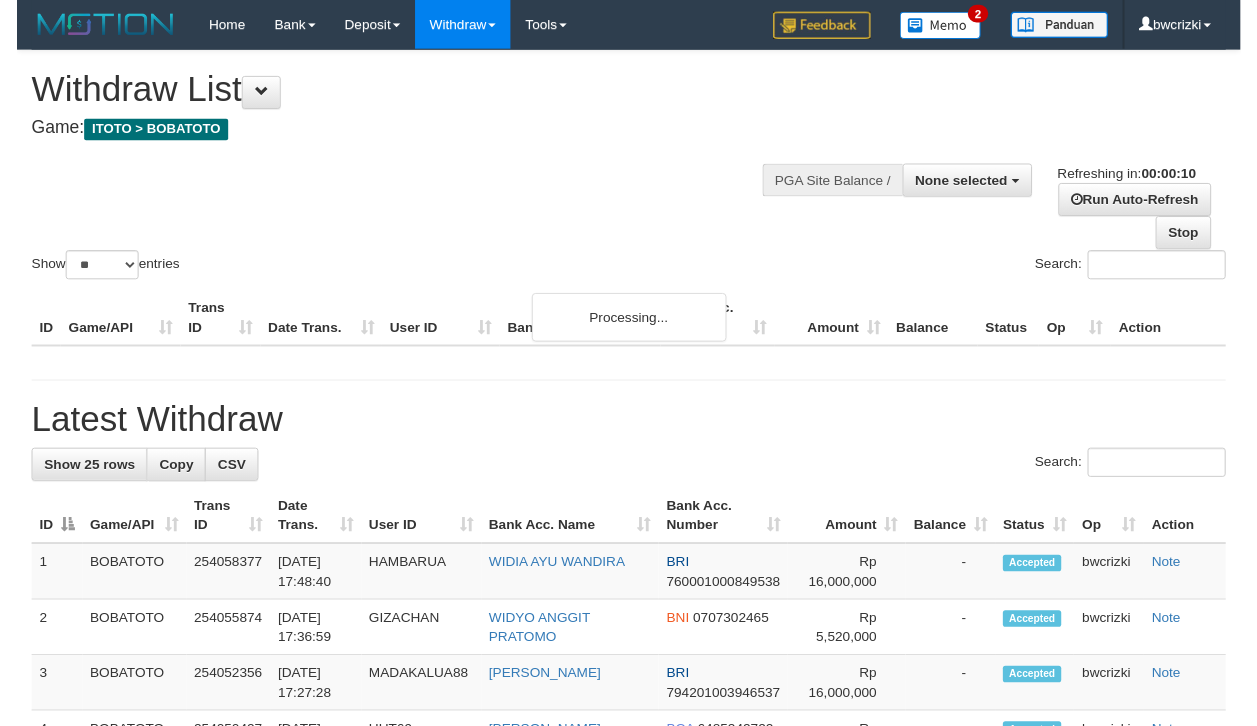 scroll, scrollTop: 0, scrollLeft: 0, axis: both 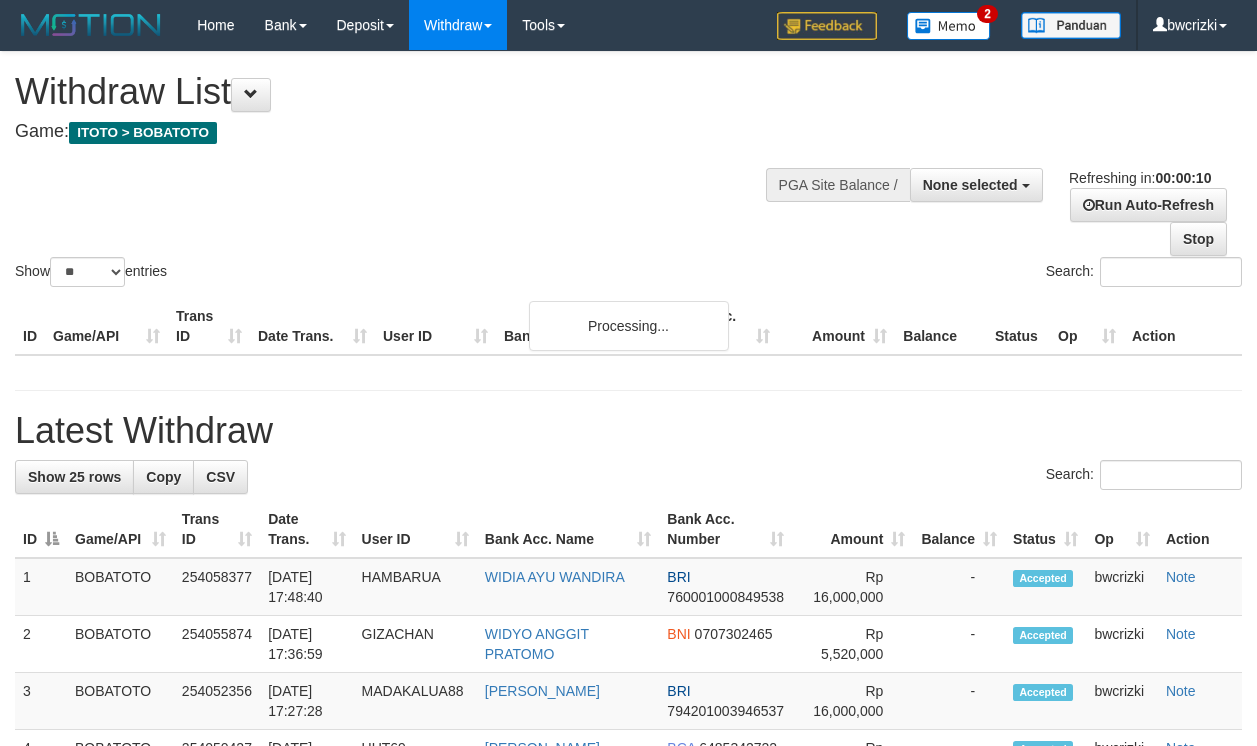 select 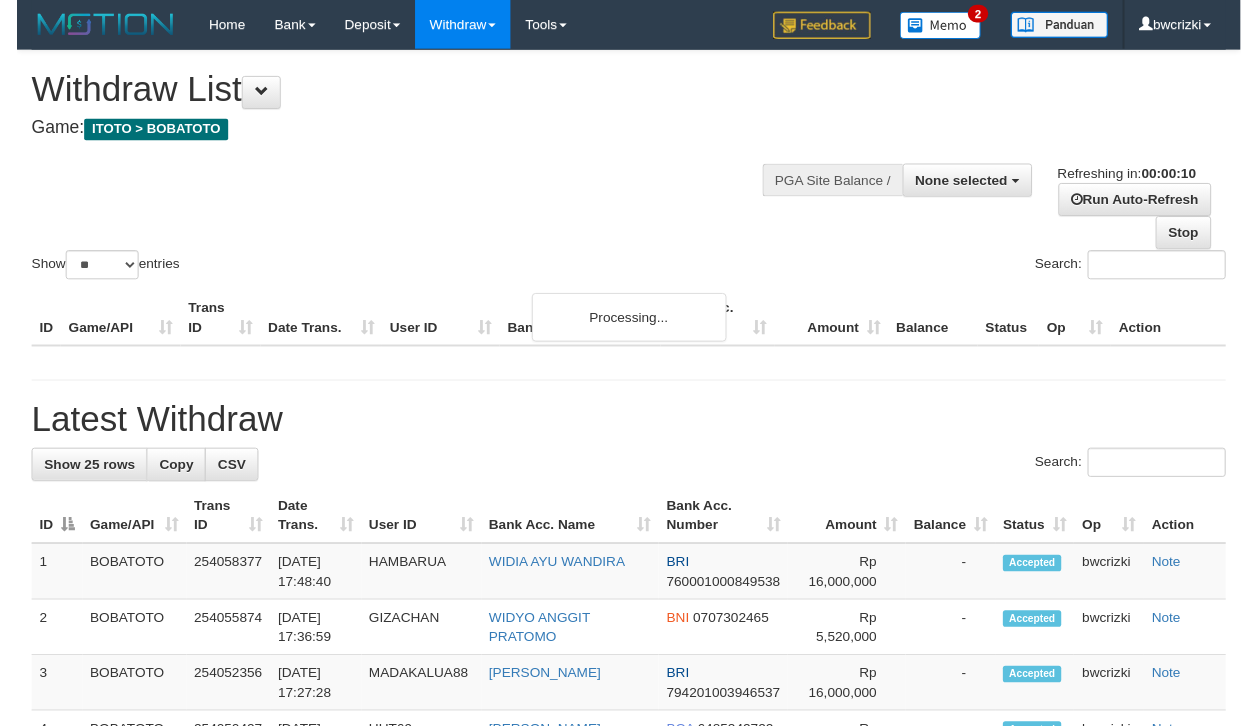 scroll, scrollTop: 0, scrollLeft: 0, axis: both 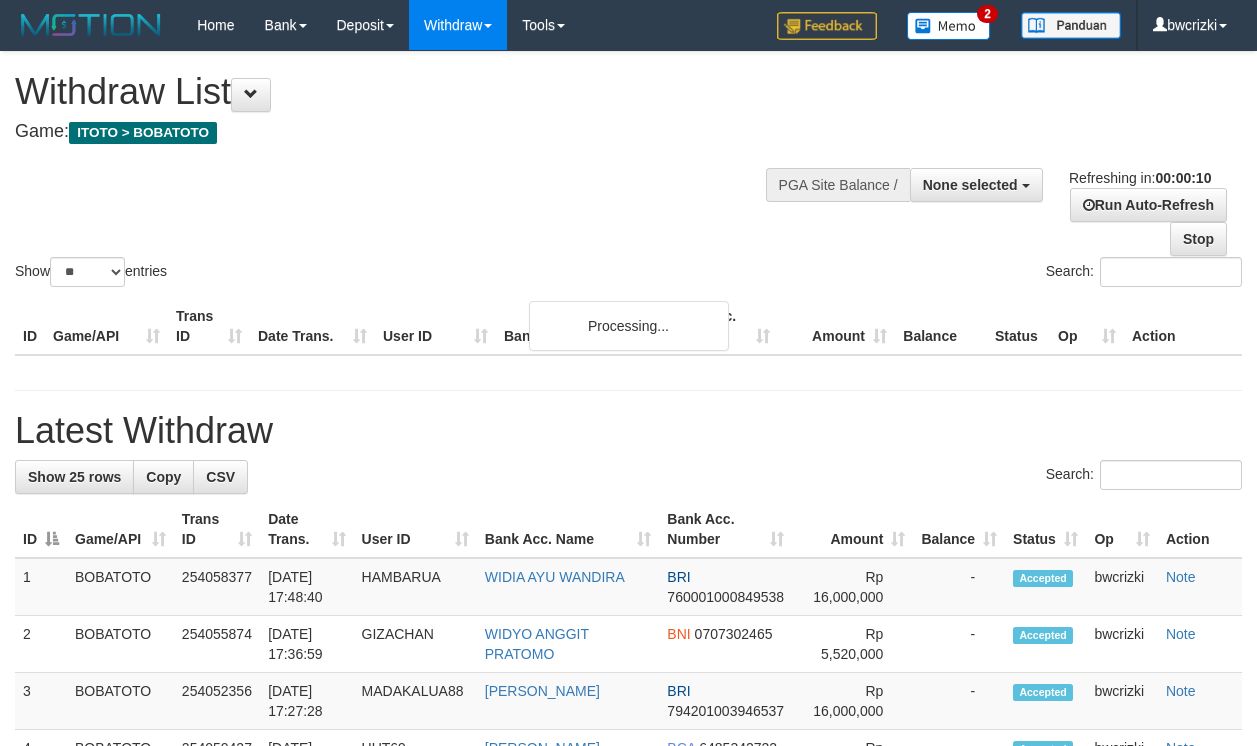select 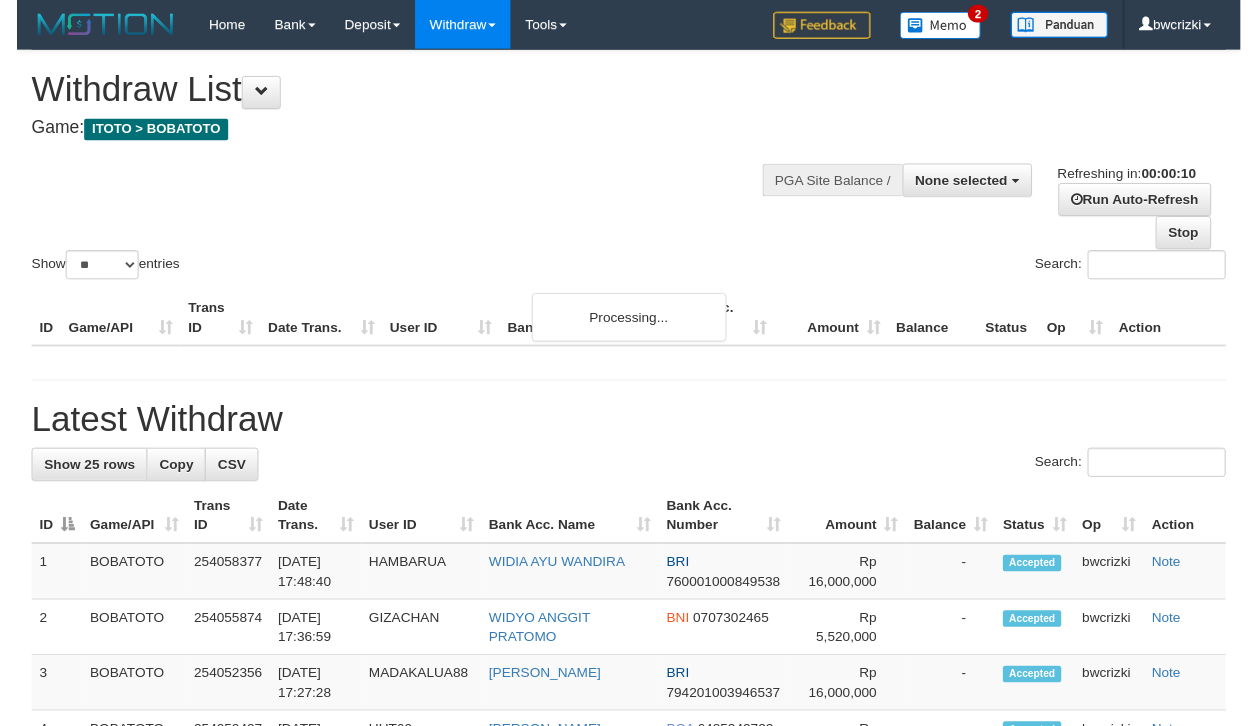 scroll, scrollTop: 0, scrollLeft: 0, axis: both 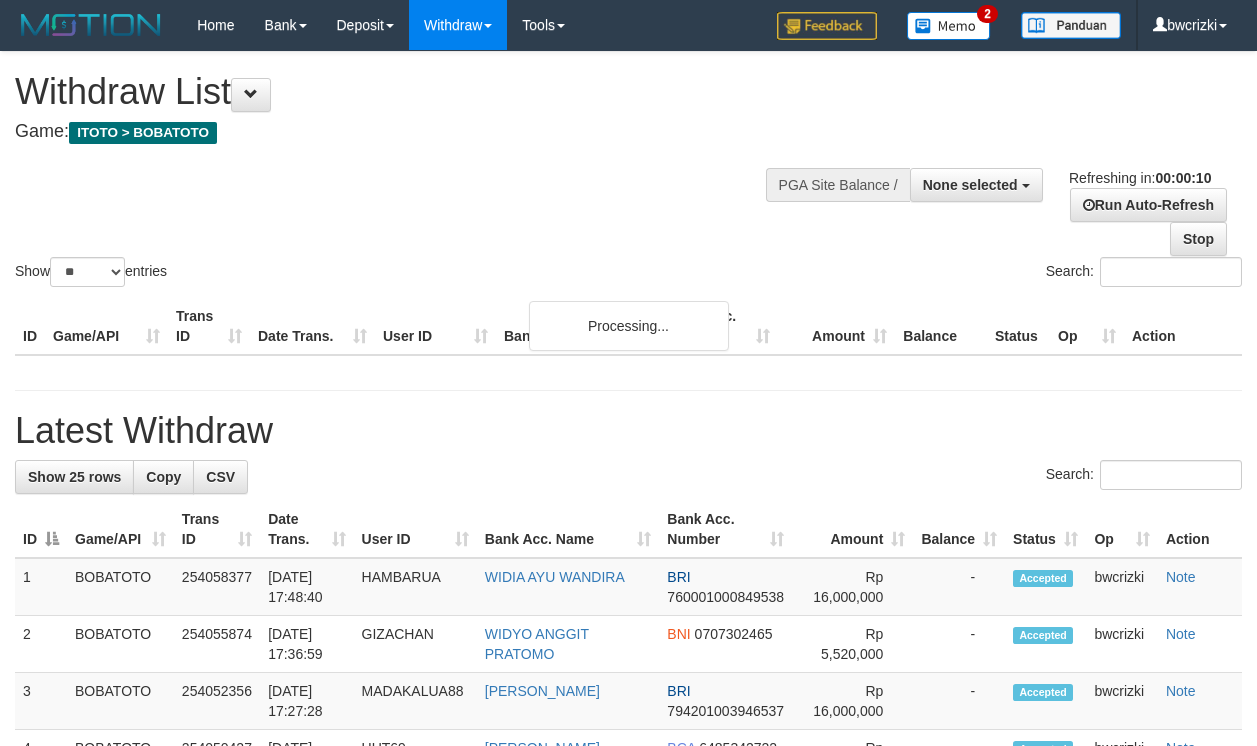 select 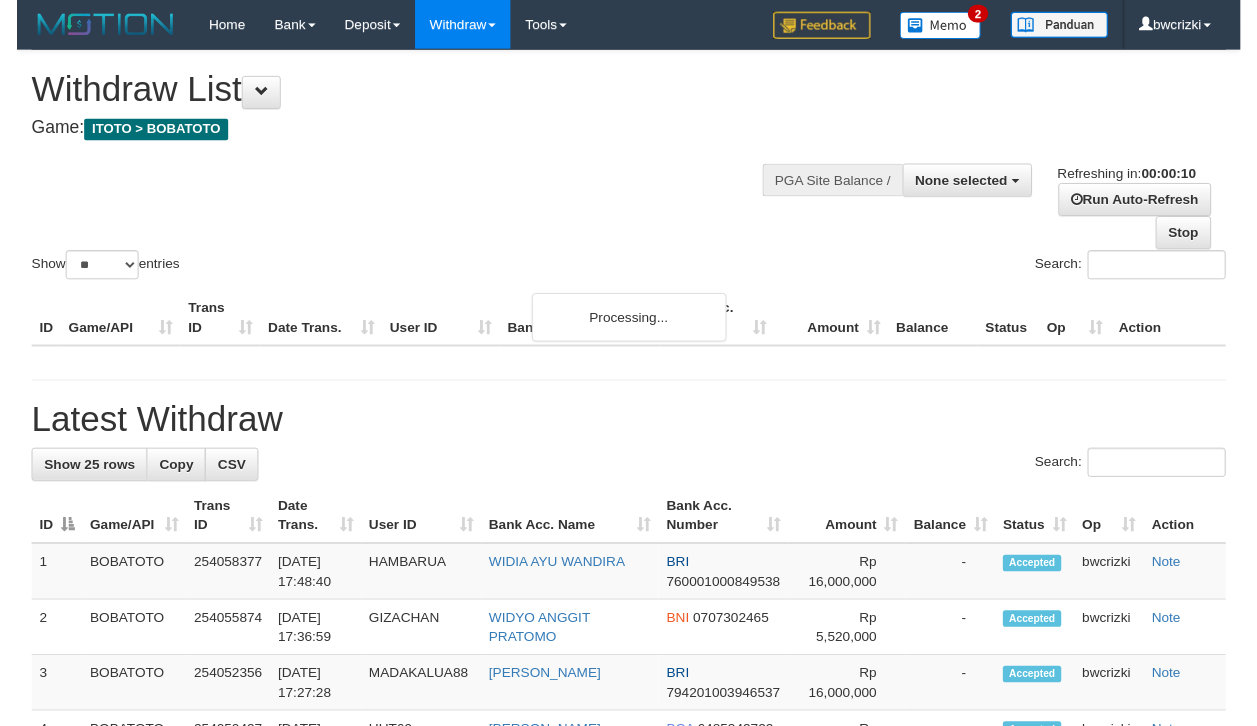 scroll, scrollTop: 0, scrollLeft: 0, axis: both 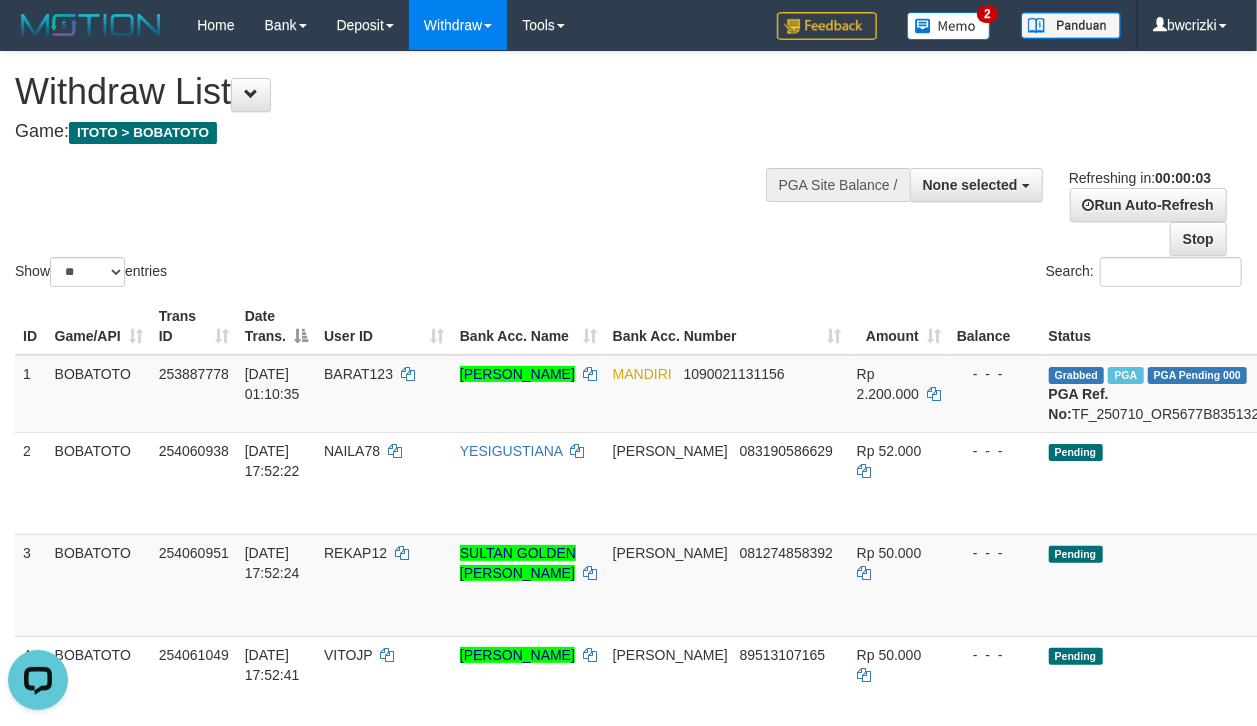 drag, startPoint x: 481, startPoint y: 220, endPoint x: 473, endPoint y: 233, distance: 15.264338 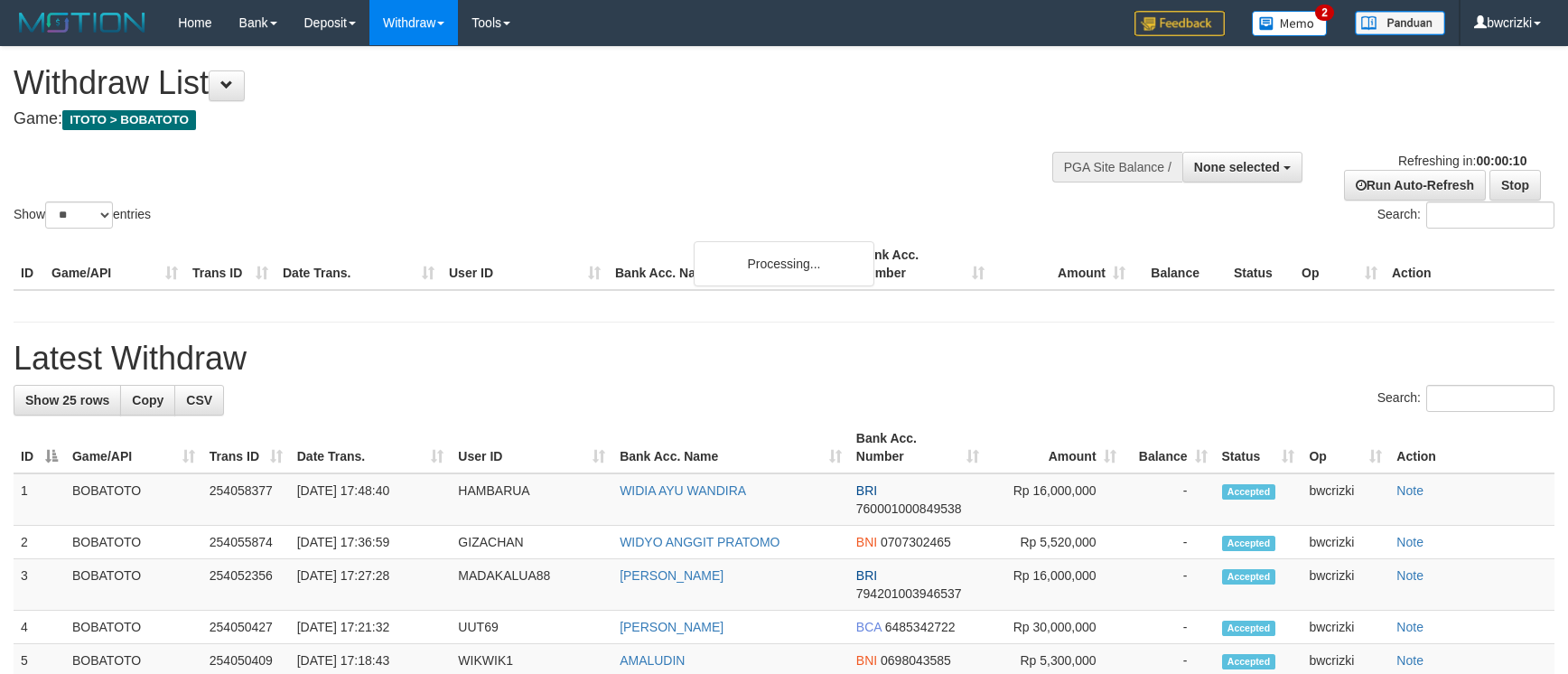 select 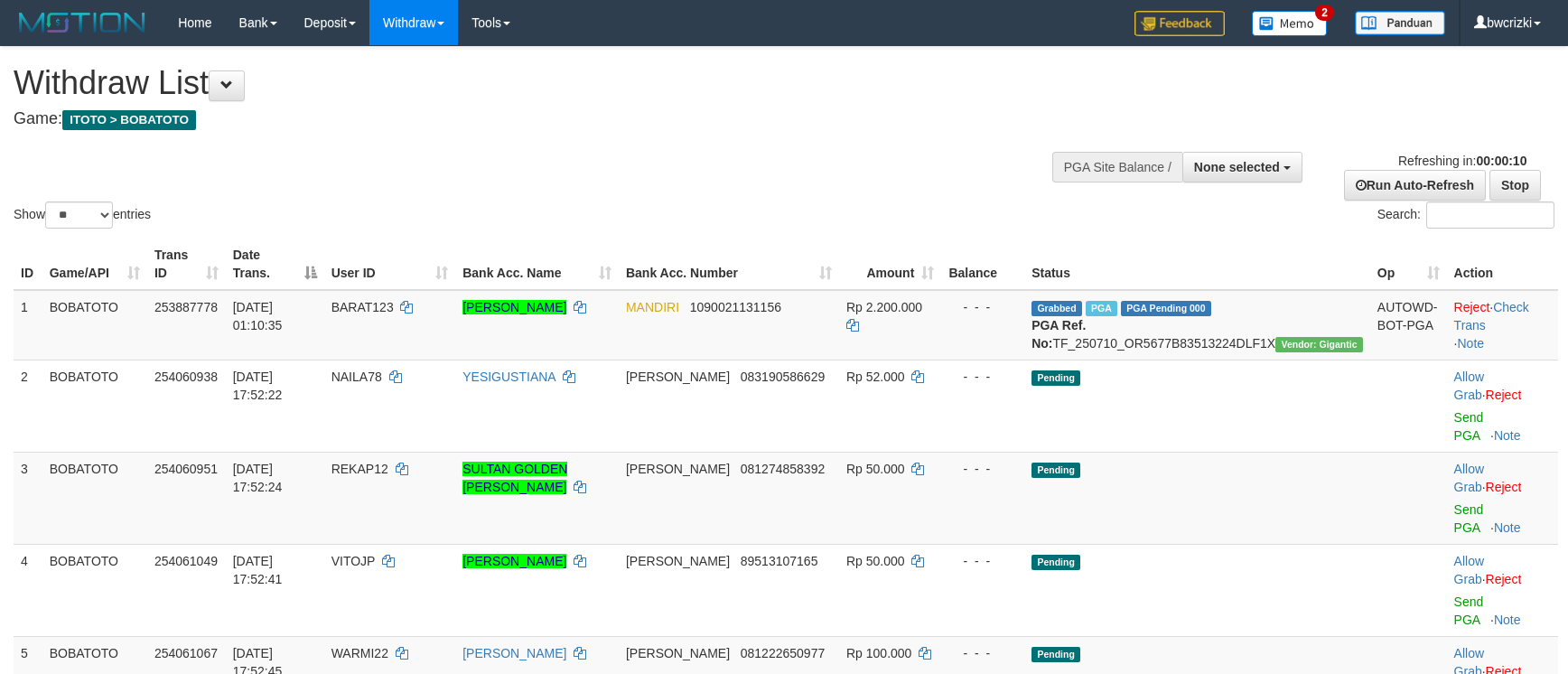 click on "Show  ** ** ** ***  entries Search:" at bounding box center (784, 139) 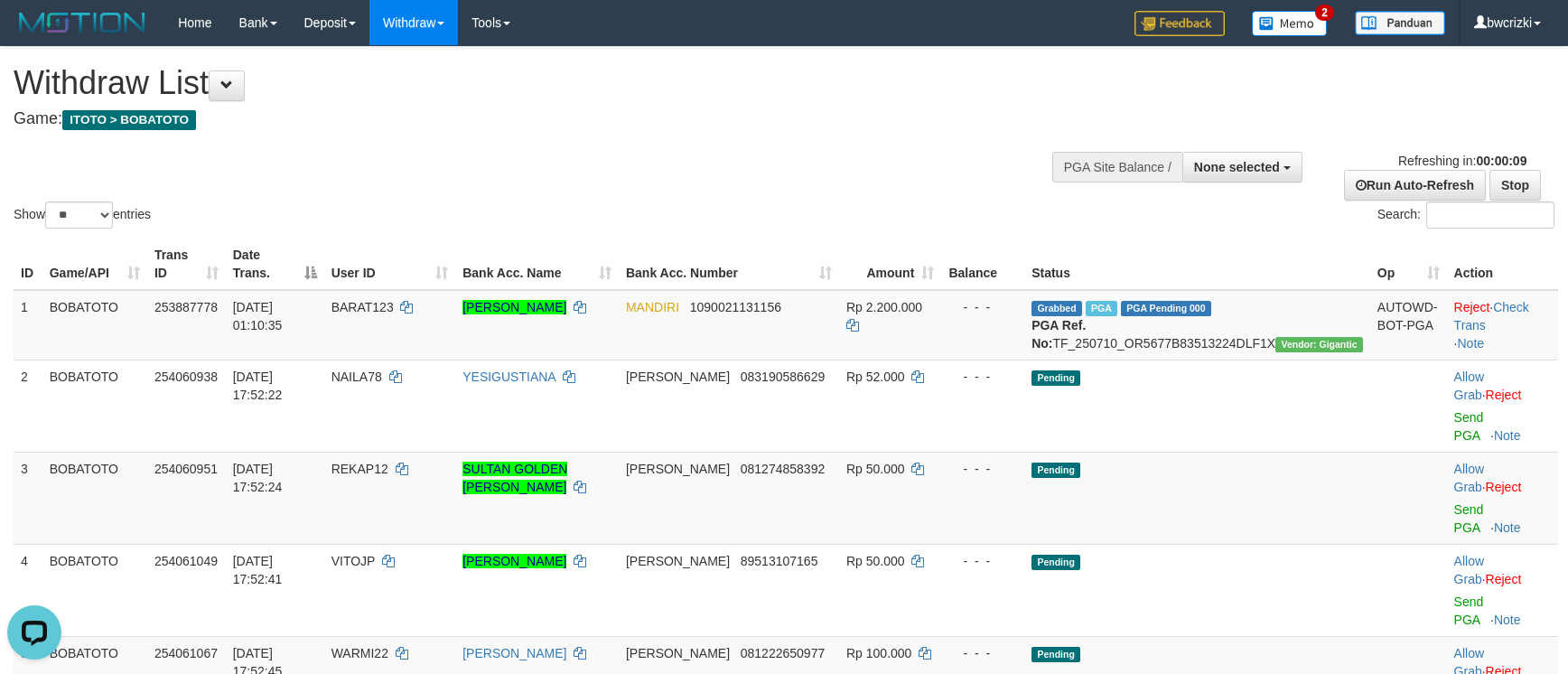 scroll, scrollTop: 0, scrollLeft: 0, axis: both 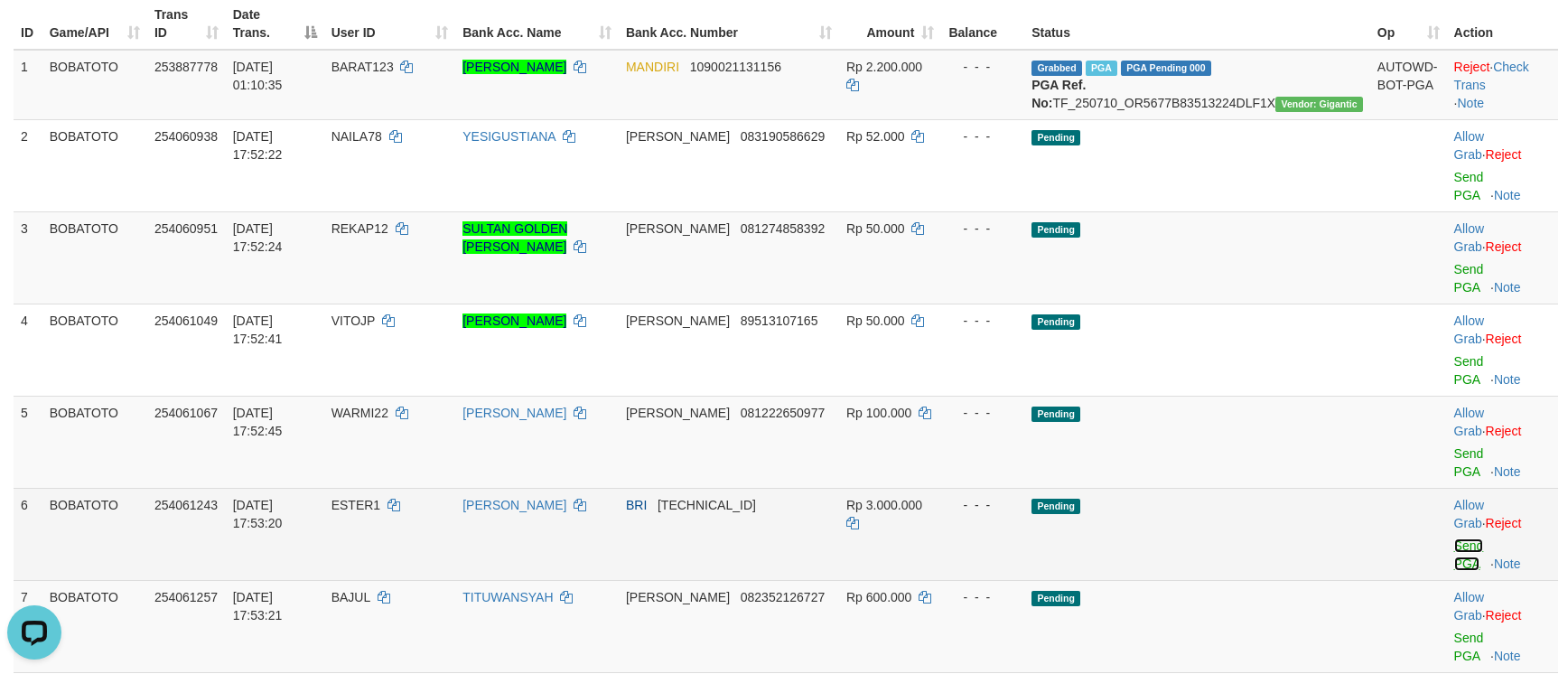 click on "Send PGA" at bounding box center (1469, 555) 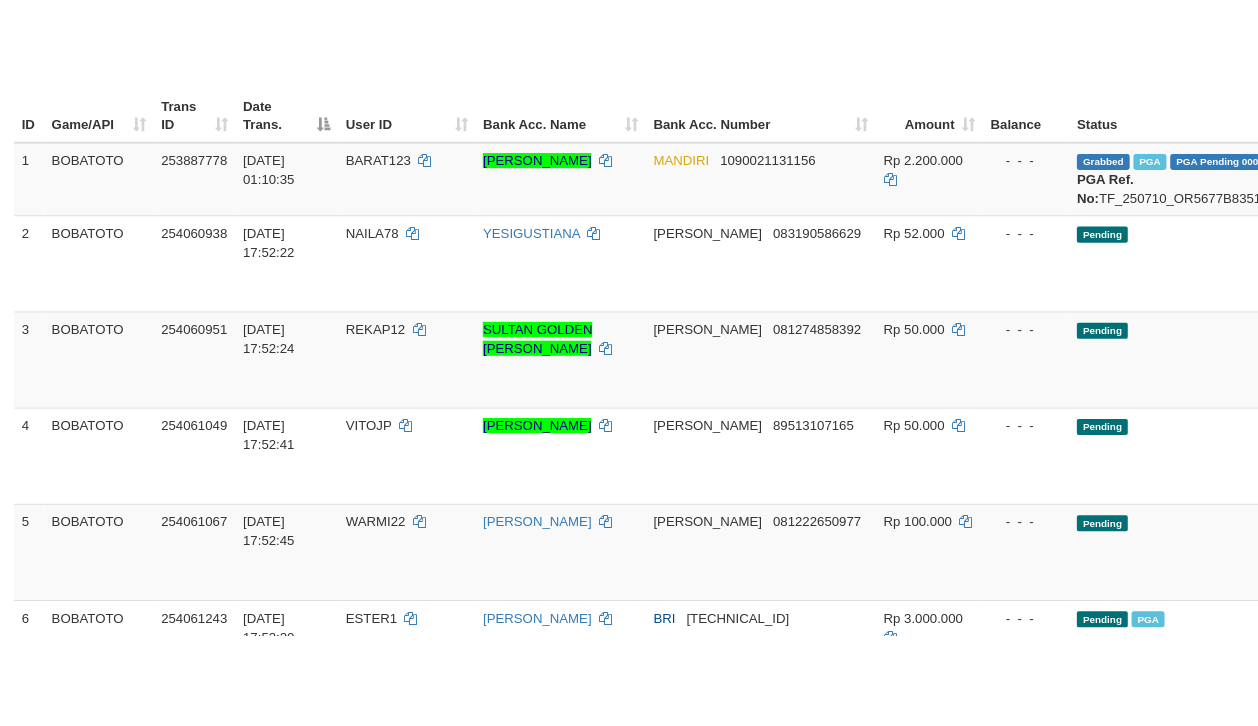scroll, scrollTop: 321, scrollLeft: 0, axis: vertical 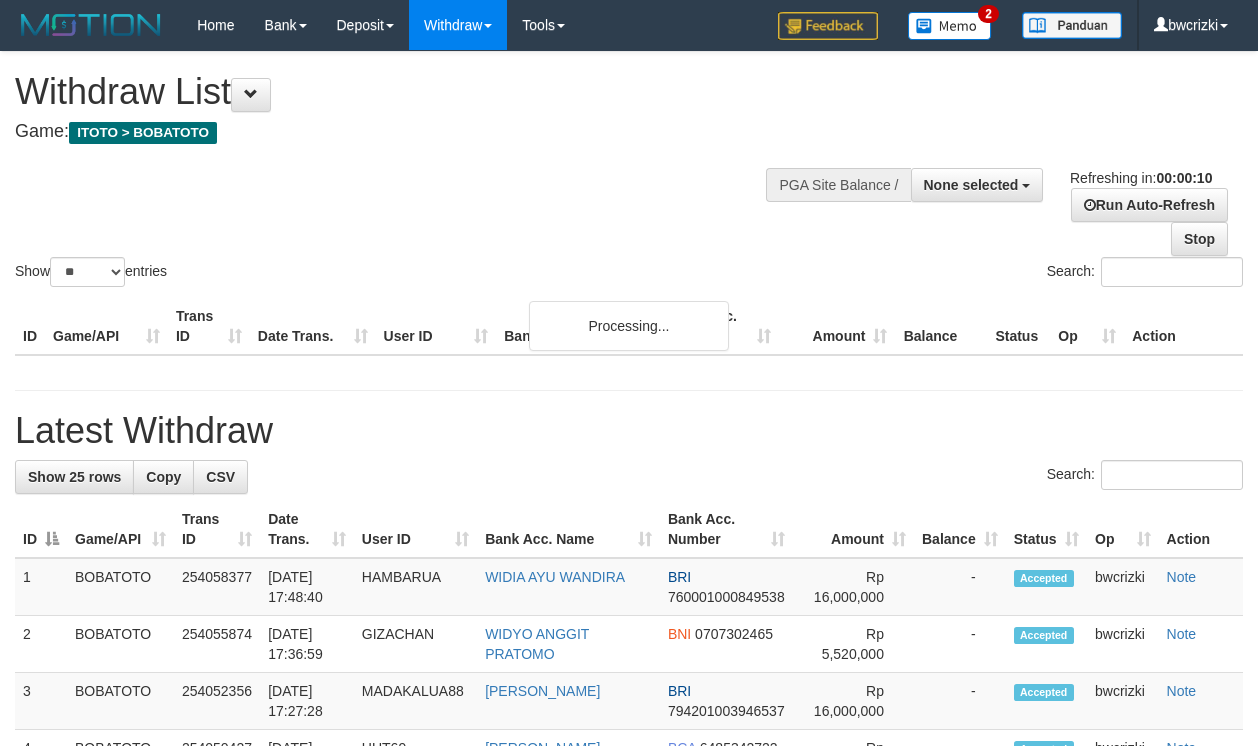 select 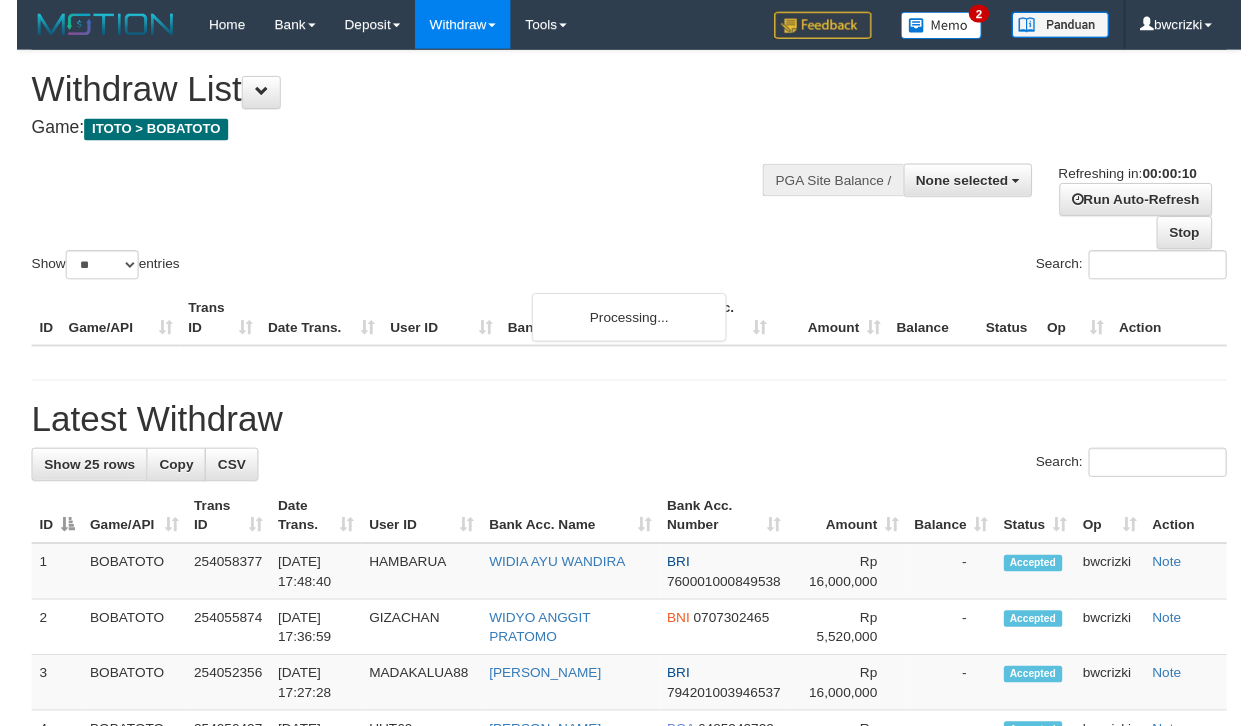 scroll, scrollTop: 0, scrollLeft: 0, axis: both 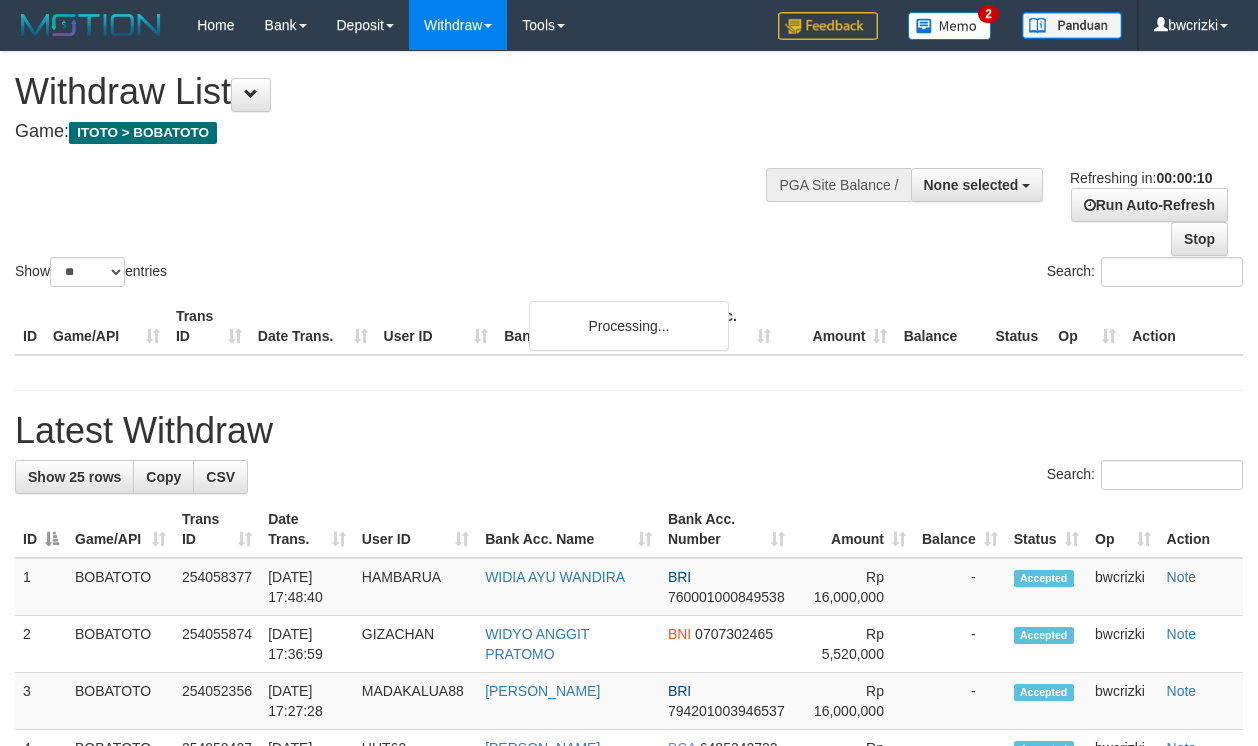 select 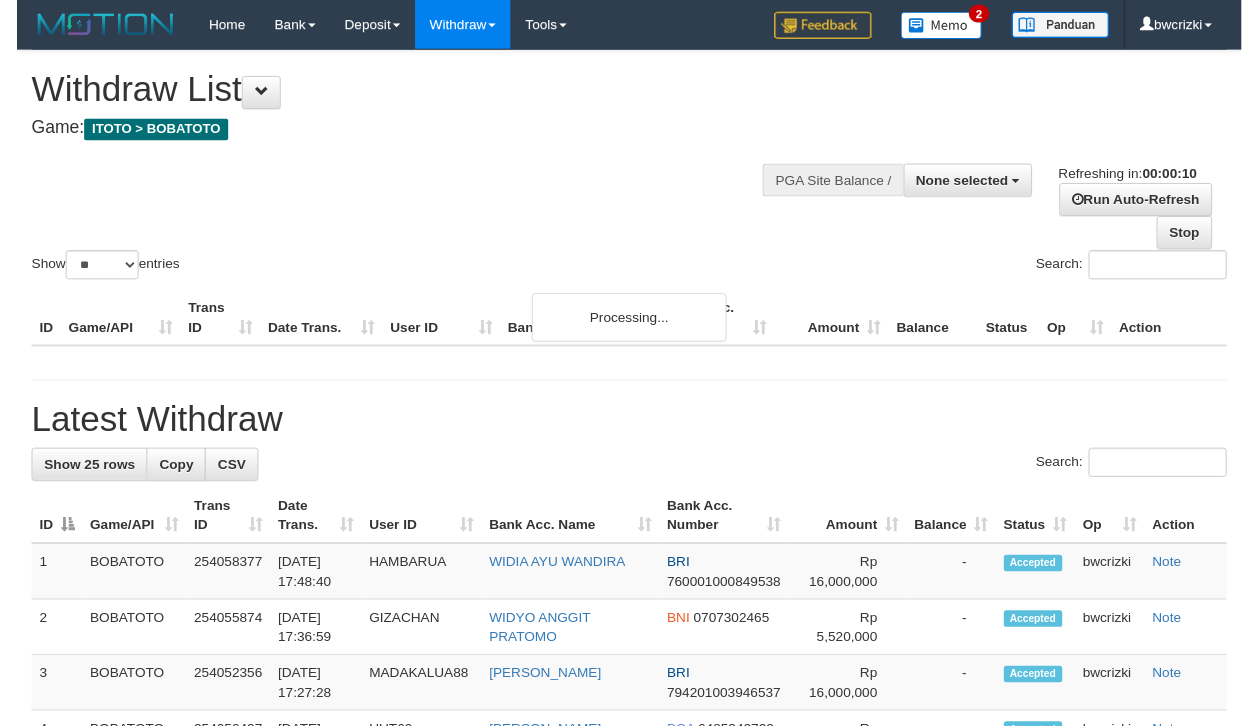 scroll, scrollTop: 0, scrollLeft: 0, axis: both 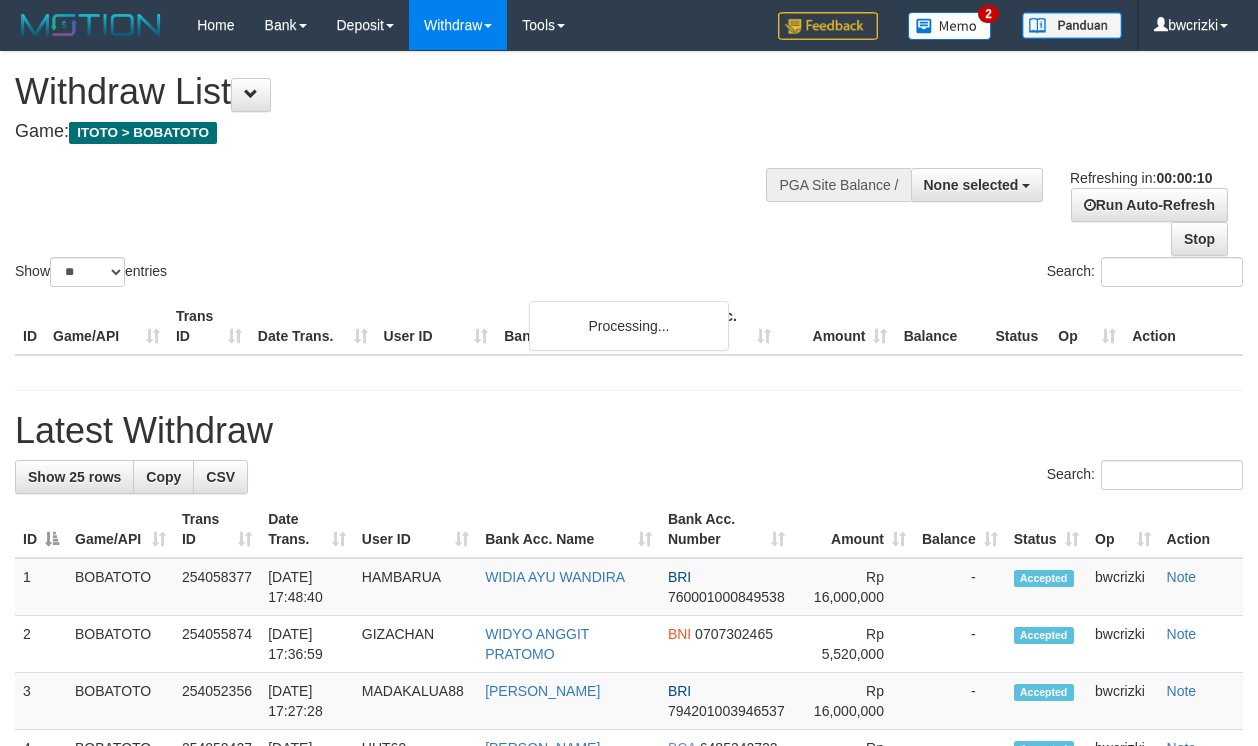 select 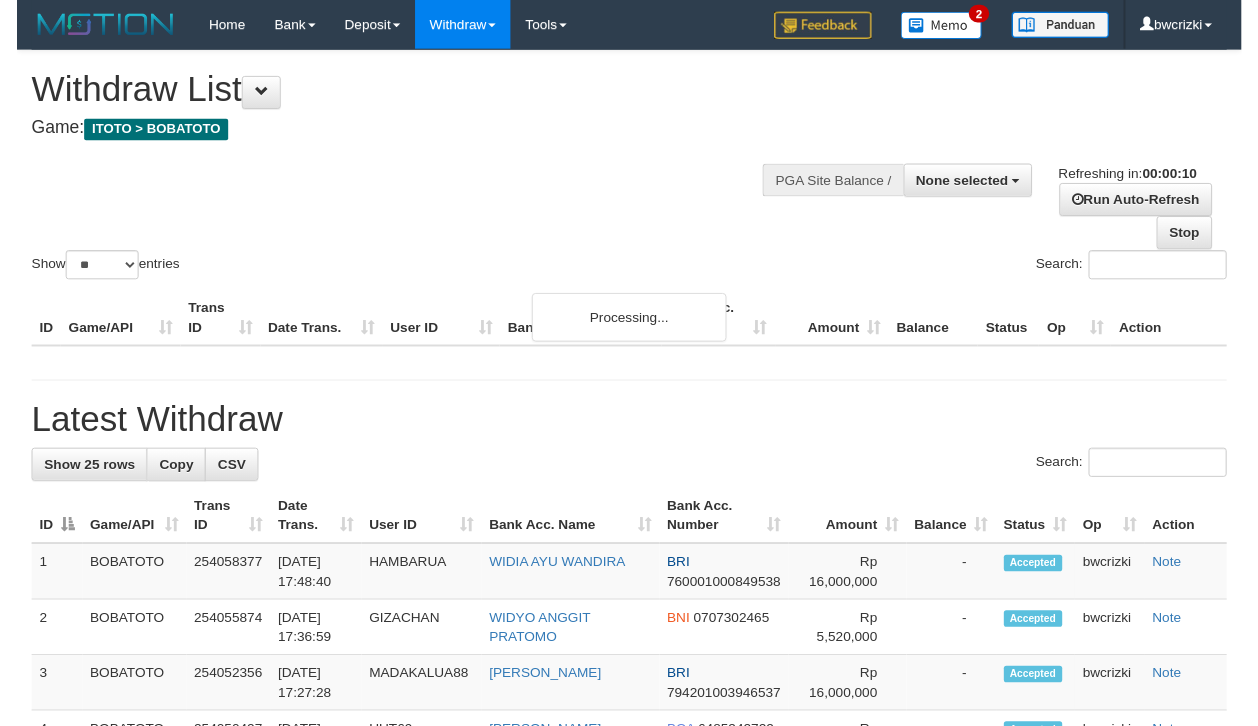 scroll, scrollTop: 0, scrollLeft: 0, axis: both 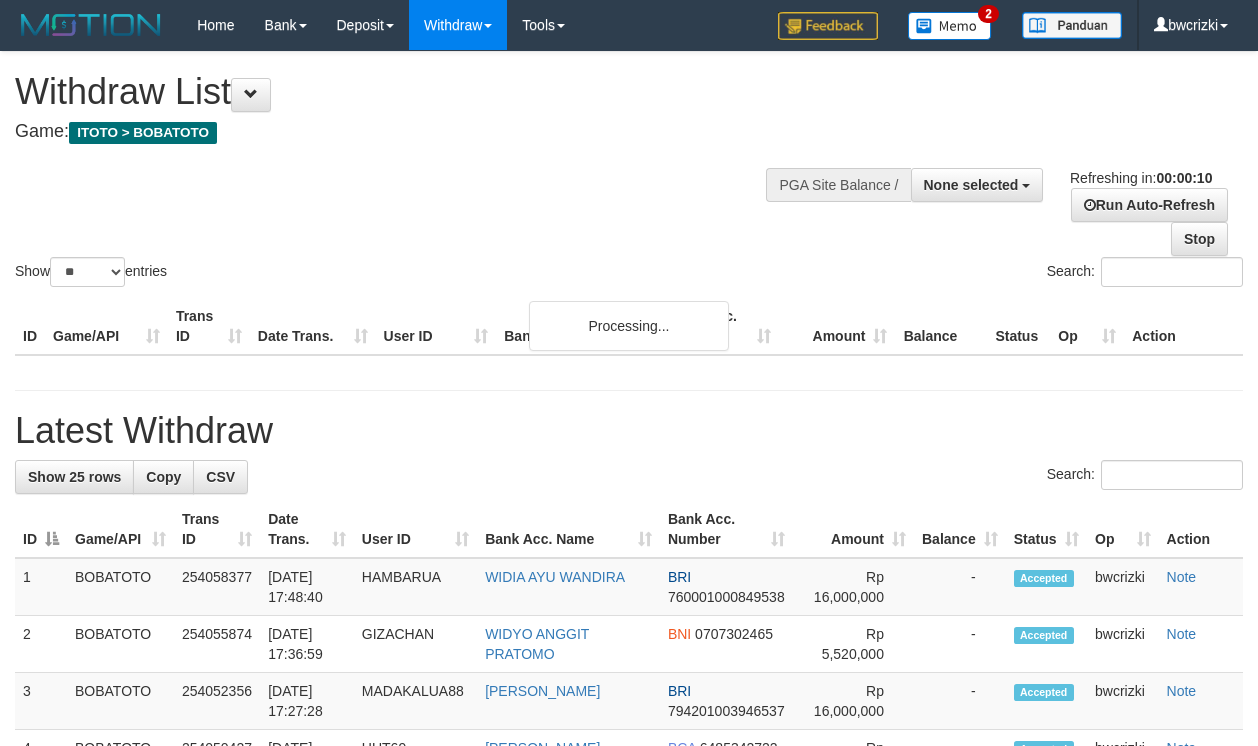 select 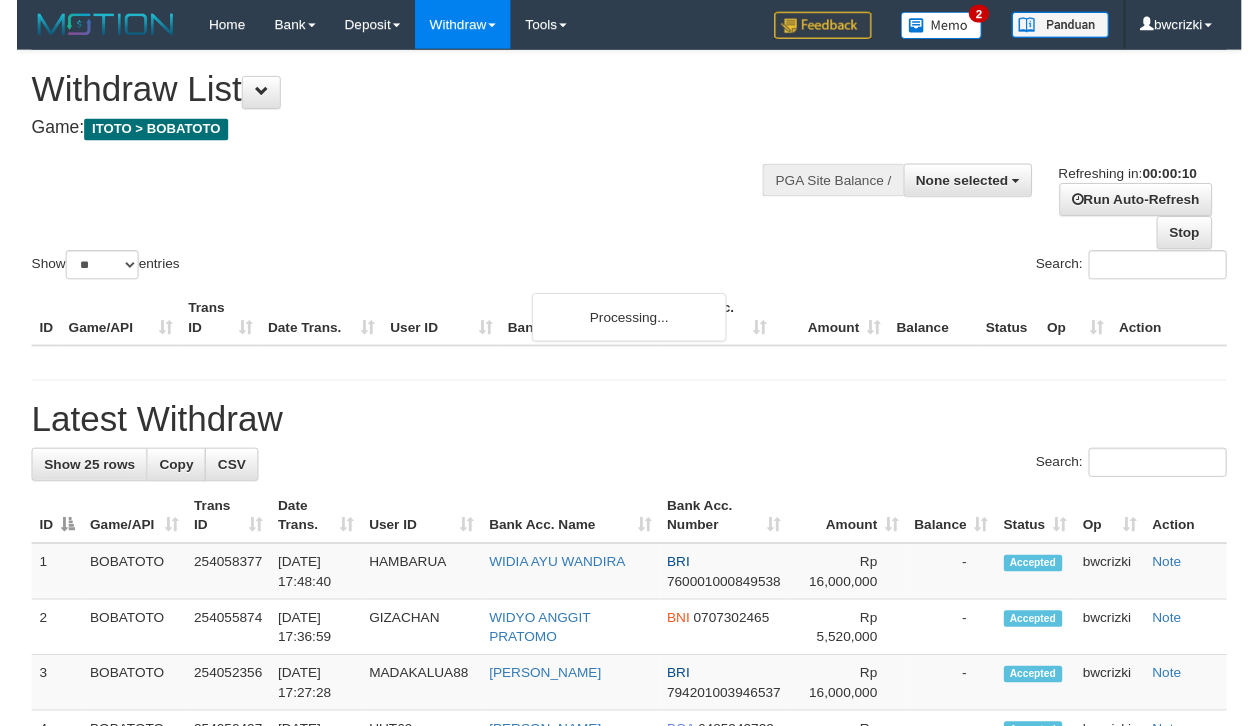 scroll, scrollTop: 0, scrollLeft: 0, axis: both 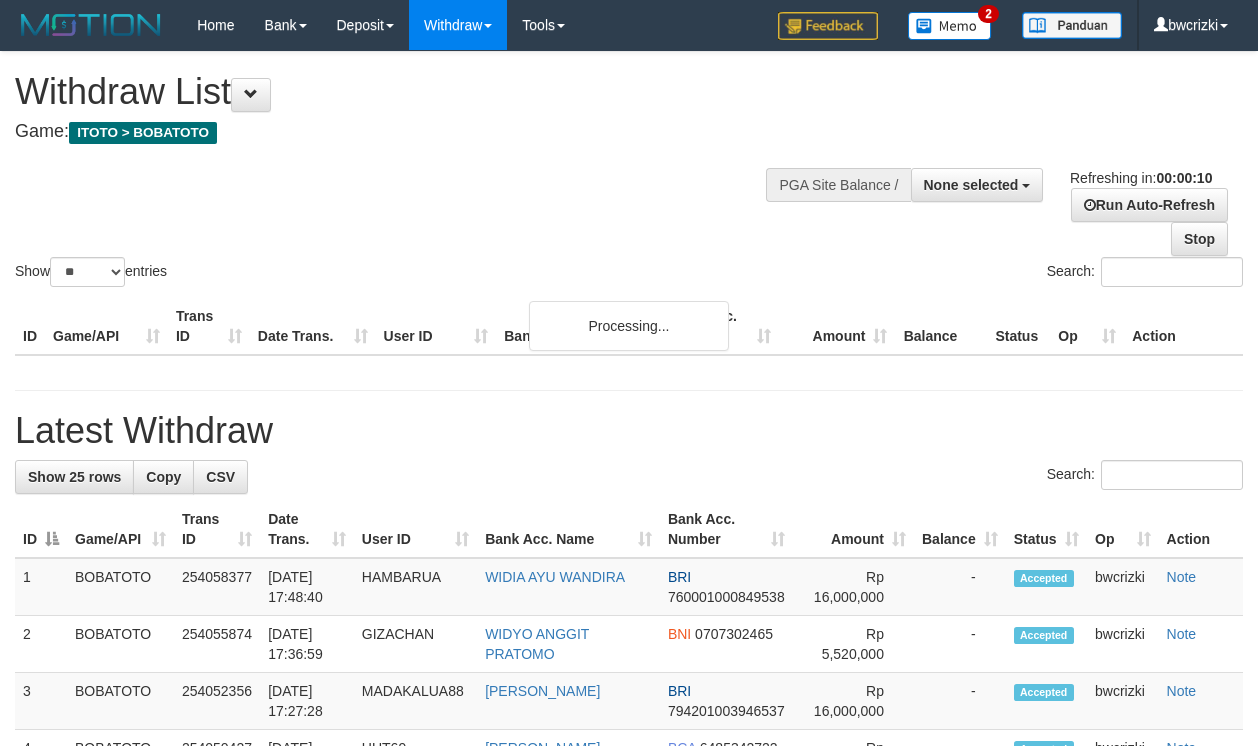 select 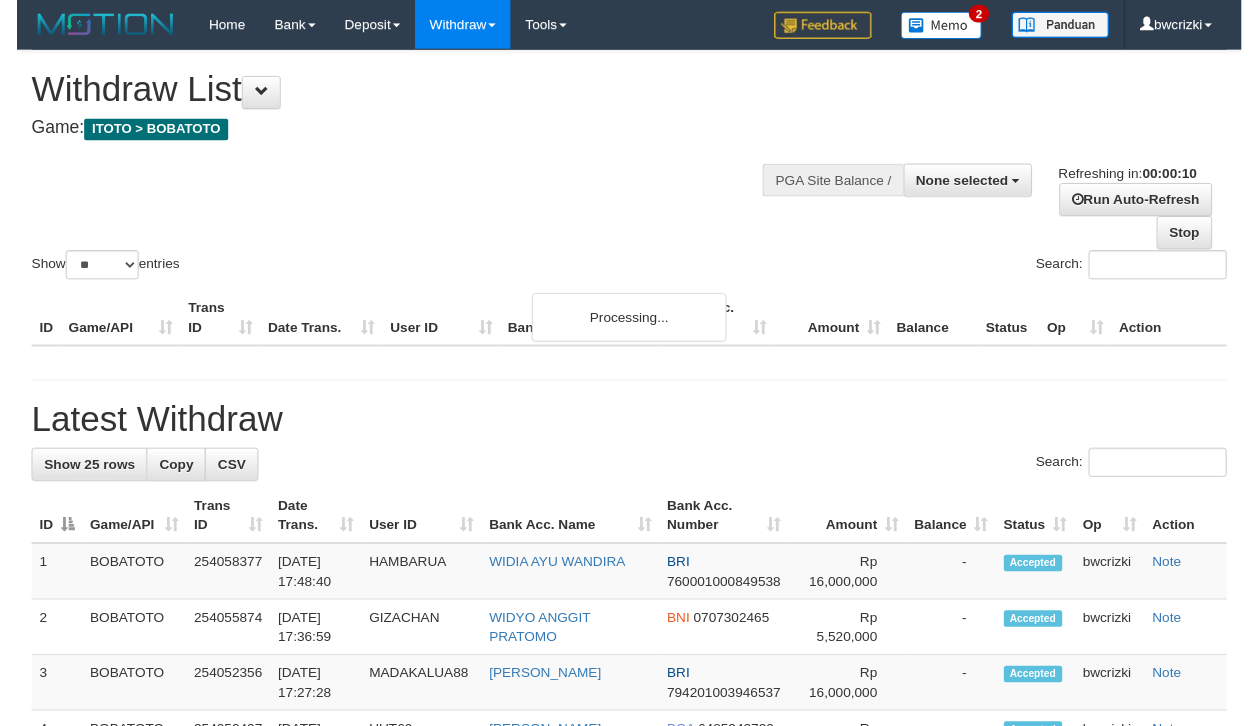 scroll, scrollTop: 0, scrollLeft: 0, axis: both 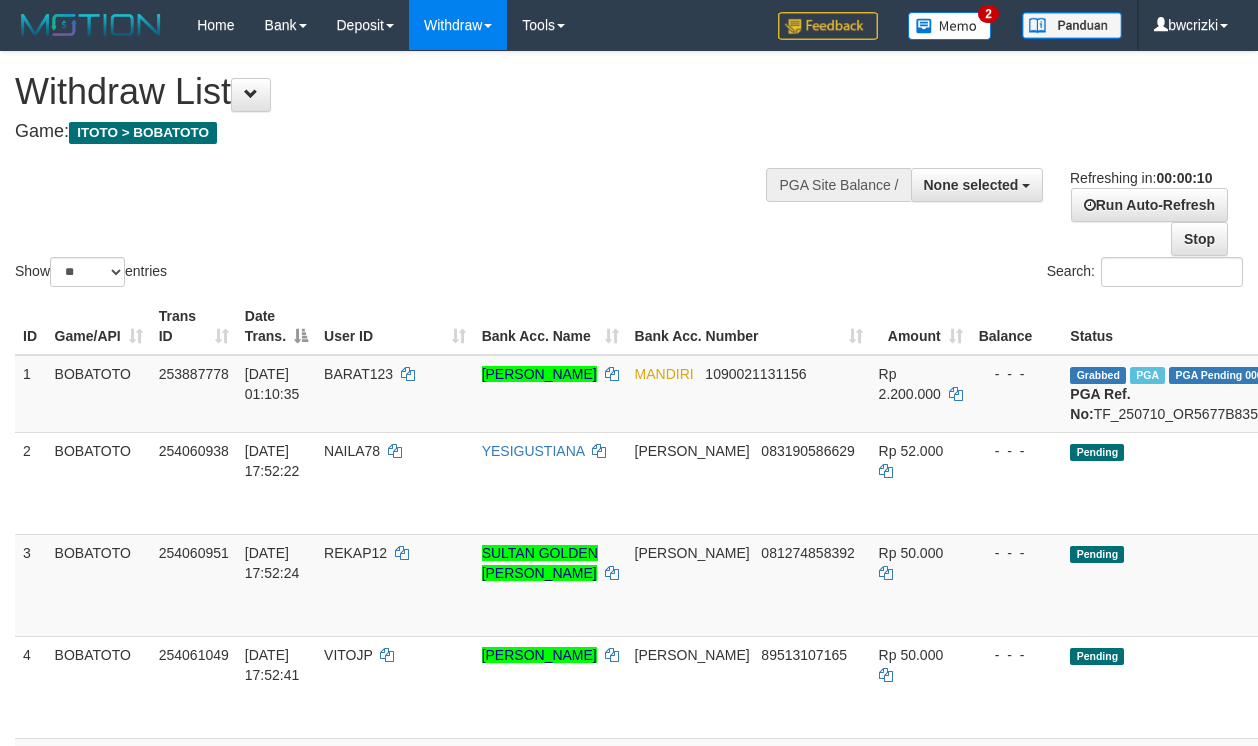 select 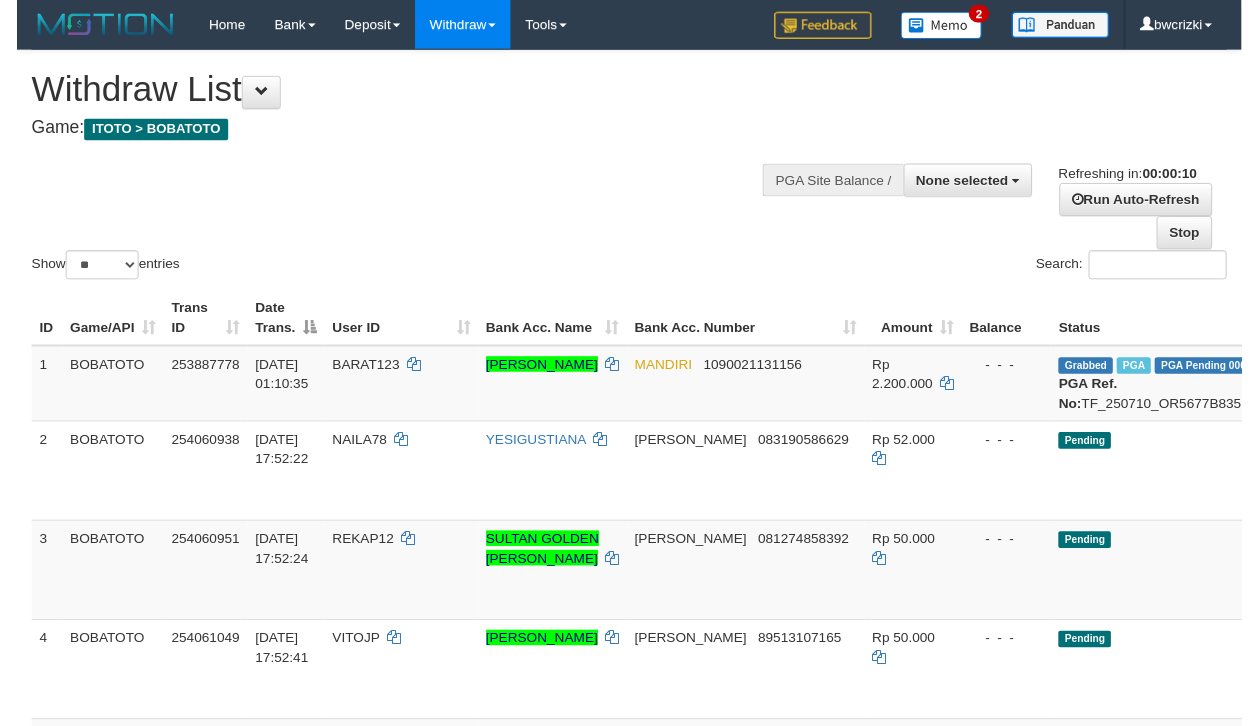 scroll, scrollTop: 0, scrollLeft: 0, axis: both 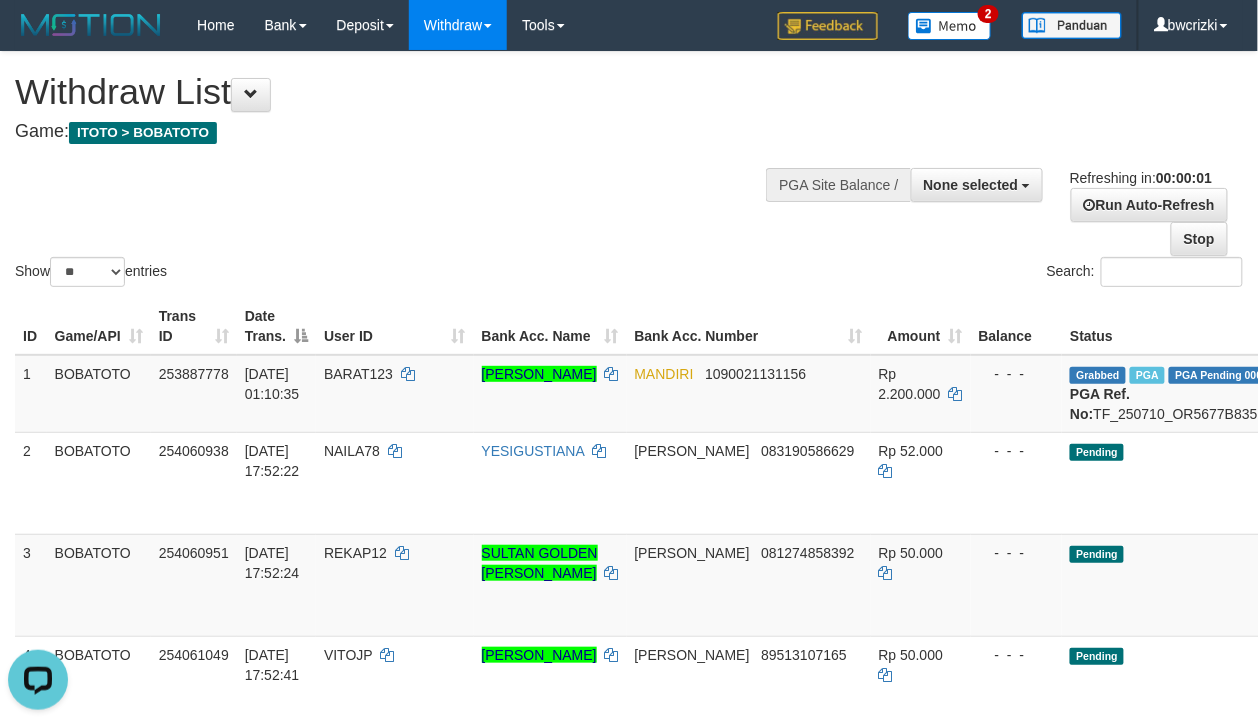 drag, startPoint x: 458, startPoint y: 240, endPoint x: 446, endPoint y: 265, distance: 27.730848 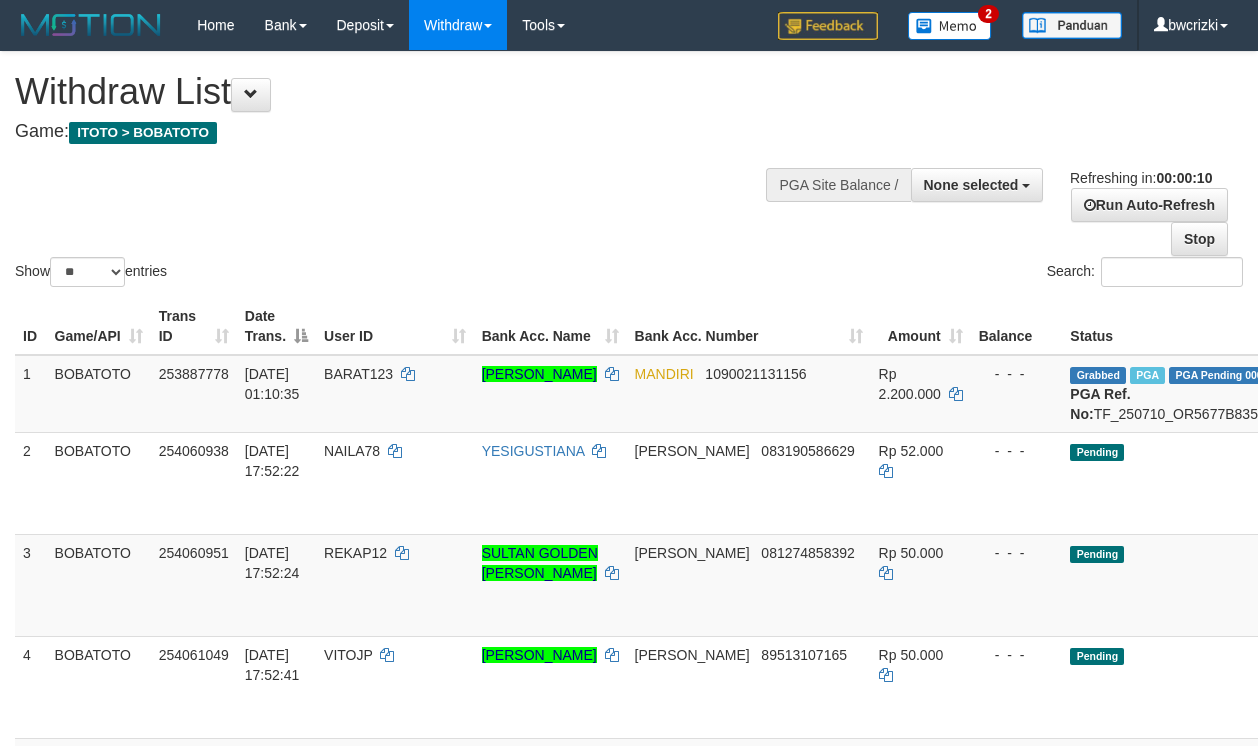select 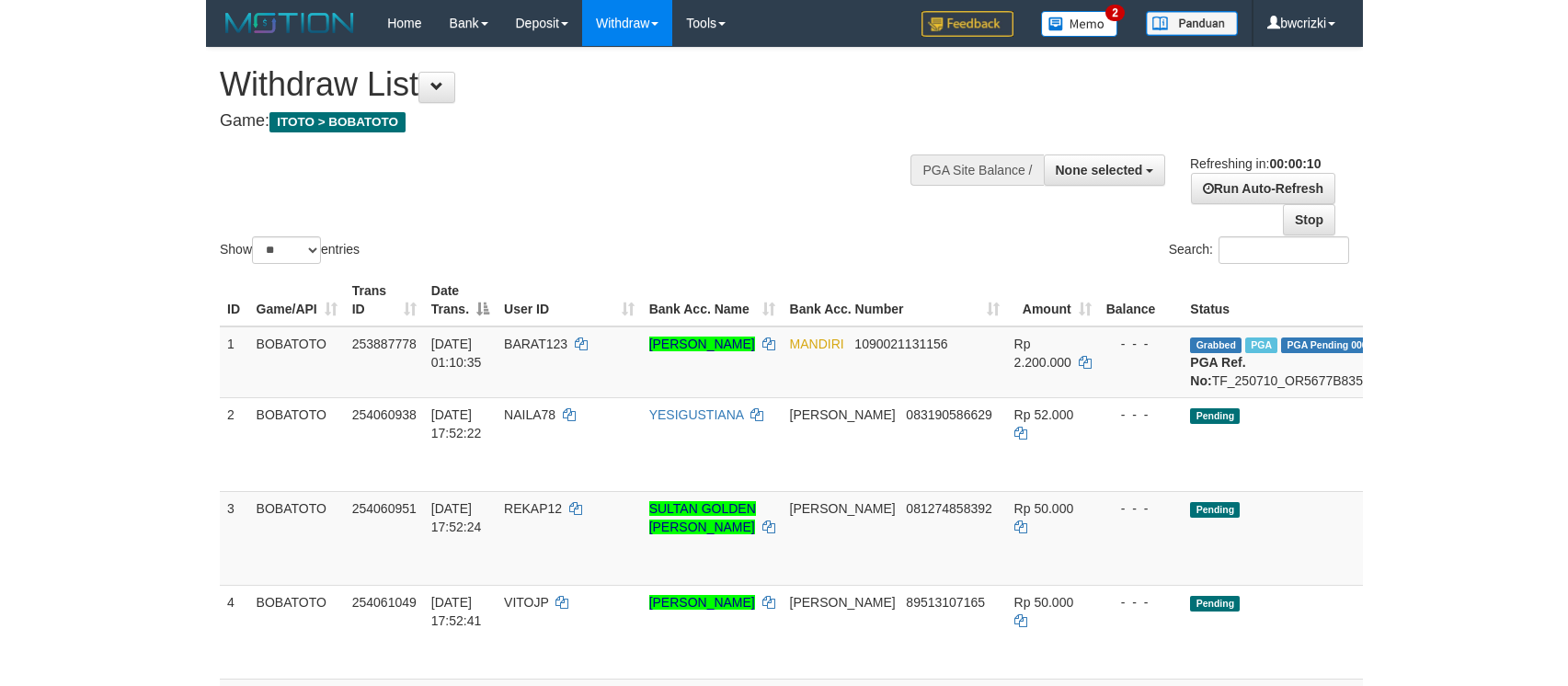 scroll, scrollTop: 0, scrollLeft: 0, axis: both 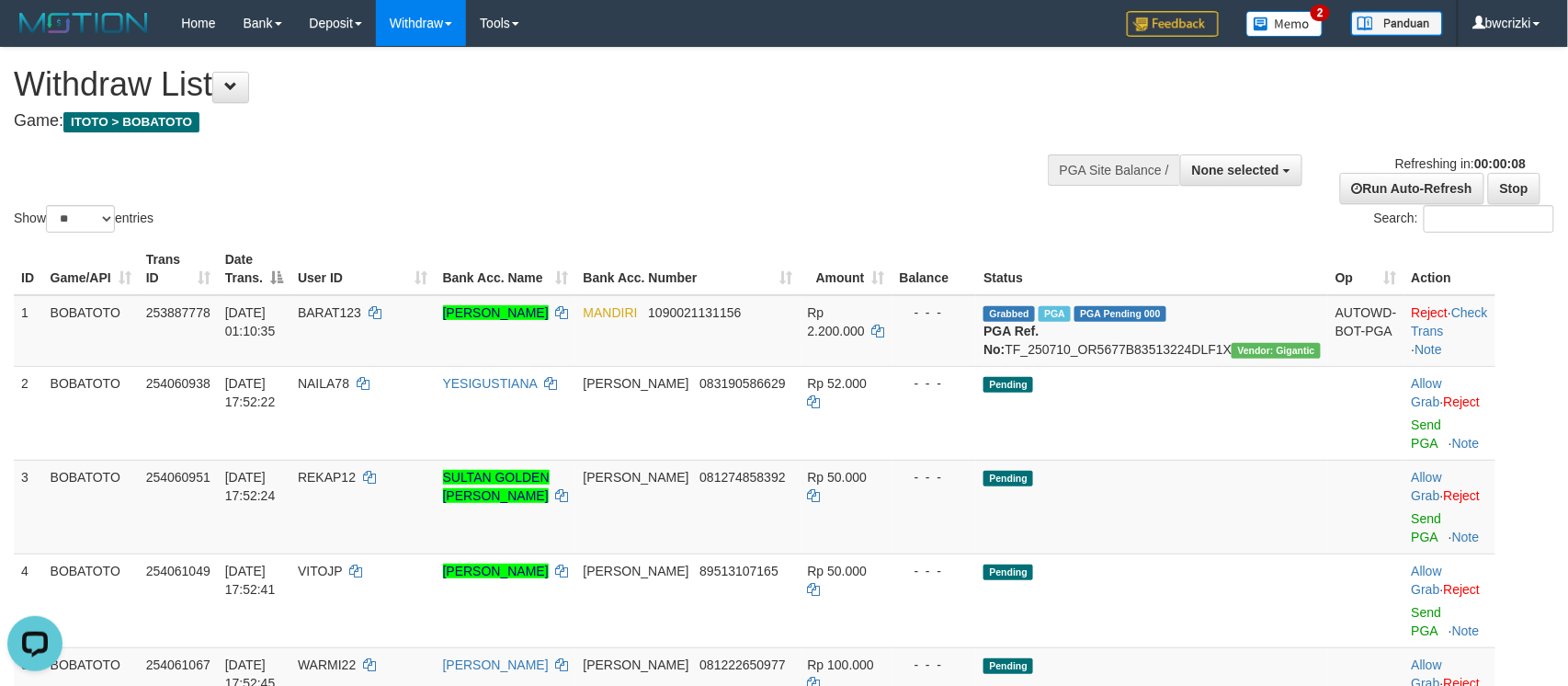 click on "Show  ** ** ** ***  entries Search:" at bounding box center (784, 142) 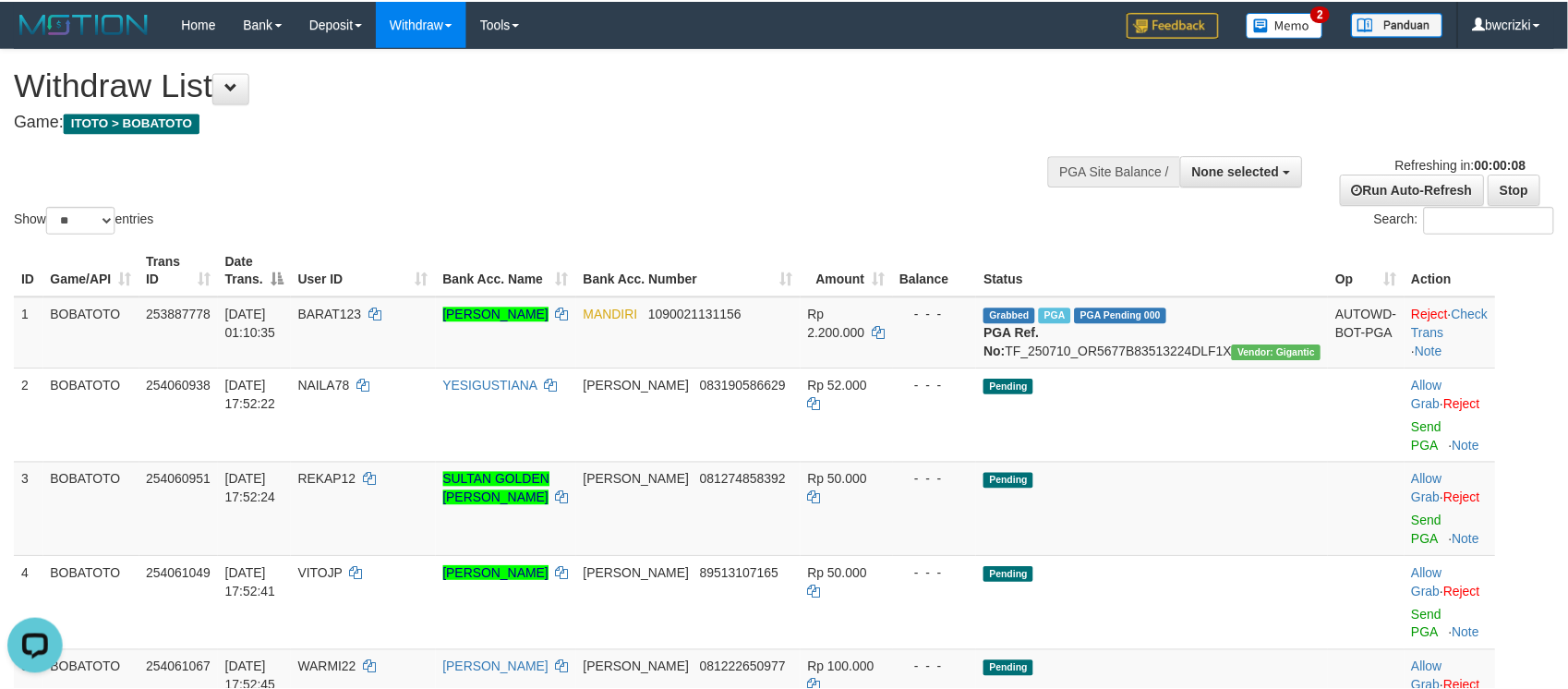 scroll, scrollTop: 1246, scrollLeft: 0, axis: vertical 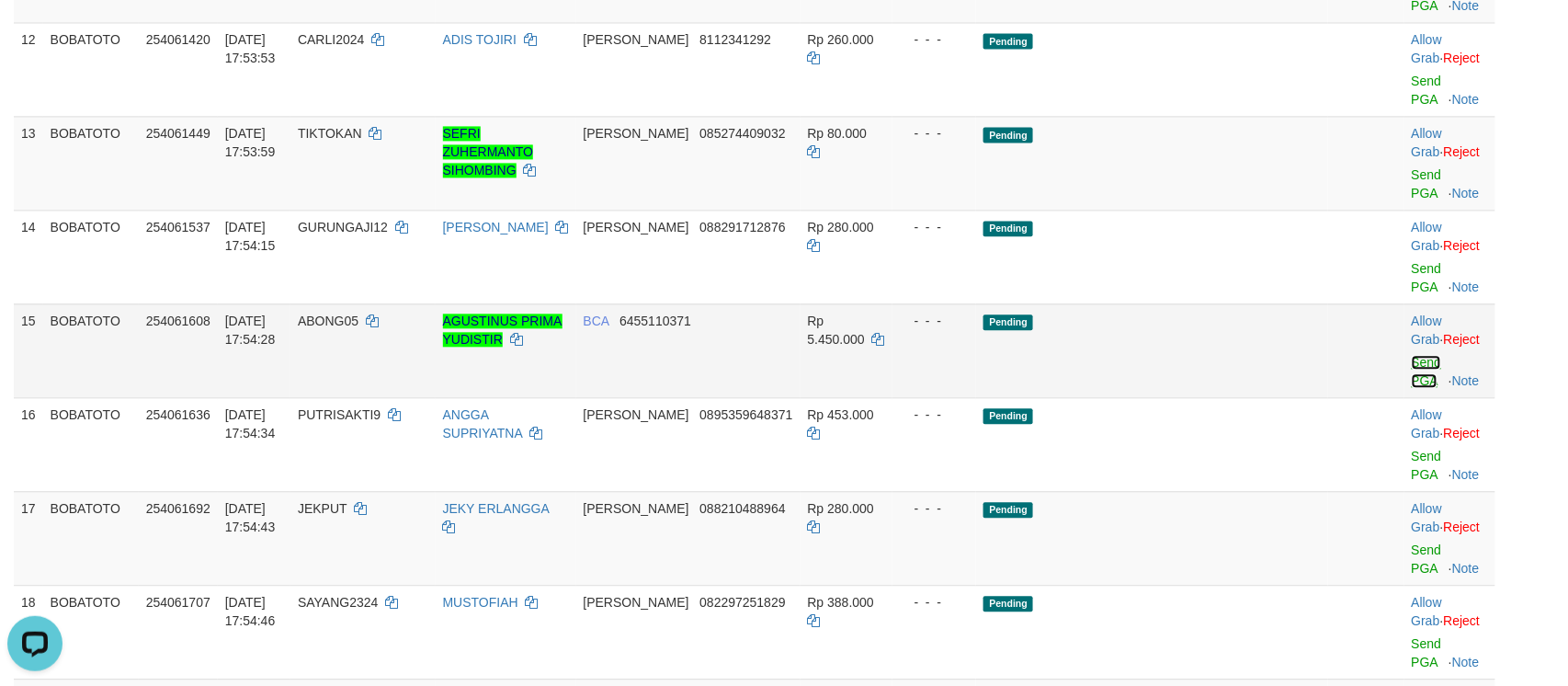 click on "Send PGA" at bounding box center [1426, 372] 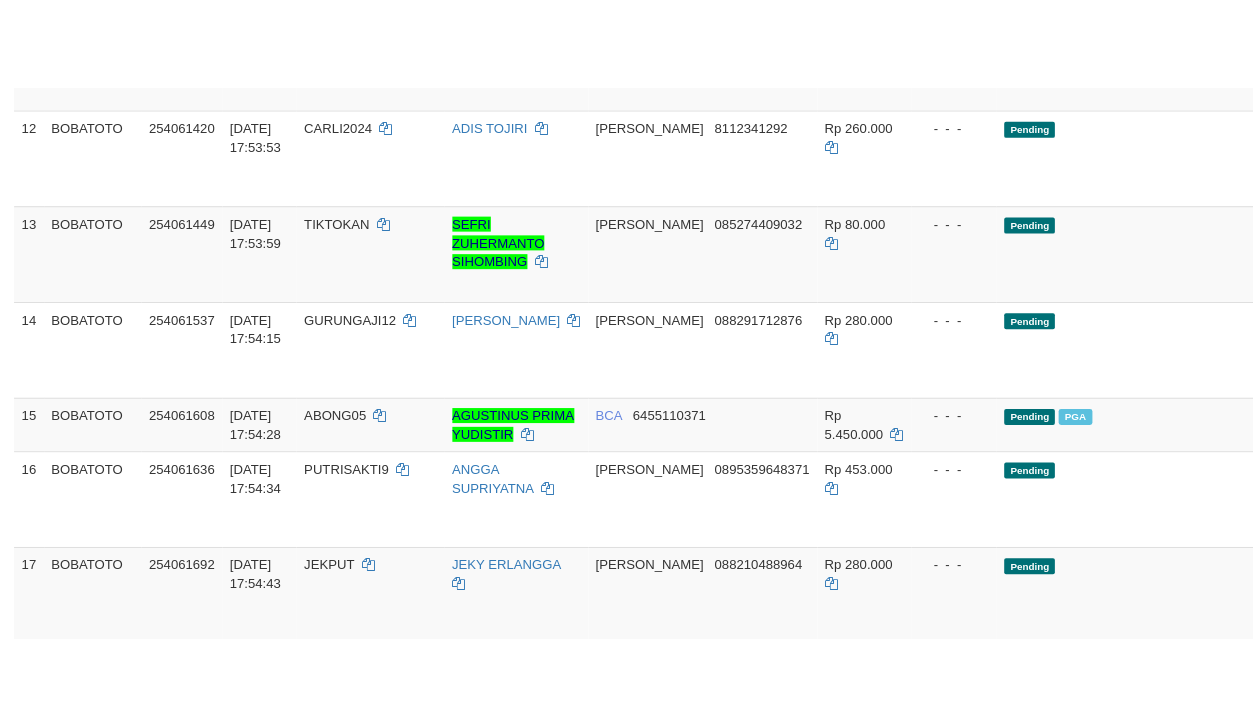 scroll, scrollTop: 1404, scrollLeft: 0, axis: vertical 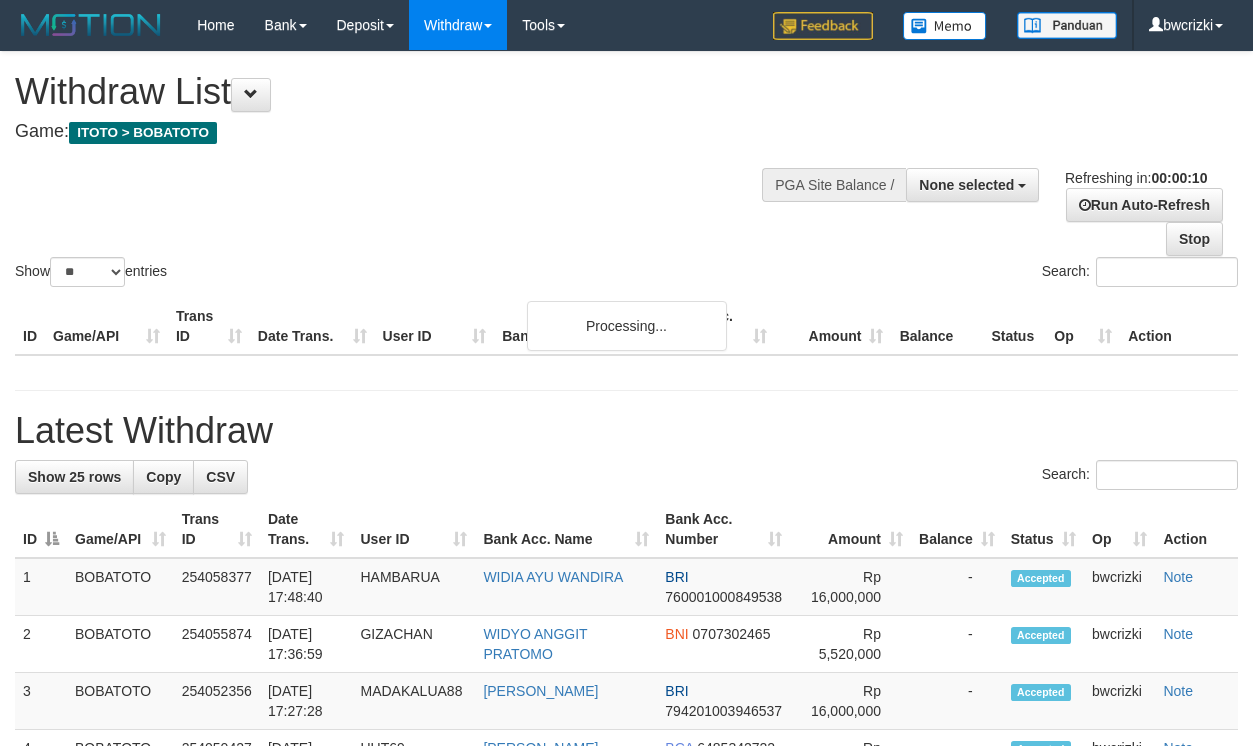 select 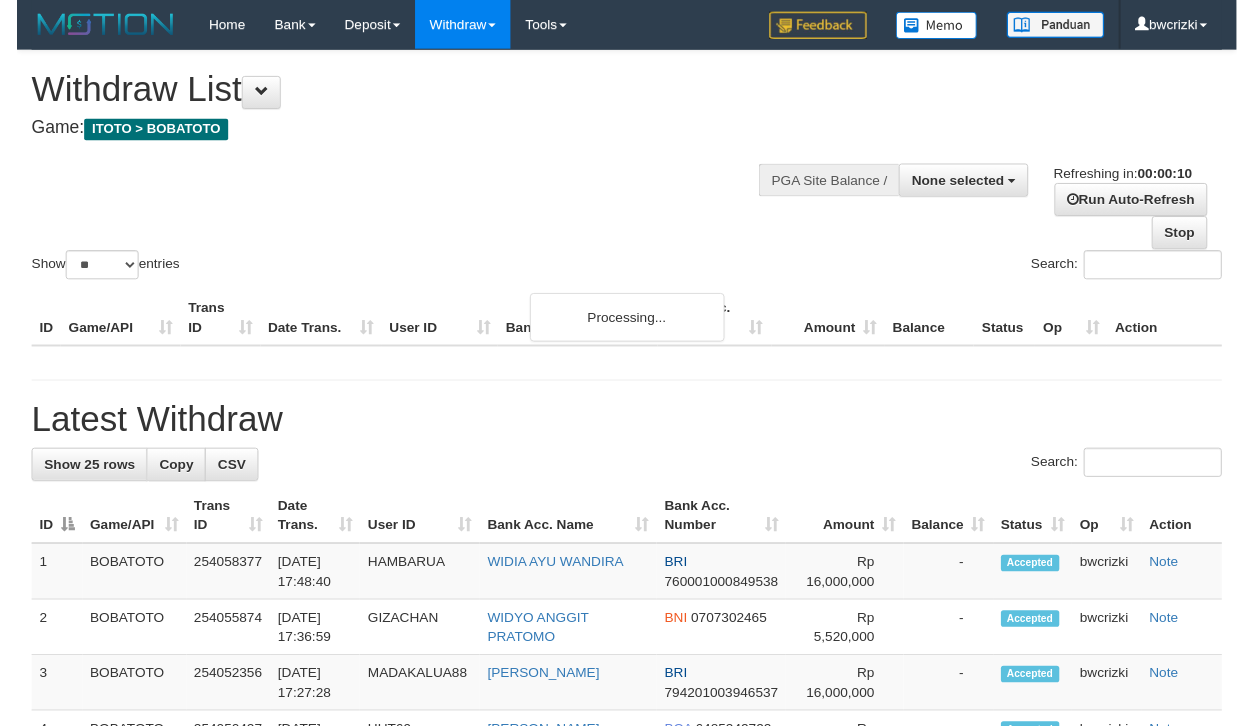 scroll, scrollTop: 0, scrollLeft: 0, axis: both 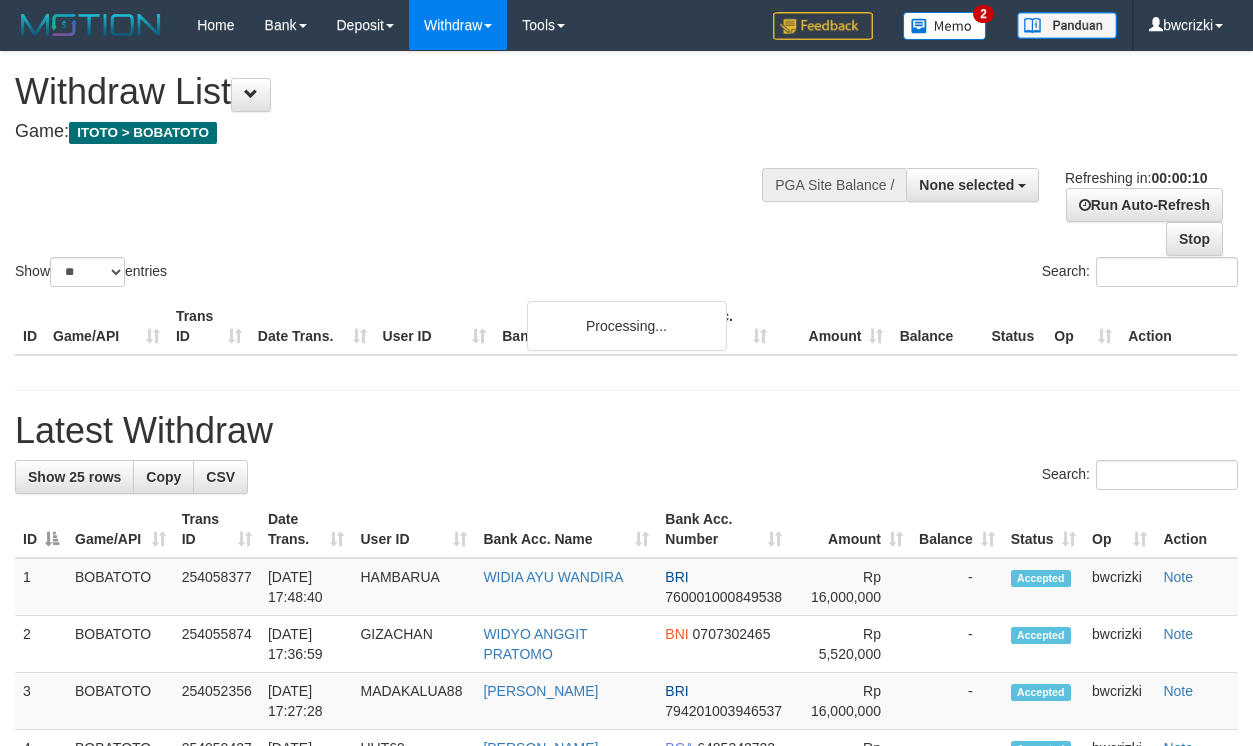 select 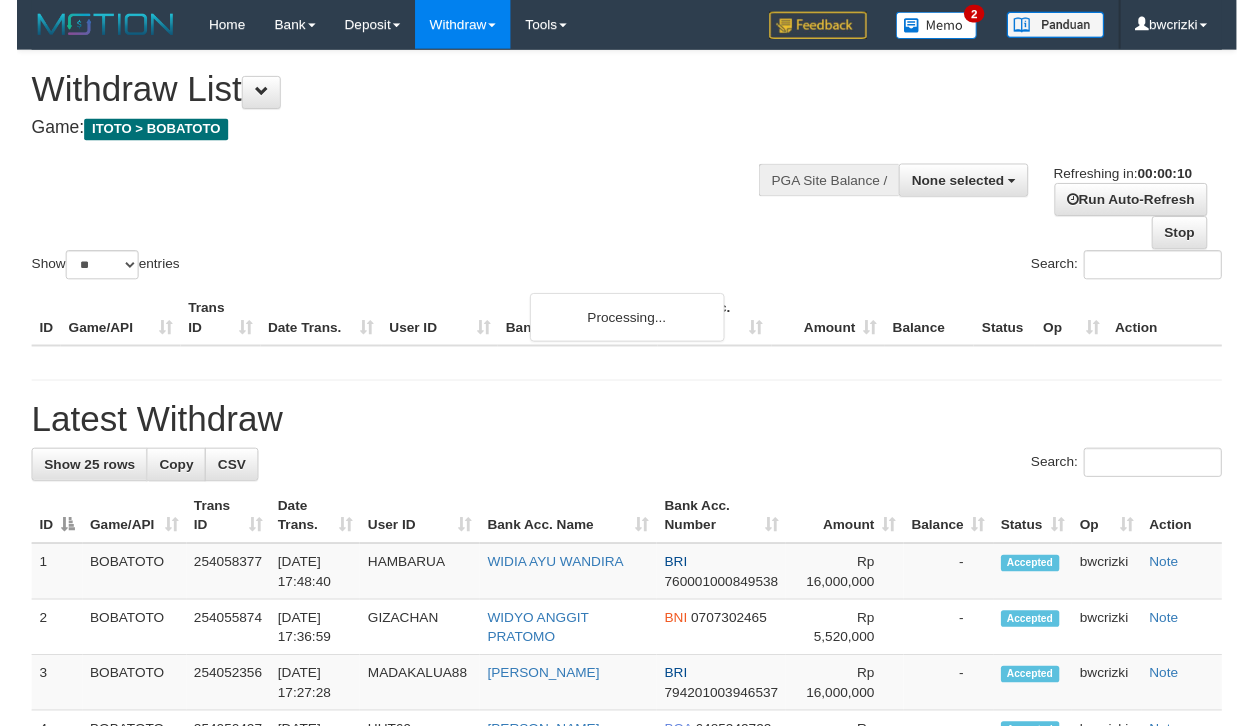 scroll, scrollTop: 0, scrollLeft: 0, axis: both 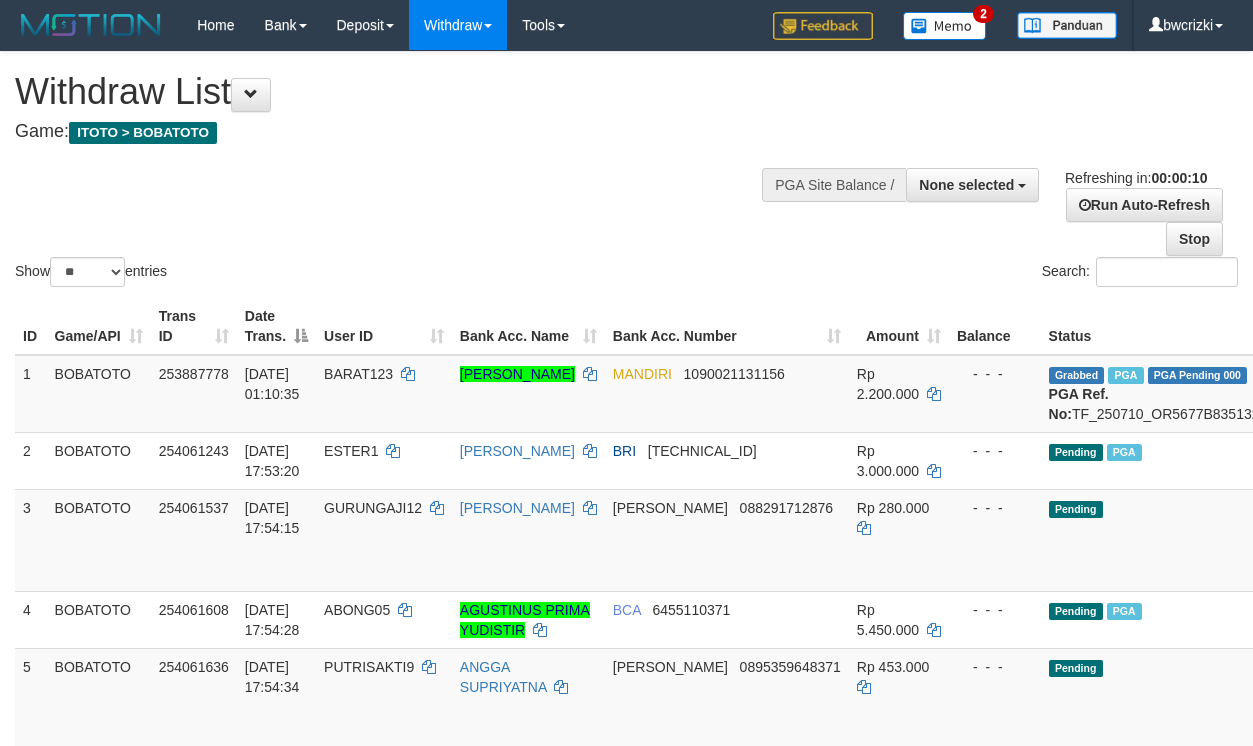 select 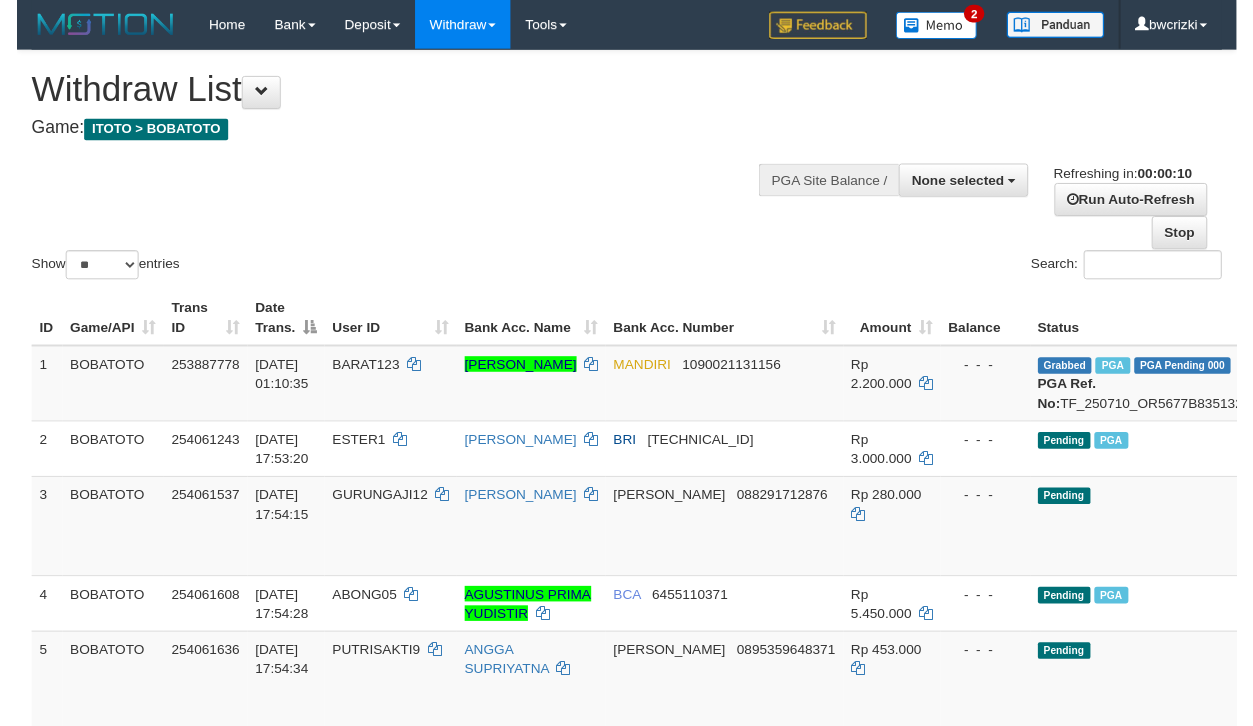 scroll, scrollTop: 0, scrollLeft: 0, axis: both 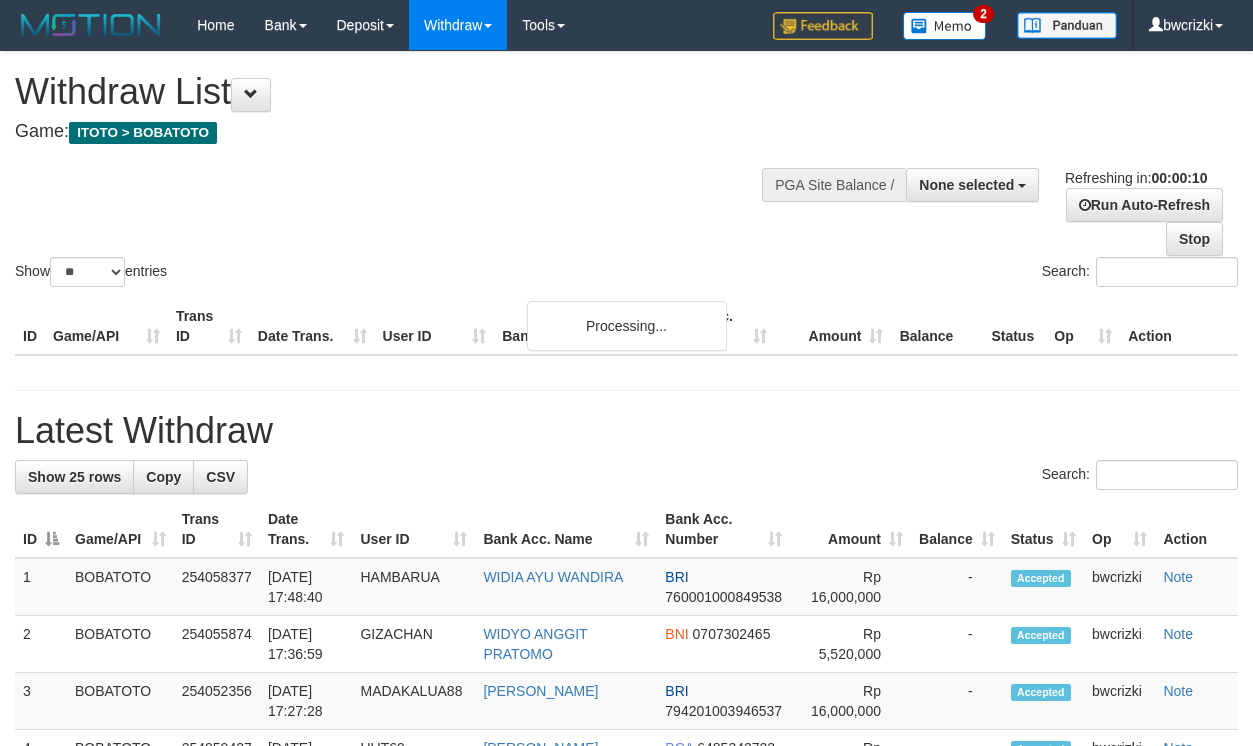 select 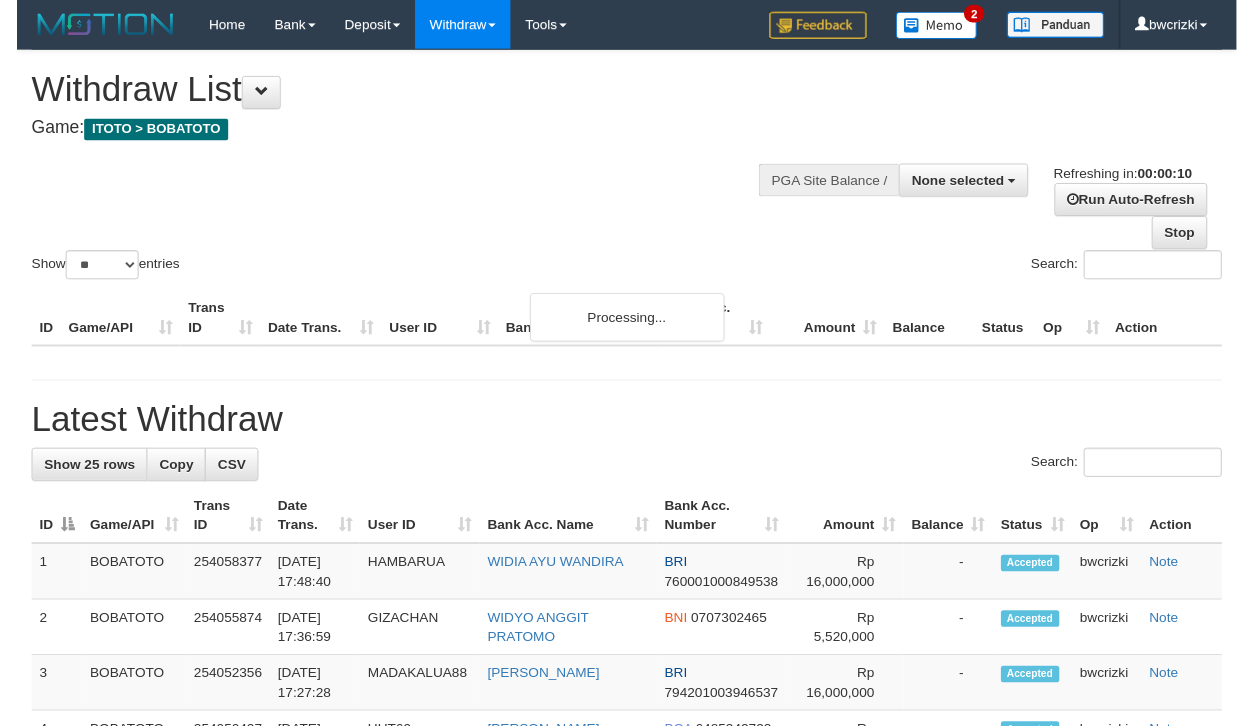 scroll, scrollTop: 0, scrollLeft: 0, axis: both 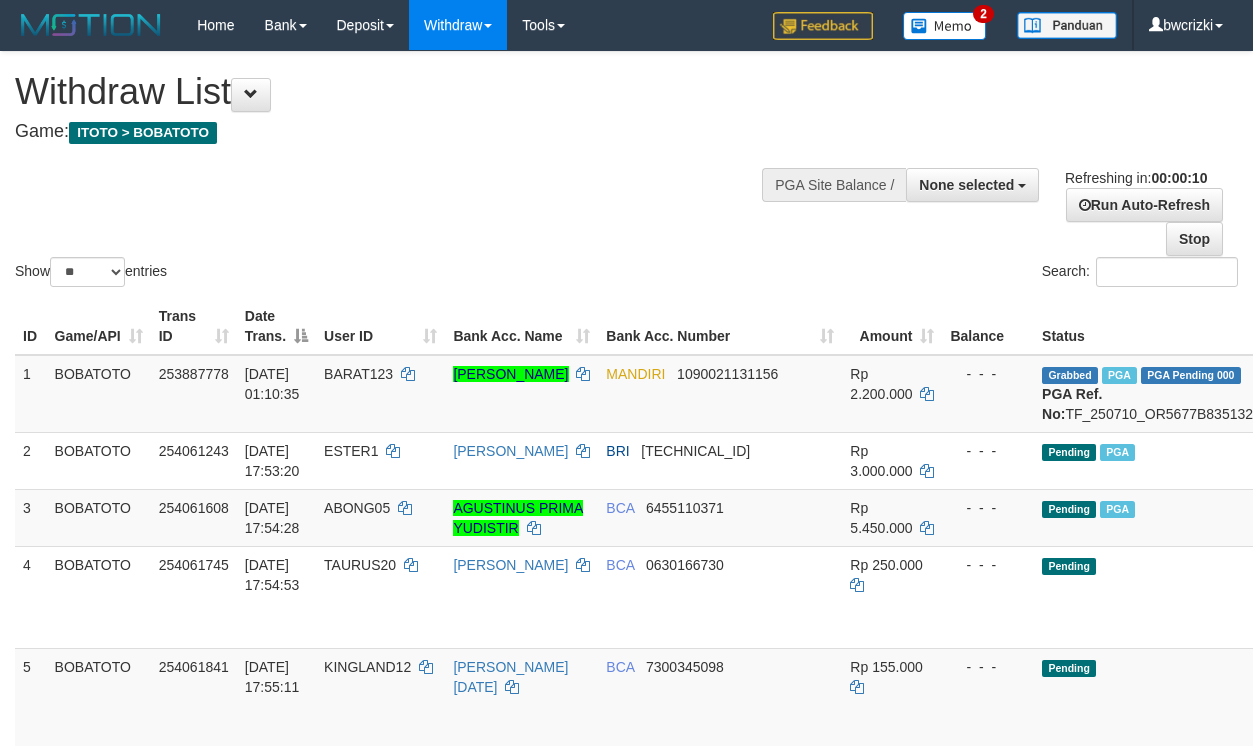 select 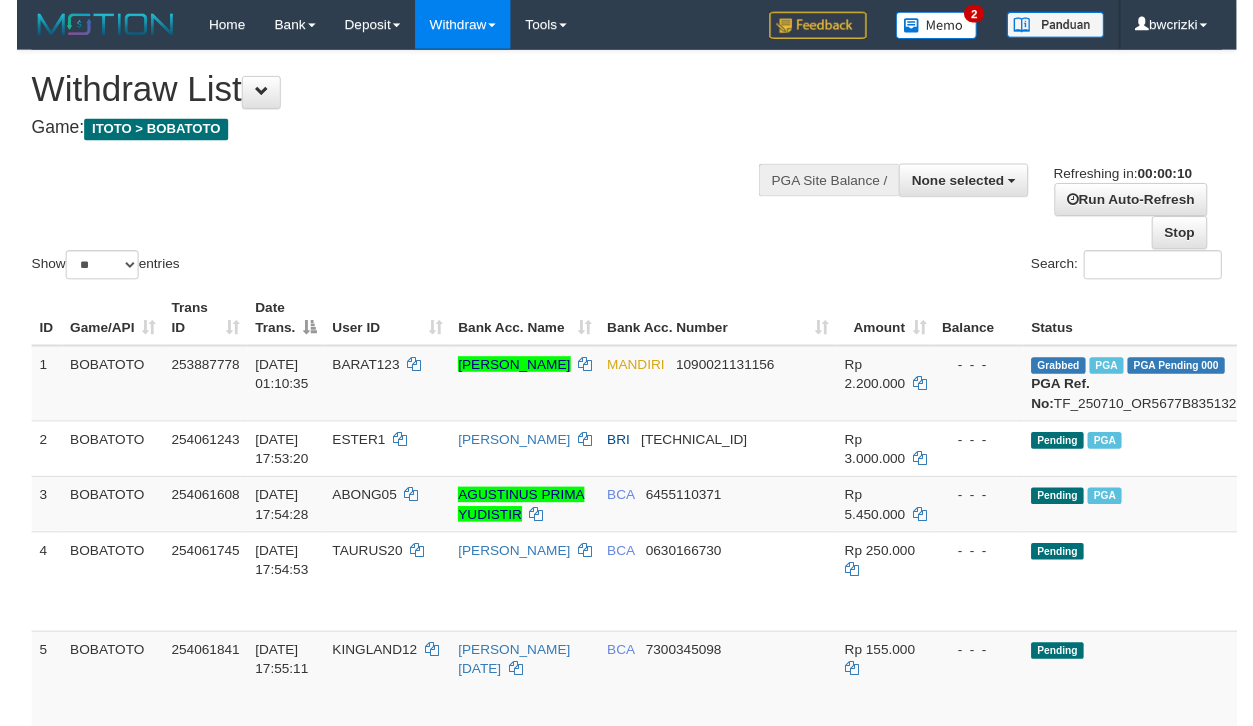 scroll, scrollTop: 0, scrollLeft: 0, axis: both 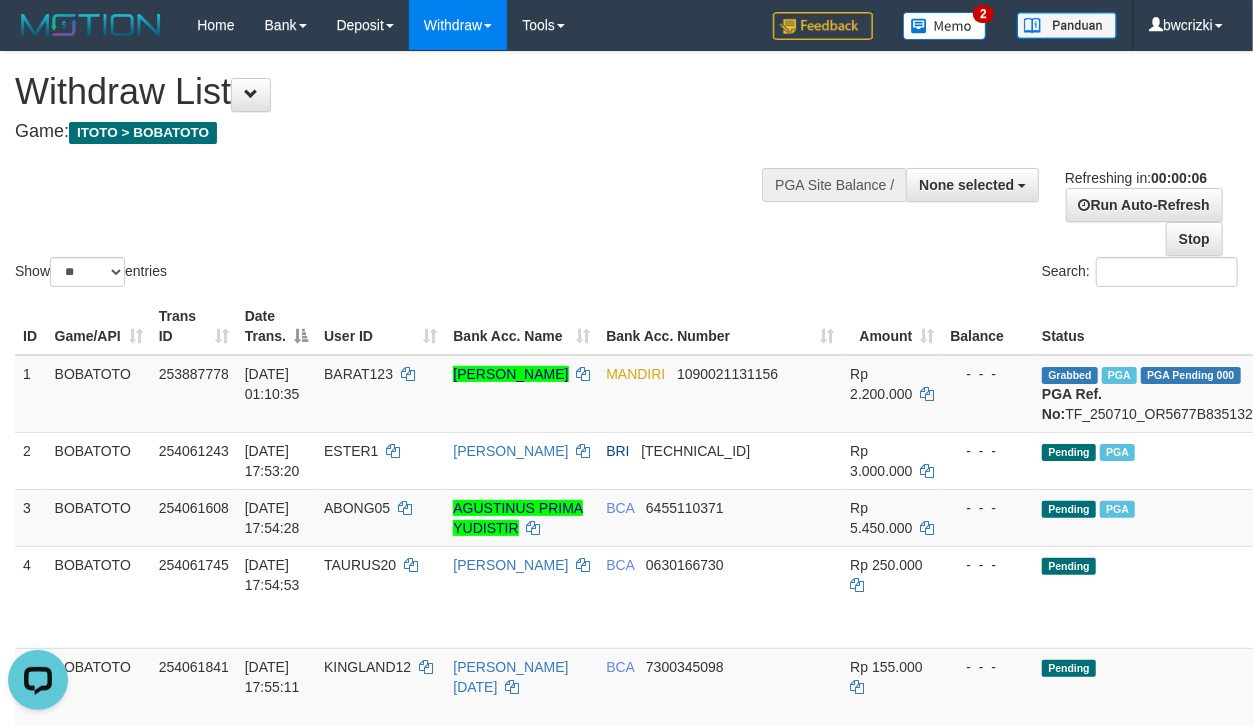 click on "Show  ** ** ** ***  entries Search:" at bounding box center (626, 171) 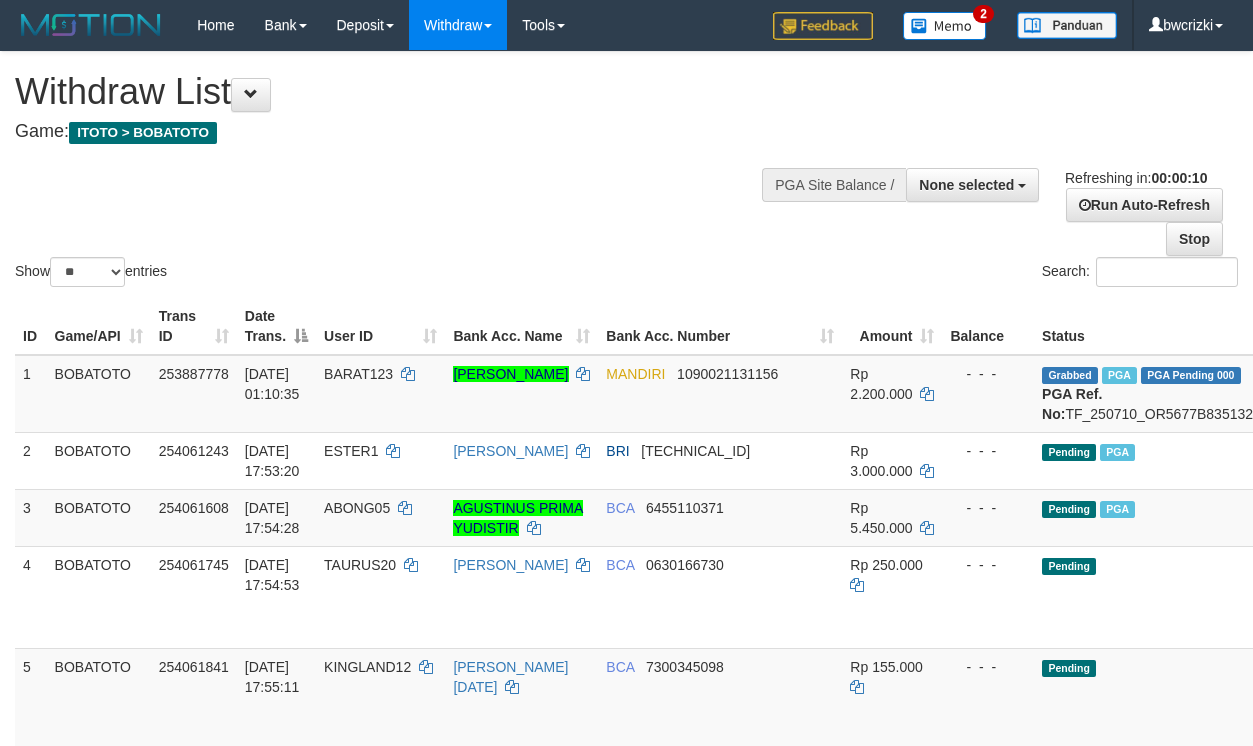 select 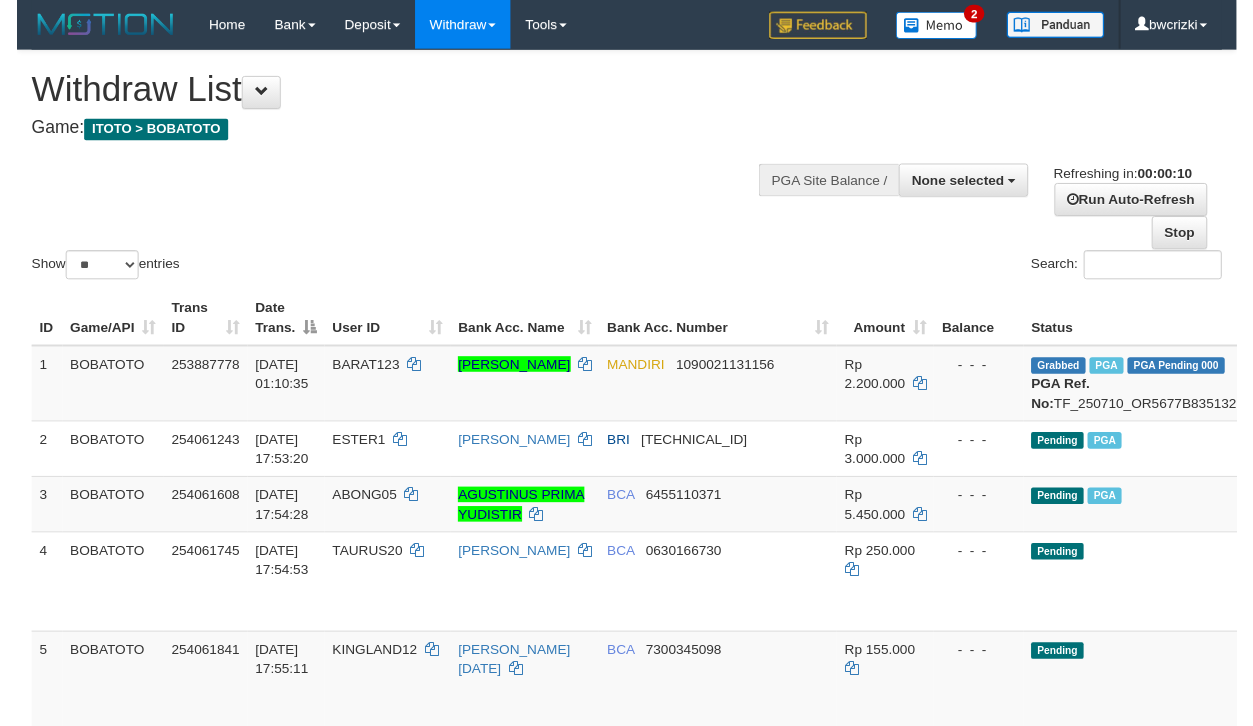 scroll, scrollTop: 0, scrollLeft: 0, axis: both 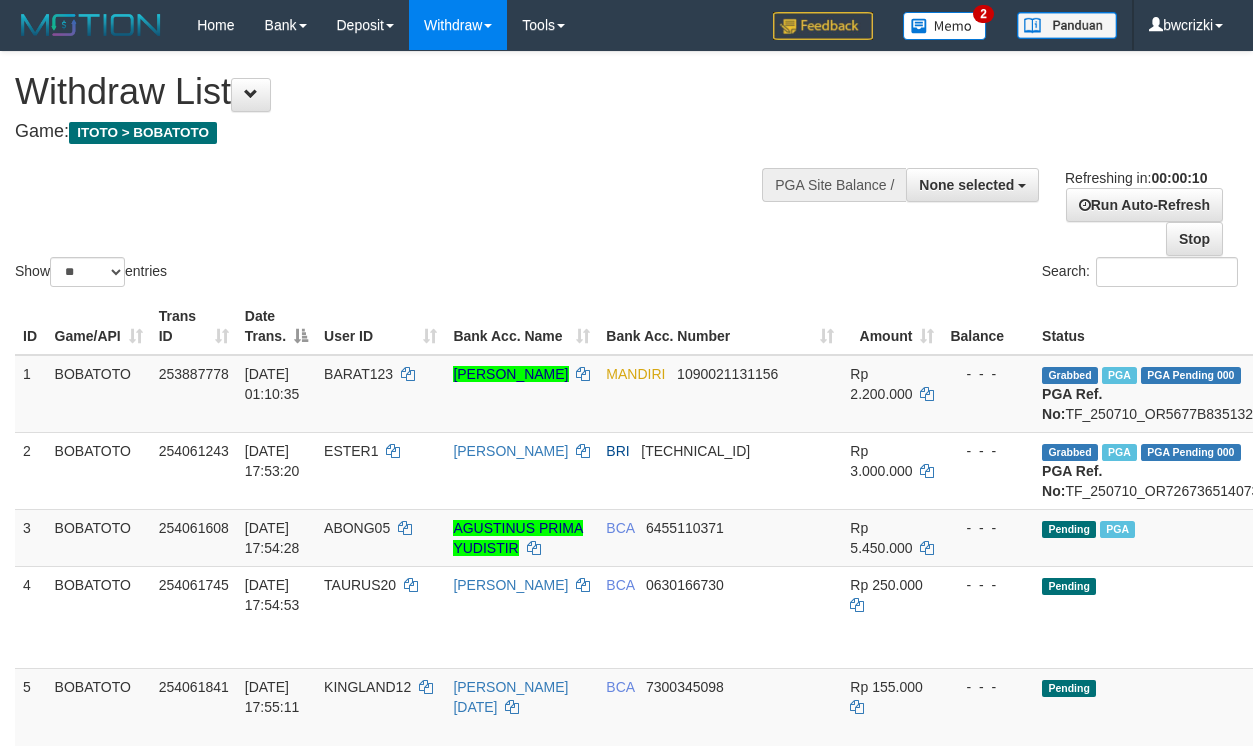 select 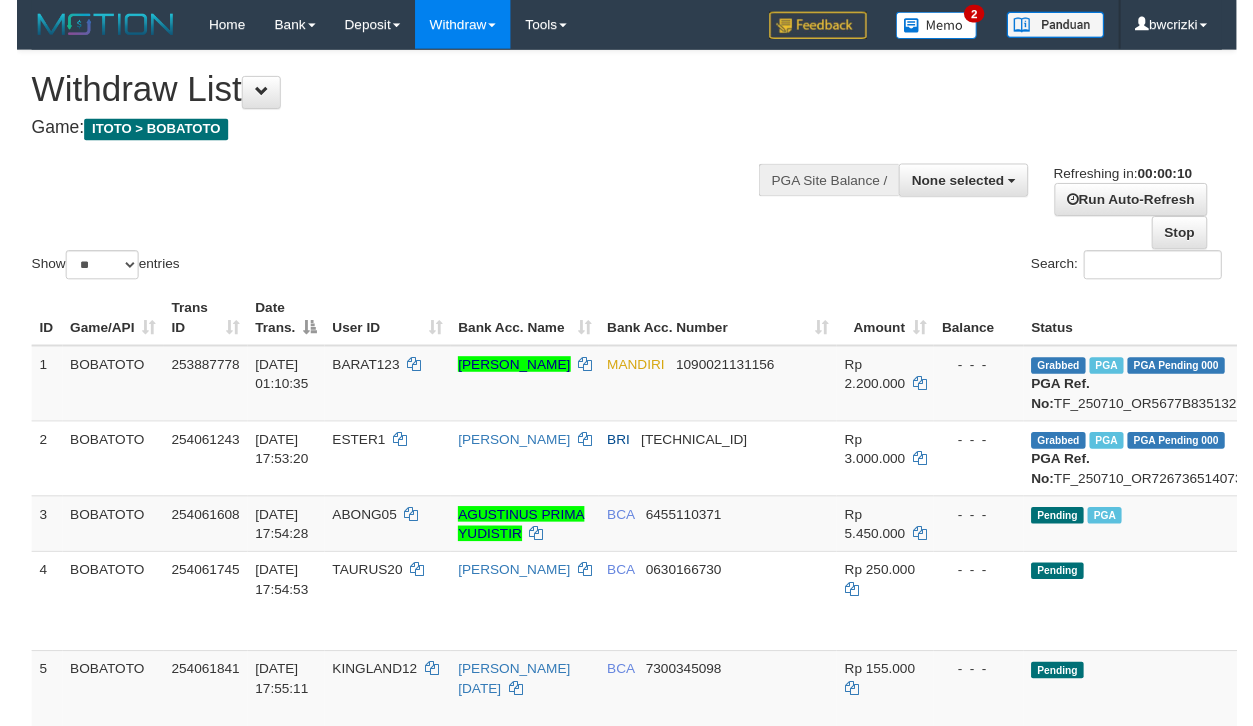 scroll, scrollTop: 0, scrollLeft: 0, axis: both 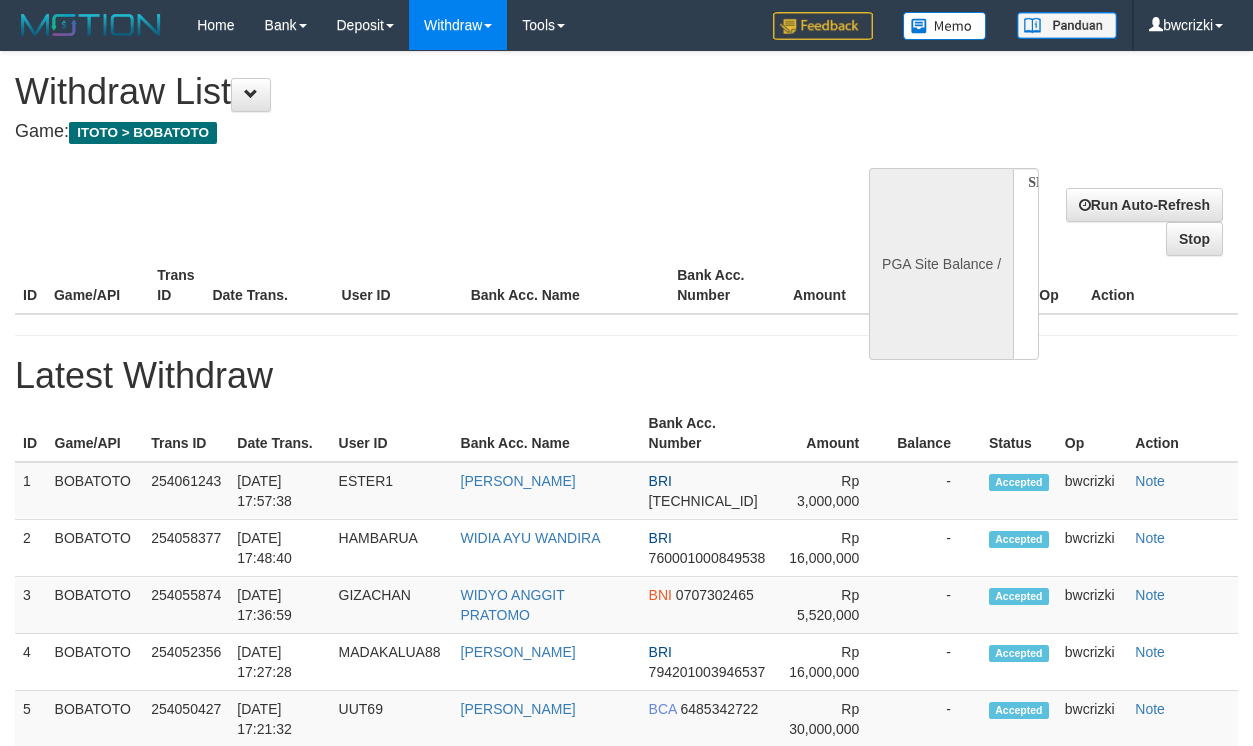 select 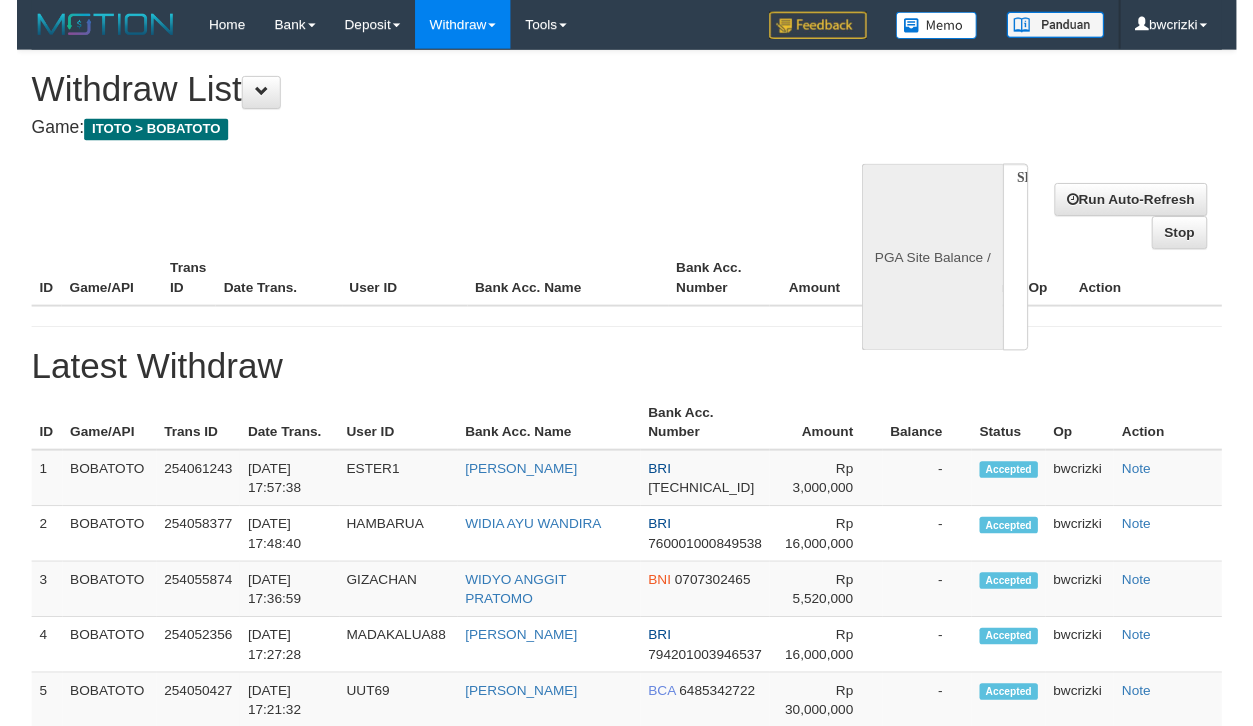 scroll, scrollTop: 0, scrollLeft: 0, axis: both 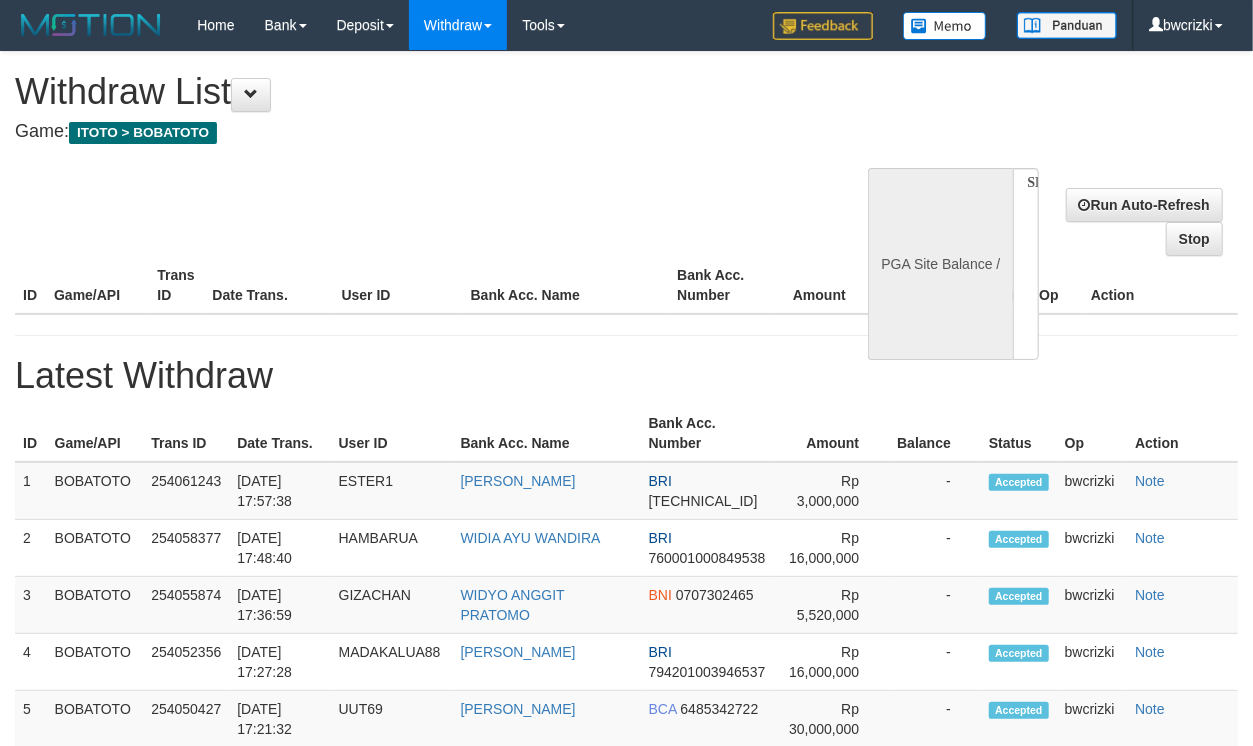 select on "**" 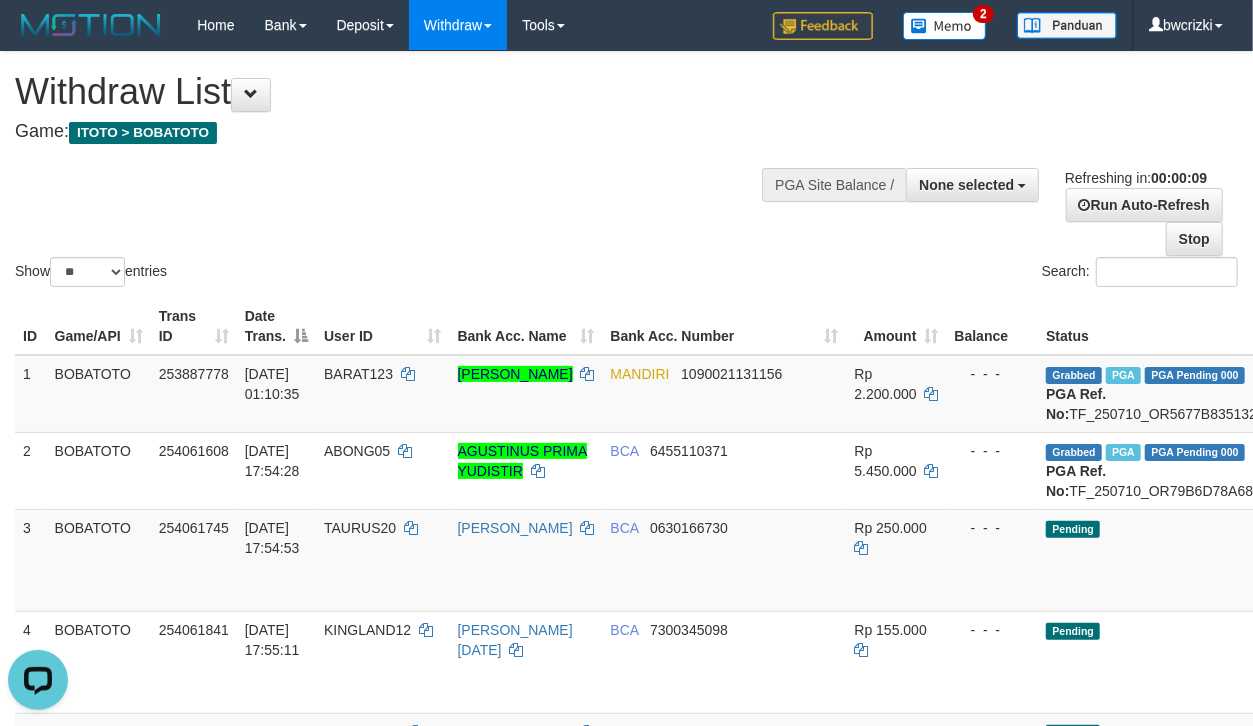 scroll, scrollTop: 0, scrollLeft: 0, axis: both 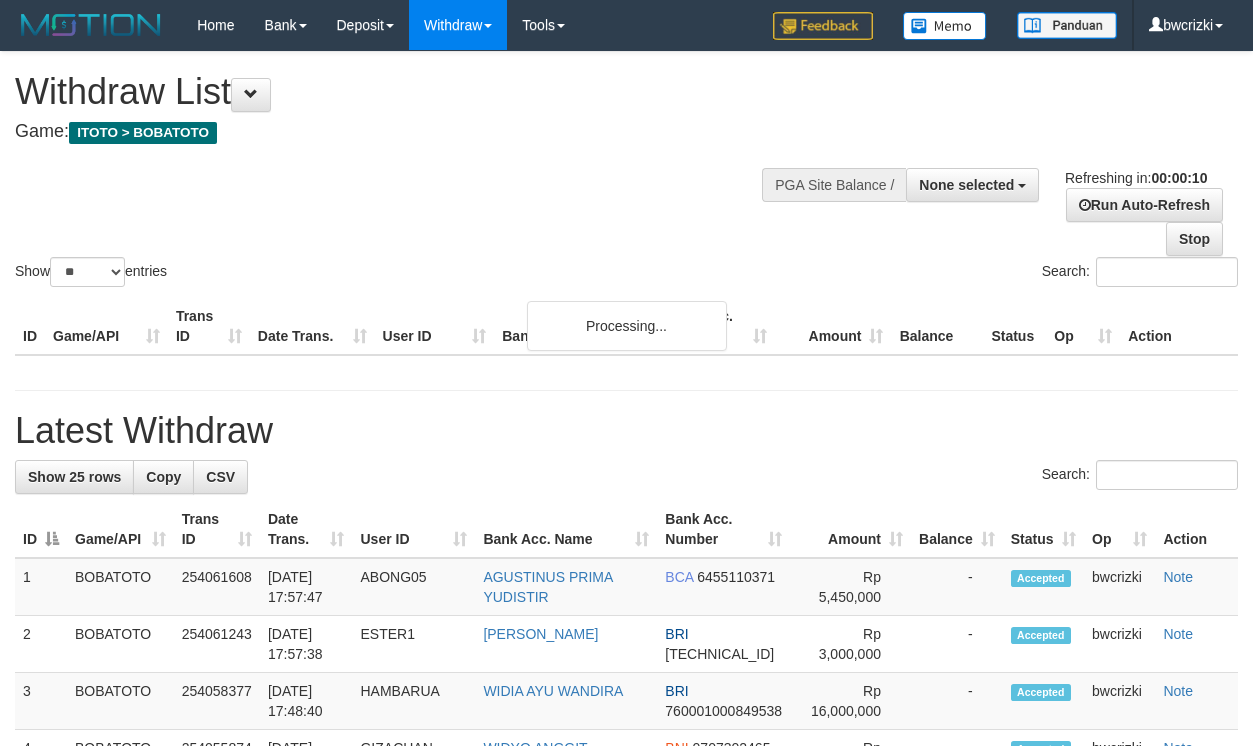 select 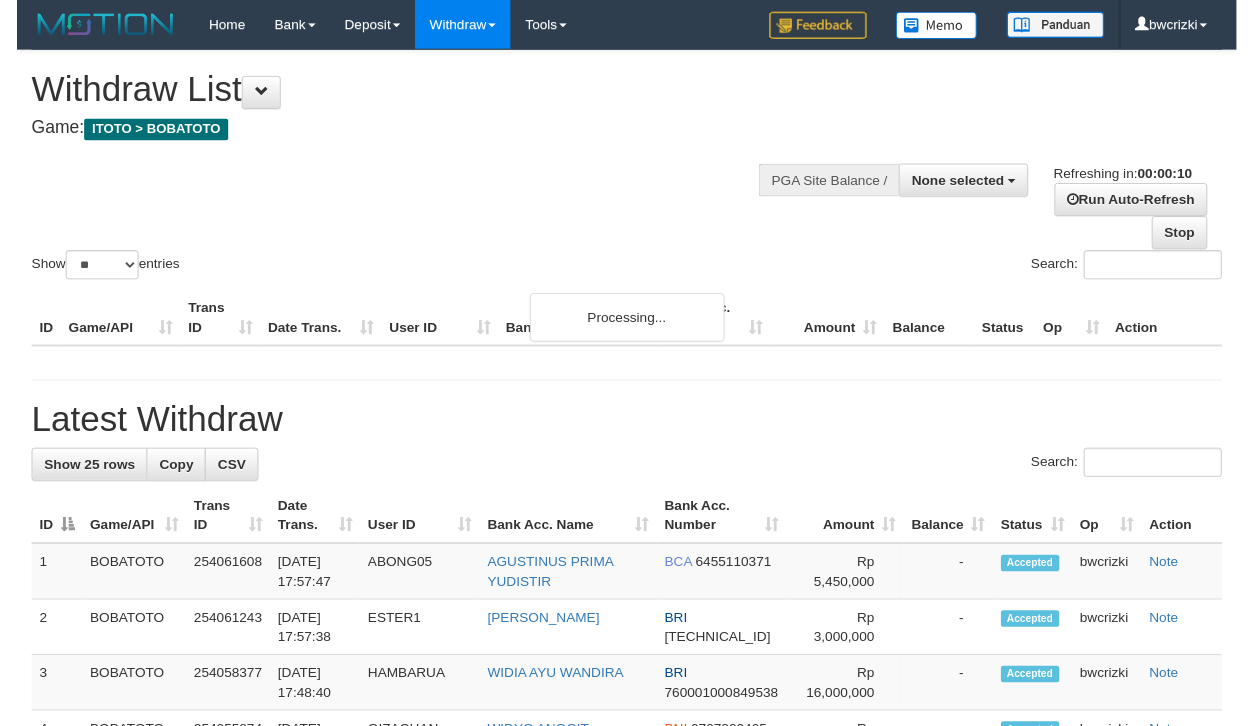 scroll, scrollTop: 0, scrollLeft: 0, axis: both 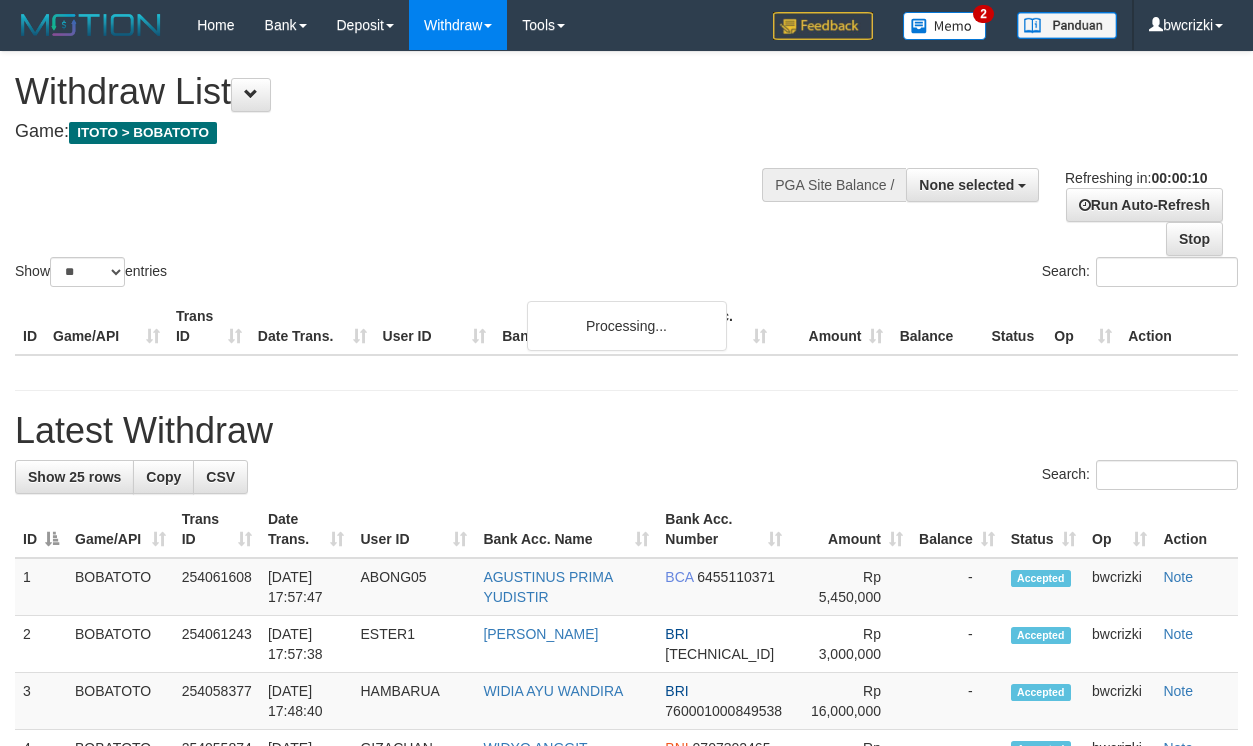 select 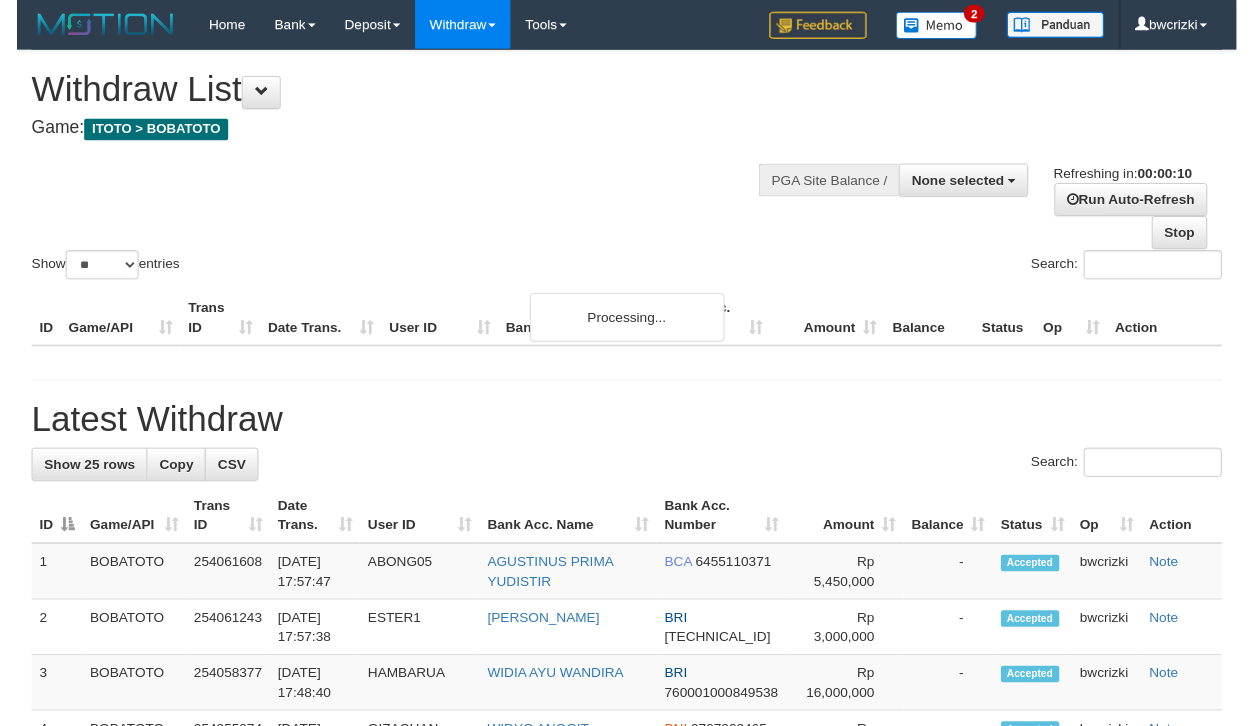 scroll, scrollTop: 0, scrollLeft: 0, axis: both 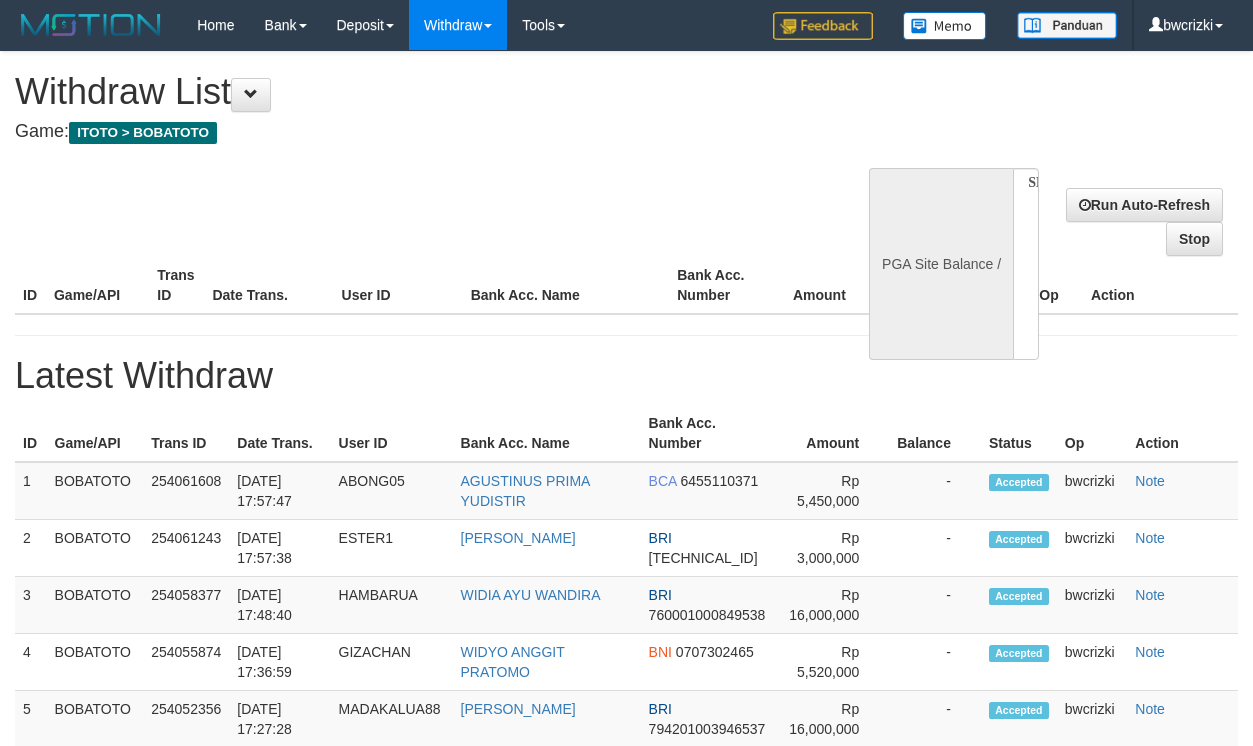 select 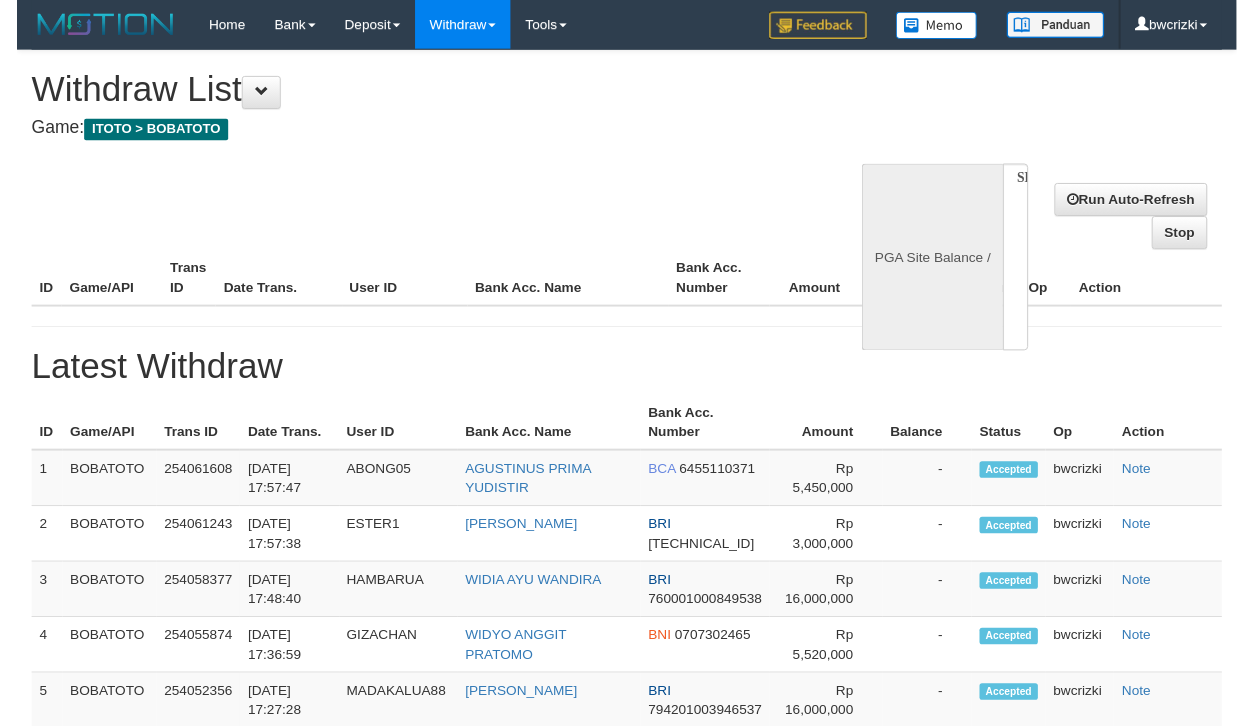 scroll, scrollTop: 0, scrollLeft: 0, axis: both 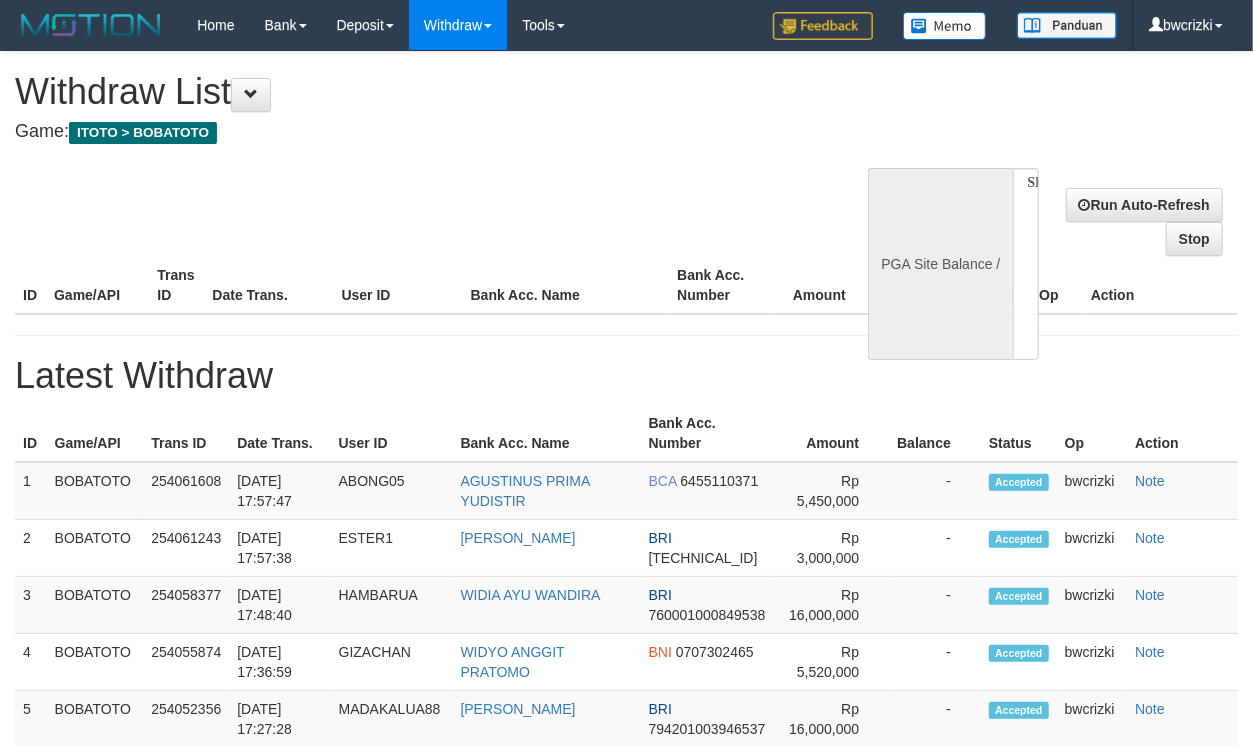 select on "**" 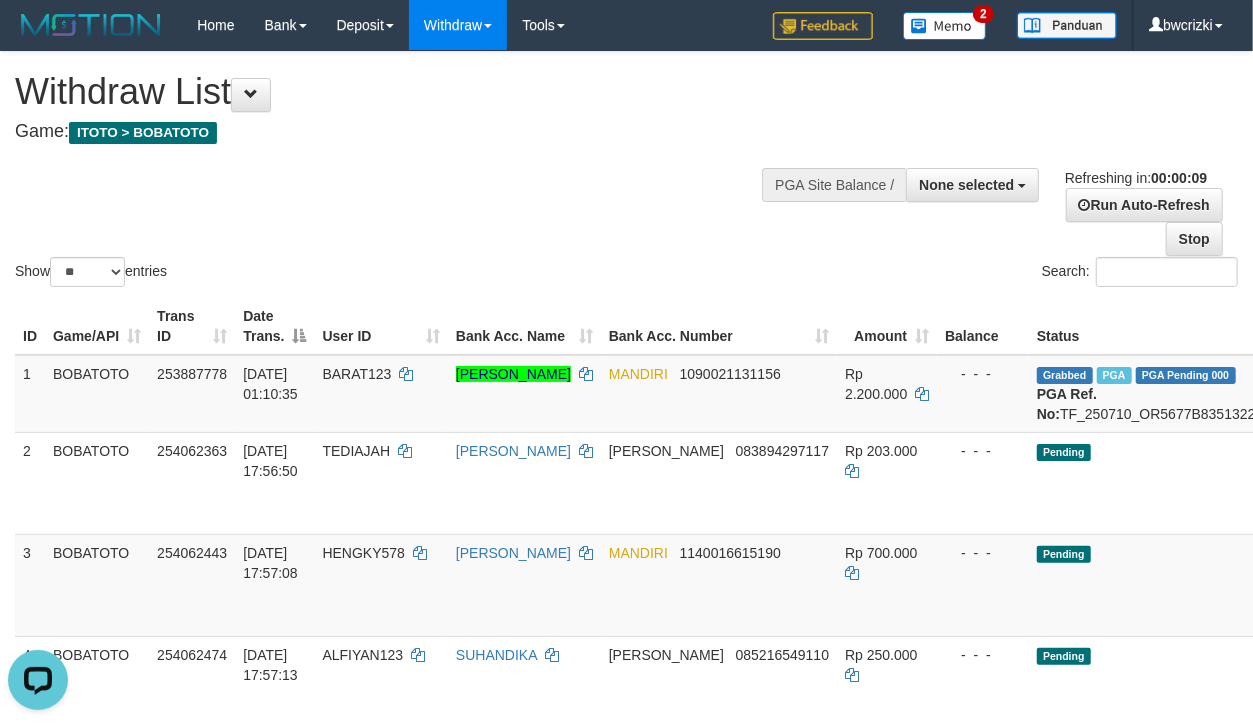 scroll, scrollTop: 0, scrollLeft: 0, axis: both 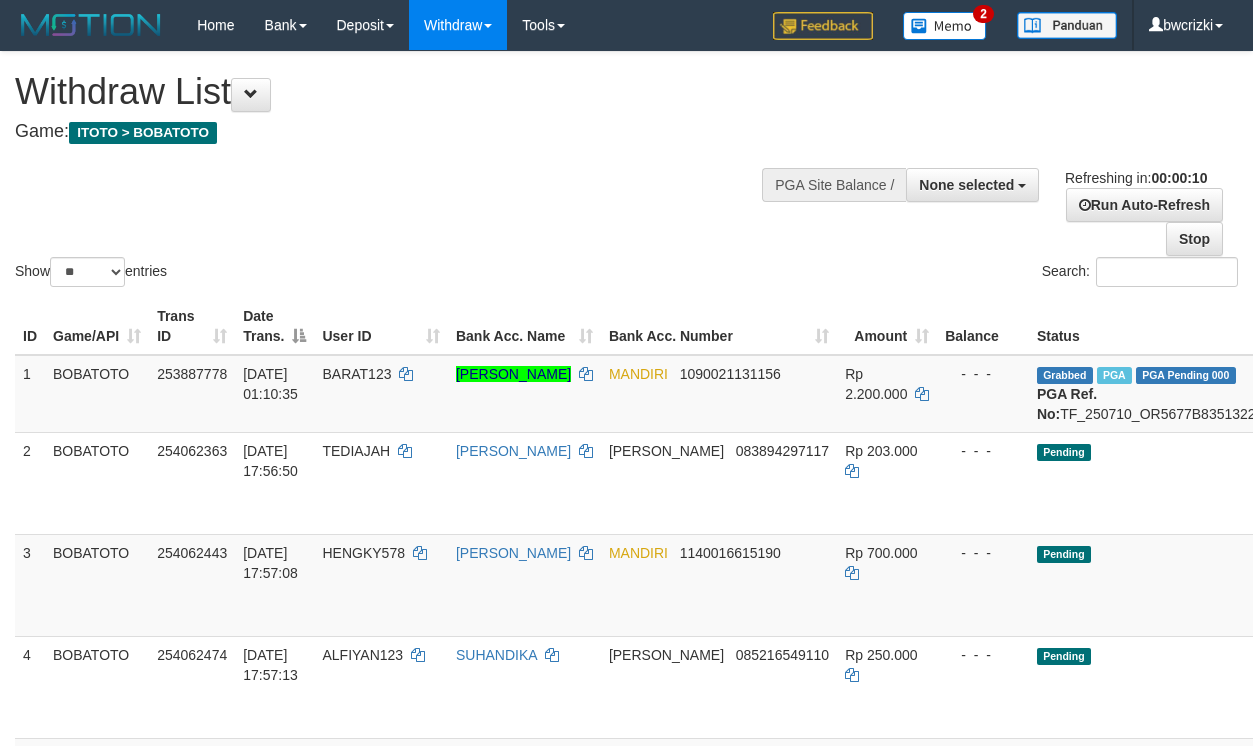 select 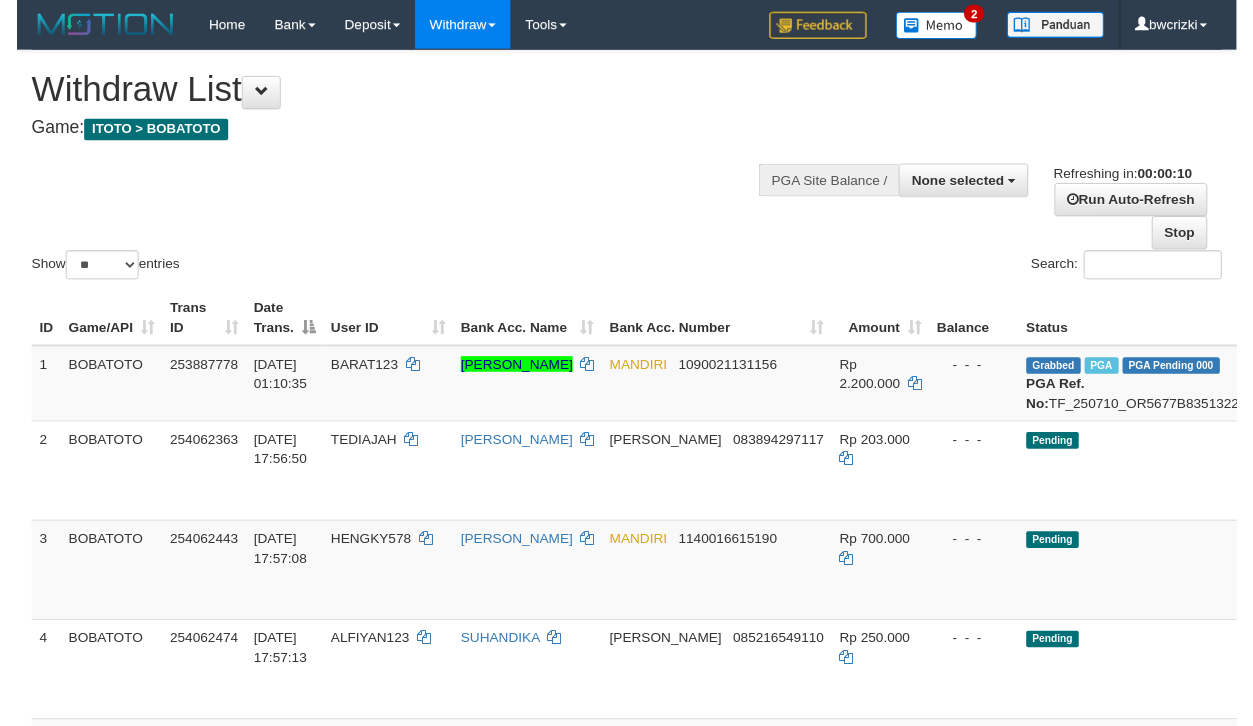scroll, scrollTop: 0, scrollLeft: 0, axis: both 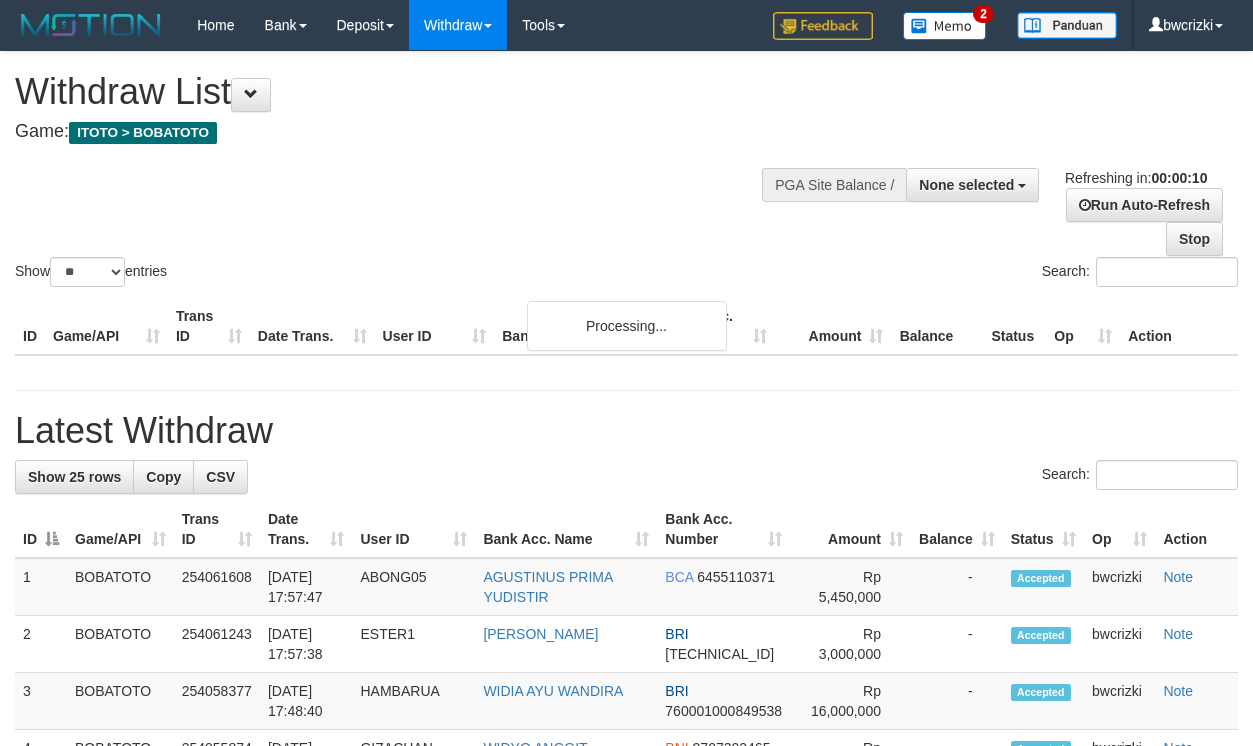 select 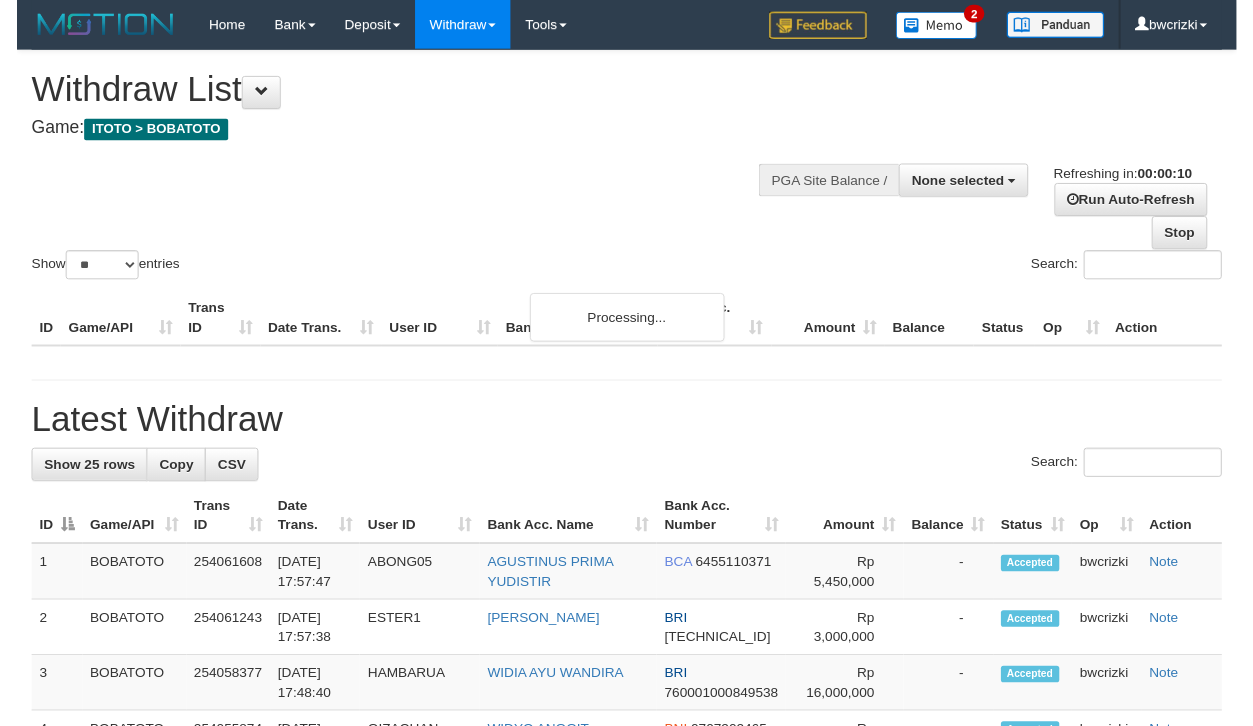 scroll, scrollTop: 0, scrollLeft: 0, axis: both 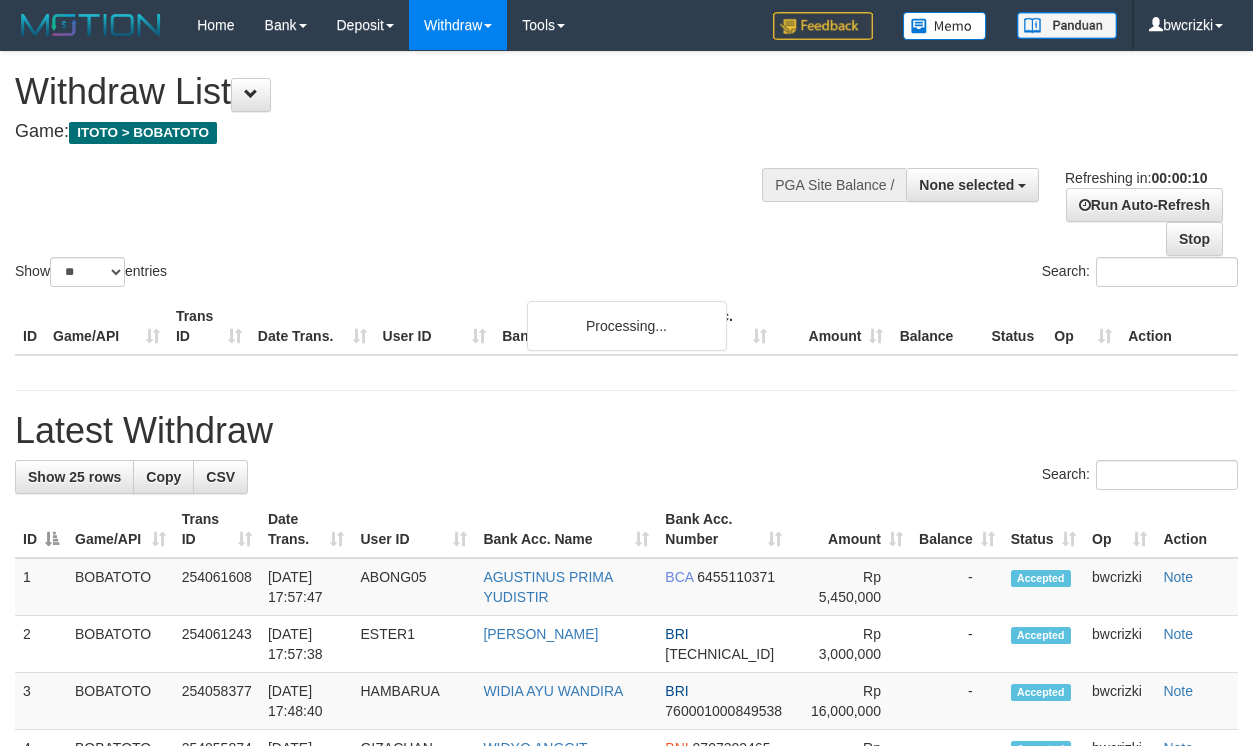 select 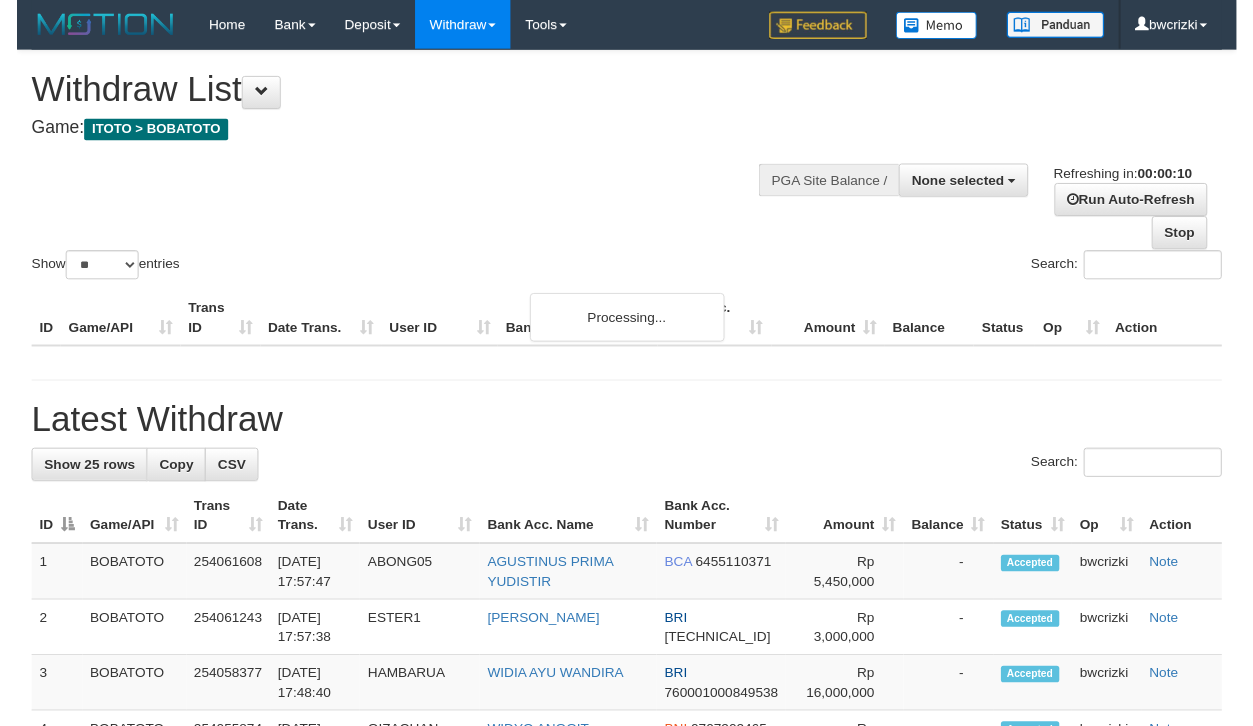scroll, scrollTop: 0, scrollLeft: 0, axis: both 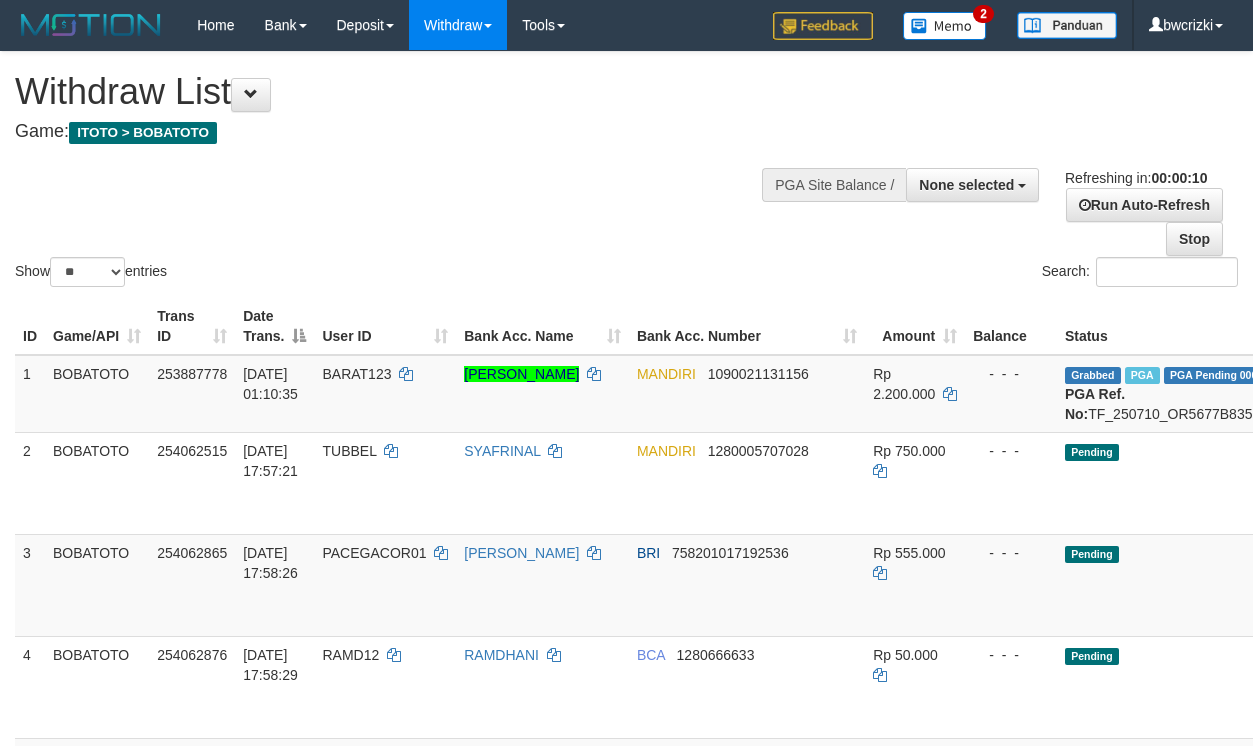 select 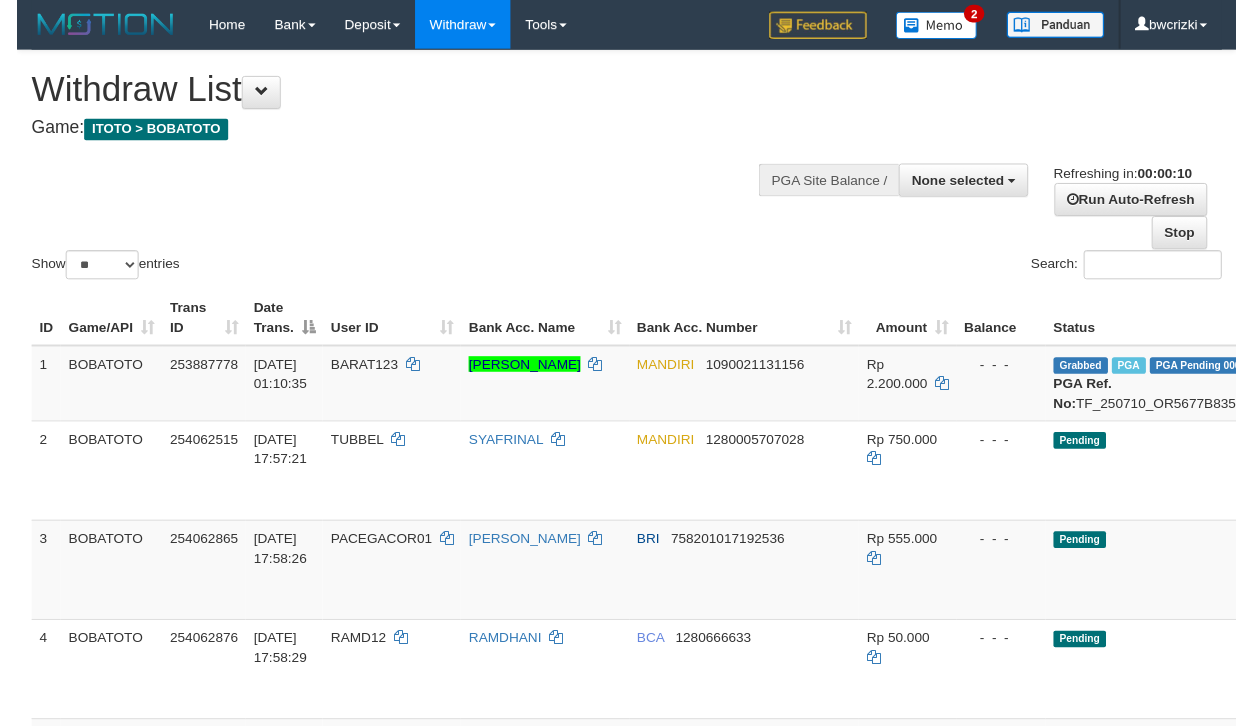 scroll, scrollTop: 0, scrollLeft: 0, axis: both 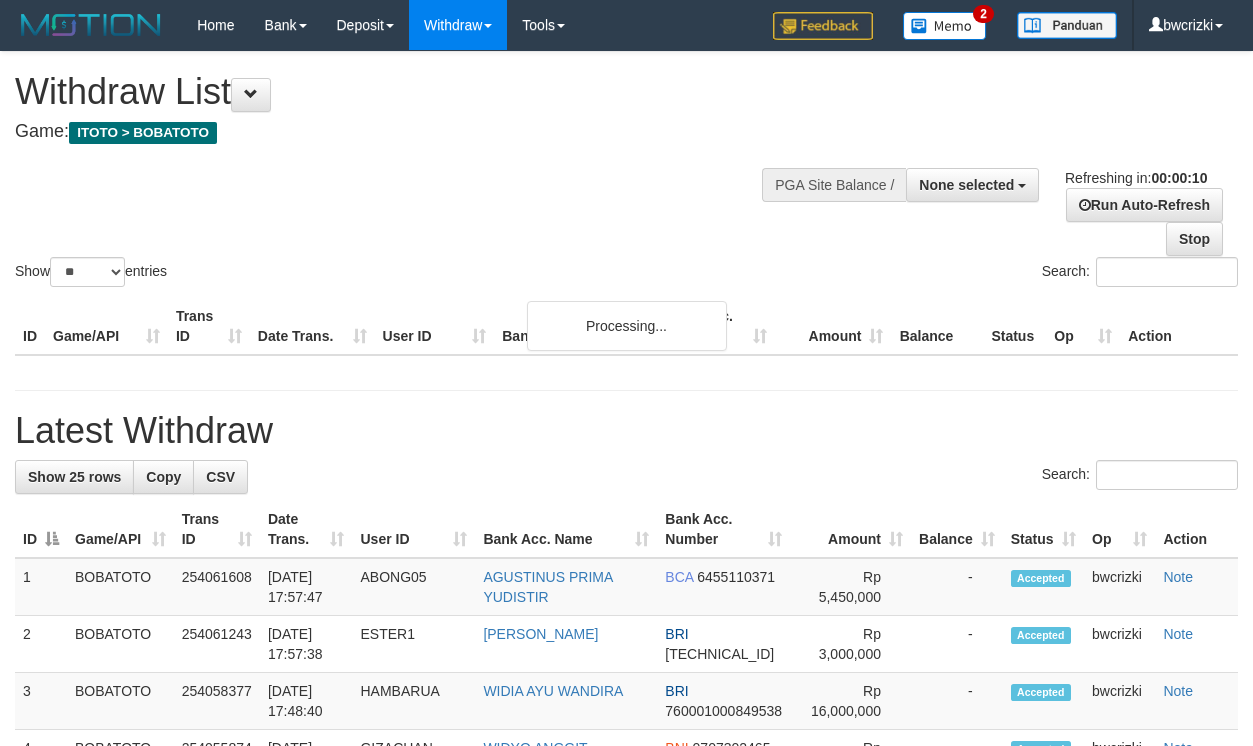 select 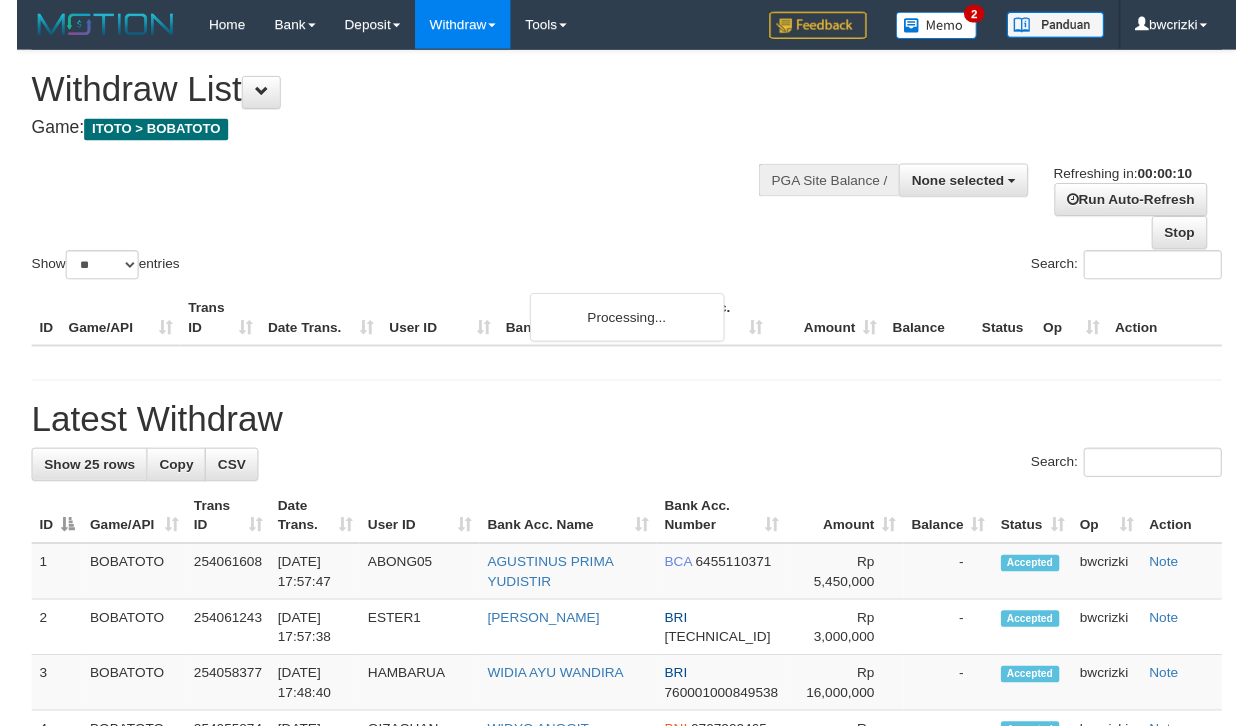 scroll, scrollTop: 0, scrollLeft: 0, axis: both 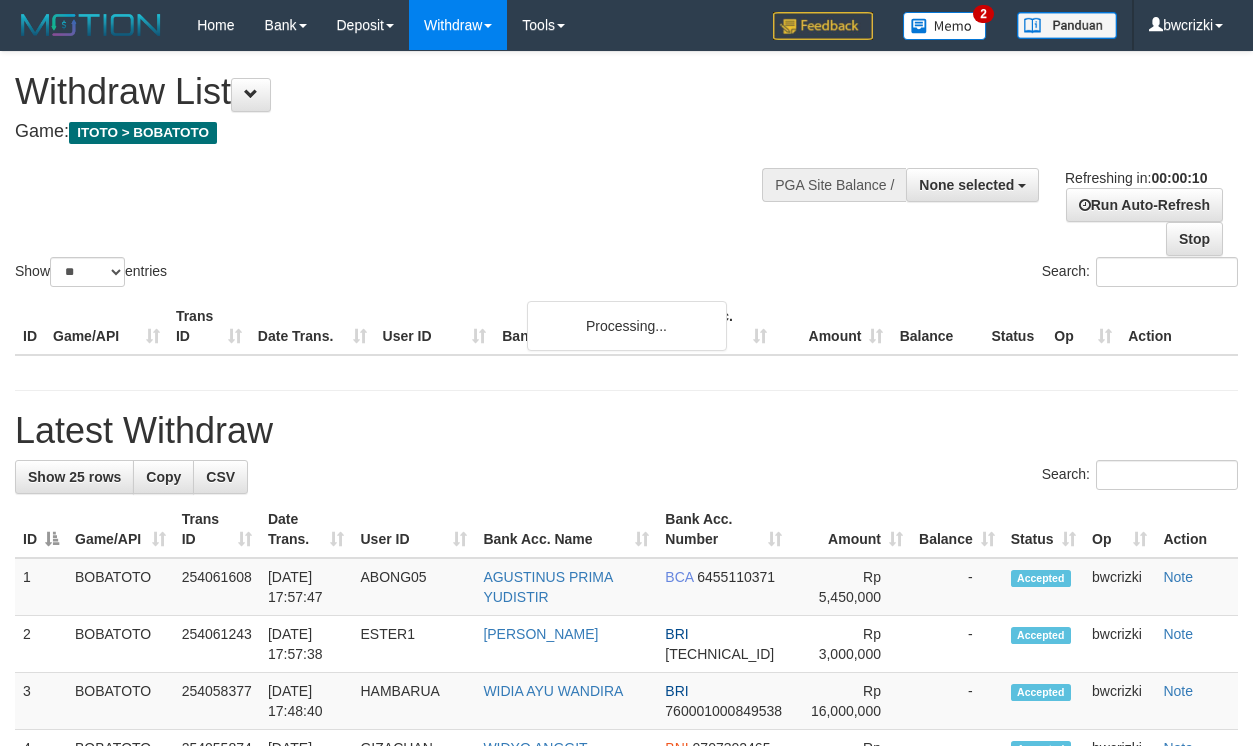 select 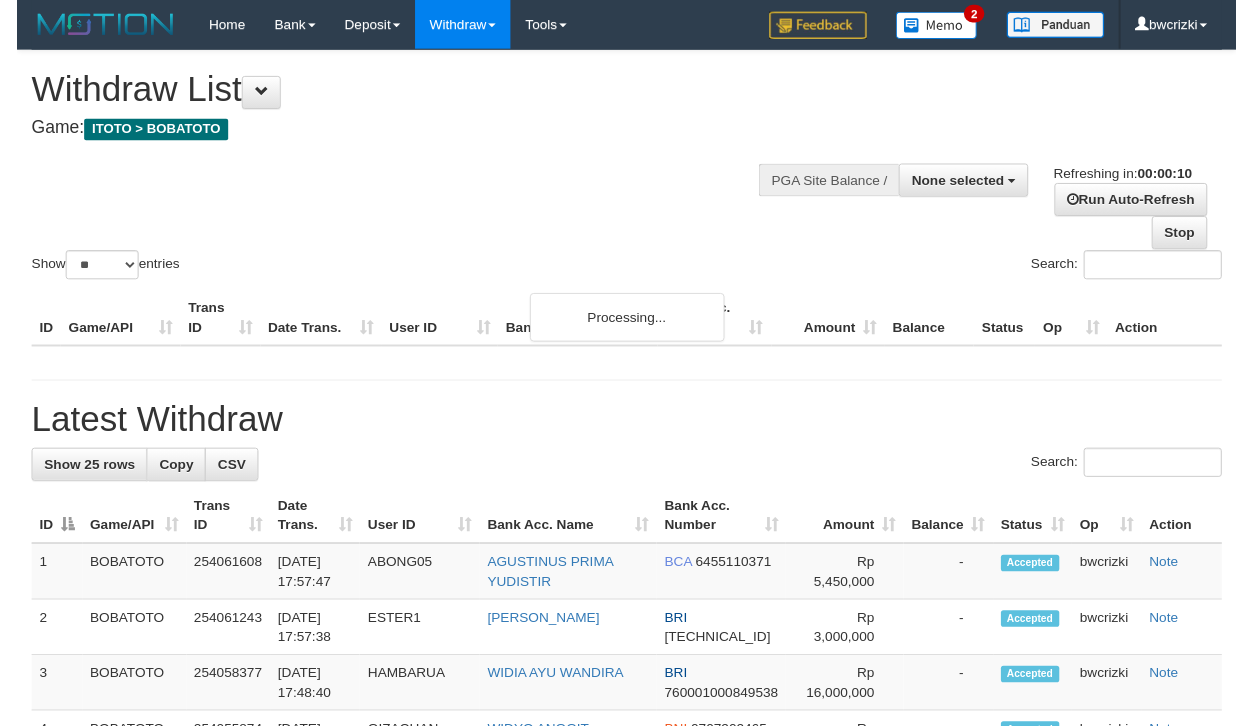 scroll, scrollTop: 0, scrollLeft: 0, axis: both 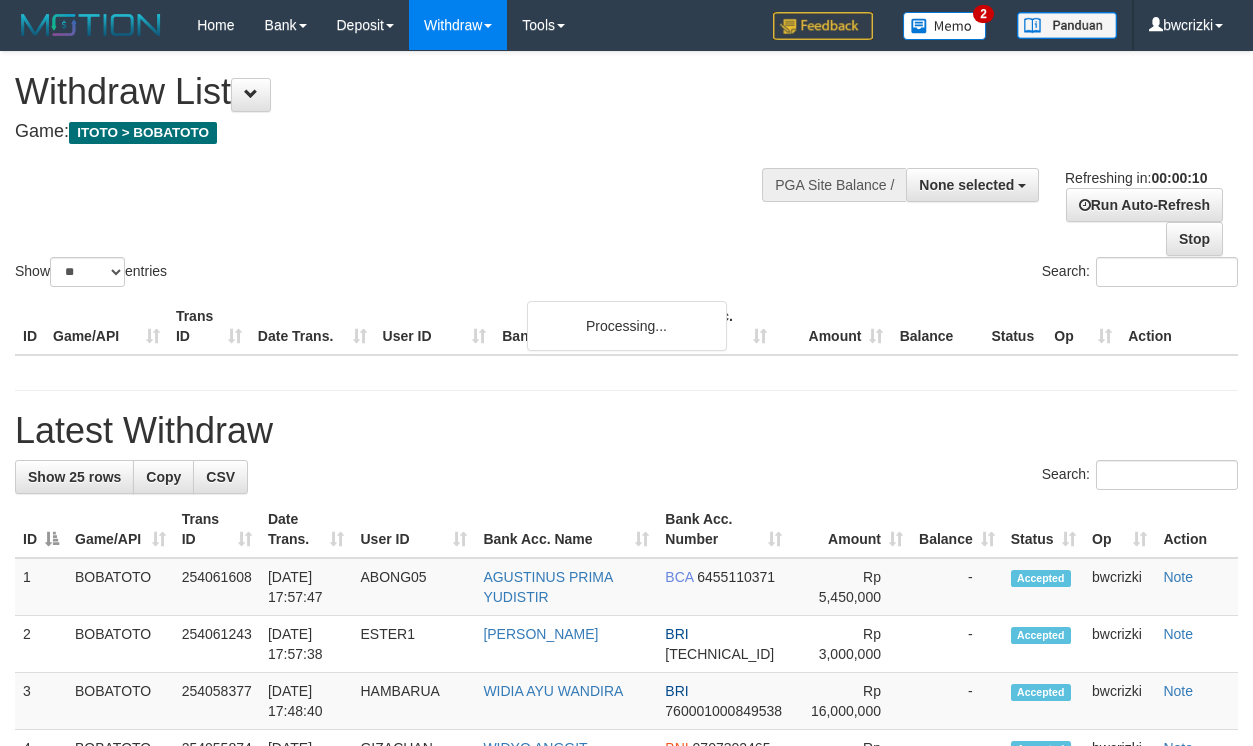 select 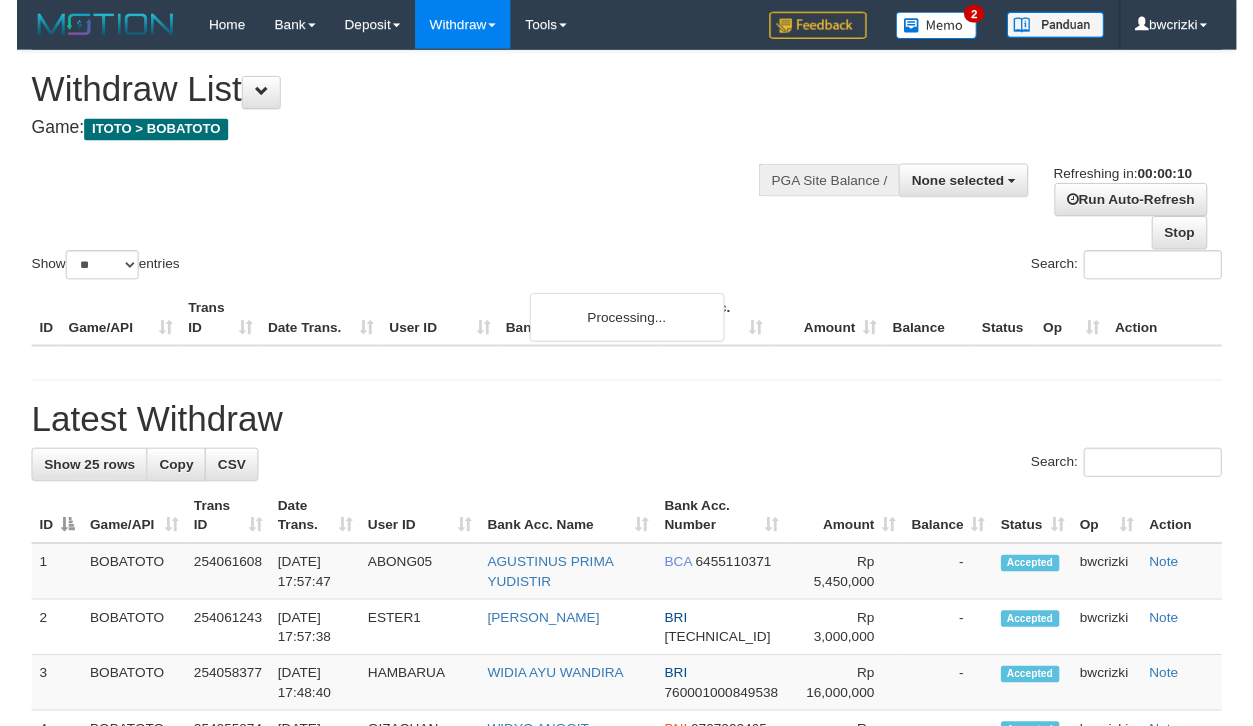 scroll, scrollTop: 0, scrollLeft: 0, axis: both 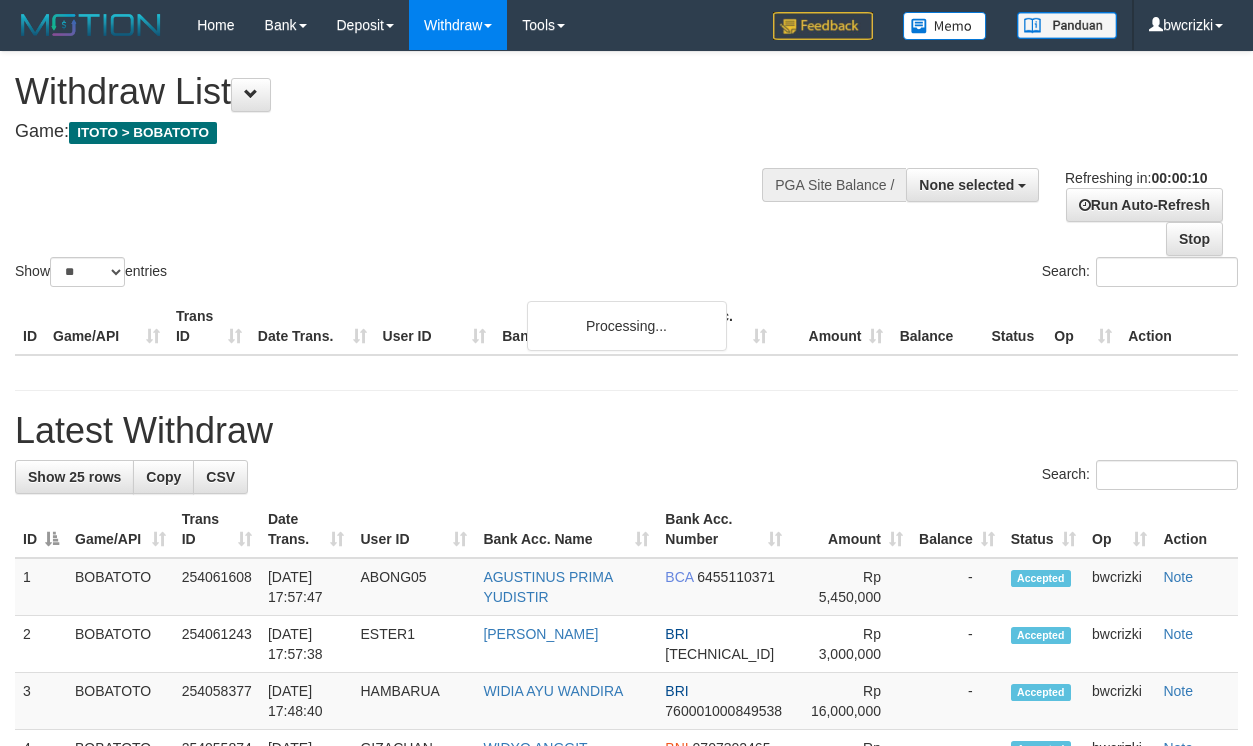 select 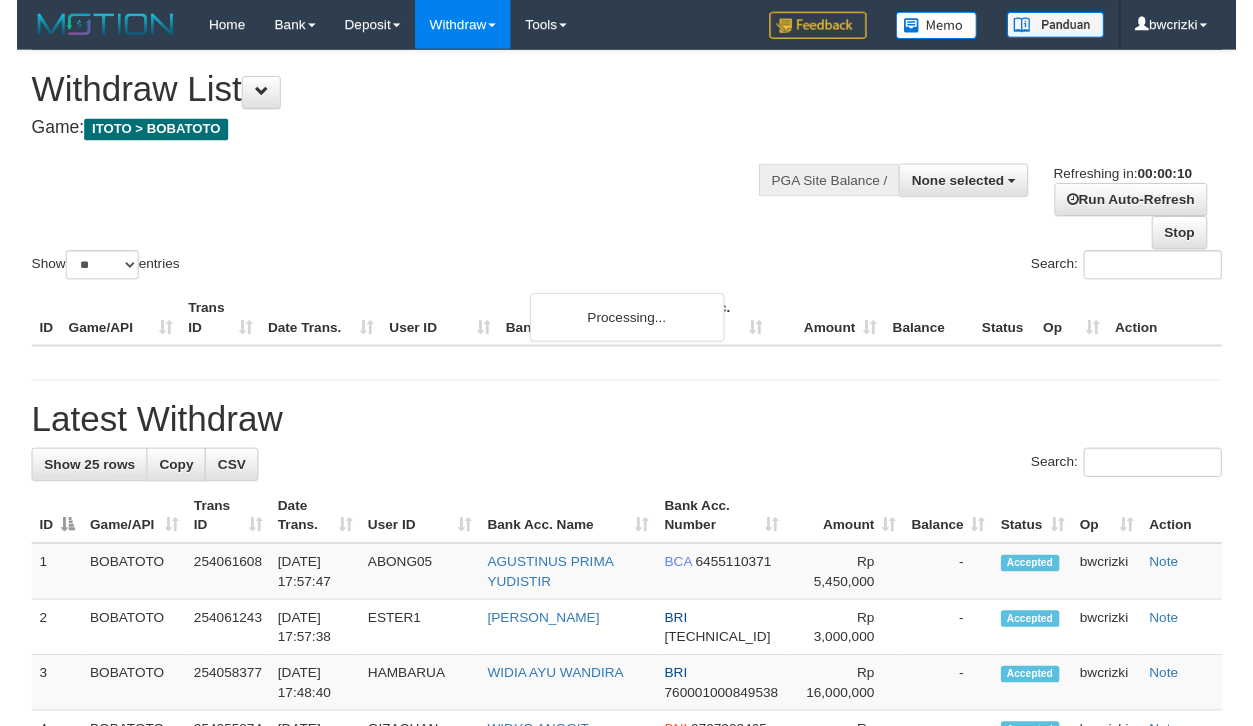 scroll, scrollTop: 0, scrollLeft: 0, axis: both 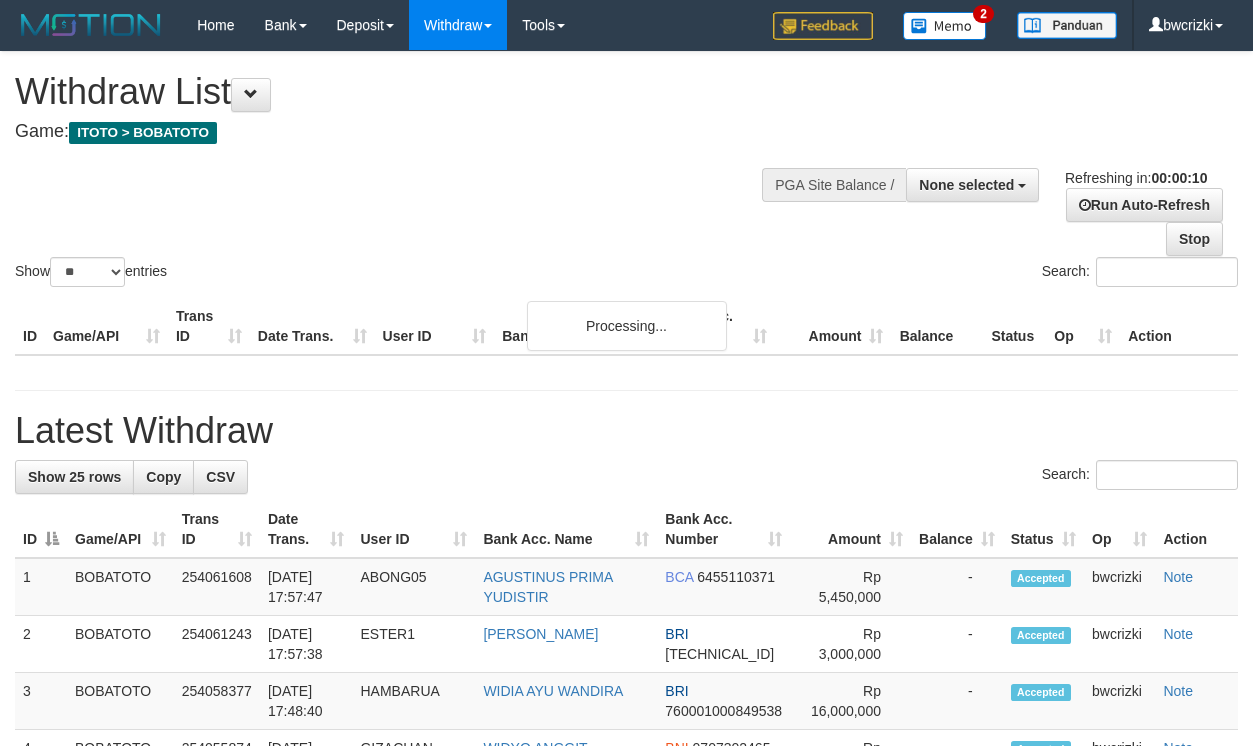 select 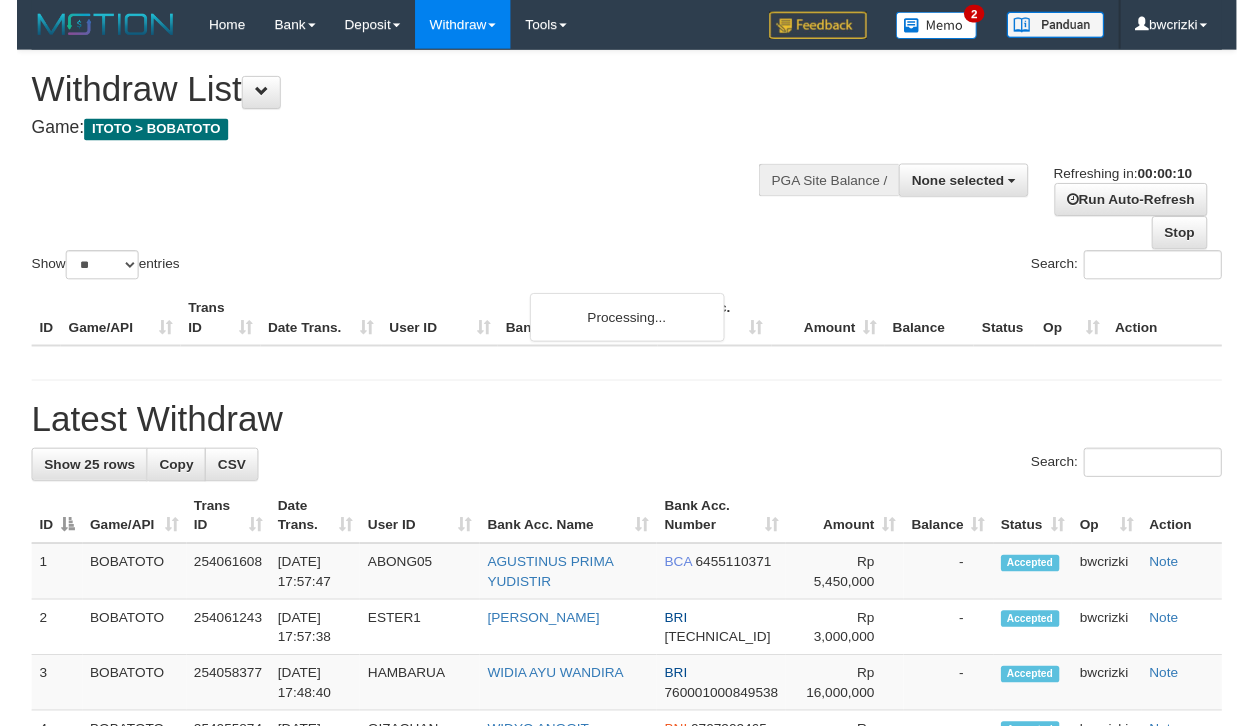 scroll, scrollTop: 0, scrollLeft: 0, axis: both 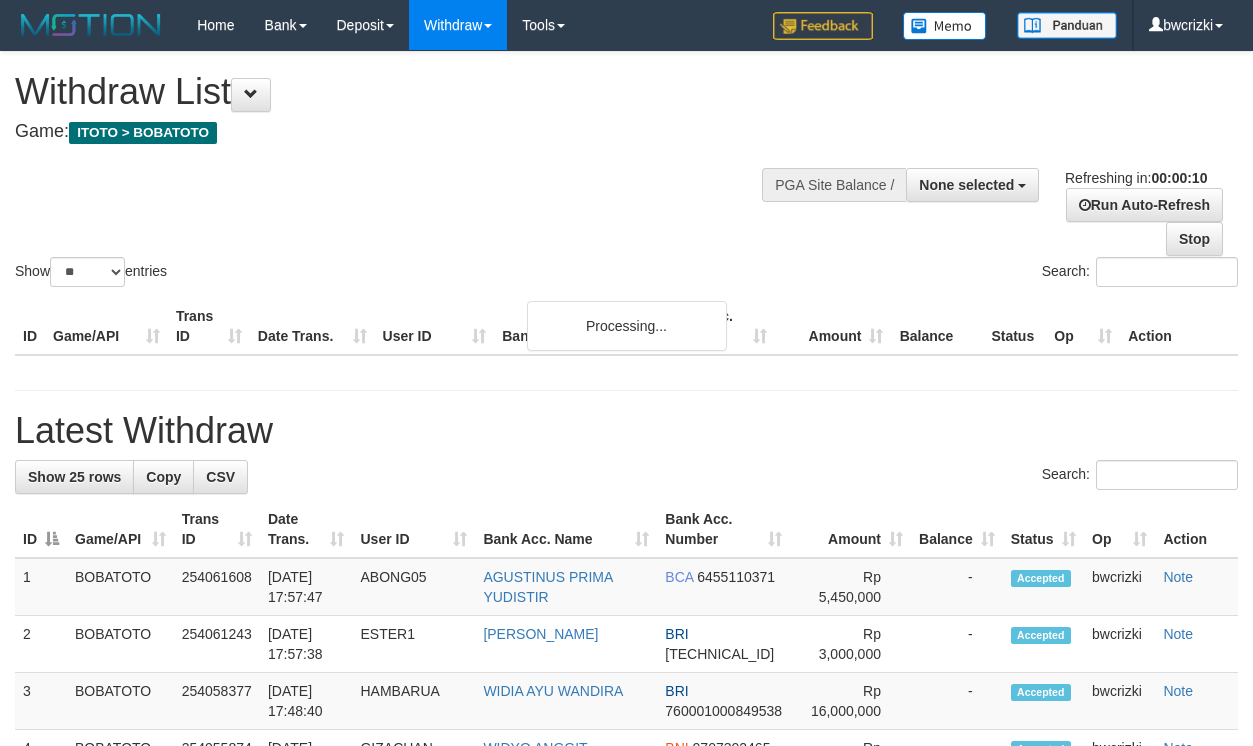select 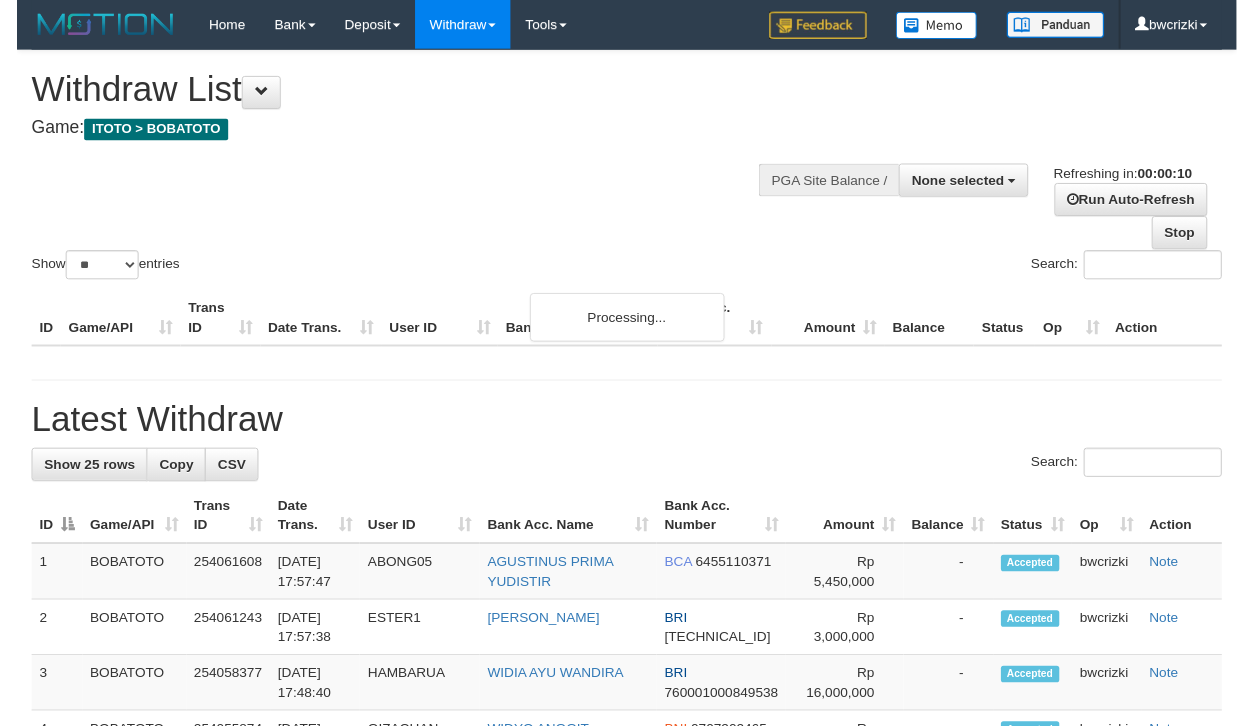 scroll, scrollTop: 0, scrollLeft: 0, axis: both 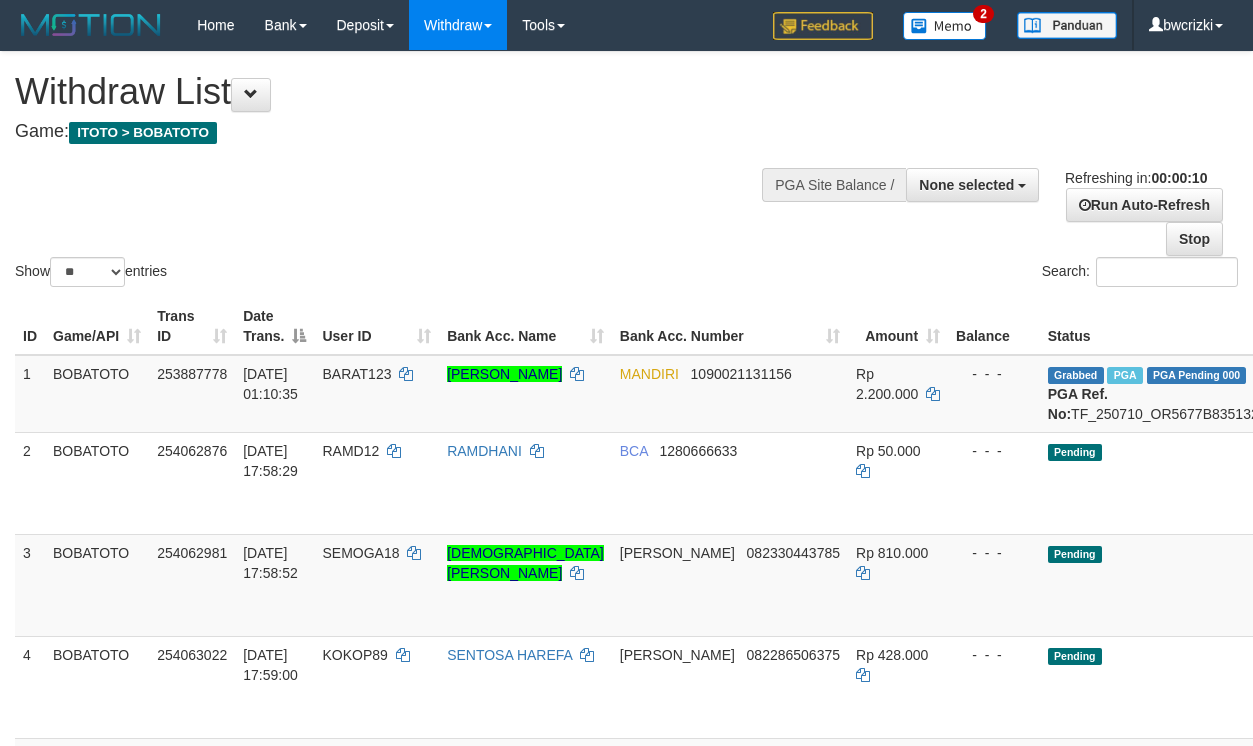 select 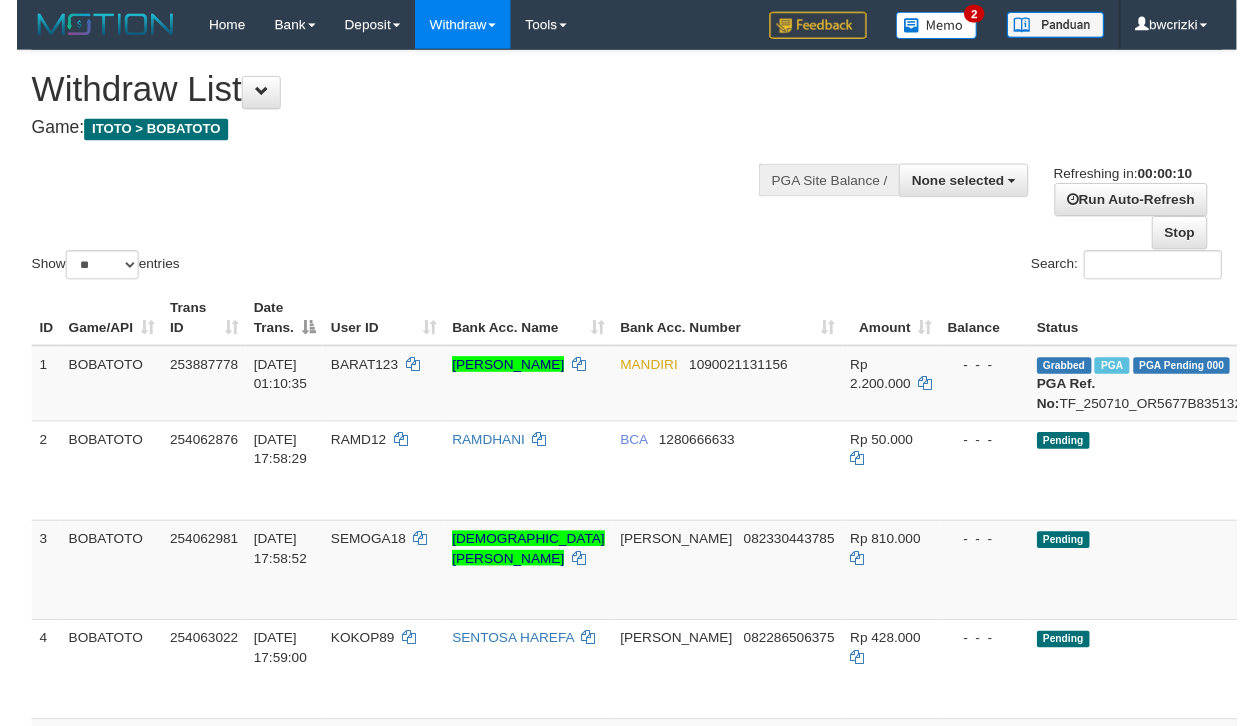 scroll, scrollTop: 0, scrollLeft: 0, axis: both 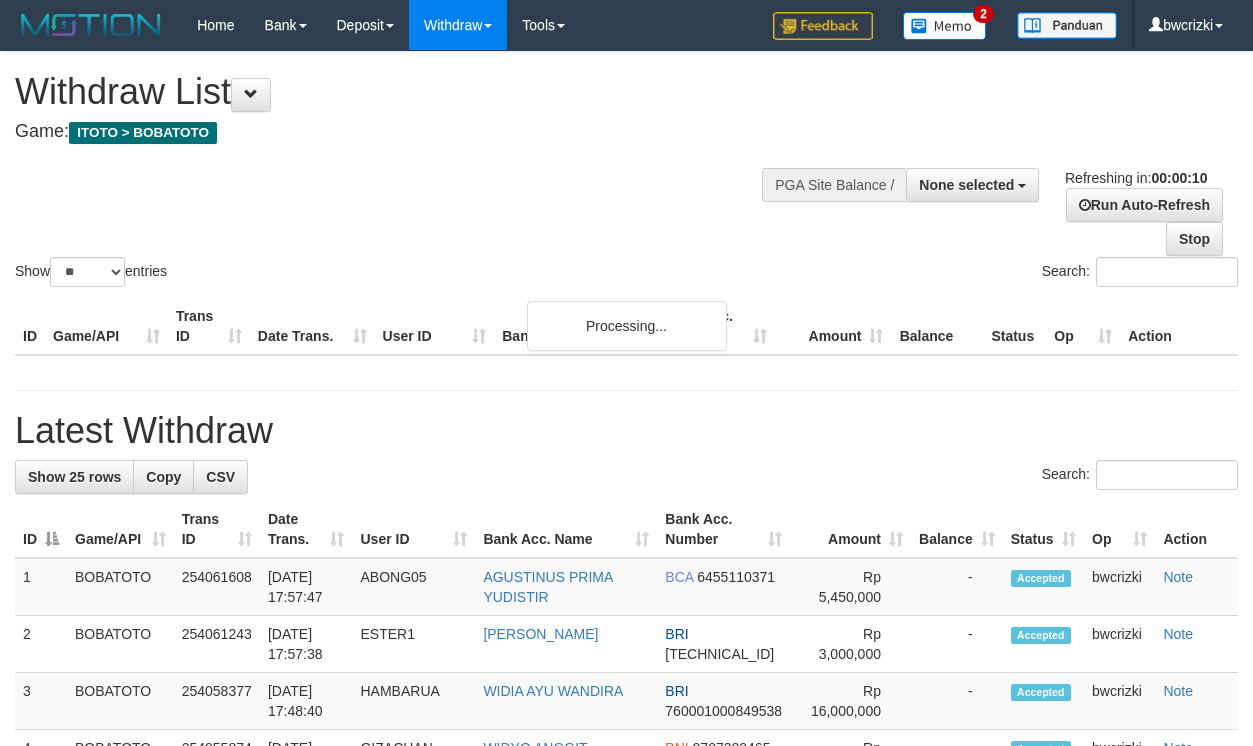 select 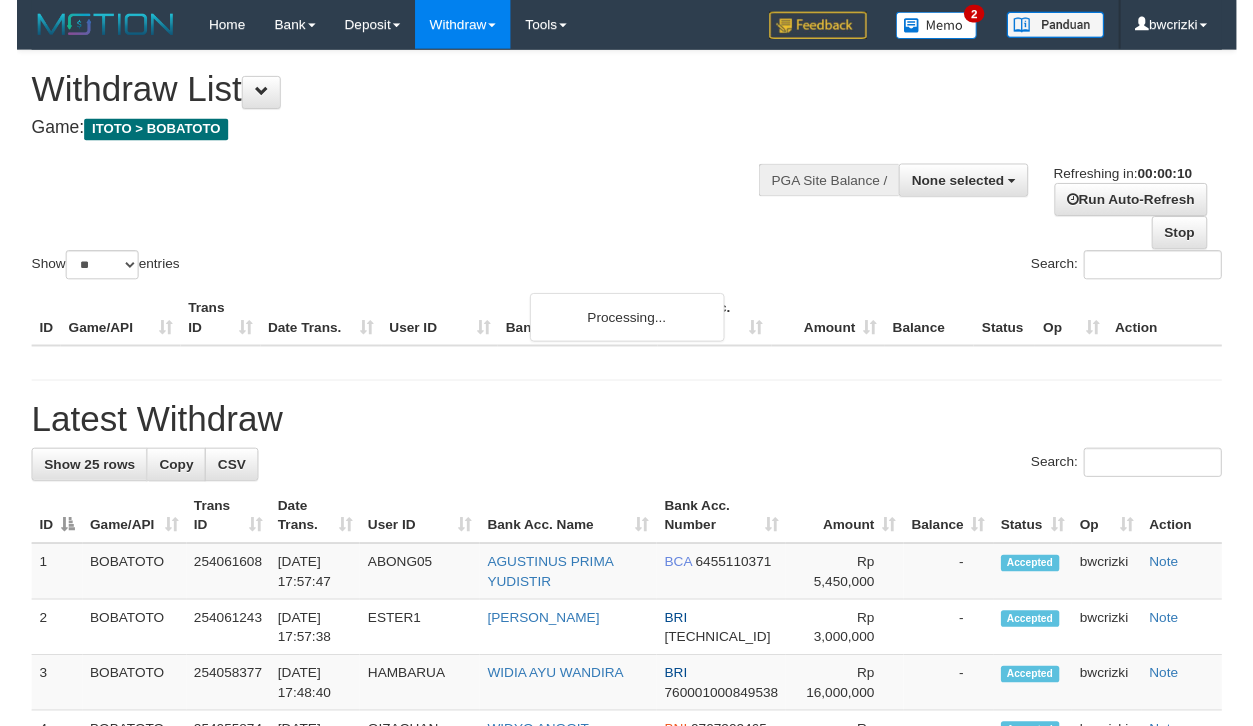 scroll, scrollTop: 0, scrollLeft: 0, axis: both 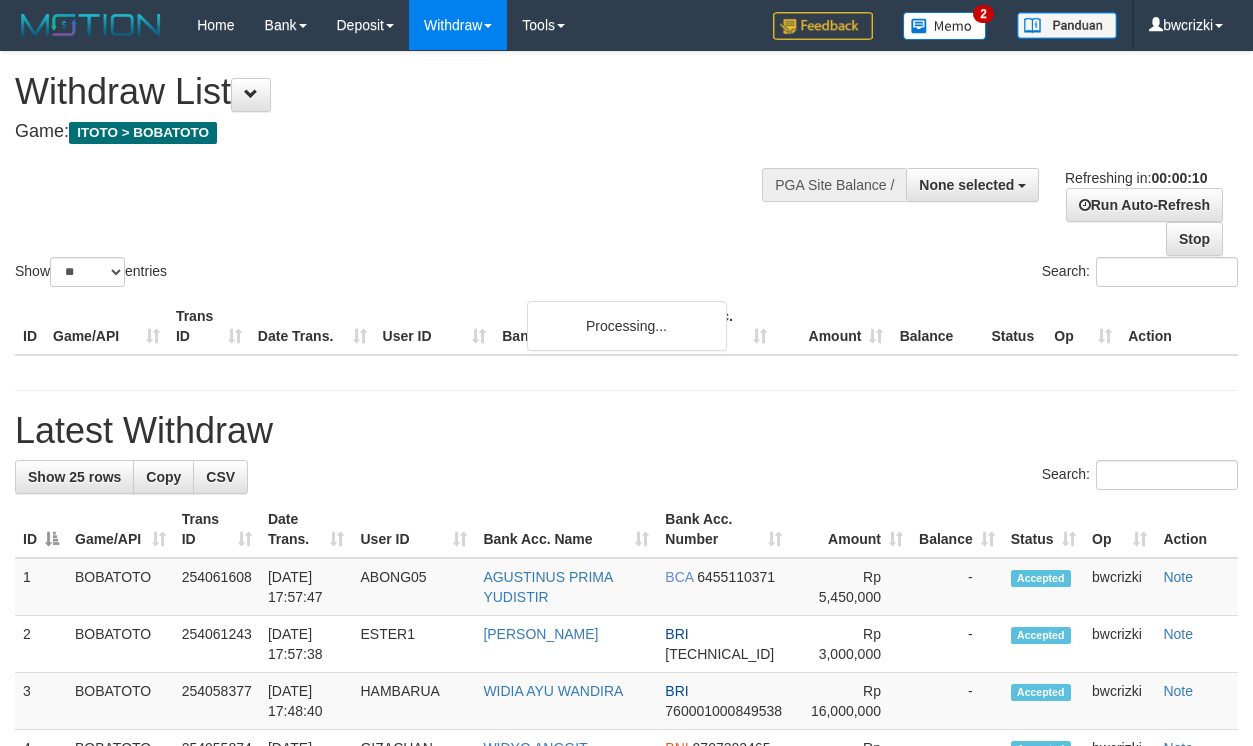 select 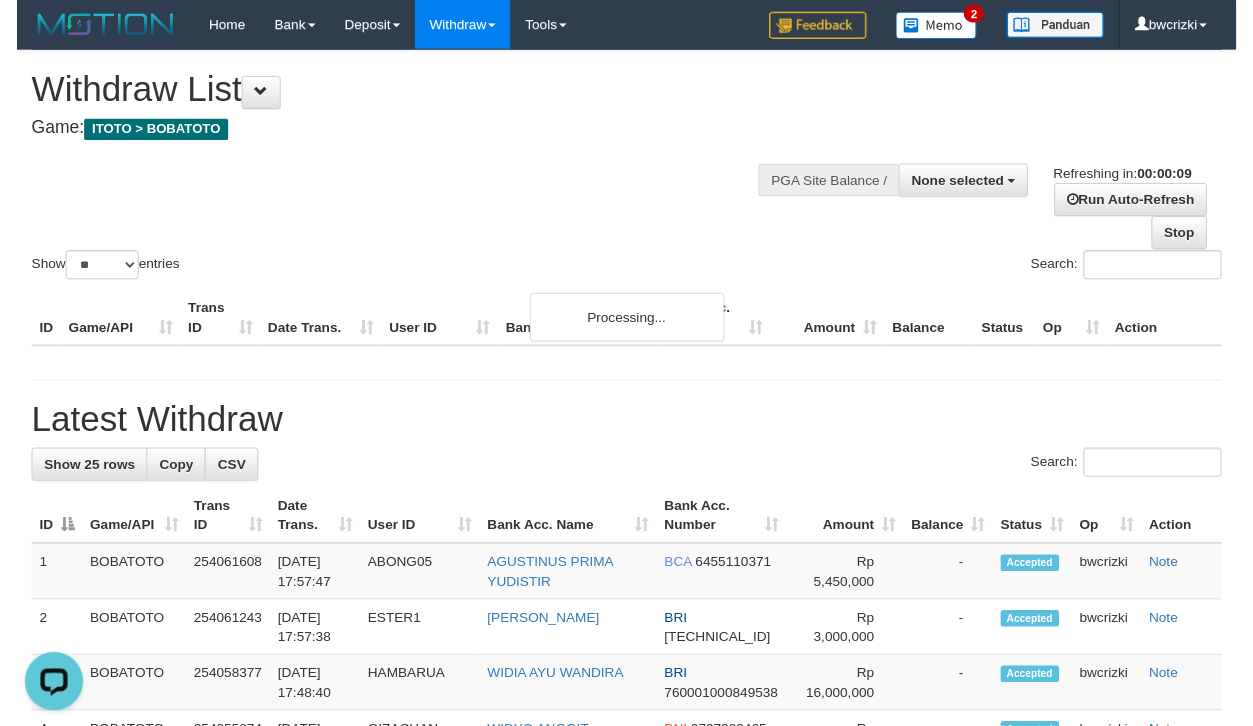 scroll, scrollTop: 0, scrollLeft: 0, axis: both 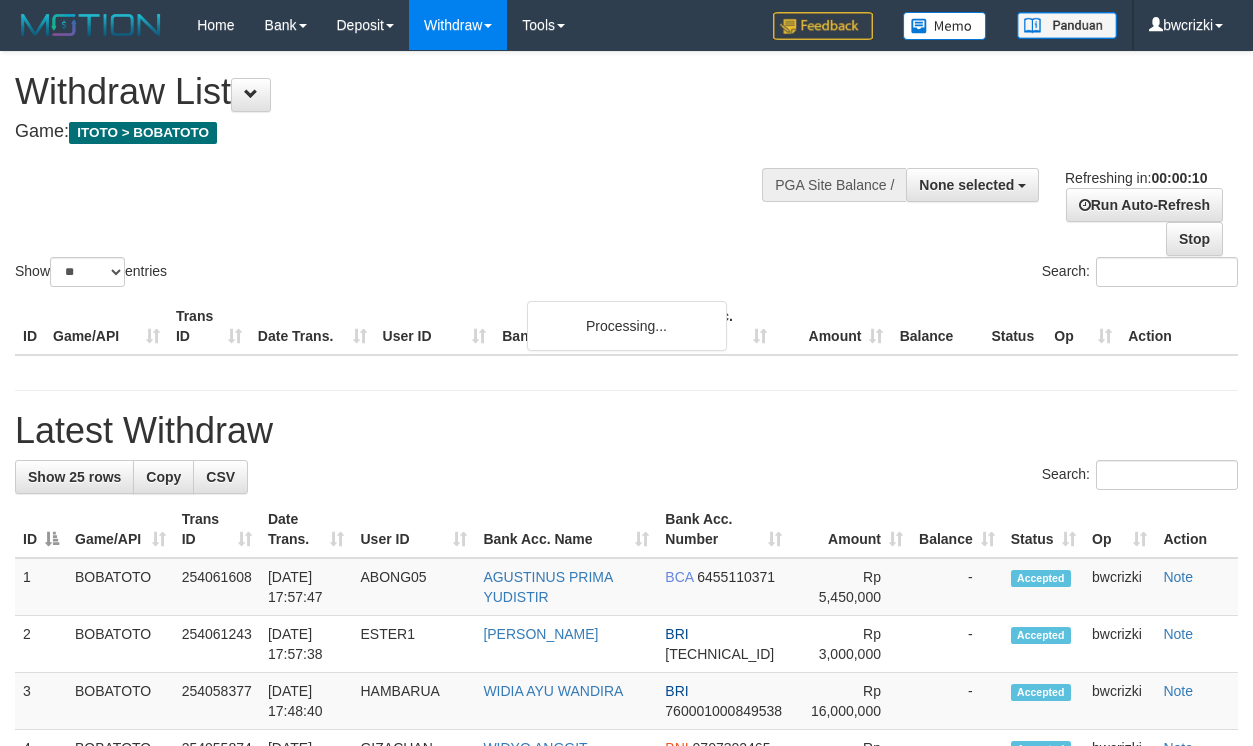 select 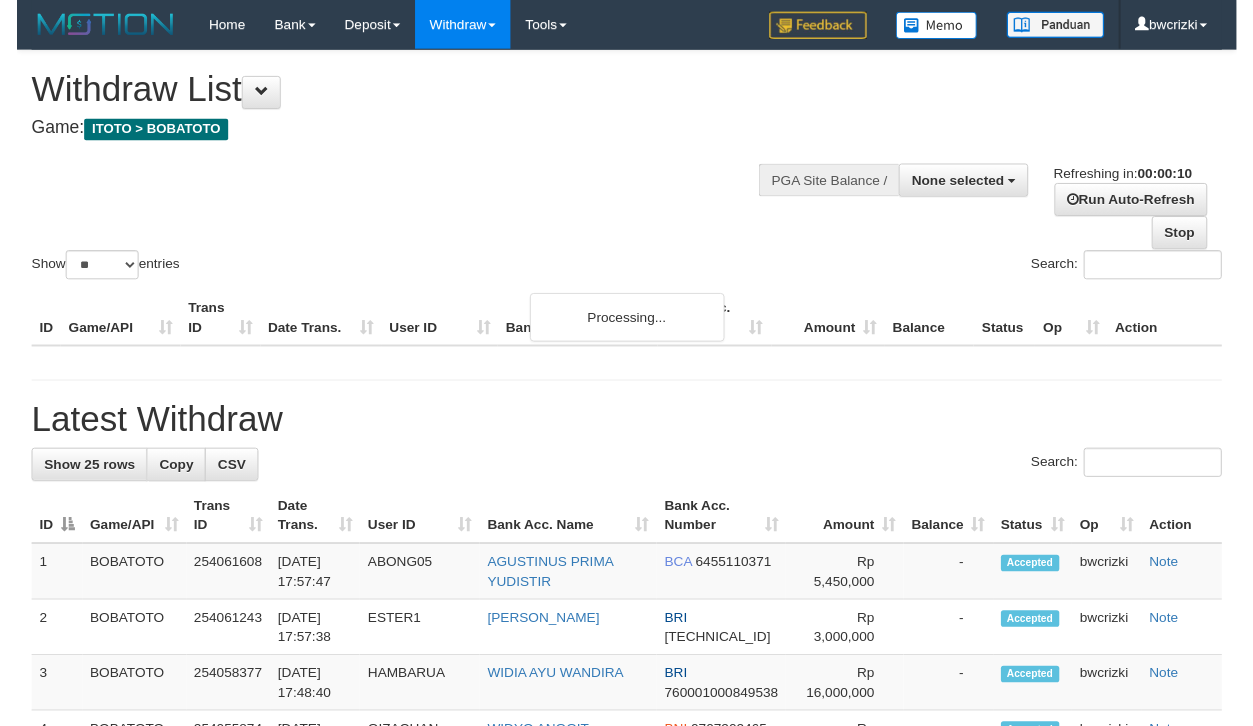 scroll, scrollTop: 0, scrollLeft: 0, axis: both 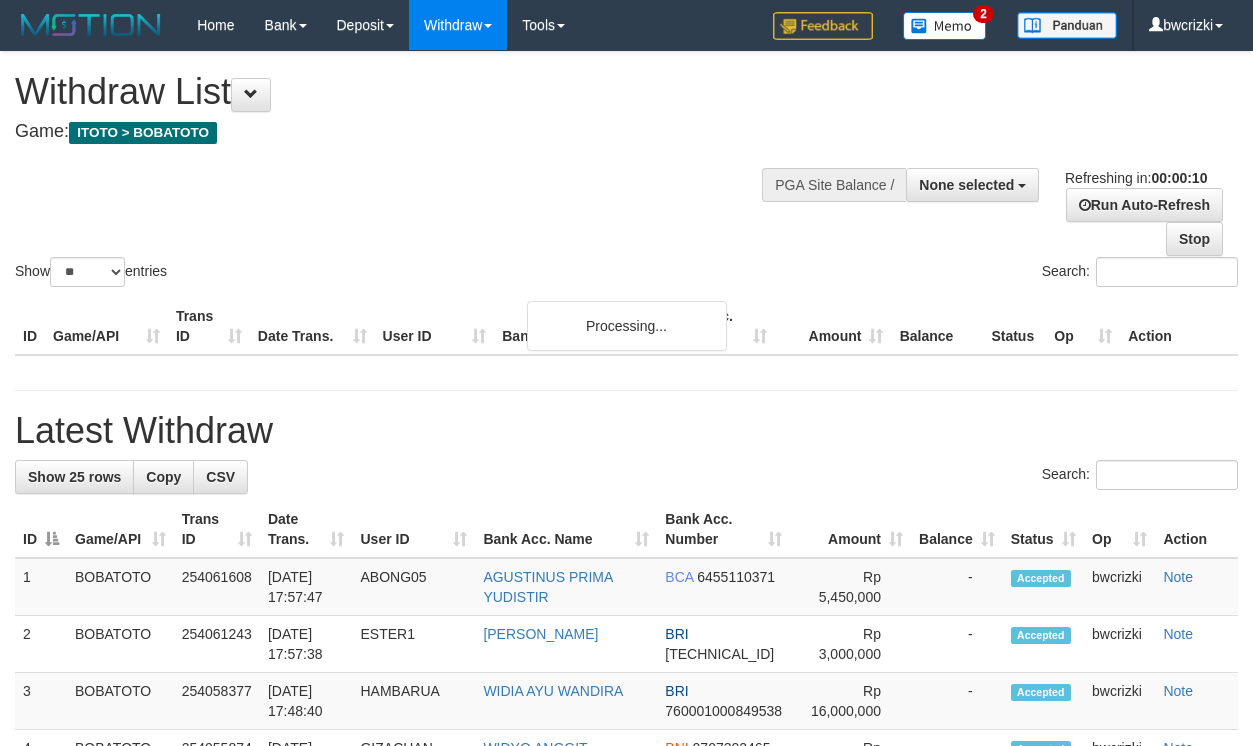 select 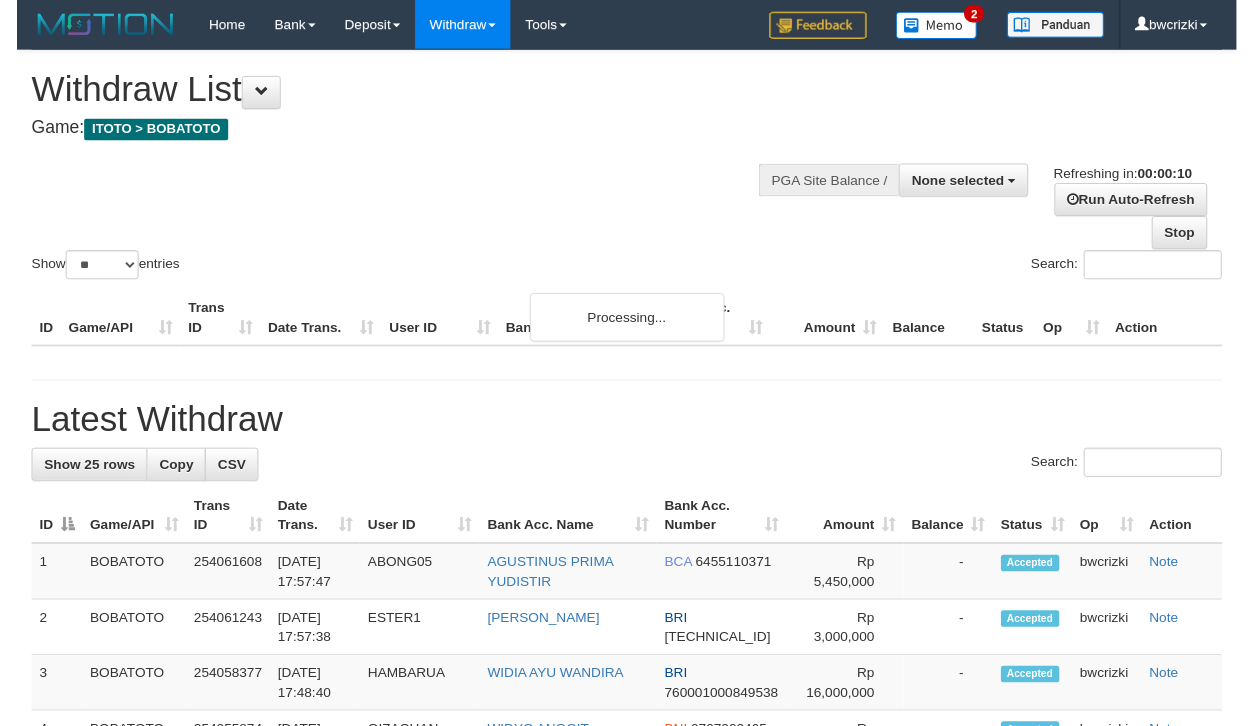scroll, scrollTop: 0, scrollLeft: 0, axis: both 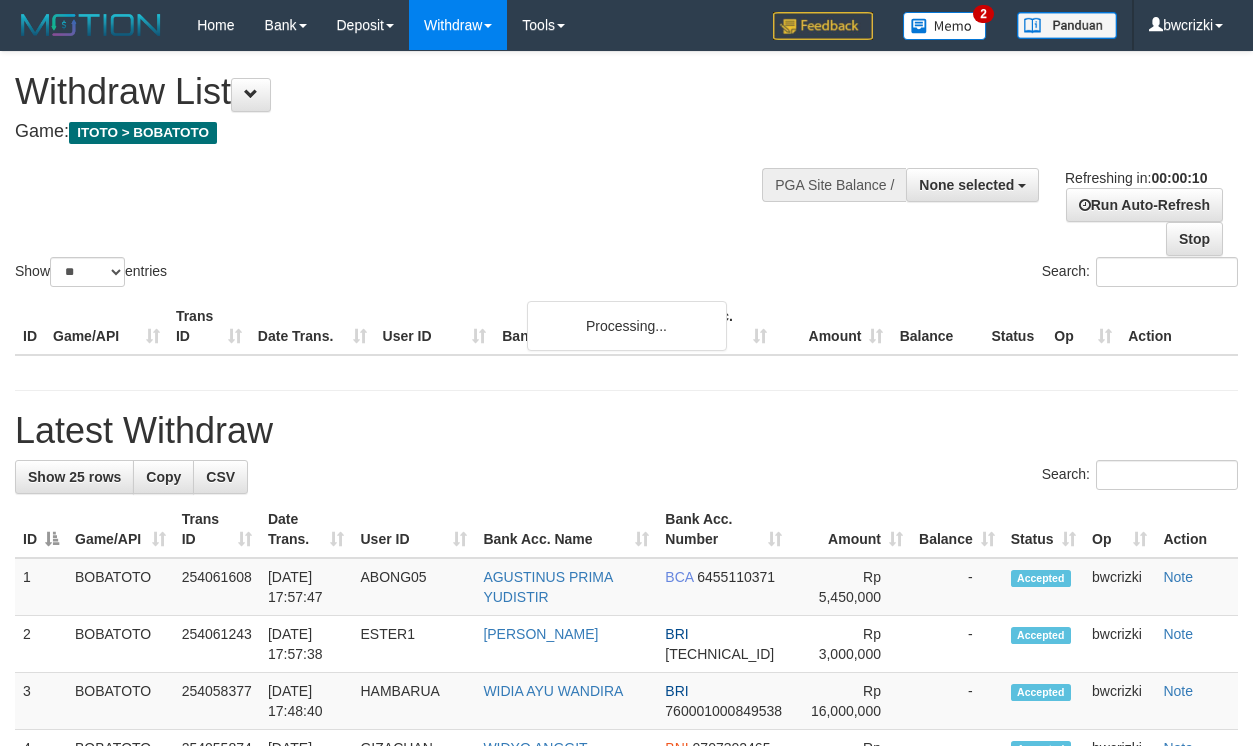 select 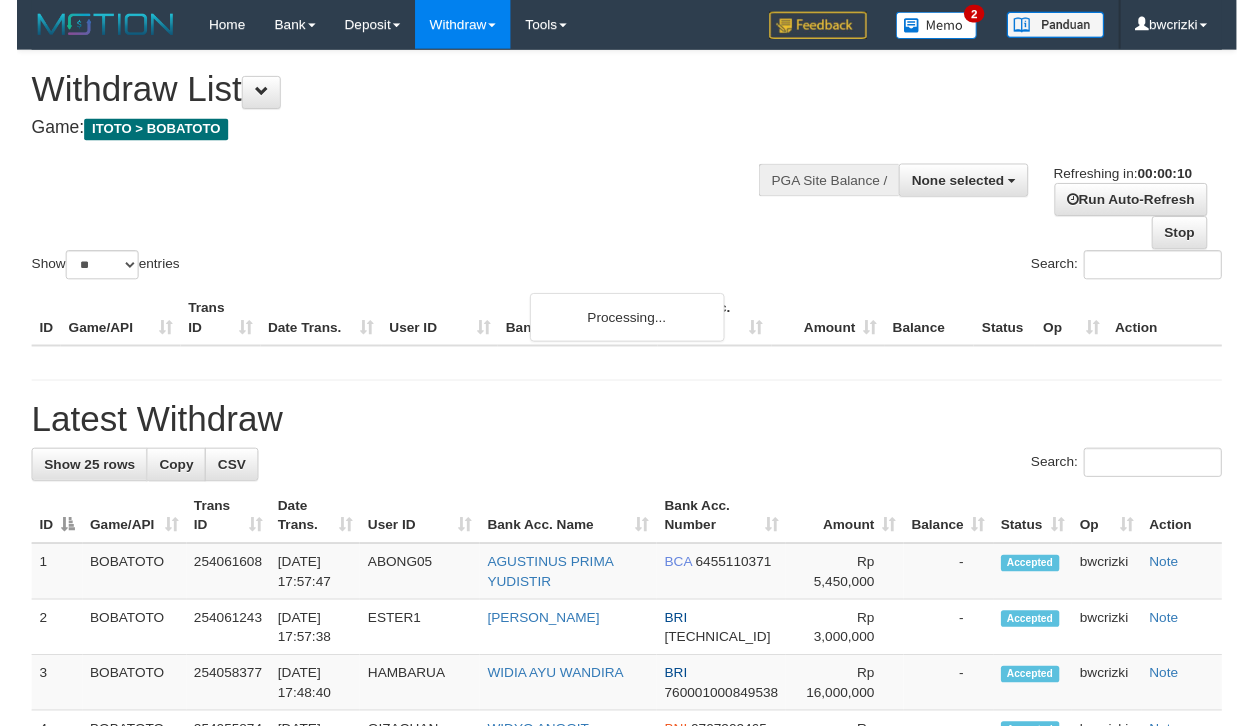 scroll, scrollTop: 0, scrollLeft: 0, axis: both 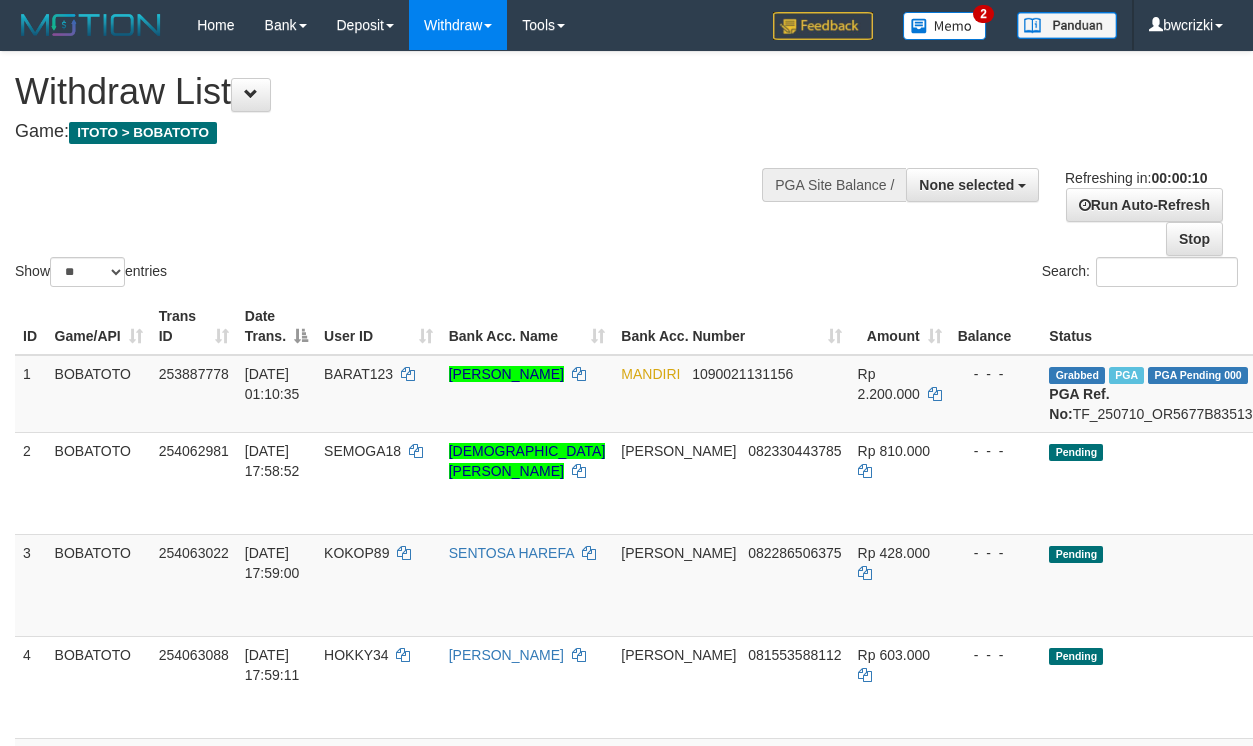 select 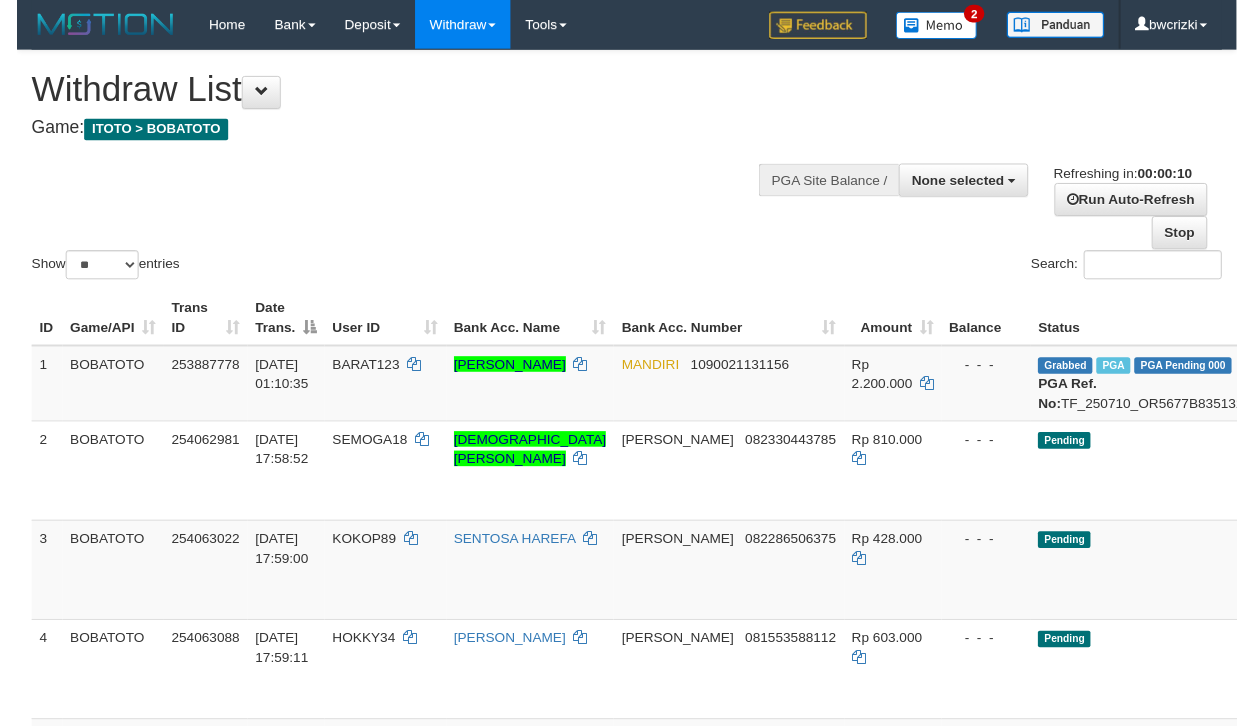 scroll, scrollTop: 0, scrollLeft: 0, axis: both 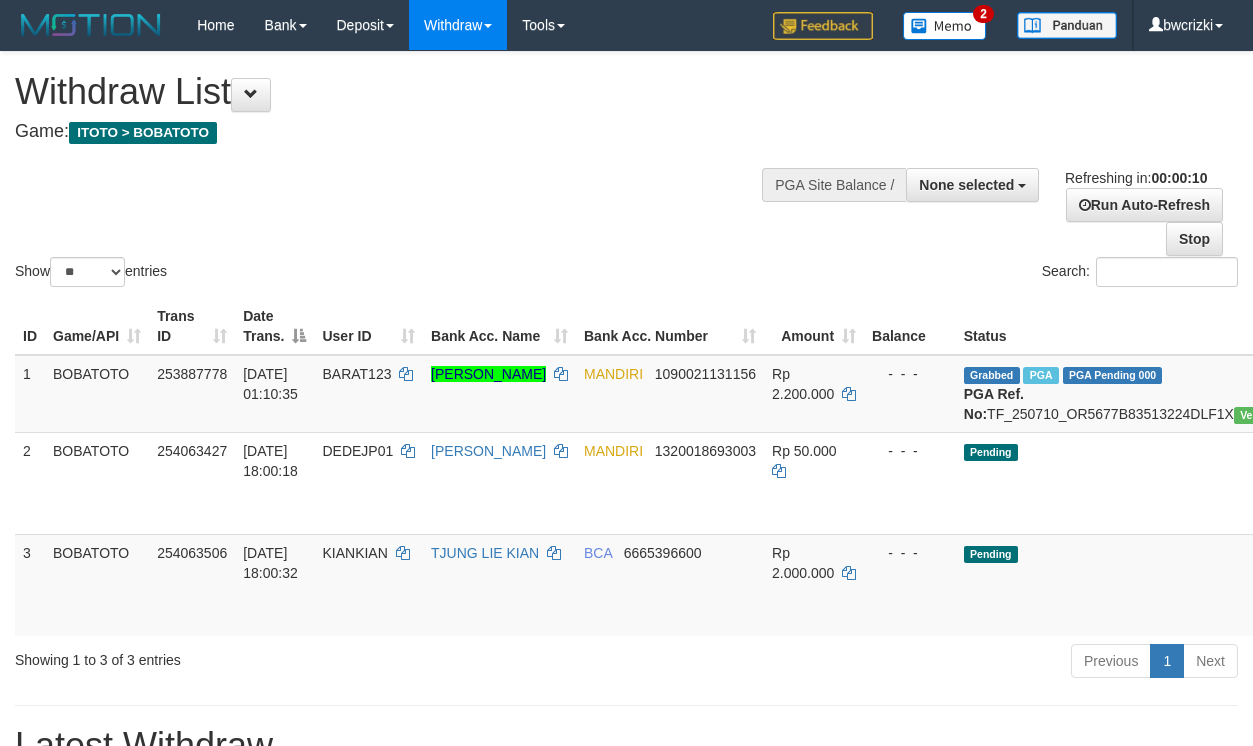 select 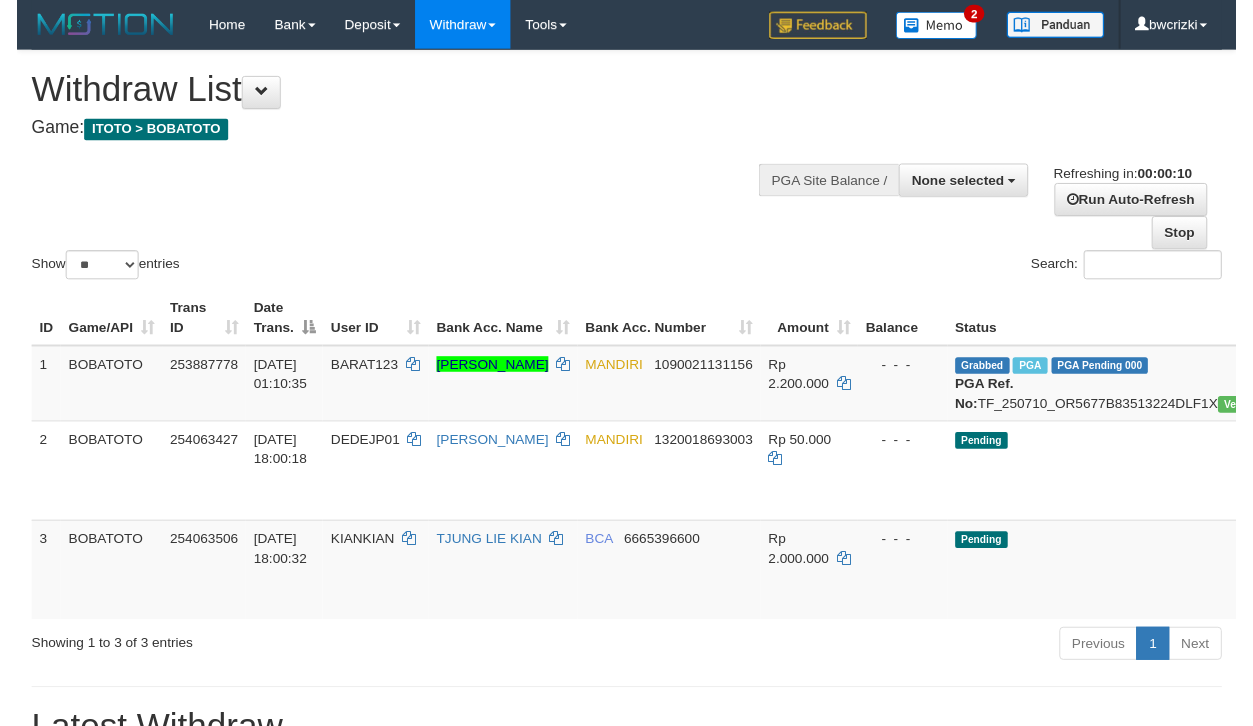 scroll, scrollTop: 0, scrollLeft: 0, axis: both 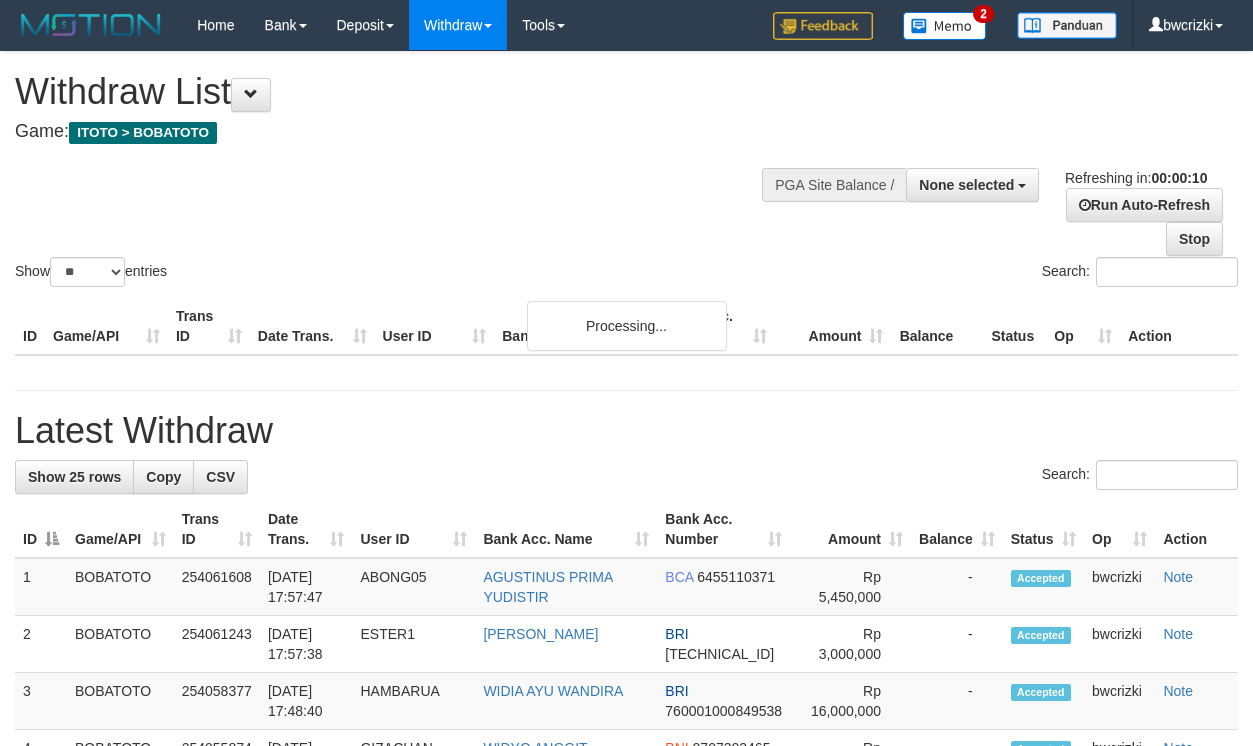select 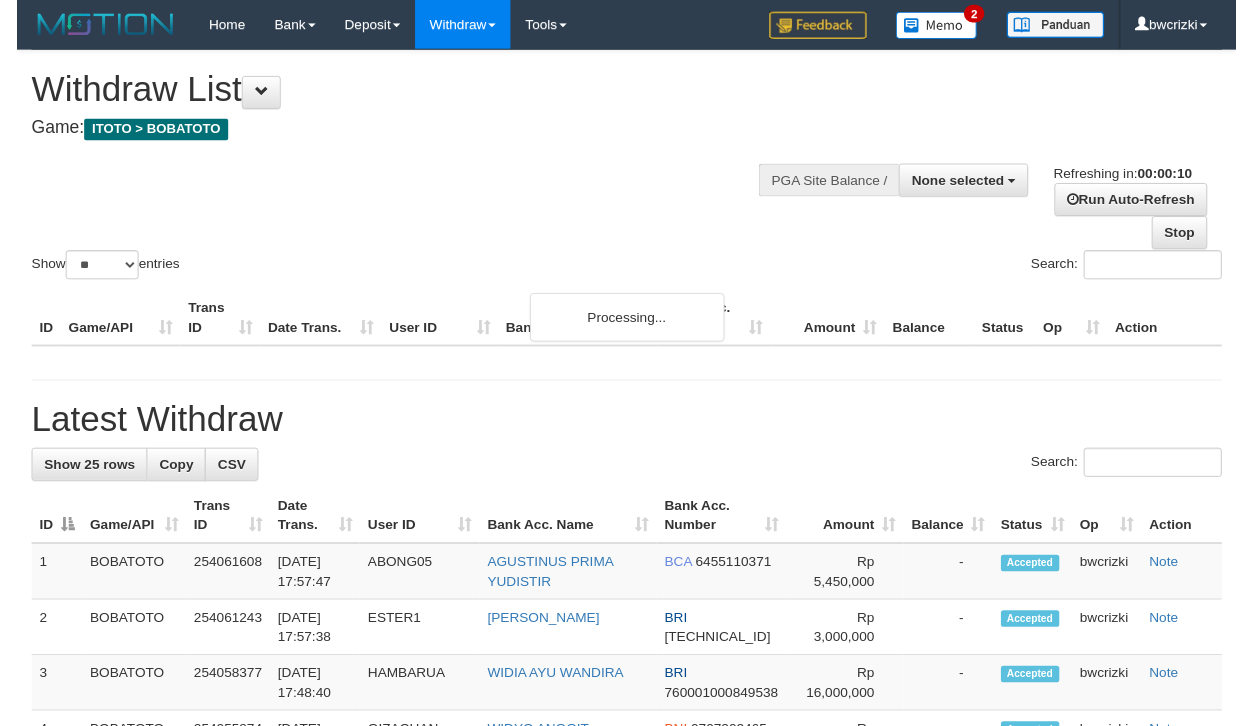 scroll, scrollTop: 0, scrollLeft: 0, axis: both 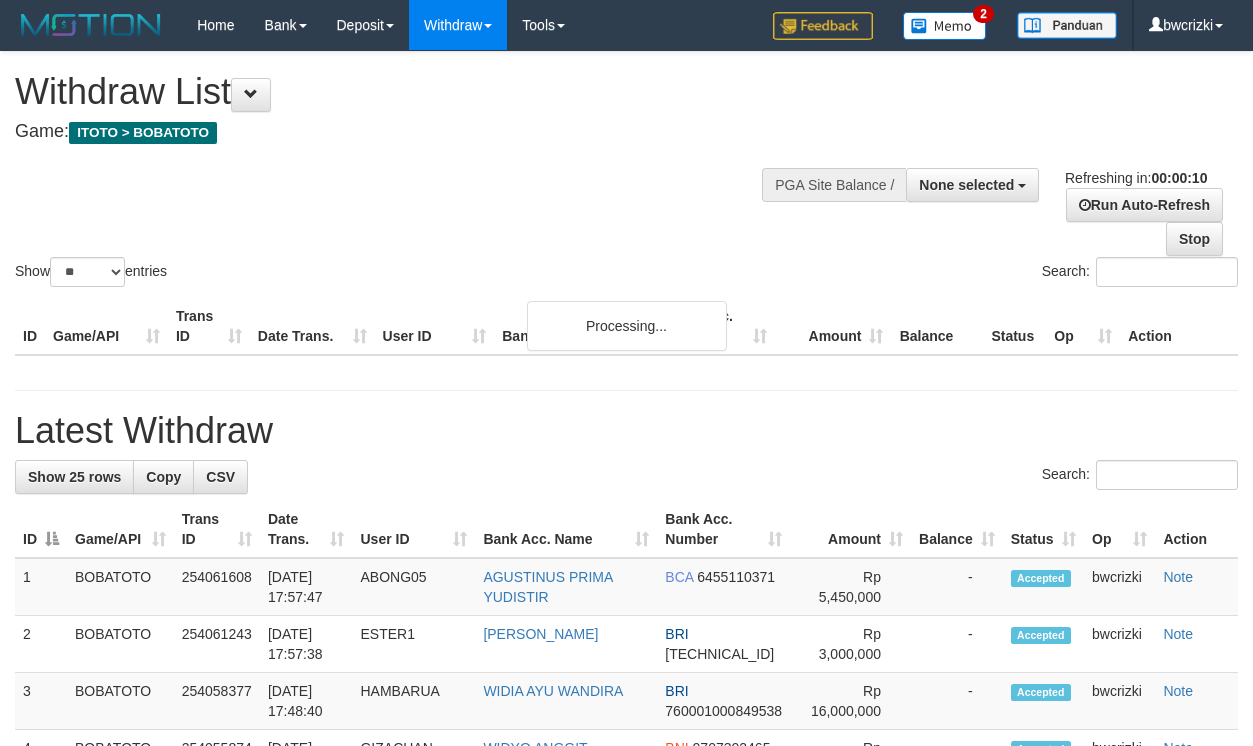 select 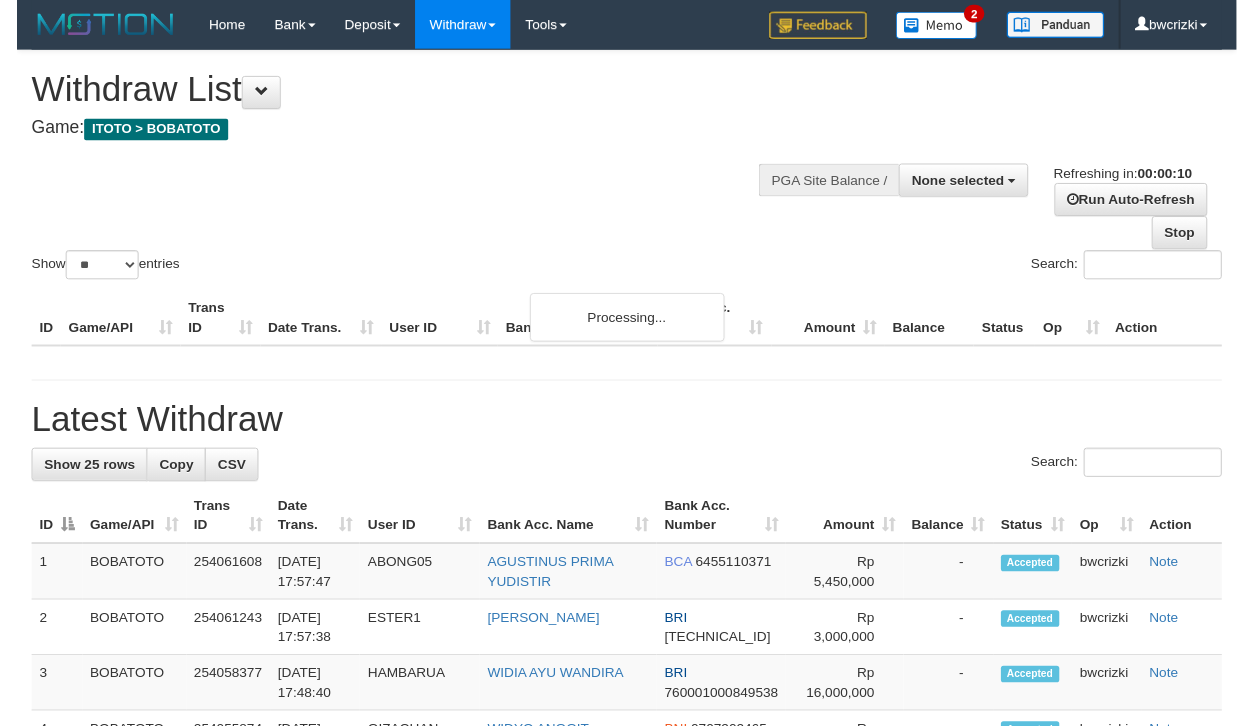 scroll, scrollTop: 0, scrollLeft: 0, axis: both 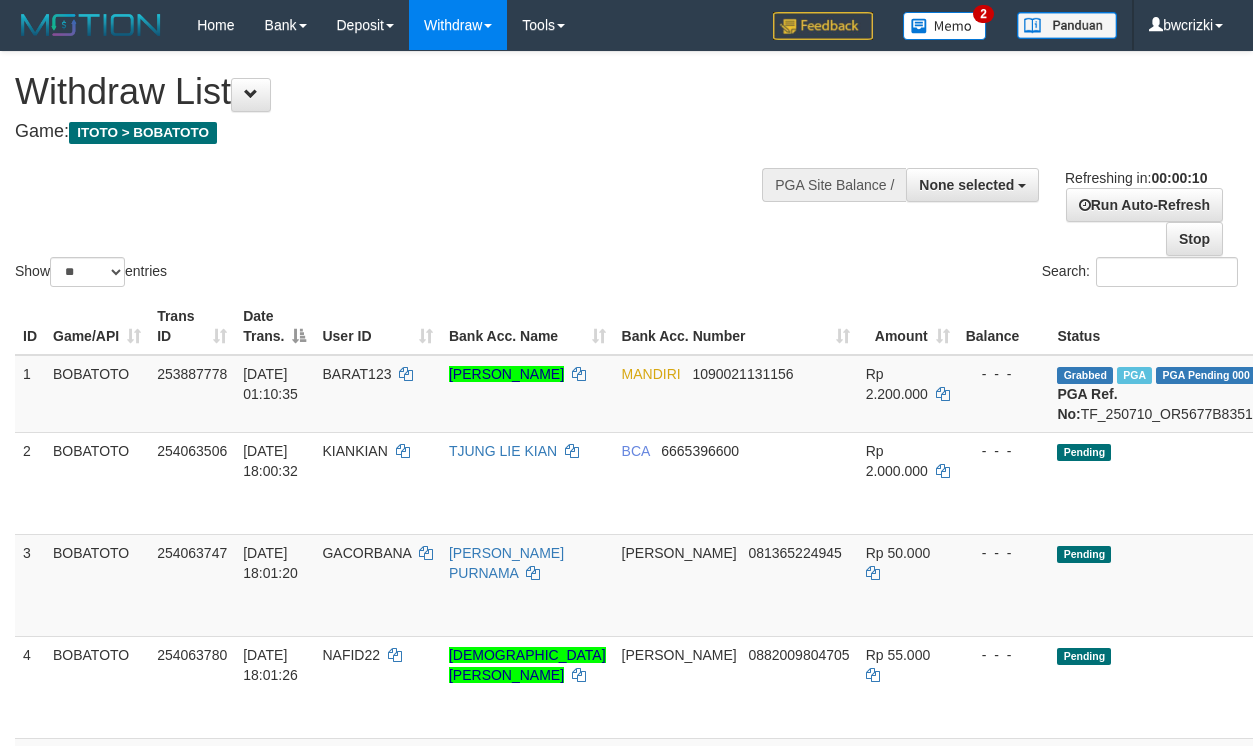 select 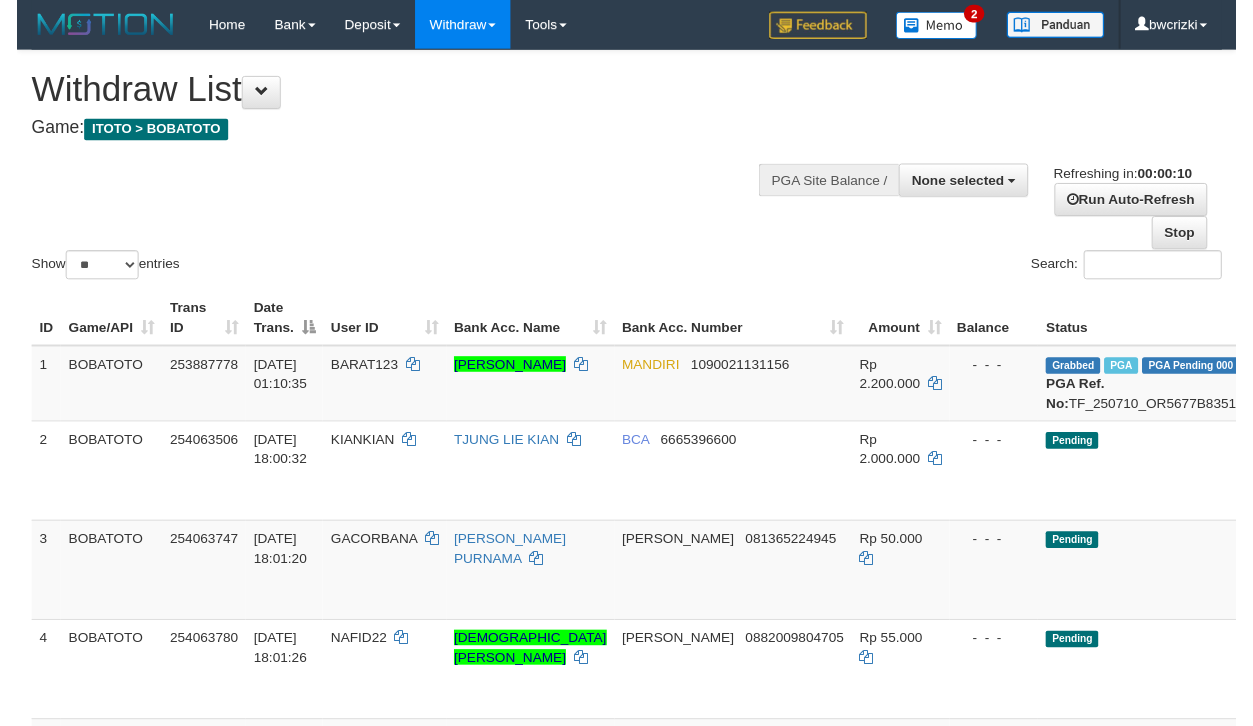 scroll, scrollTop: 0, scrollLeft: 0, axis: both 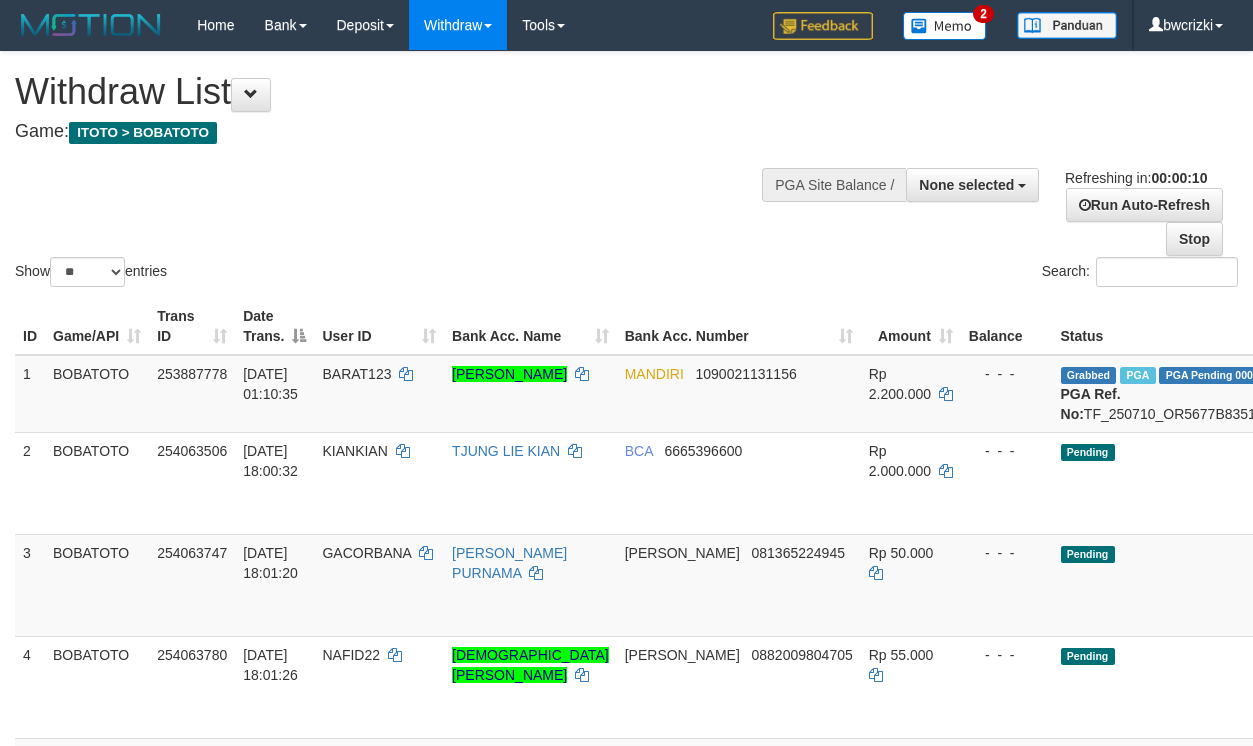 select 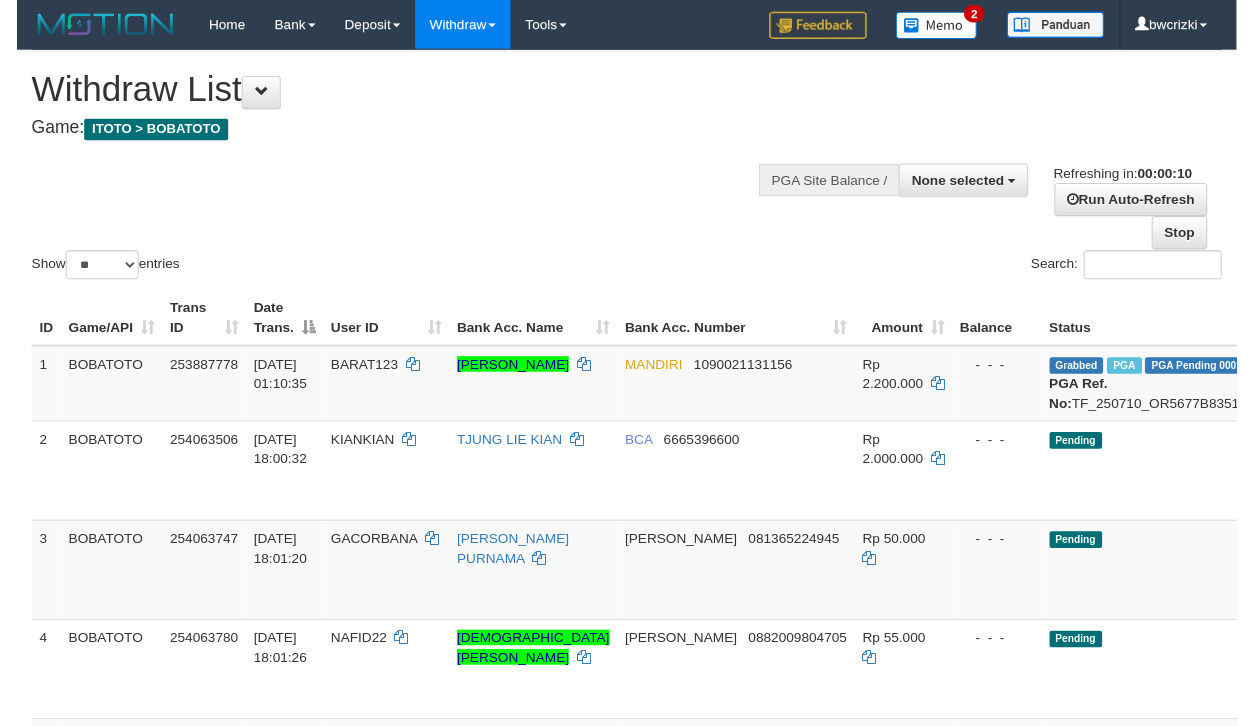 scroll, scrollTop: 0, scrollLeft: 0, axis: both 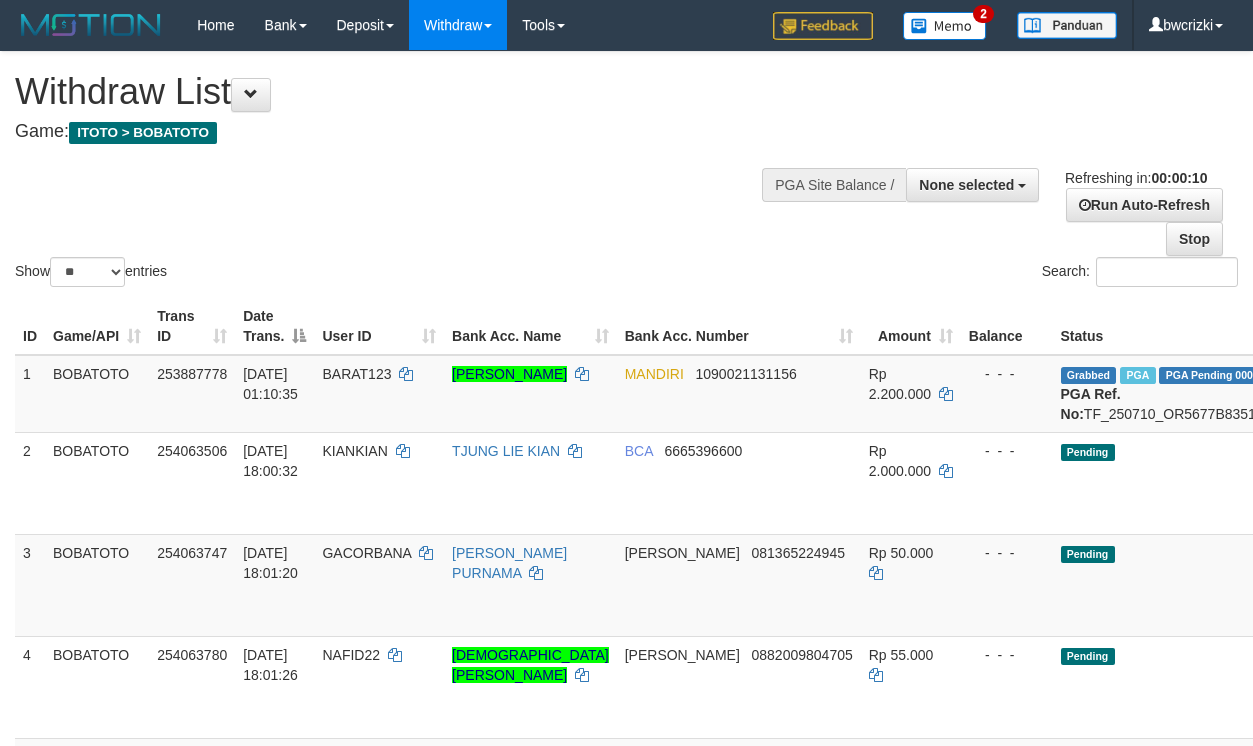 select 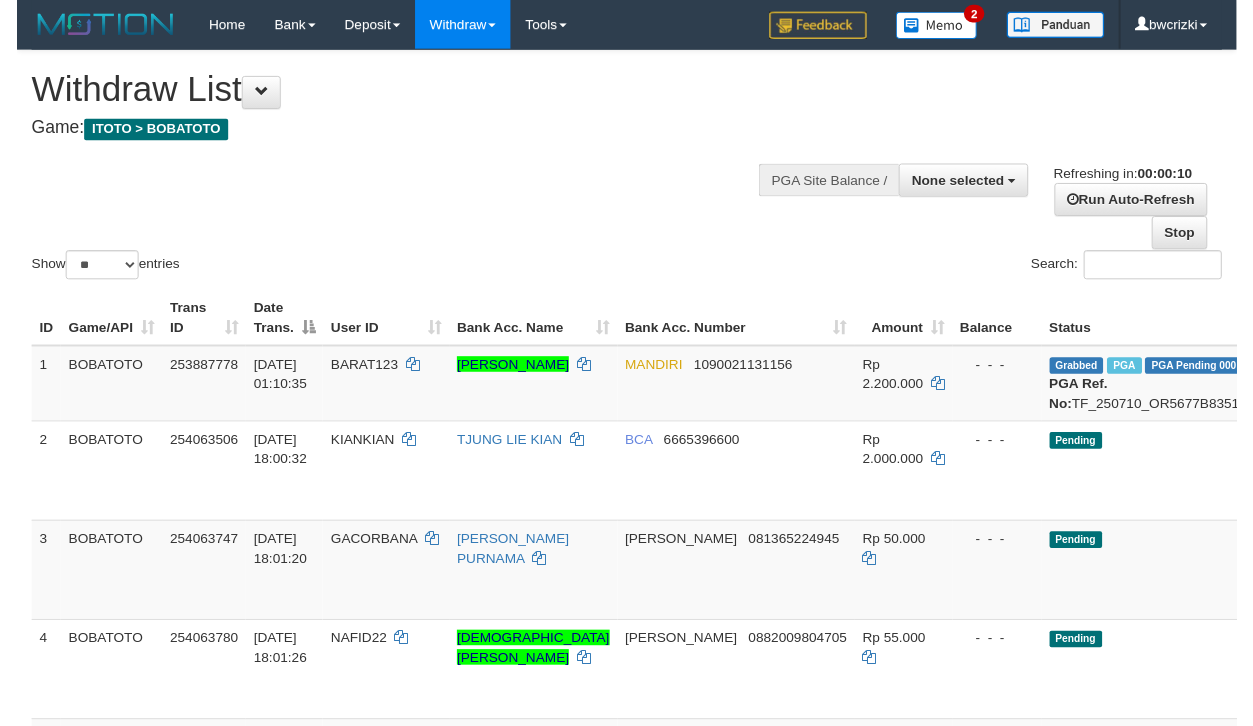 scroll, scrollTop: 0, scrollLeft: 0, axis: both 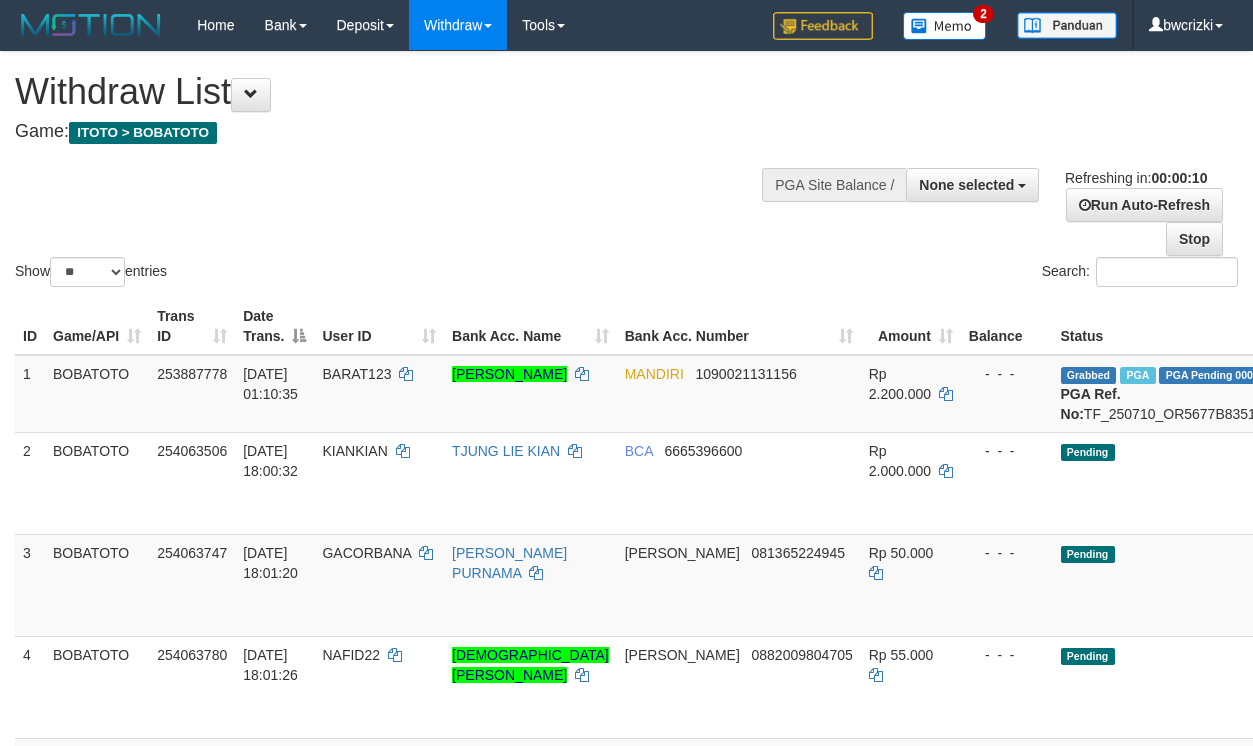 select 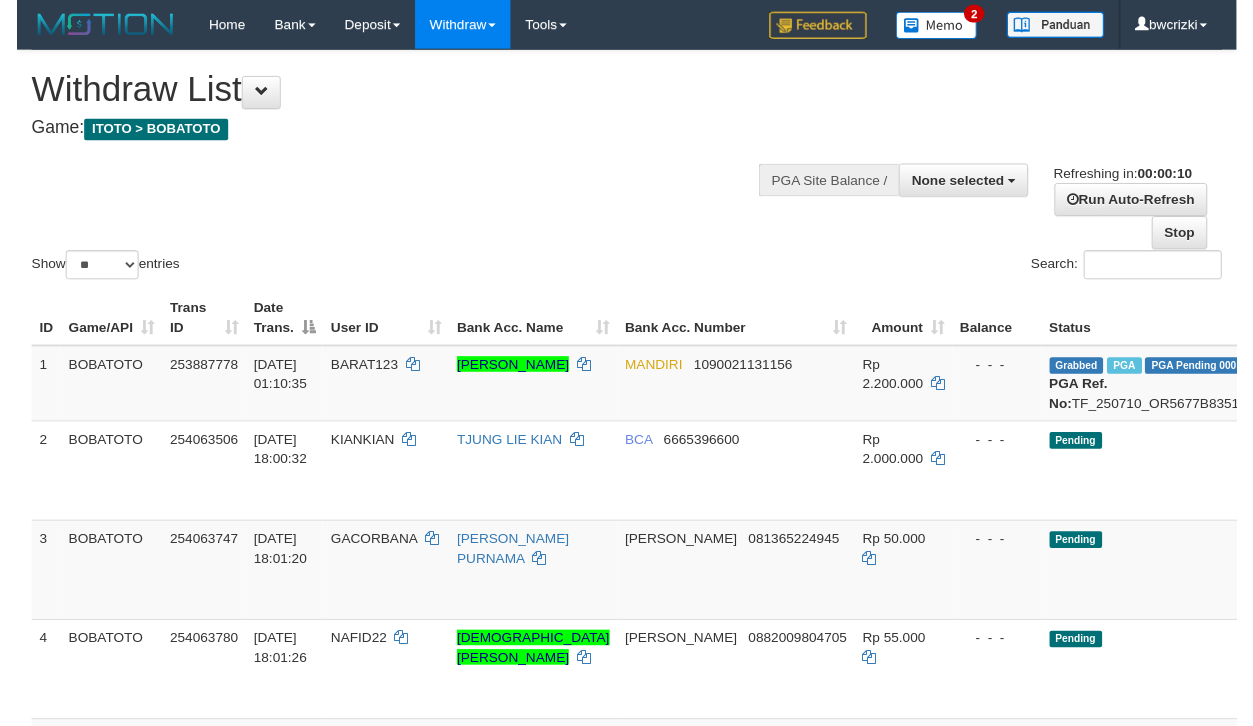 scroll, scrollTop: 0, scrollLeft: 0, axis: both 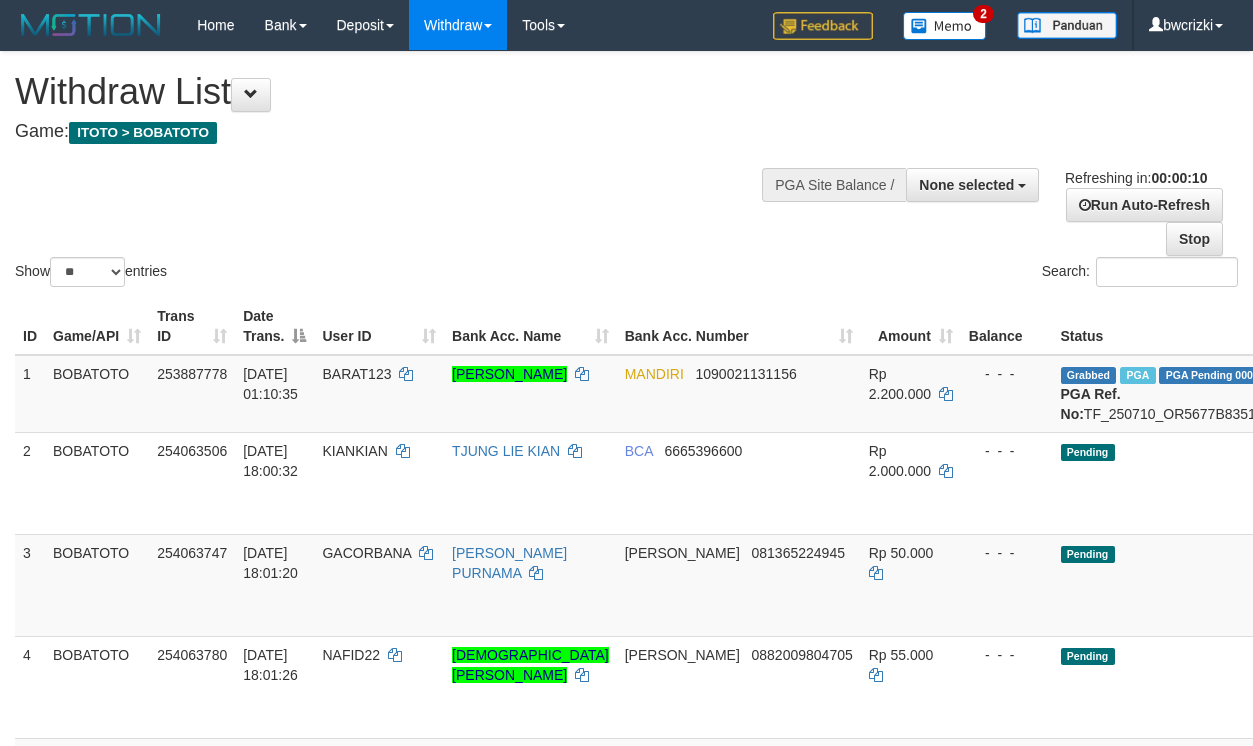 select 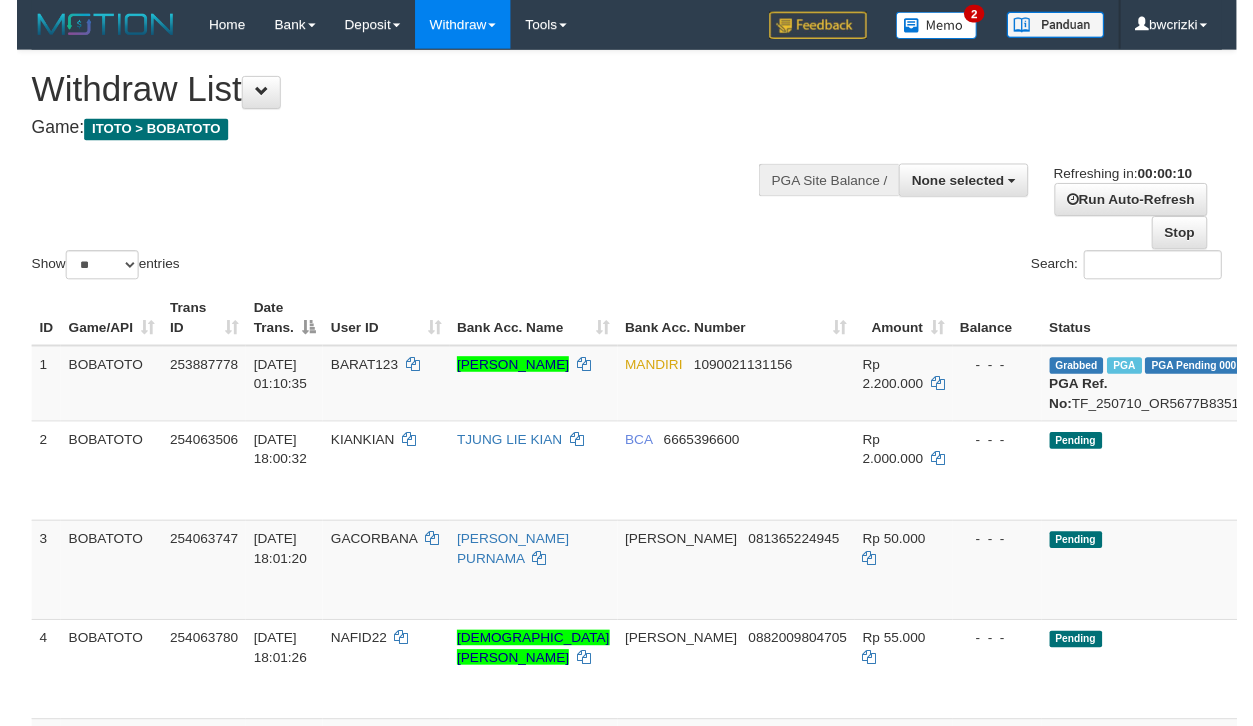scroll, scrollTop: 0, scrollLeft: 0, axis: both 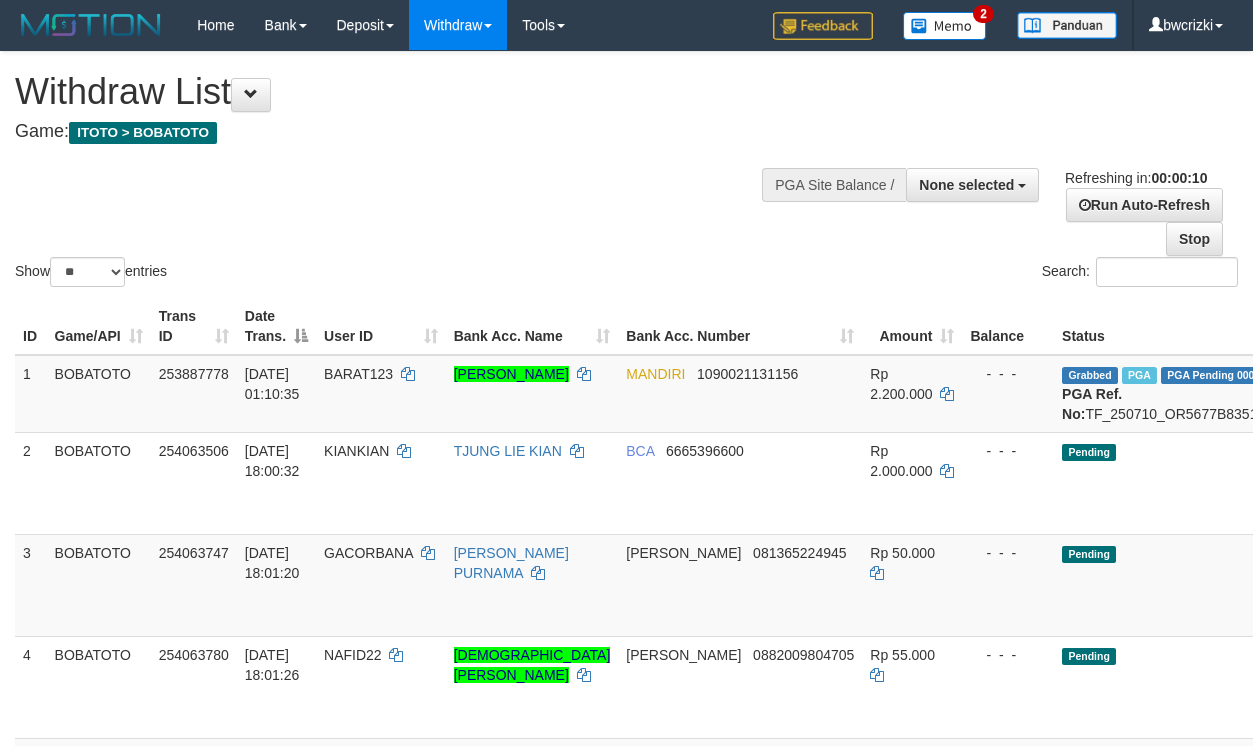 select 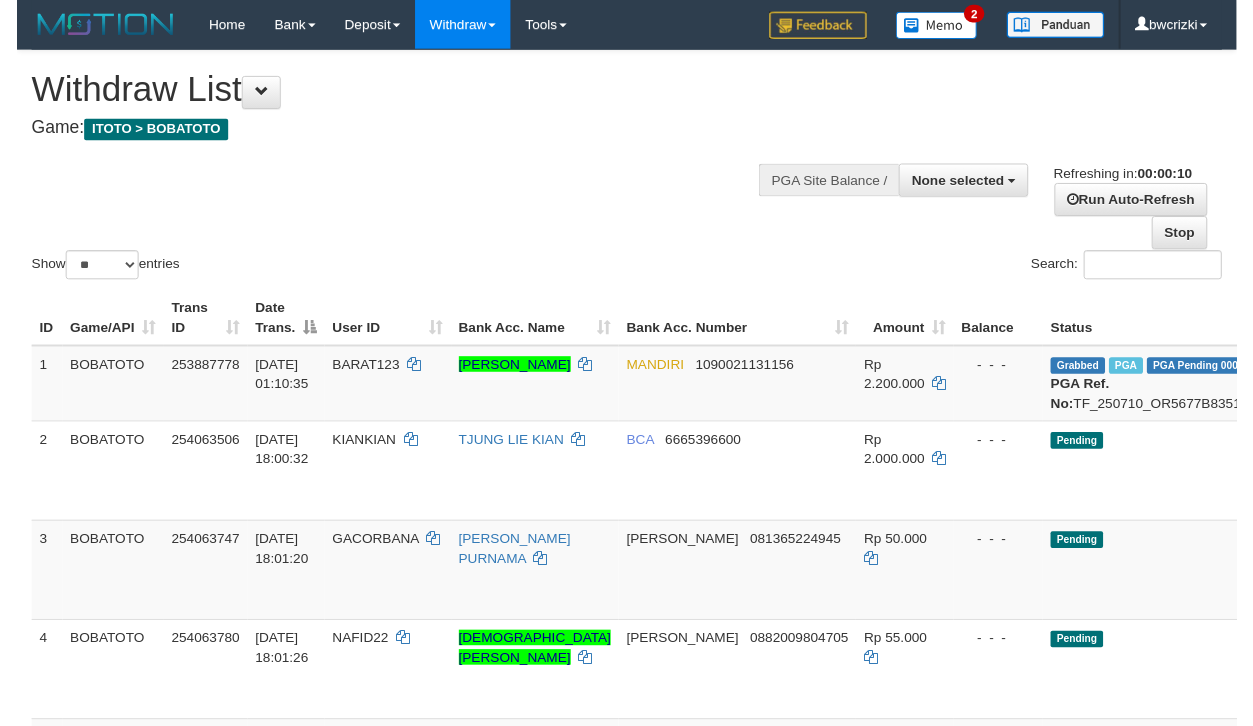 scroll, scrollTop: 0, scrollLeft: 0, axis: both 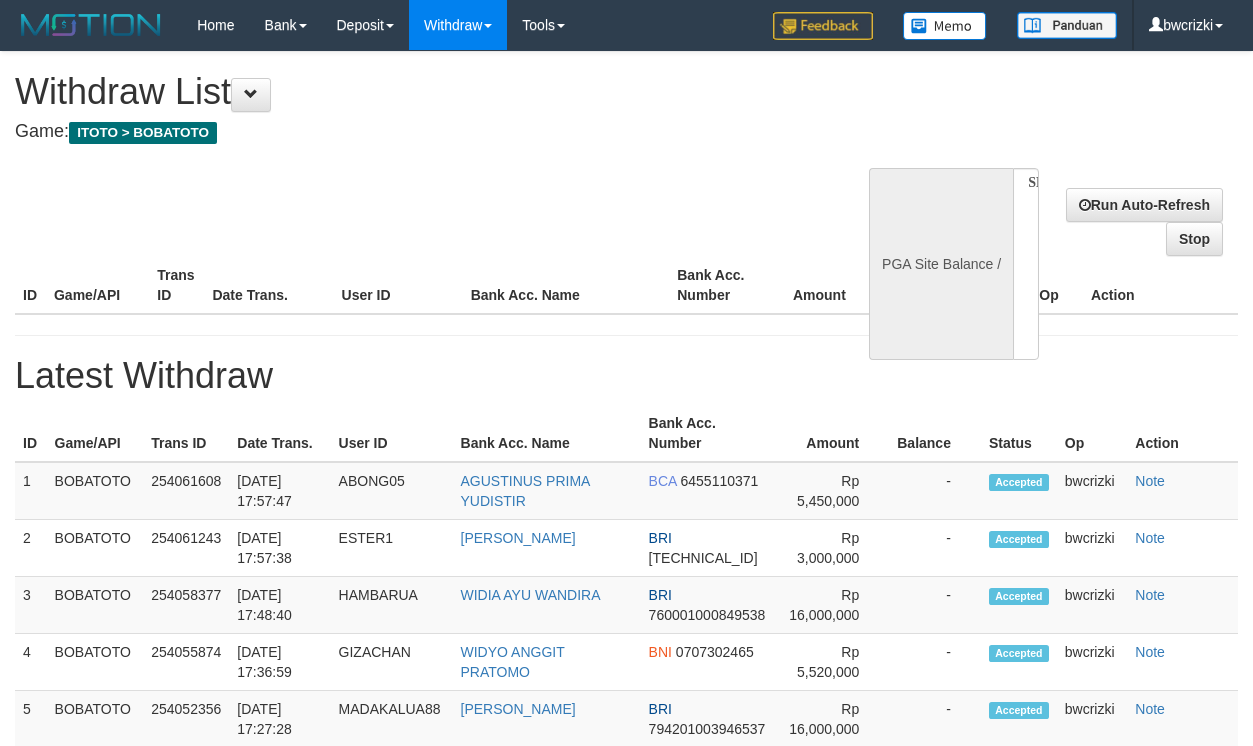 select 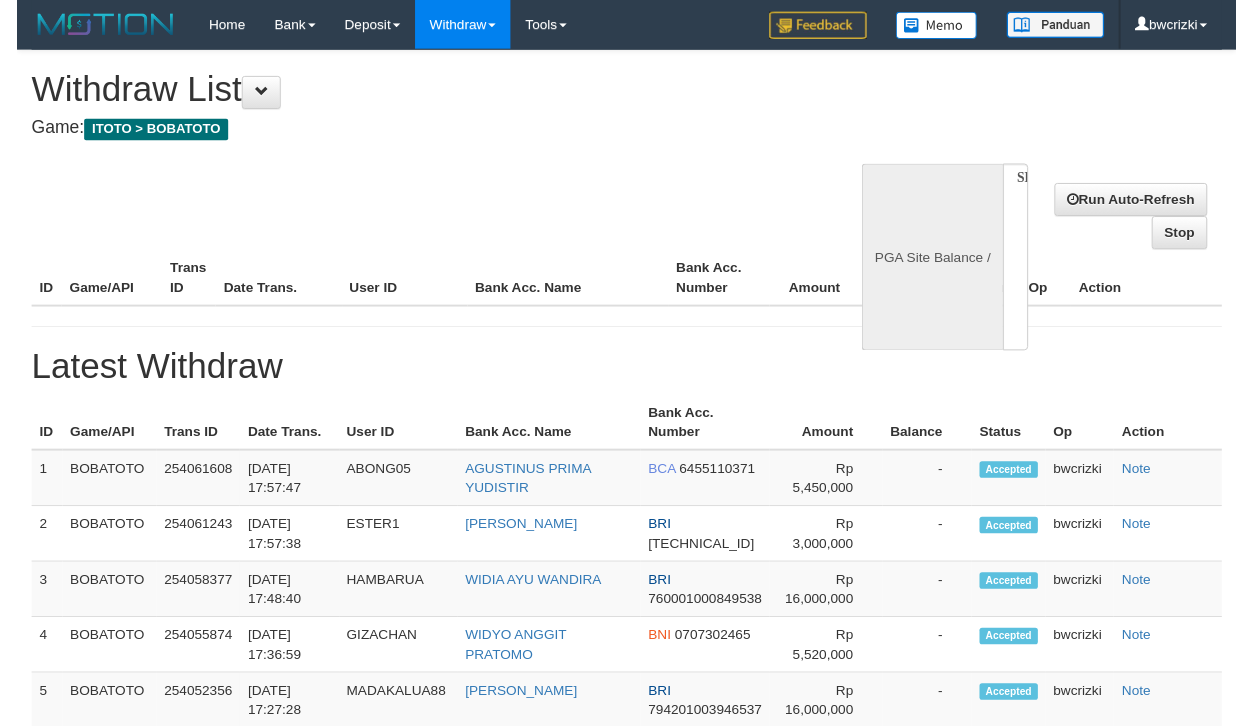 scroll, scrollTop: 0, scrollLeft: 0, axis: both 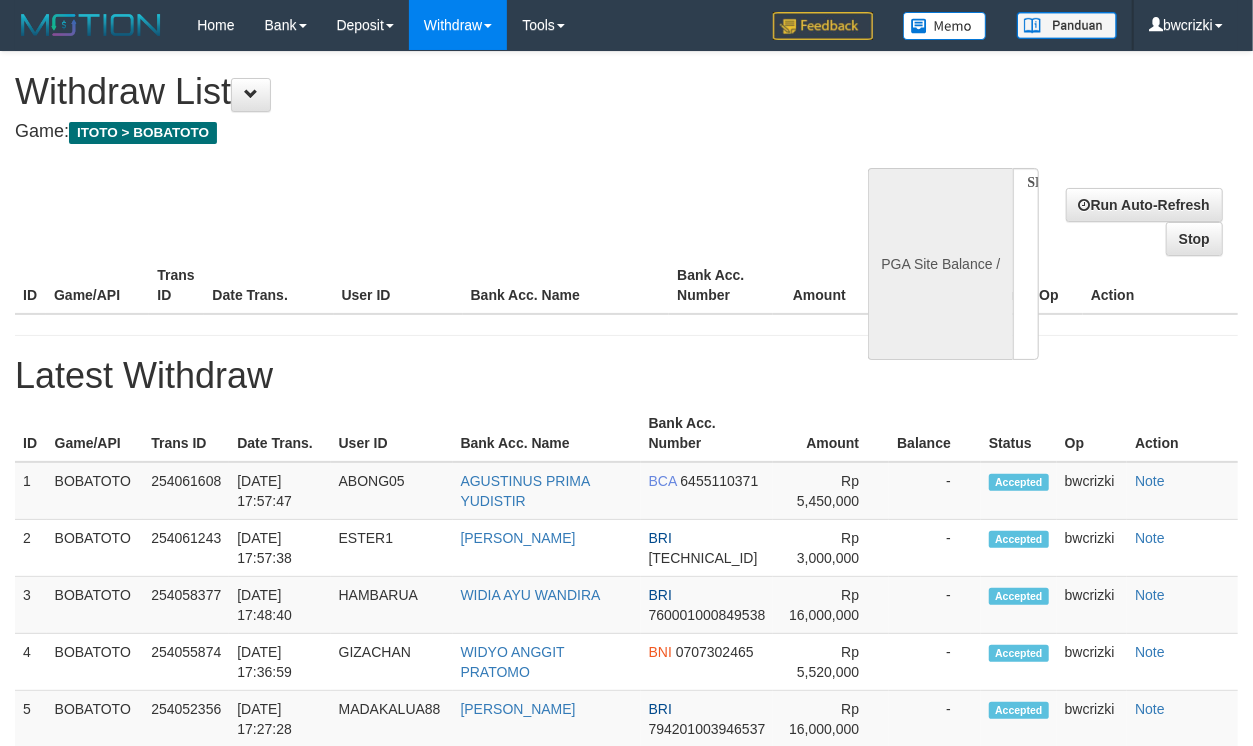 select on "**" 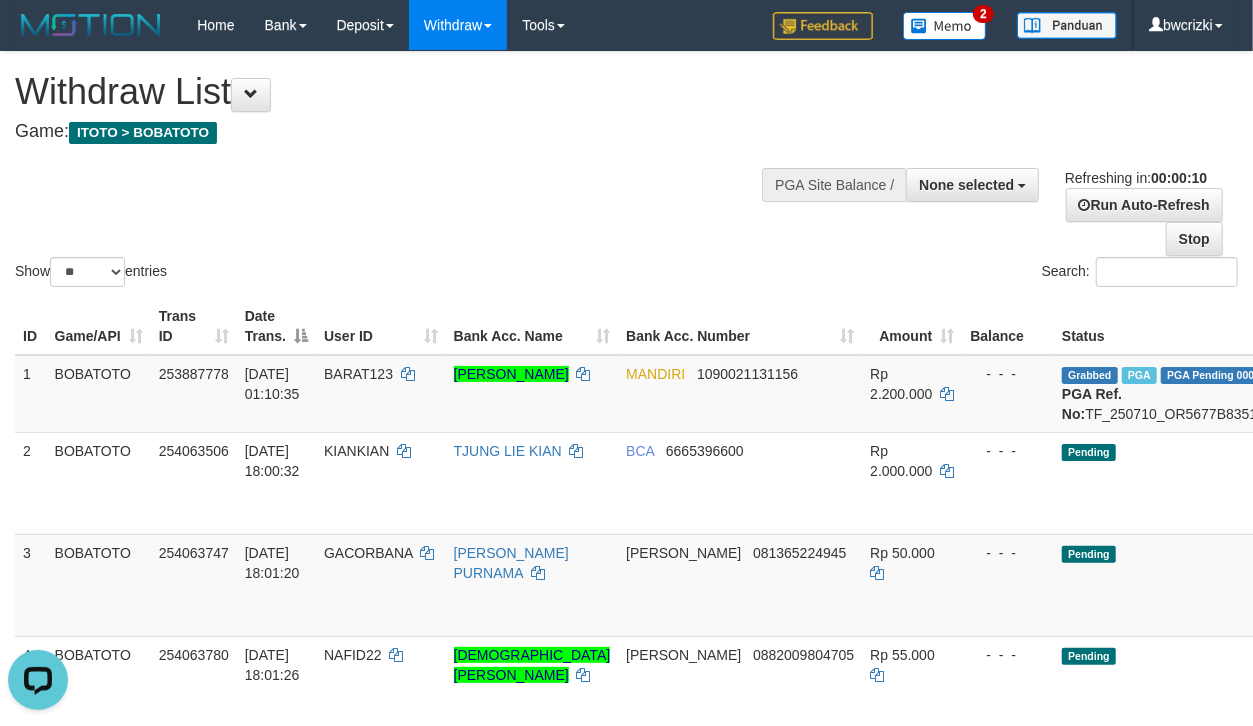 scroll, scrollTop: 0, scrollLeft: 0, axis: both 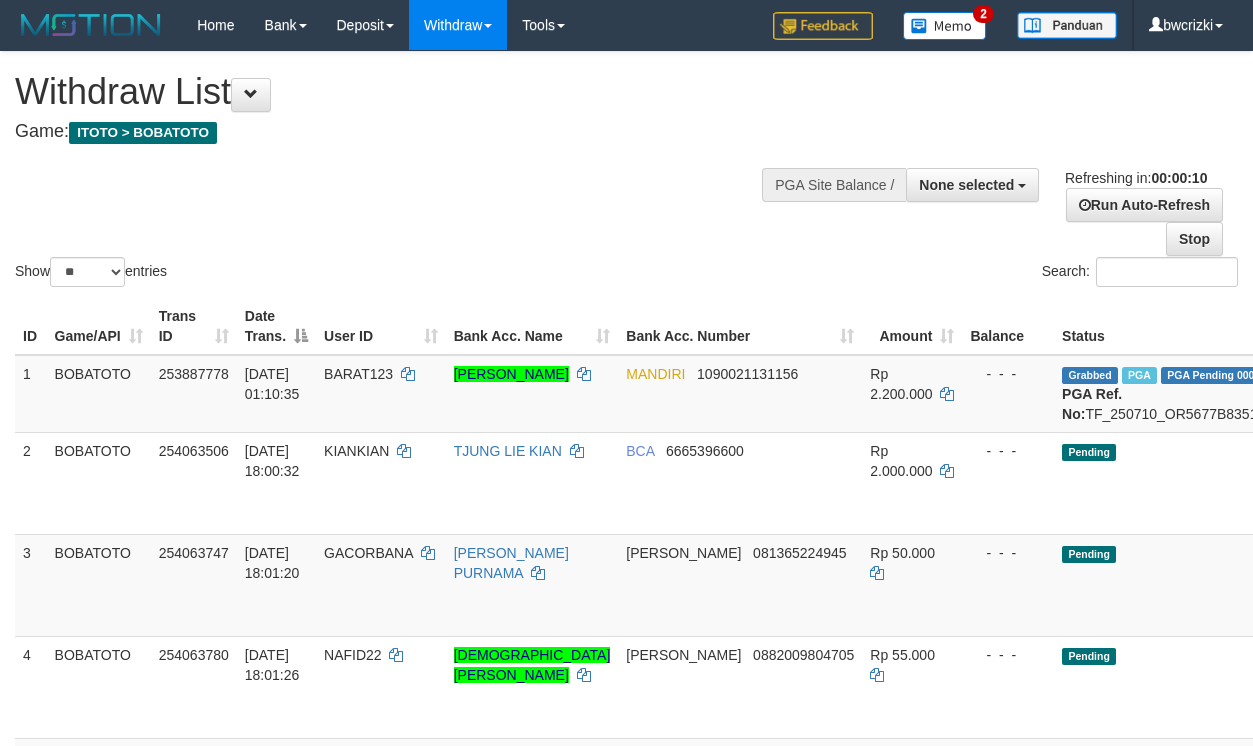 select 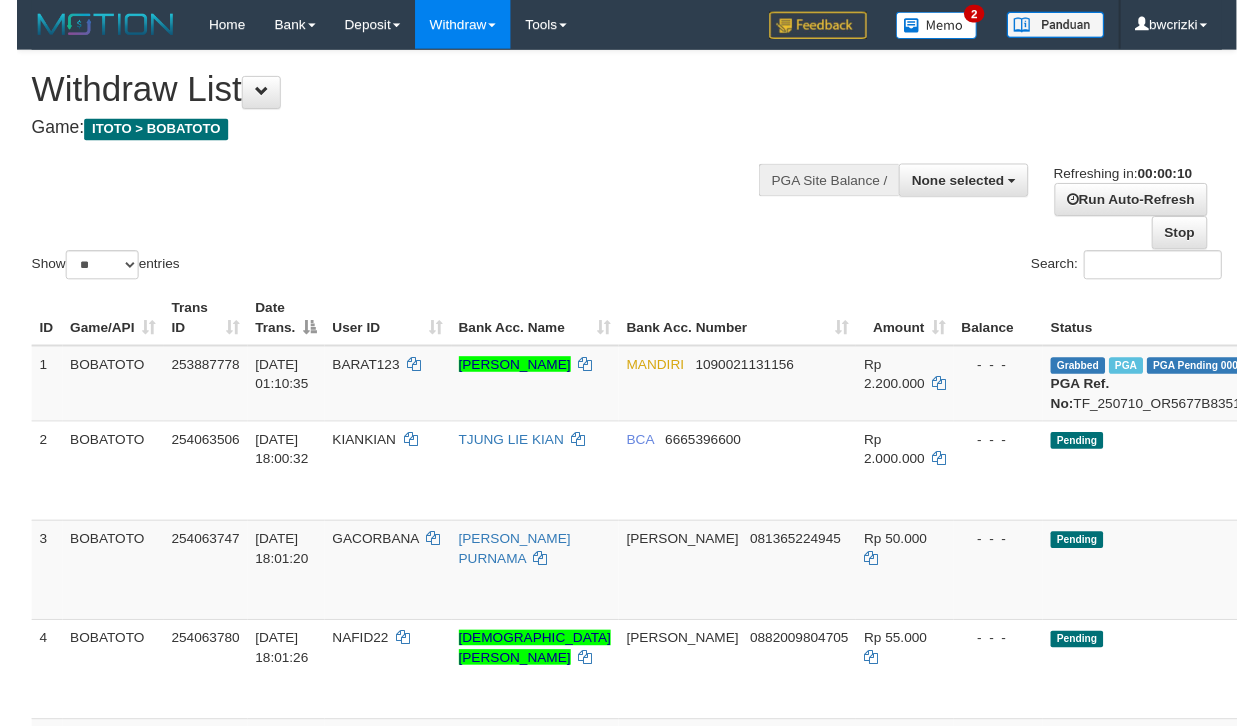 scroll, scrollTop: 0, scrollLeft: 0, axis: both 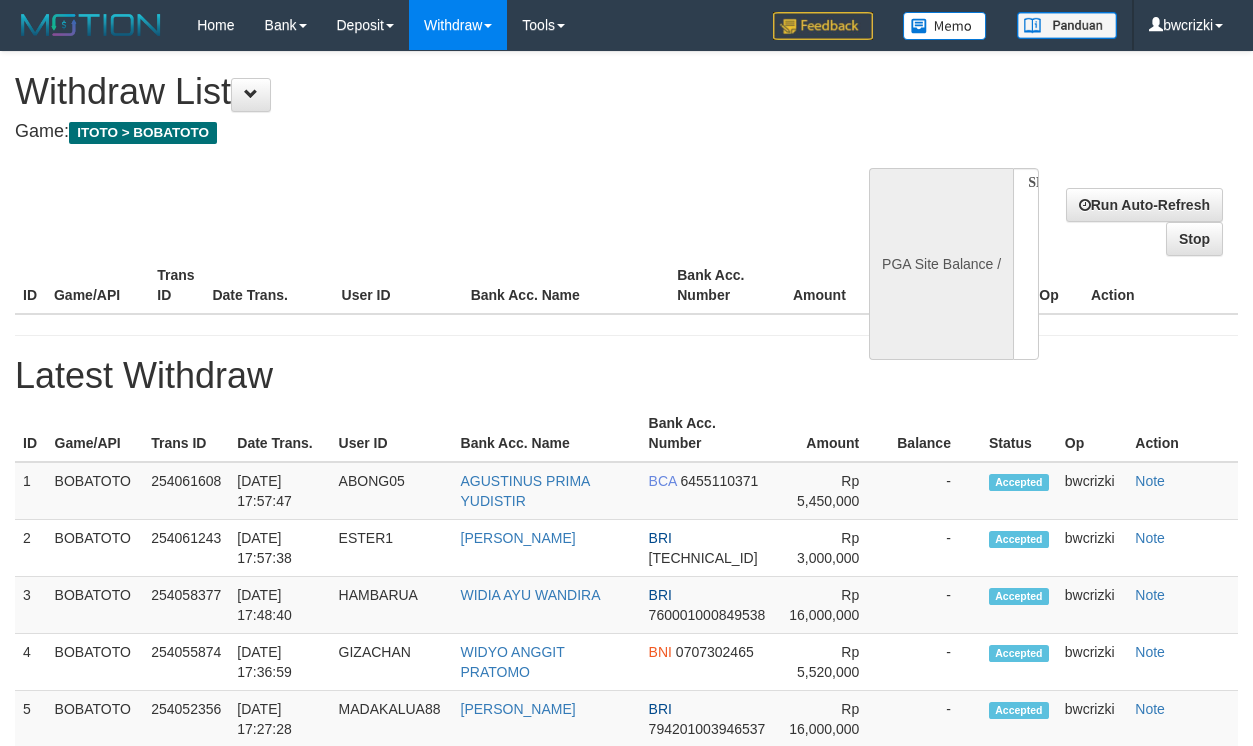 select 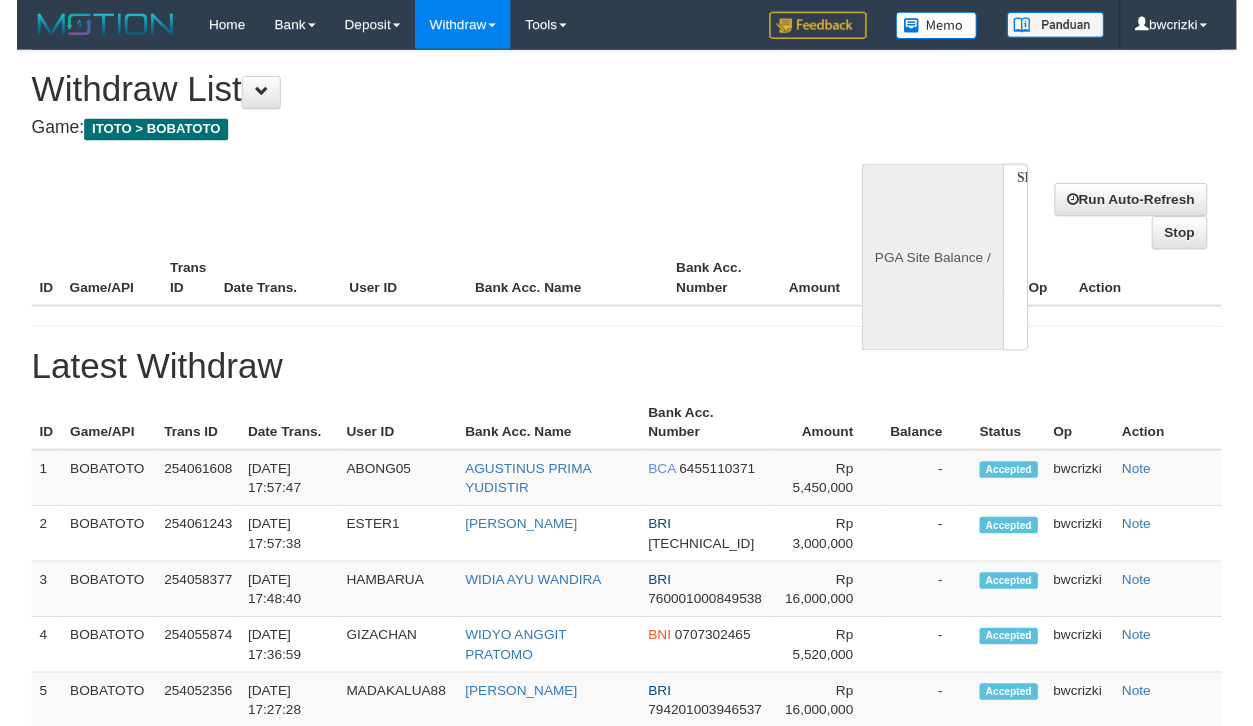 scroll, scrollTop: 0, scrollLeft: 0, axis: both 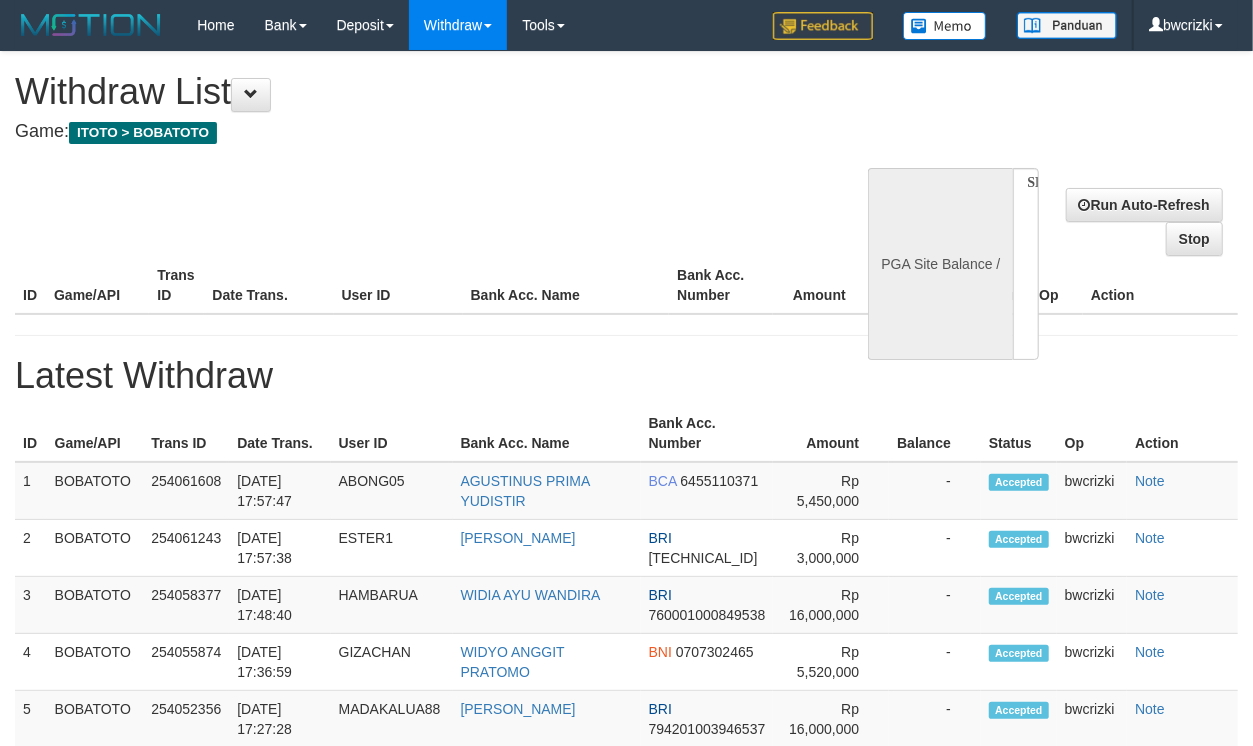 select on "**" 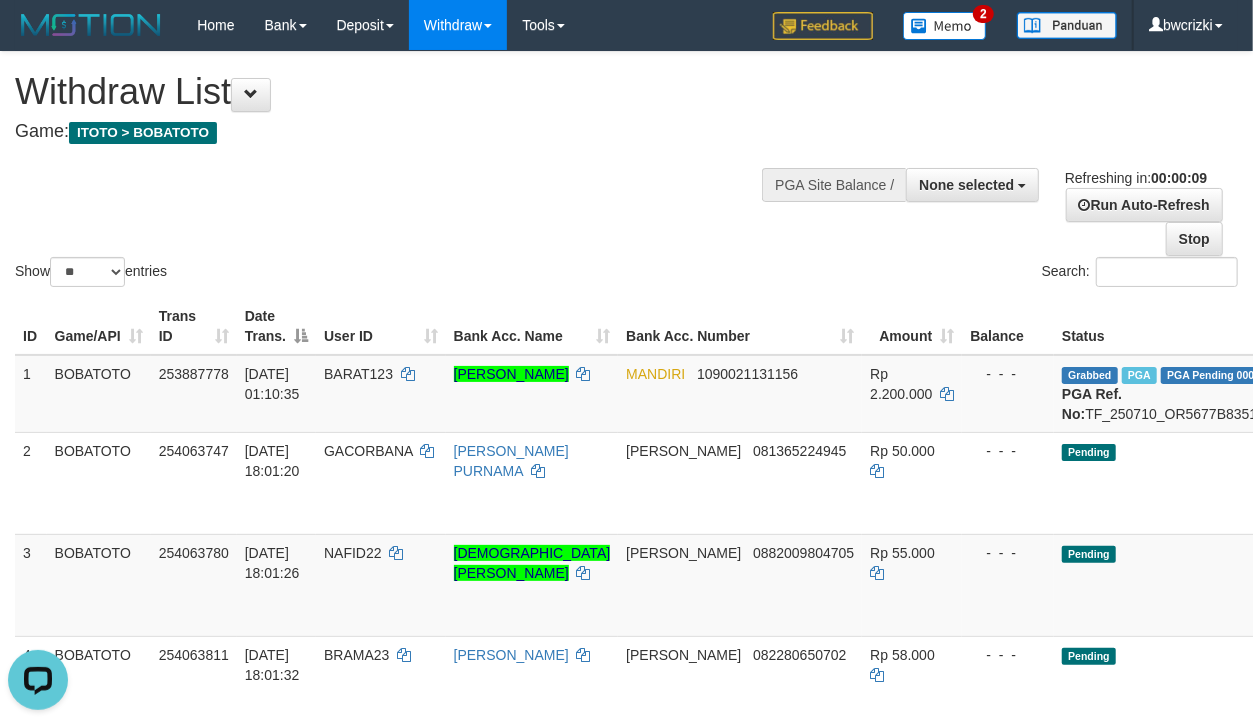 scroll, scrollTop: 0, scrollLeft: 0, axis: both 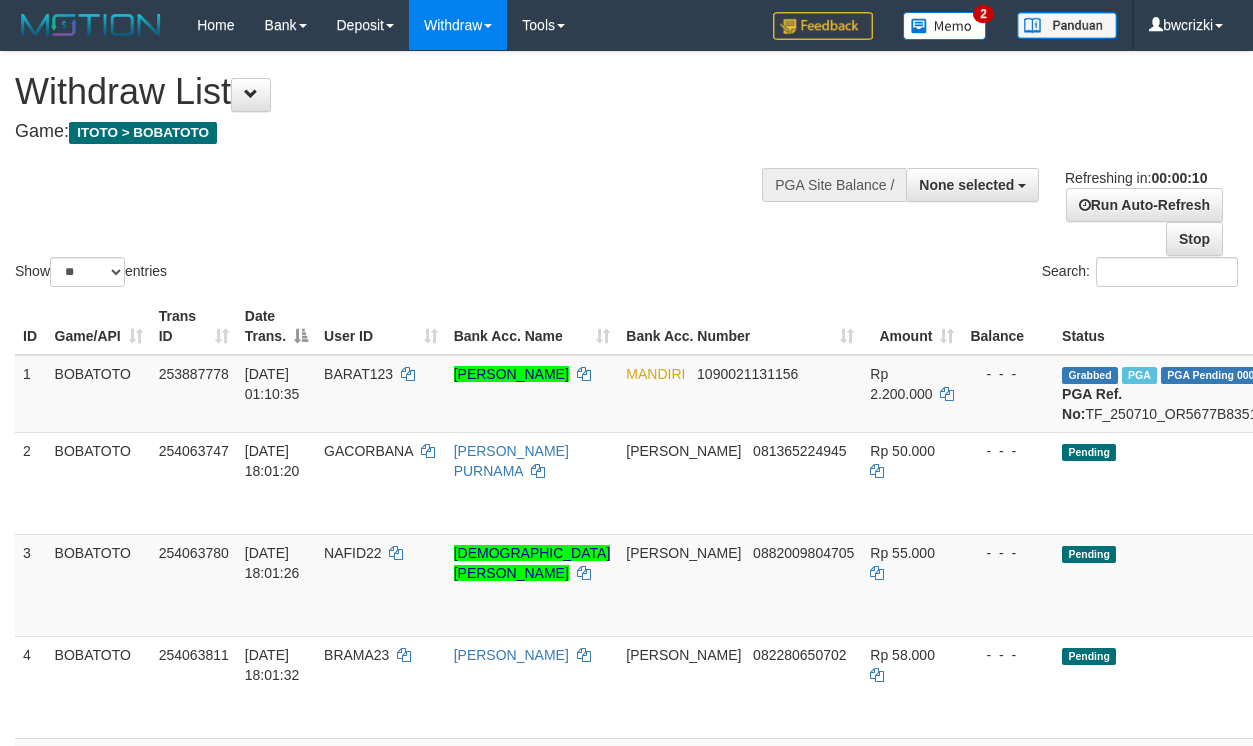 select 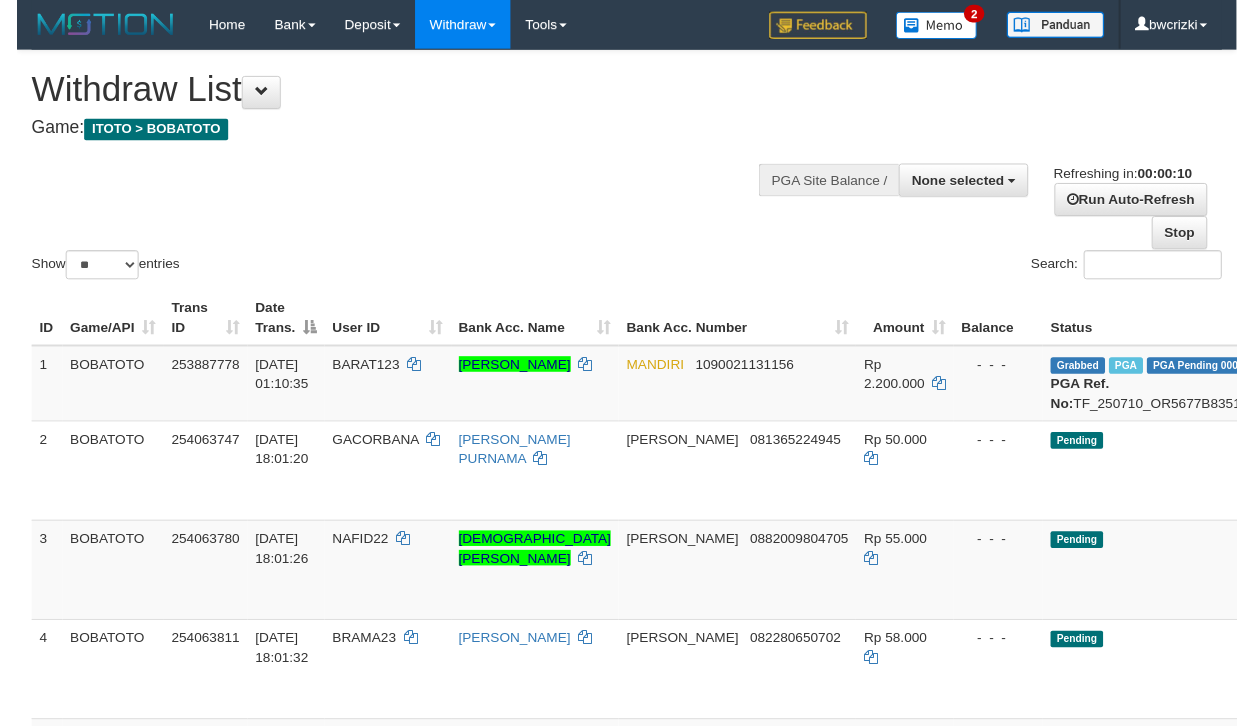scroll, scrollTop: 0, scrollLeft: 0, axis: both 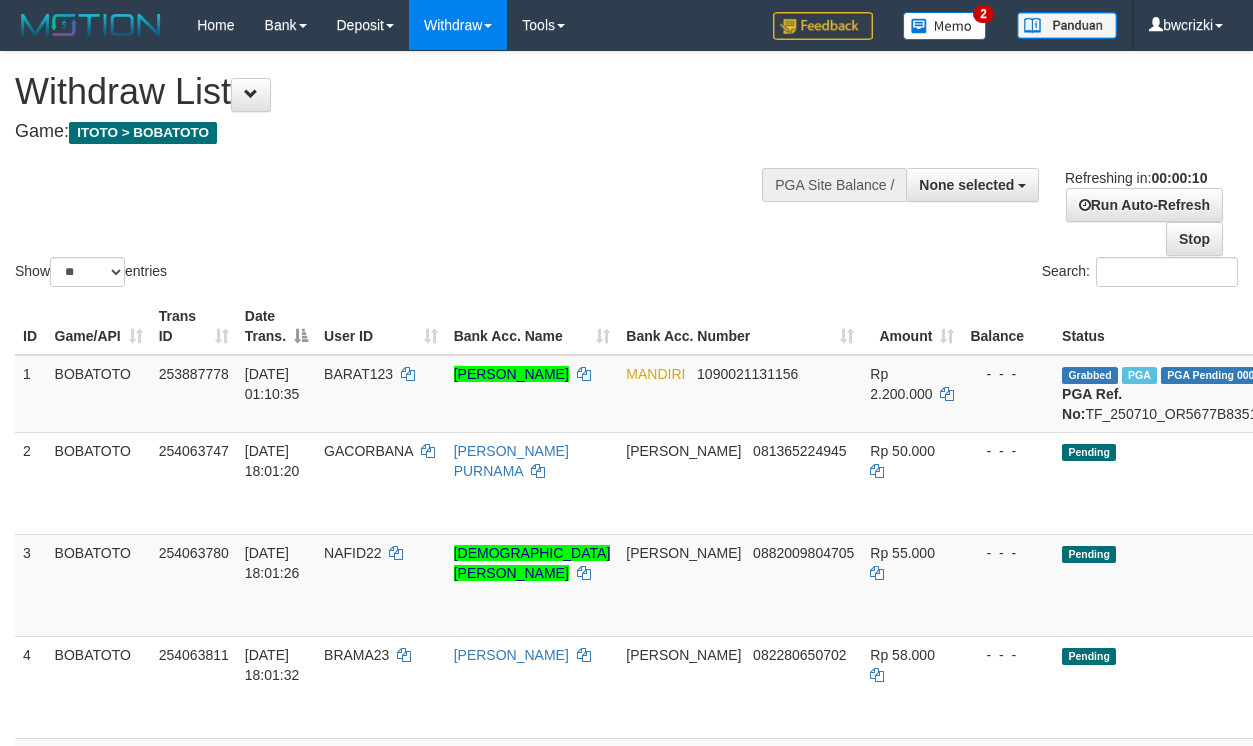 select 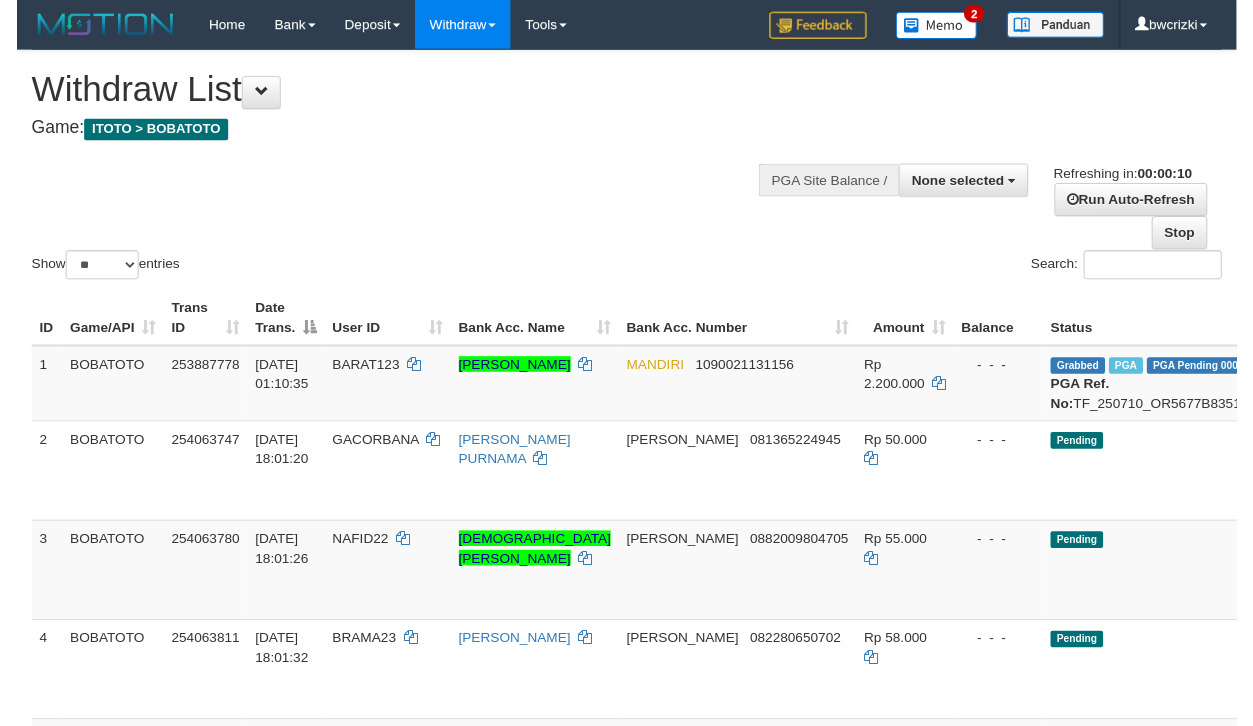 scroll, scrollTop: 0, scrollLeft: 0, axis: both 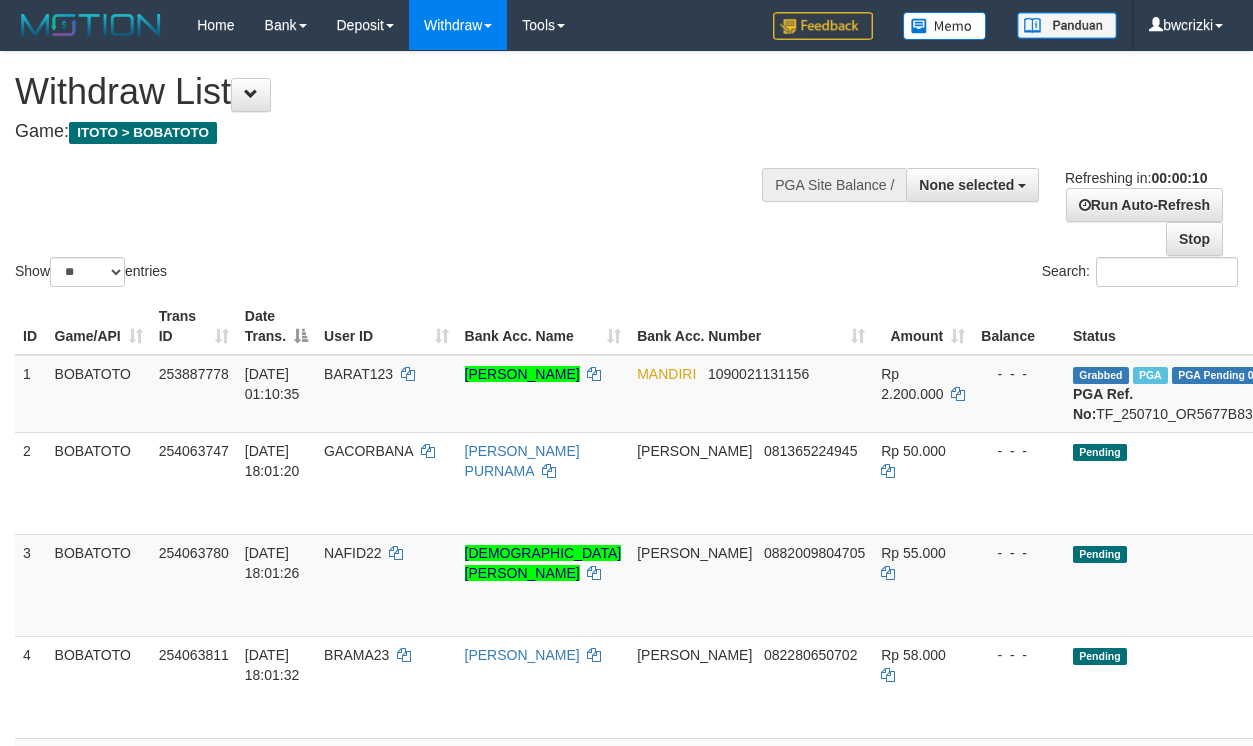 select 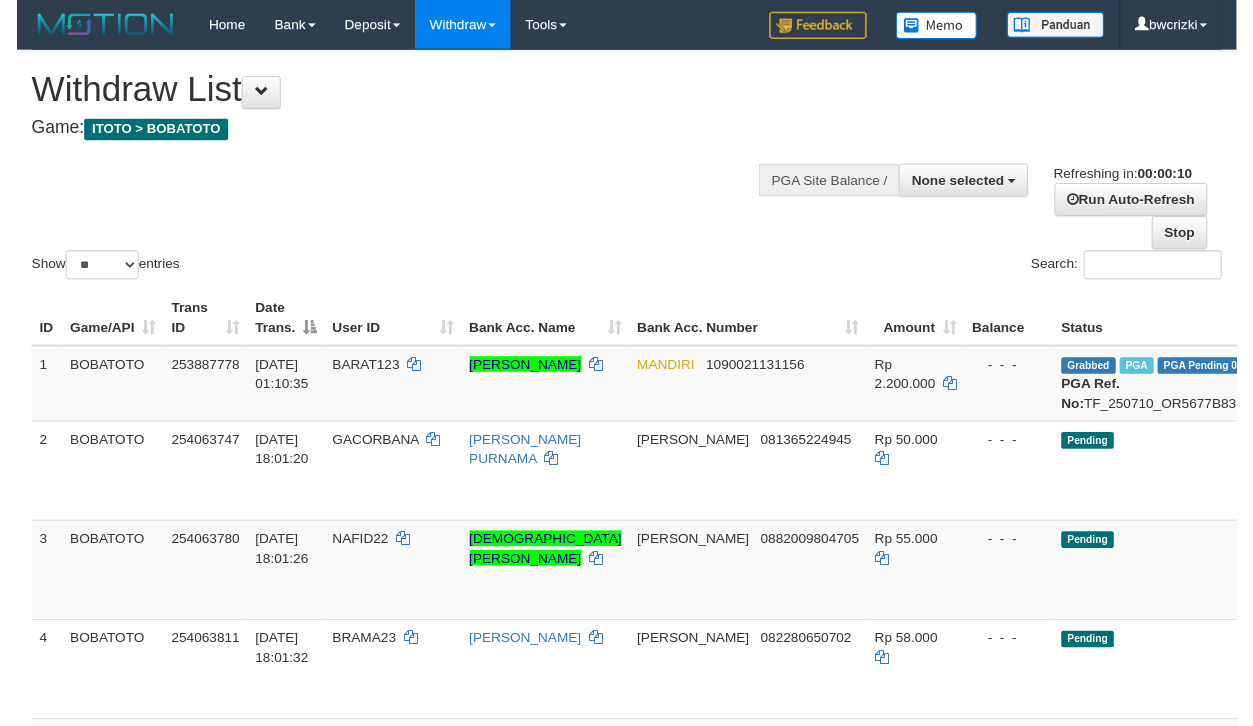 scroll, scrollTop: 0, scrollLeft: 0, axis: both 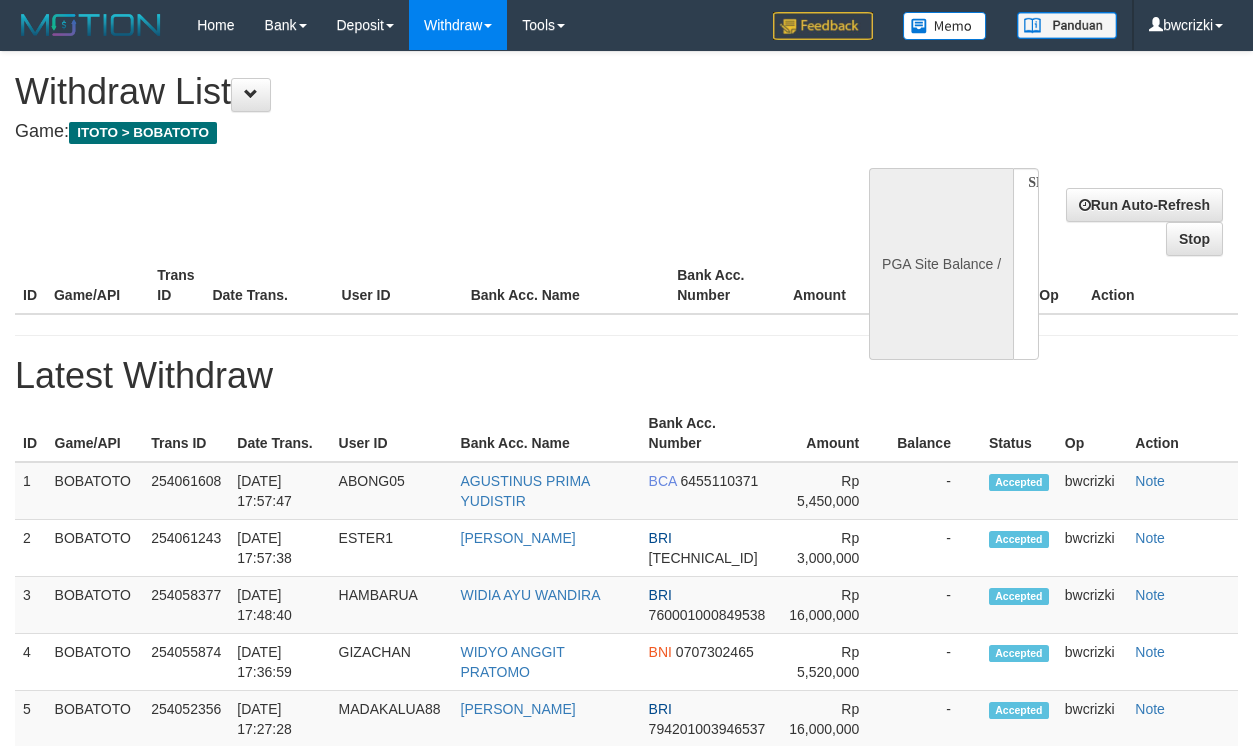 select 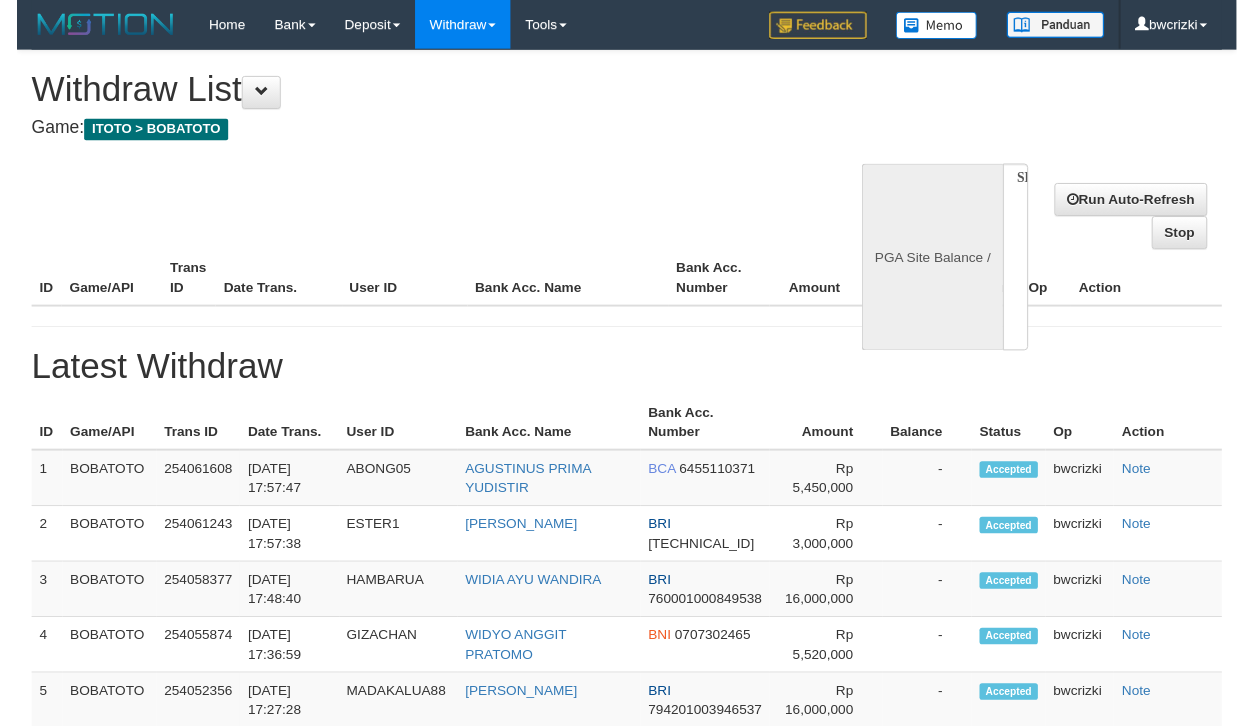 scroll, scrollTop: 0, scrollLeft: 0, axis: both 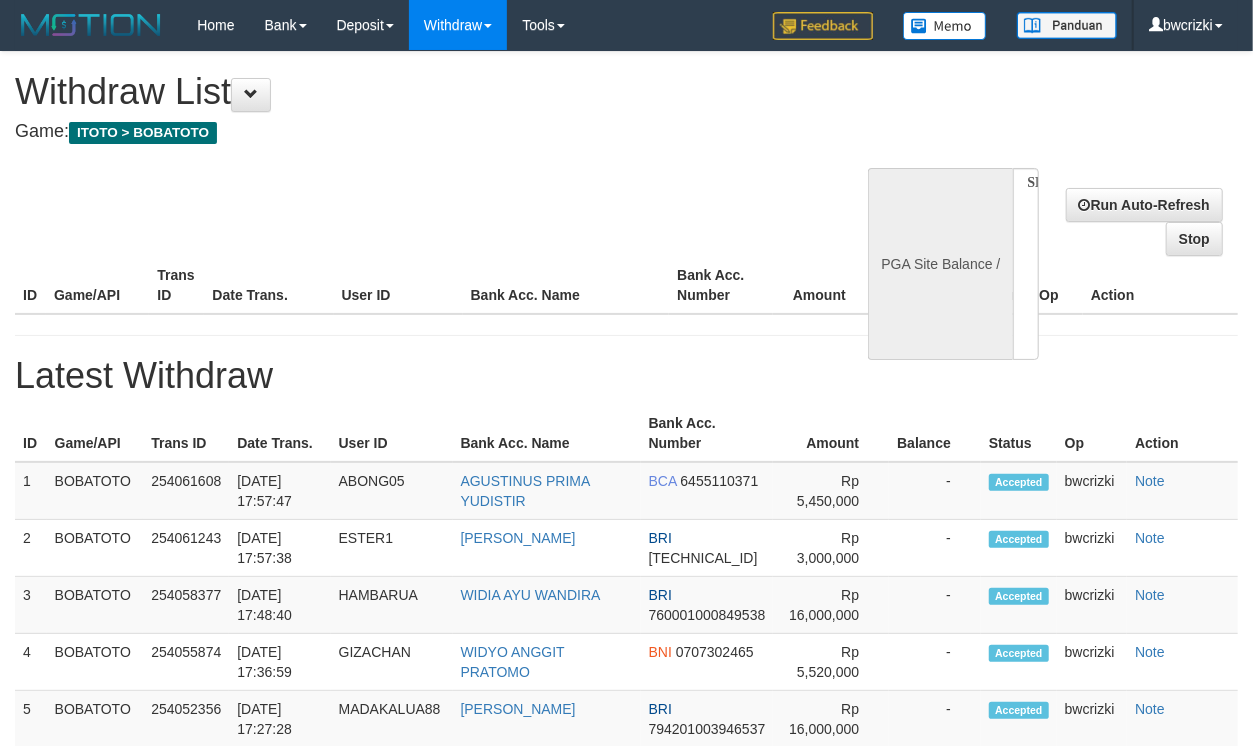 select on "**" 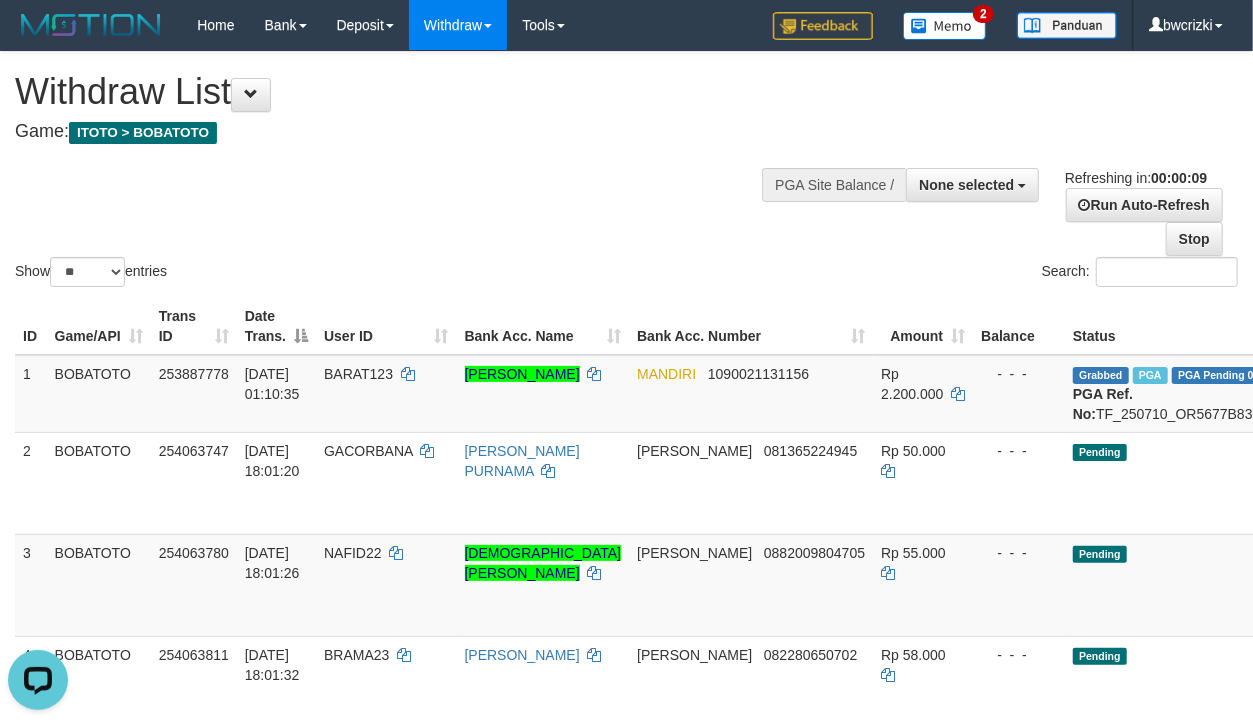 scroll, scrollTop: 0, scrollLeft: 0, axis: both 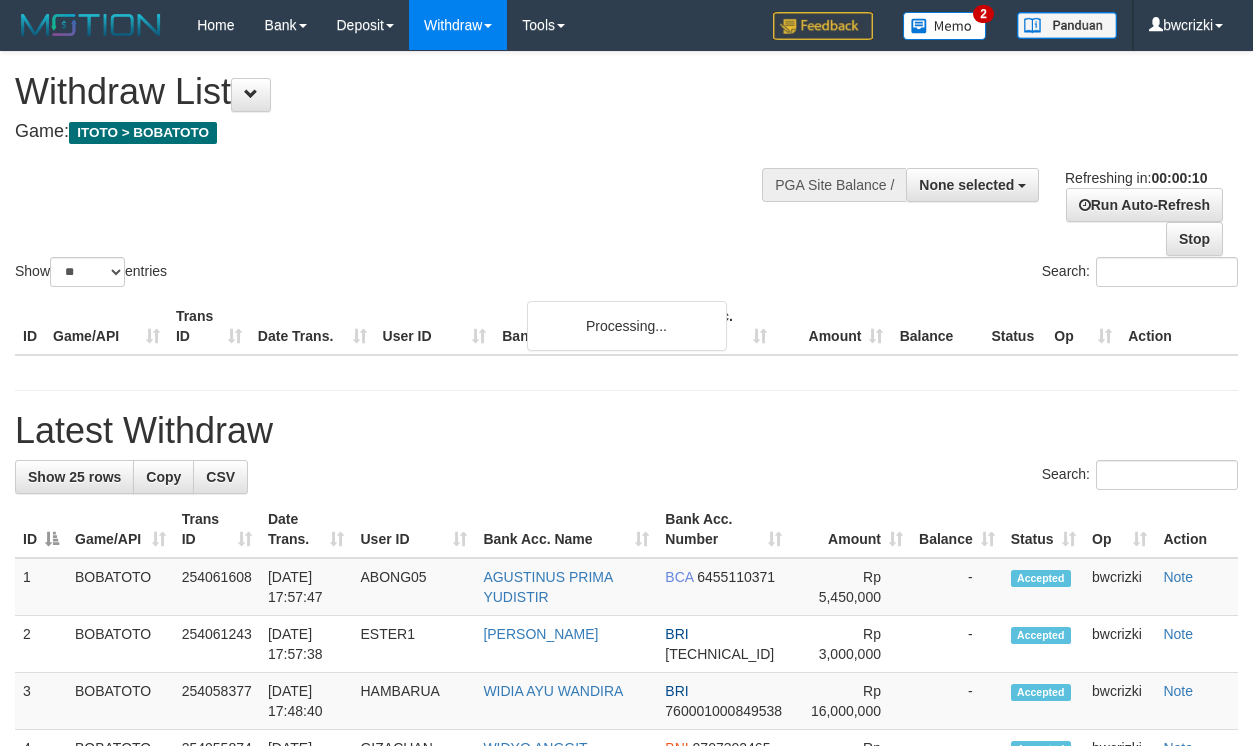 select 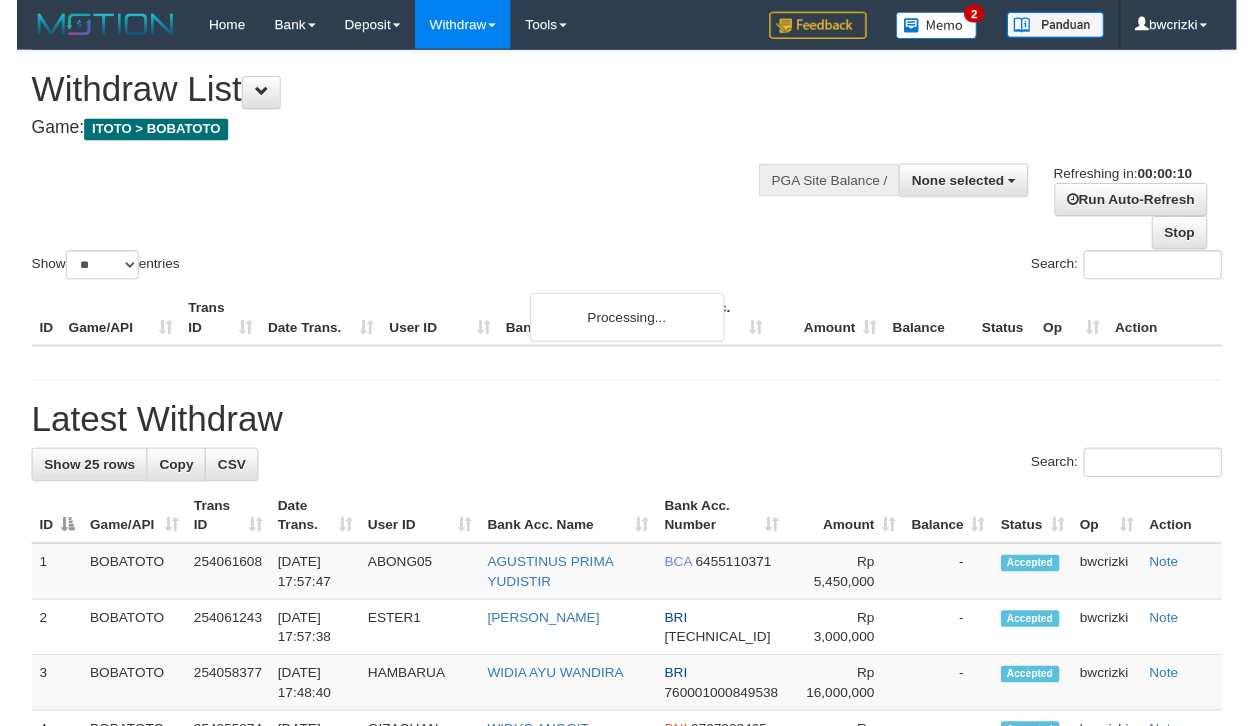 scroll, scrollTop: 0, scrollLeft: 0, axis: both 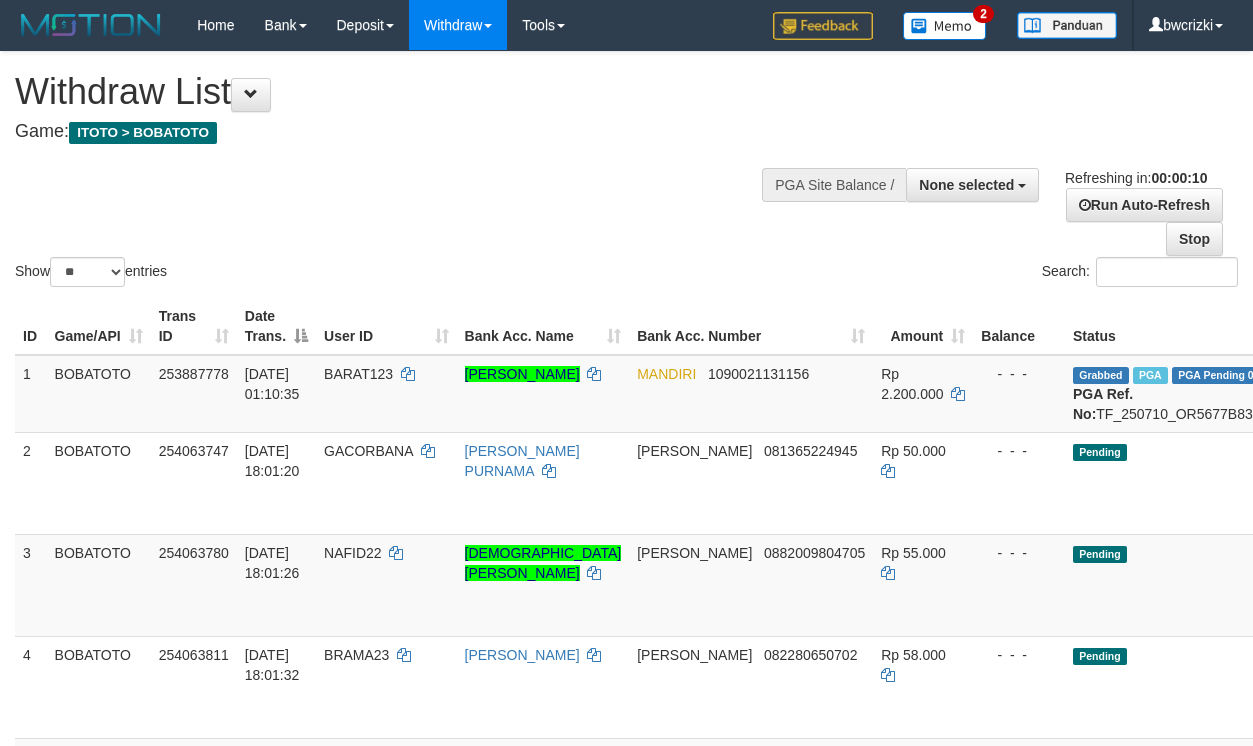 select 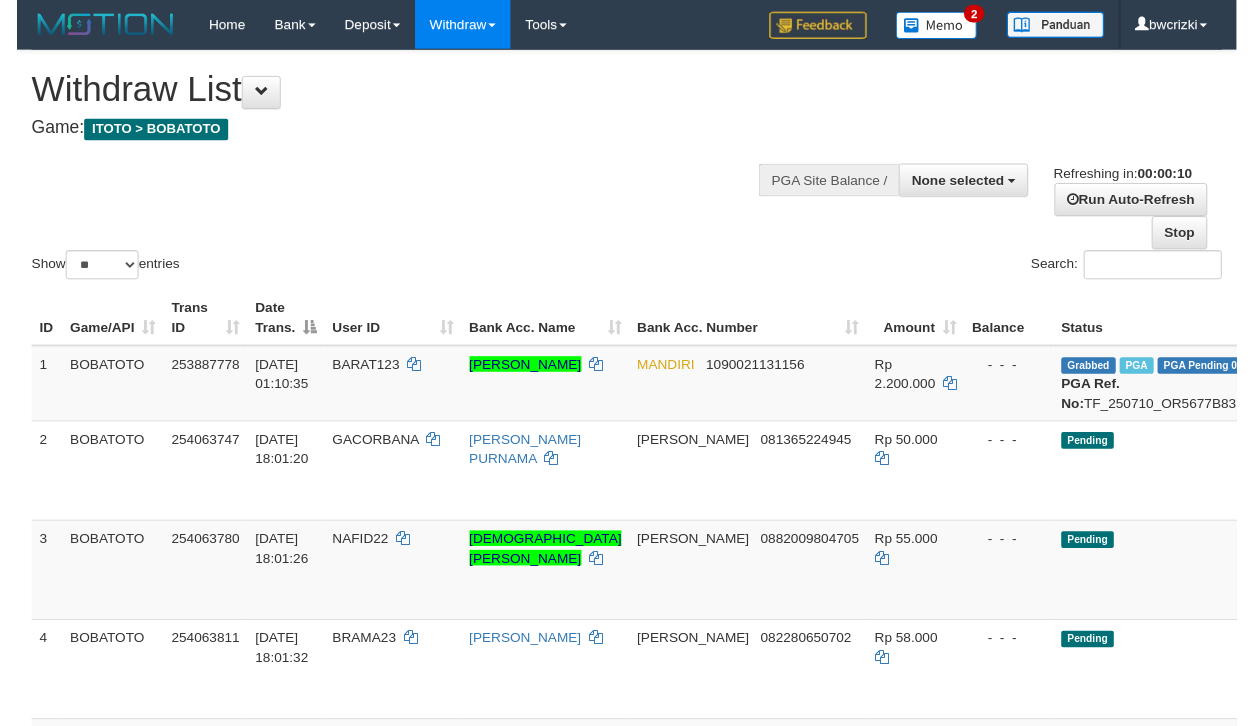 scroll, scrollTop: 0, scrollLeft: 0, axis: both 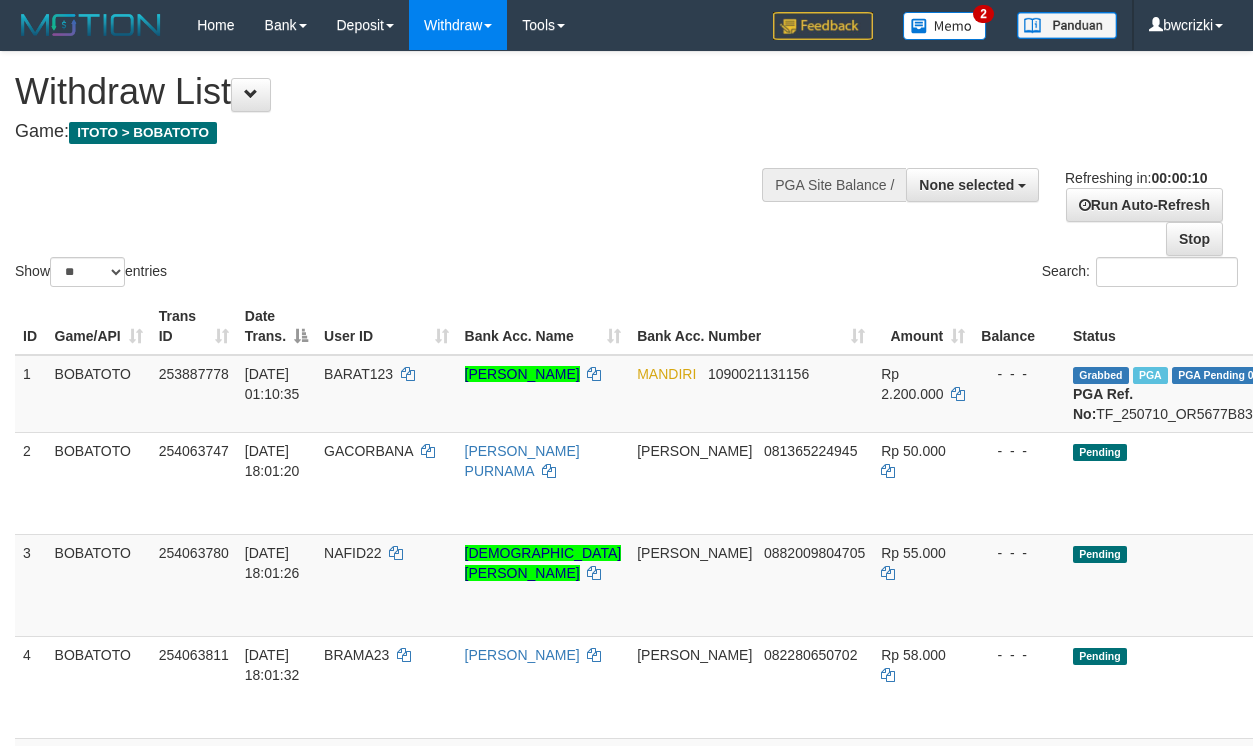 select 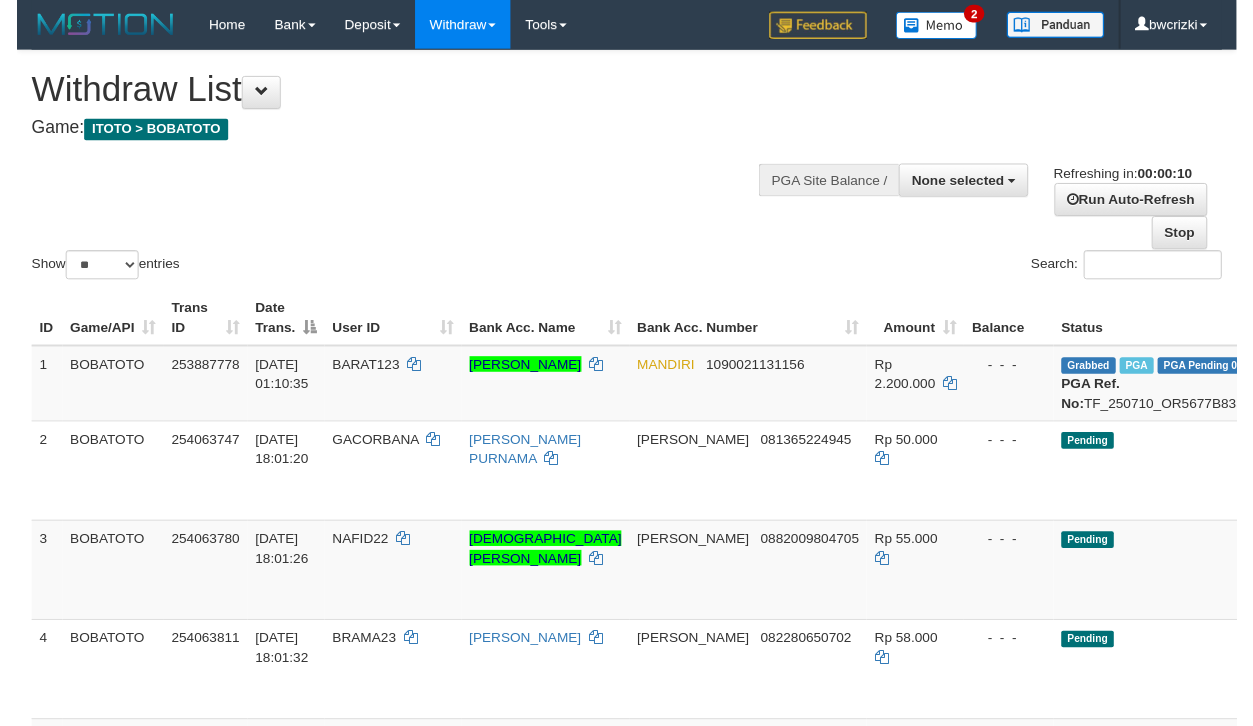 scroll, scrollTop: 0, scrollLeft: 0, axis: both 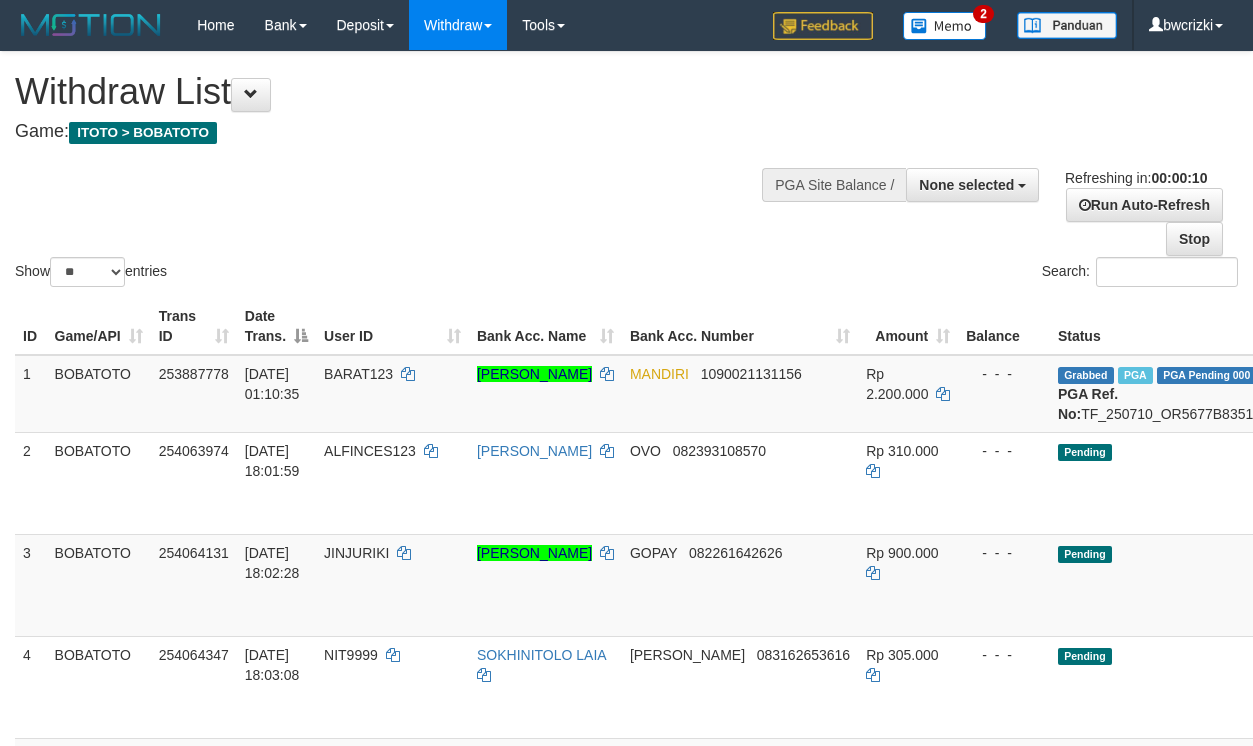 select 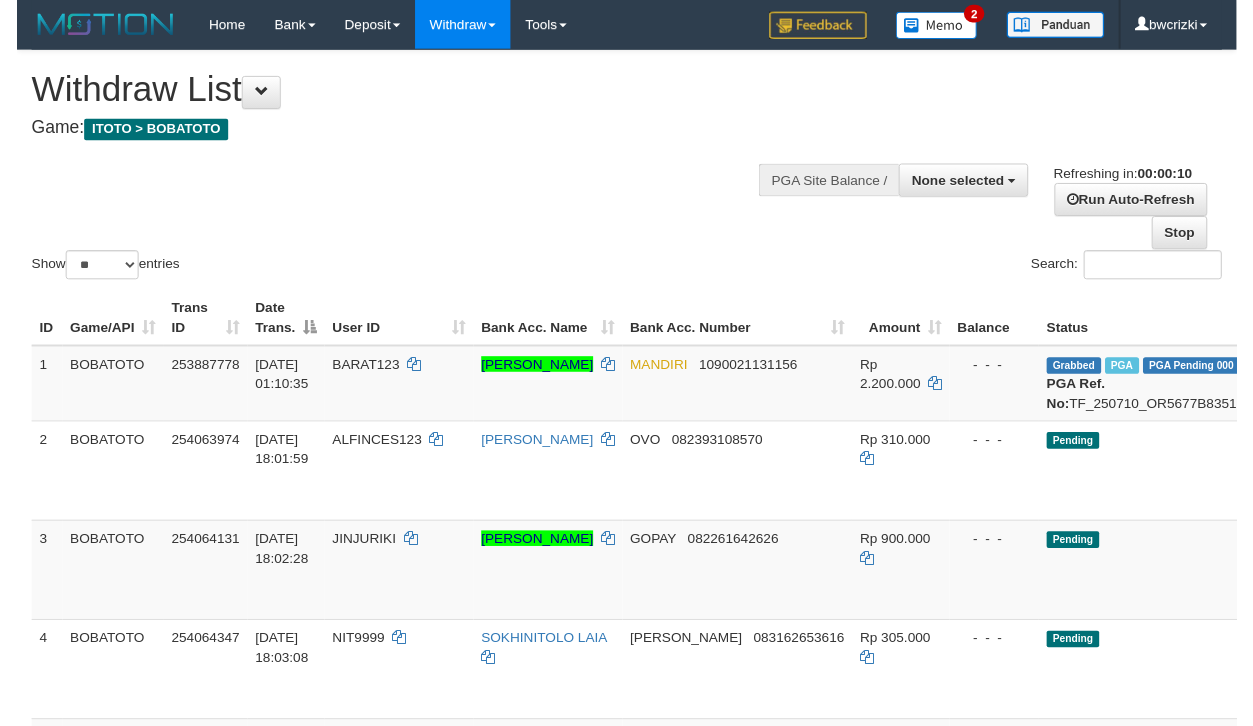 scroll, scrollTop: 0, scrollLeft: 0, axis: both 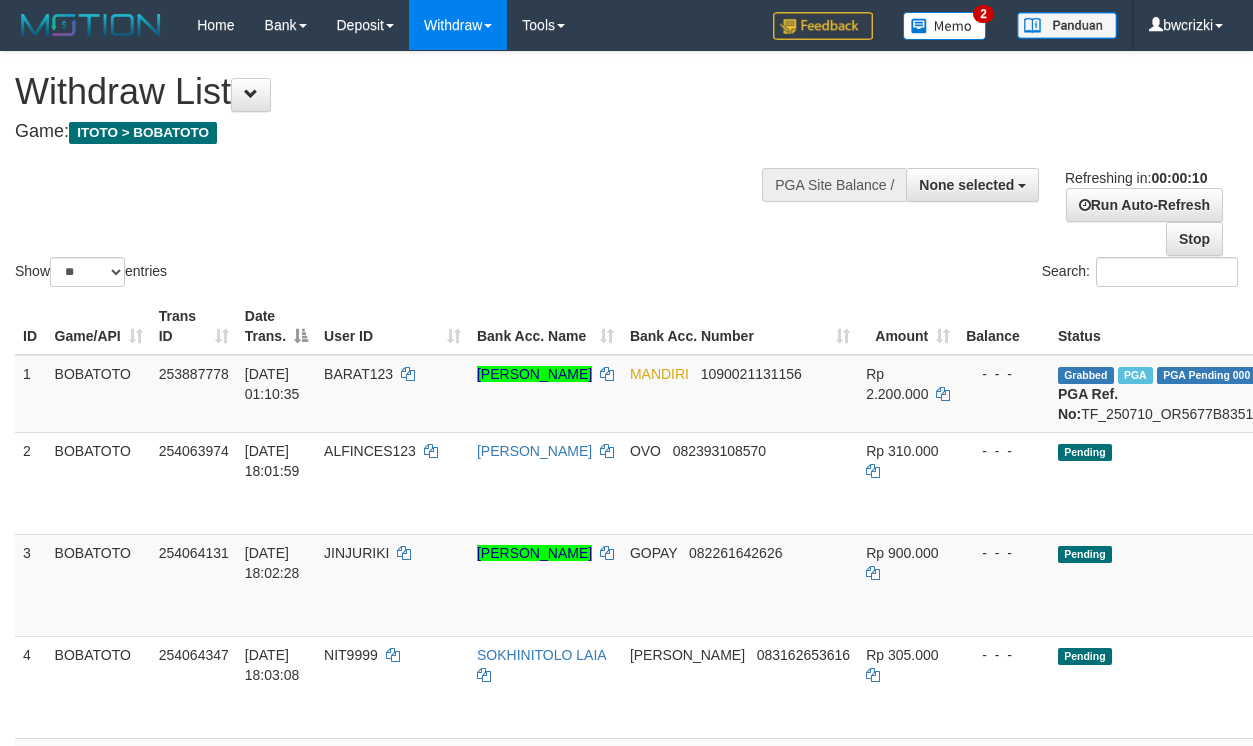 select 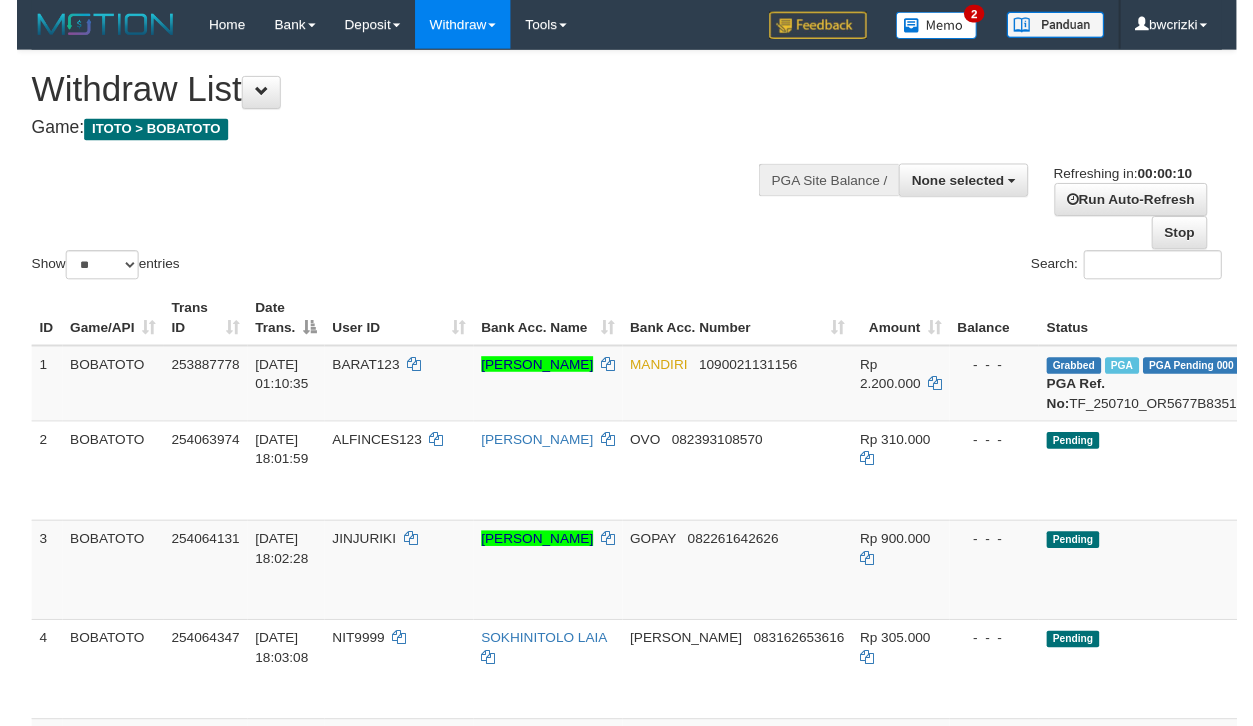 scroll, scrollTop: 0, scrollLeft: 0, axis: both 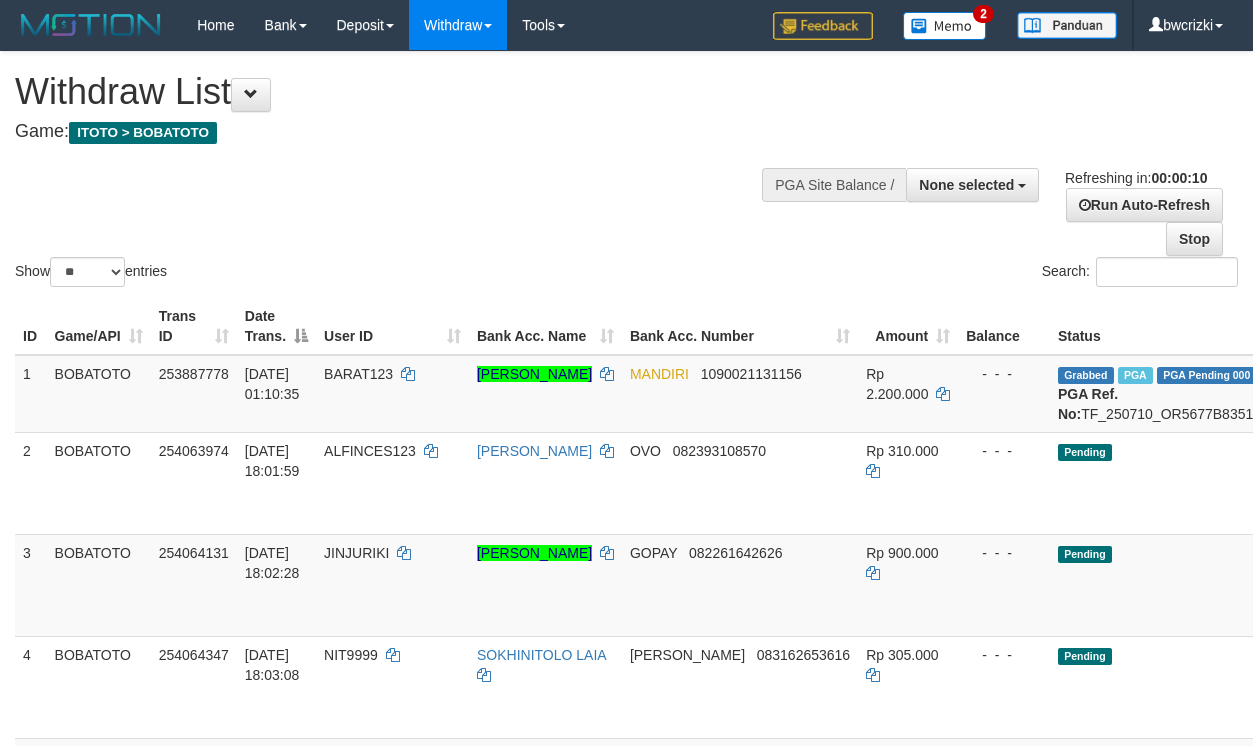 select 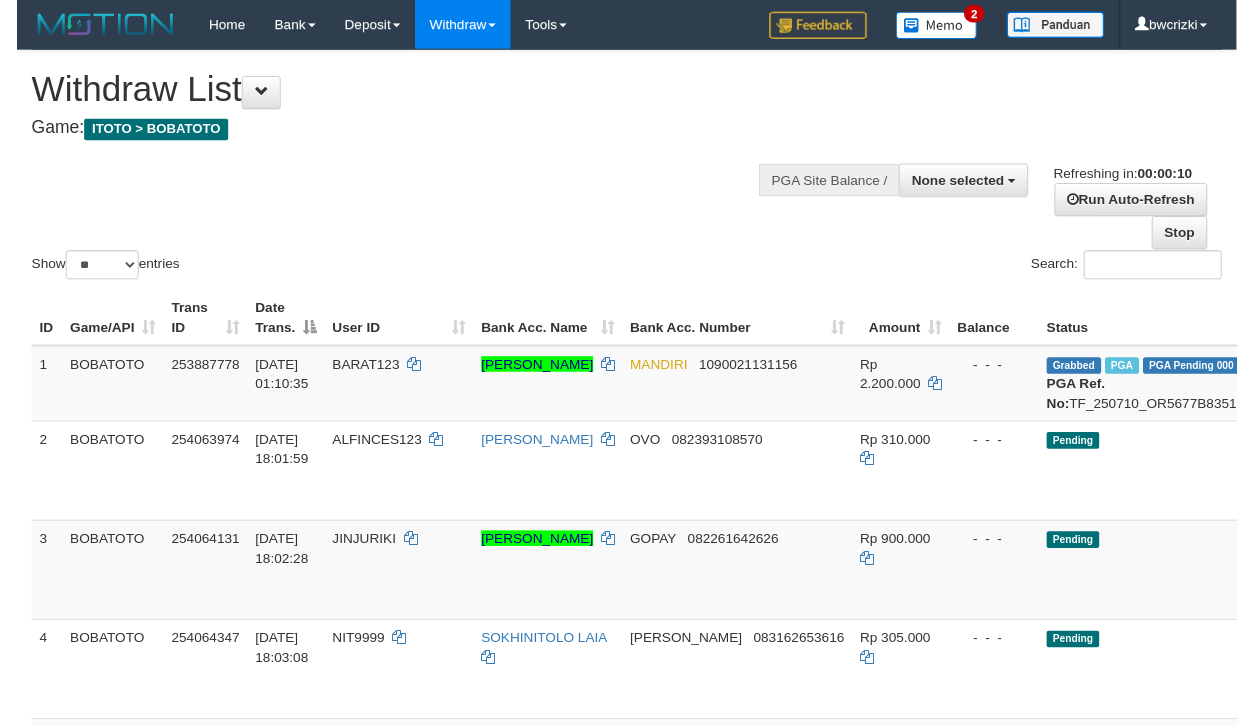 scroll, scrollTop: 0, scrollLeft: 0, axis: both 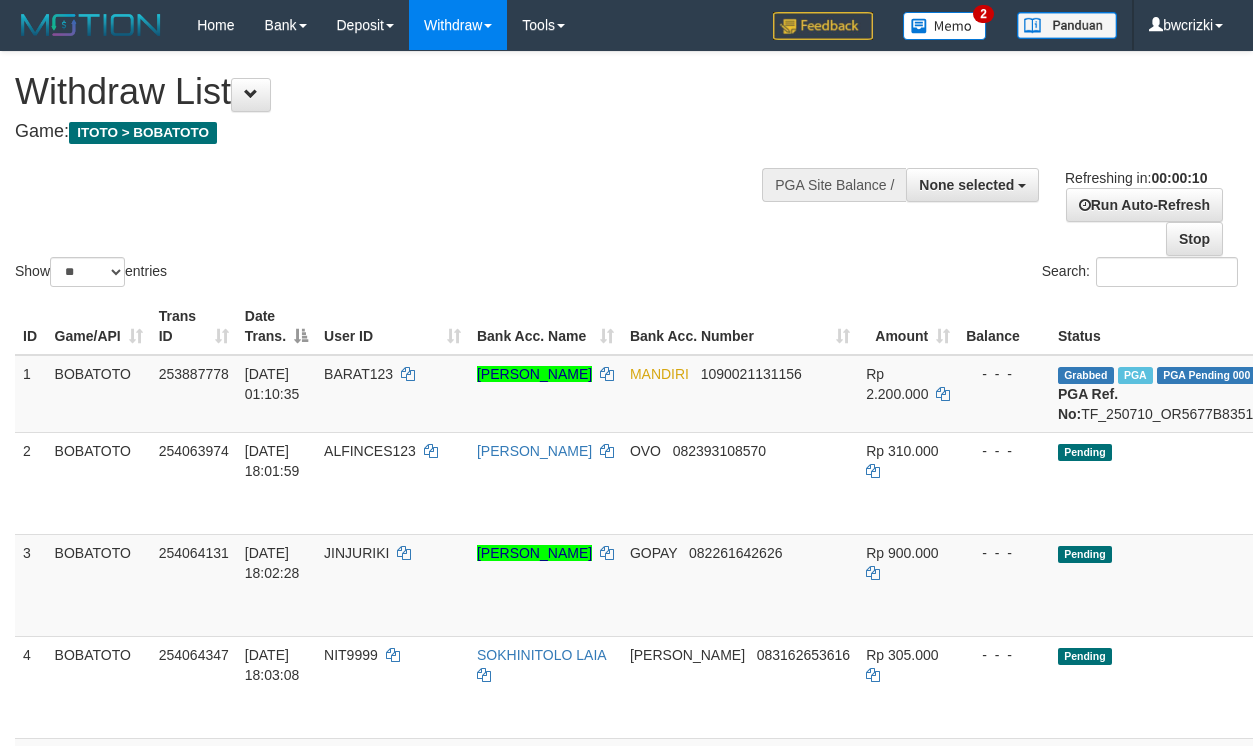 select 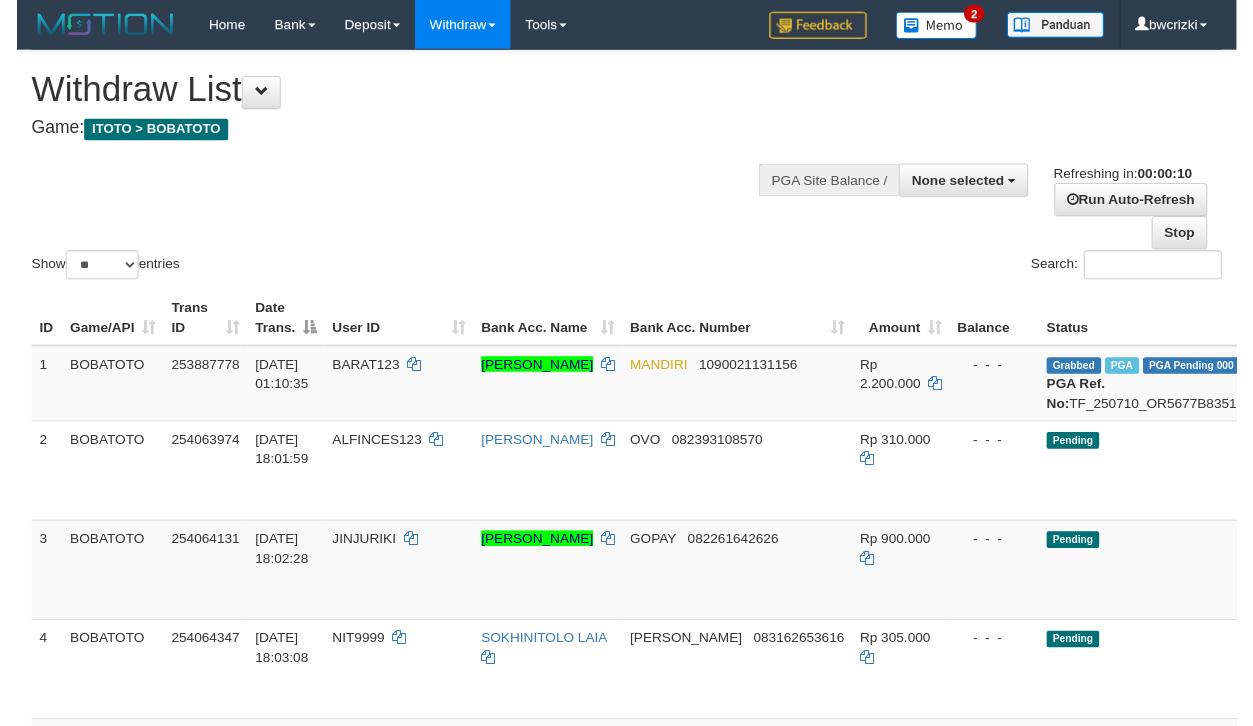 scroll, scrollTop: 0, scrollLeft: 0, axis: both 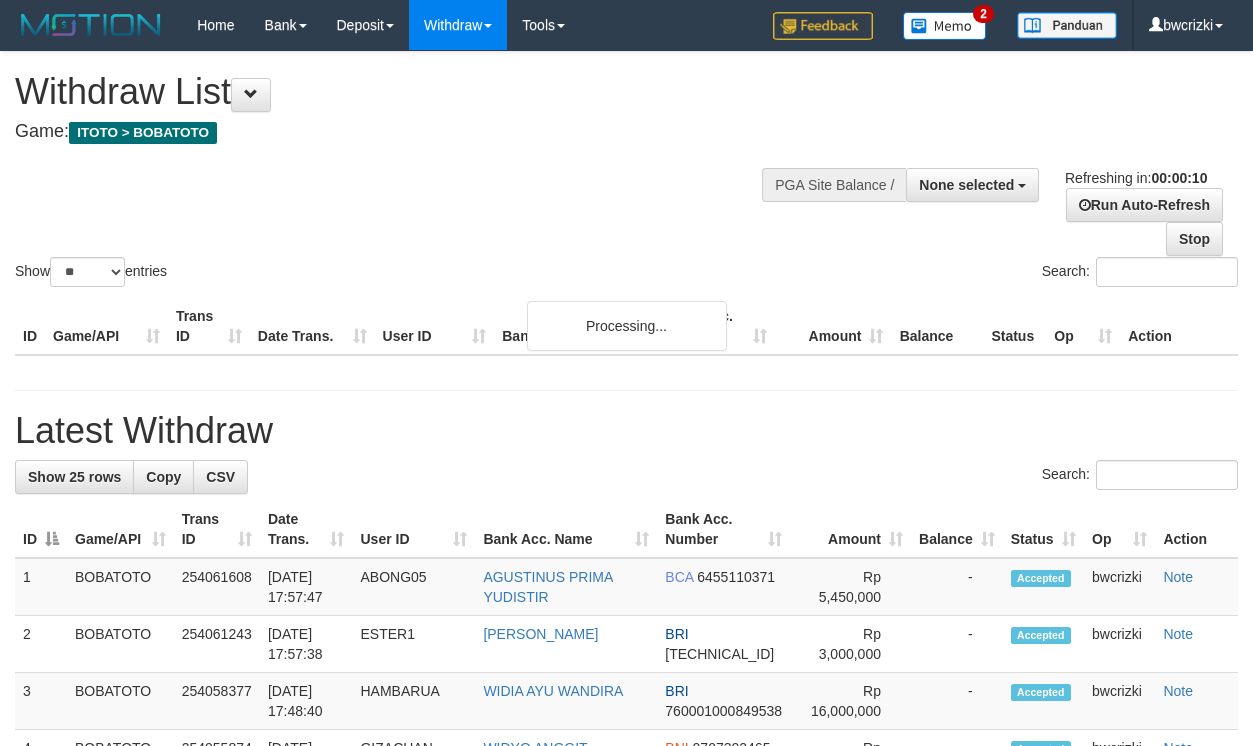 select 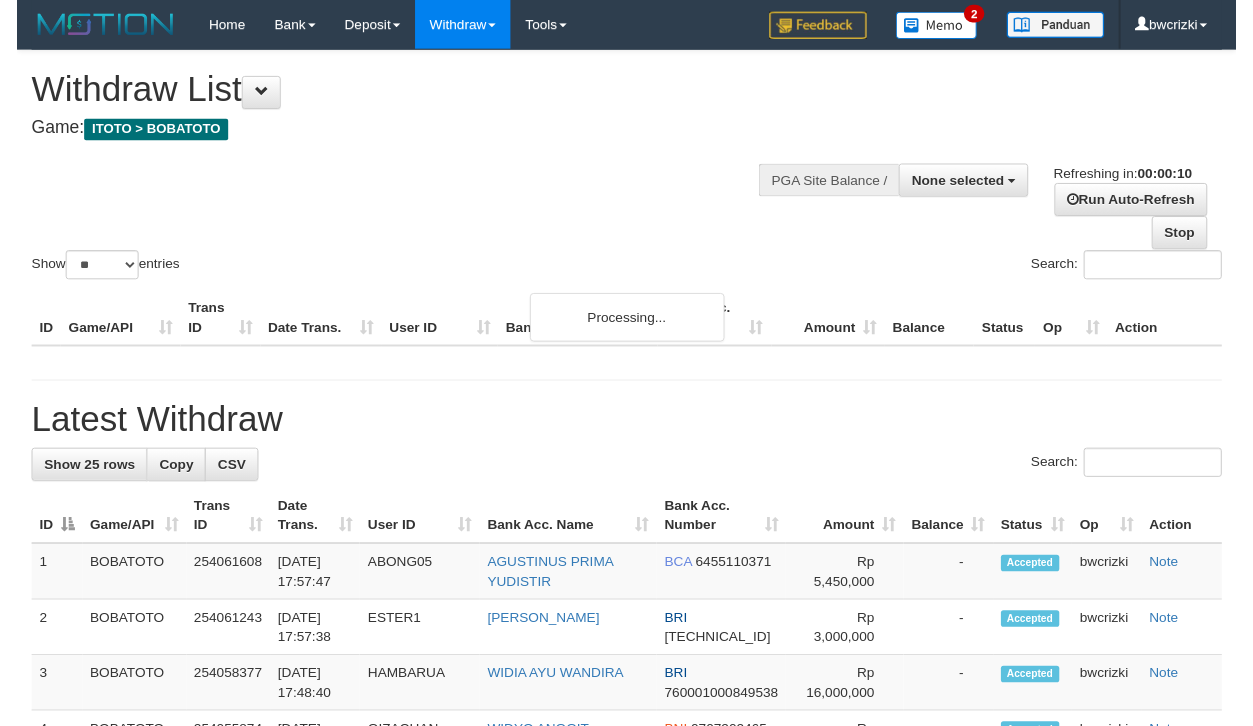 scroll, scrollTop: 0, scrollLeft: 0, axis: both 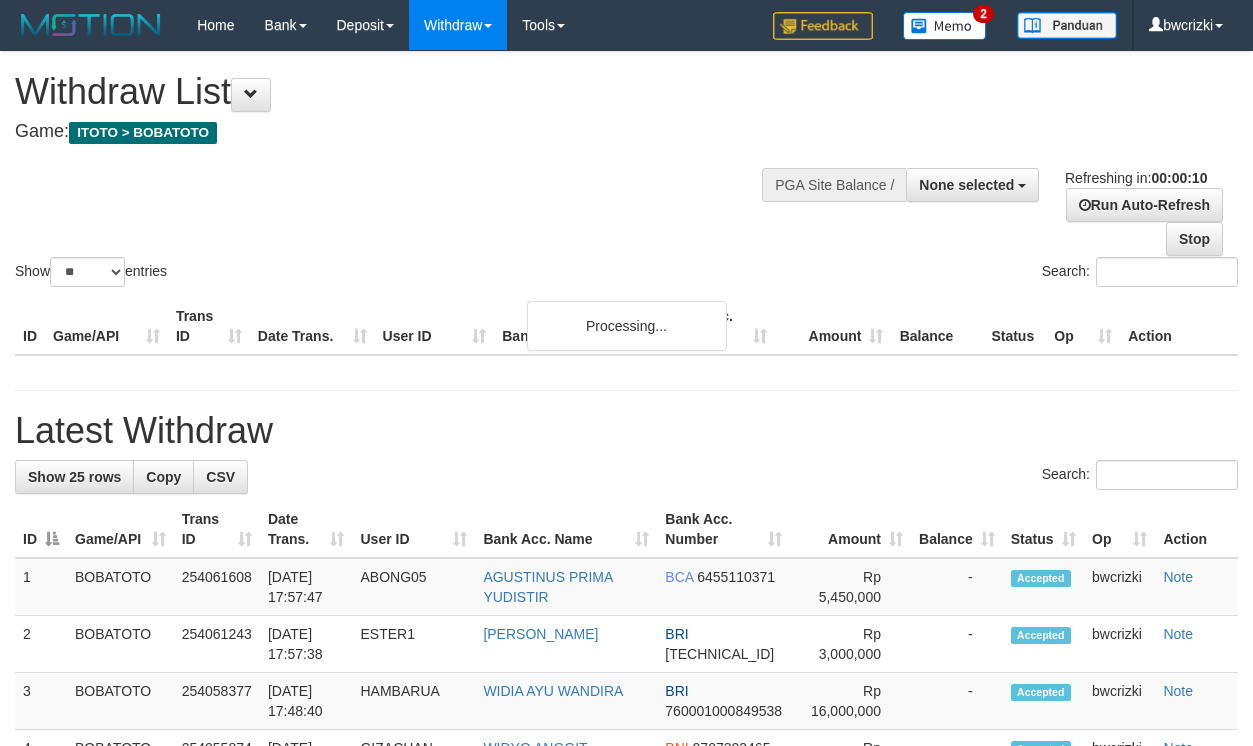 select 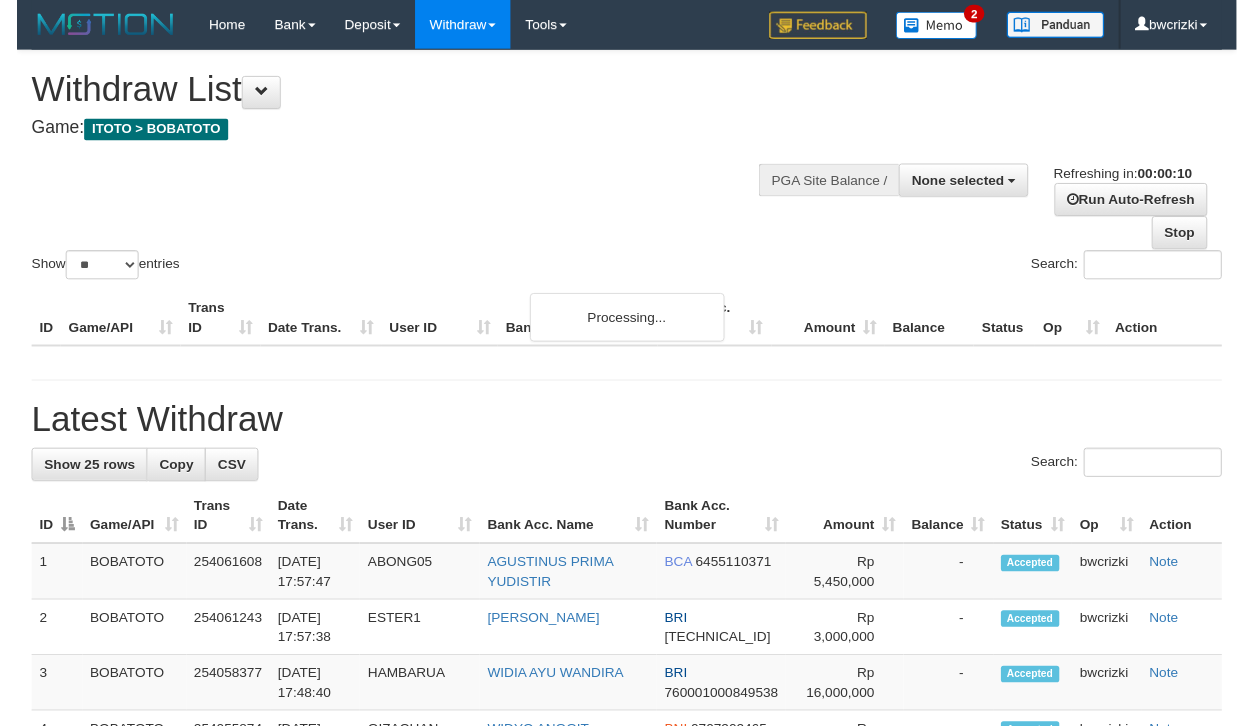 scroll, scrollTop: 0, scrollLeft: 0, axis: both 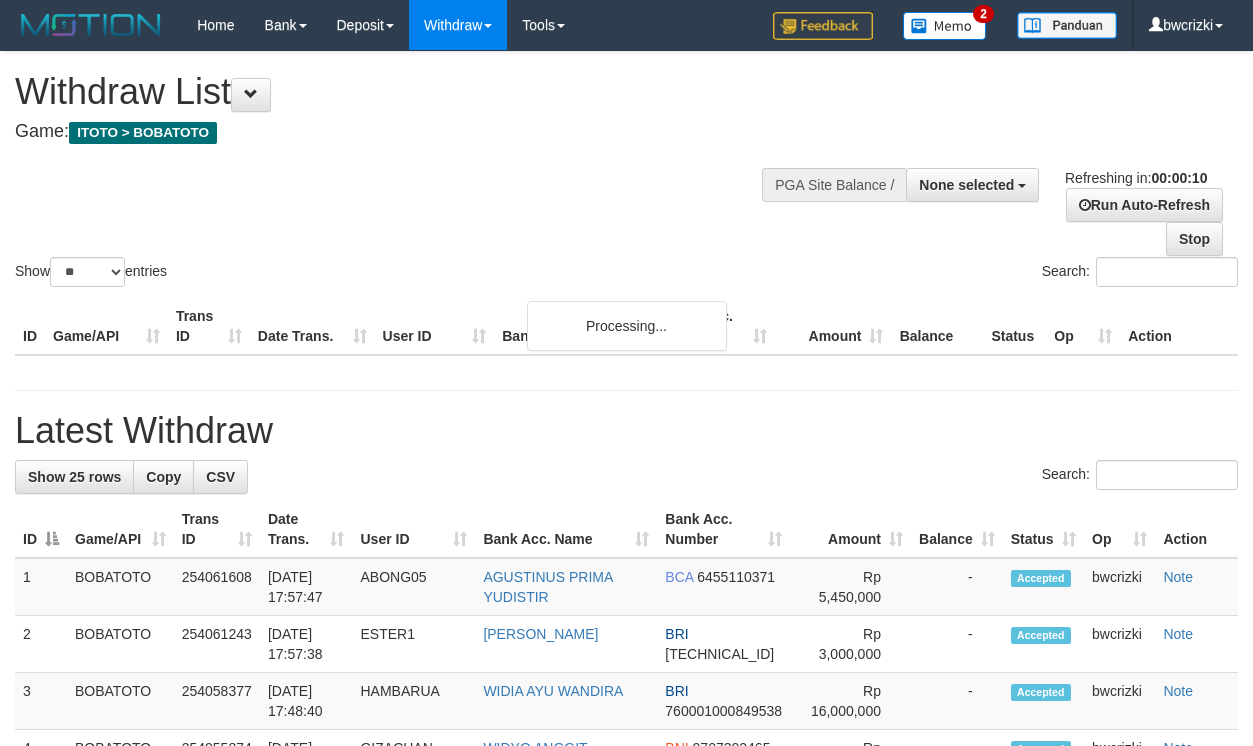 select 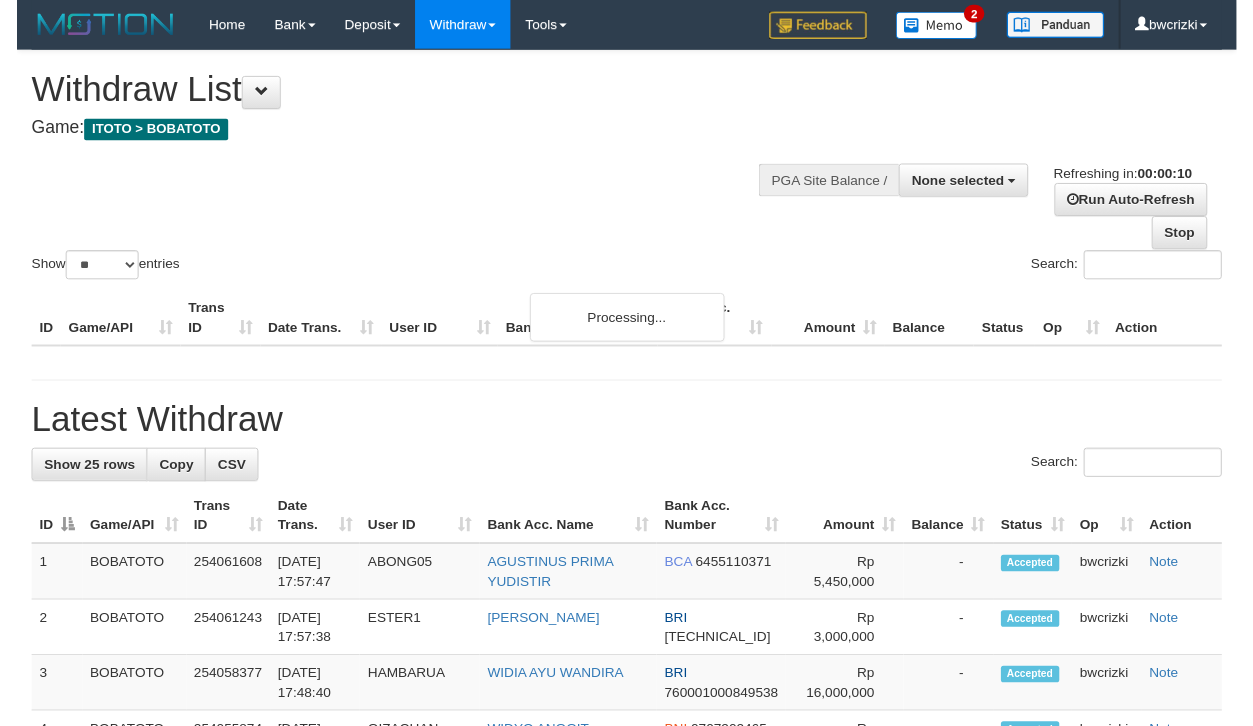 scroll, scrollTop: 0, scrollLeft: 0, axis: both 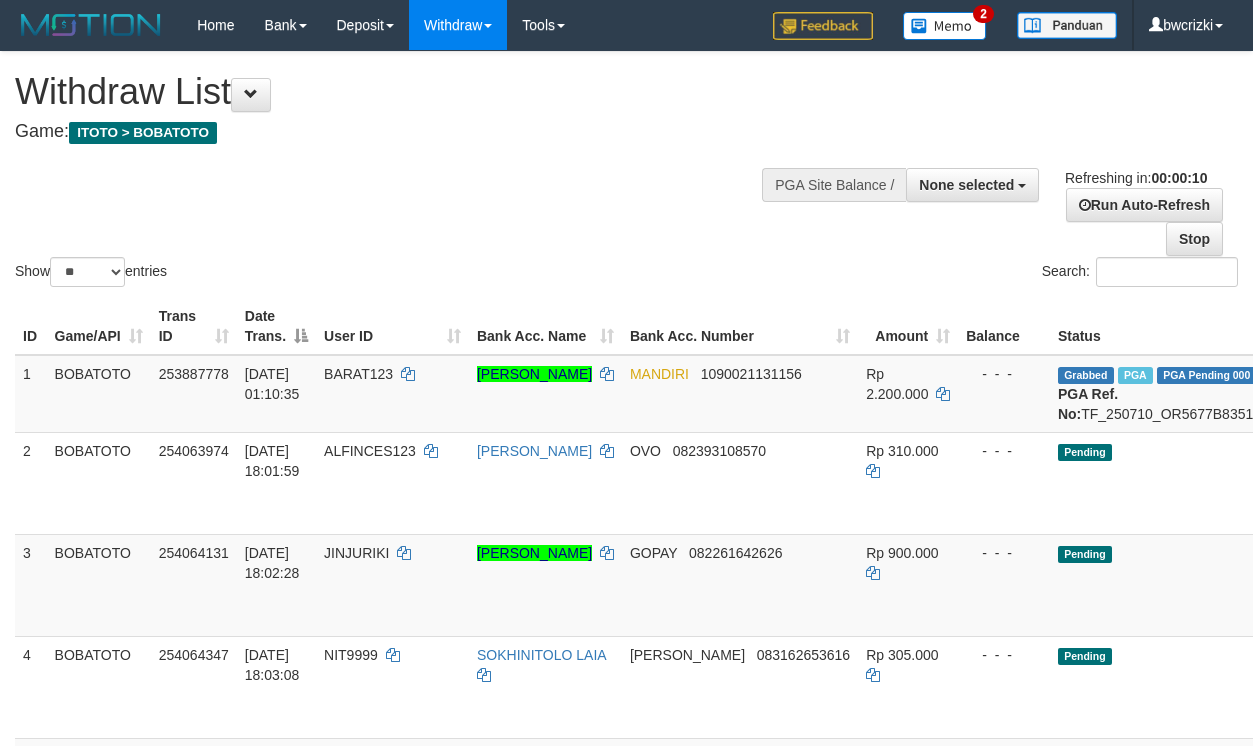 select 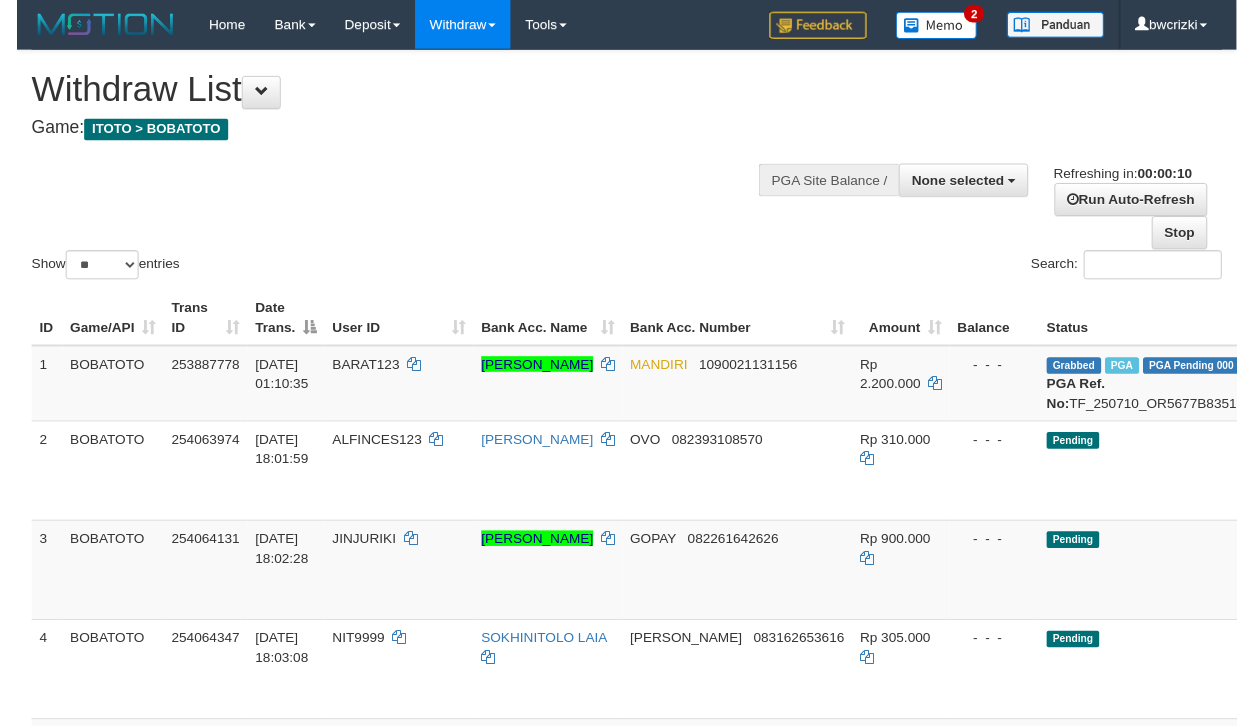 scroll, scrollTop: 0, scrollLeft: 0, axis: both 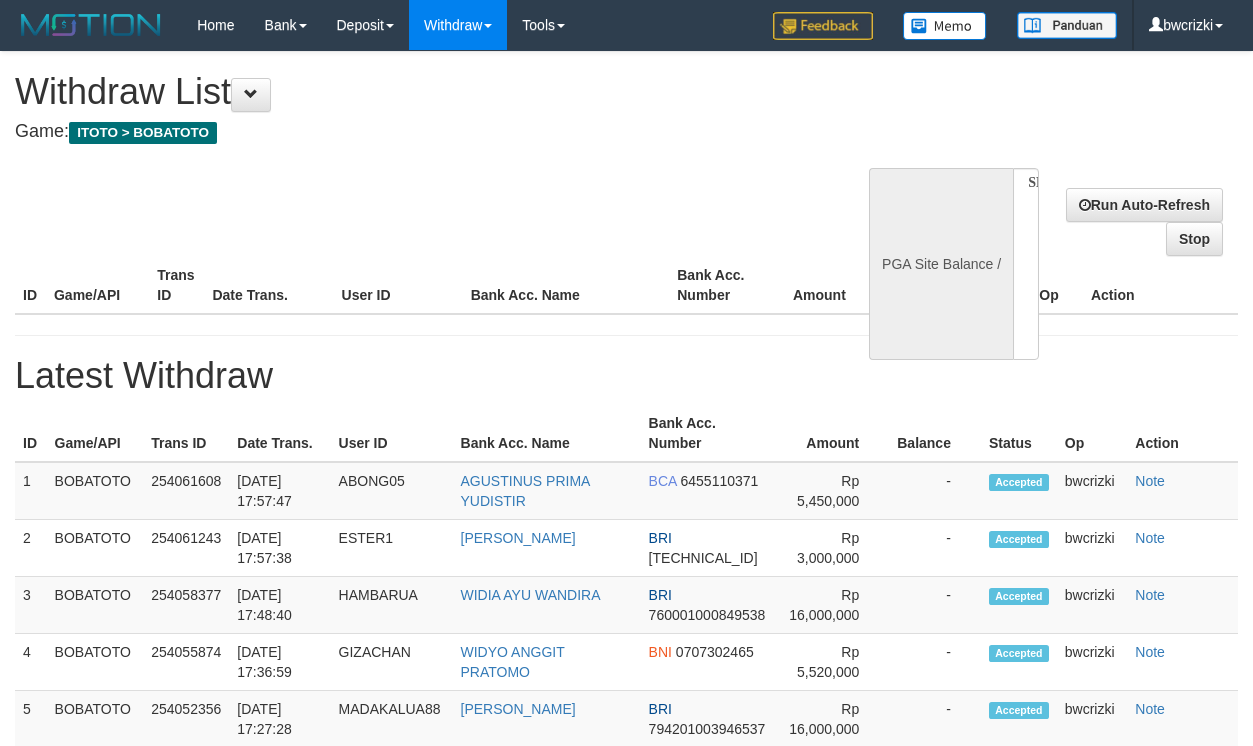 select 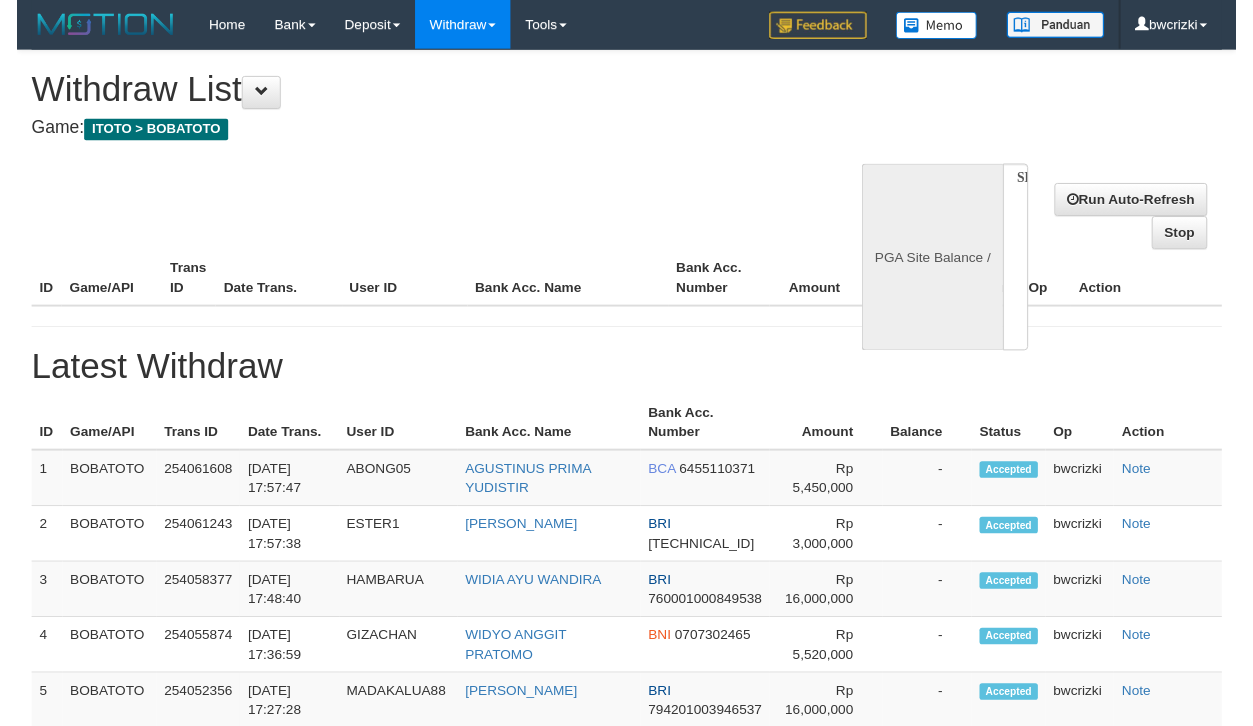 scroll, scrollTop: 0, scrollLeft: 0, axis: both 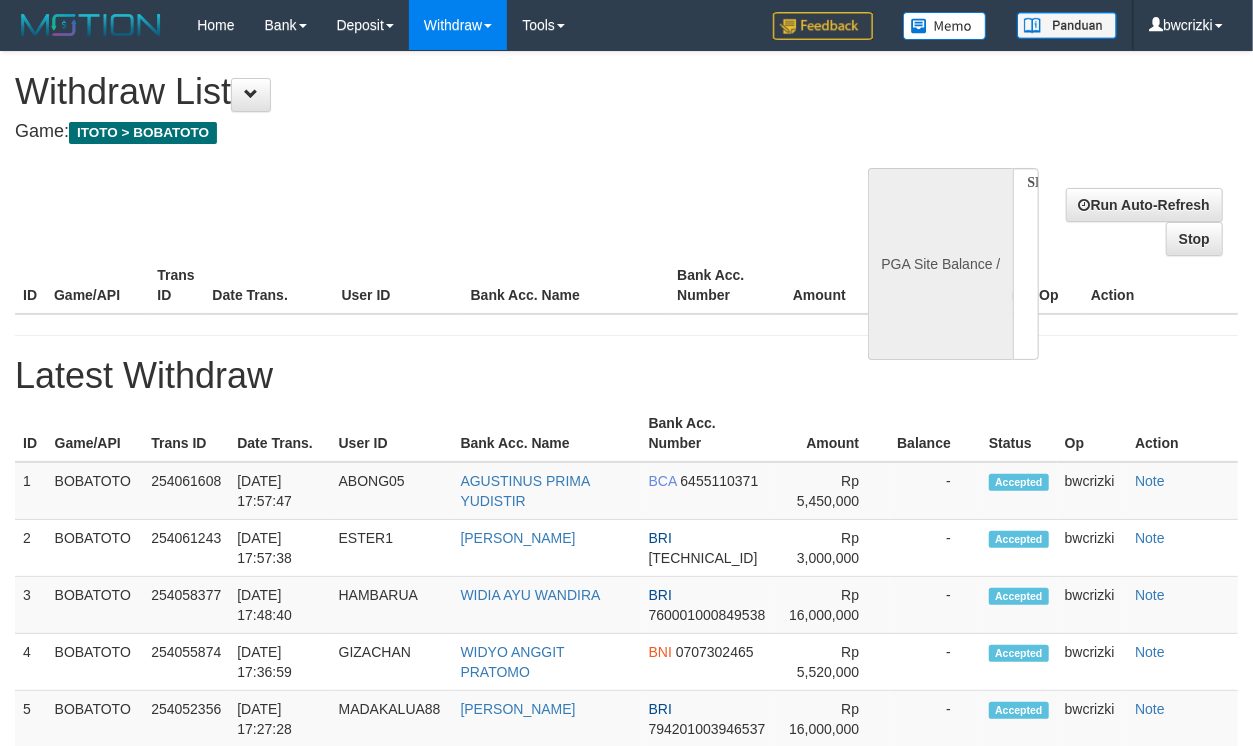 select on "**" 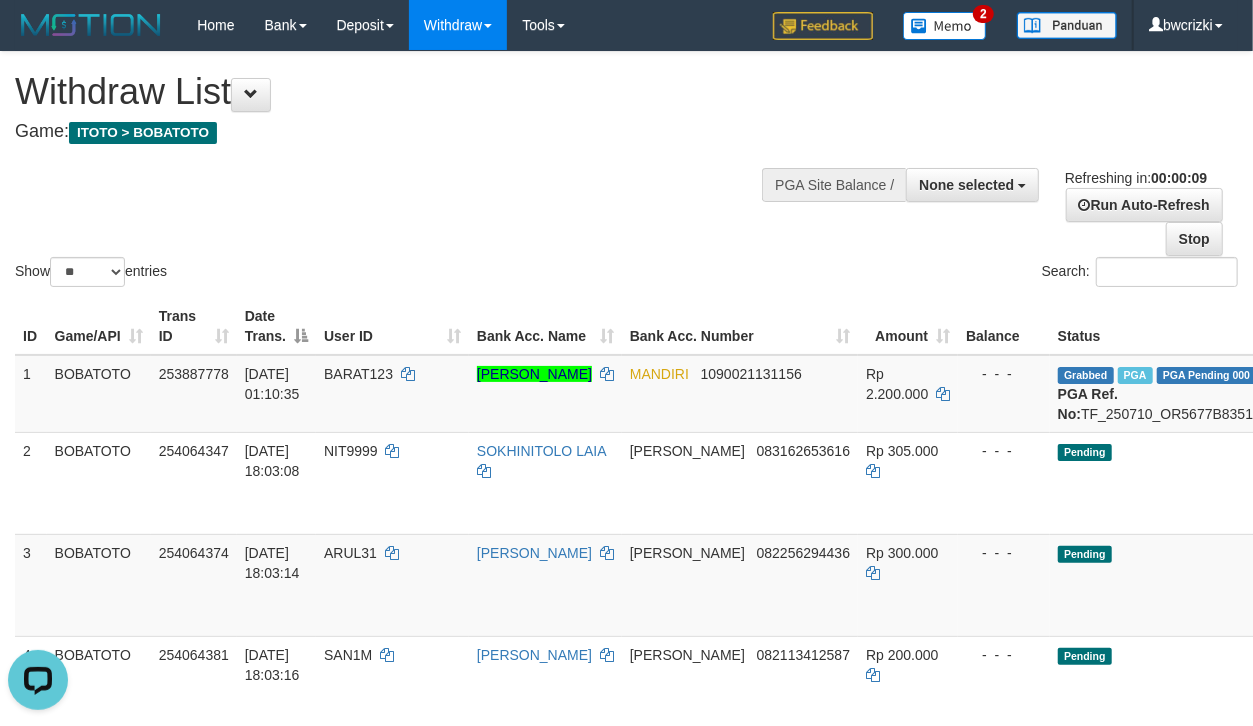 scroll, scrollTop: 0, scrollLeft: 0, axis: both 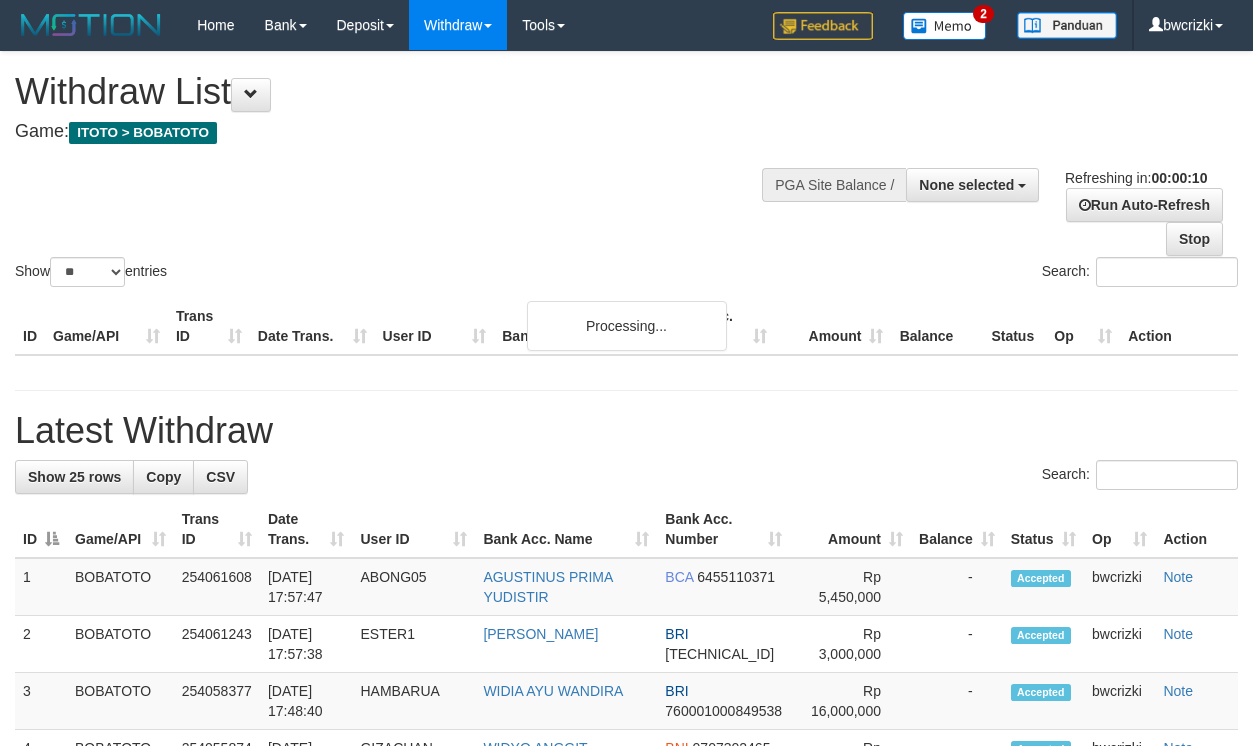 select 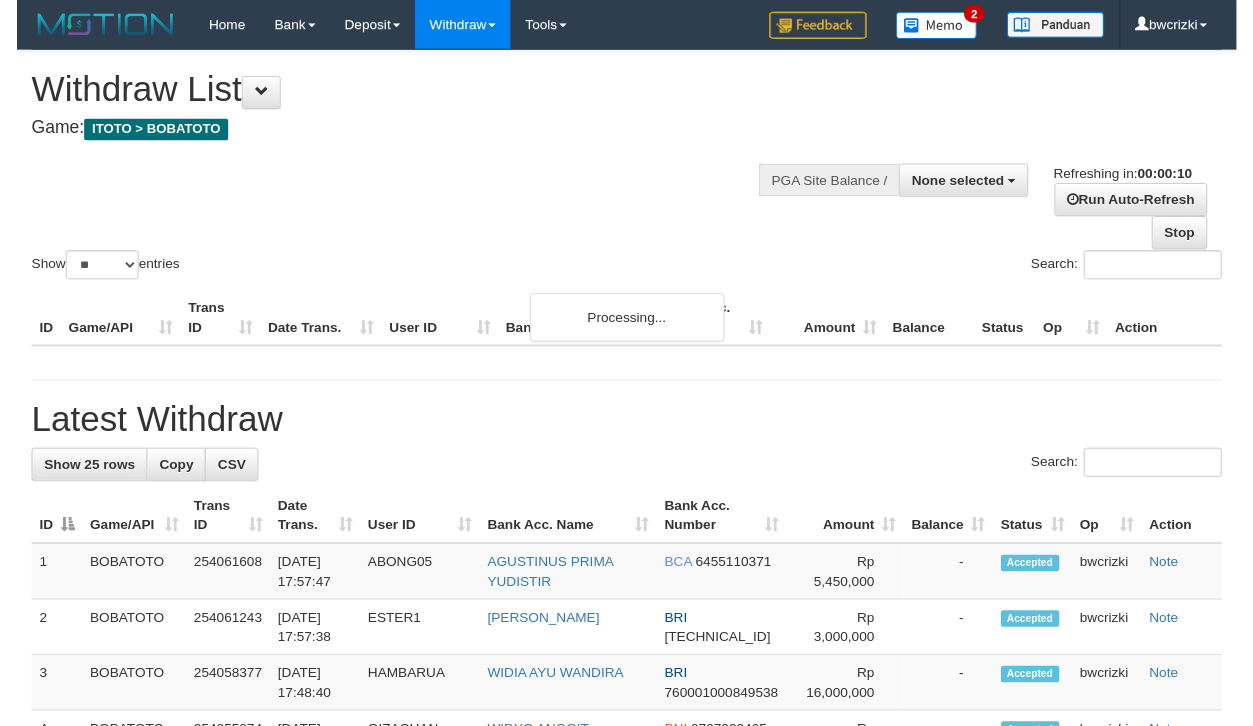 scroll, scrollTop: 0, scrollLeft: 0, axis: both 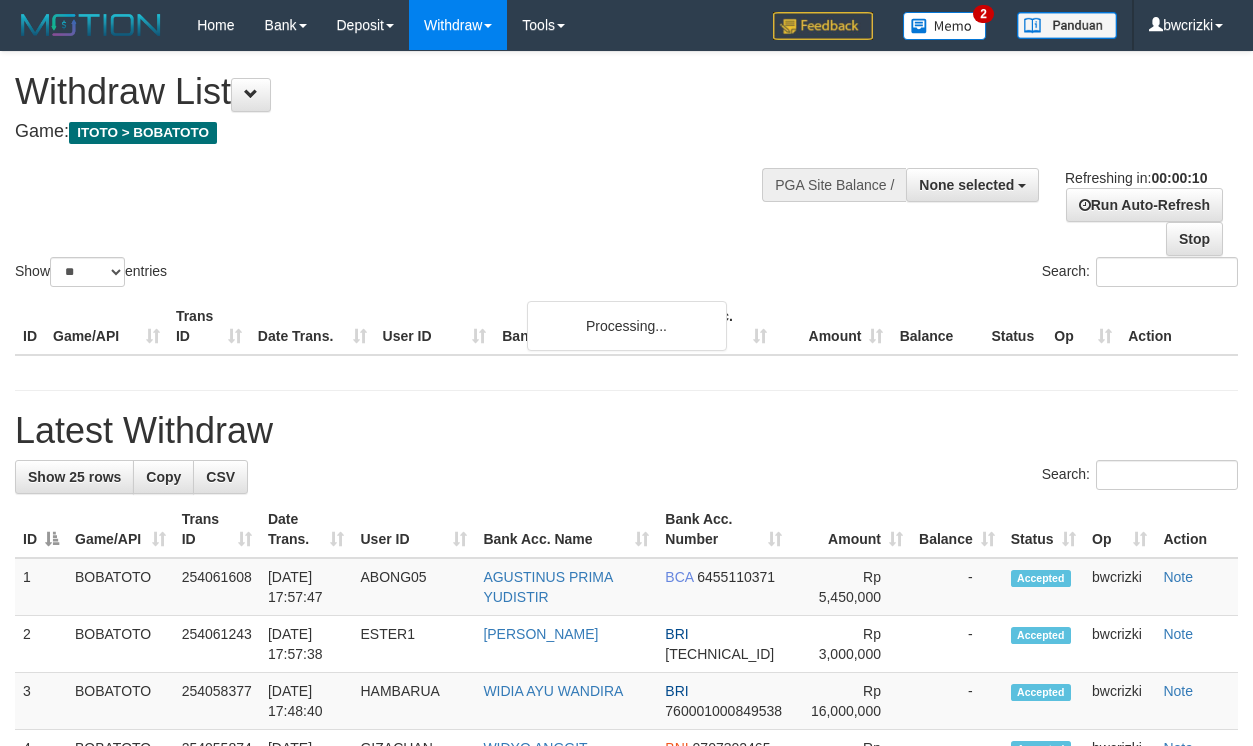 select 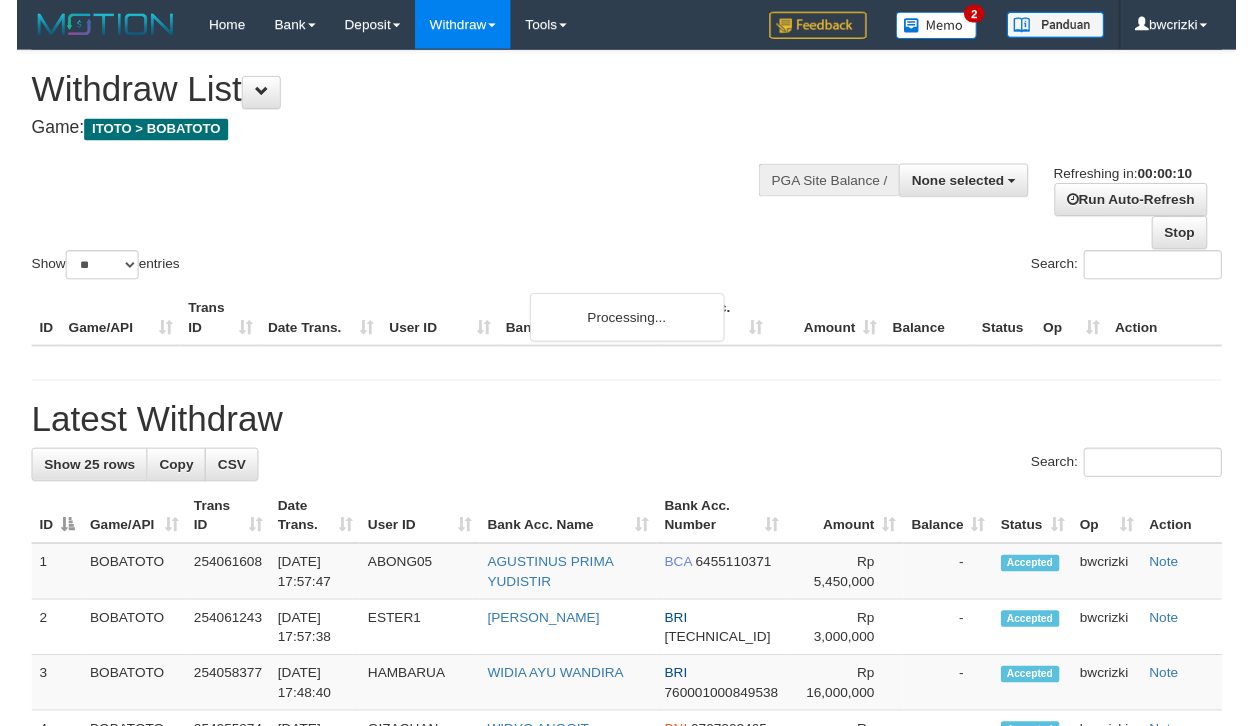 scroll, scrollTop: 0, scrollLeft: 0, axis: both 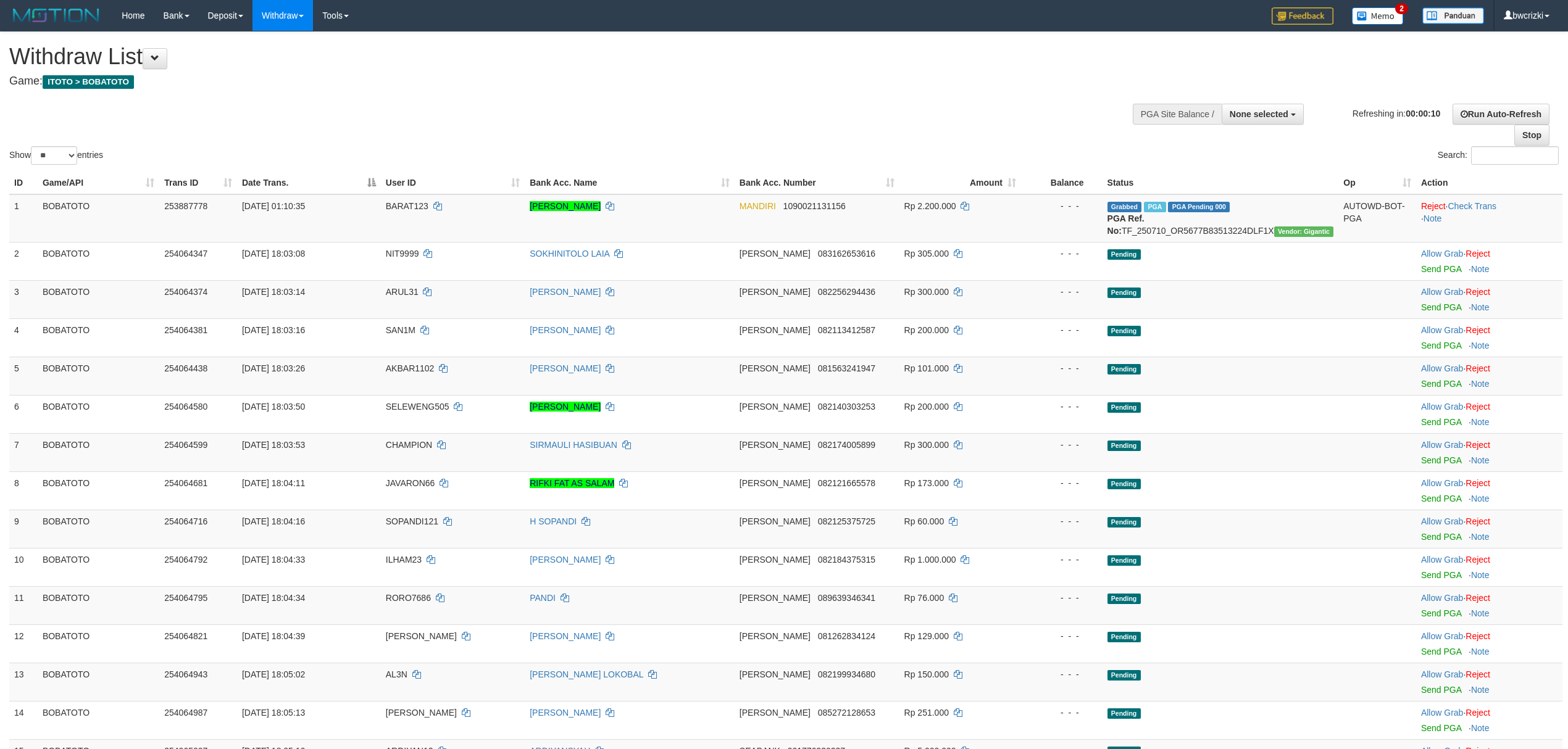 select 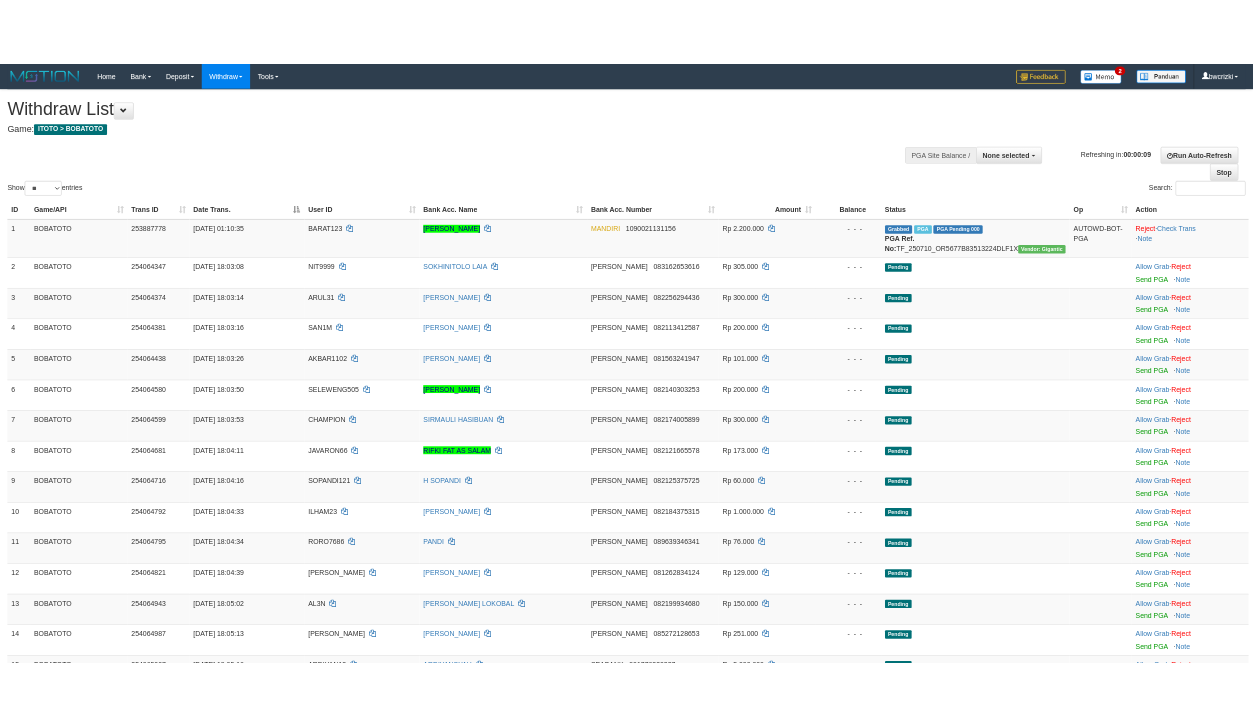 scroll, scrollTop: 0, scrollLeft: 0, axis: both 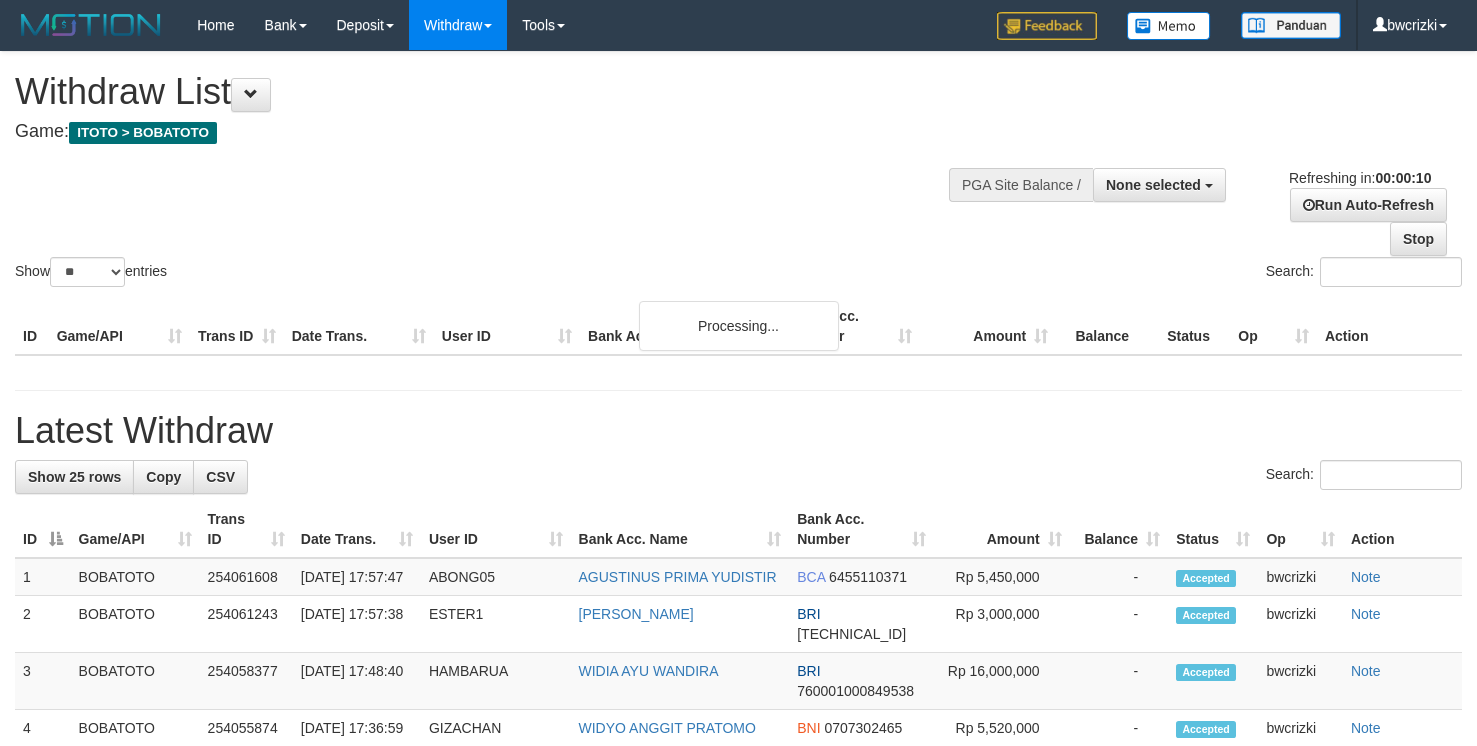 select 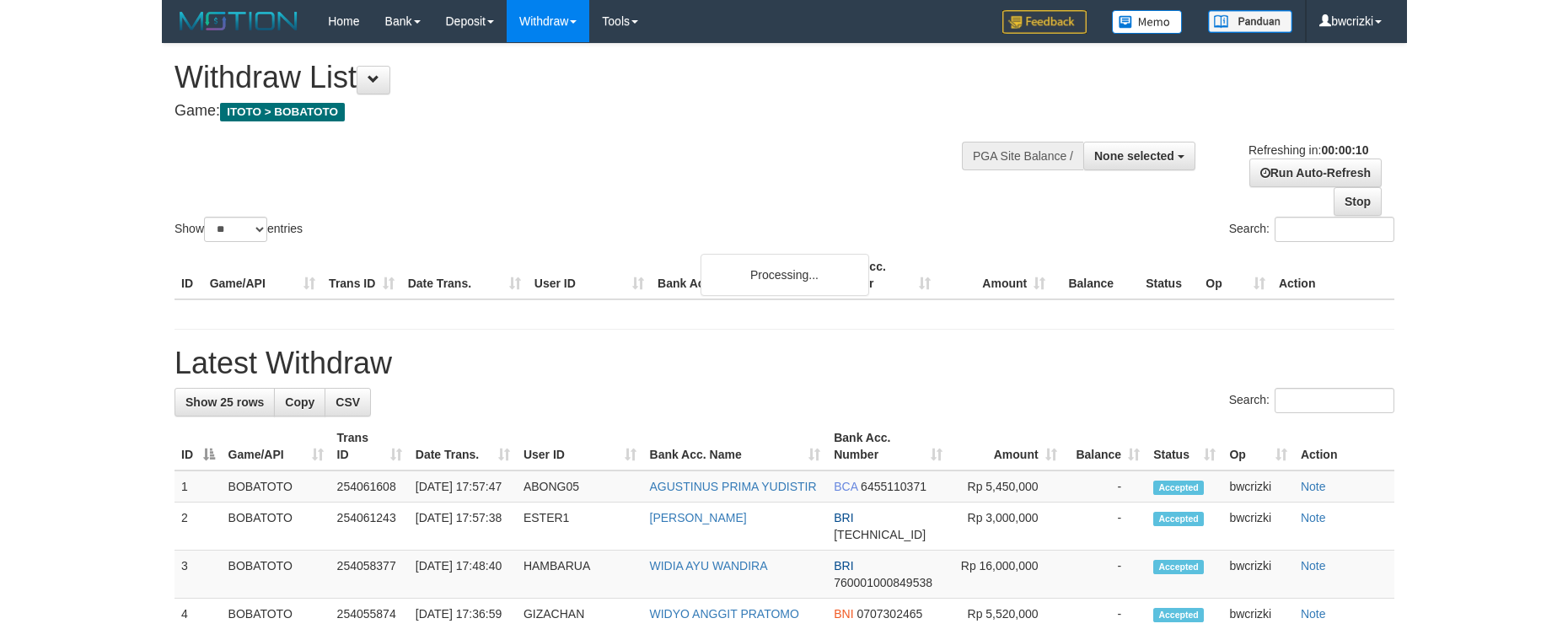 scroll, scrollTop: 0, scrollLeft: 0, axis: both 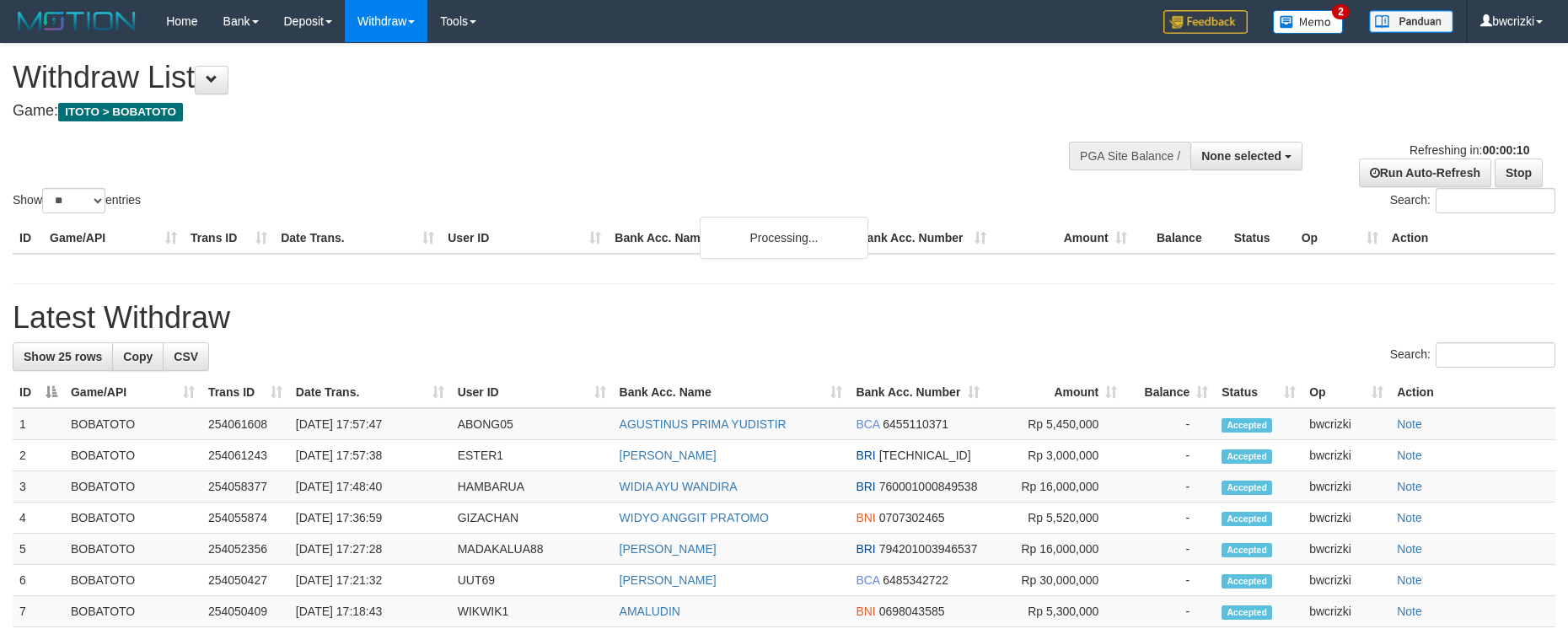 select 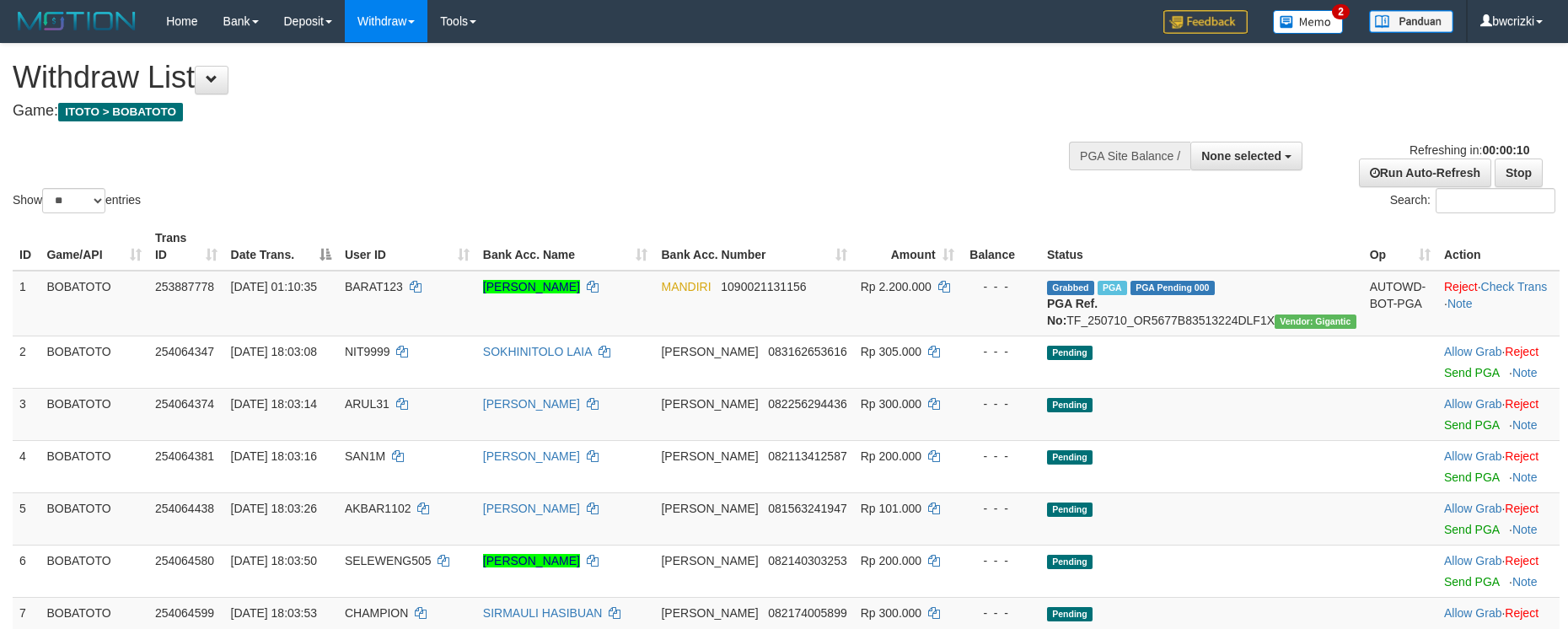 drag, startPoint x: 0, startPoint y: 0, endPoint x: 733, endPoint y: 135, distance: 745.3281 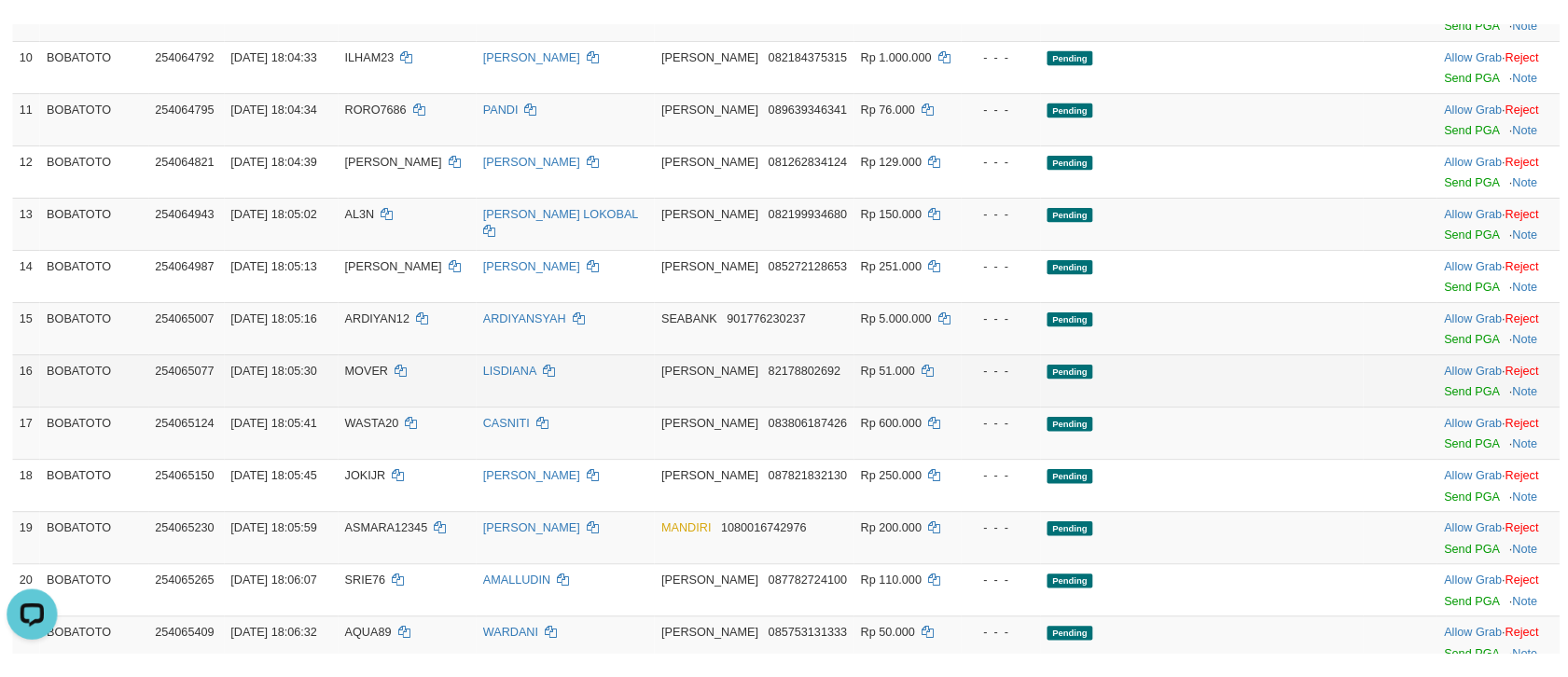 scroll, scrollTop: 0, scrollLeft: 0, axis: both 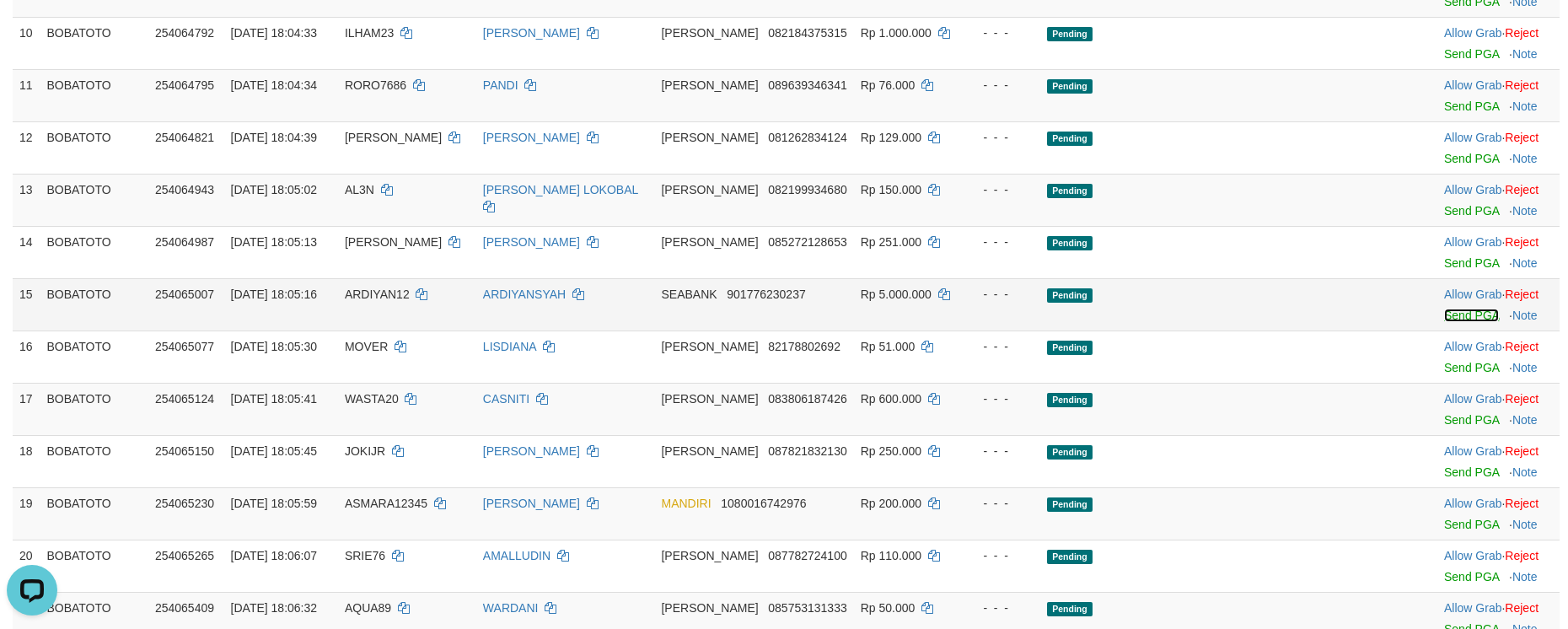 click on "Send PGA" at bounding box center (1471, 315) 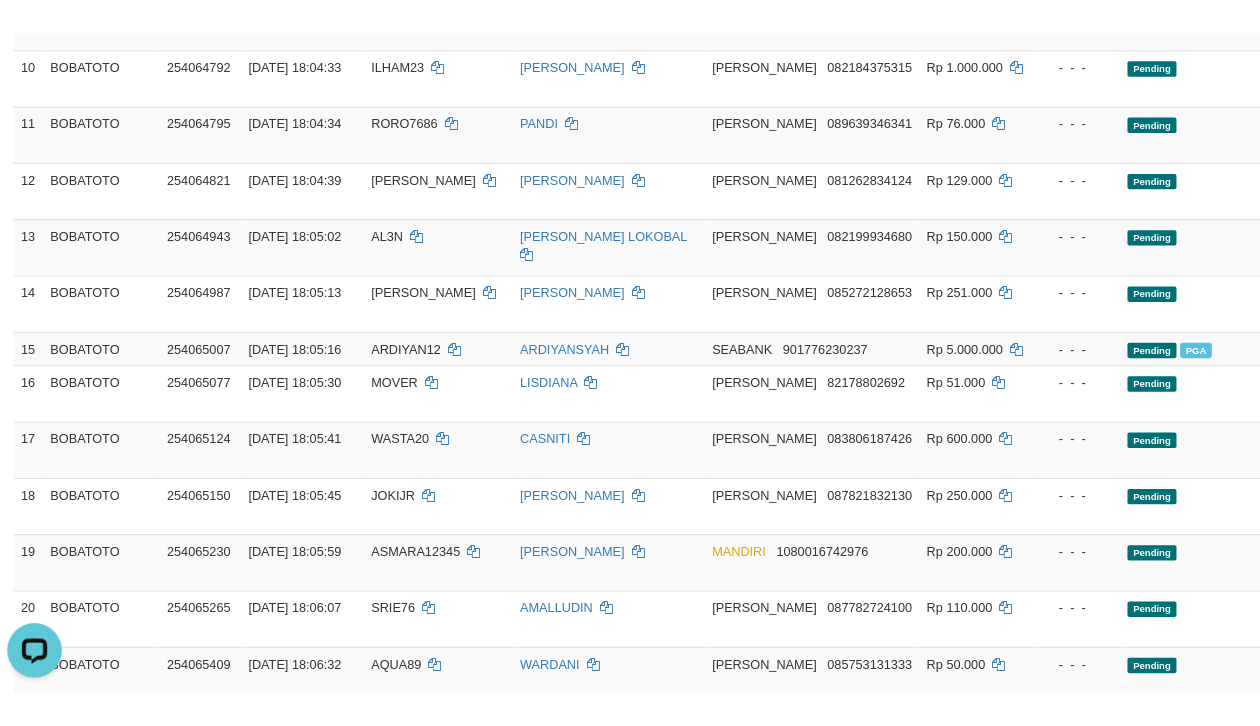 scroll, scrollTop: 929, scrollLeft: 0, axis: vertical 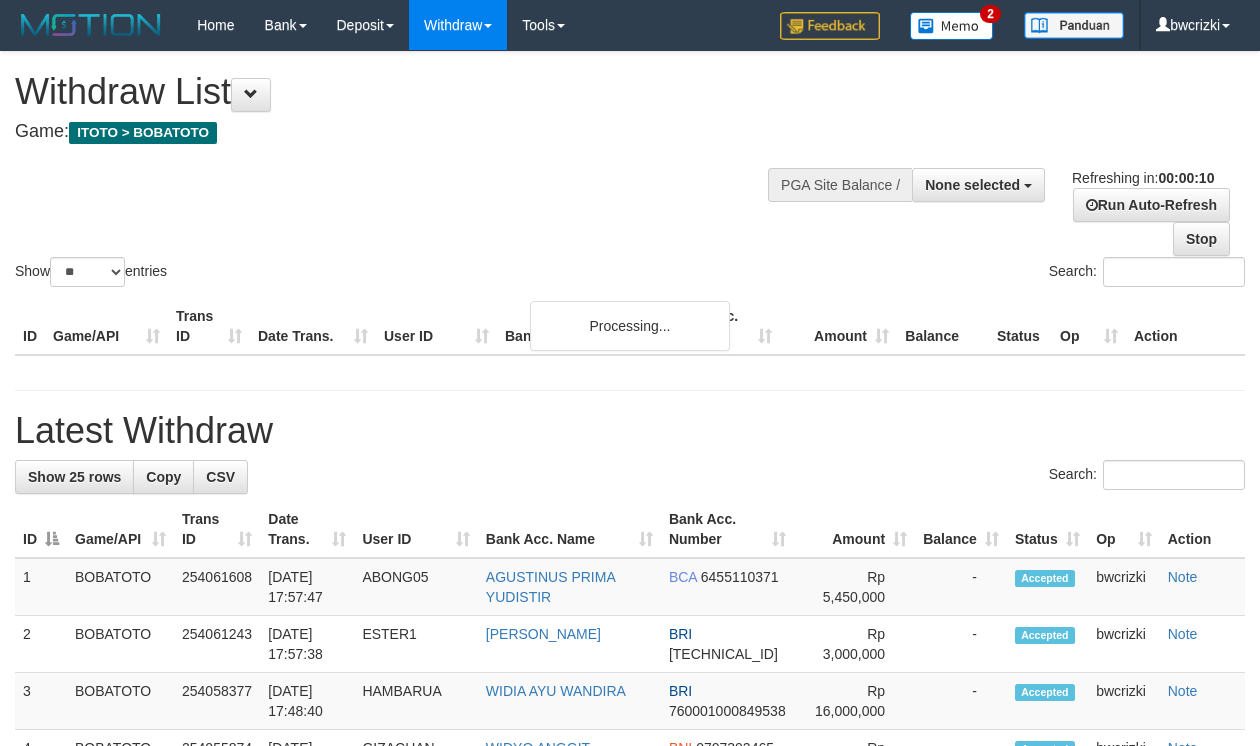 select 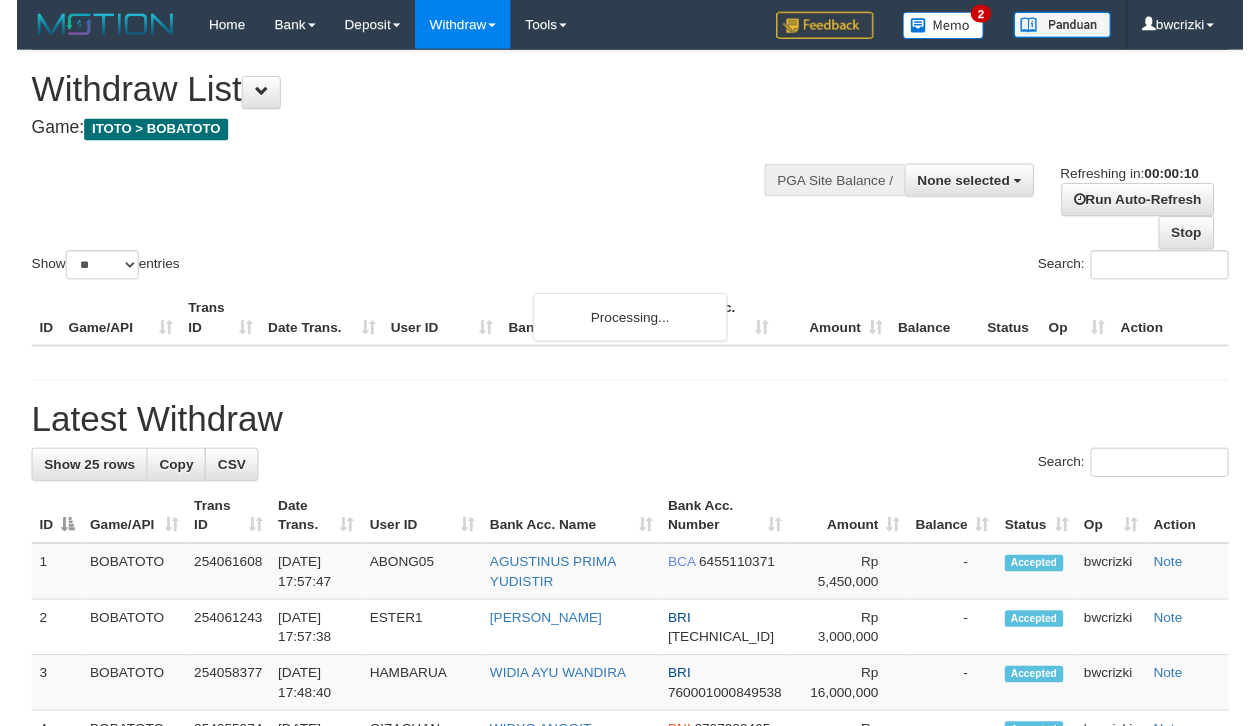 scroll, scrollTop: 0, scrollLeft: 0, axis: both 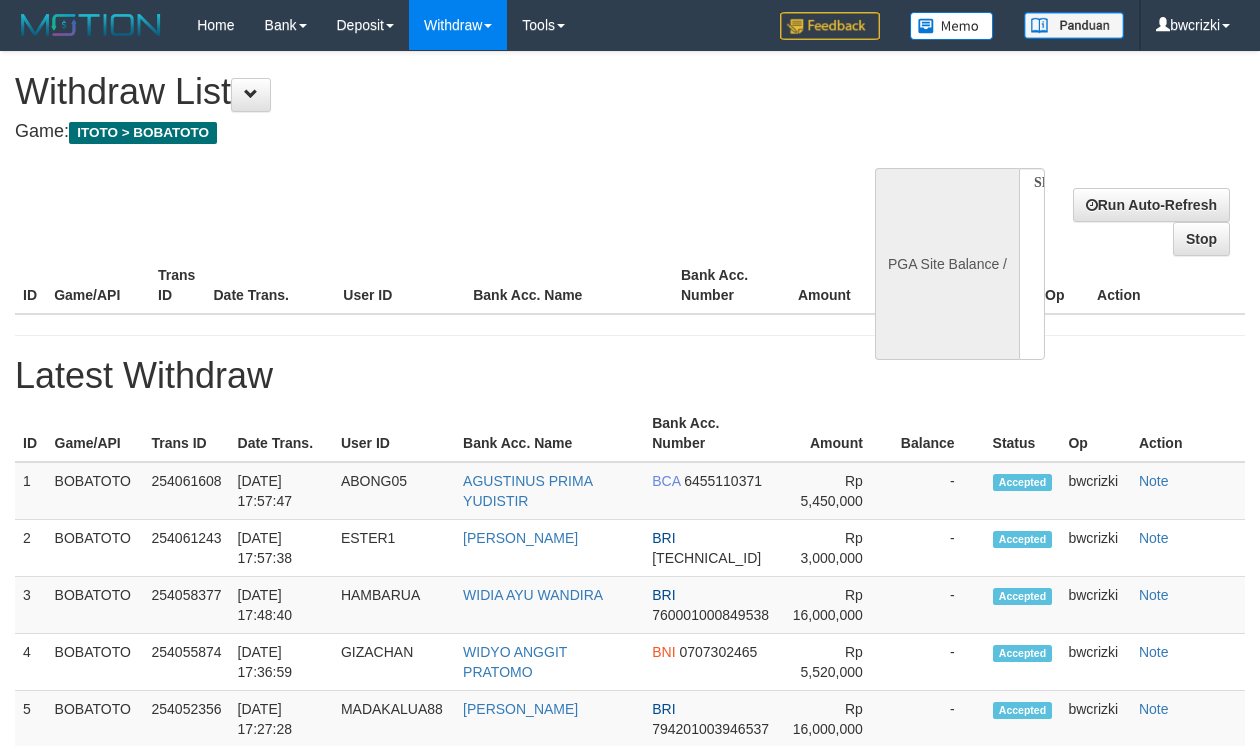 select 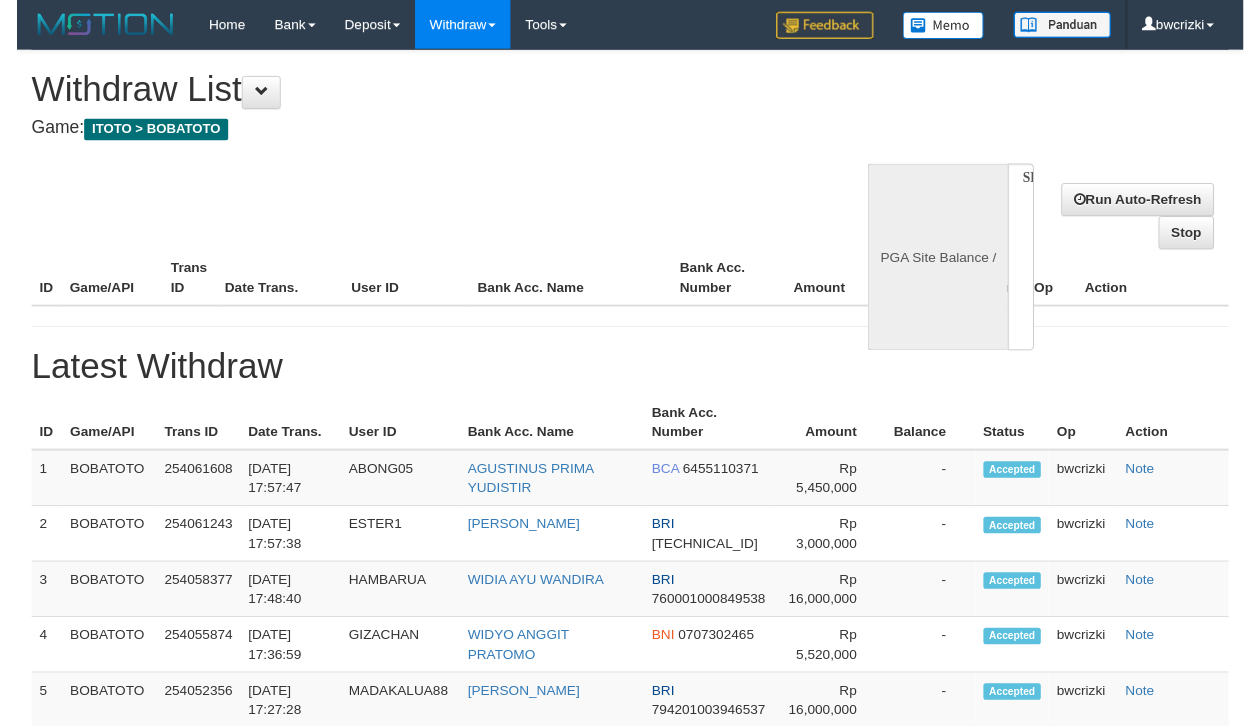 scroll, scrollTop: 0, scrollLeft: 0, axis: both 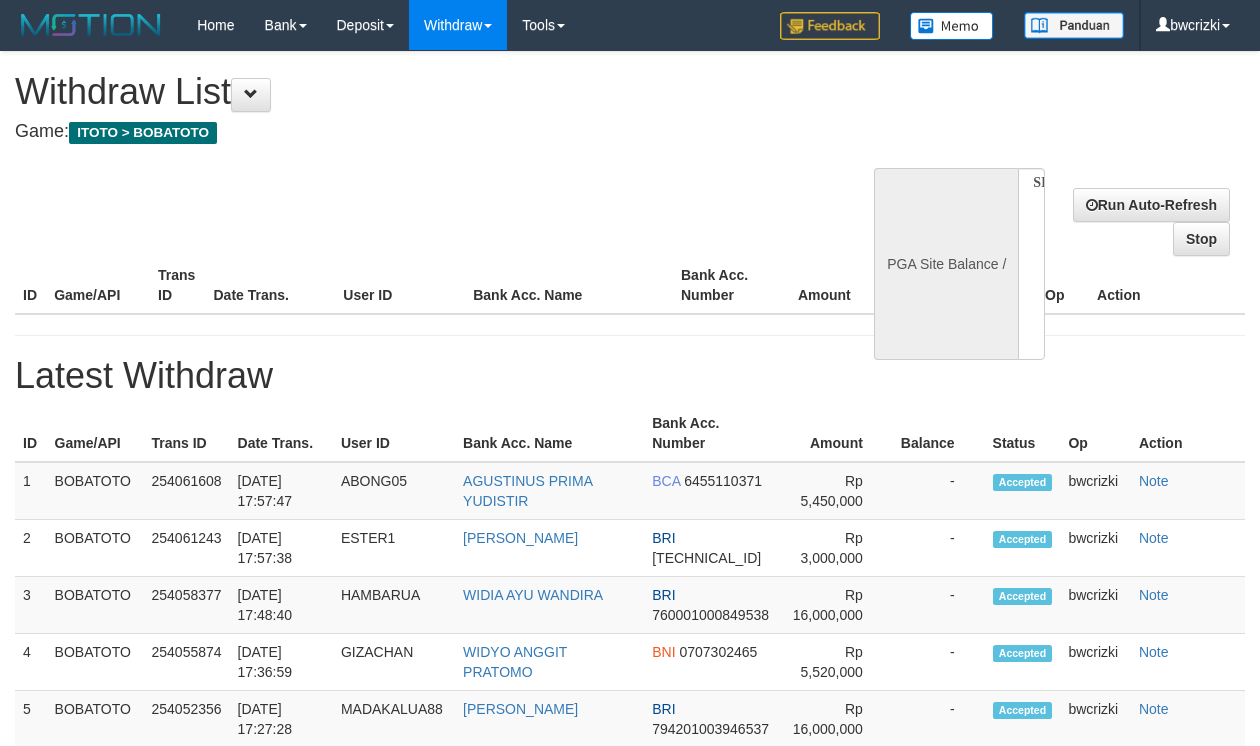 select on "**" 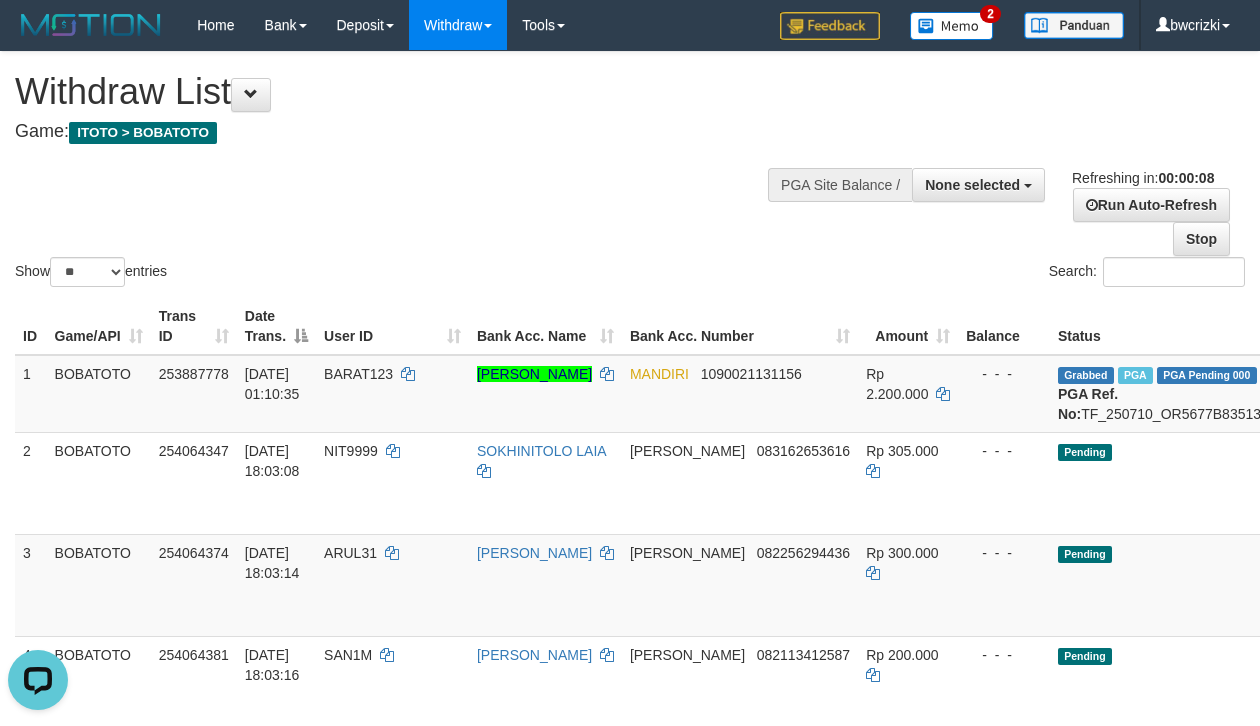 scroll, scrollTop: 0, scrollLeft: 0, axis: both 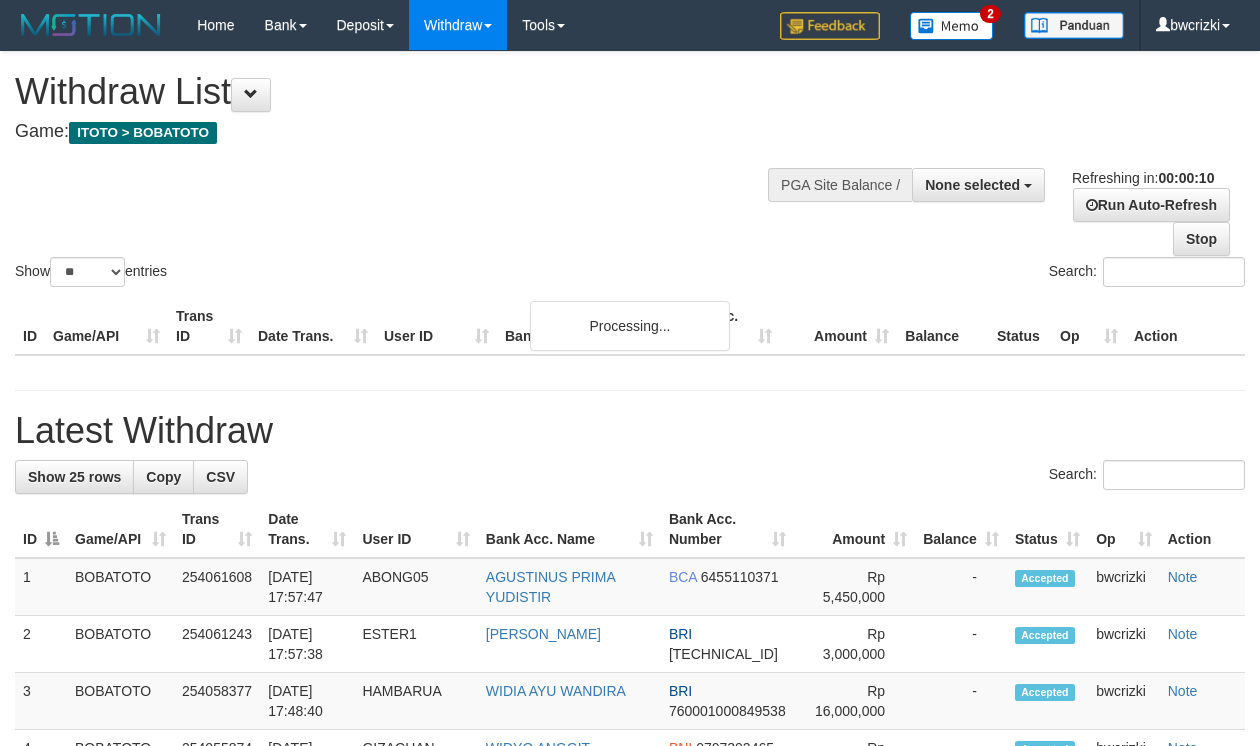 select 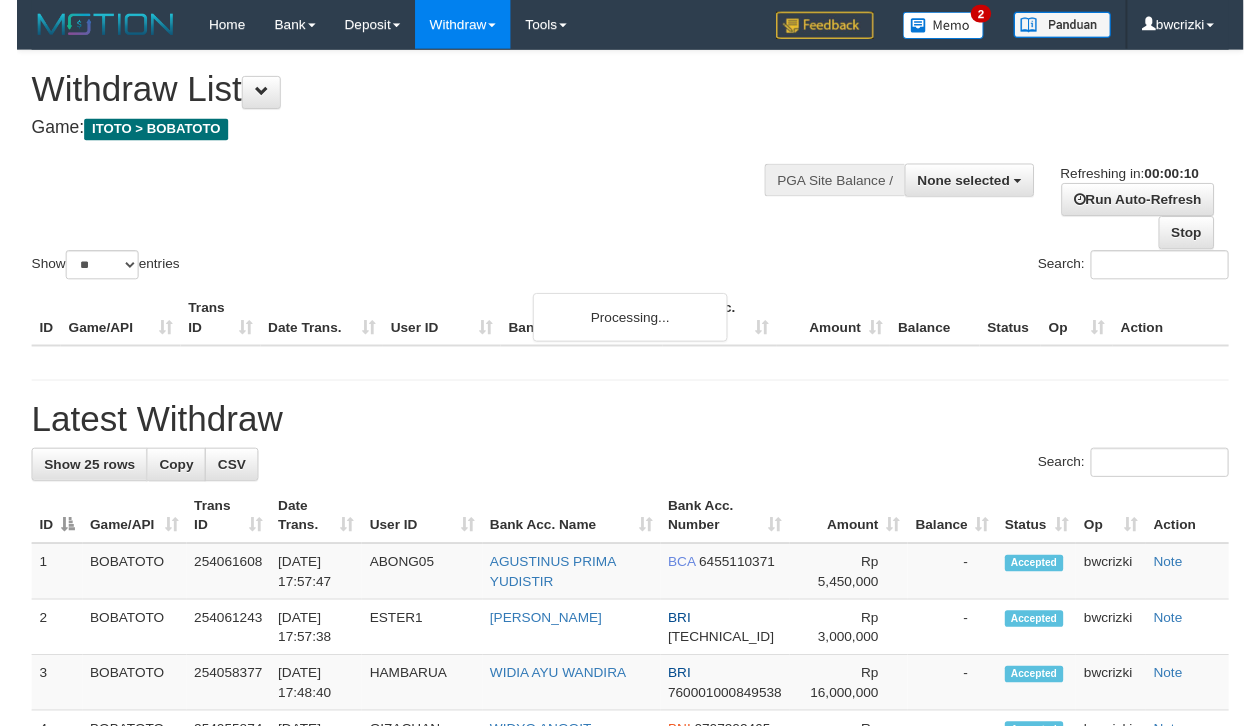 scroll, scrollTop: 0, scrollLeft: 0, axis: both 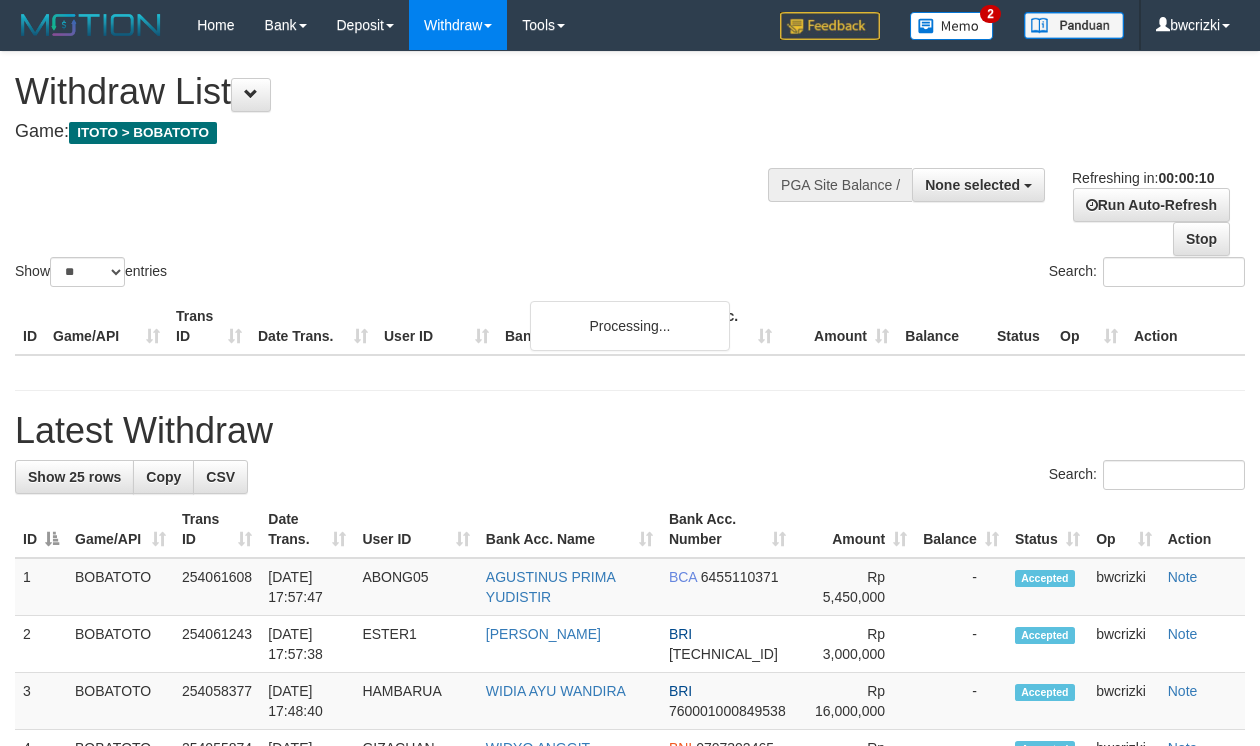 select 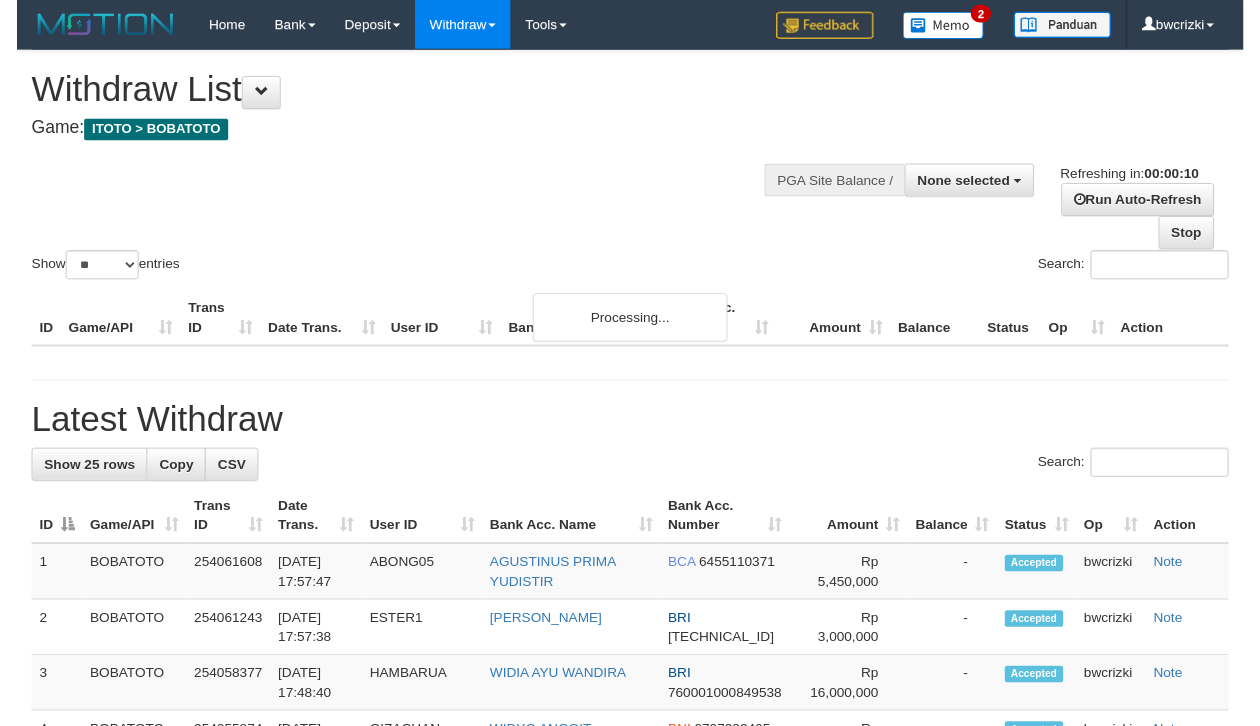 scroll, scrollTop: 0, scrollLeft: 0, axis: both 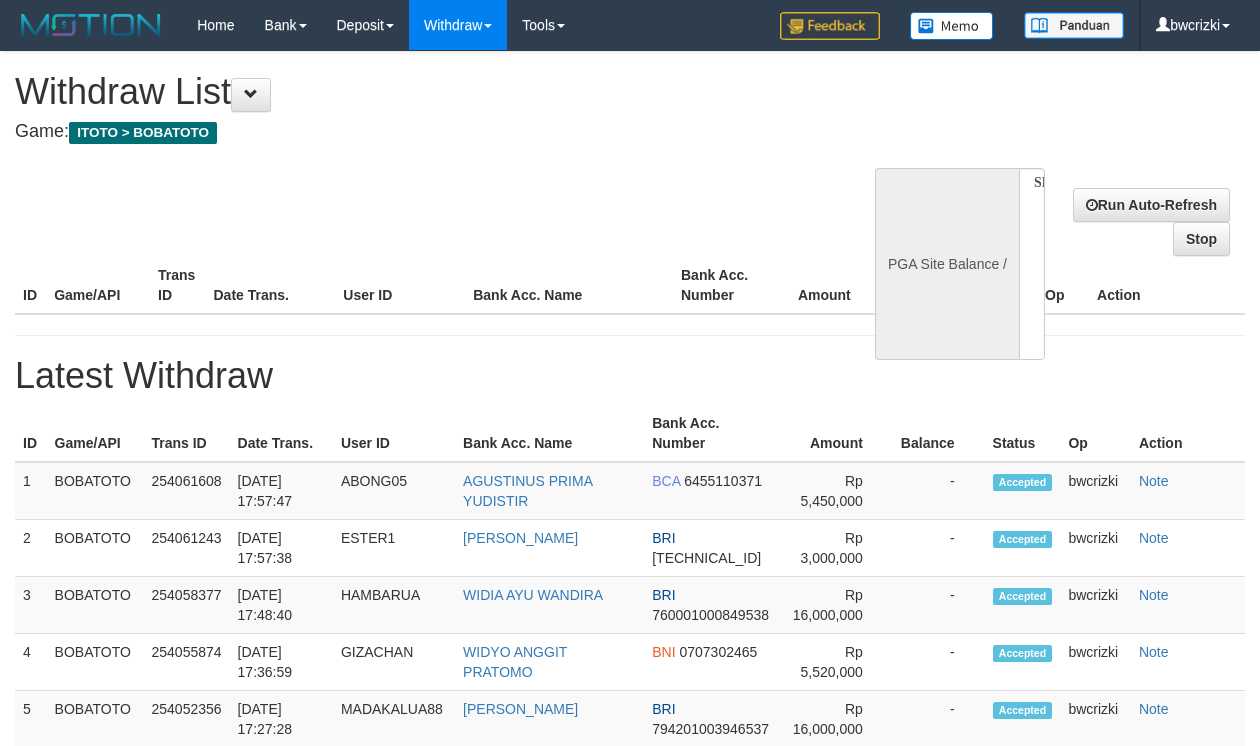 select 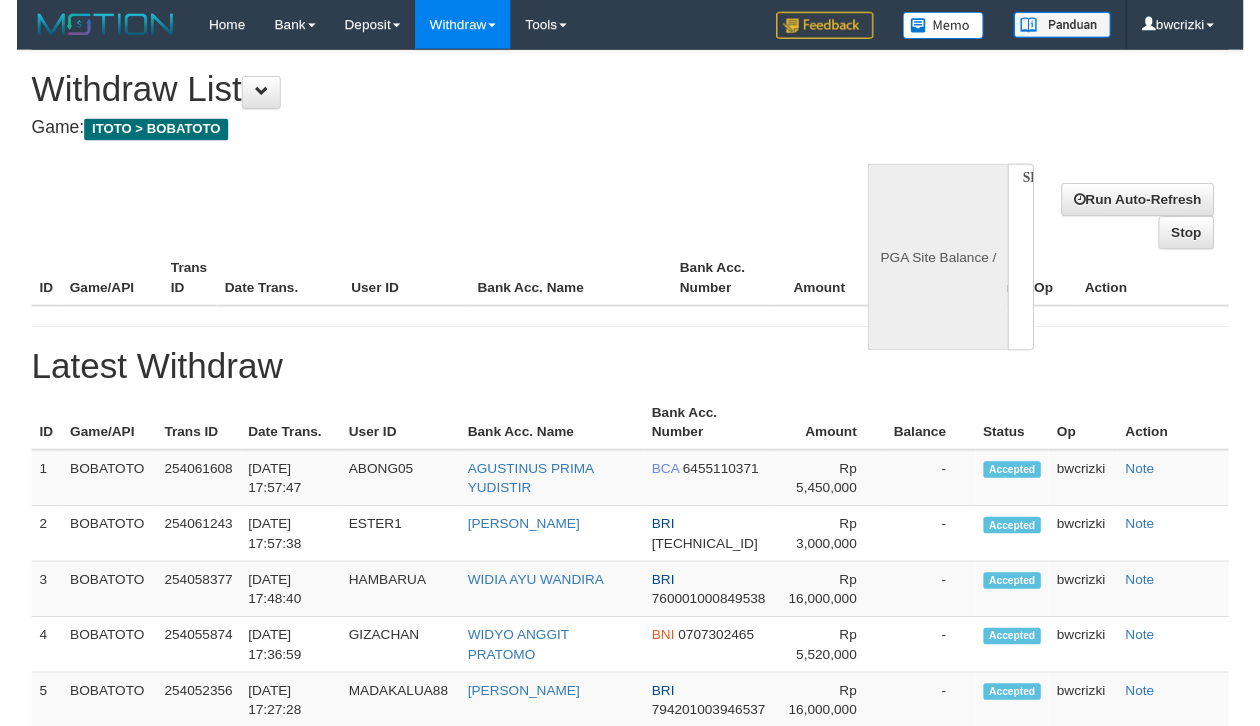 scroll, scrollTop: 0, scrollLeft: 0, axis: both 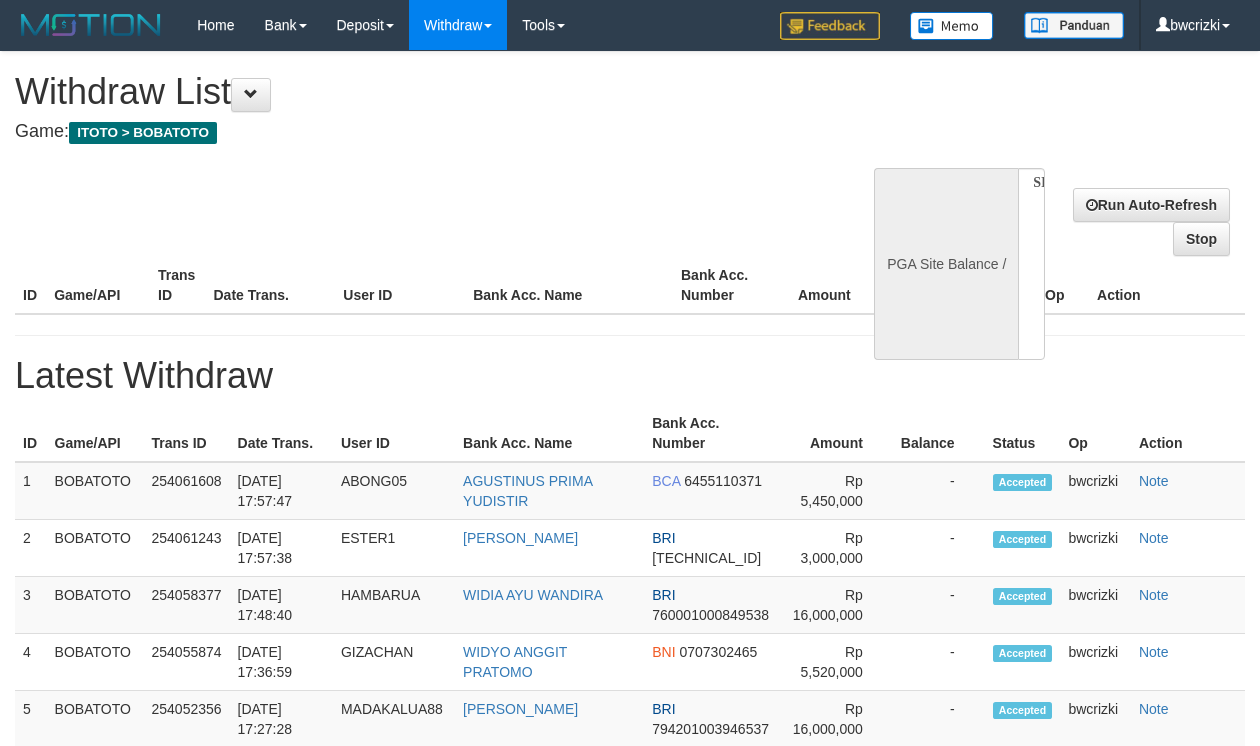 select on "**" 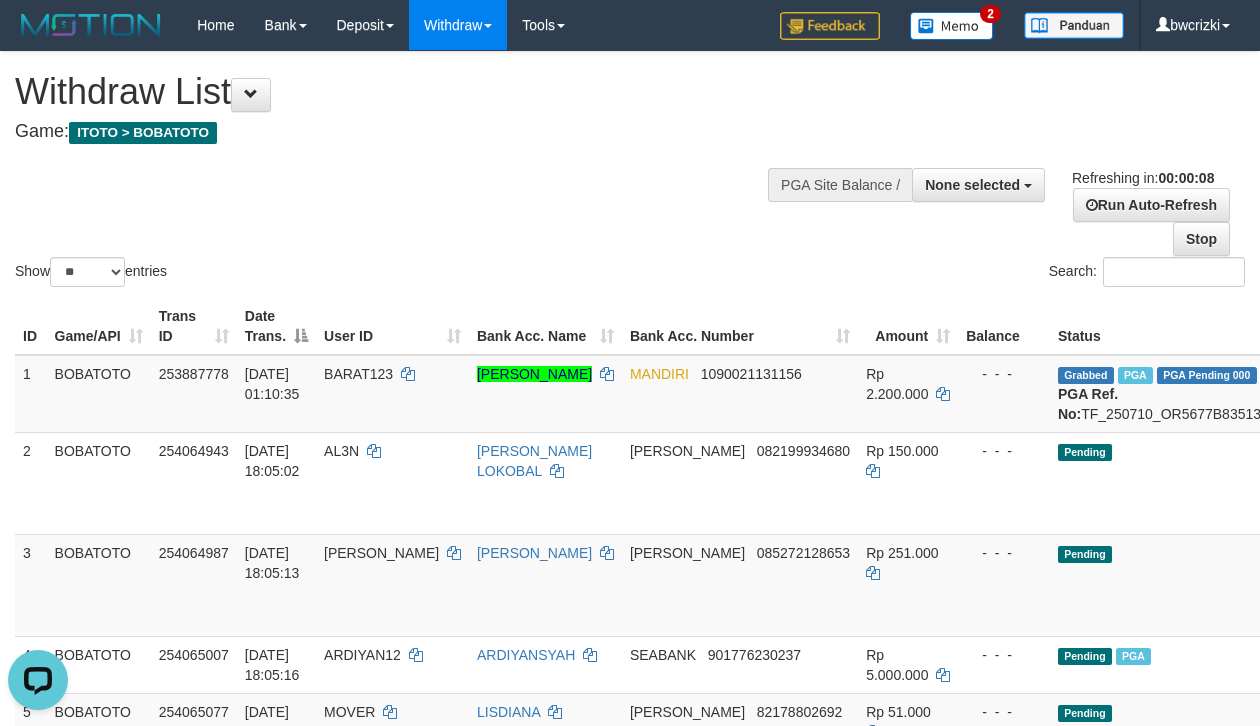 scroll, scrollTop: 0, scrollLeft: 0, axis: both 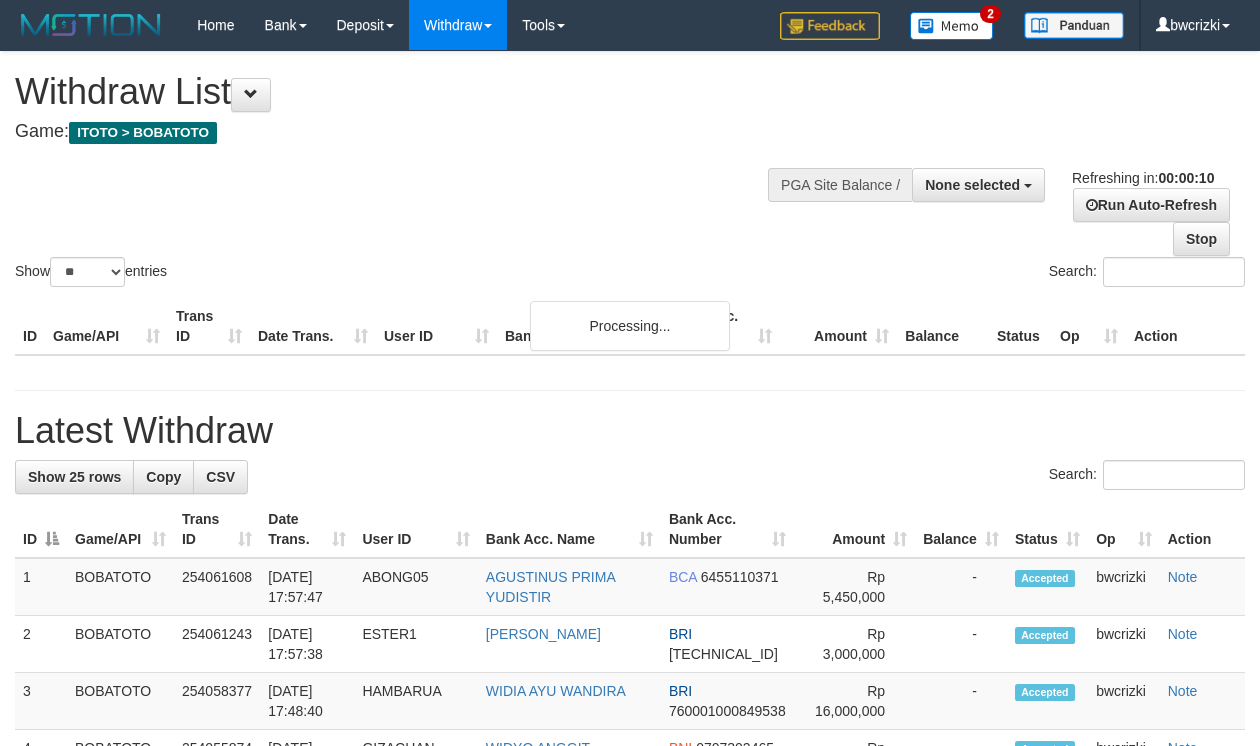 select 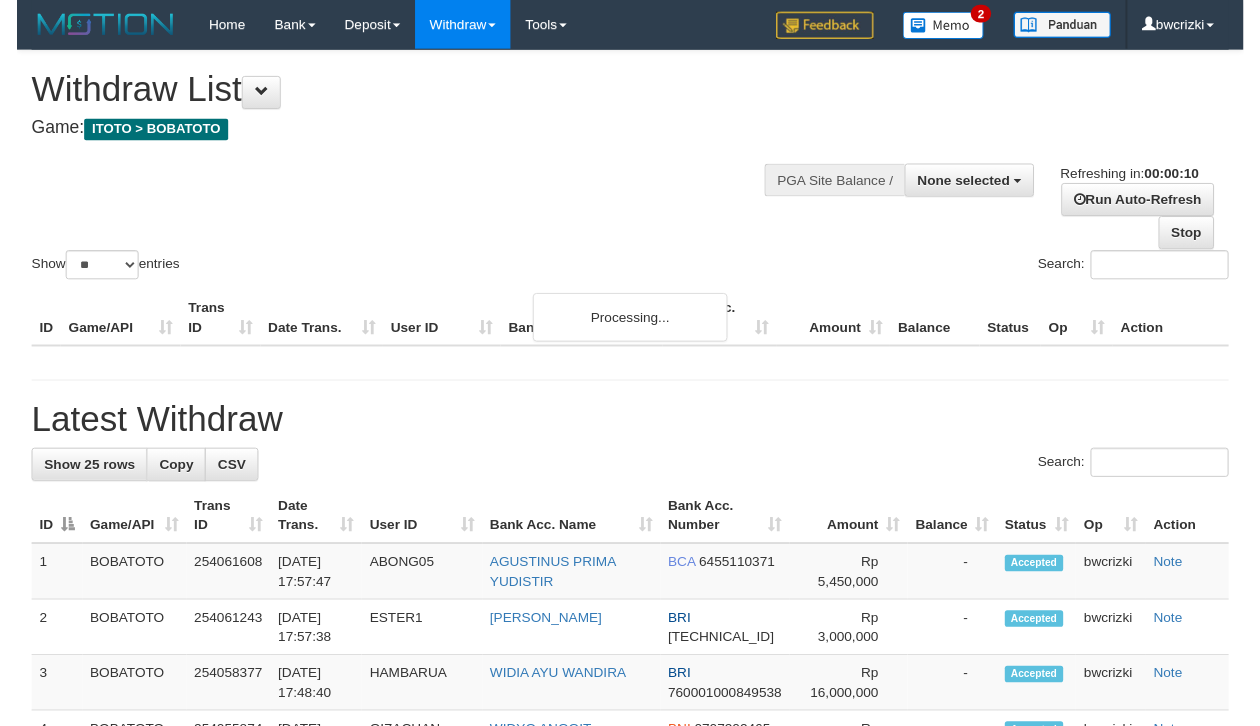 scroll, scrollTop: 0, scrollLeft: 0, axis: both 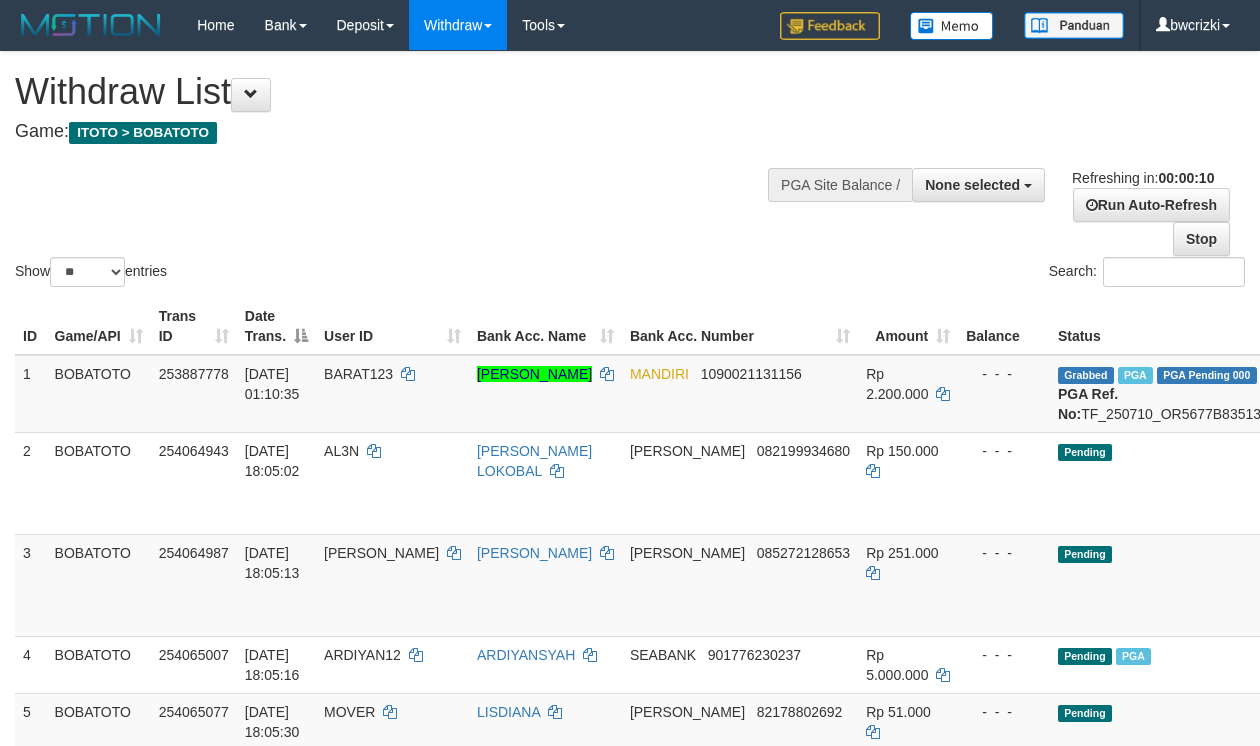 select 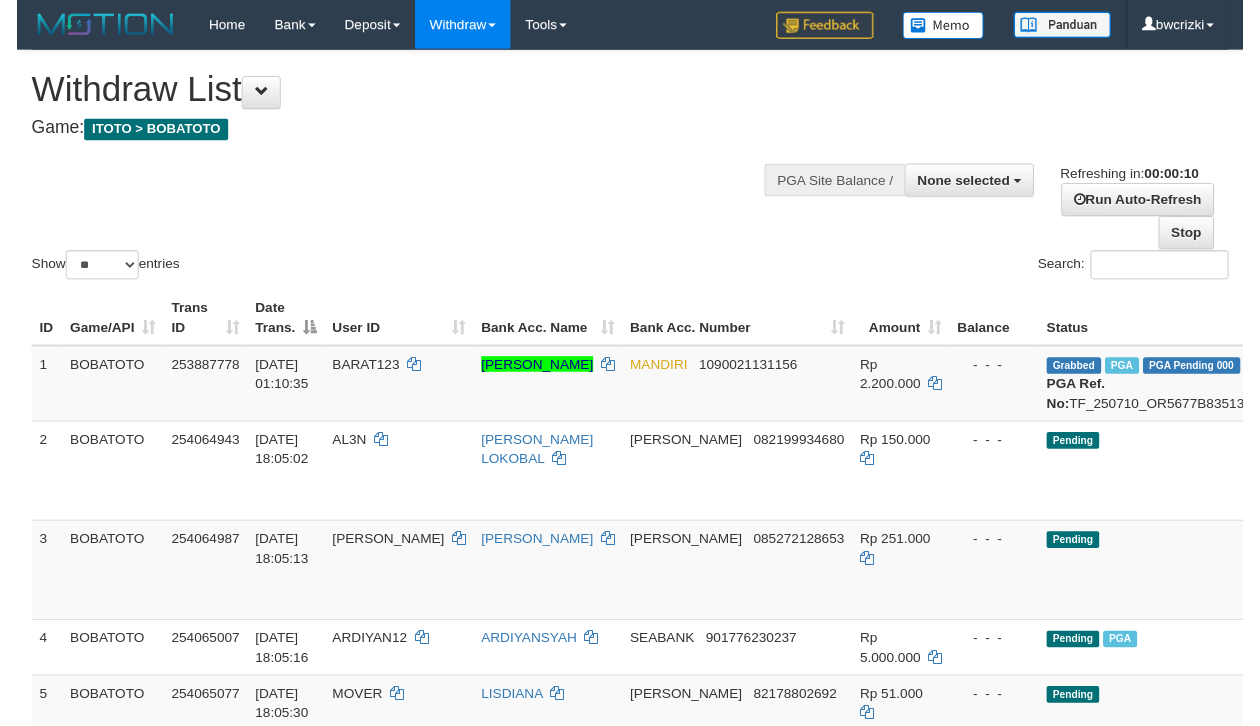 scroll, scrollTop: 0, scrollLeft: 0, axis: both 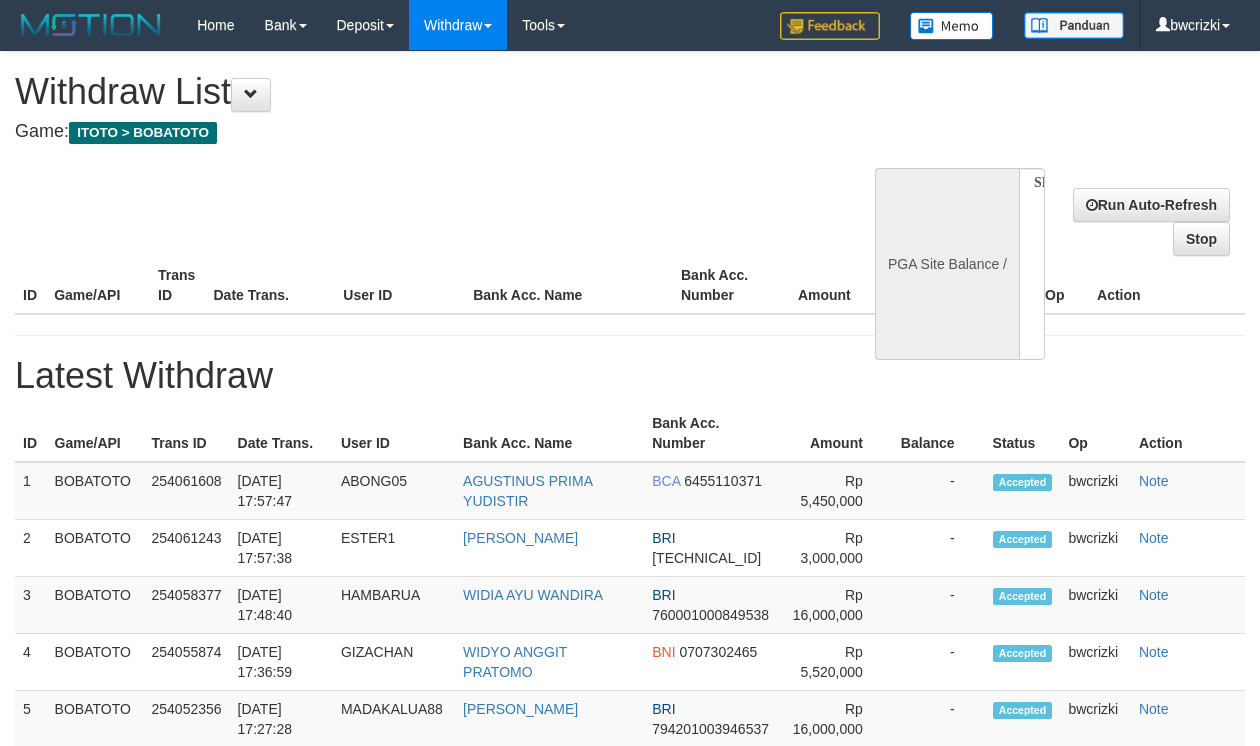 select 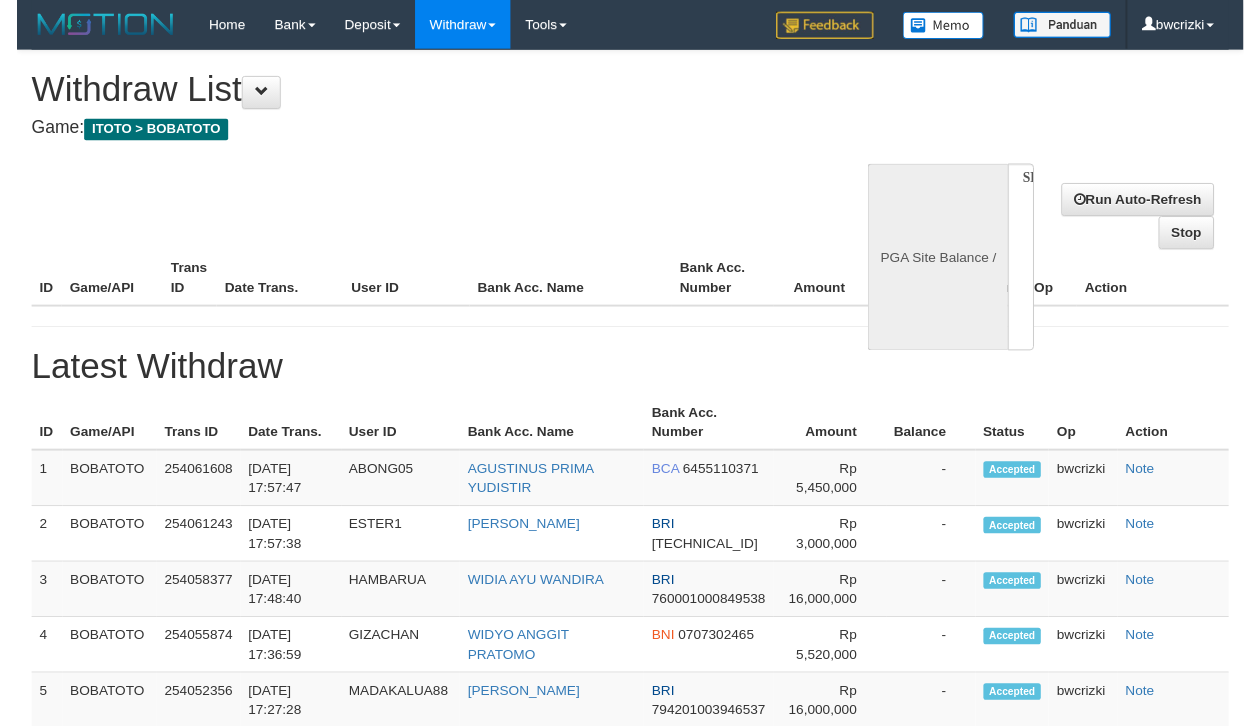 scroll, scrollTop: 0, scrollLeft: 0, axis: both 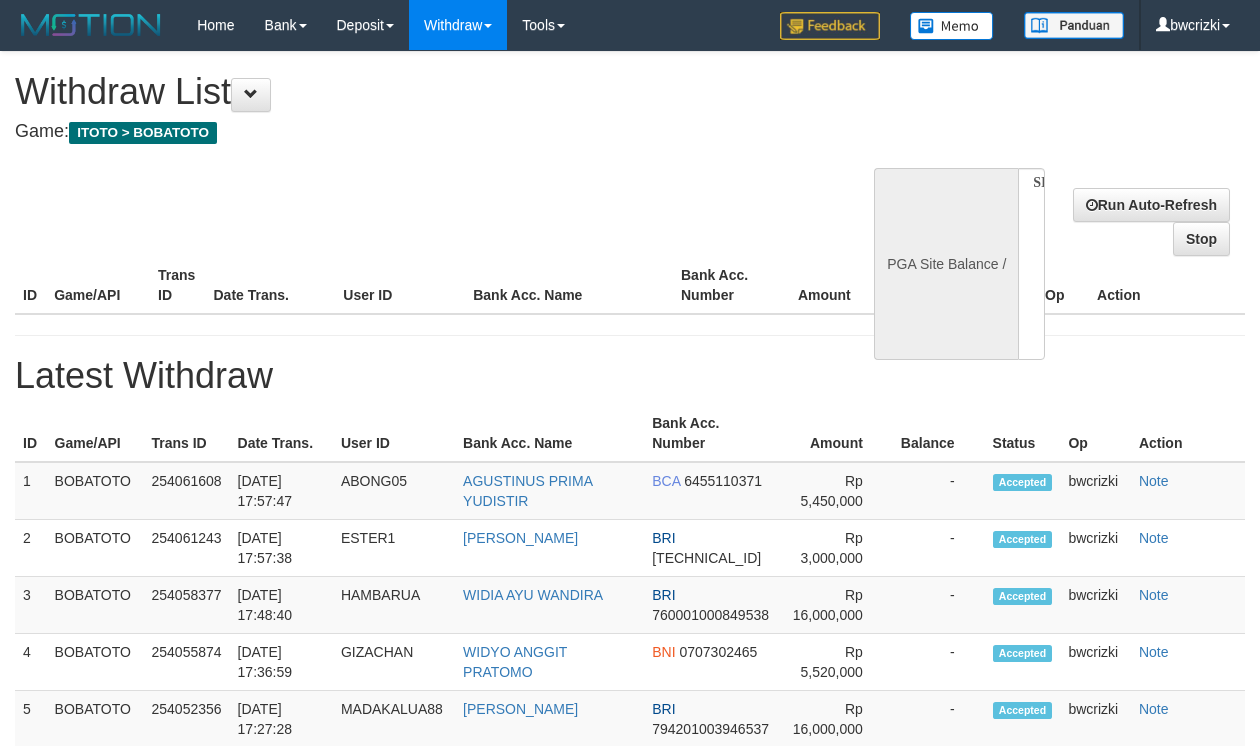select on "**" 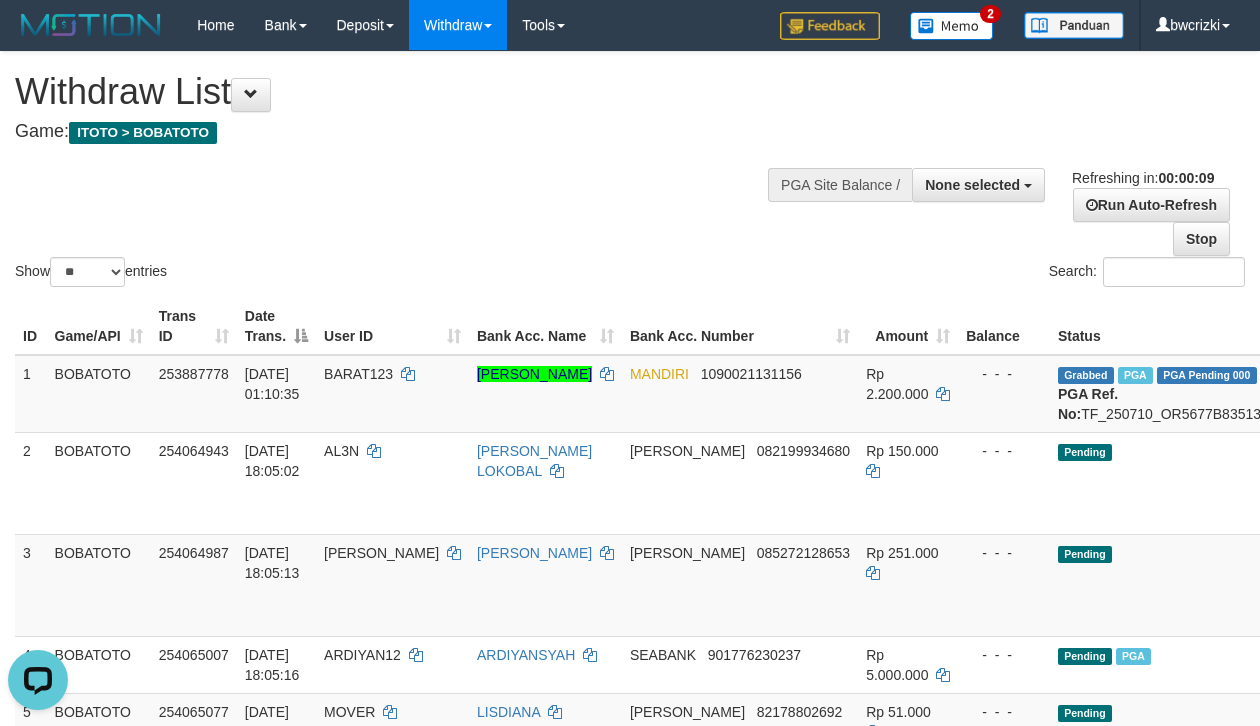 scroll, scrollTop: 0, scrollLeft: 0, axis: both 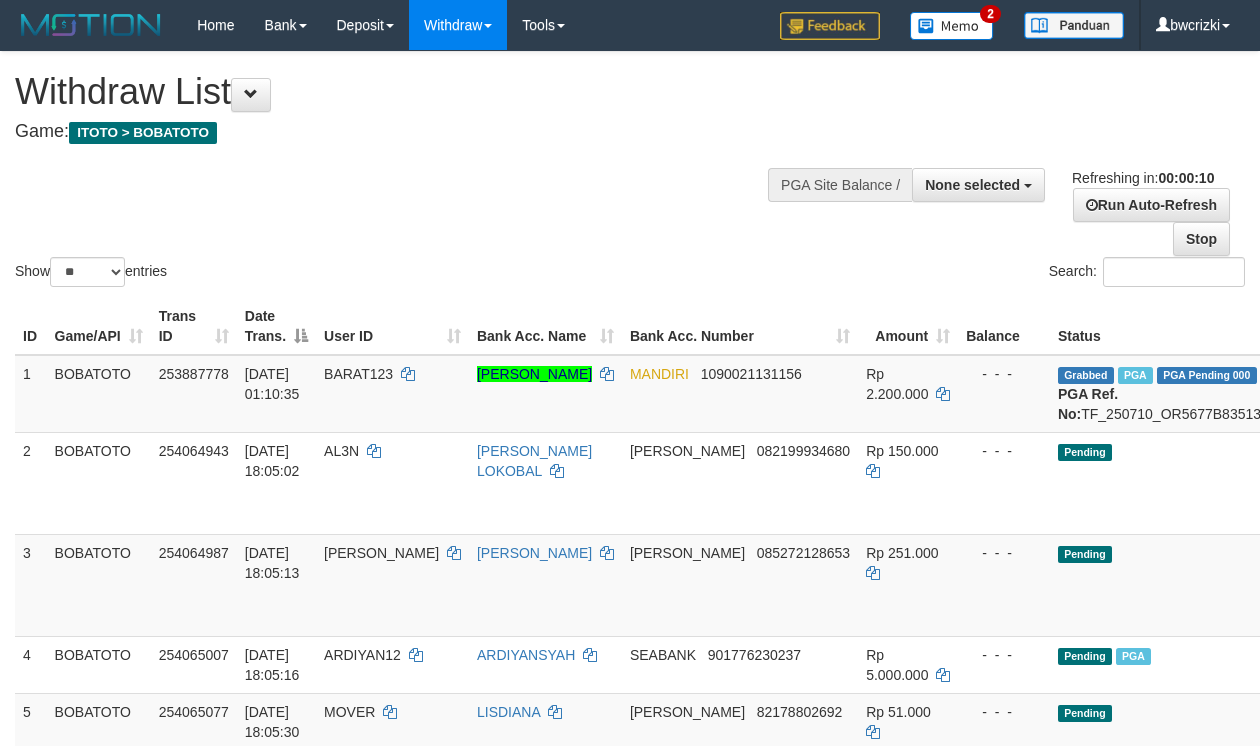 select 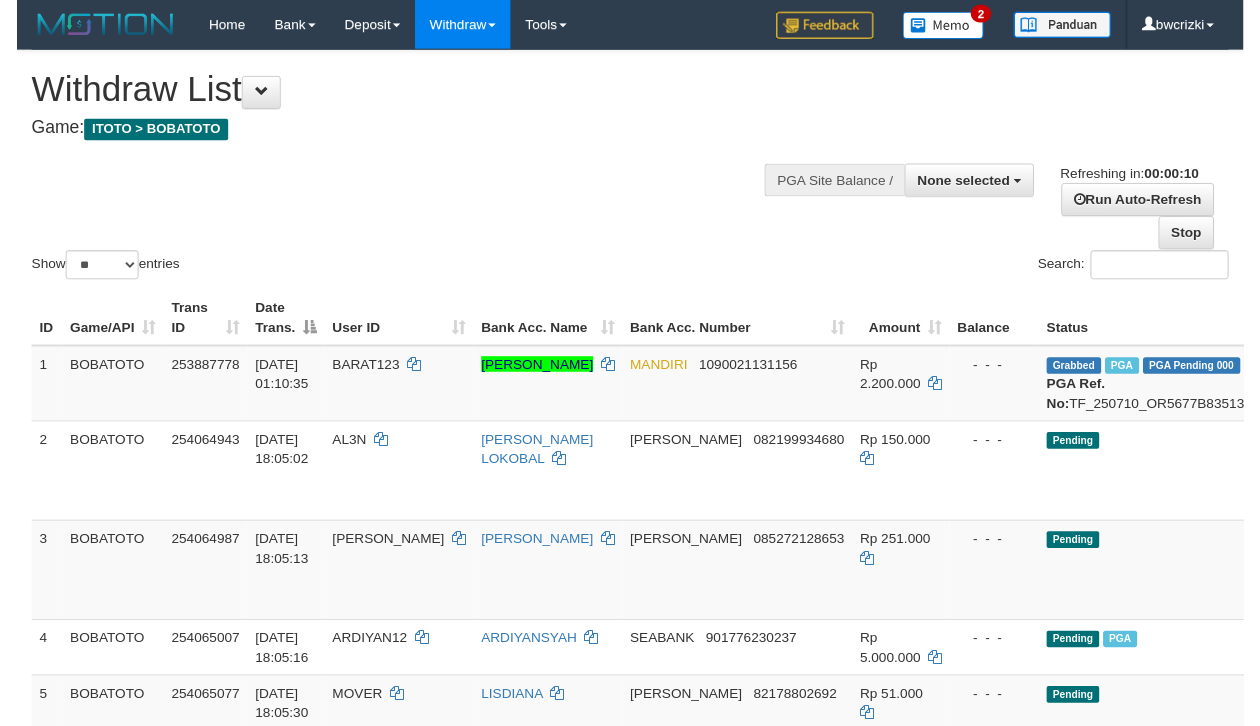 scroll, scrollTop: 0, scrollLeft: 0, axis: both 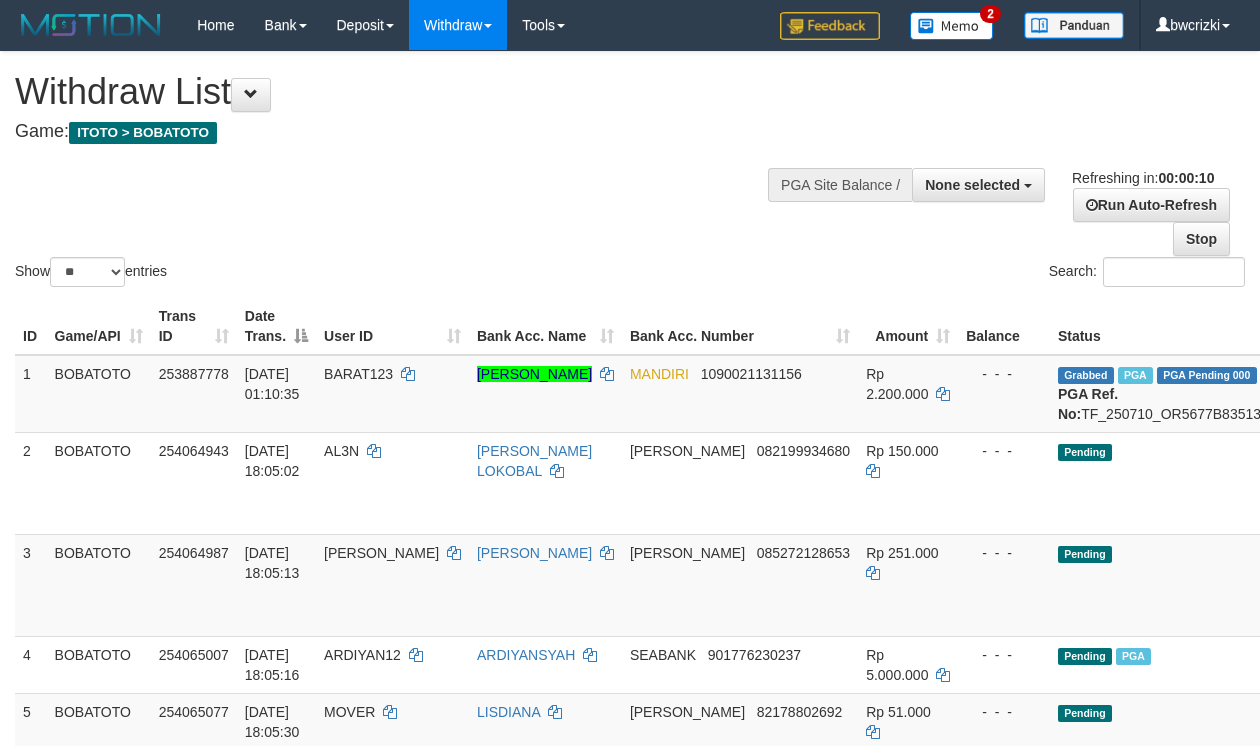 select 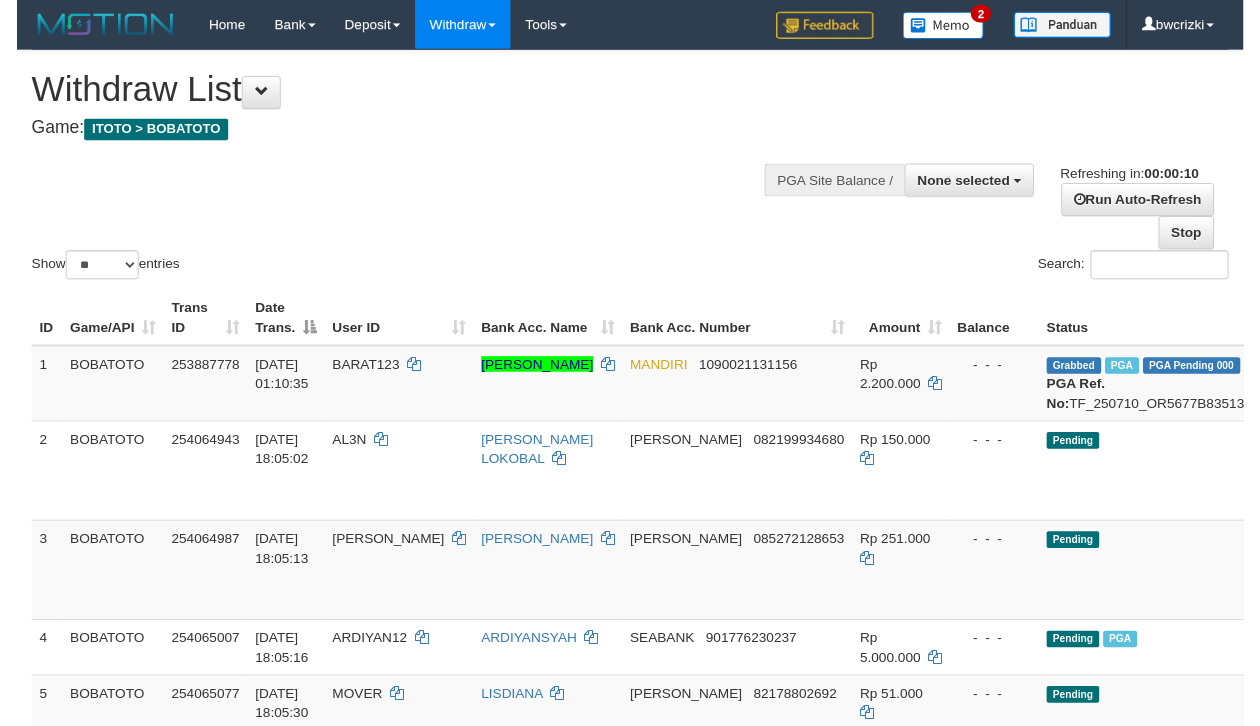 scroll, scrollTop: 0, scrollLeft: 0, axis: both 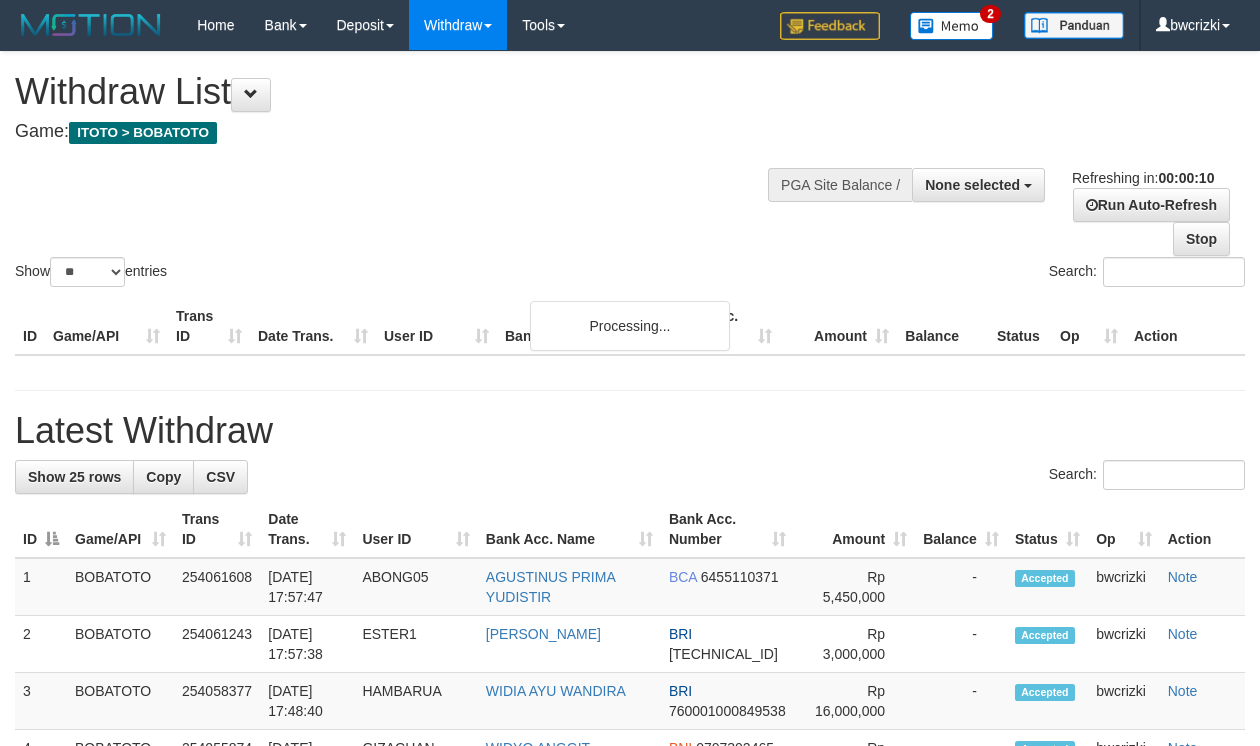select 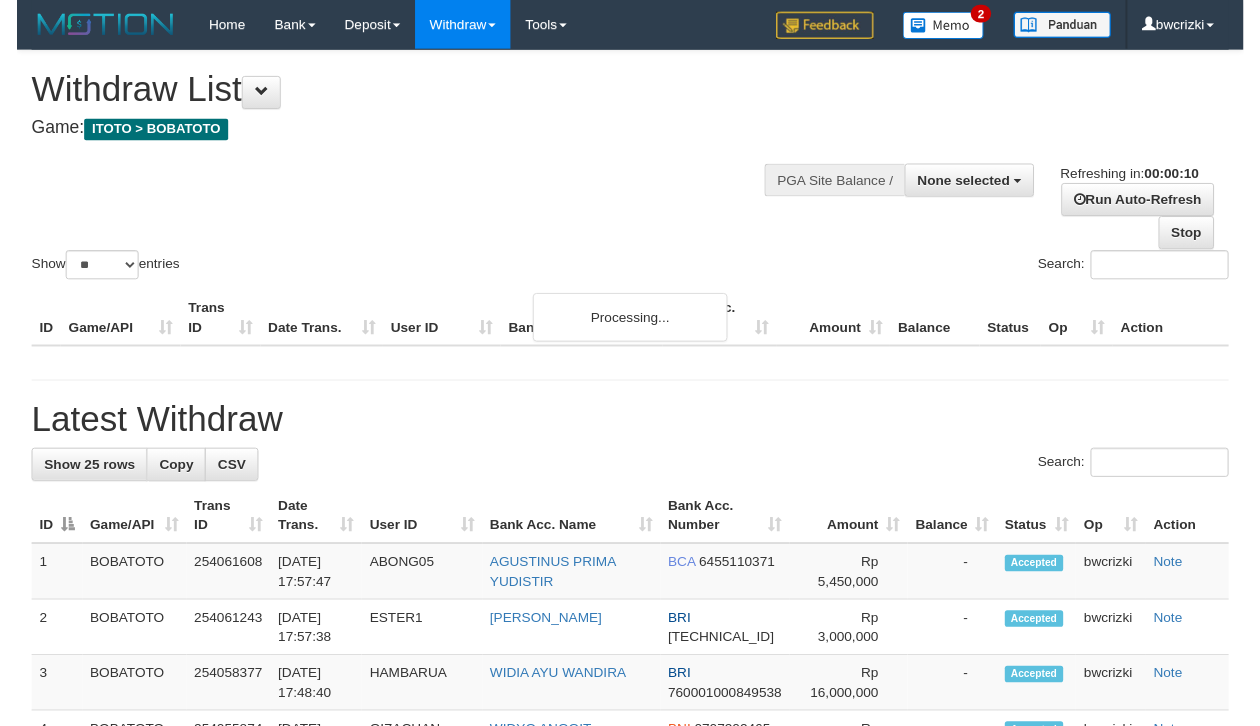 scroll, scrollTop: 0, scrollLeft: 0, axis: both 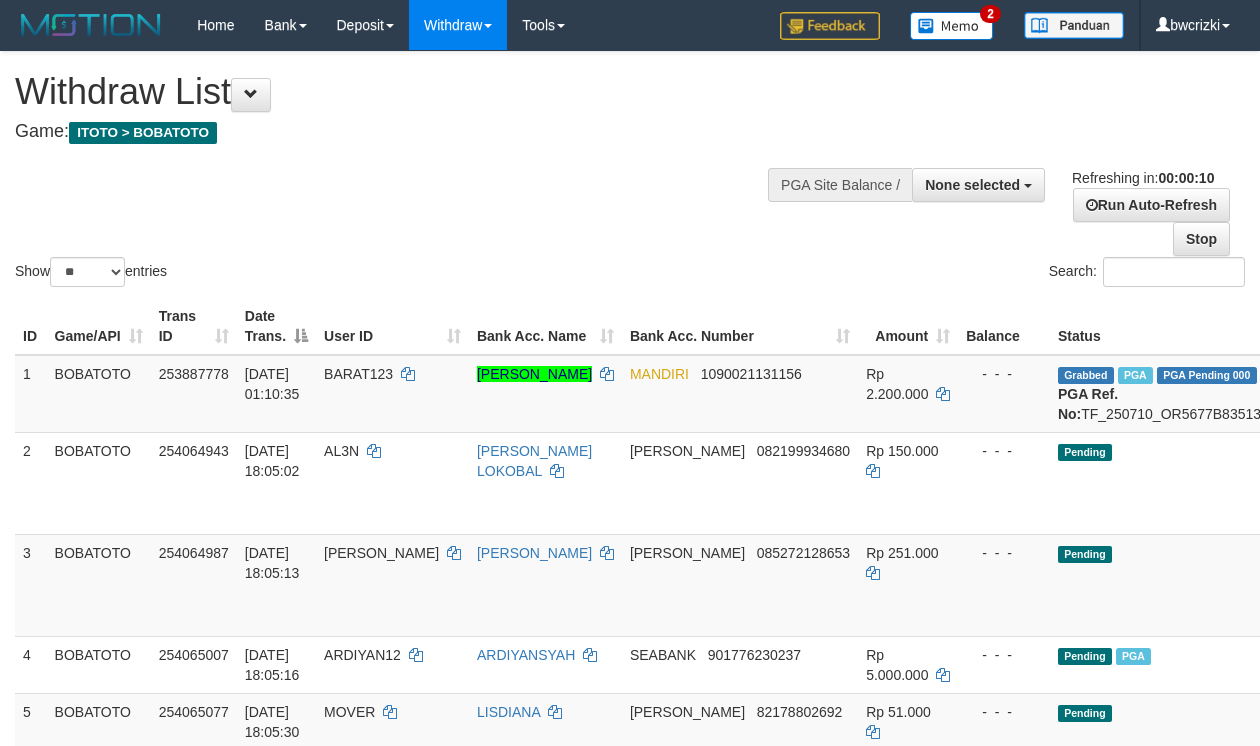 select 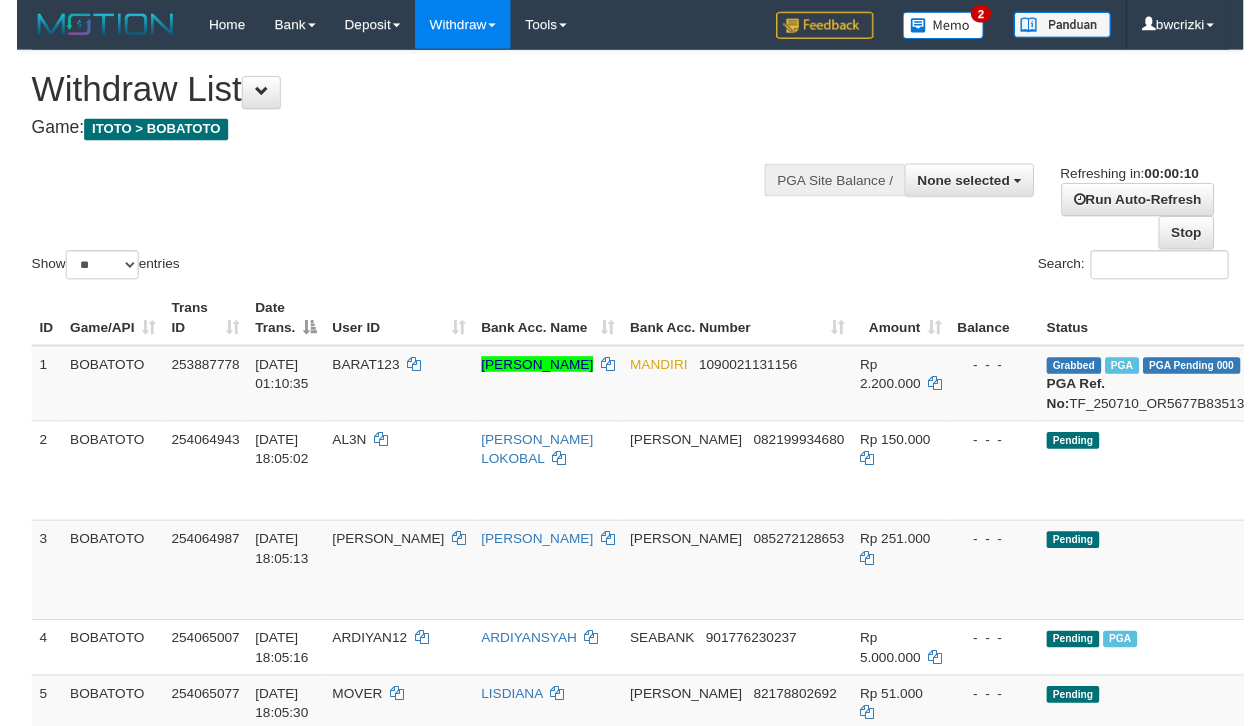 scroll, scrollTop: 0, scrollLeft: 0, axis: both 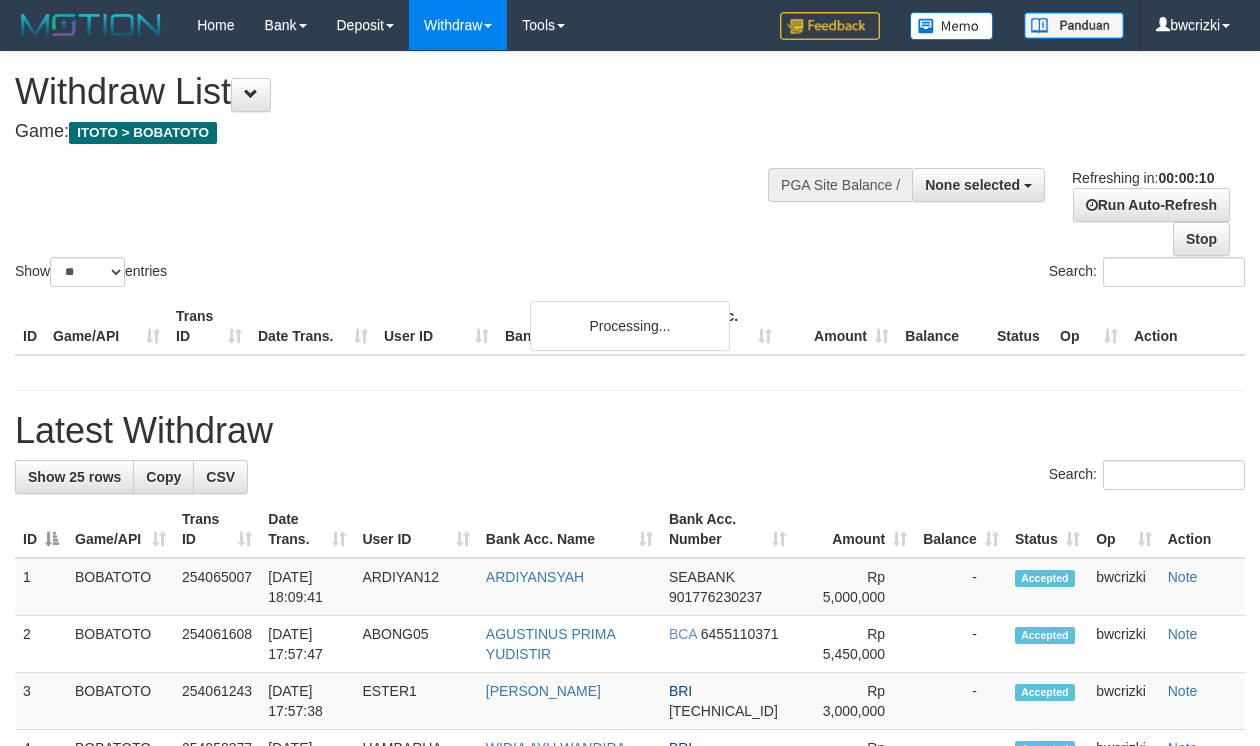 select 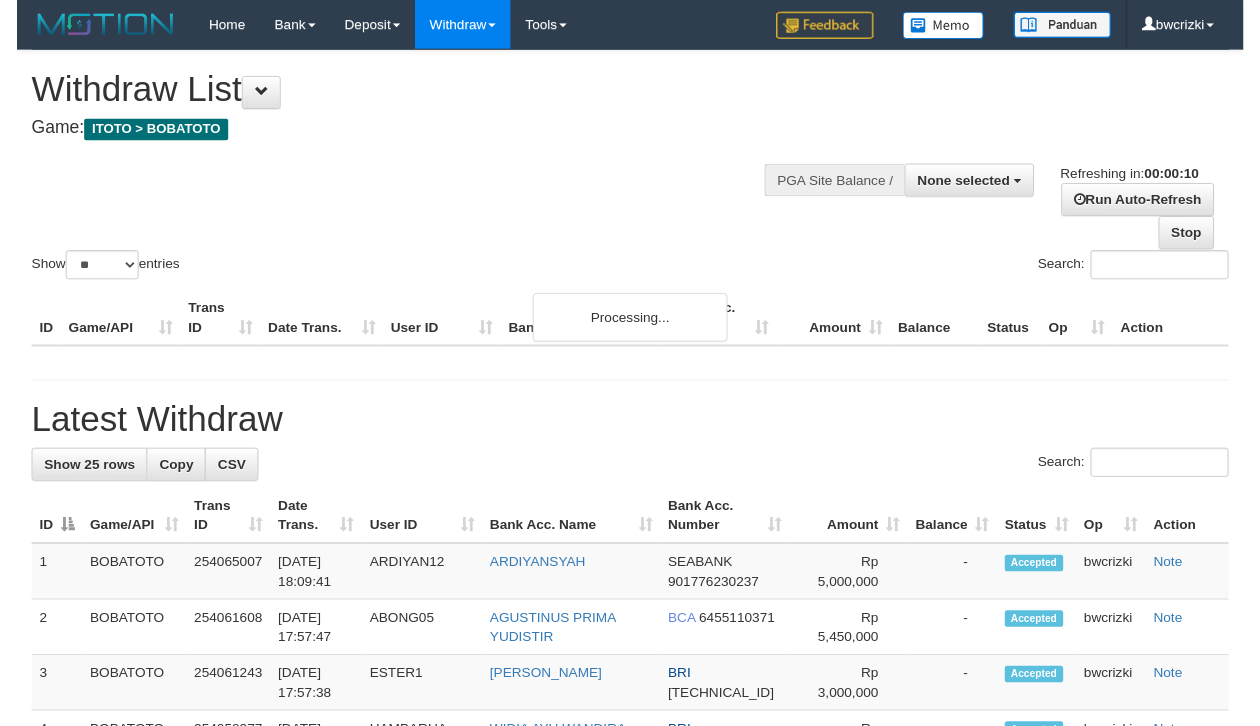 scroll, scrollTop: 0, scrollLeft: 0, axis: both 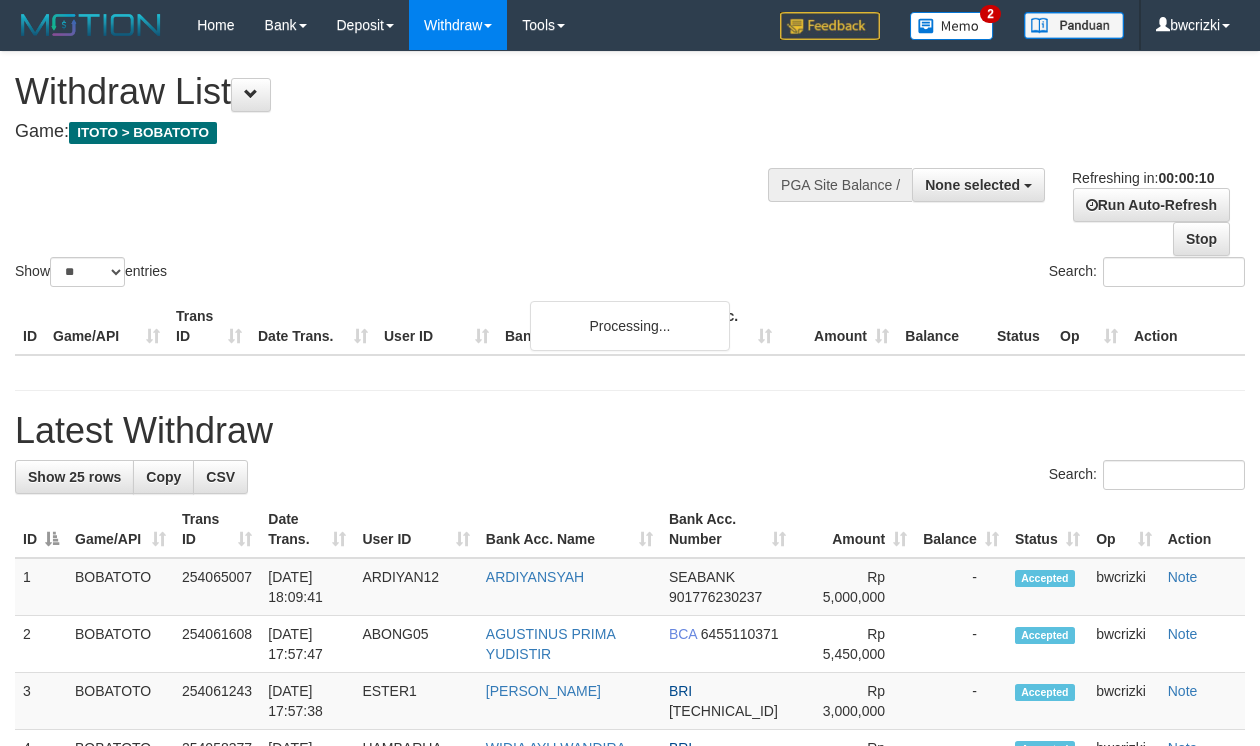select 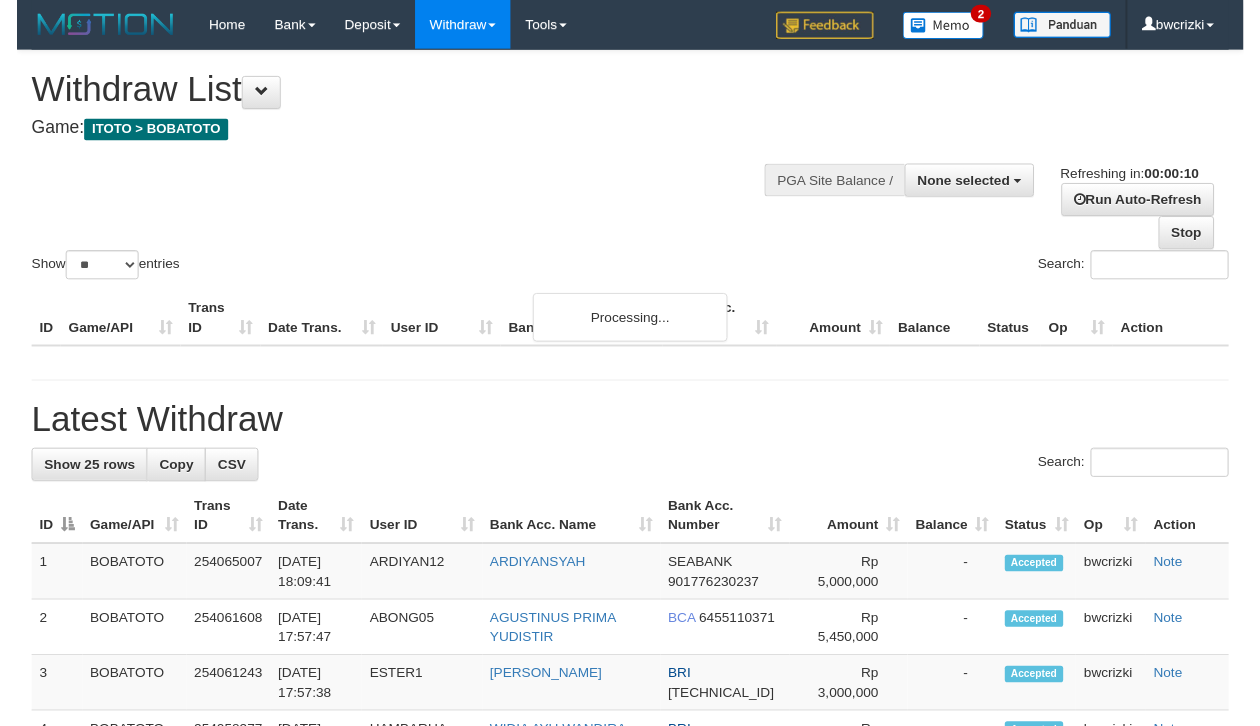 scroll, scrollTop: 0, scrollLeft: 0, axis: both 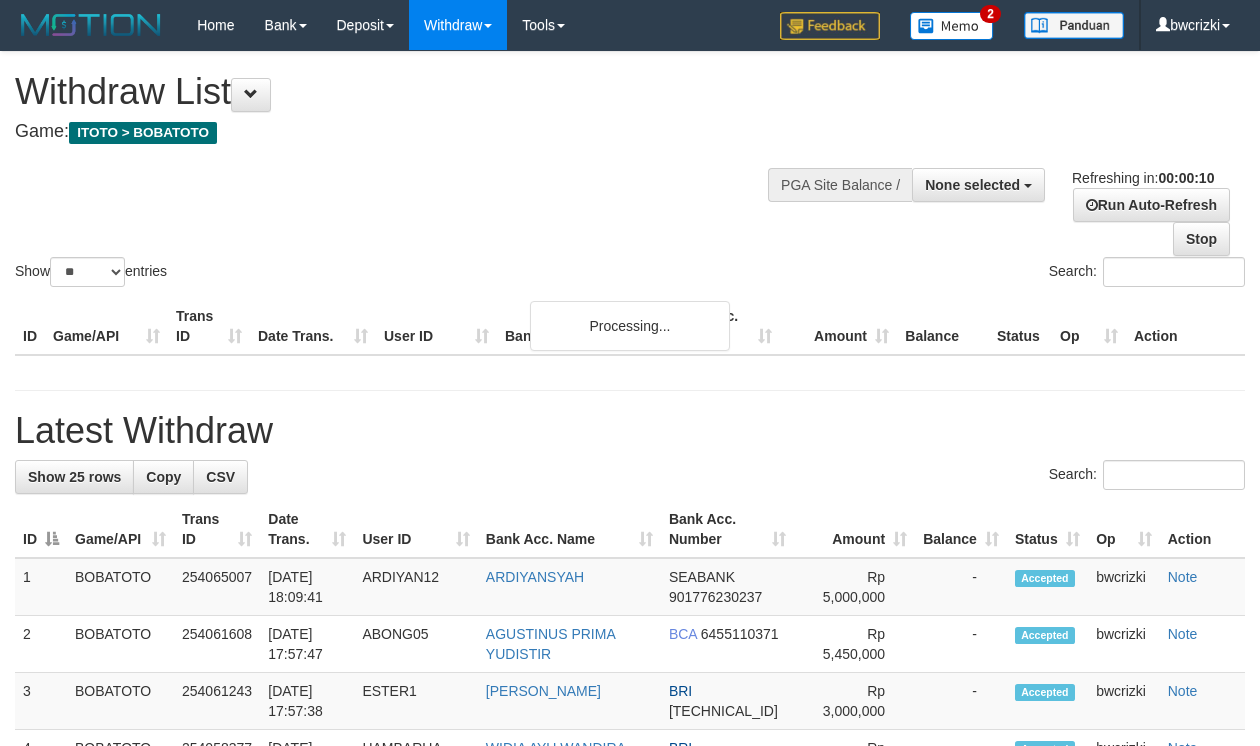 select 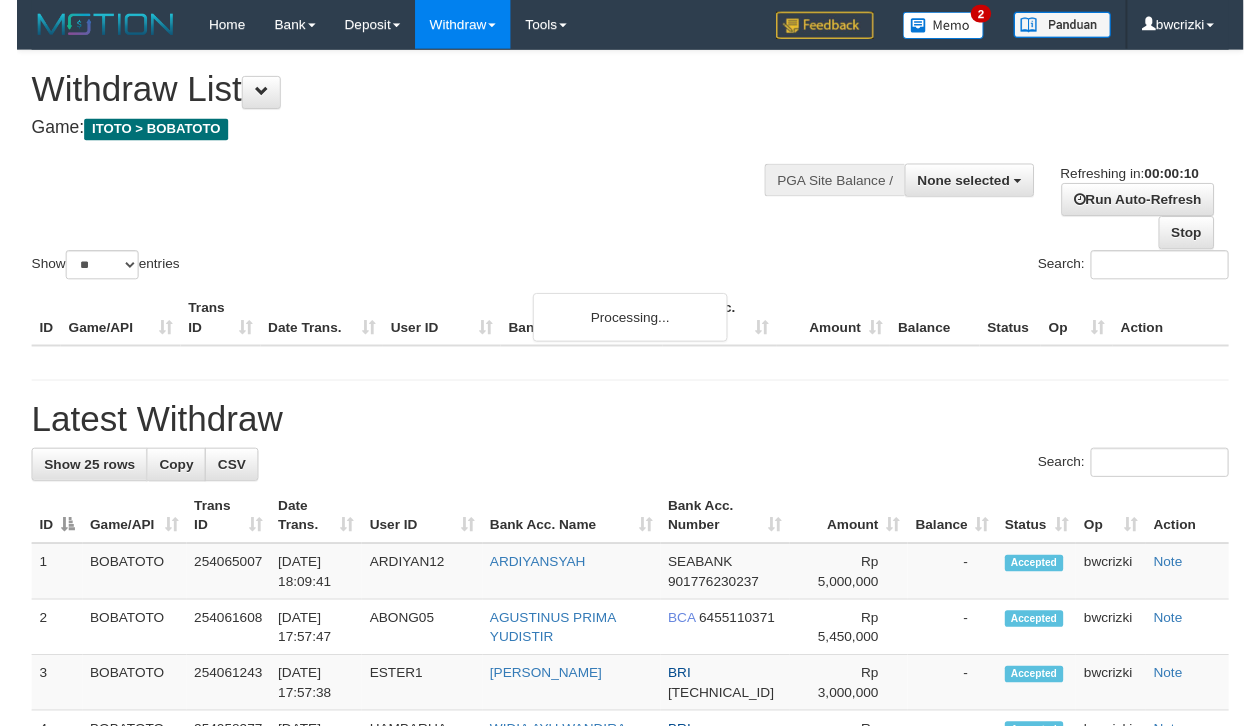 scroll, scrollTop: 0, scrollLeft: 0, axis: both 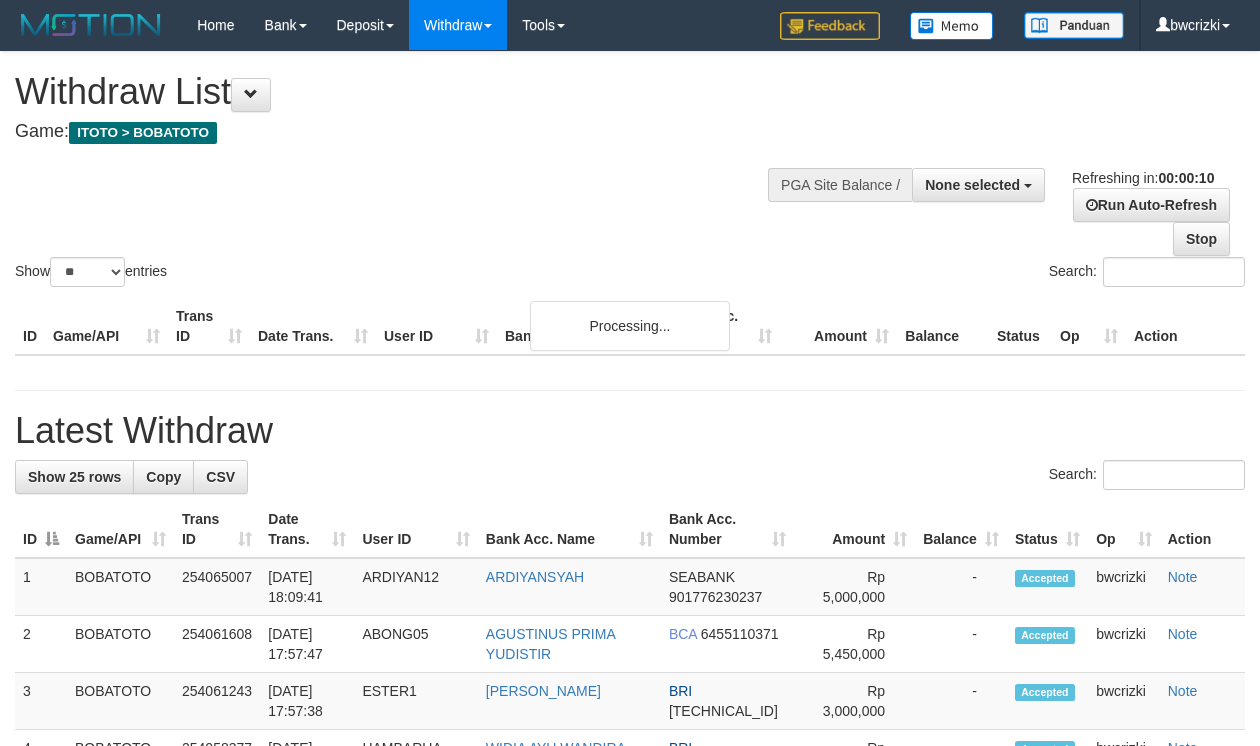 select 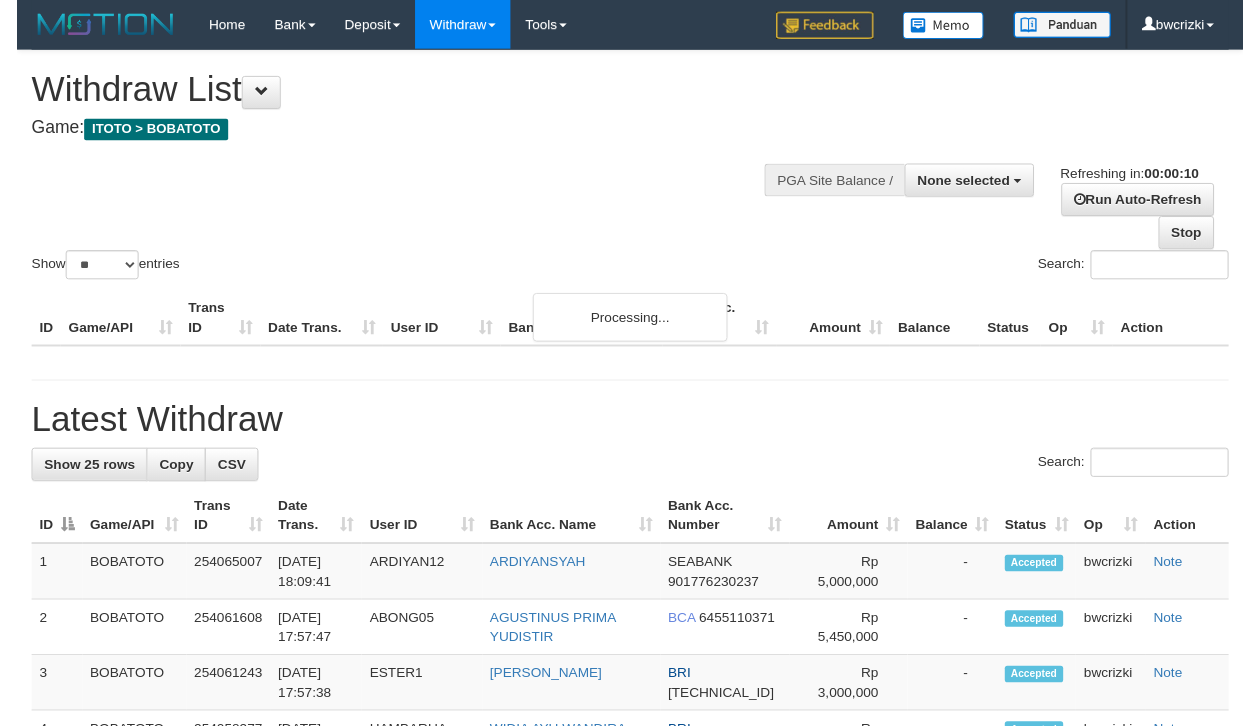 scroll, scrollTop: 0, scrollLeft: 0, axis: both 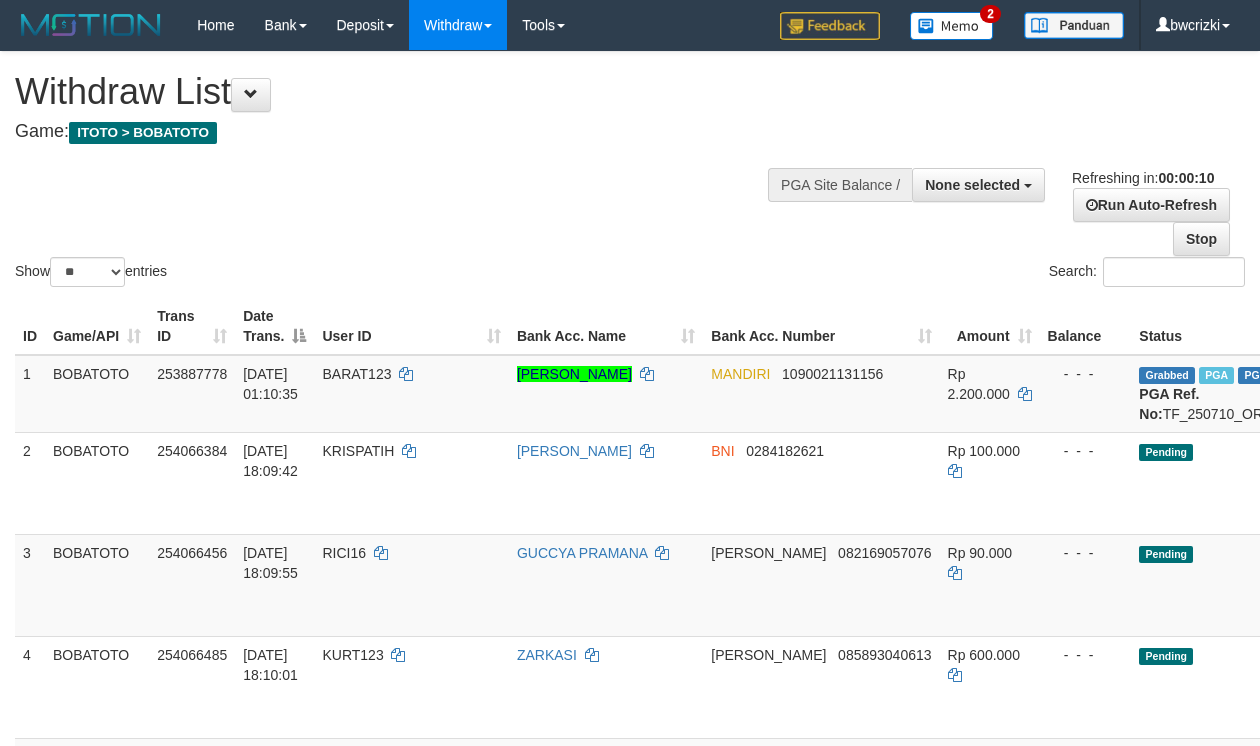 select 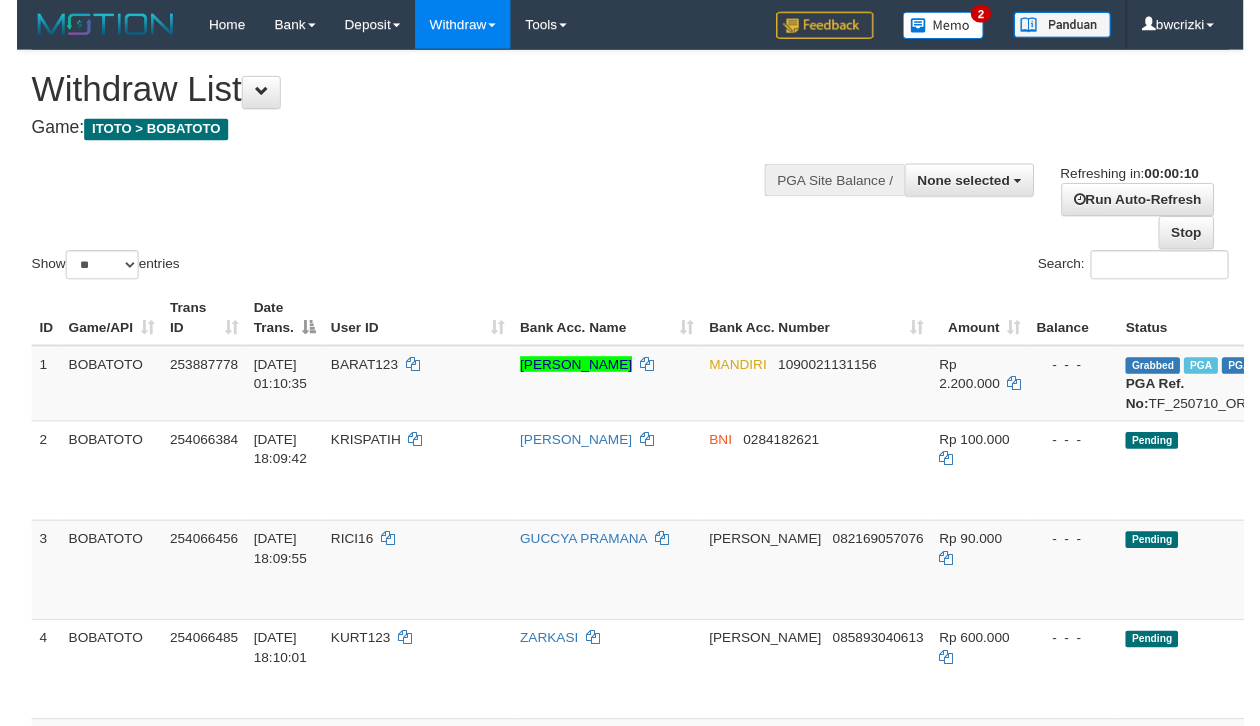 scroll, scrollTop: 0, scrollLeft: 0, axis: both 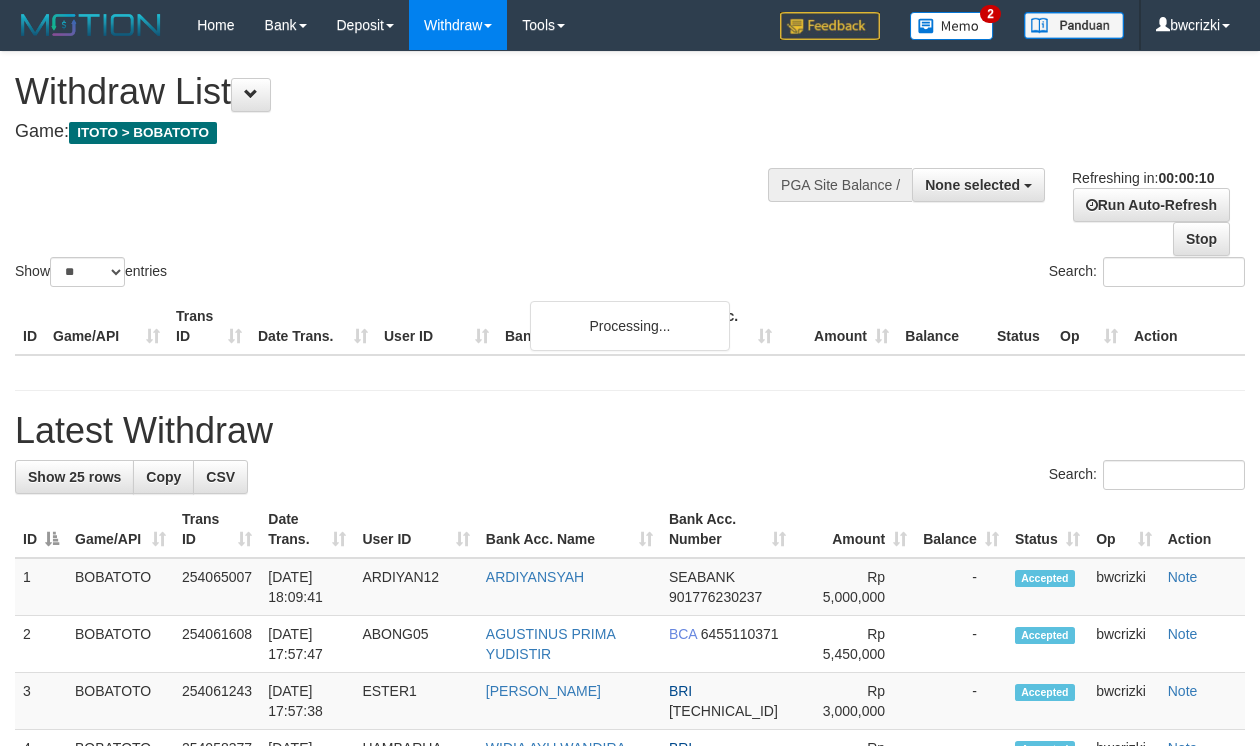select 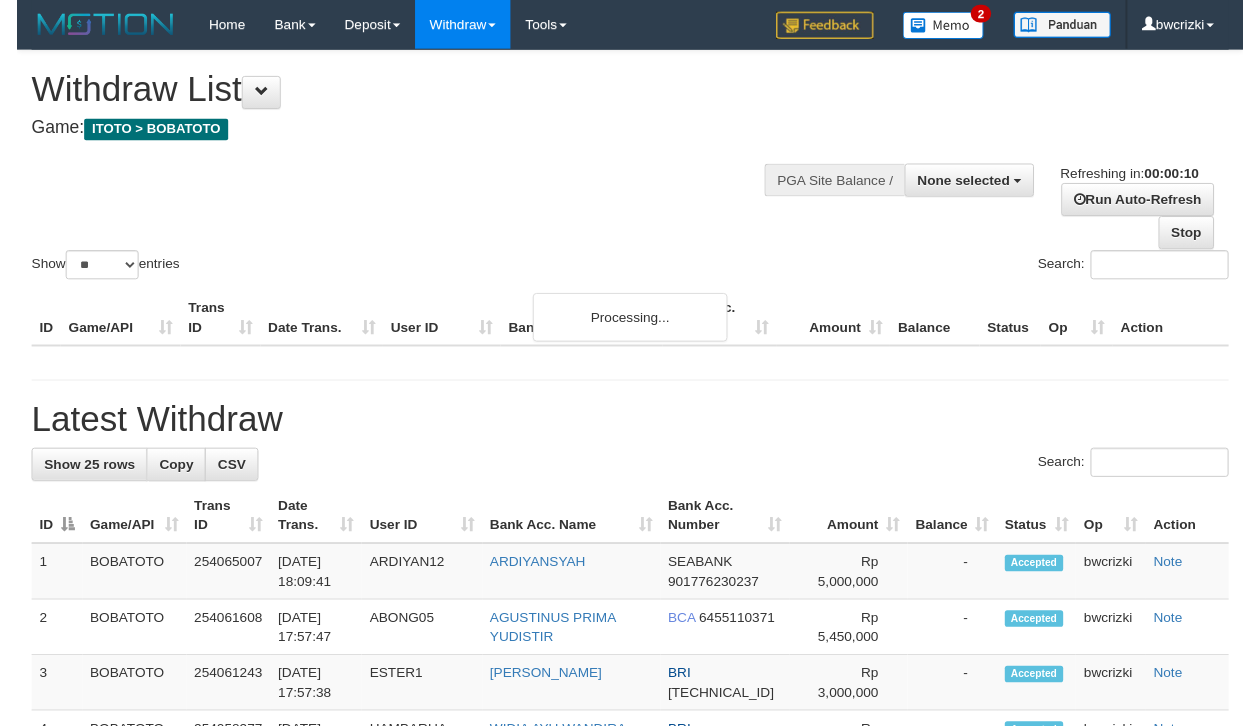 scroll, scrollTop: 0, scrollLeft: 0, axis: both 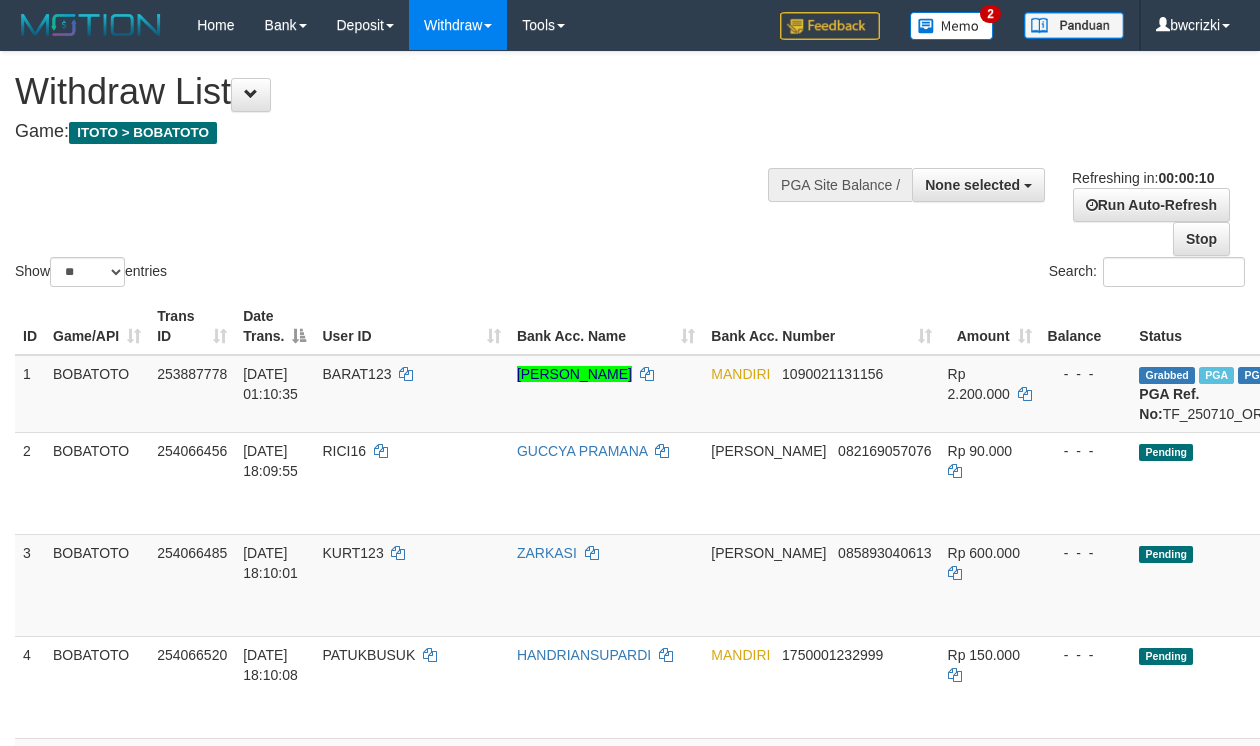 select 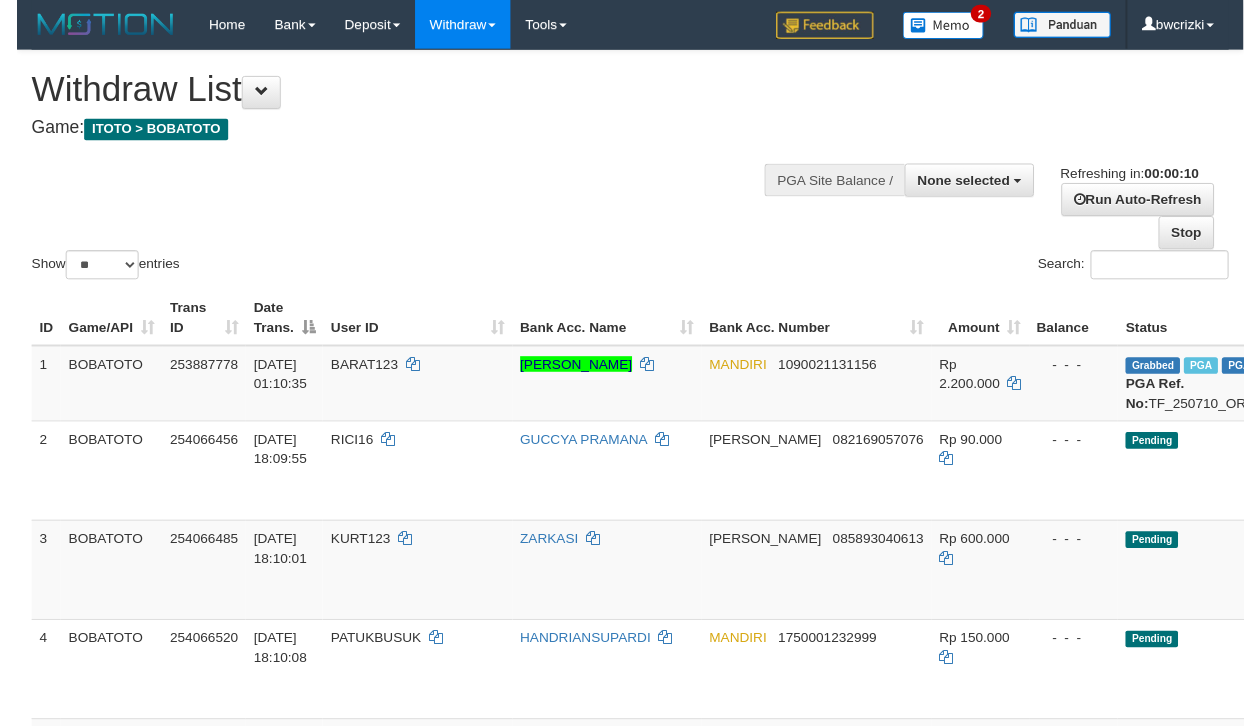 scroll, scrollTop: 0, scrollLeft: 0, axis: both 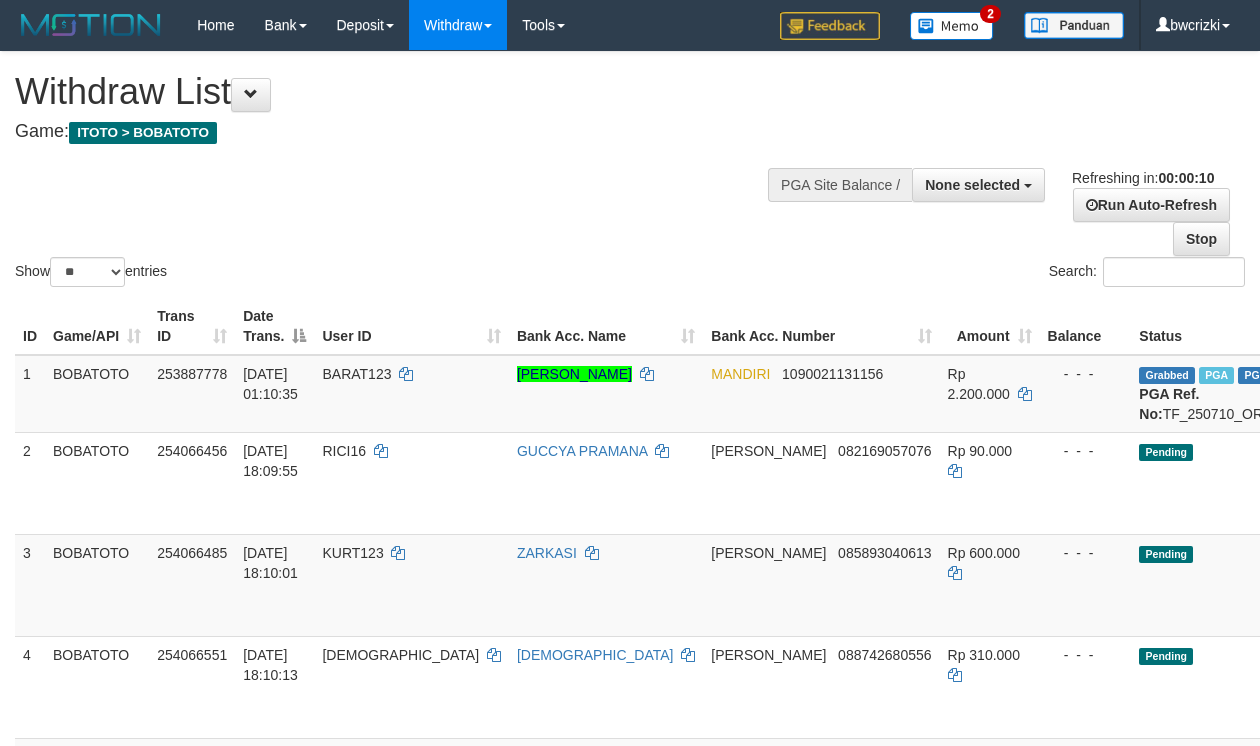 select 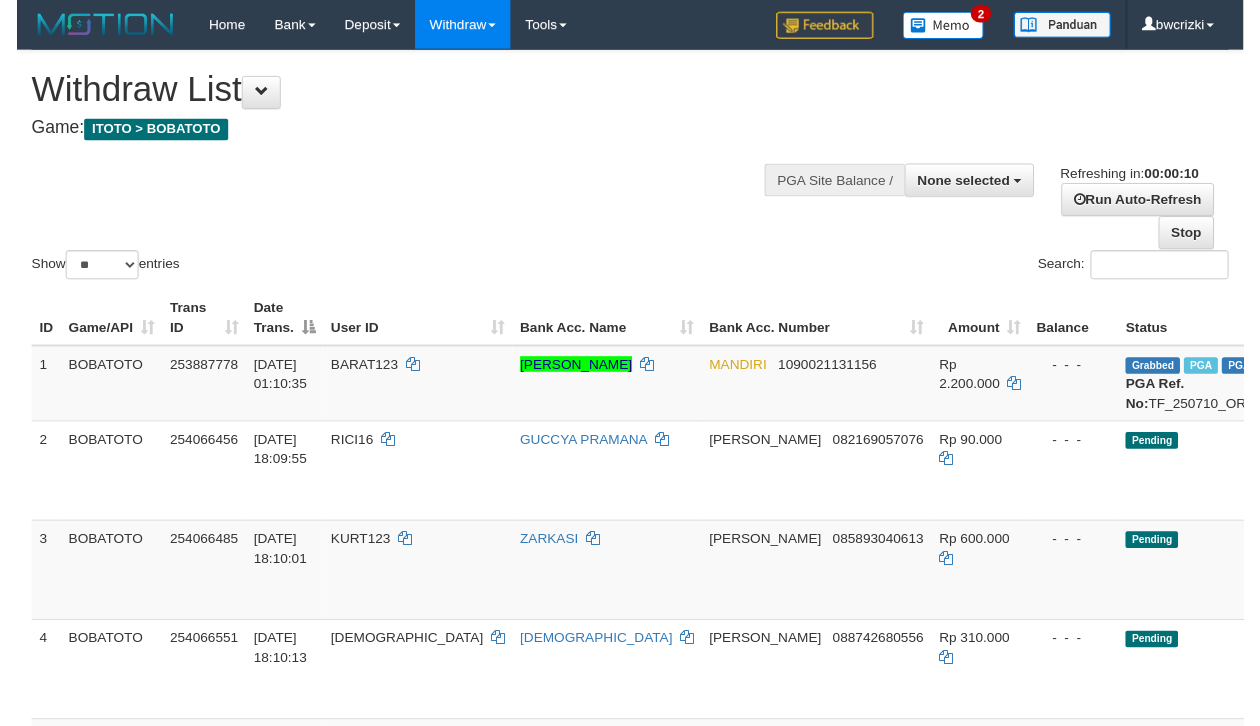 scroll, scrollTop: 0, scrollLeft: 0, axis: both 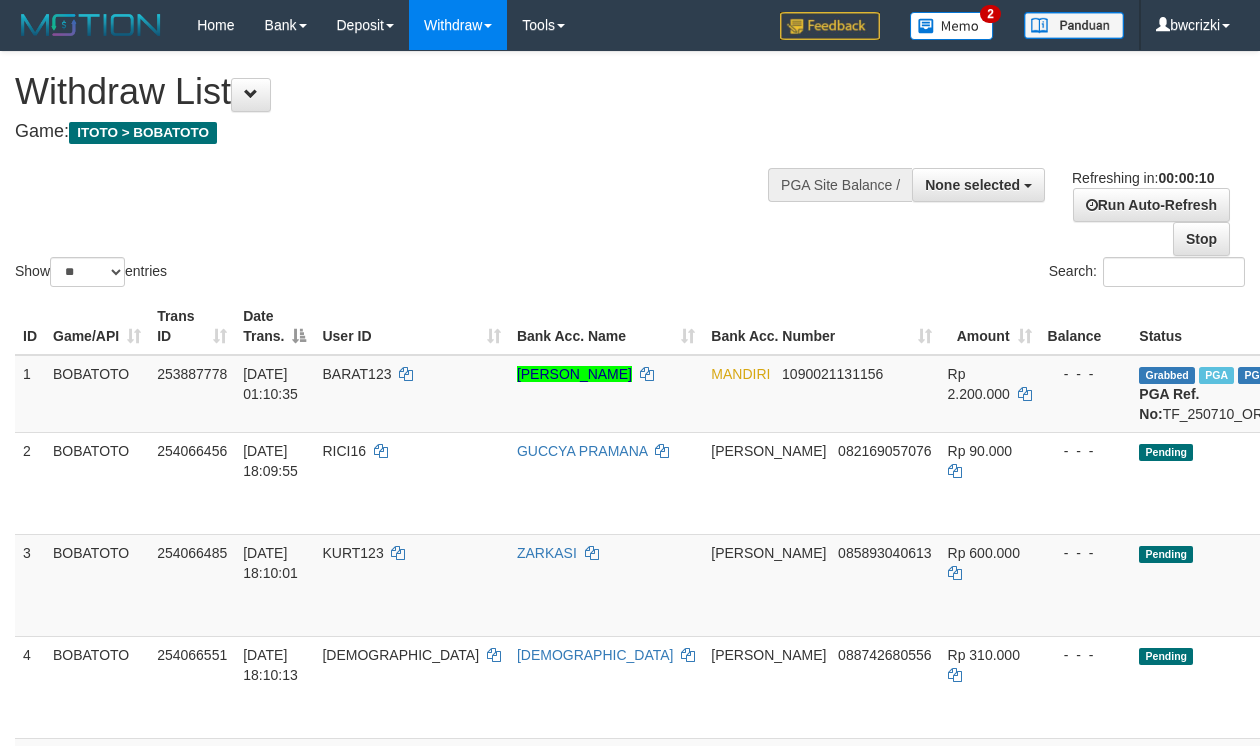 select 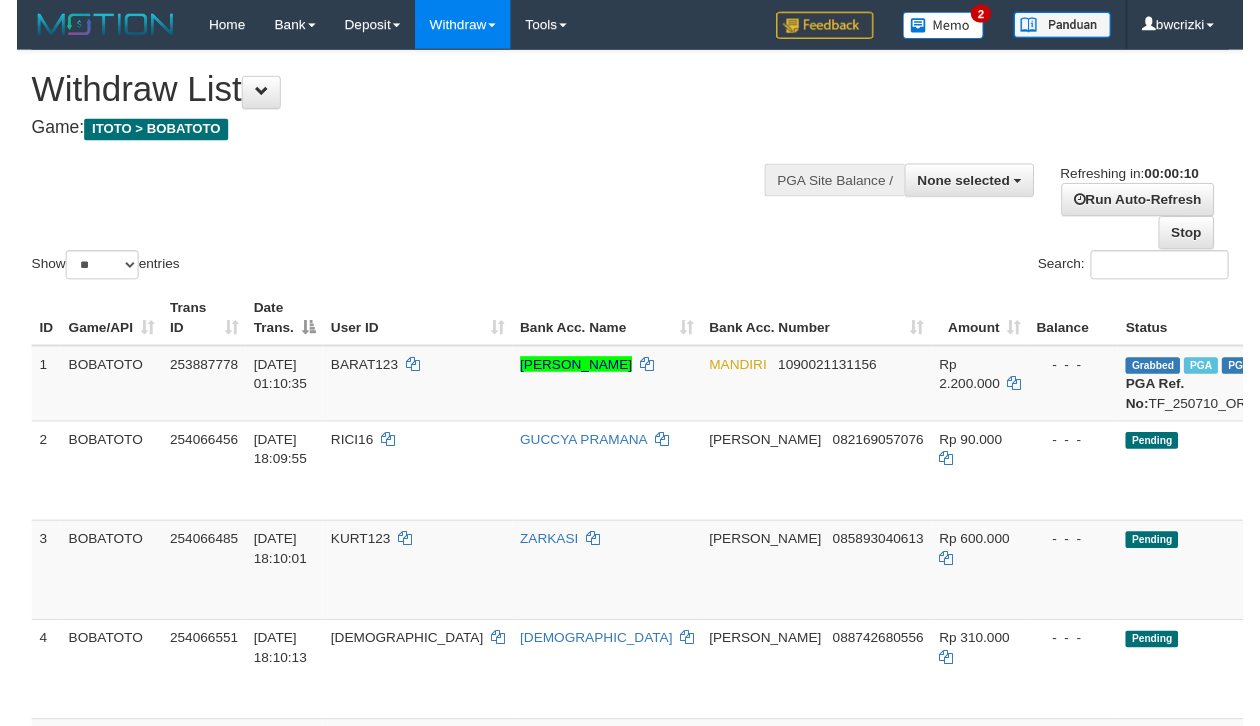 scroll, scrollTop: 0, scrollLeft: 0, axis: both 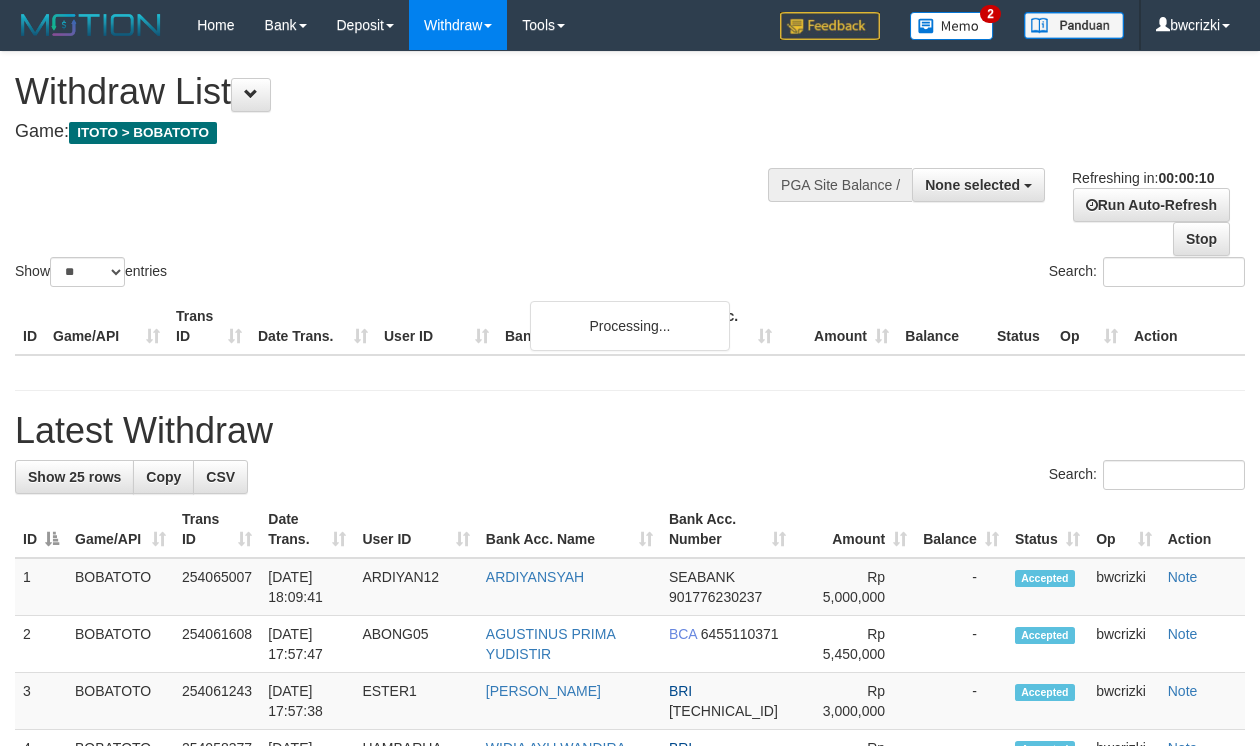 select 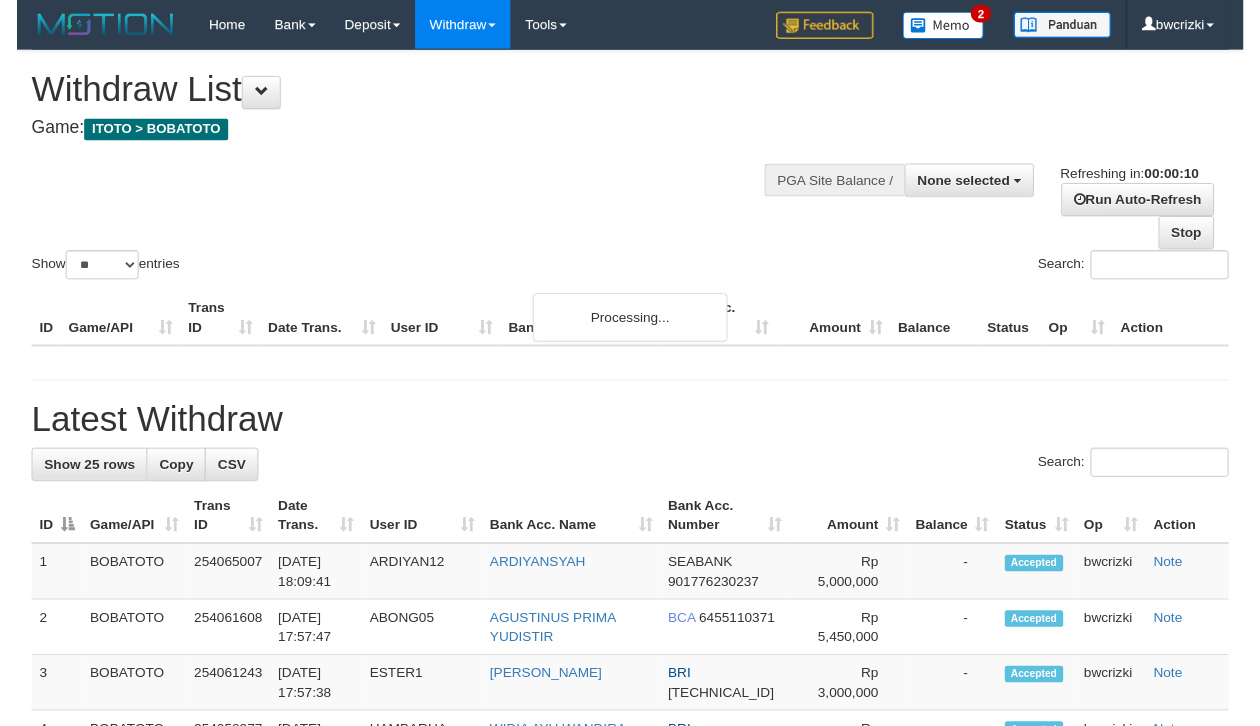 scroll, scrollTop: 0, scrollLeft: 0, axis: both 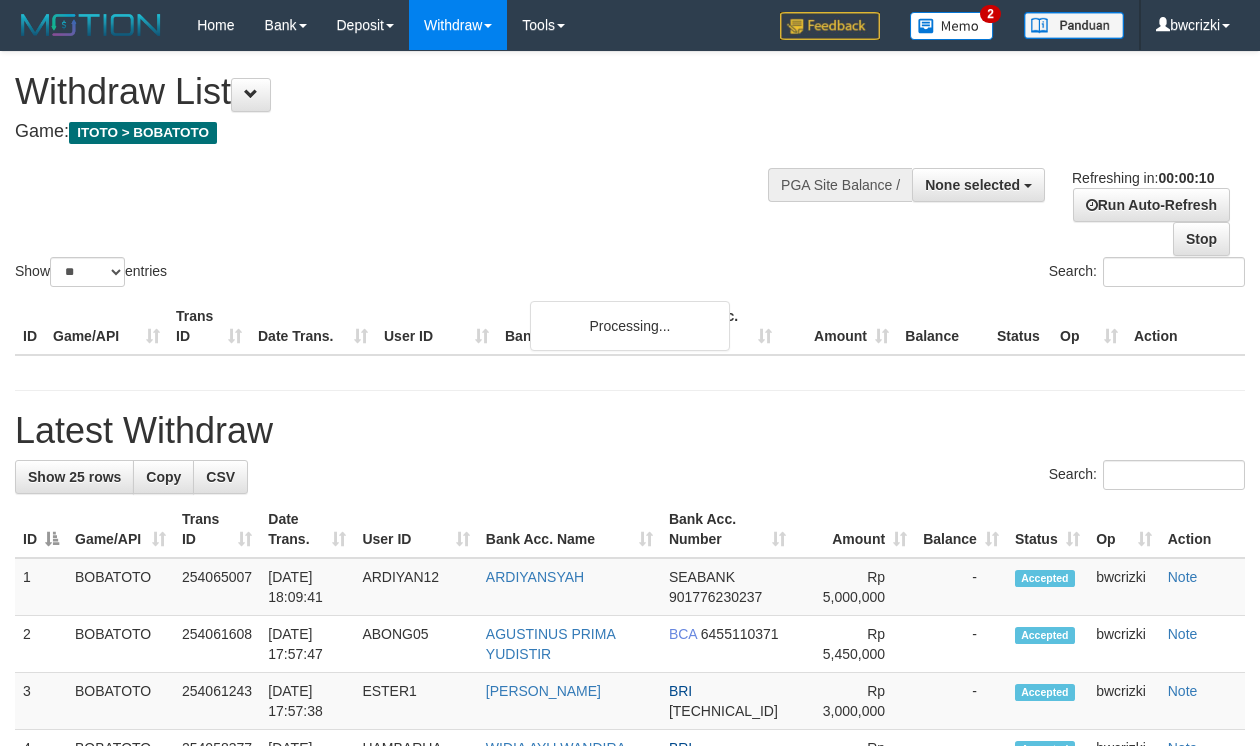 select 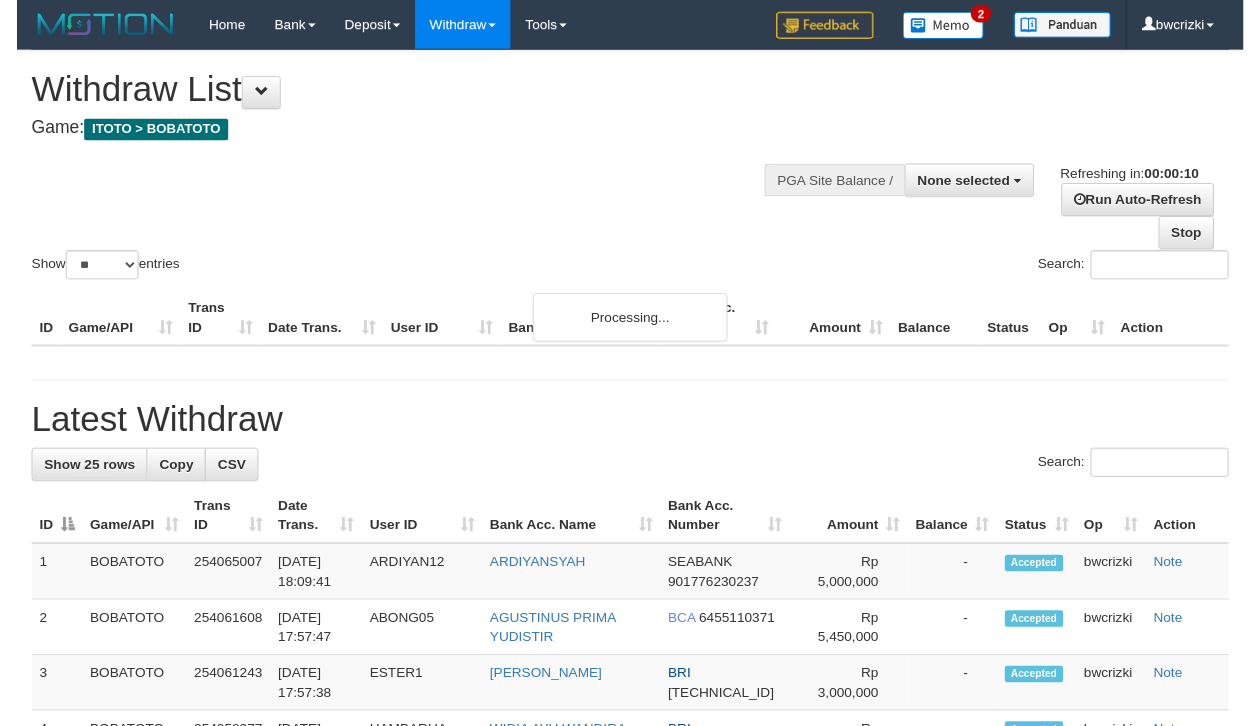 scroll, scrollTop: 0, scrollLeft: 0, axis: both 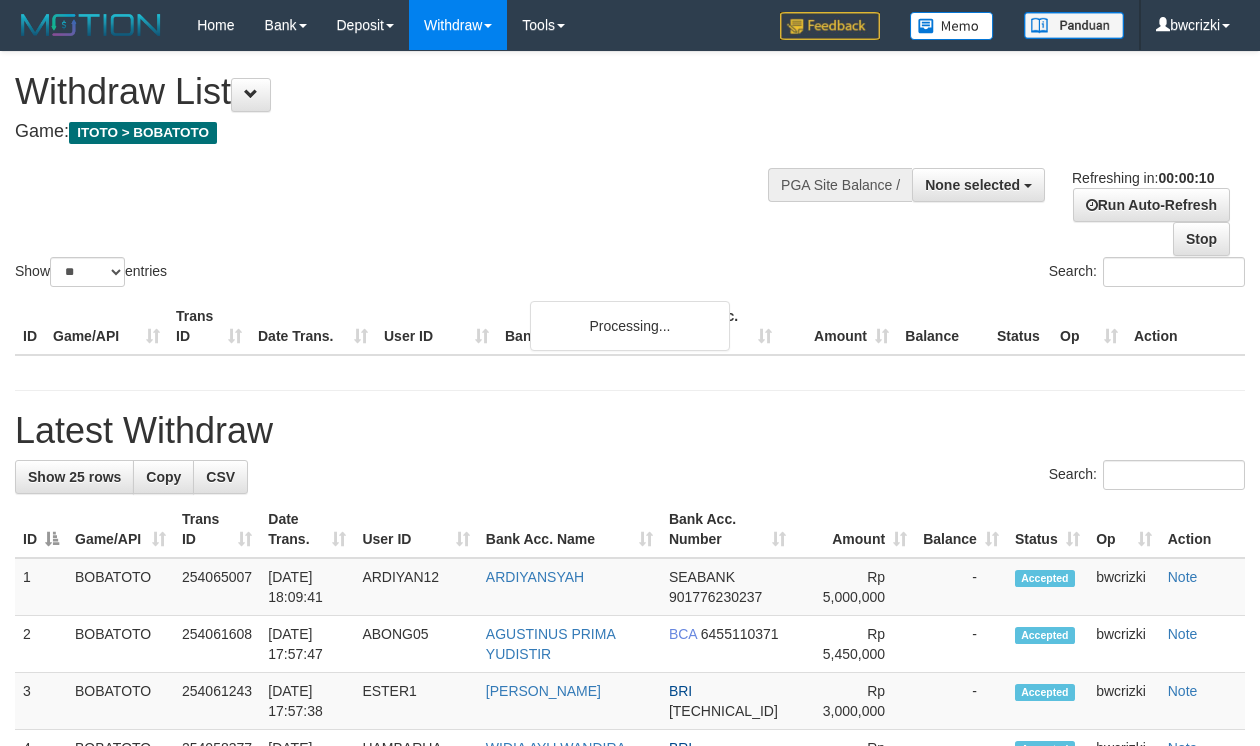 select 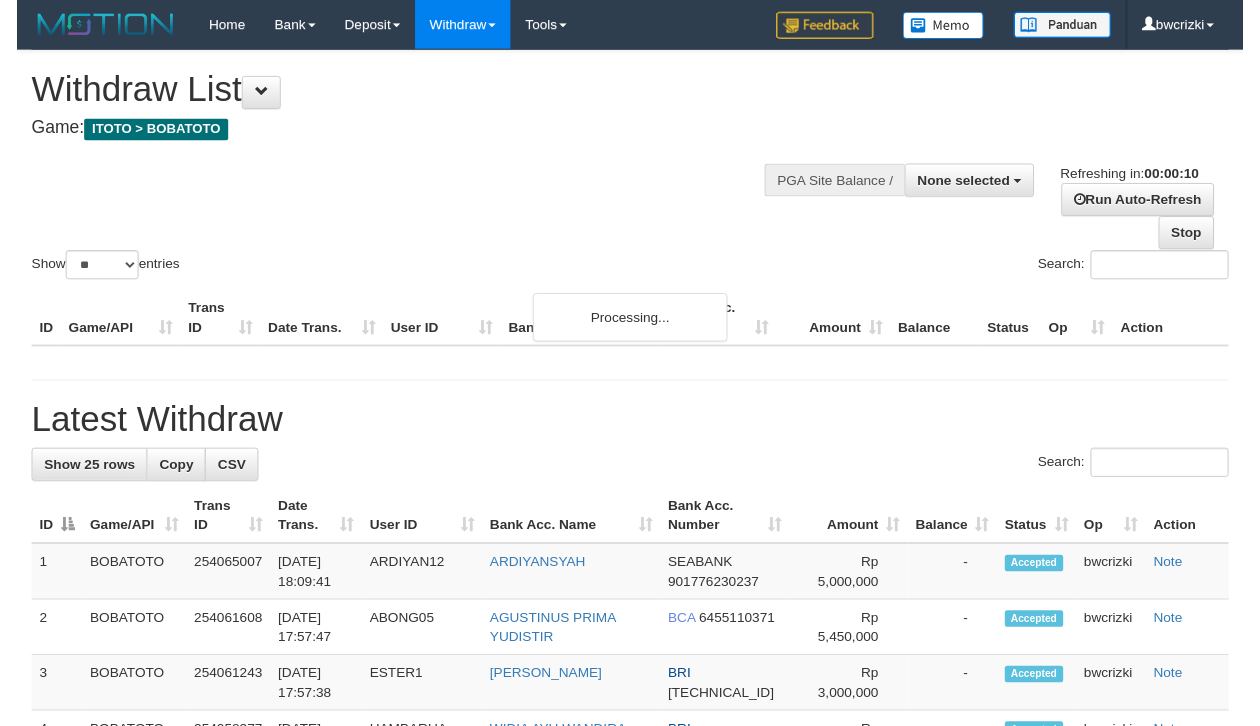 scroll, scrollTop: 0, scrollLeft: 0, axis: both 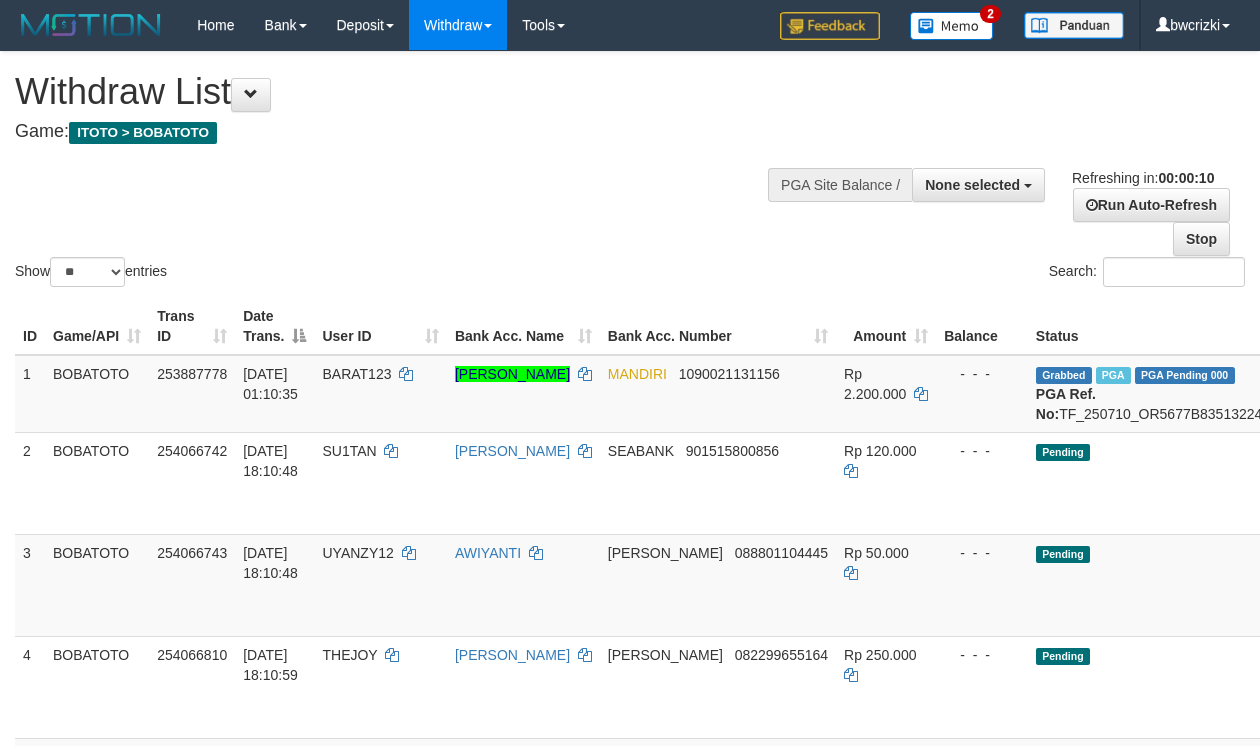 select 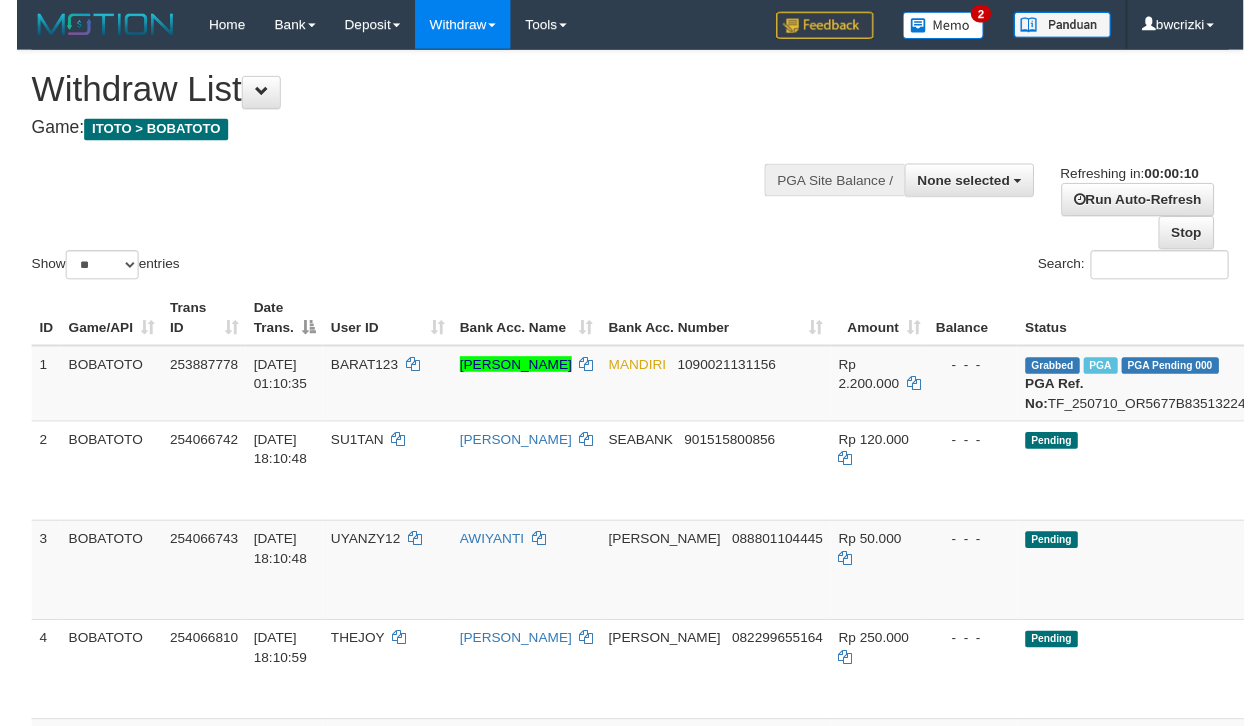 scroll, scrollTop: 0, scrollLeft: 0, axis: both 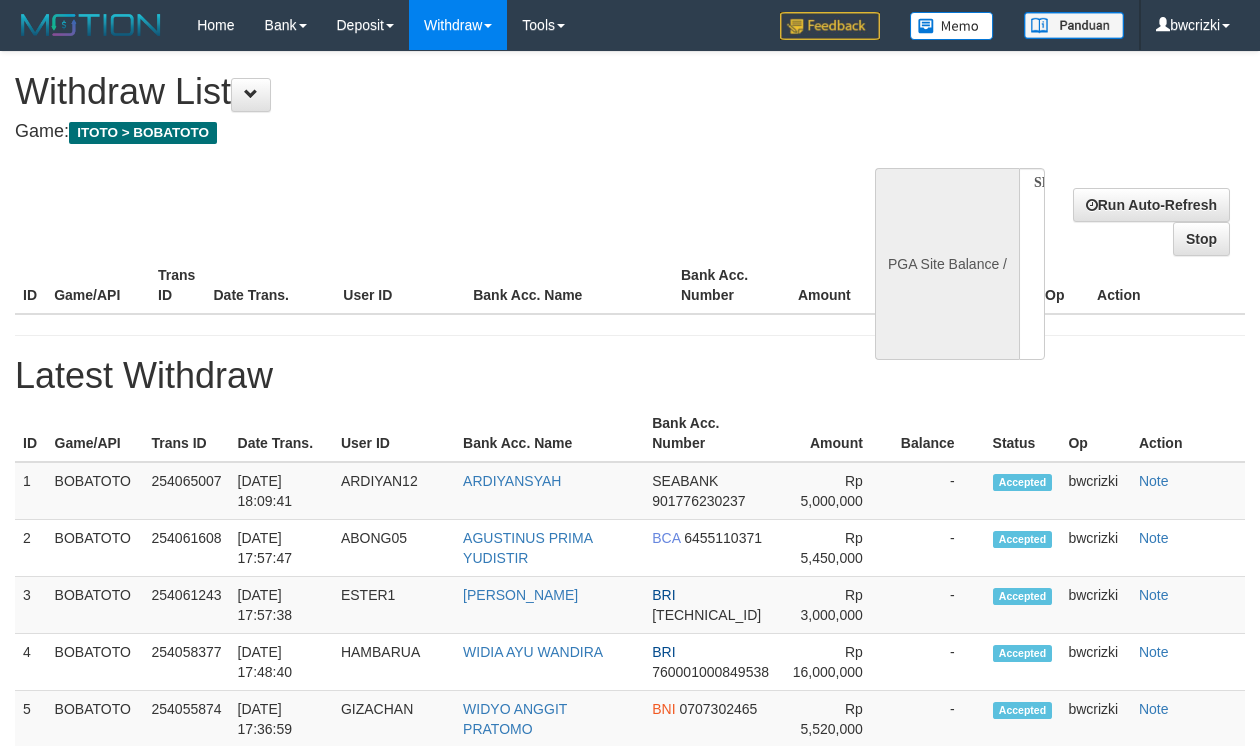 select 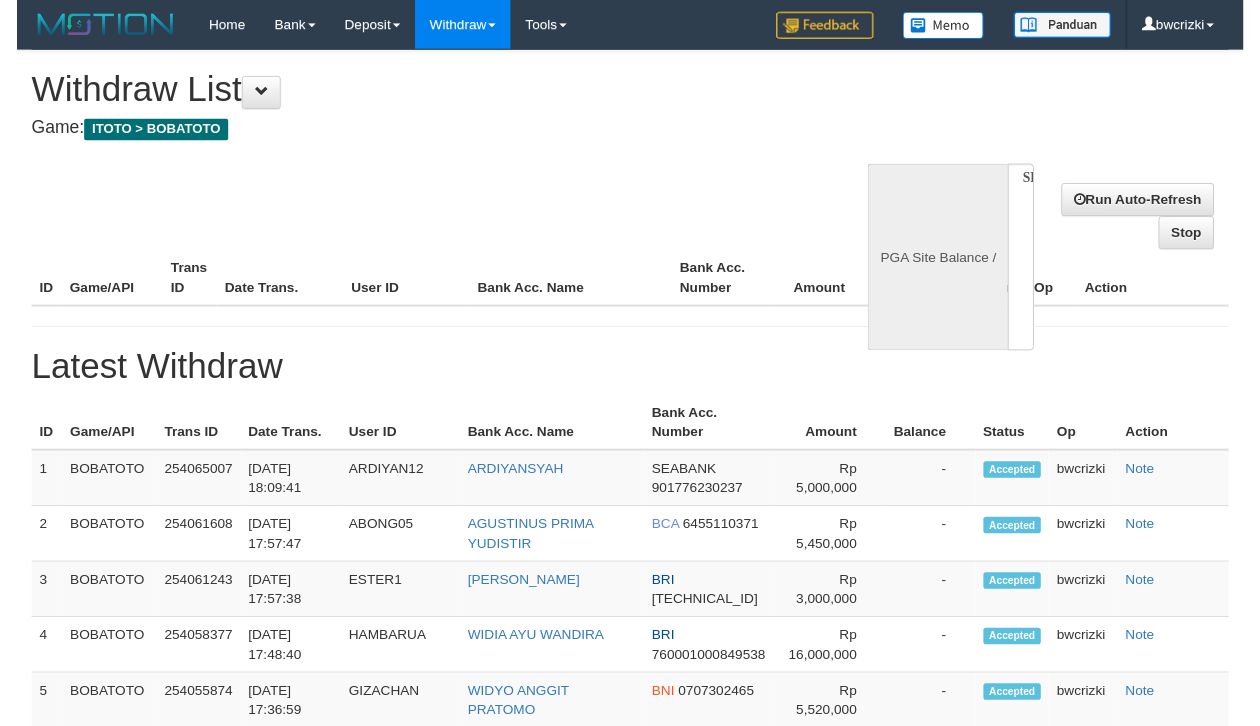 scroll, scrollTop: 0, scrollLeft: 0, axis: both 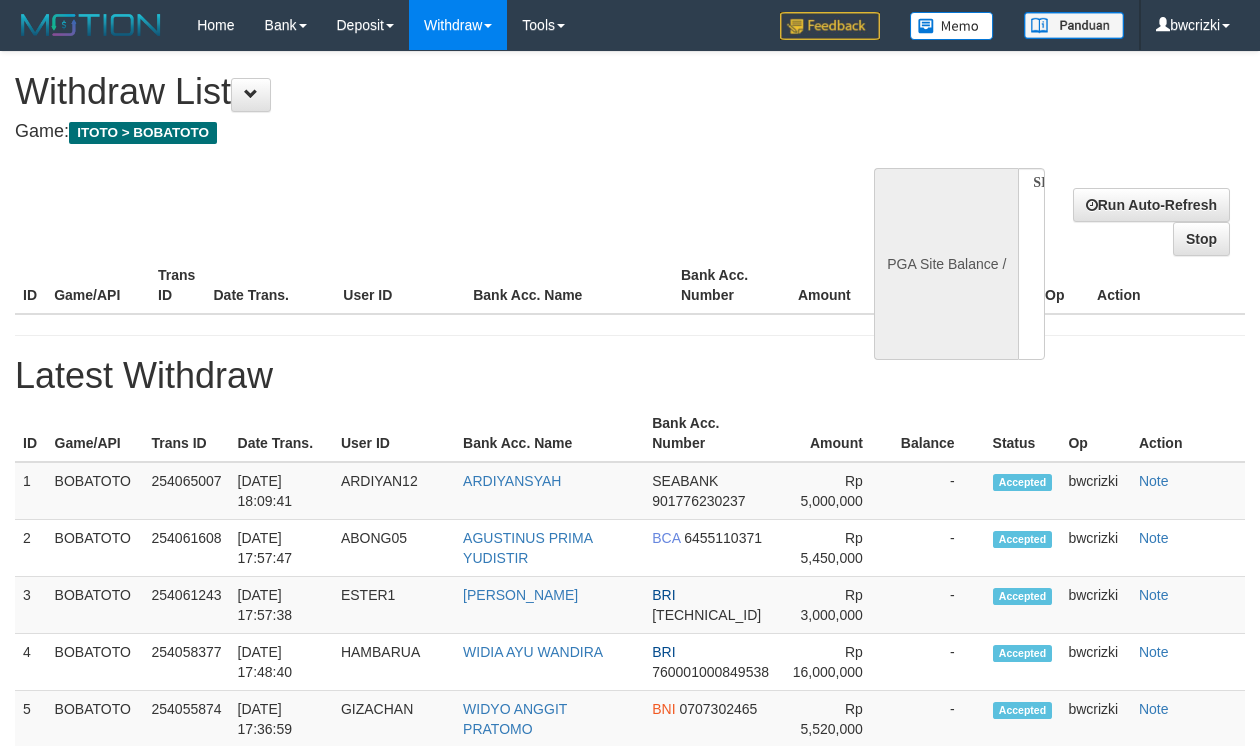 select on "**" 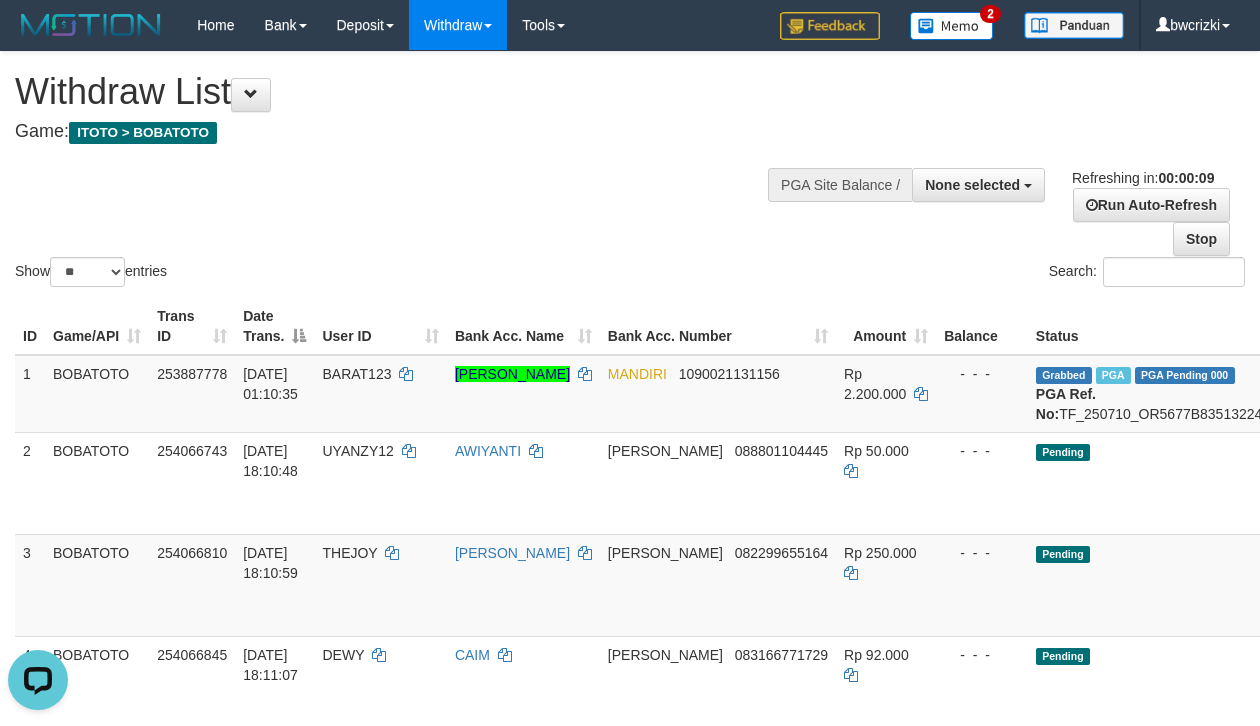 scroll, scrollTop: 0, scrollLeft: 0, axis: both 